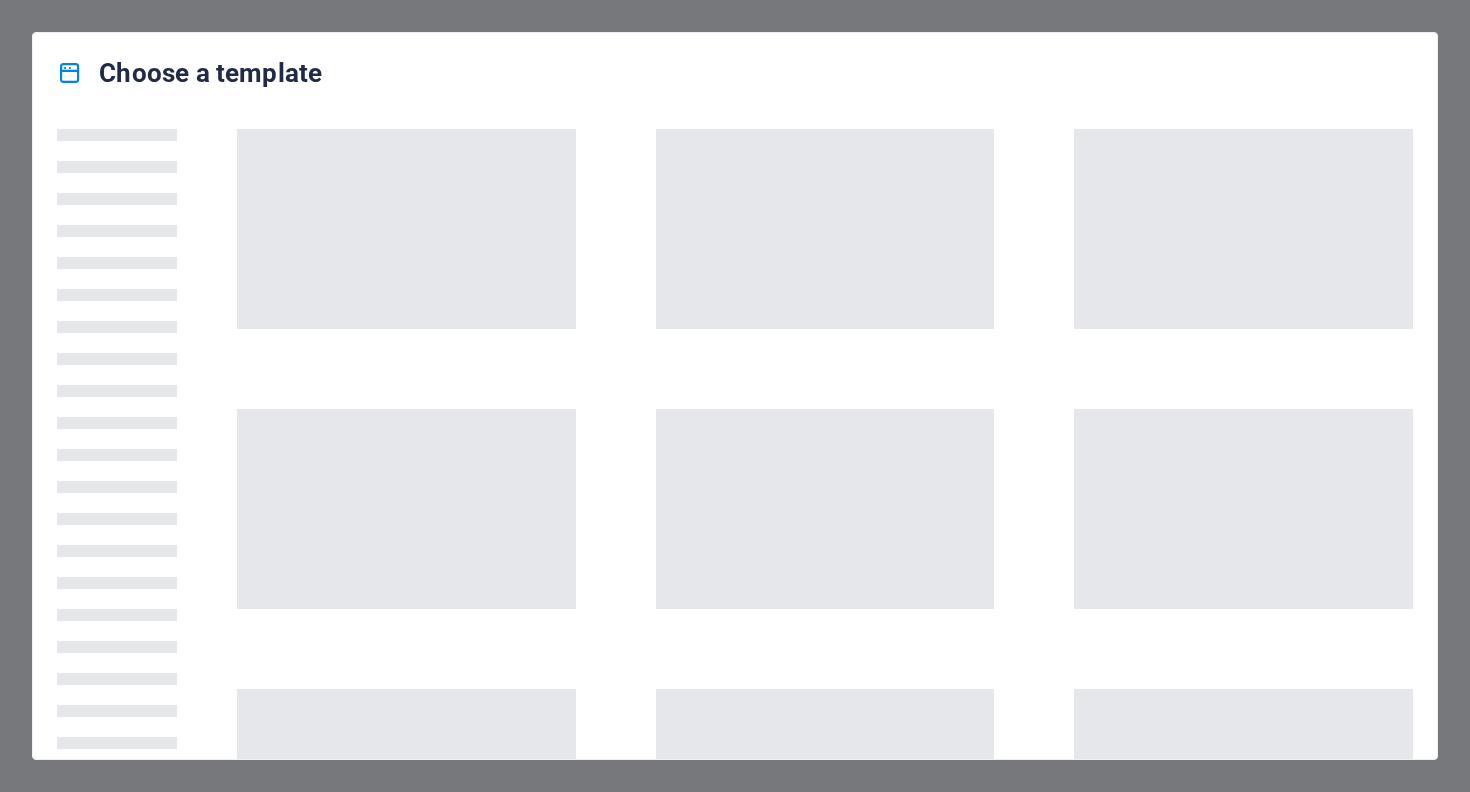 scroll, scrollTop: 0, scrollLeft: 0, axis: both 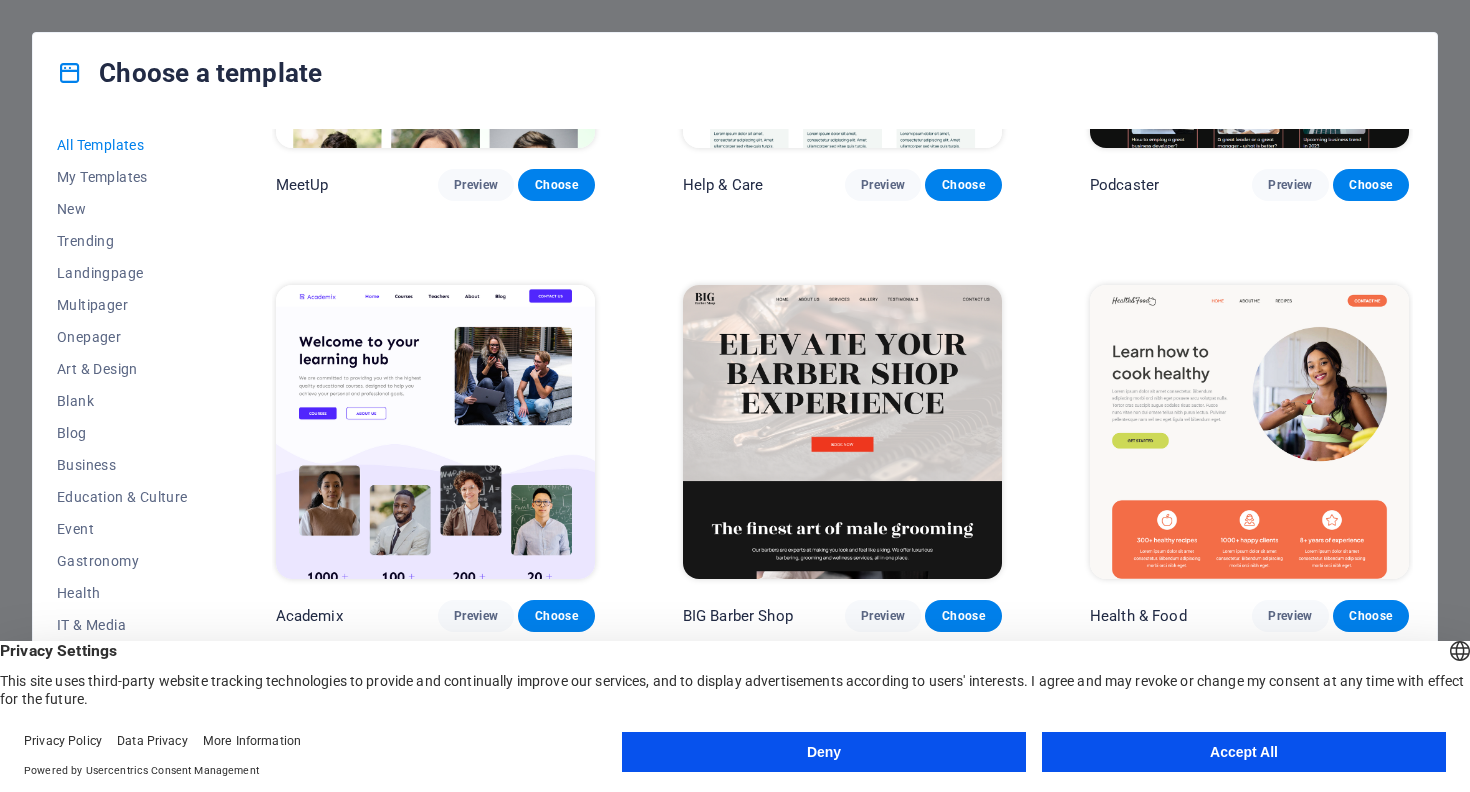 click on "Accept All" at bounding box center (1244, 752) 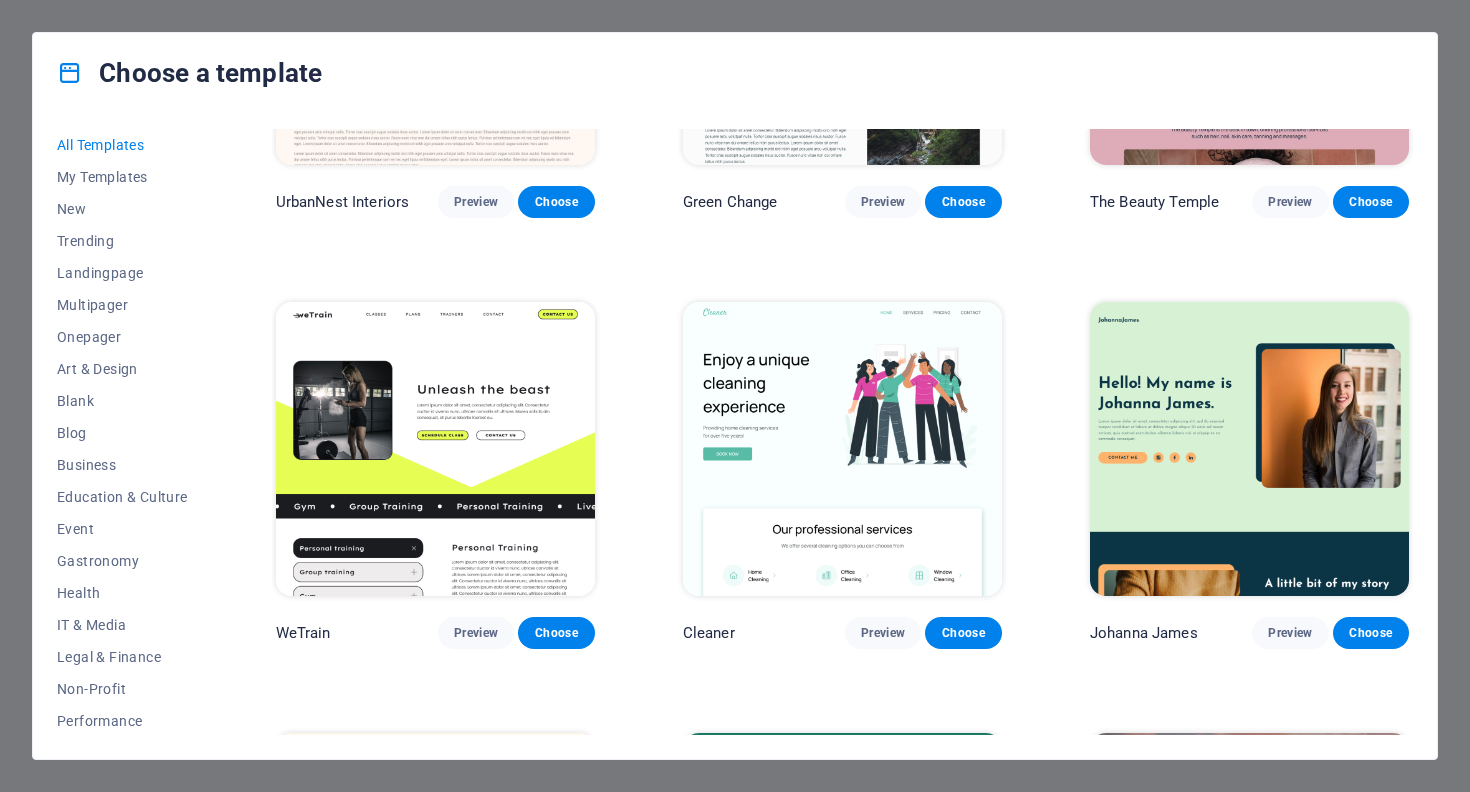 scroll, scrollTop: 2418, scrollLeft: 0, axis: vertical 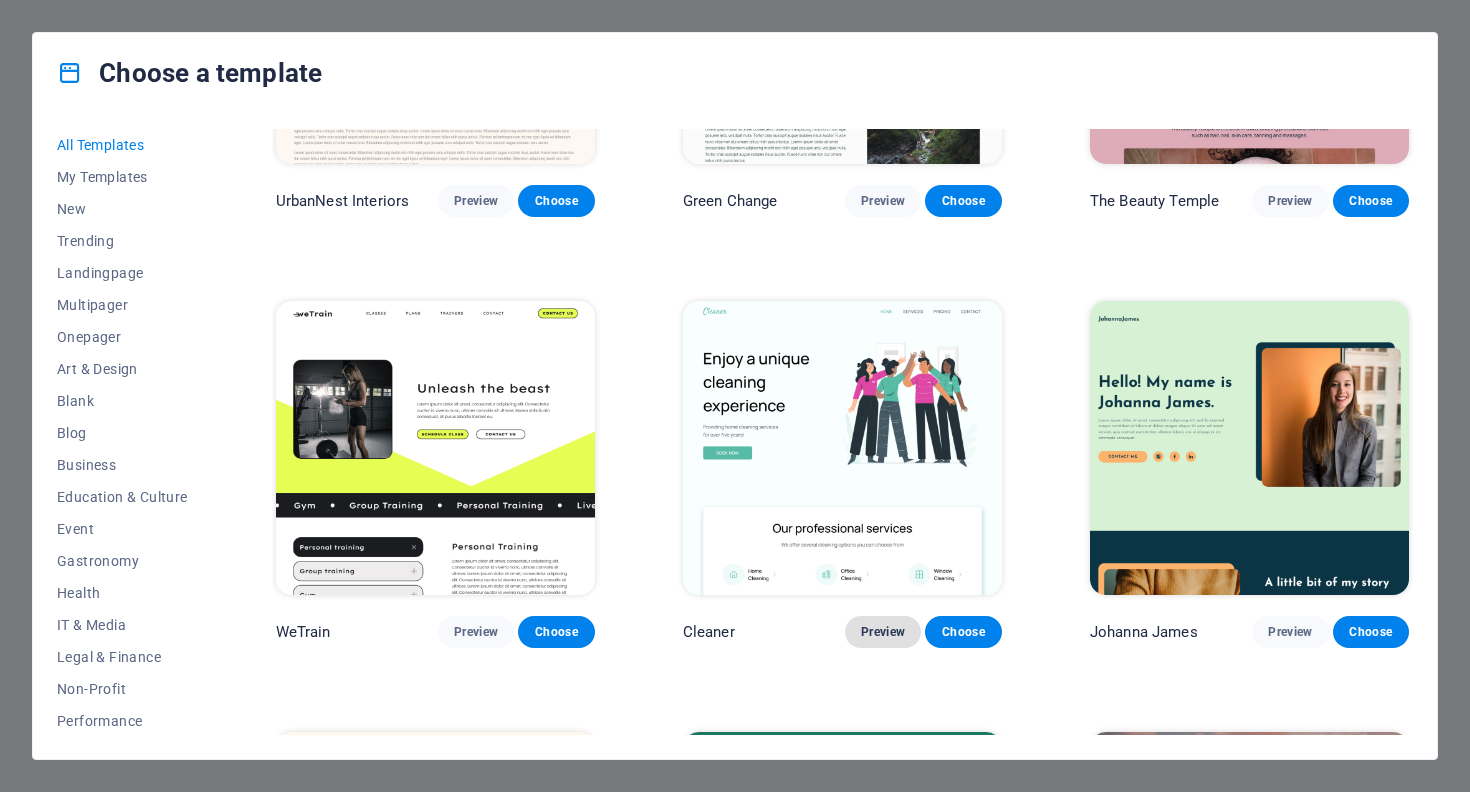 click on "Preview" at bounding box center (883, 632) 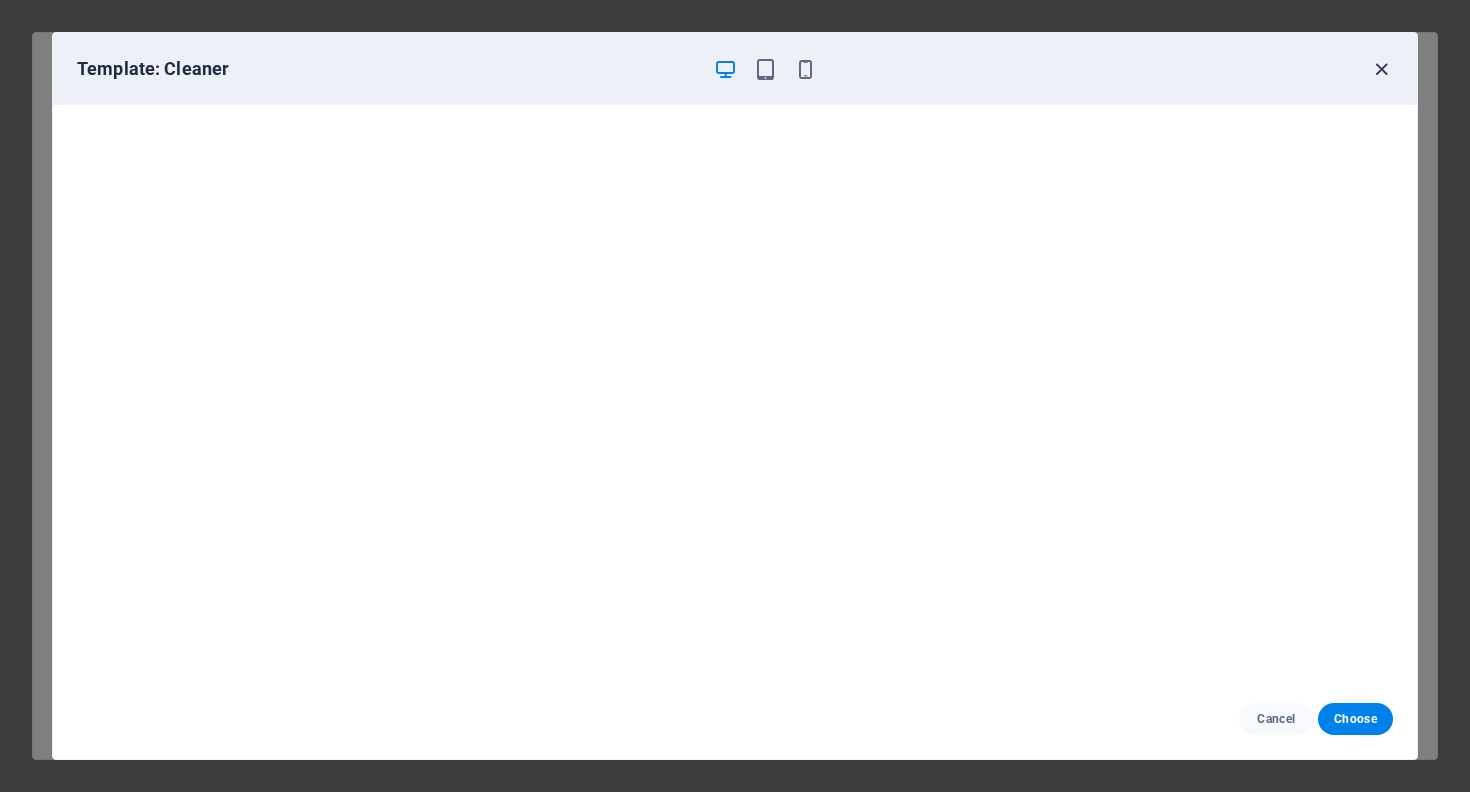 click at bounding box center [1381, 69] 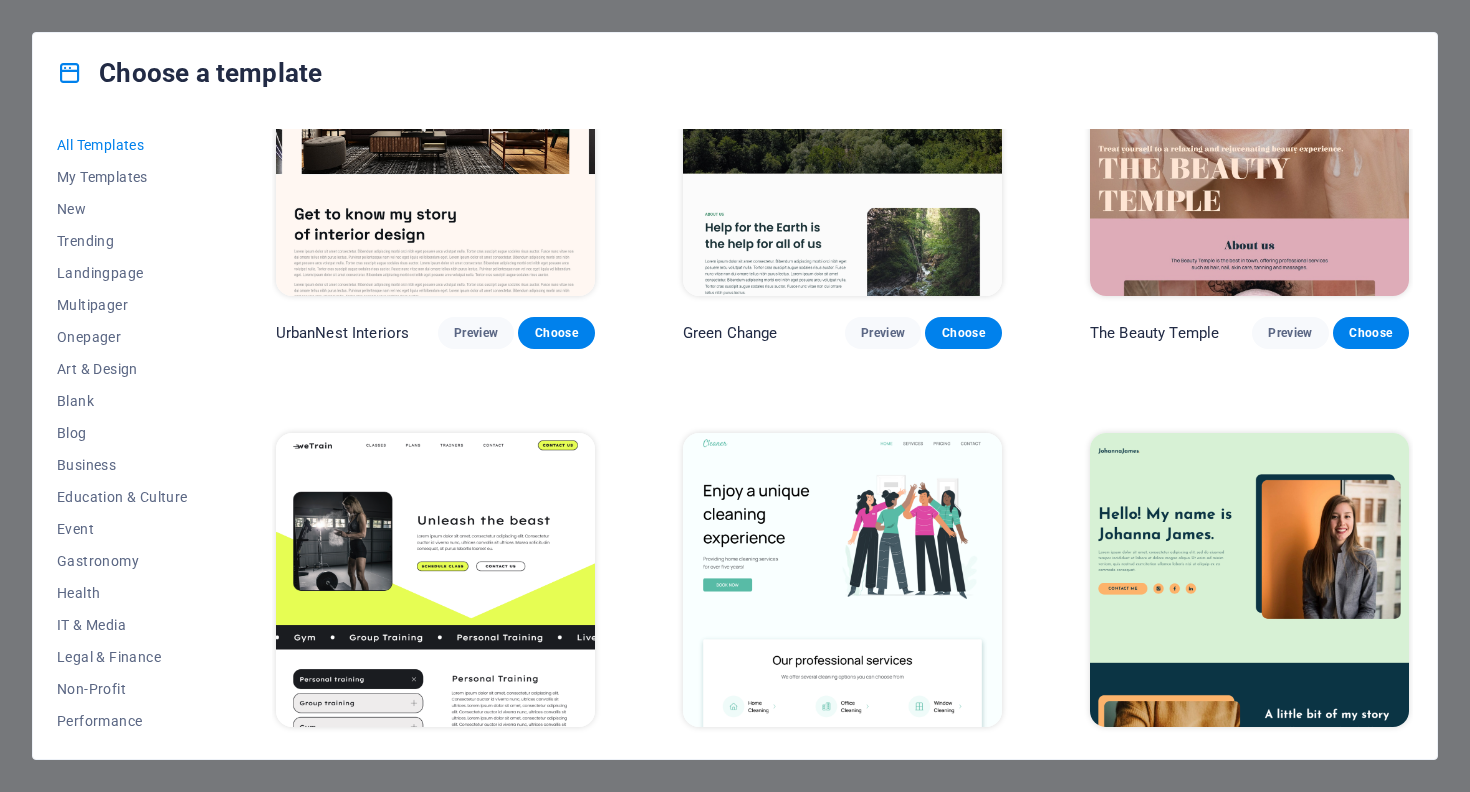 scroll, scrollTop: 2359, scrollLeft: 0, axis: vertical 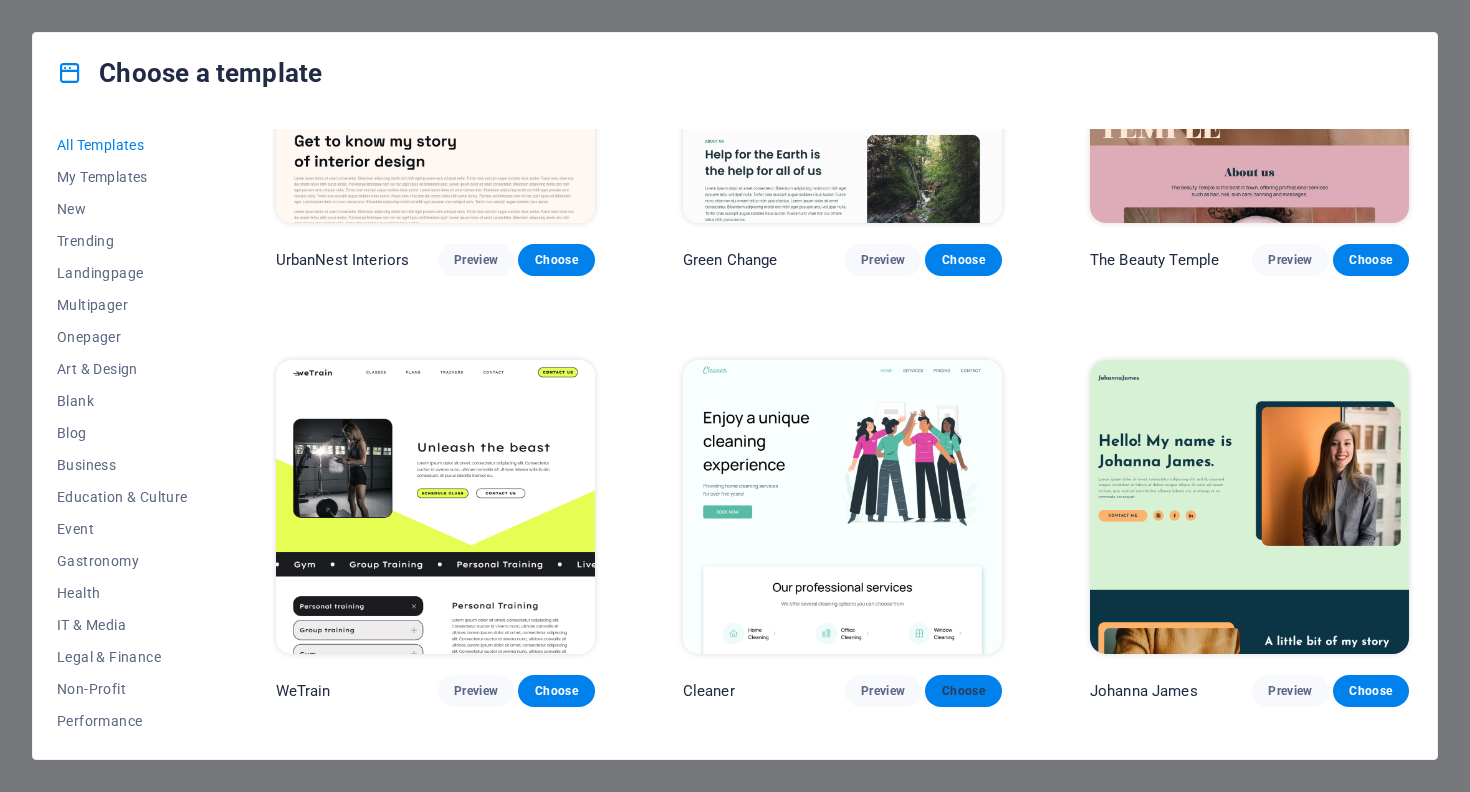 click on "Choose" at bounding box center [963, 691] 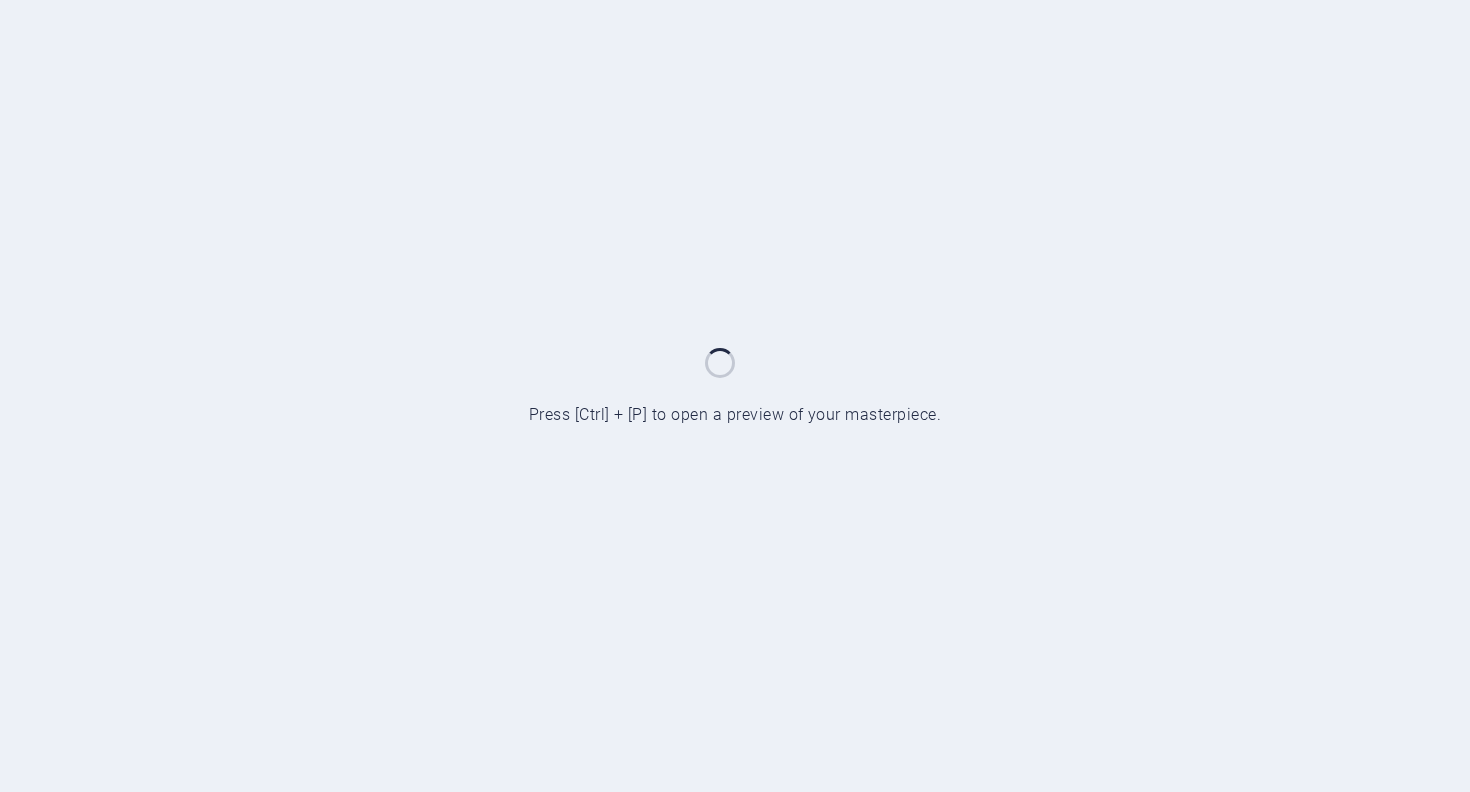 scroll, scrollTop: 0, scrollLeft: 0, axis: both 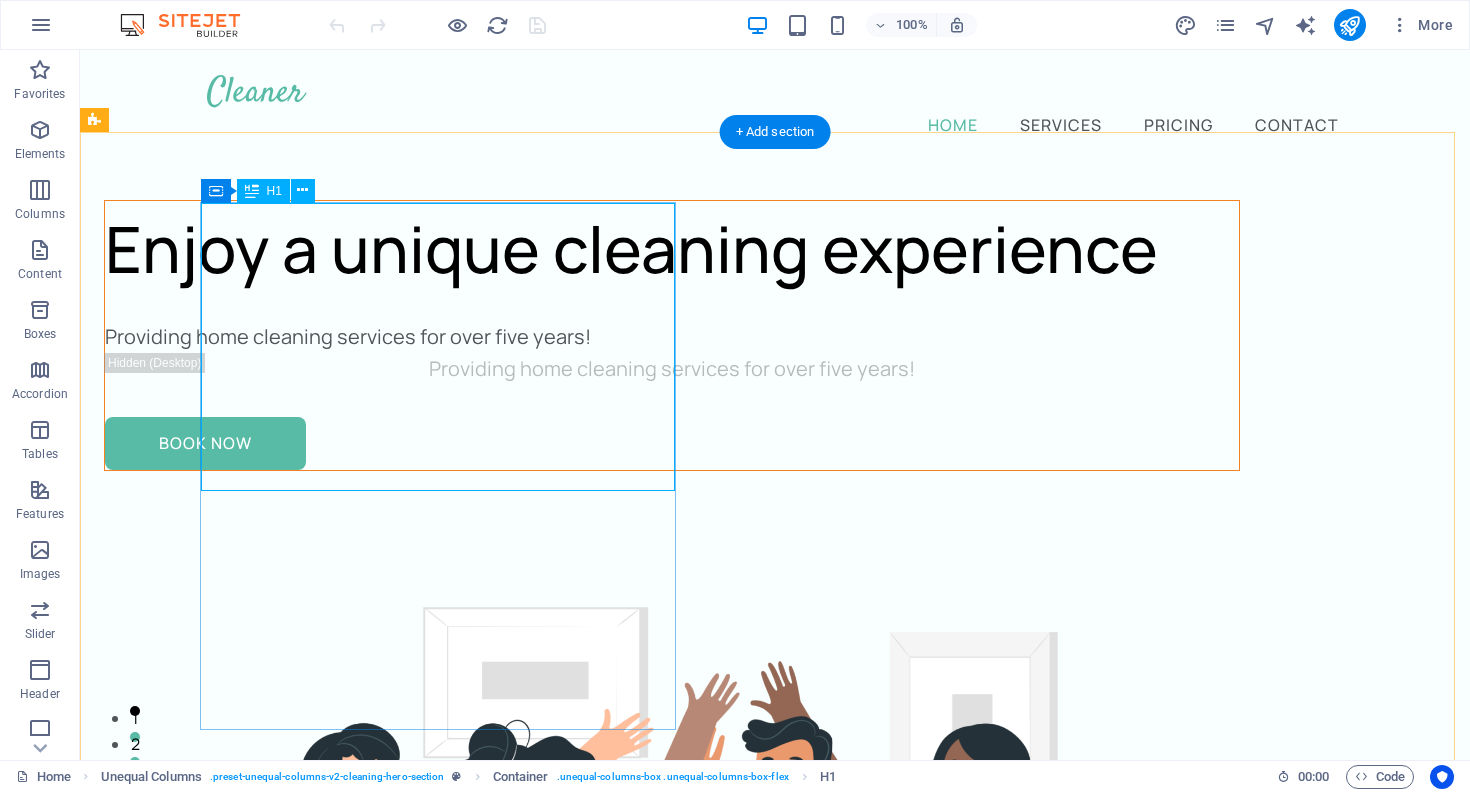 click on "Enjoy a unique cleaning experience" at bounding box center (672, 249) 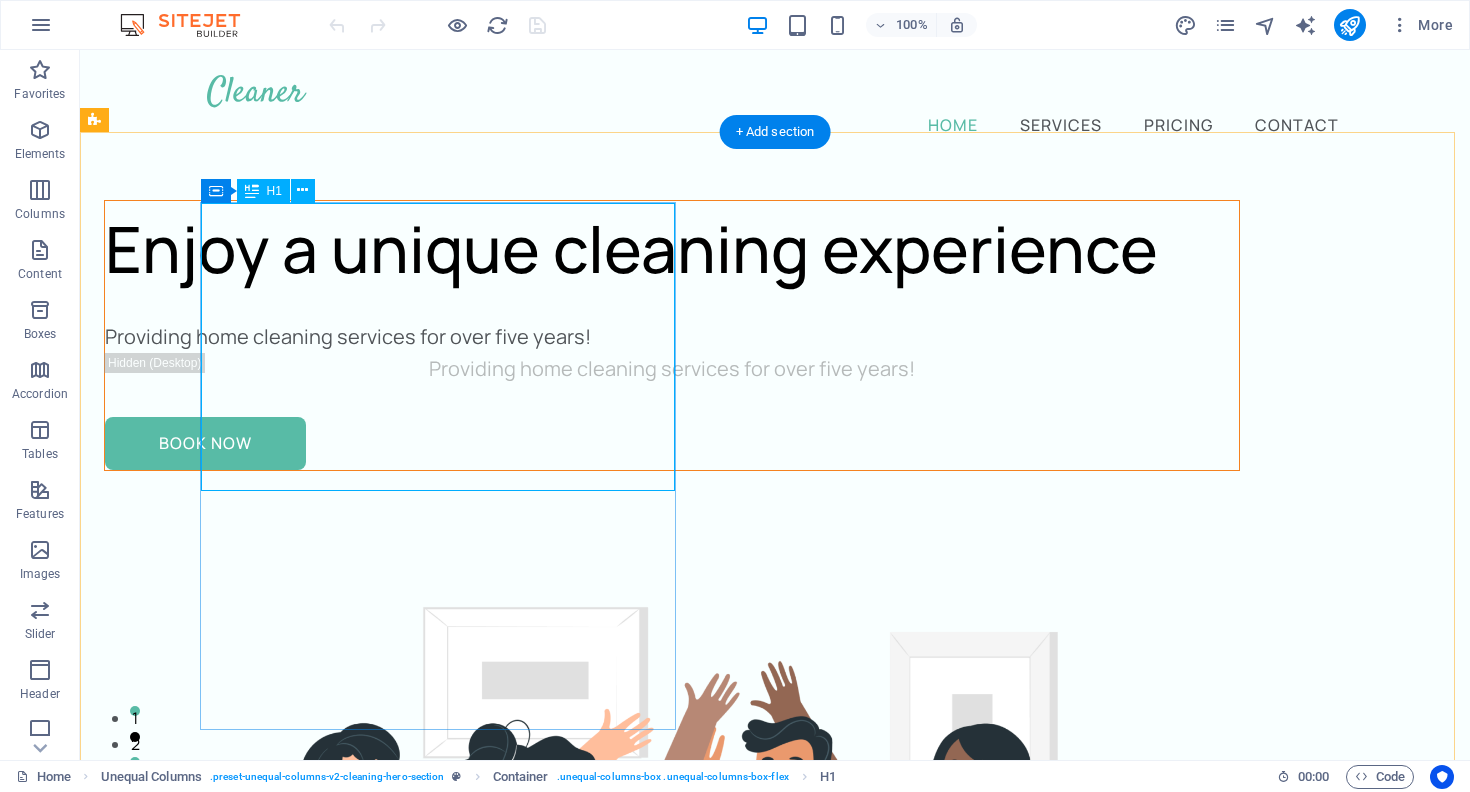 click on "Enjoy a unique cleaning experience" at bounding box center (672, 249) 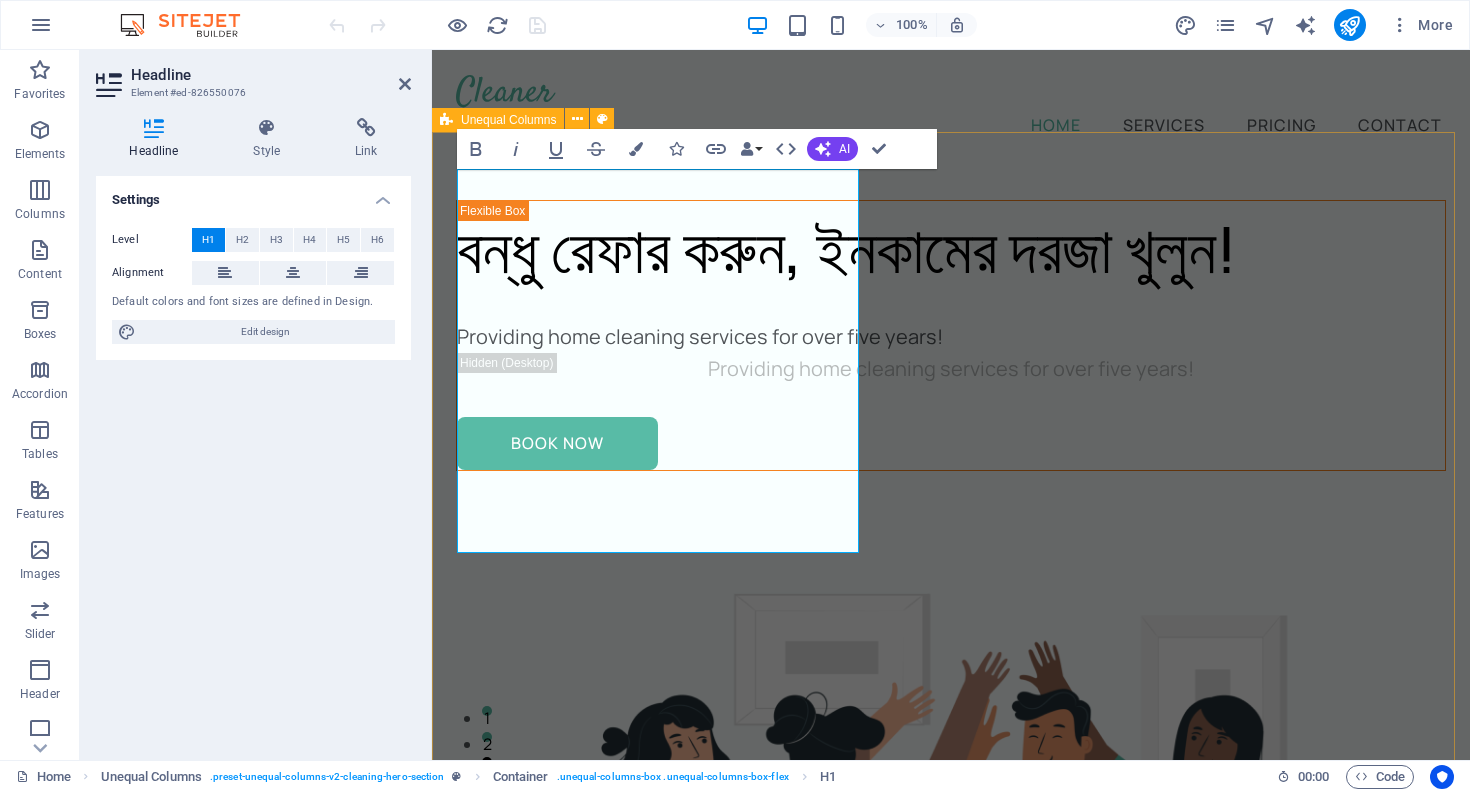 click on "বন্ধু রেফার করুন, ইনকামের দরজা খুলুন! Providing home cleaning services for over five years! Providing home cleaning services for over five years! Book Now" at bounding box center [951, 861] 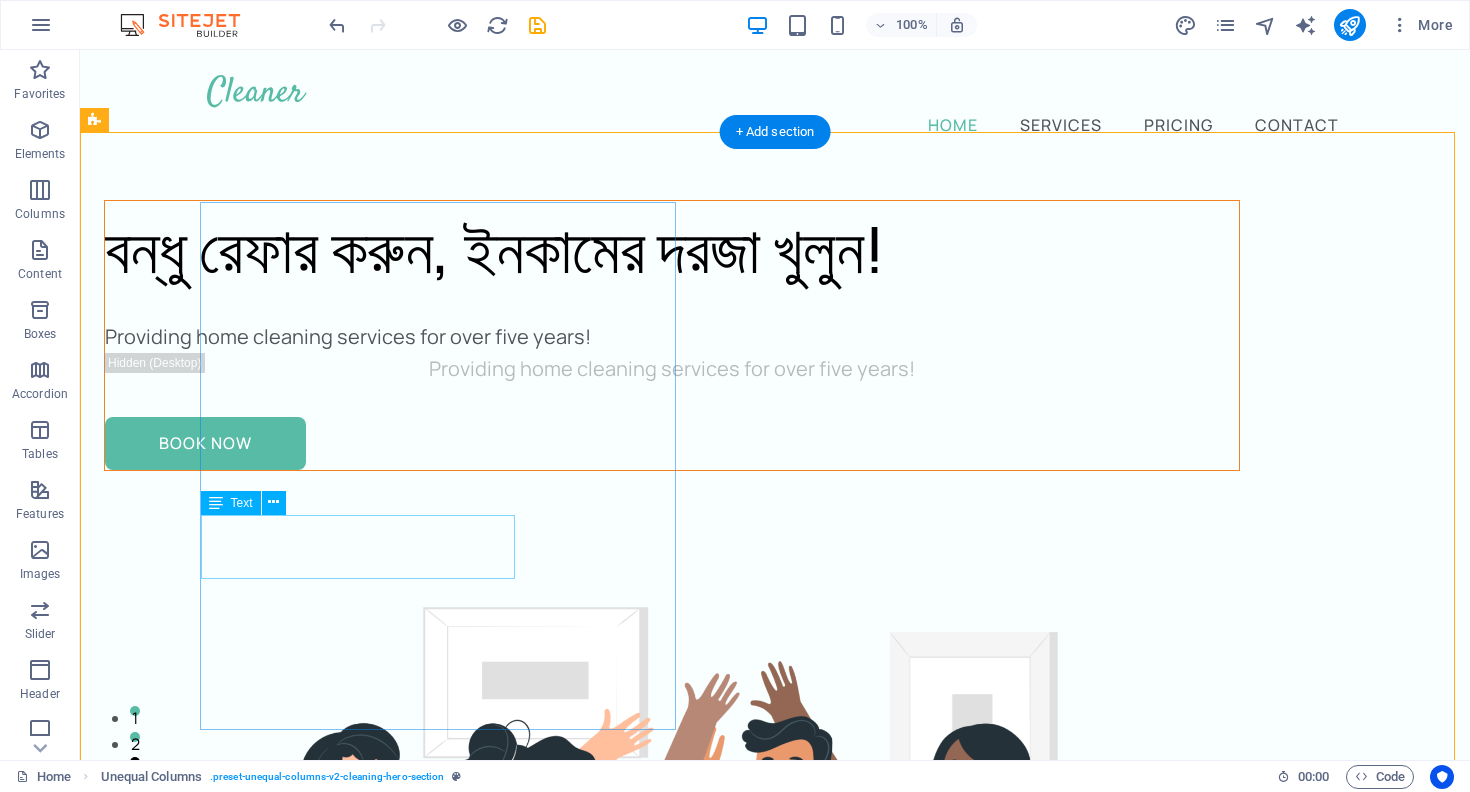 click on "Providing home cleaning services for over five years!" at bounding box center [672, 337] 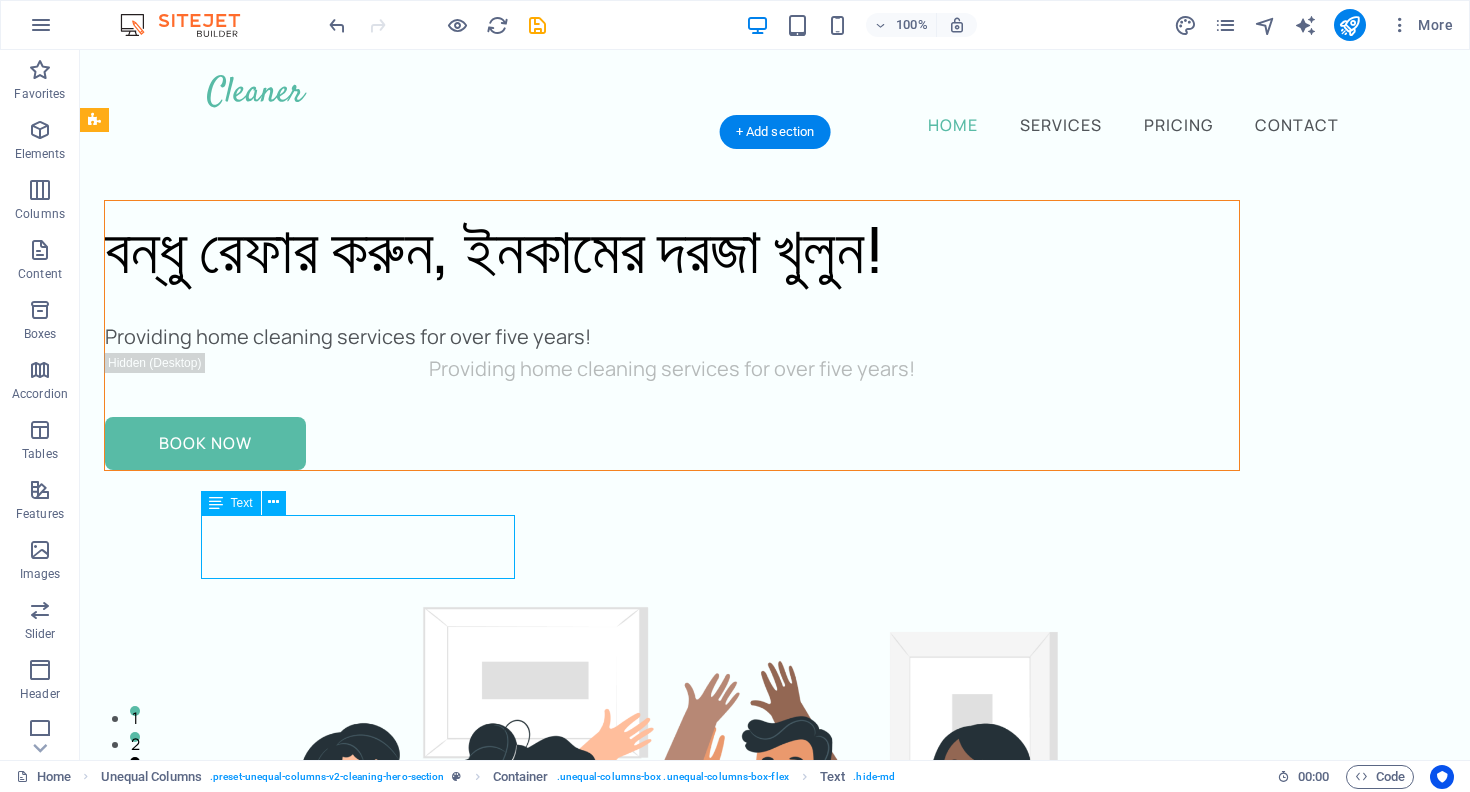 click on "Providing home cleaning services for over five years!" at bounding box center [672, 337] 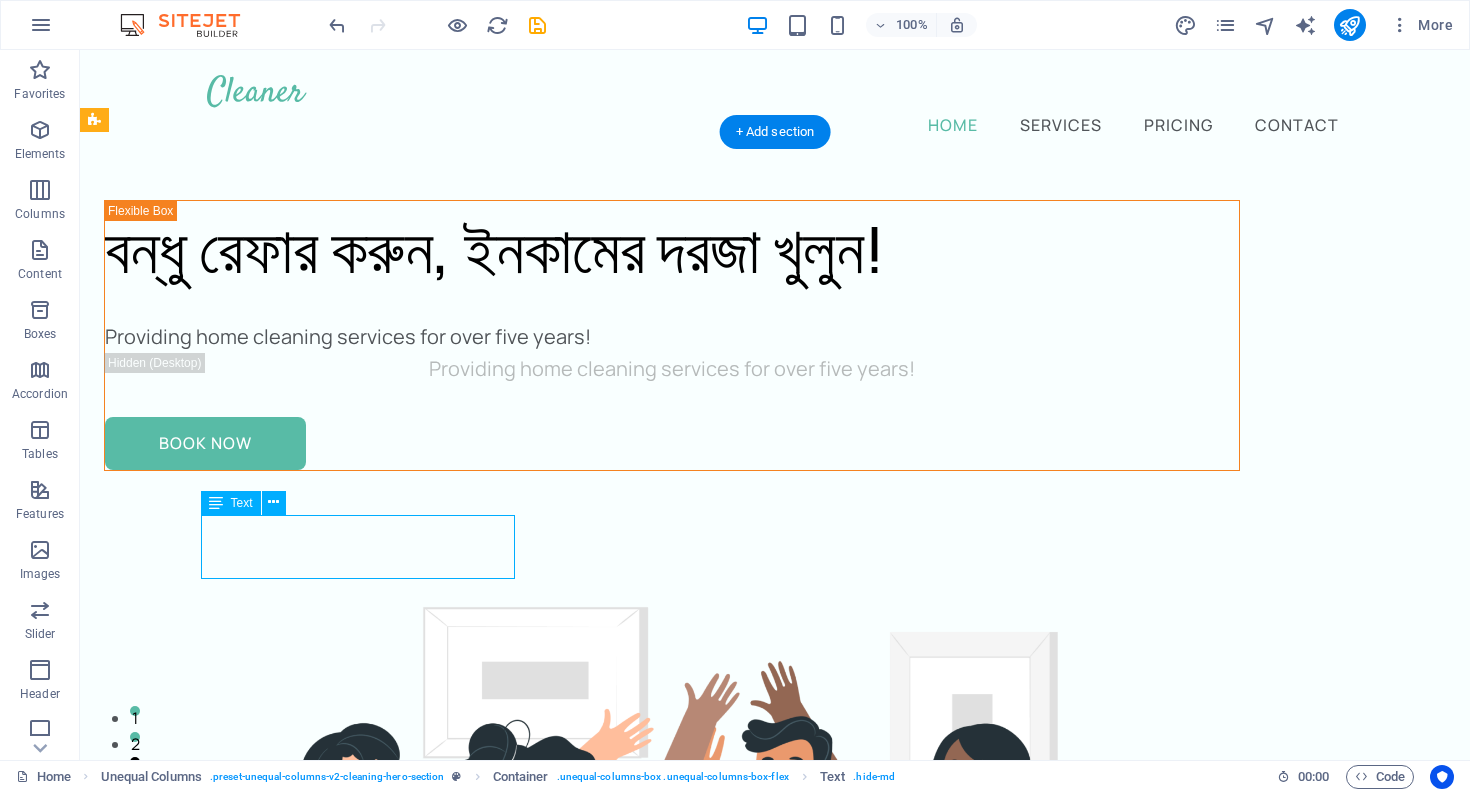 drag, startPoint x: 290, startPoint y: 483, endPoint x: 370, endPoint y: 533, distance: 94.33981 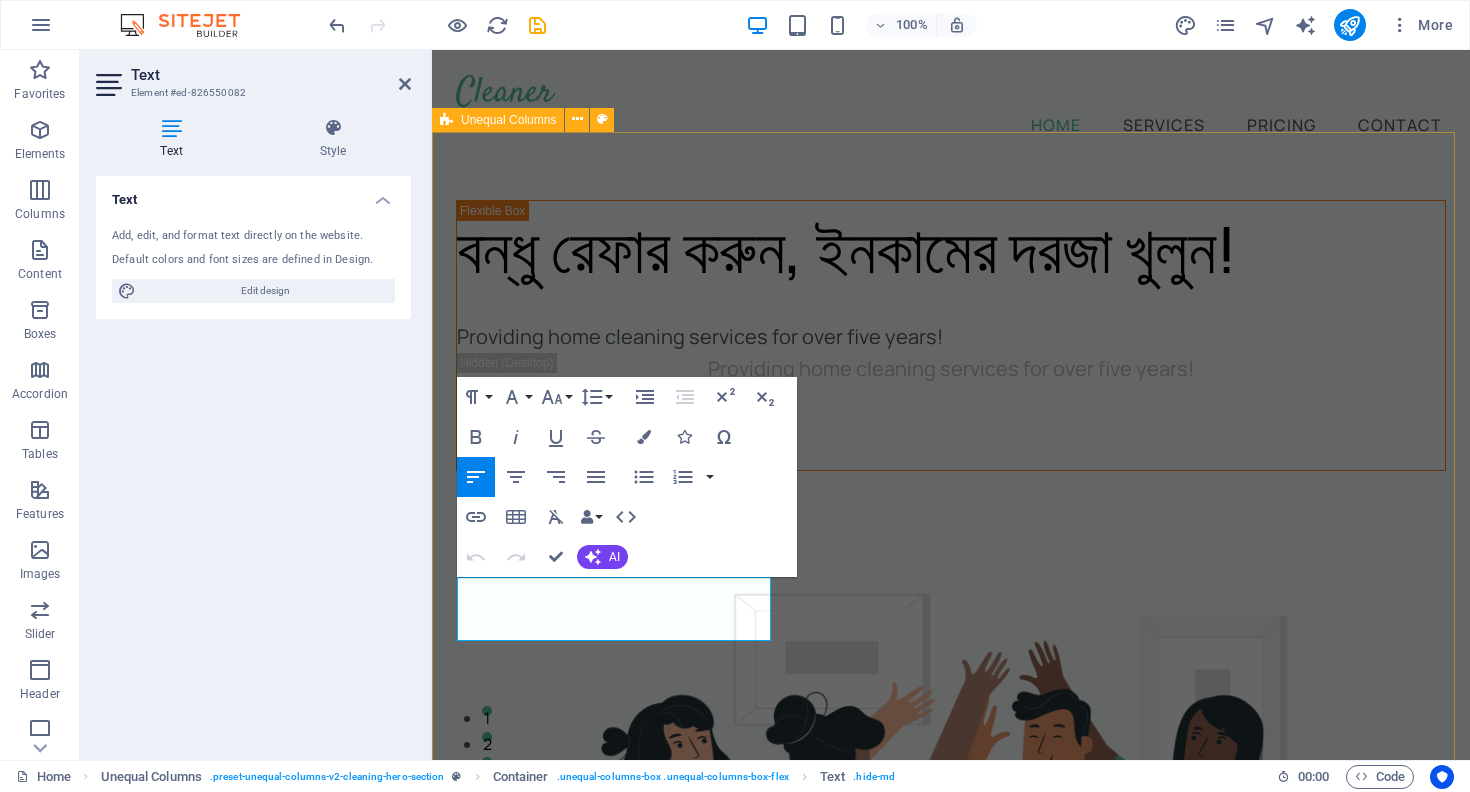click on "বন্ধু রেফার করুন, ইনকামের দরজা খুলুন! Providing home cleaning services for over five years! Providing home cleaning services for over five years! Book Now" at bounding box center (951, 861) 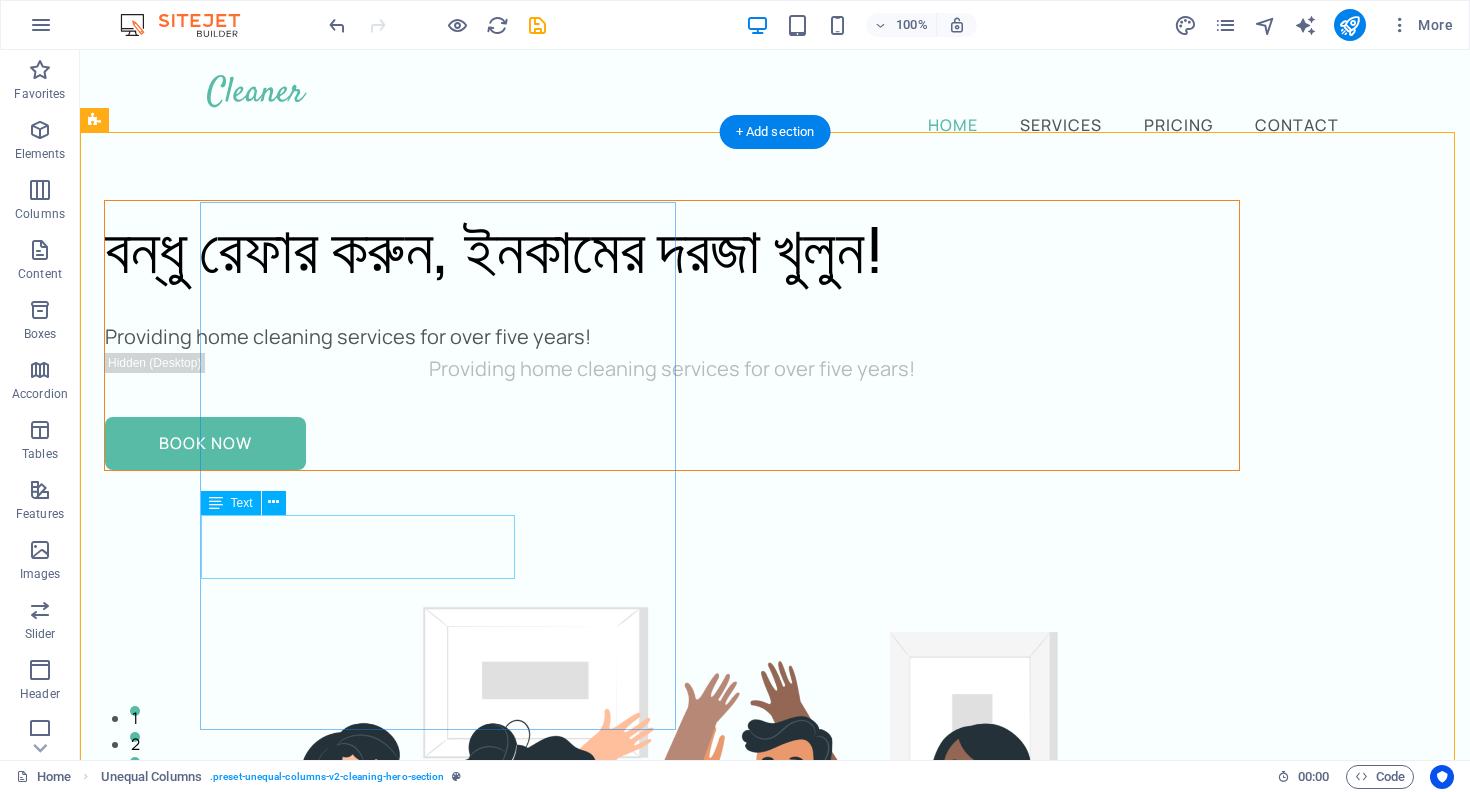click on "Providing home cleaning services for over five years!" at bounding box center (672, 337) 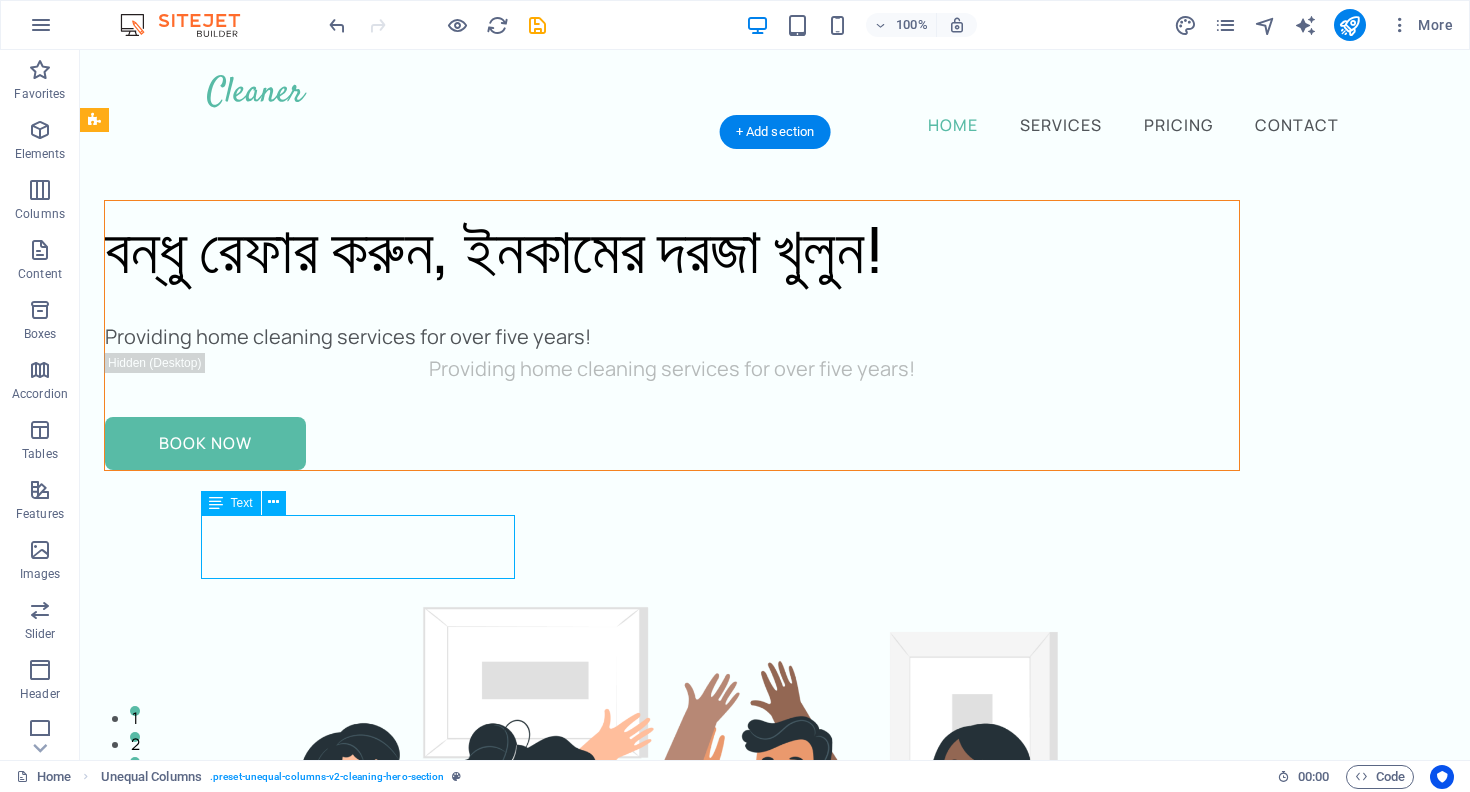 click on "Providing home cleaning services for over five years!" at bounding box center (672, 337) 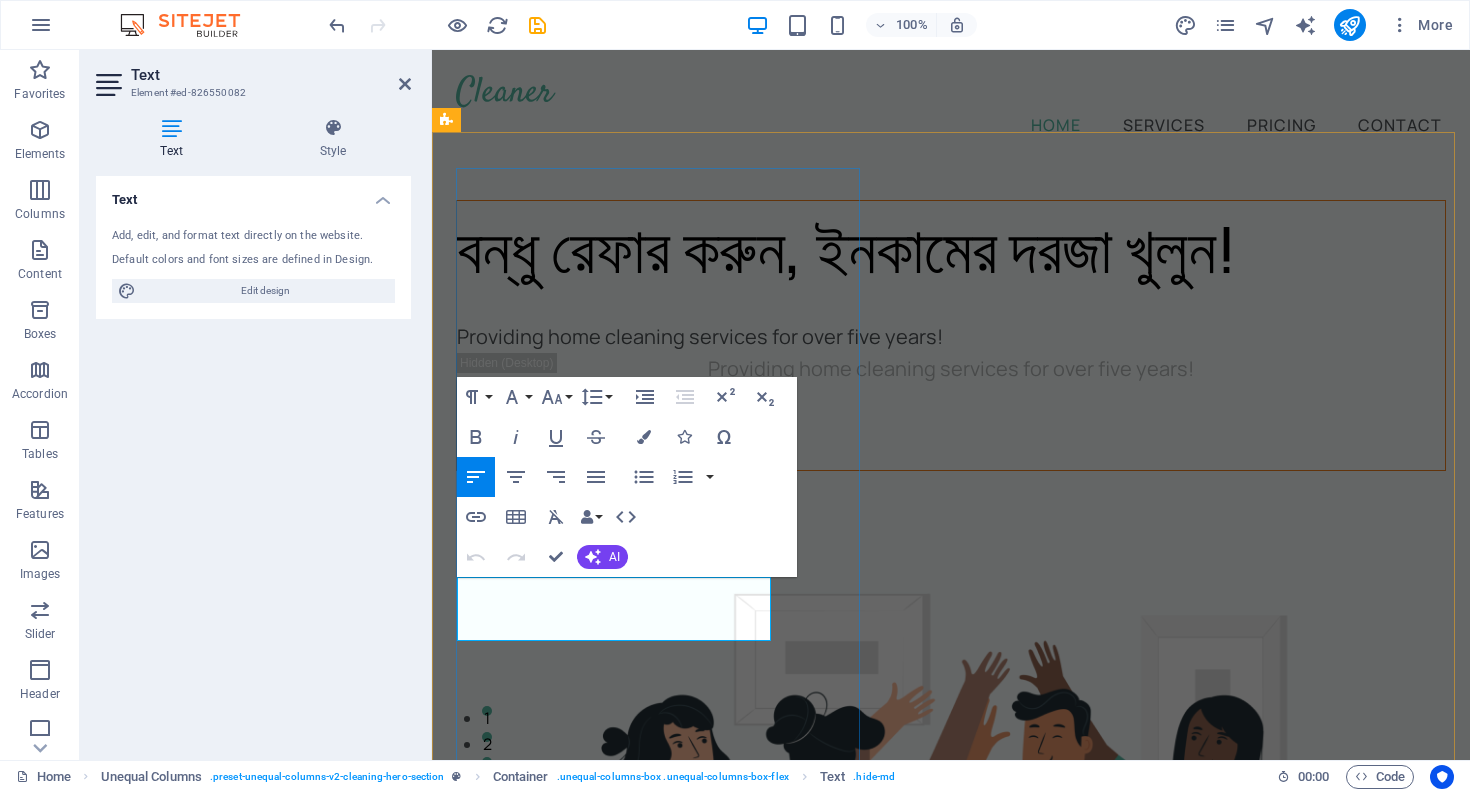 click on "Providing home cleaning services for over five years!" at bounding box center [951, 337] 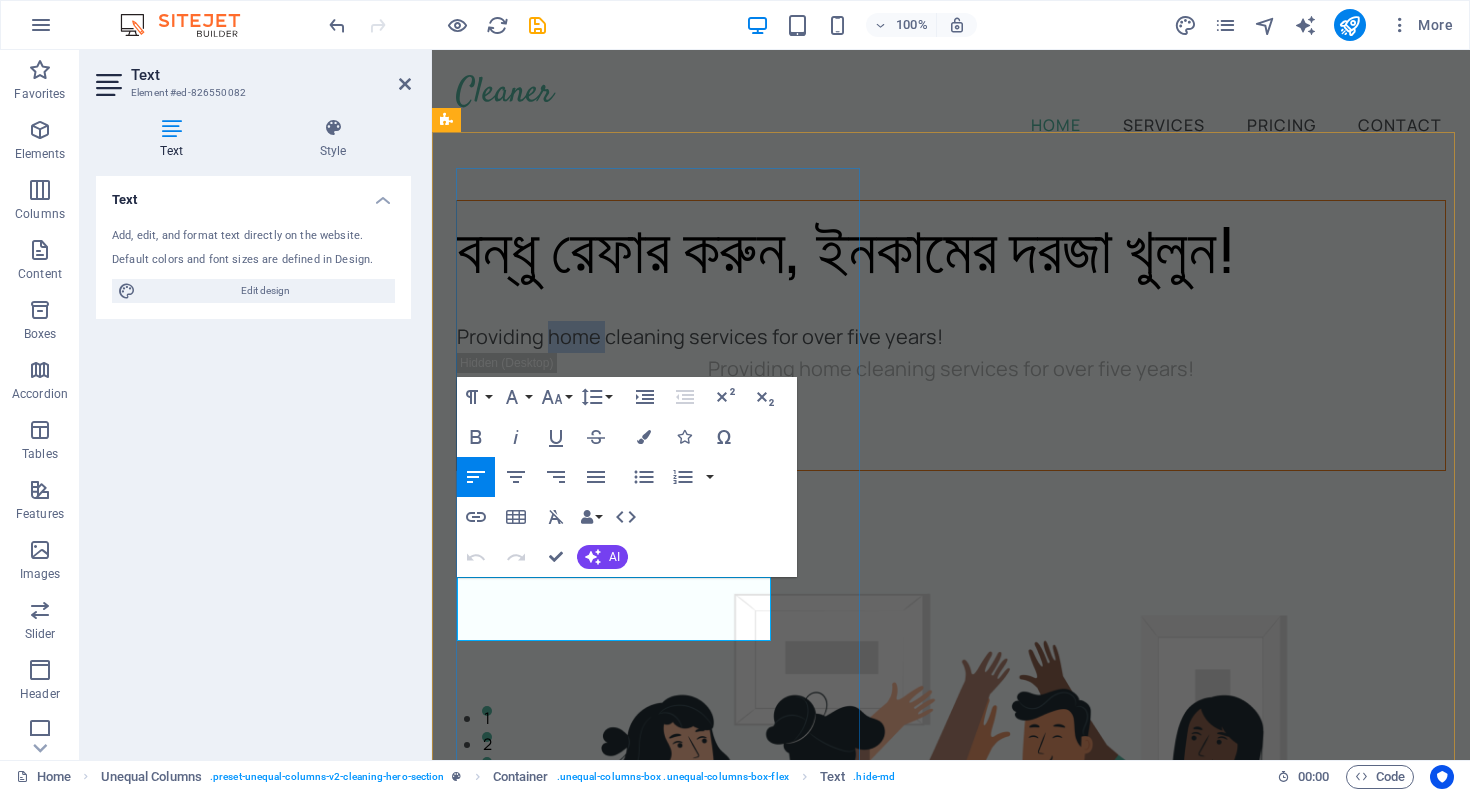 click on "Providing home cleaning services for over five years!" at bounding box center (951, 337) 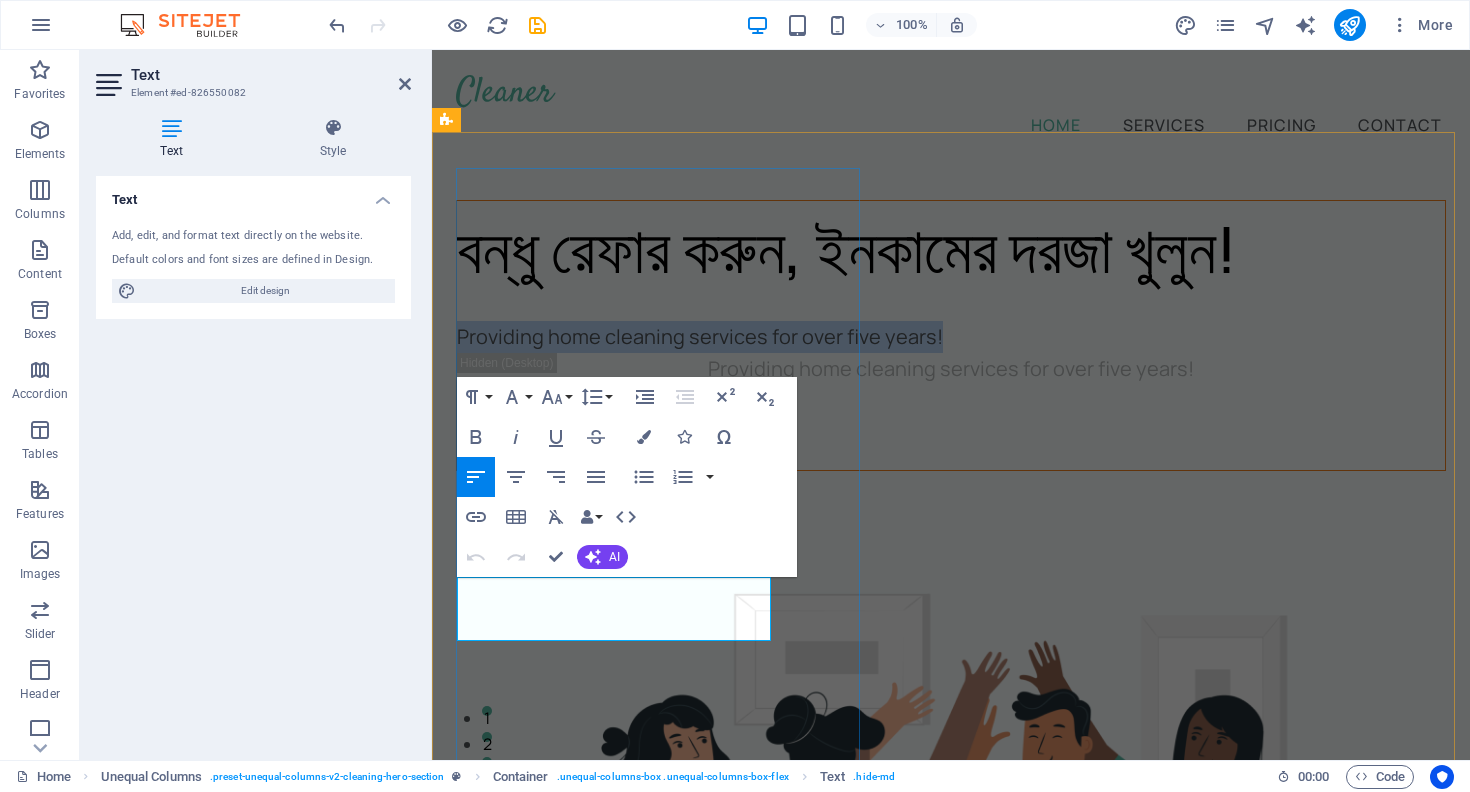 click on "Providing home cleaning services for over five years!" at bounding box center [951, 337] 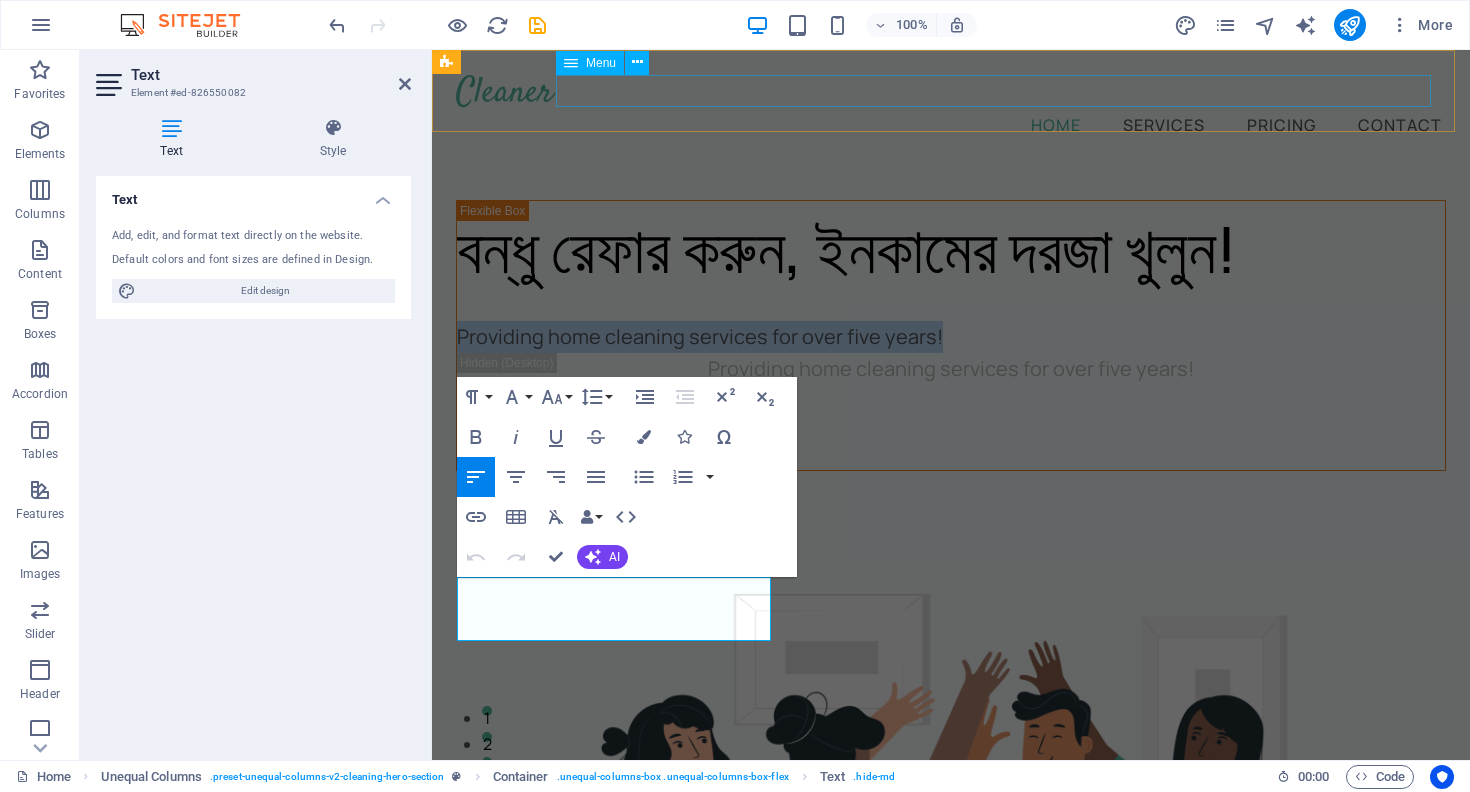 click on "Home Services Pricing Contact" at bounding box center (951, 124) 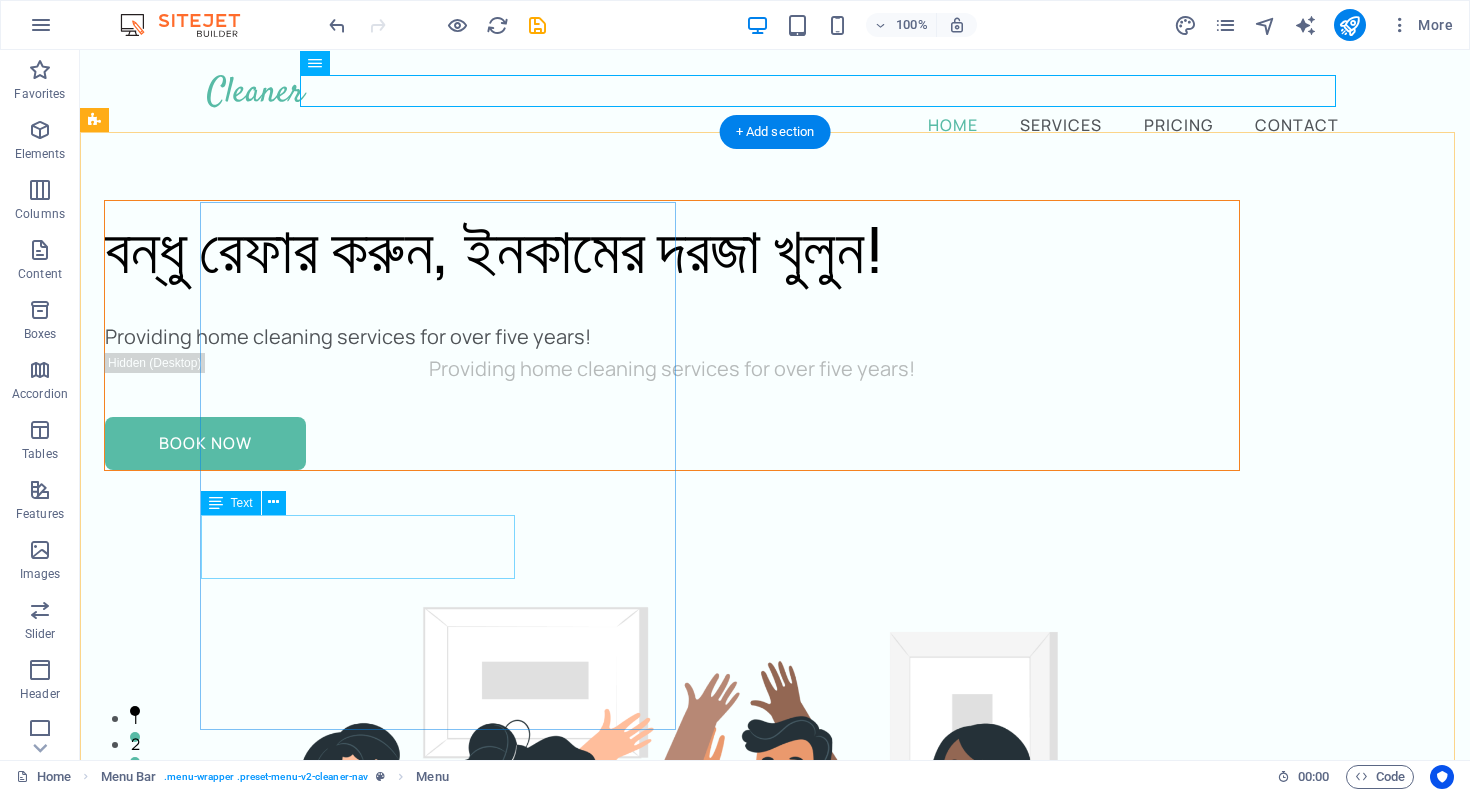 click on "Providing home cleaning services for over five years!" at bounding box center [672, 337] 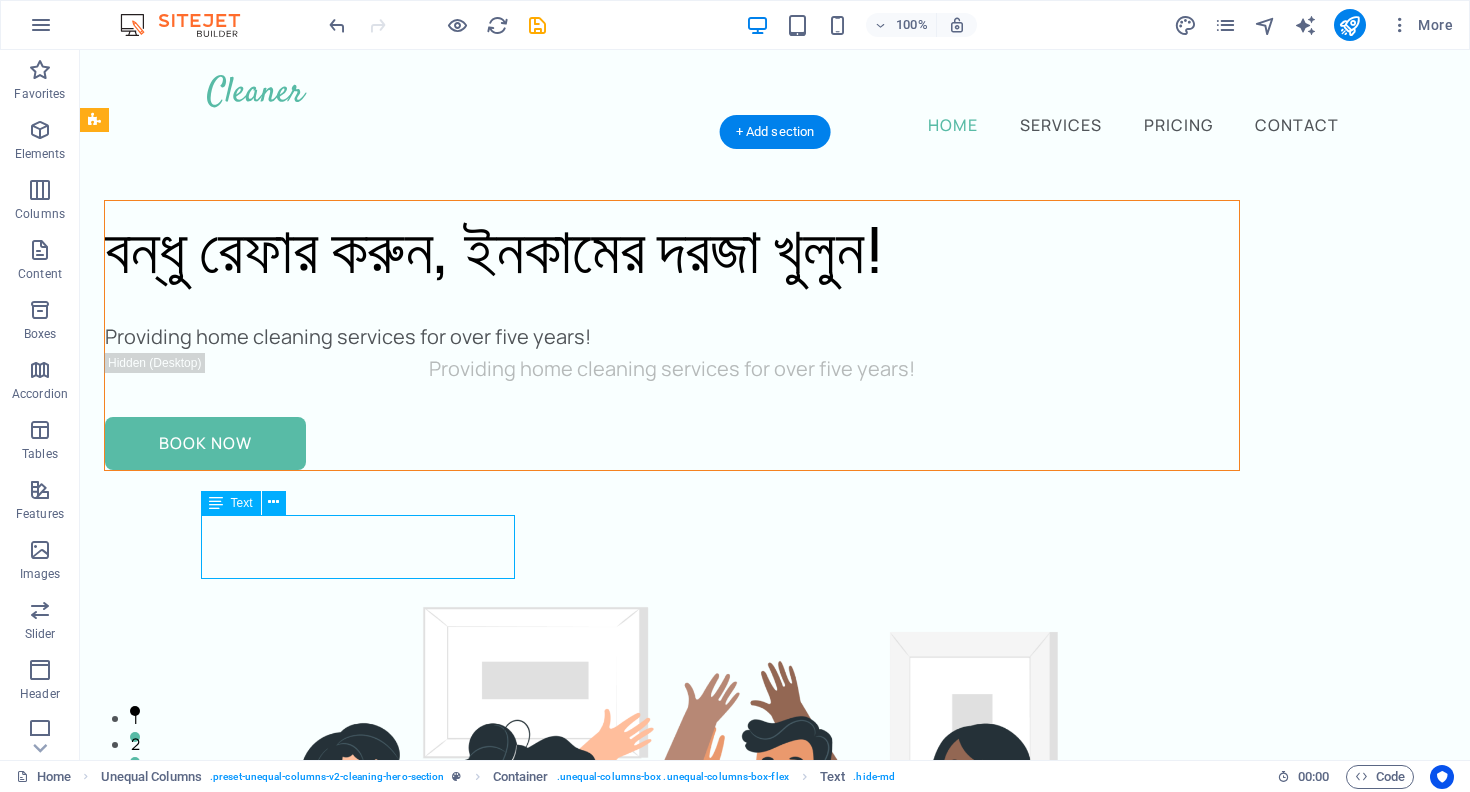 click on "Providing home cleaning services for over five years!" at bounding box center [672, 337] 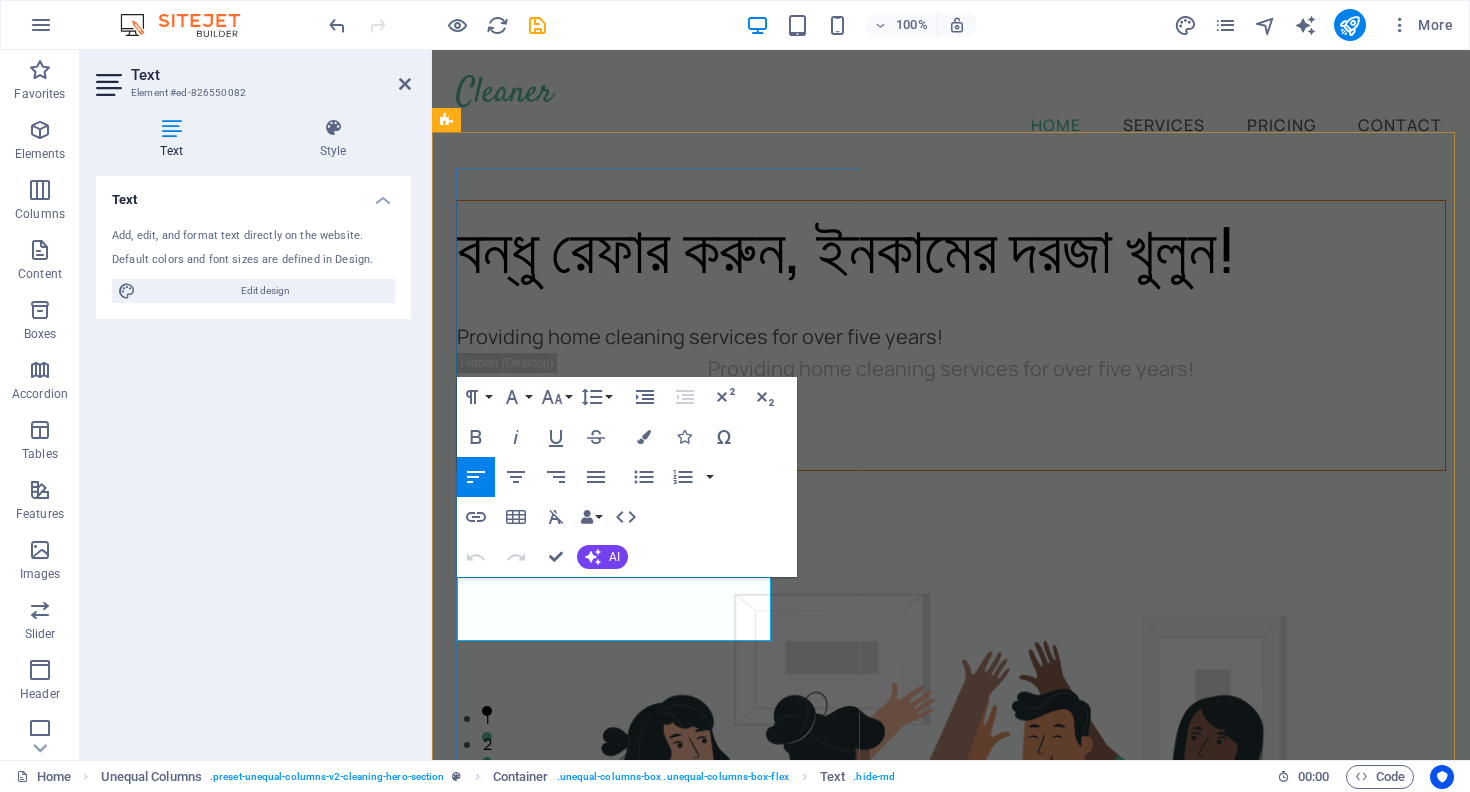 click on "Providing home cleaning services for over five years!" at bounding box center [951, 337] 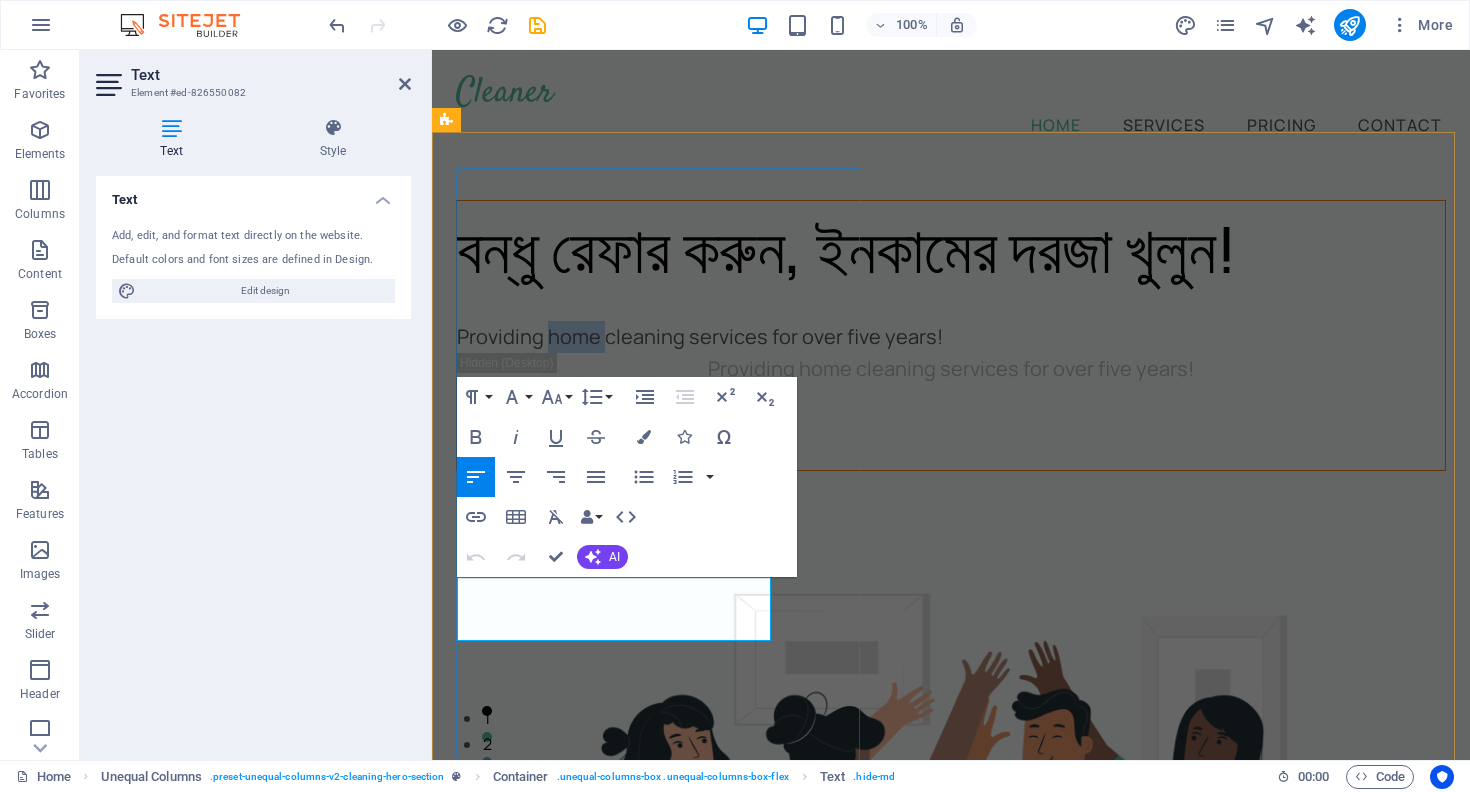 click on "Providing home cleaning services for over five years!" at bounding box center [951, 337] 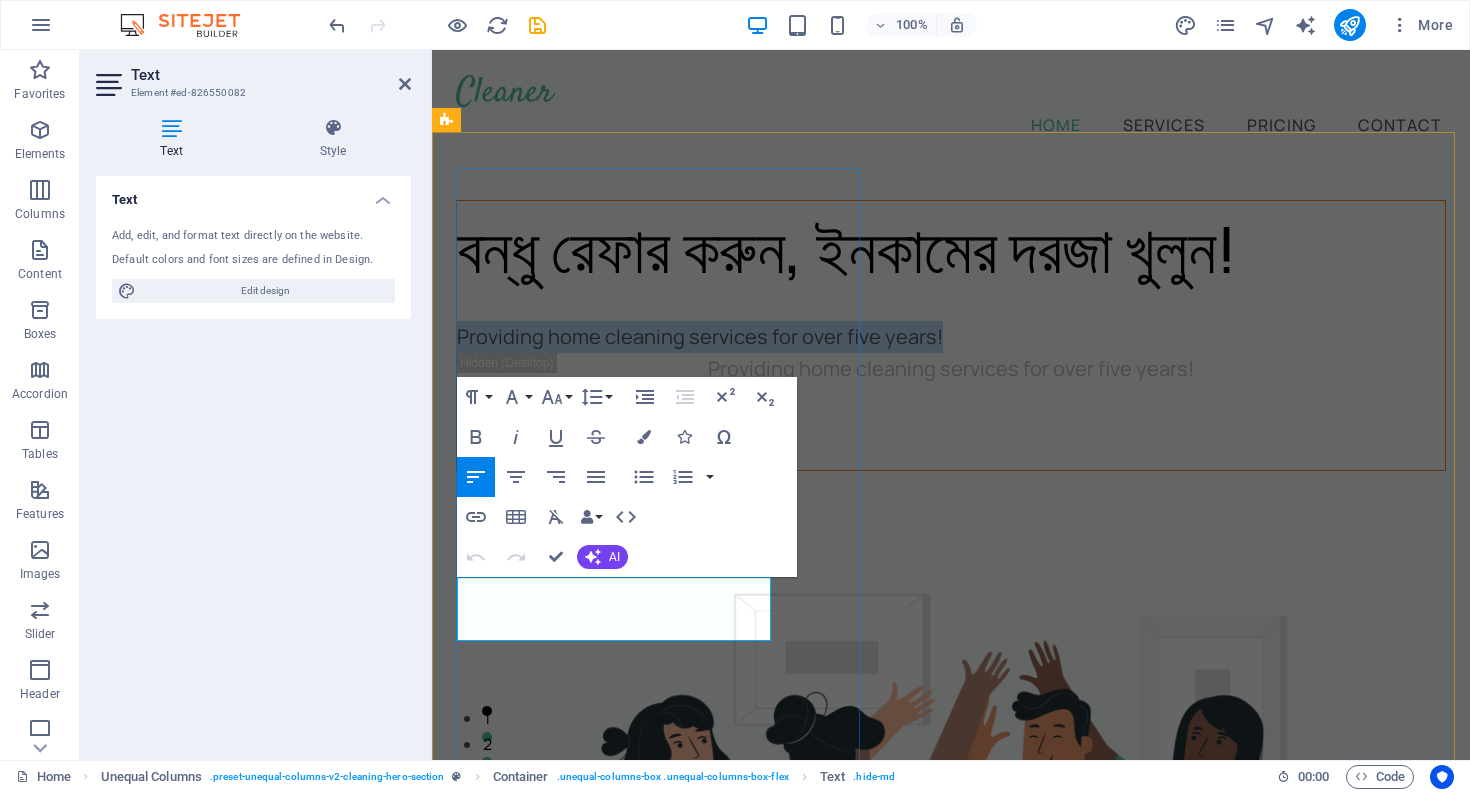 click on "Providing home cleaning services for over five years!" at bounding box center [951, 337] 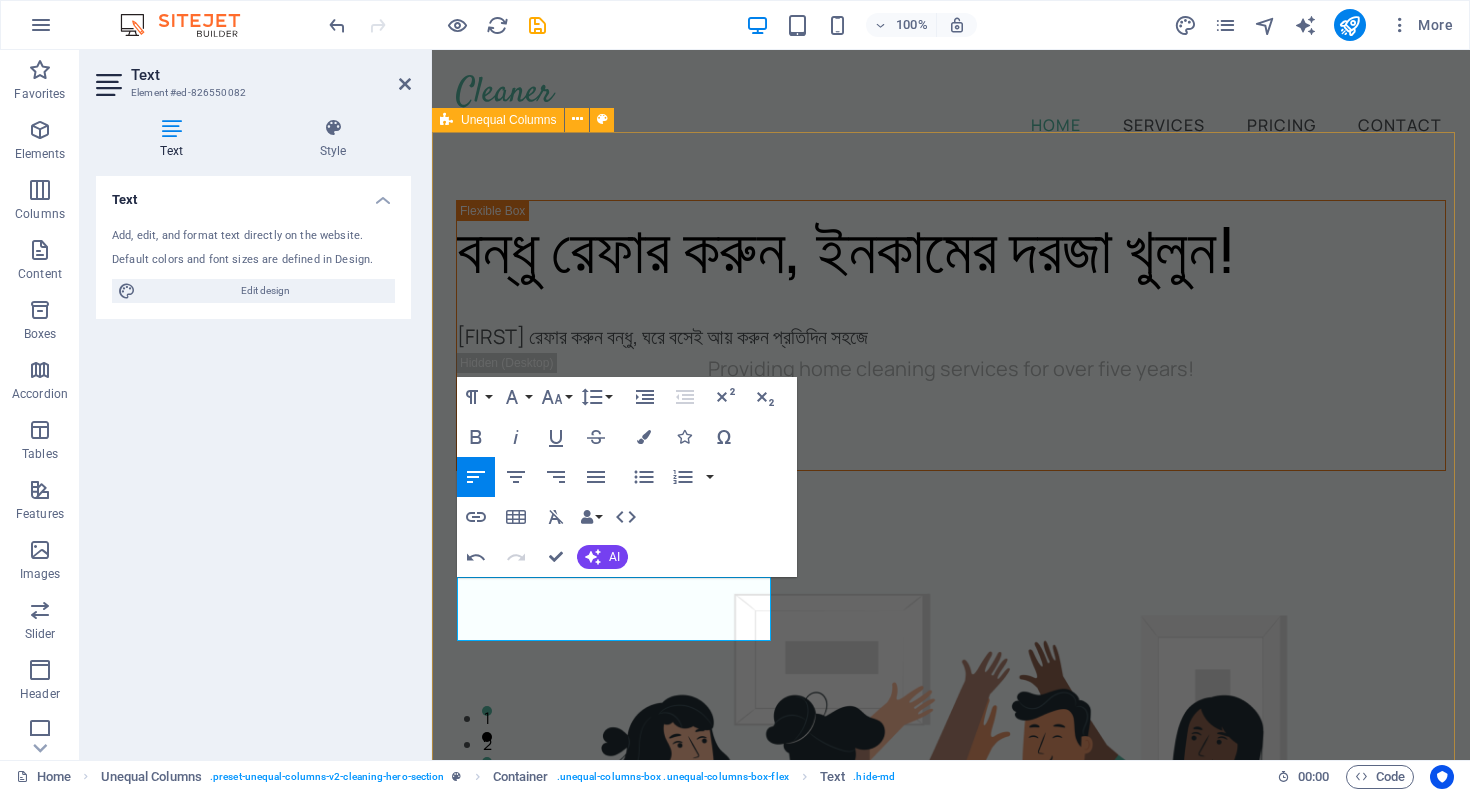 click on "বন্ধু রেফার করুন, ইনকামের দরজা খুলুন! রেফার করুন বন্ধু, ঘরে বসেই আয় করুন প্রতিদিন সহজে Providing home cleaning services for over five years! Book Now" at bounding box center [951, 861] 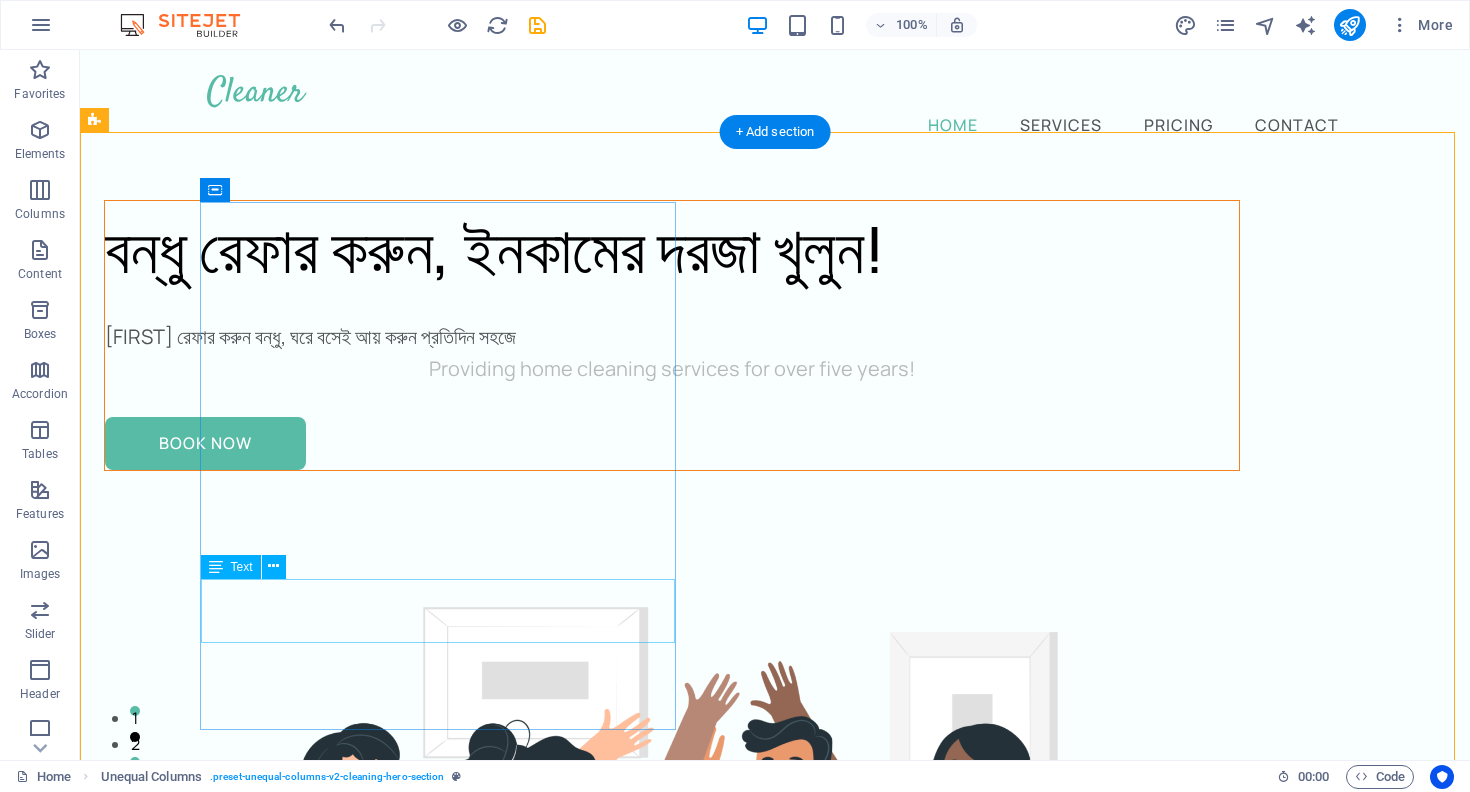click on "Providing home cleaning services for over five years!" at bounding box center (672, 369) 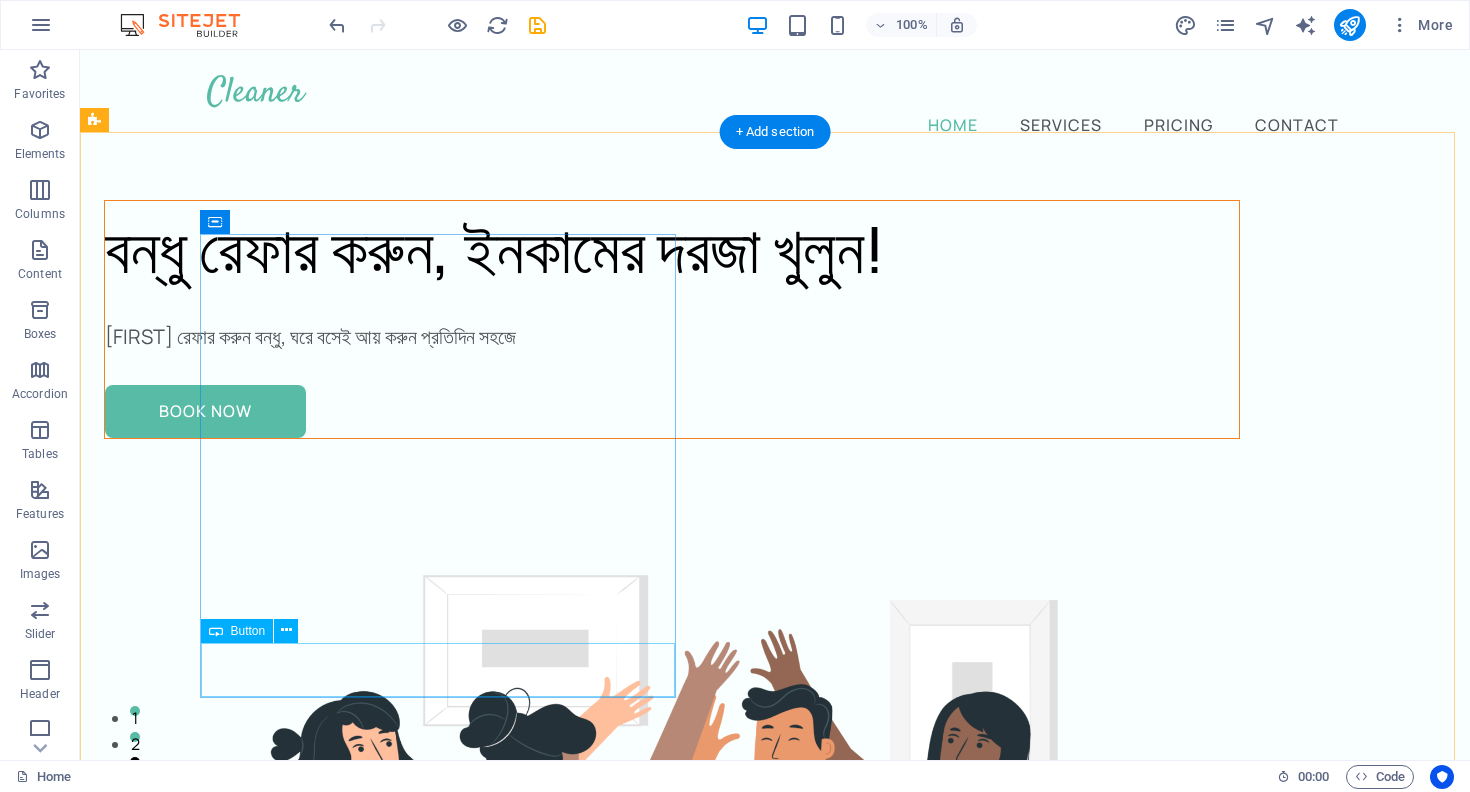 click on "Book Now" at bounding box center (672, 412) 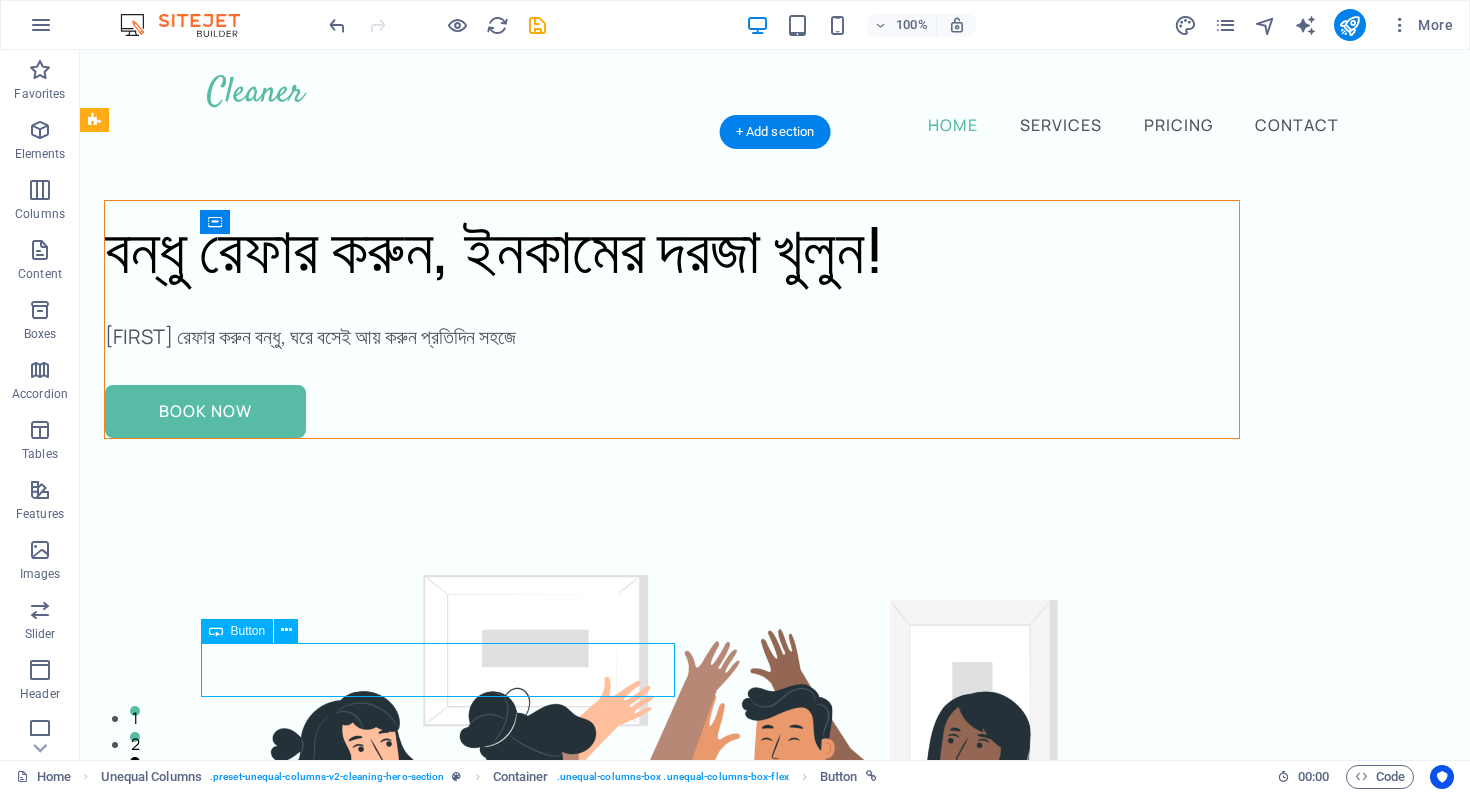 click on "Book Now" at bounding box center (672, 412) 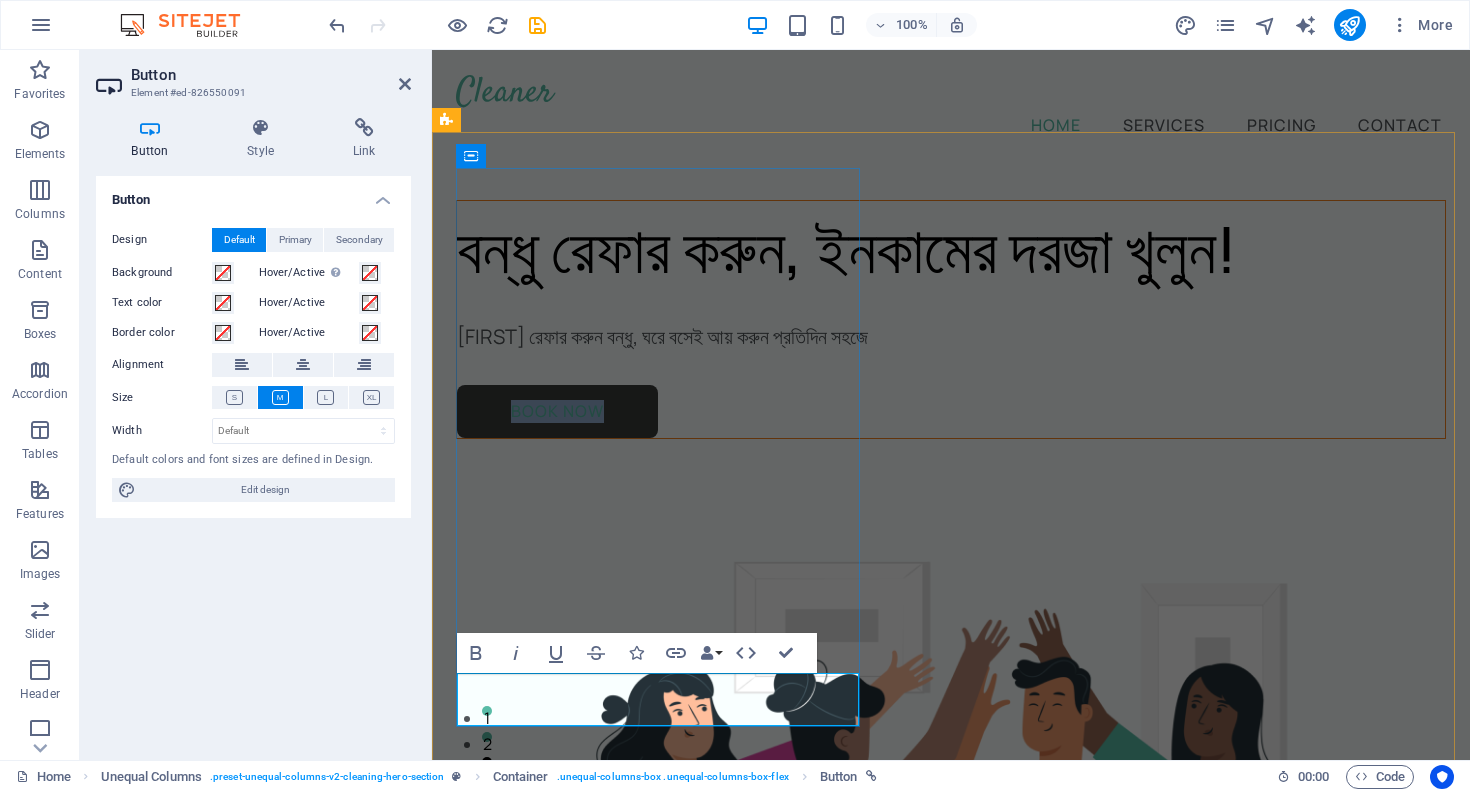 click on "Book Now" at bounding box center [557, 412] 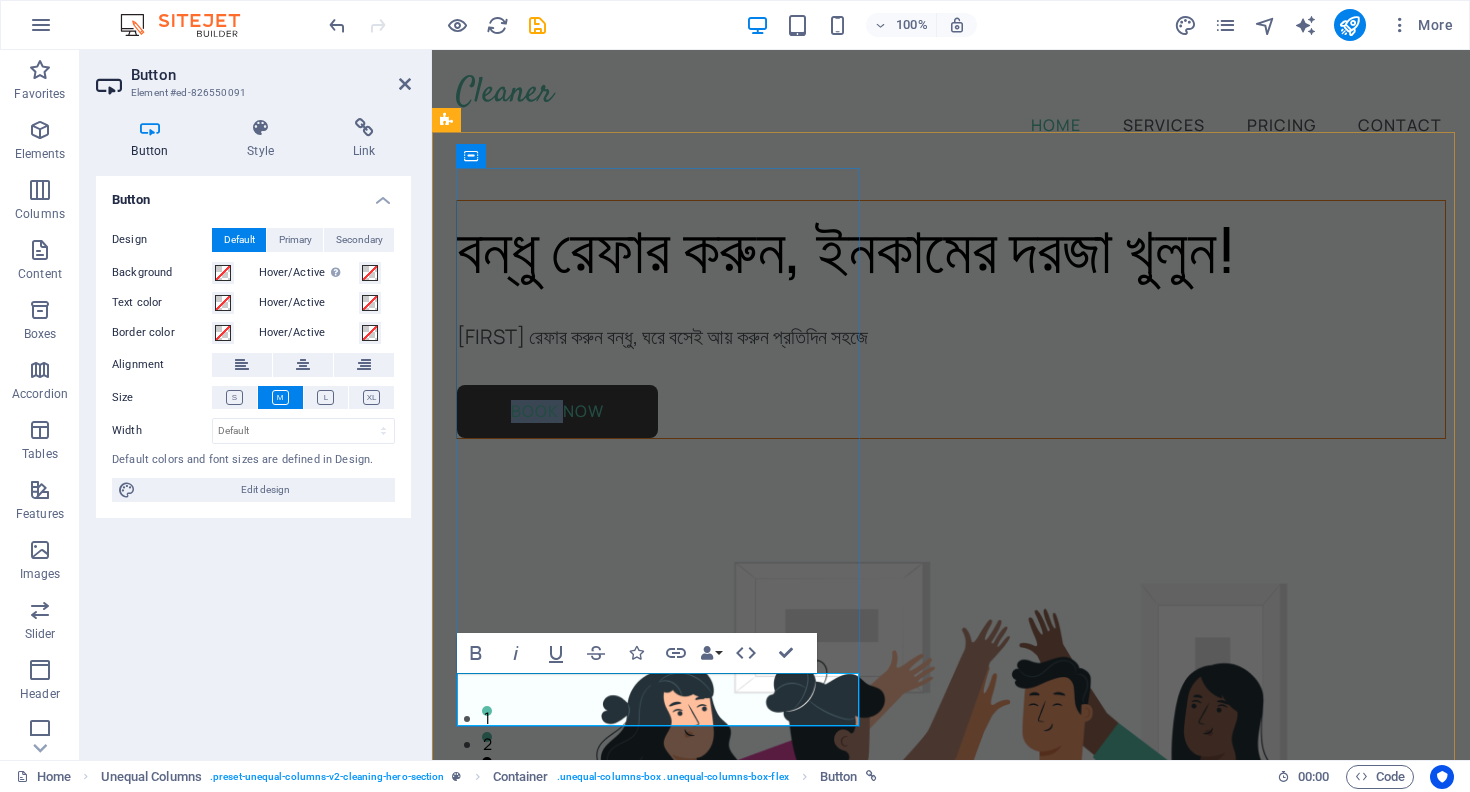 click on "Book Now" at bounding box center (557, 412) 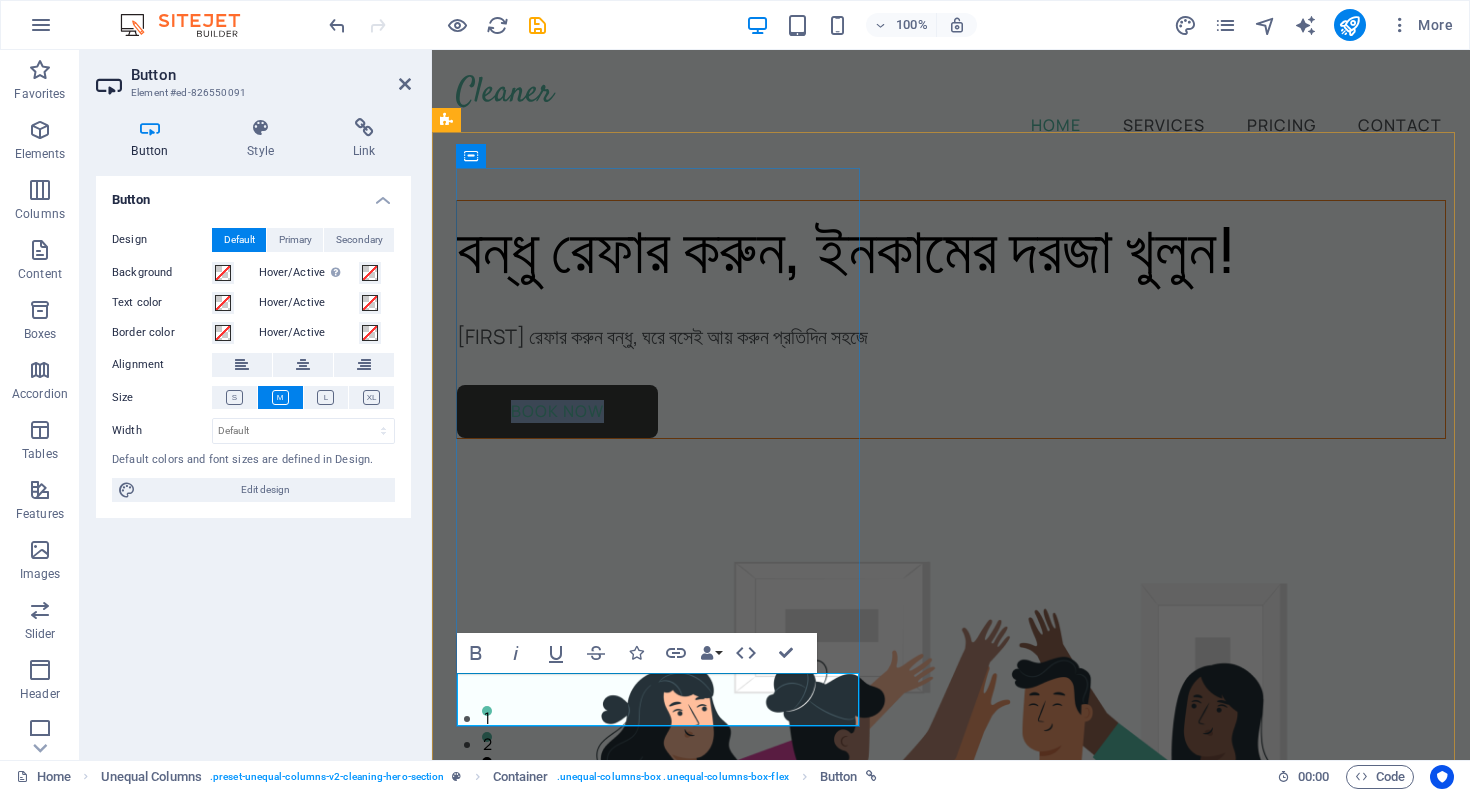 click on "Book Now" at bounding box center [557, 412] 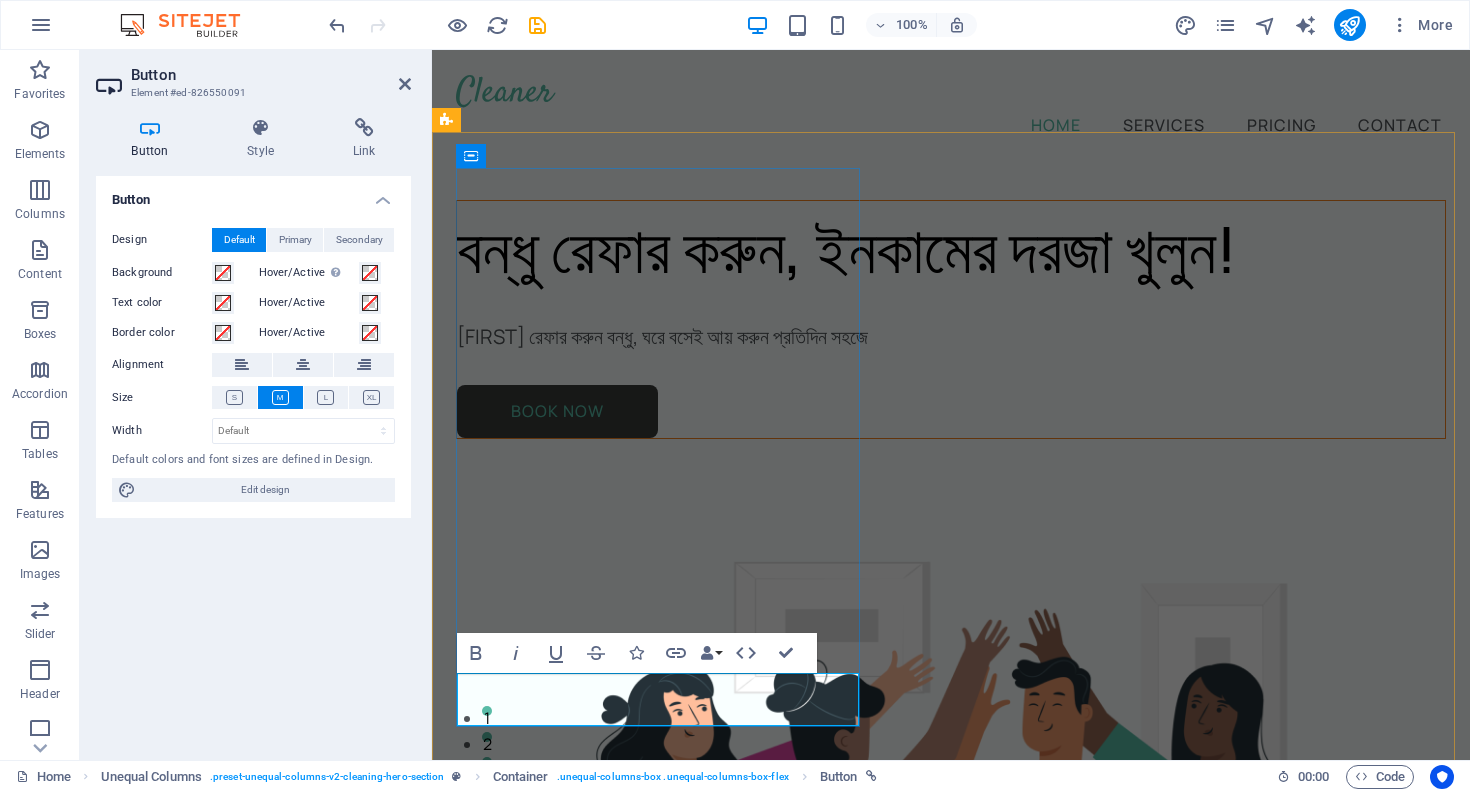 type 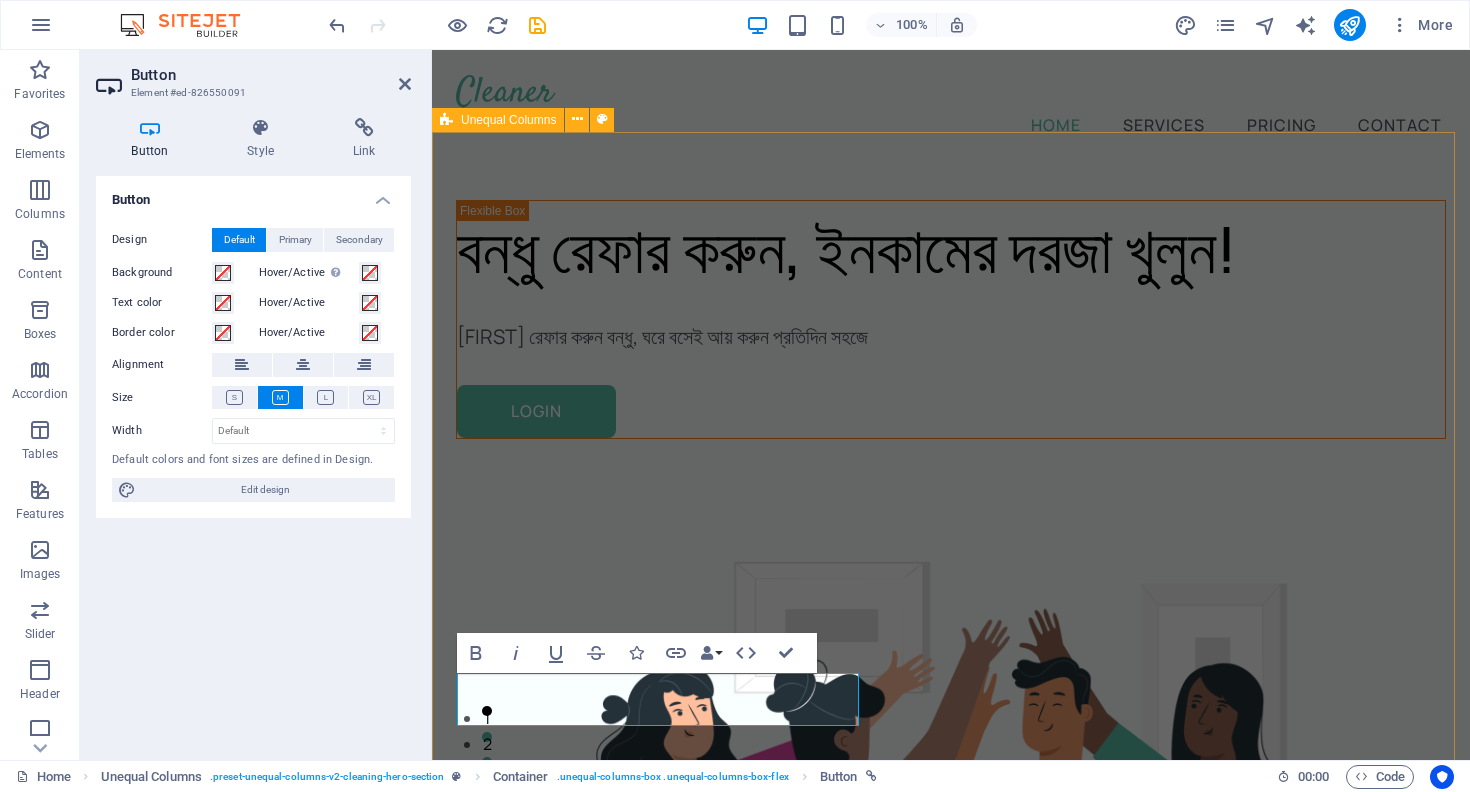 click on "[FIRST] রেফার করুন, ইনকামের দরজা খুলুন! রেফার করুন বন্ধু, ঘরে বসেই আয় করুন প্রতিদিন সহজে Login" at bounding box center [951, 845] 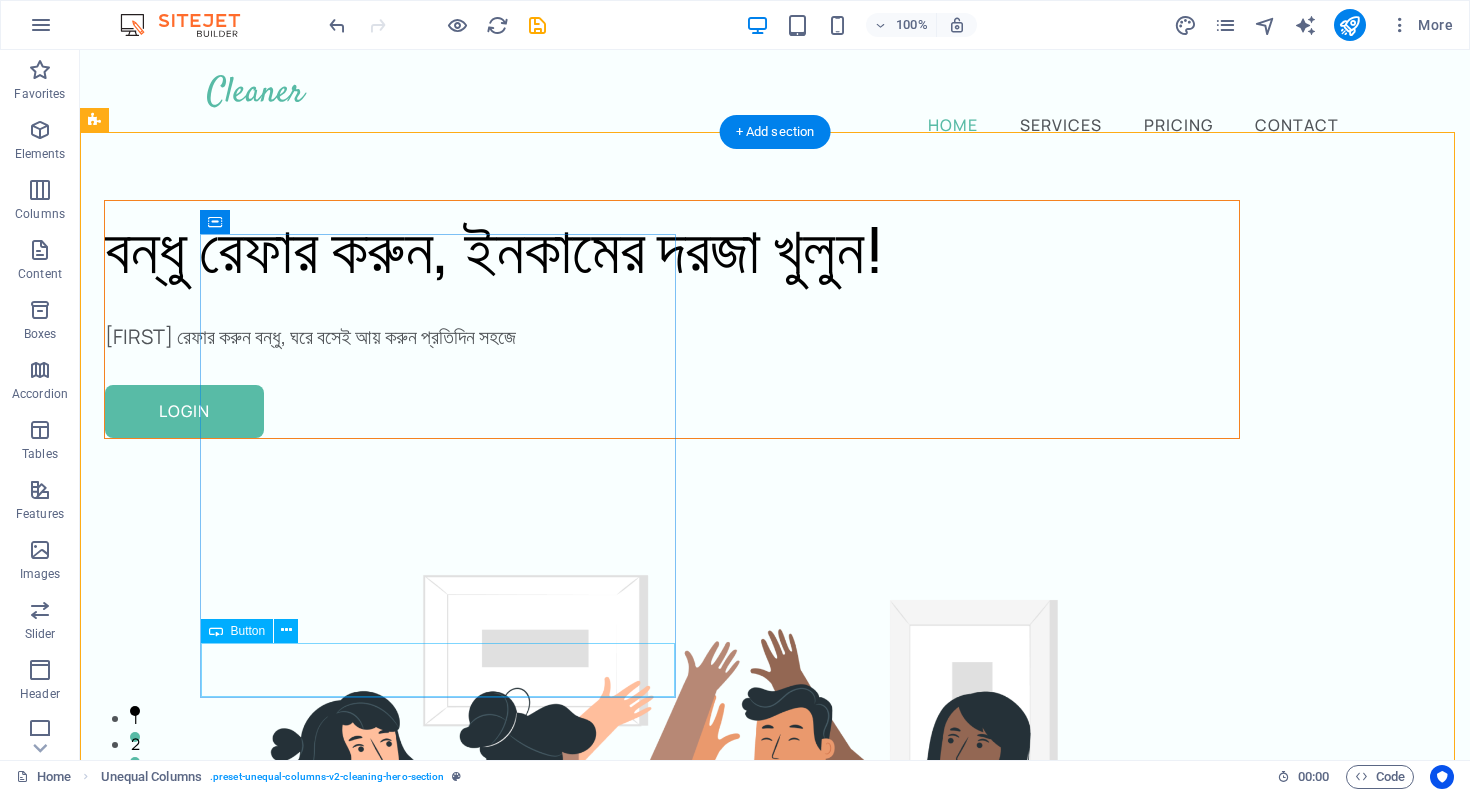 click on "Login" at bounding box center (672, 412) 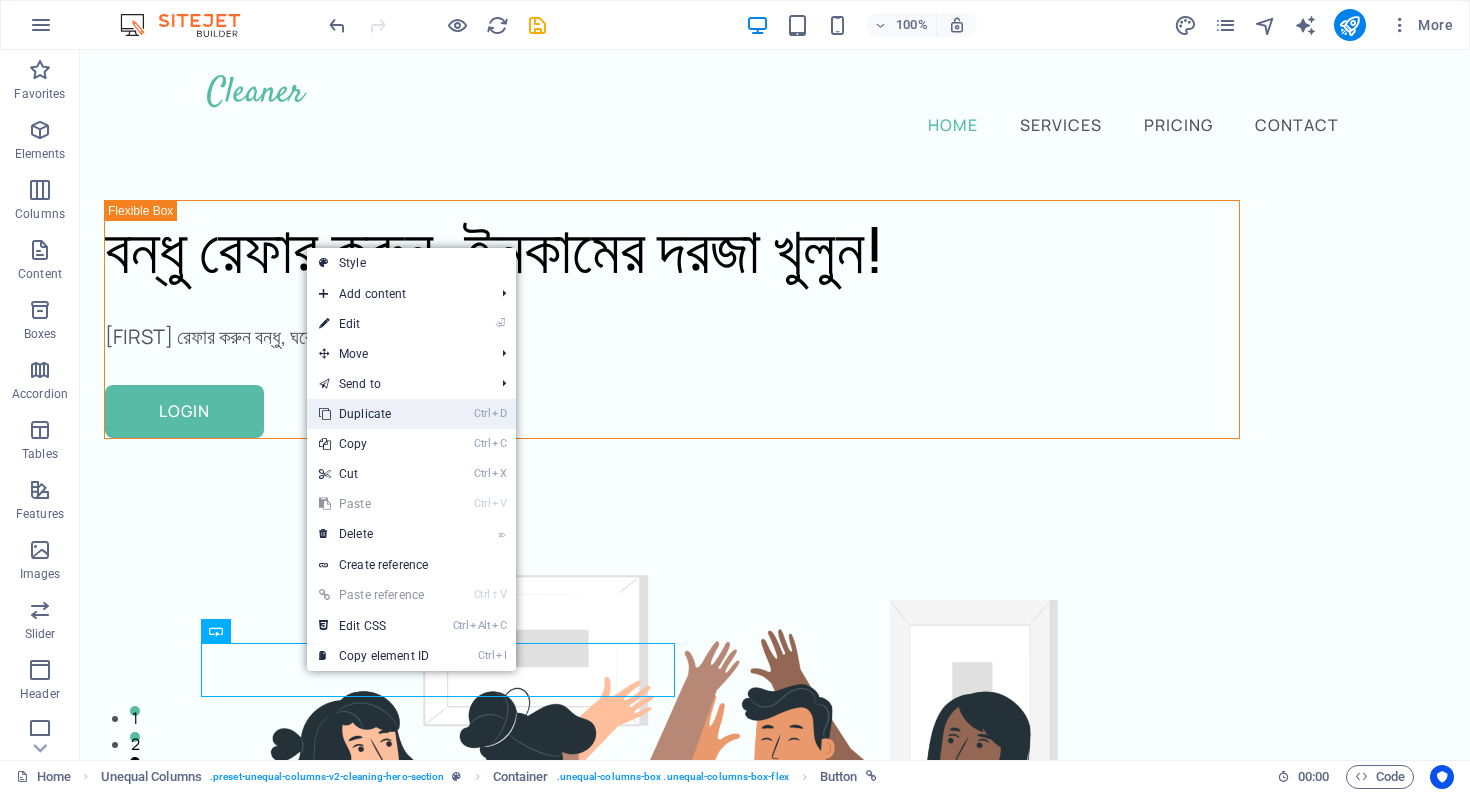 click on "Ctrl D  Duplicate" at bounding box center (374, 414) 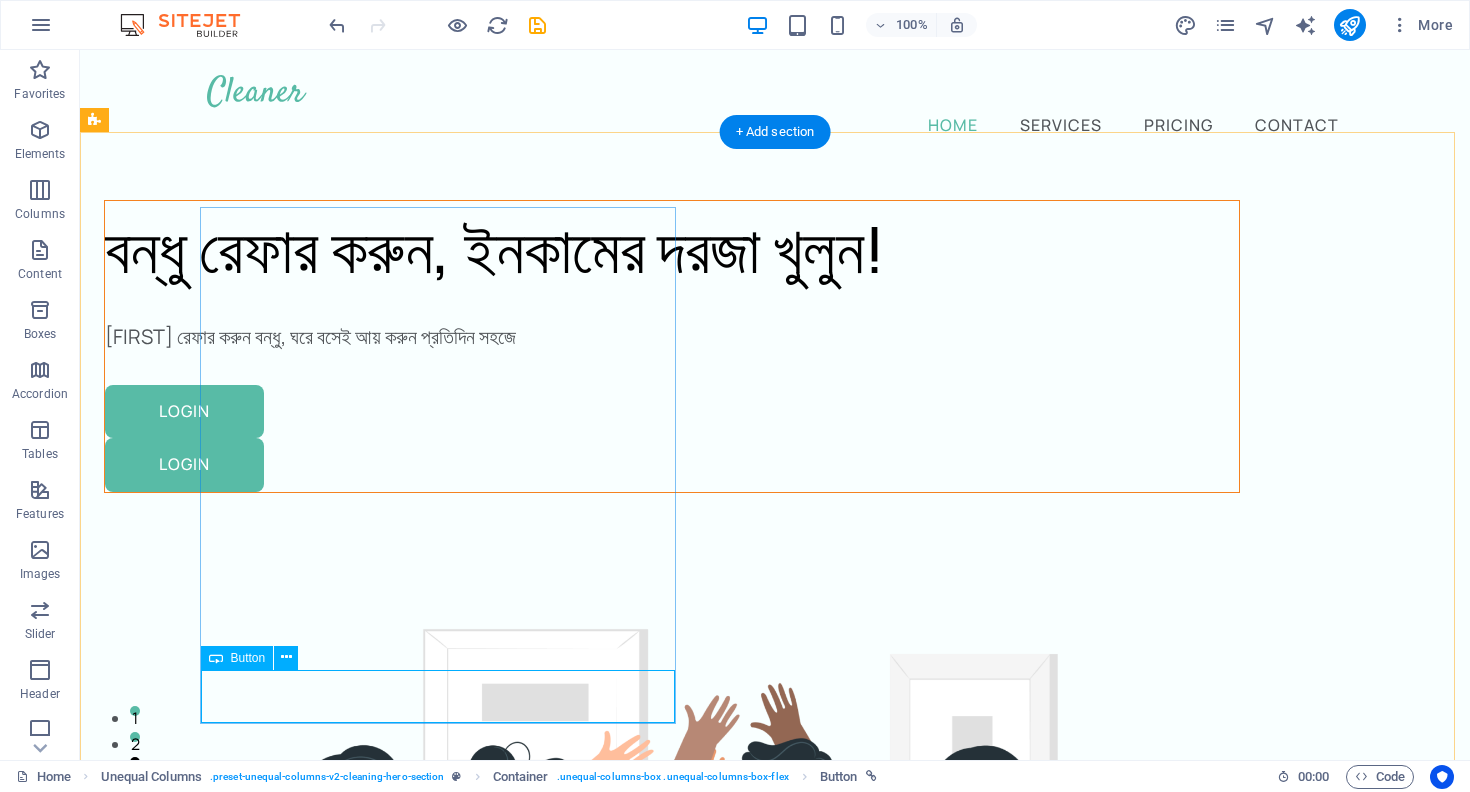 click on "Login" at bounding box center [672, 465] 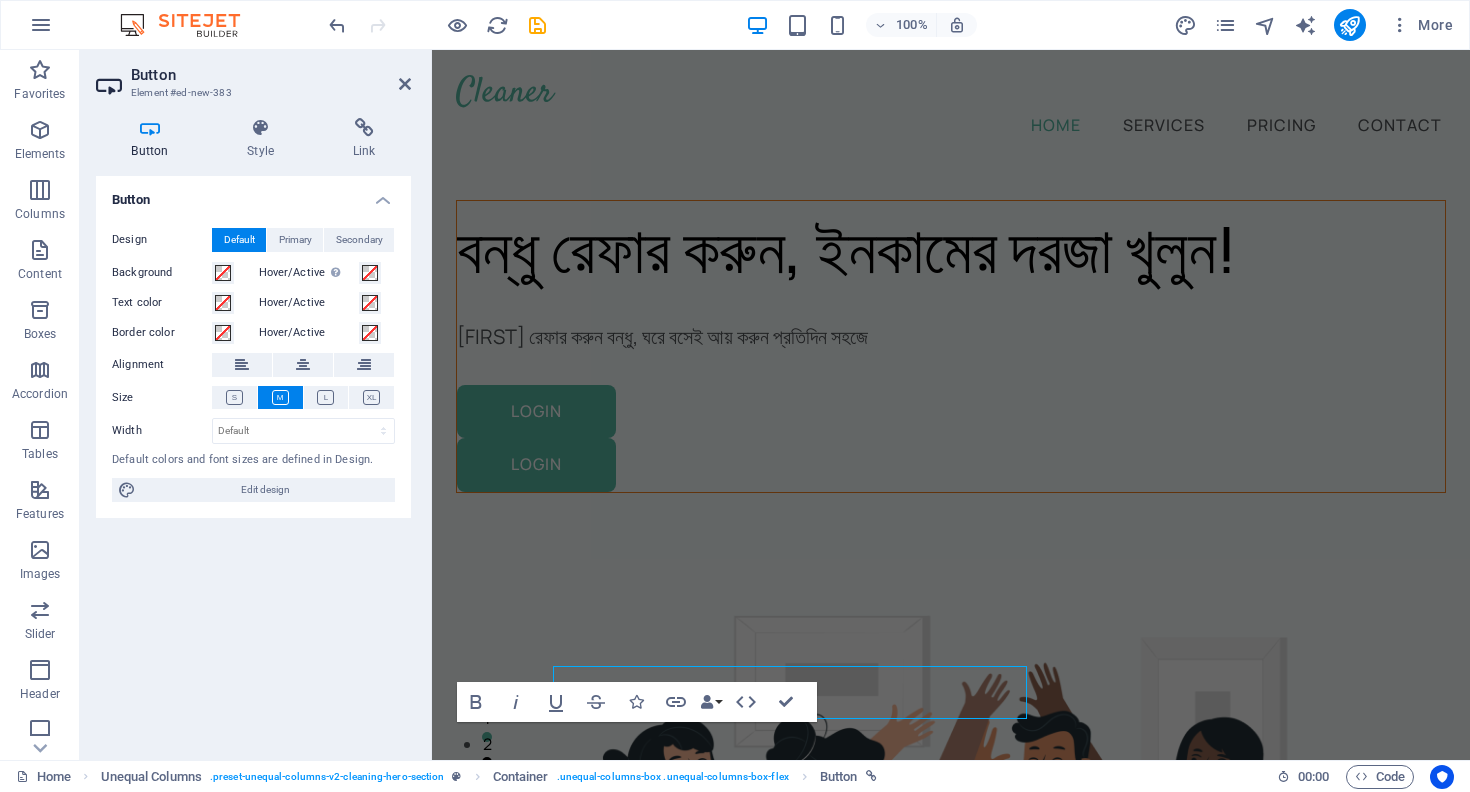 scroll, scrollTop: 4, scrollLeft: 0, axis: vertical 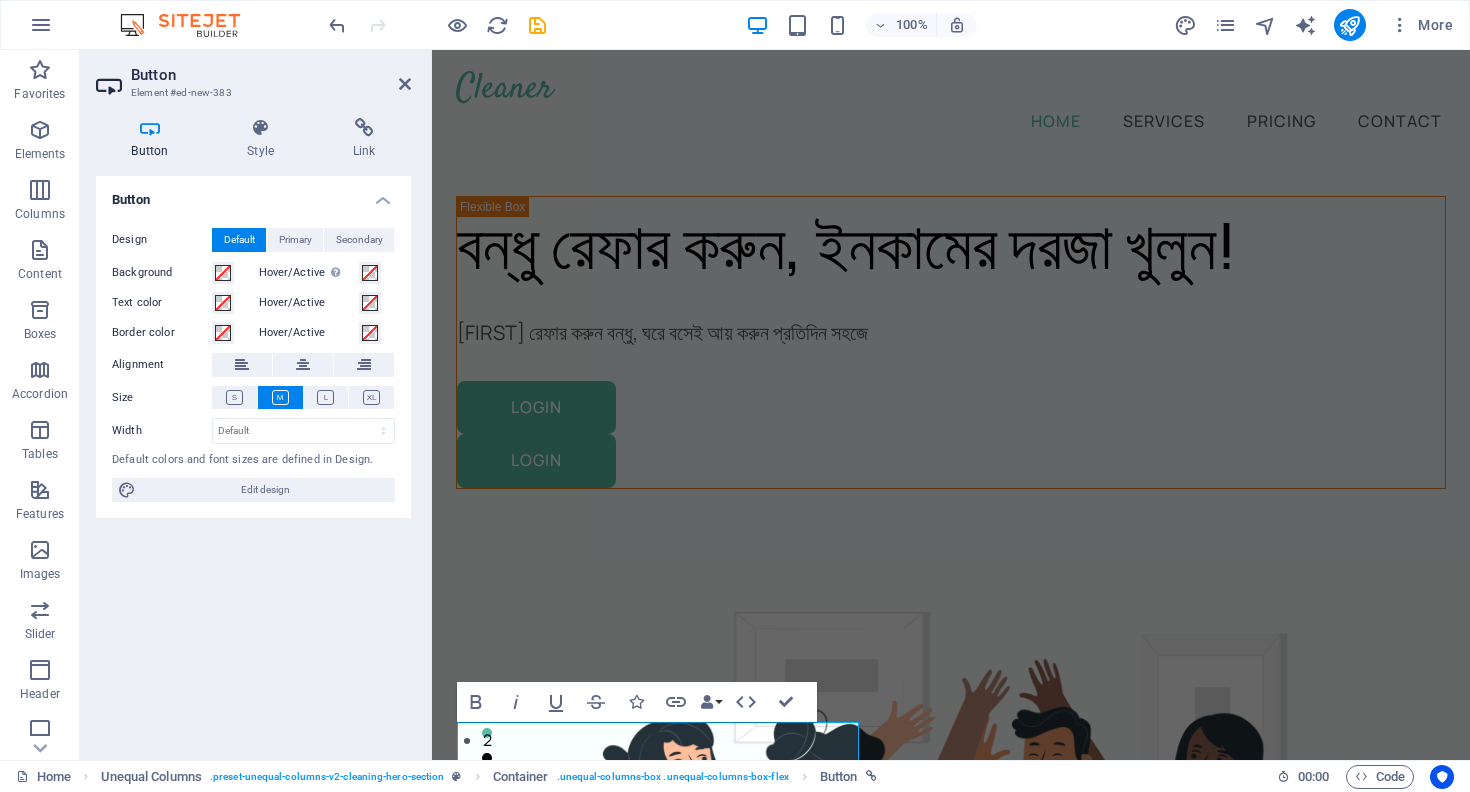 type 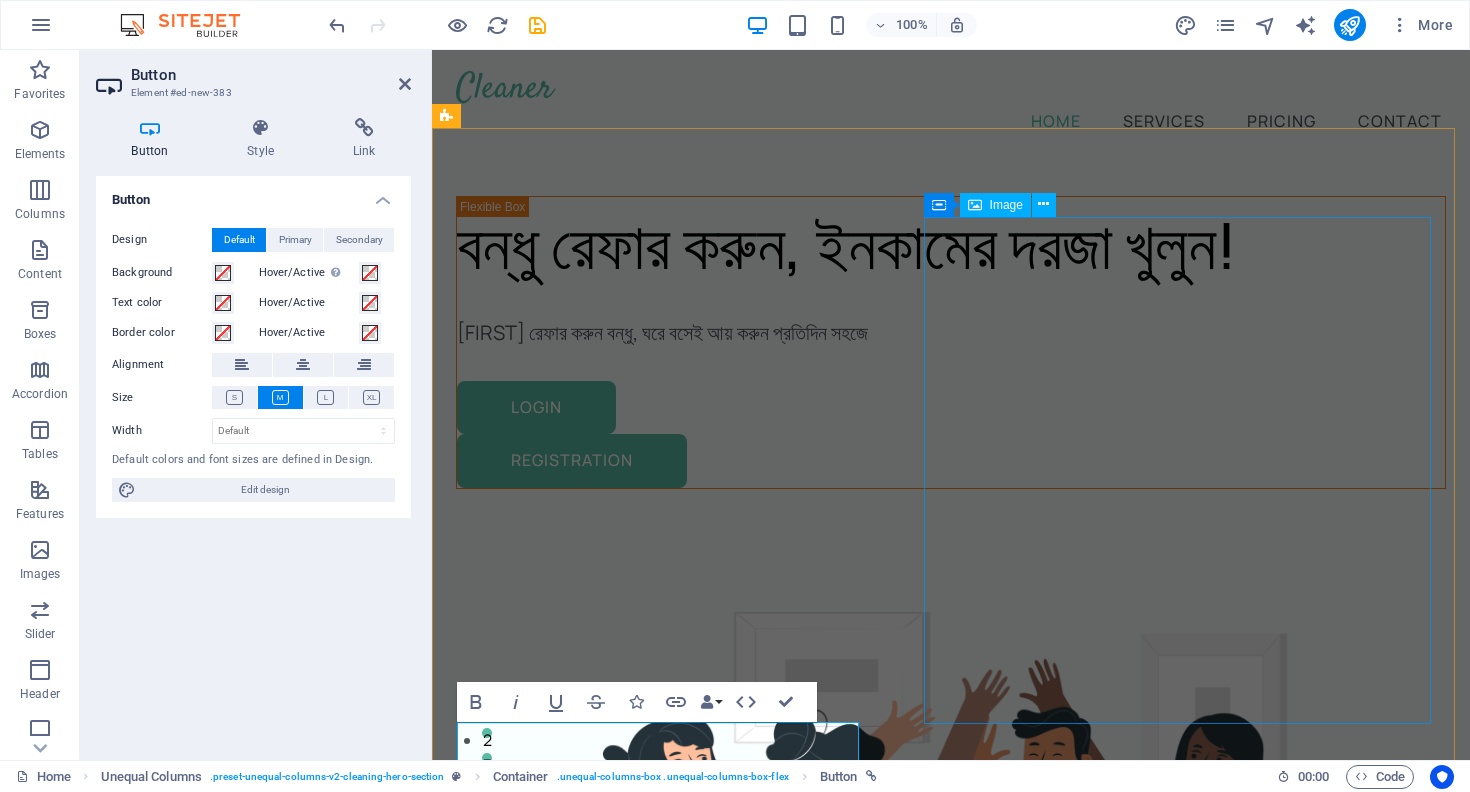 click at bounding box center [951, 1016] 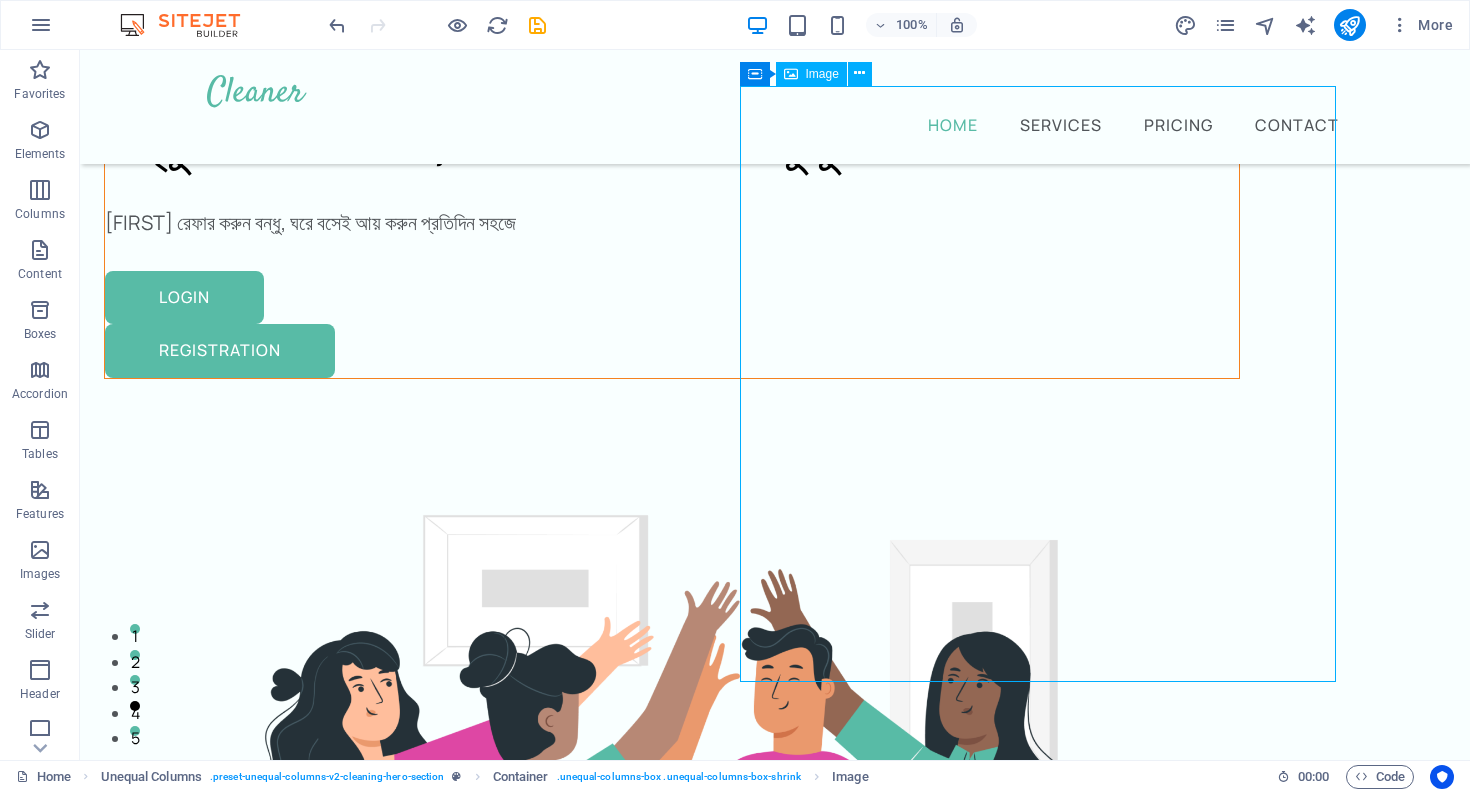 scroll, scrollTop: 90, scrollLeft: 0, axis: vertical 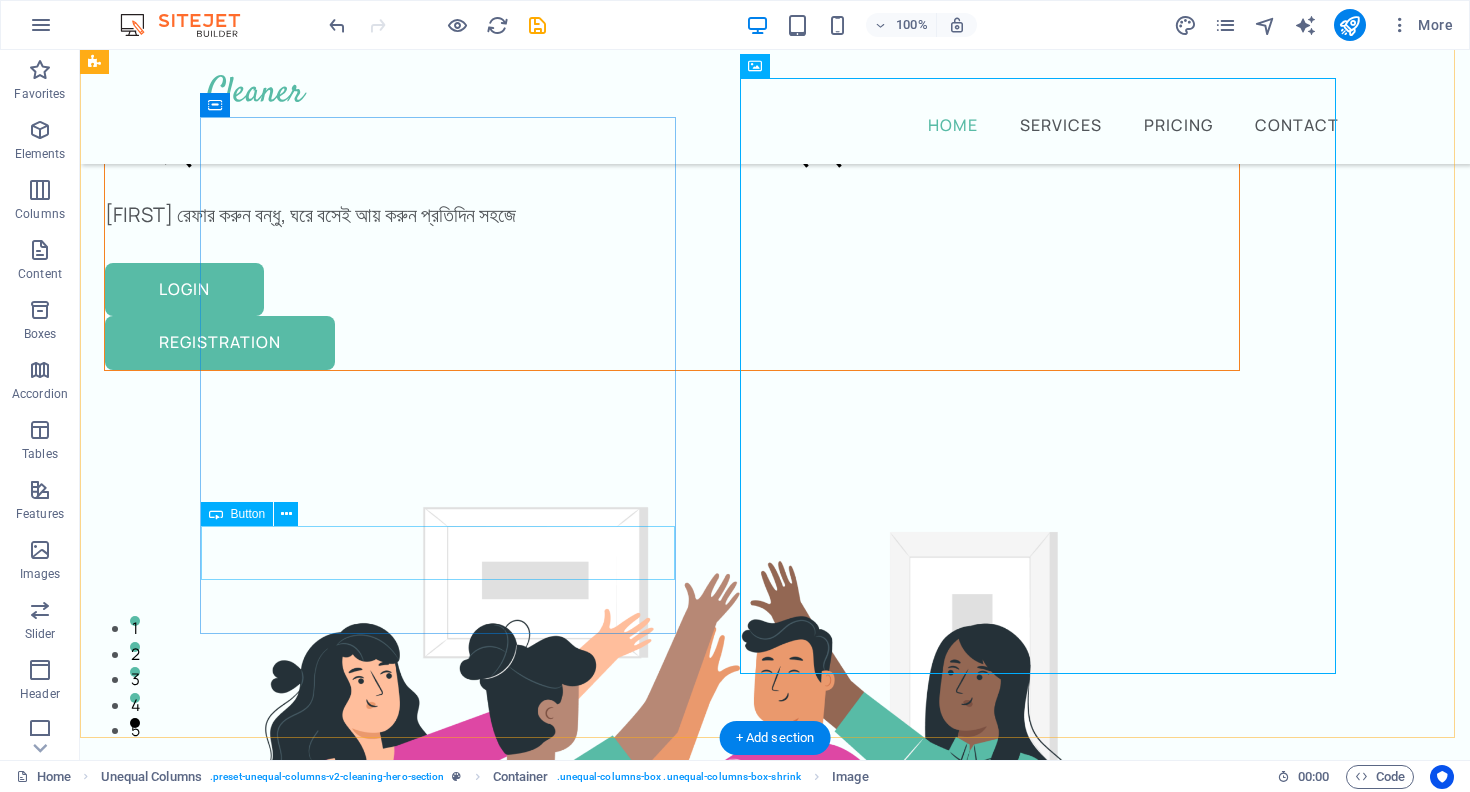 click on "Login" at bounding box center [672, 290] 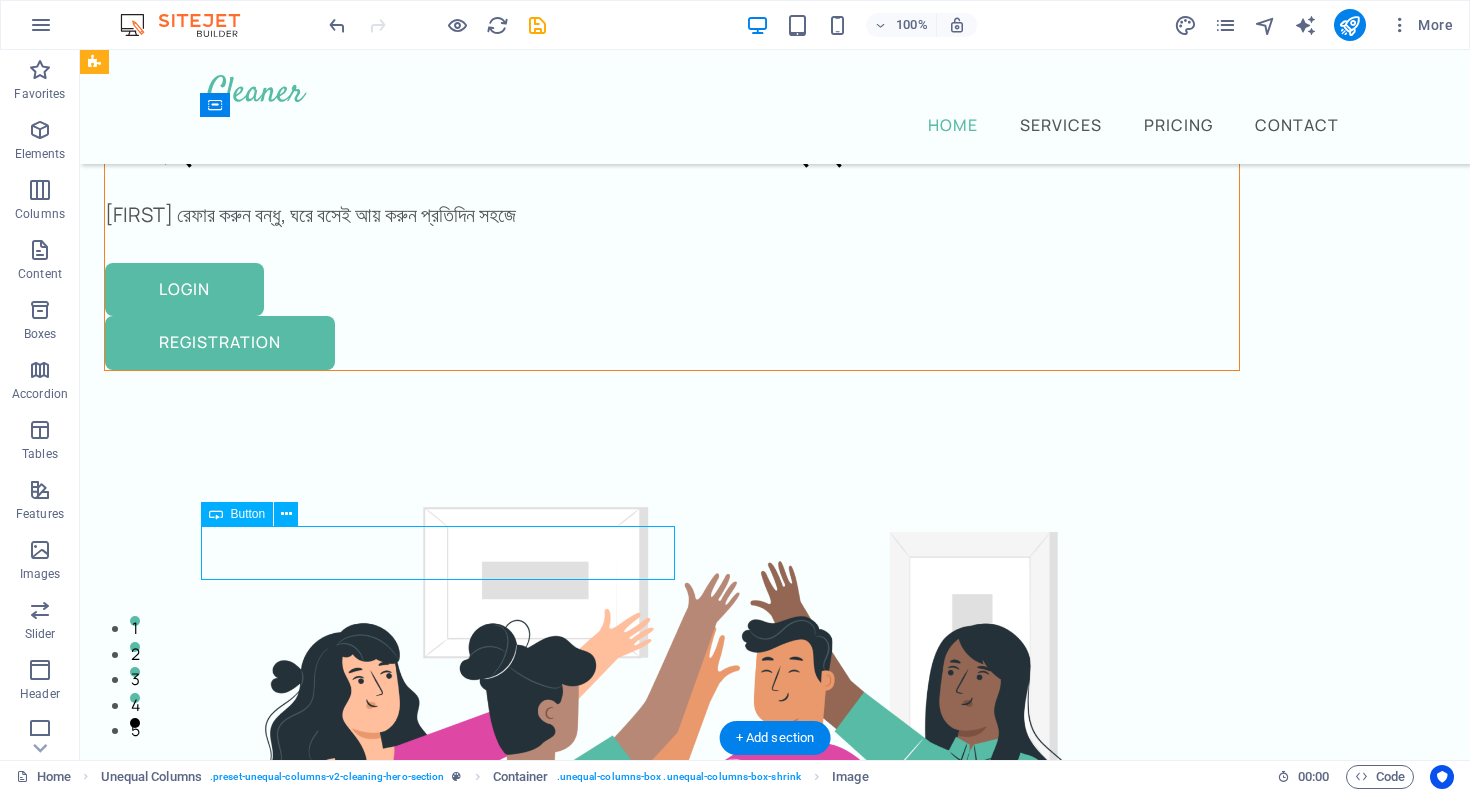 click on "Login" at bounding box center (672, 290) 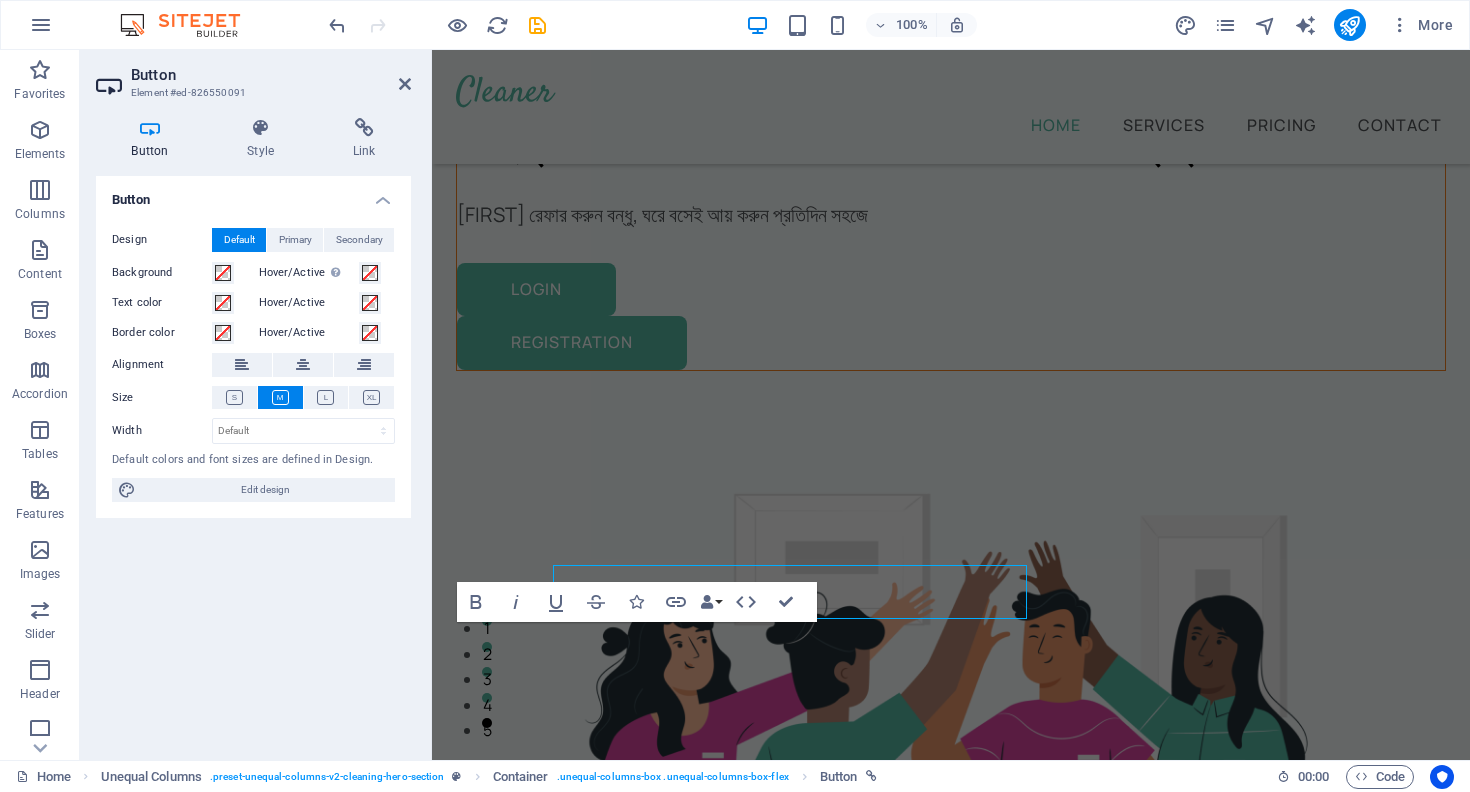 scroll, scrollTop: 51, scrollLeft: 0, axis: vertical 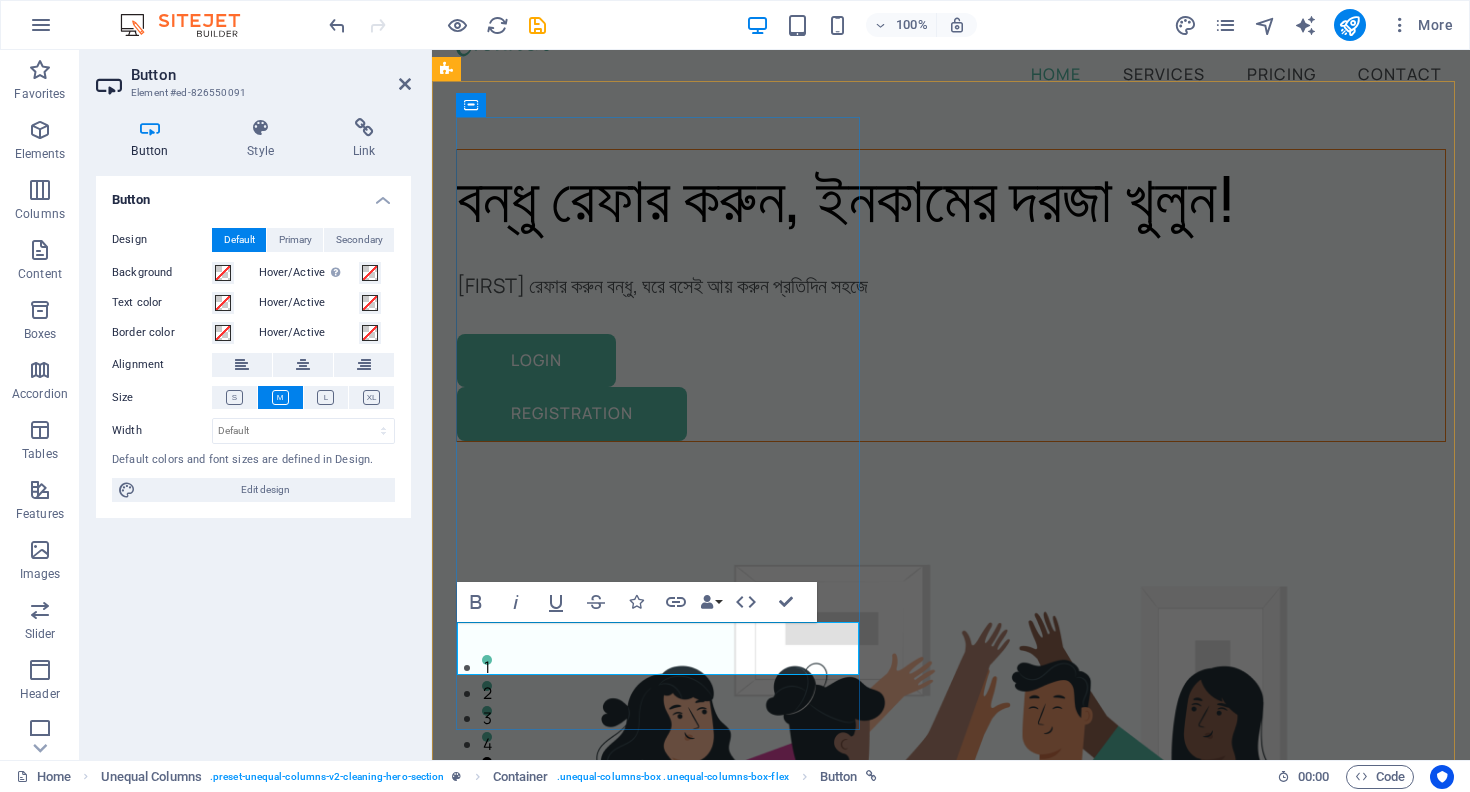 click on "Login" at bounding box center [951, 361] 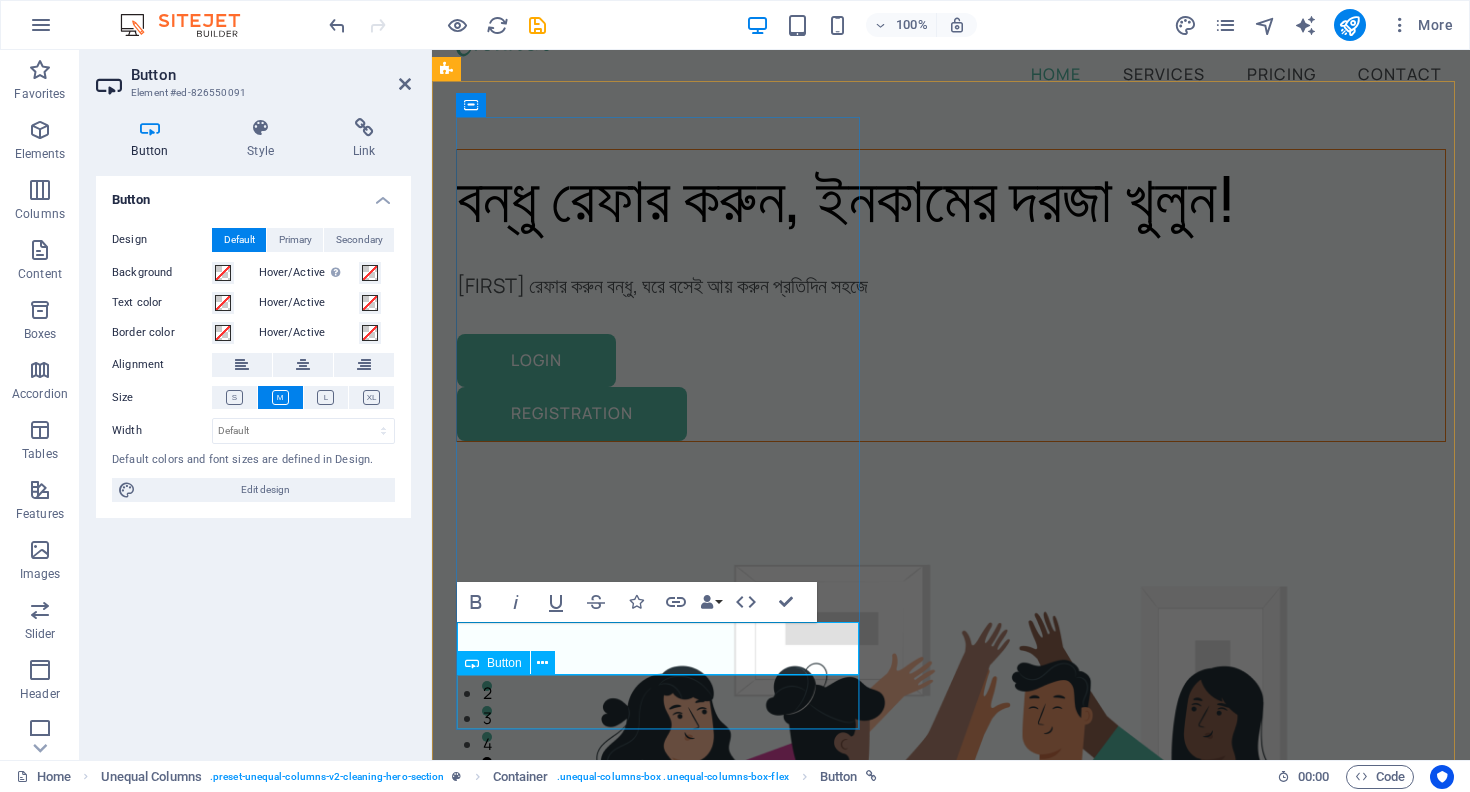 click on "Registration" at bounding box center [951, 414] 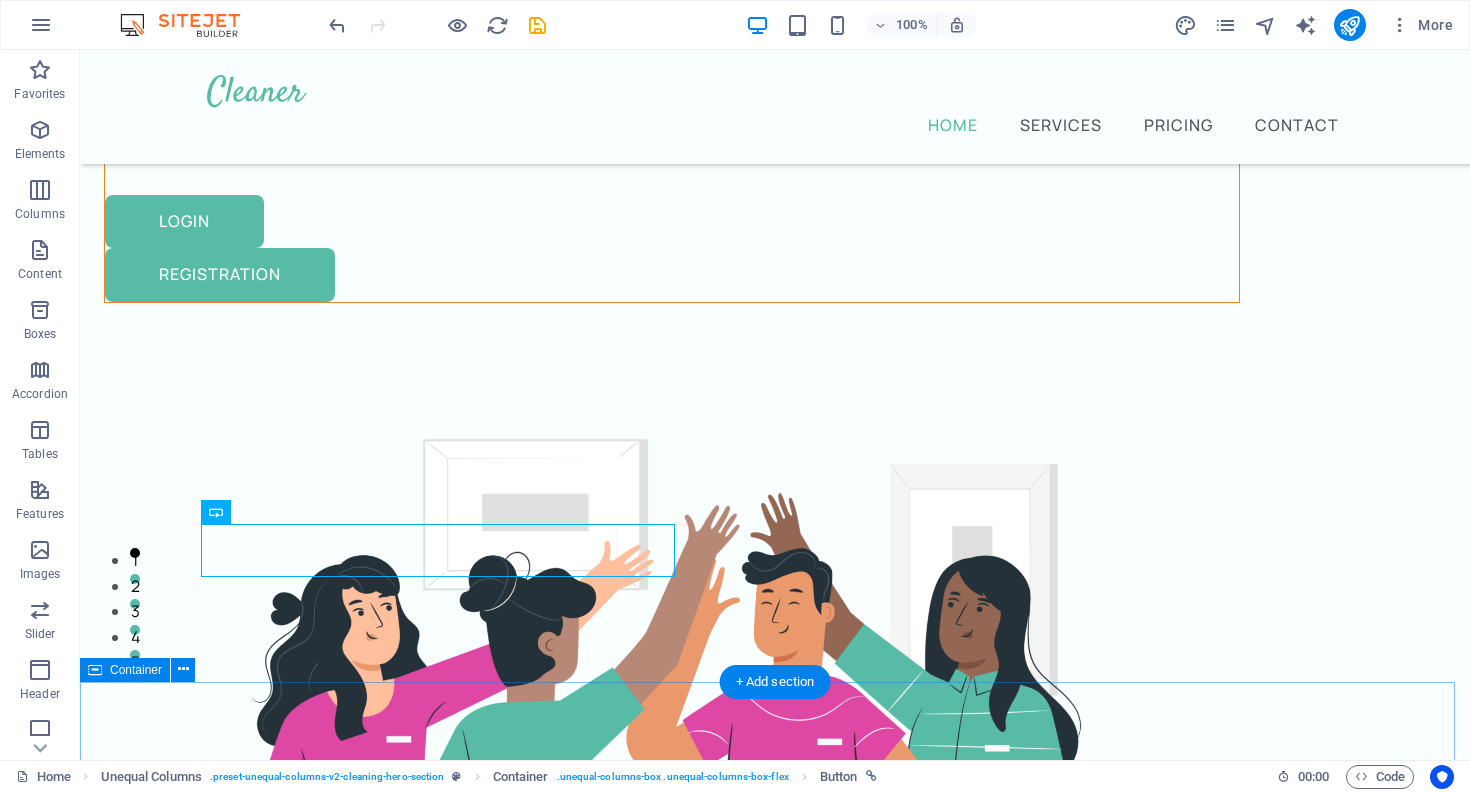 scroll, scrollTop: 160, scrollLeft: 0, axis: vertical 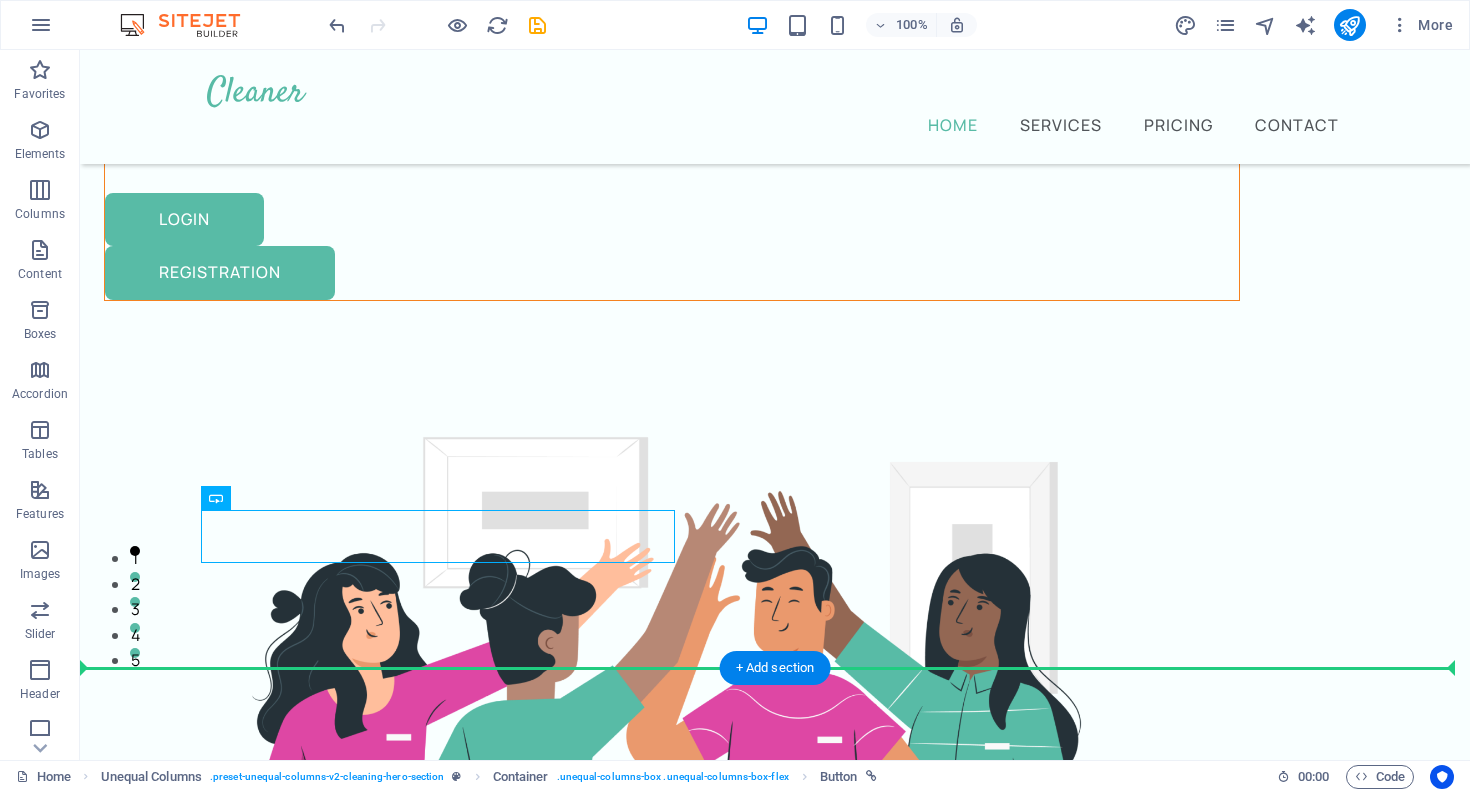 drag, startPoint x: 345, startPoint y: 540, endPoint x: 306, endPoint y: 655, distance: 121.433105 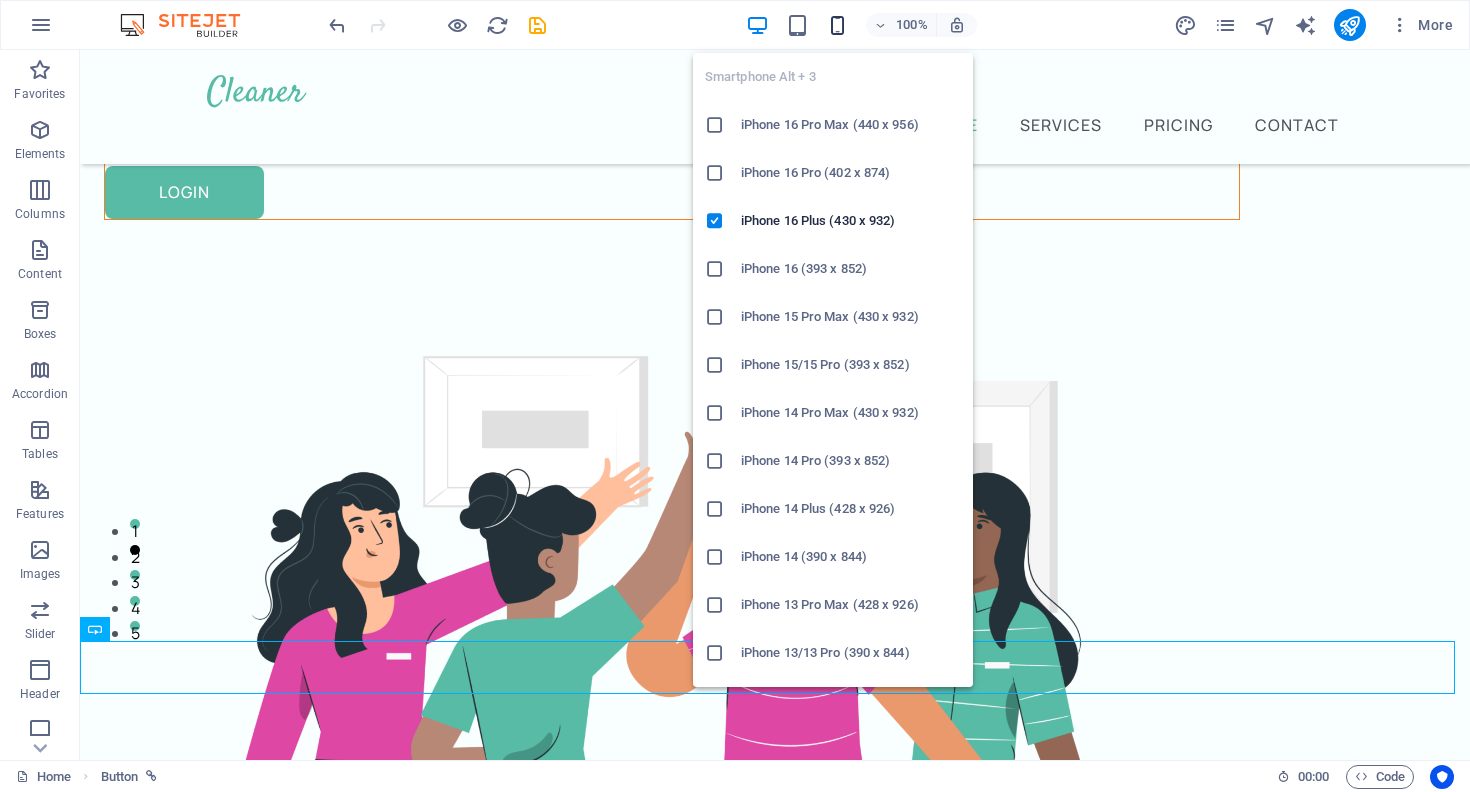 click at bounding box center (837, 25) 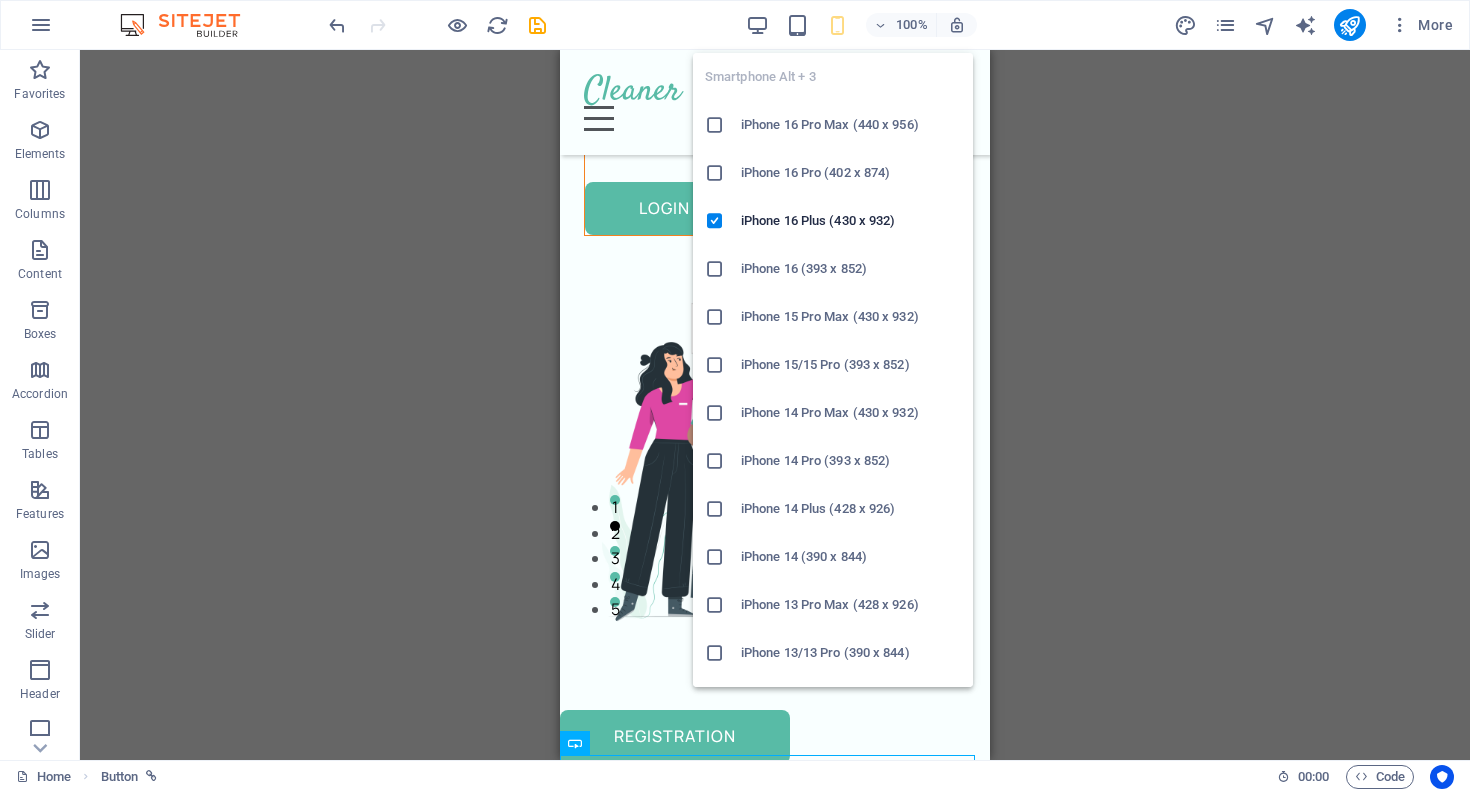 scroll, scrollTop: 185, scrollLeft: 0, axis: vertical 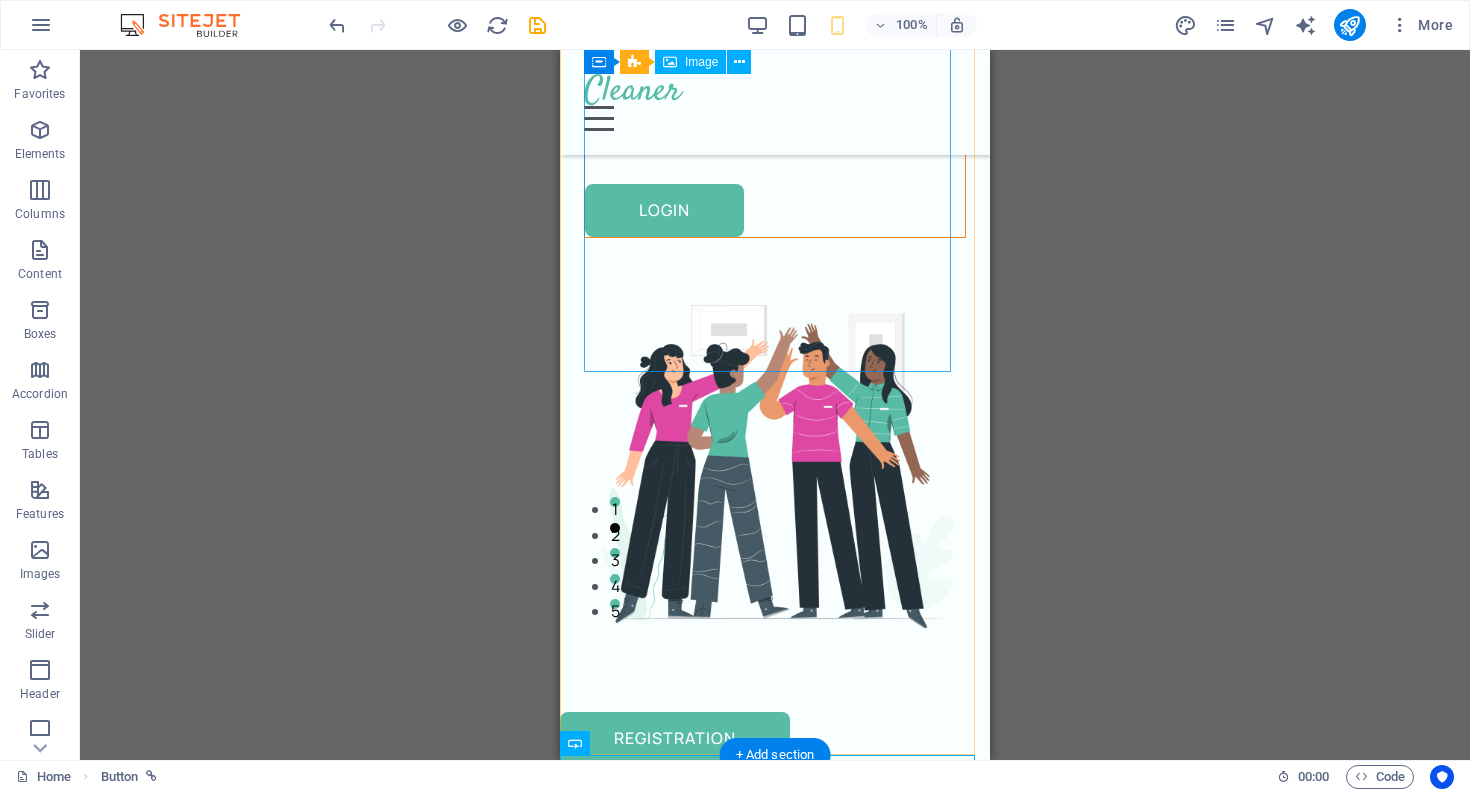 click at bounding box center [775, 461] 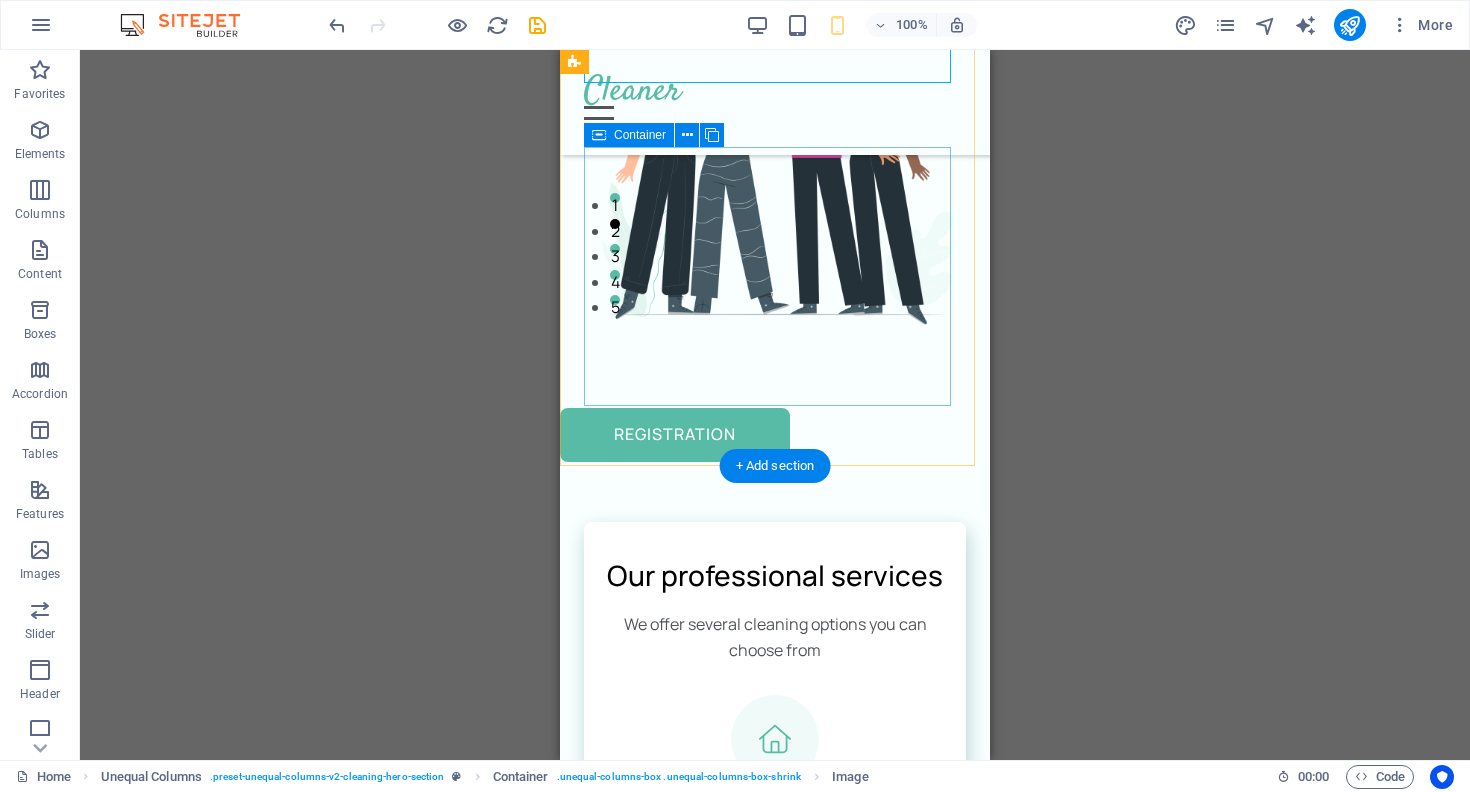 scroll, scrollTop: 493, scrollLeft: 0, axis: vertical 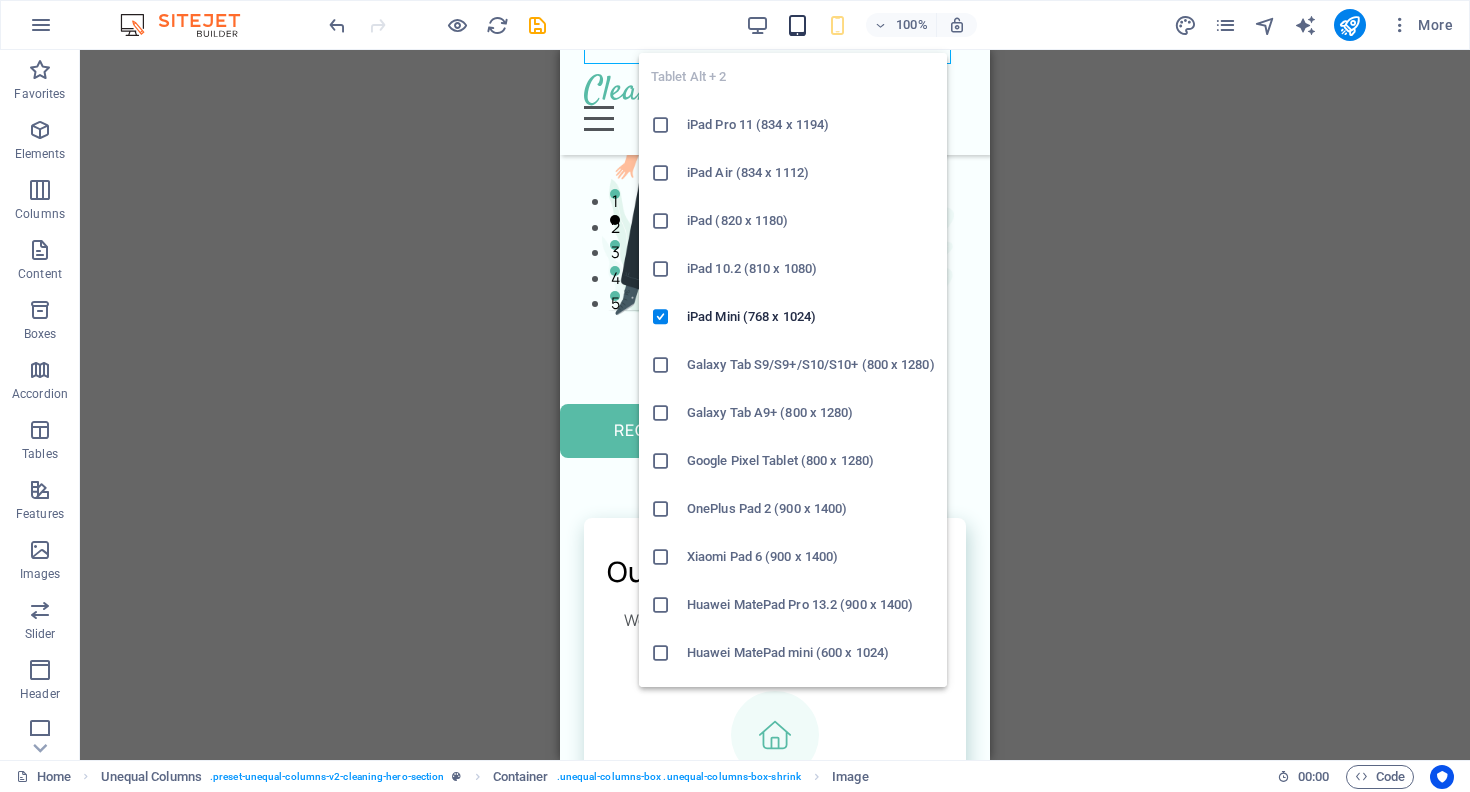 click at bounding box center [797, 25] 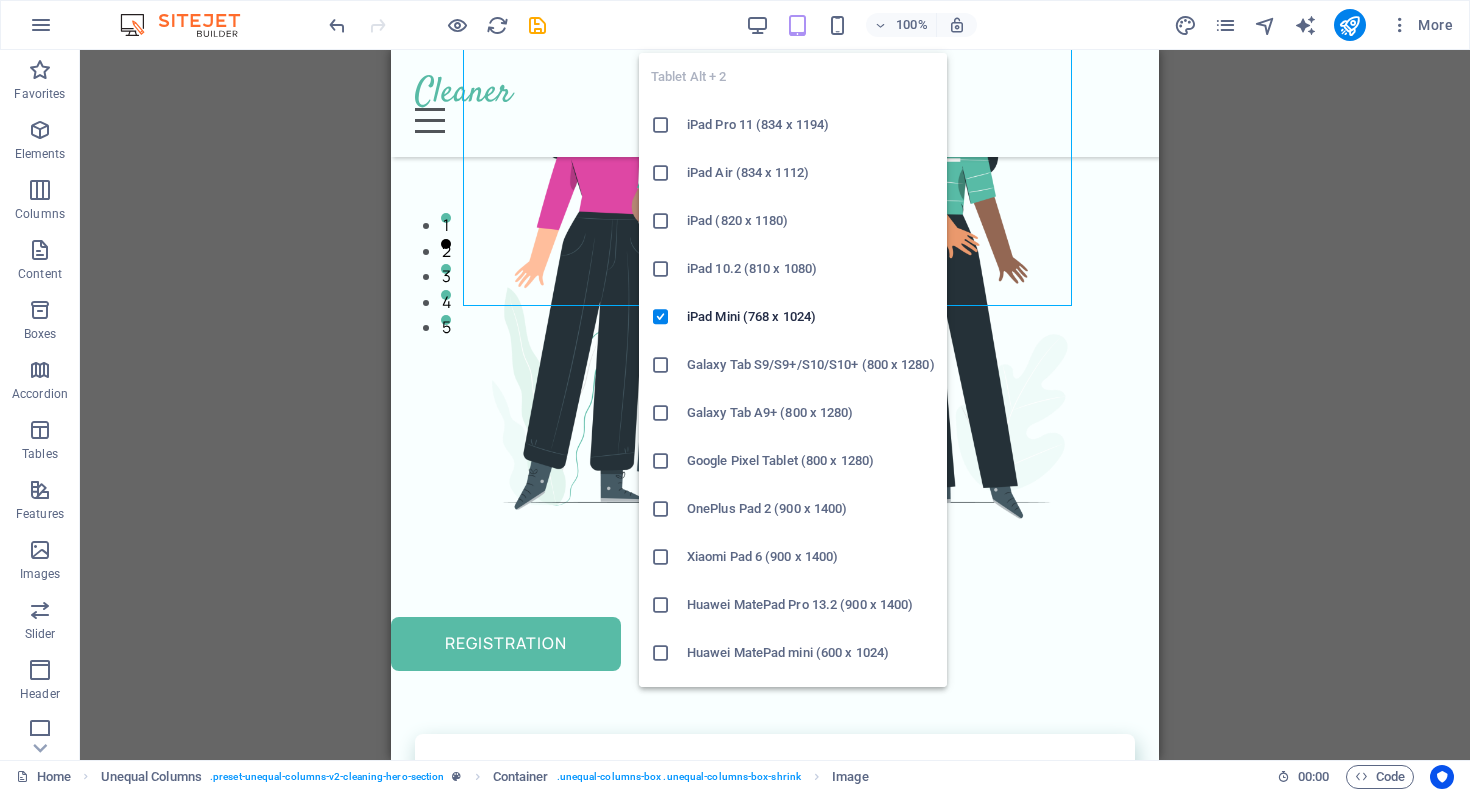 scroll, scrollTop: 495, scrollLeft: 0, axis: vertical 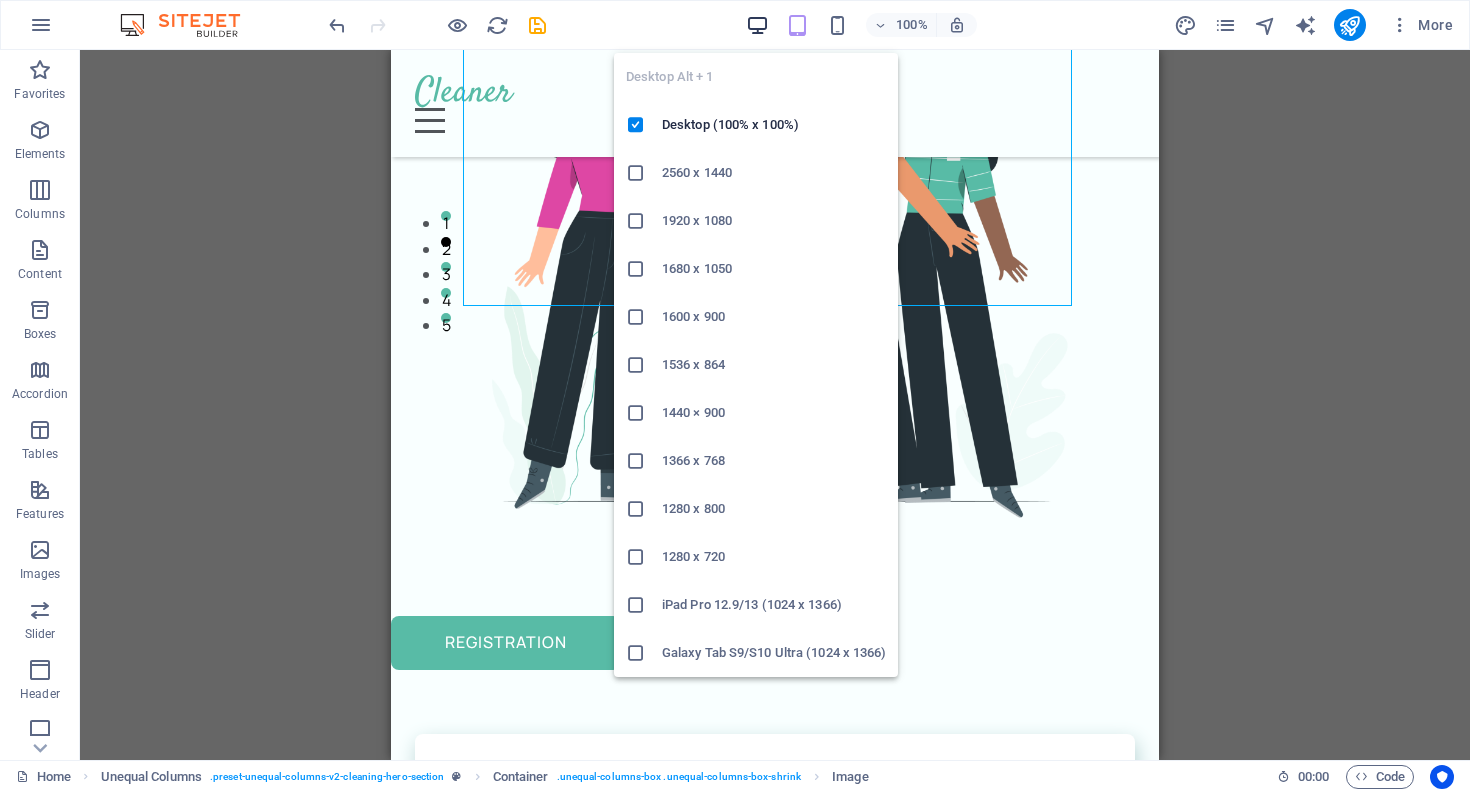 click at bounding box center [757, 25] 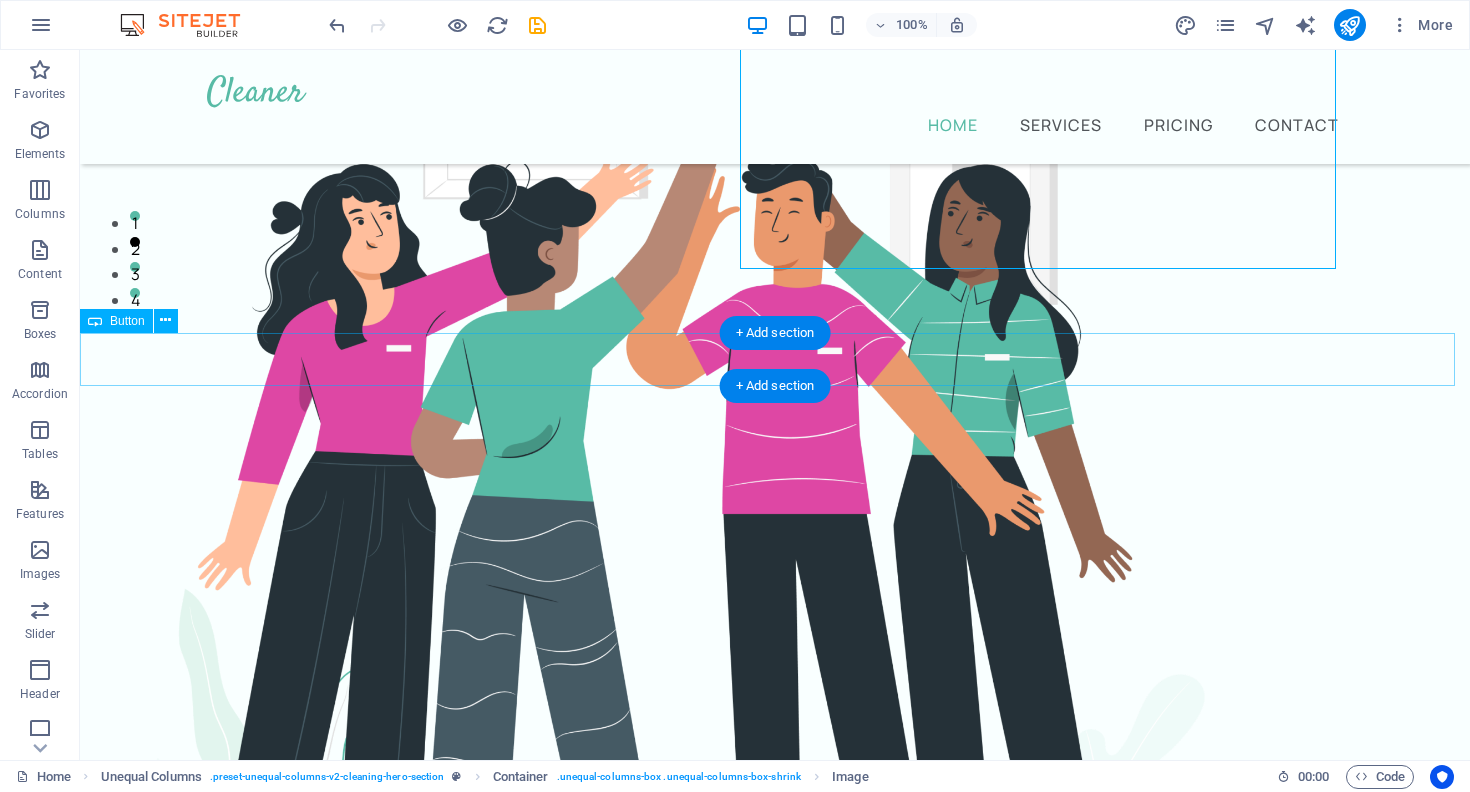 click on "Registration" at bounding box center [775, 1171] 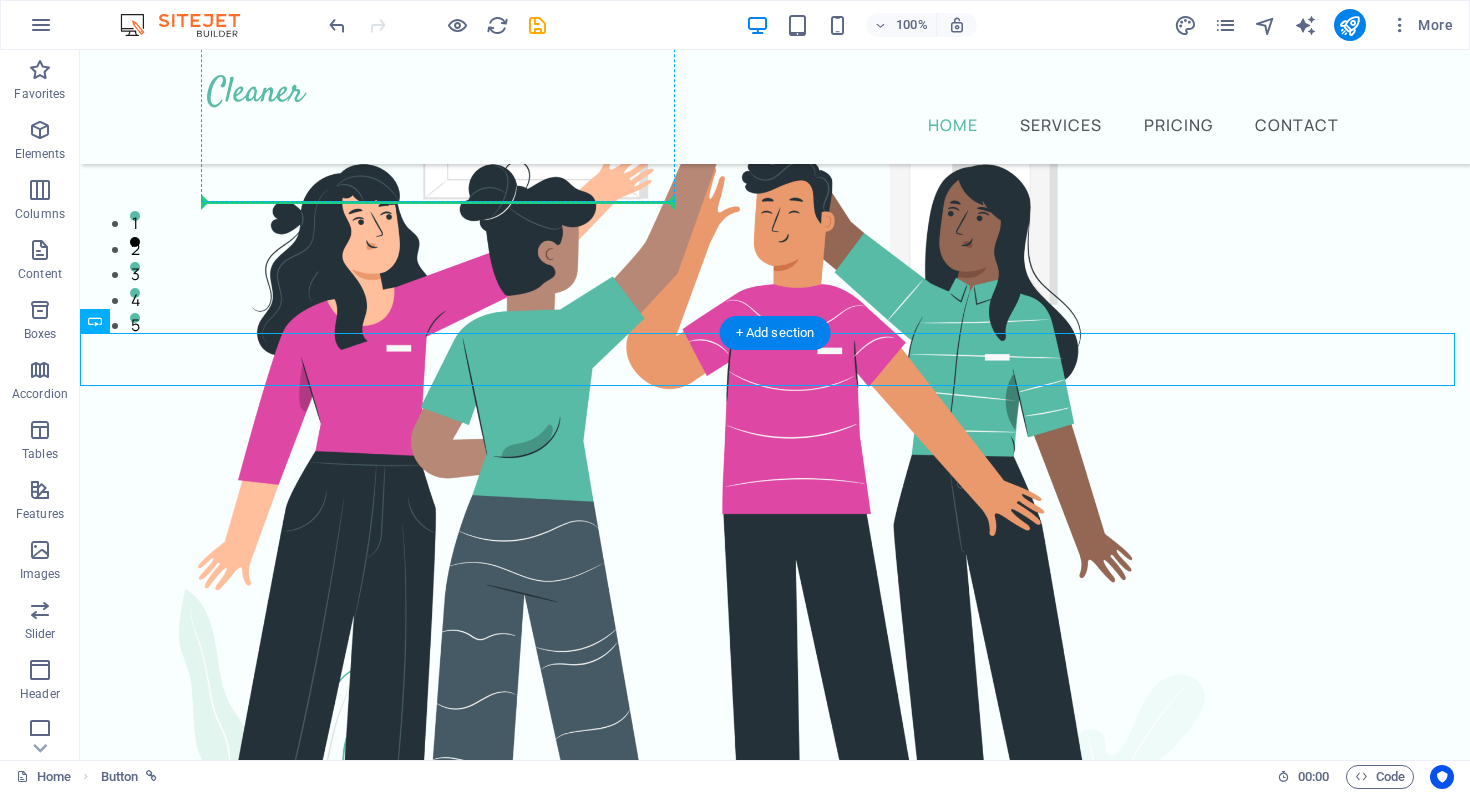 drag, startPoint x: 248, startPoint y: 374, endPoint x: 488, endPoint y: 191, distance: 301.80954 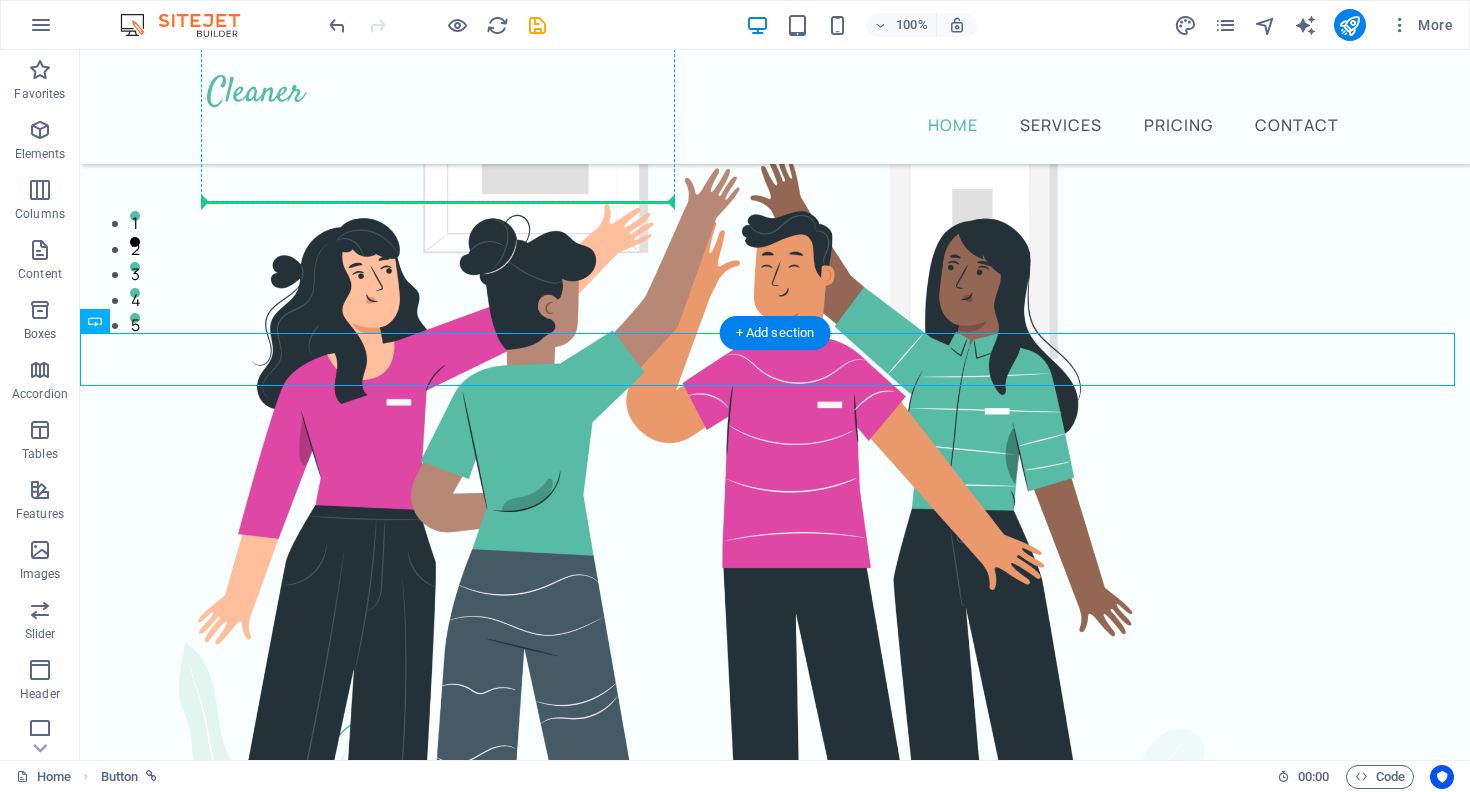 scroll, scrollTop: 468, scrollLeft: 0, axis: vertical 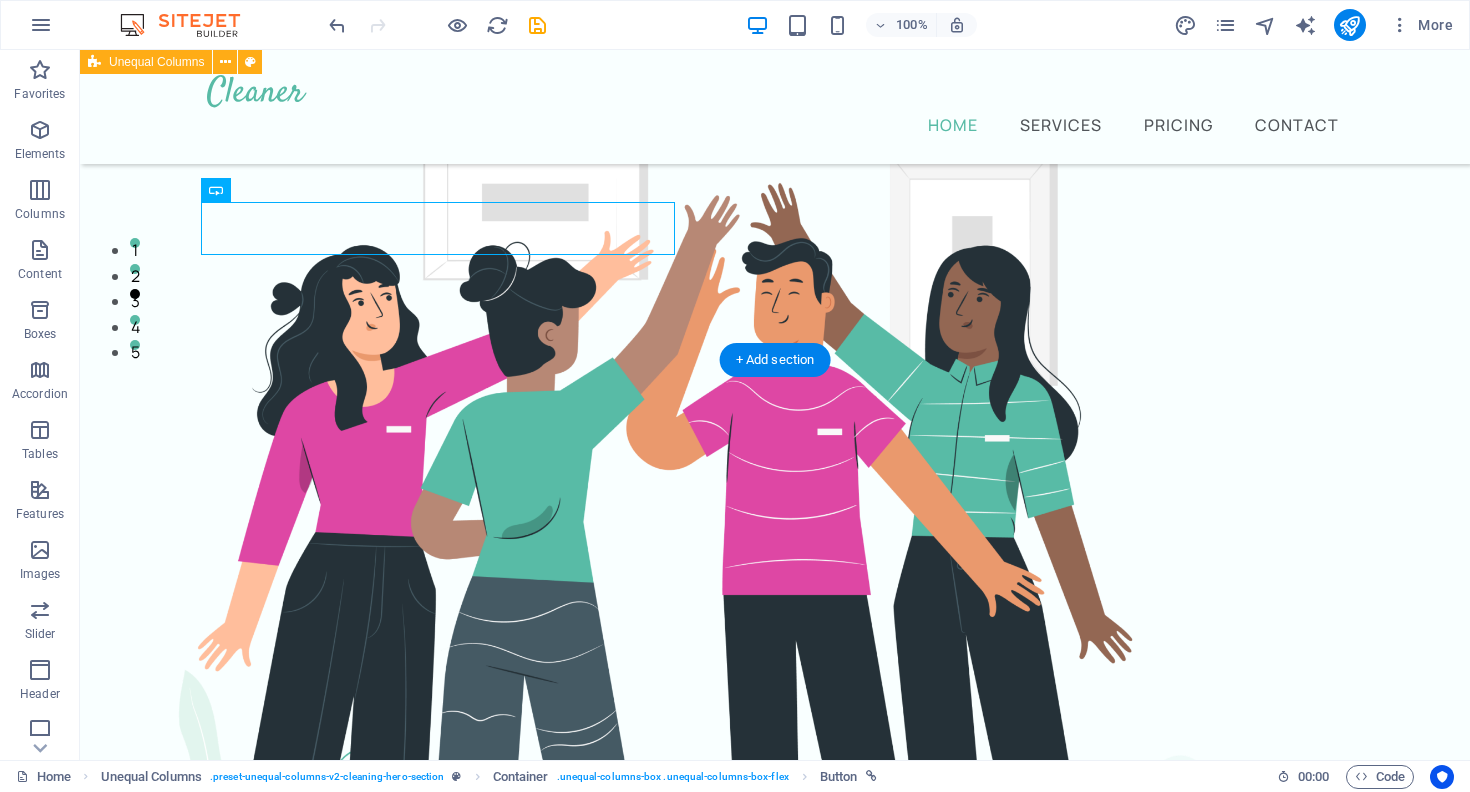 click on "Our professional services We offer several cleaning options you can choose from  Home Cleaning Office  Cleaning Window Cleaning Carpet  Cleaning Laundry  Service Furniture Sanitizing" at bounding box center (775, 2075) 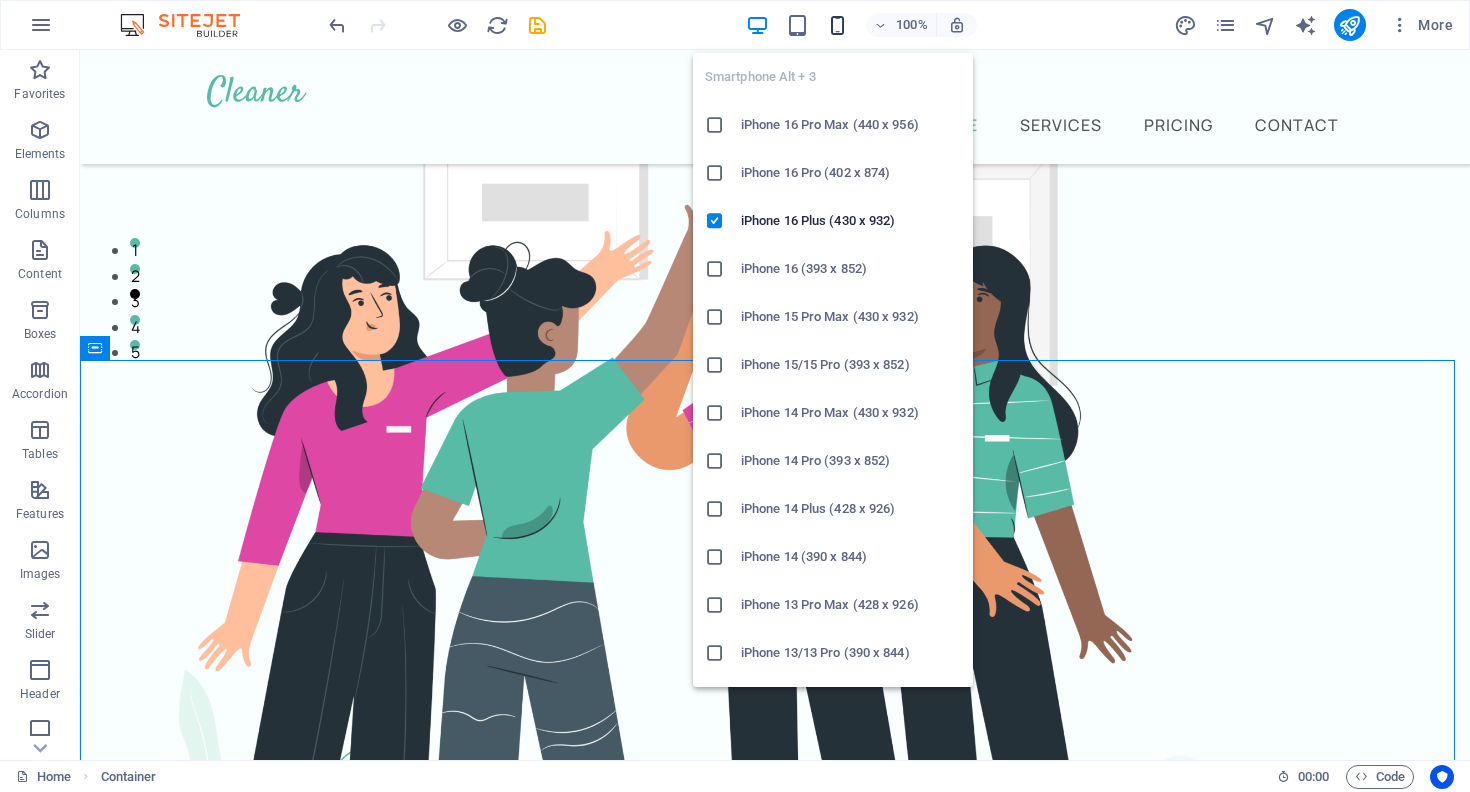 click at bounding box center (837, 25) 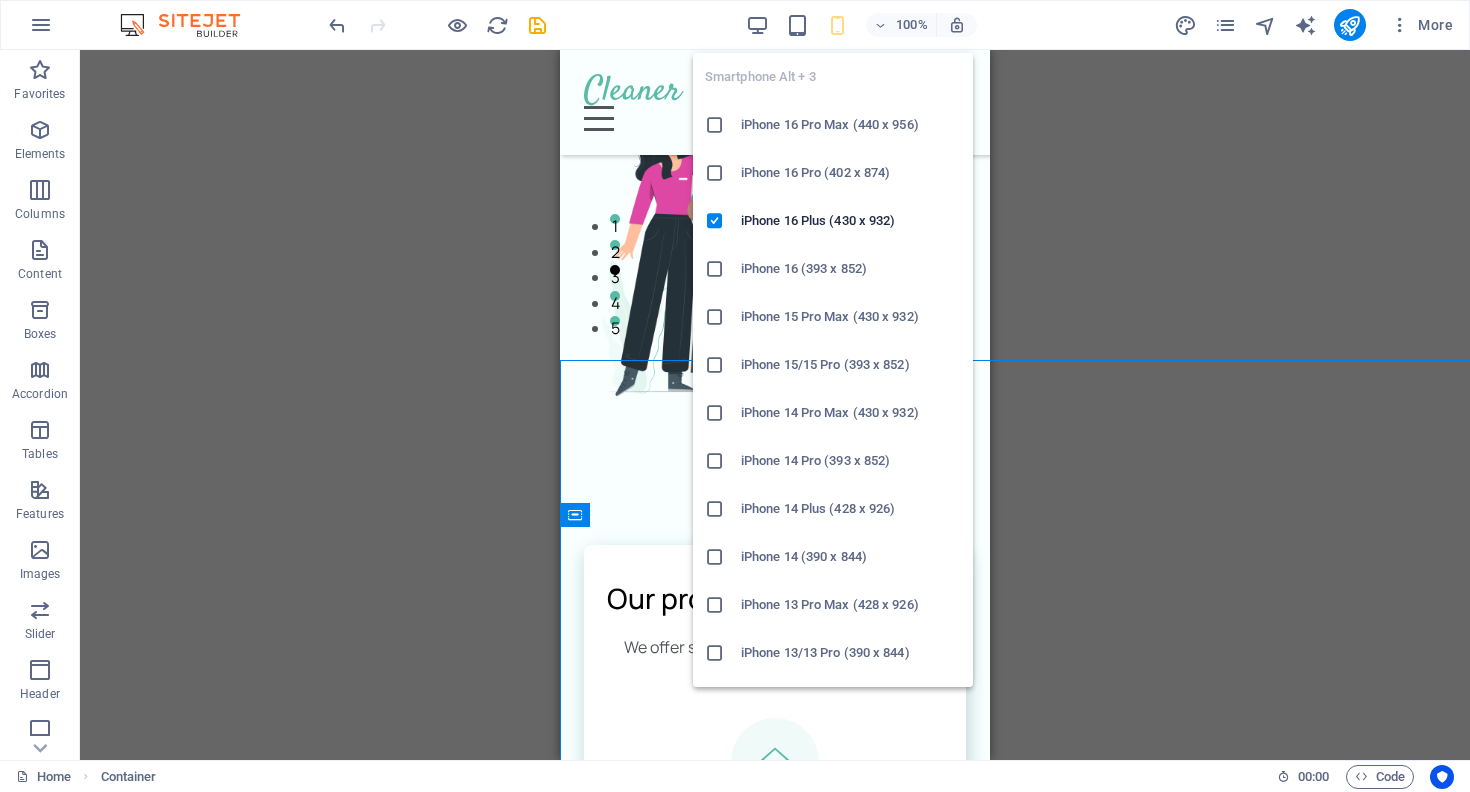 scroll, scrollTop: 466, scrollLeft: 0, axis: vertical 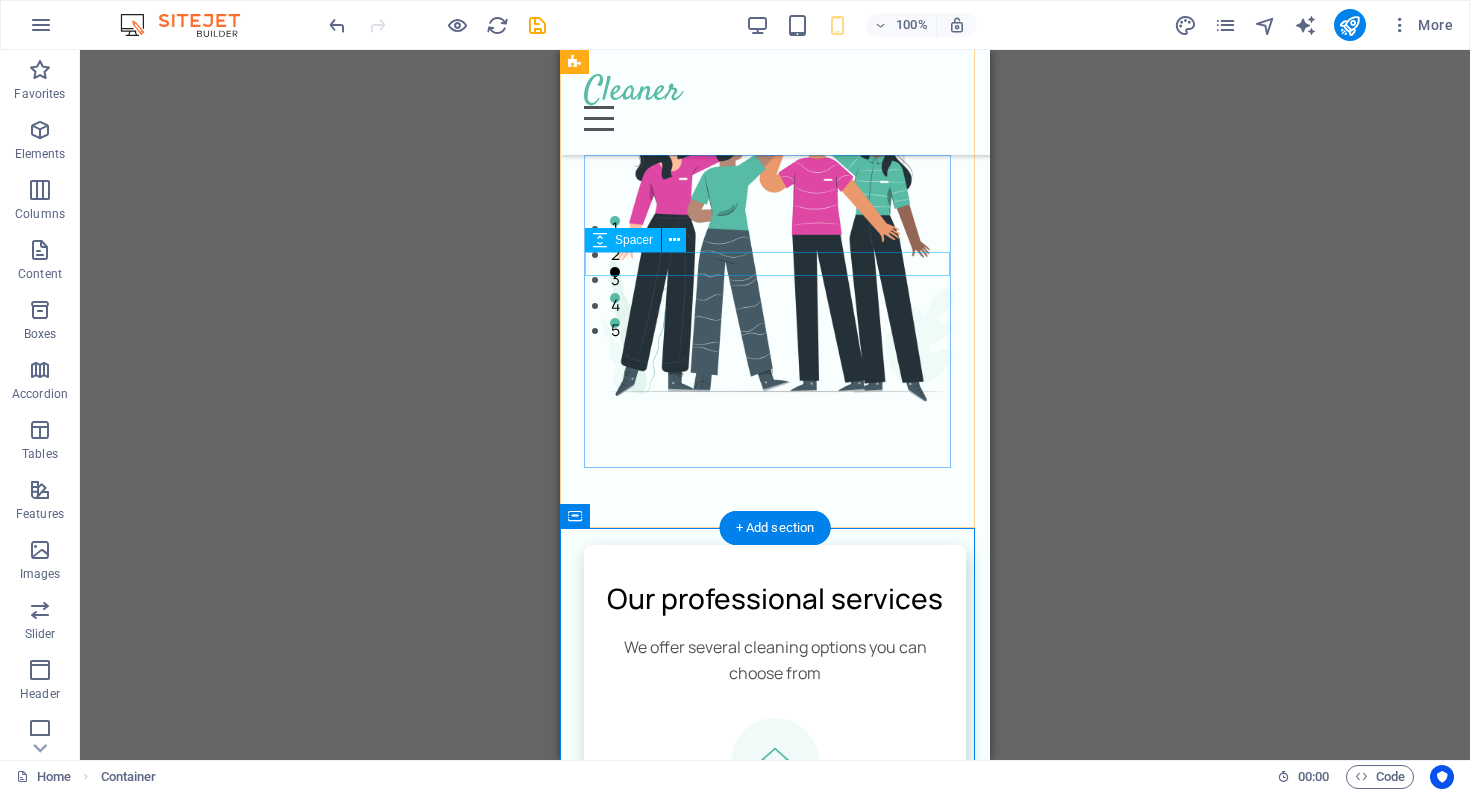 click on "[FIRST] রেফার করুন বন্ধু, ঘরে বসেই আয় করুন প্রতিদিন সহজে" at bounding box center [775, -142] 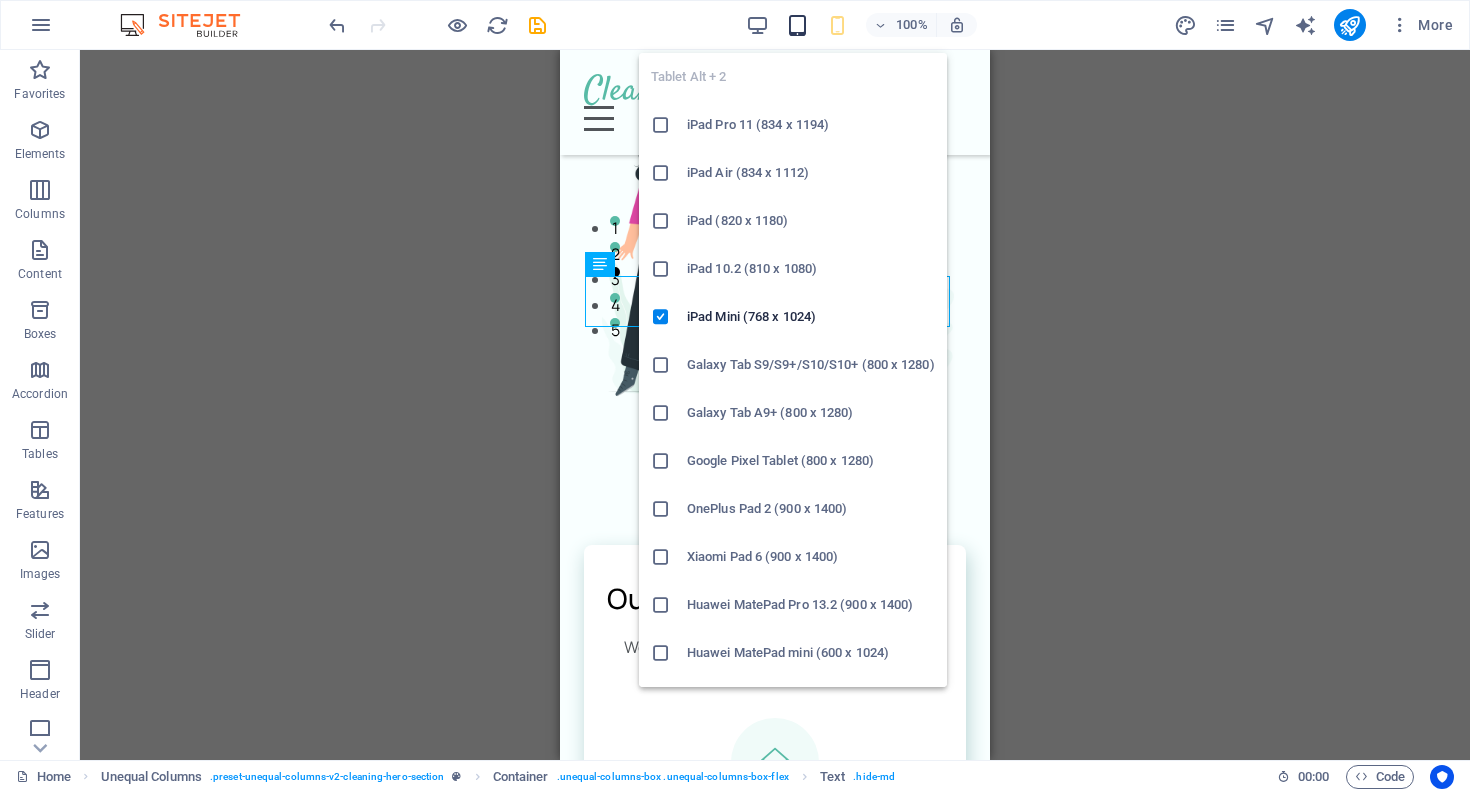 click at bounding box center (797, 25) 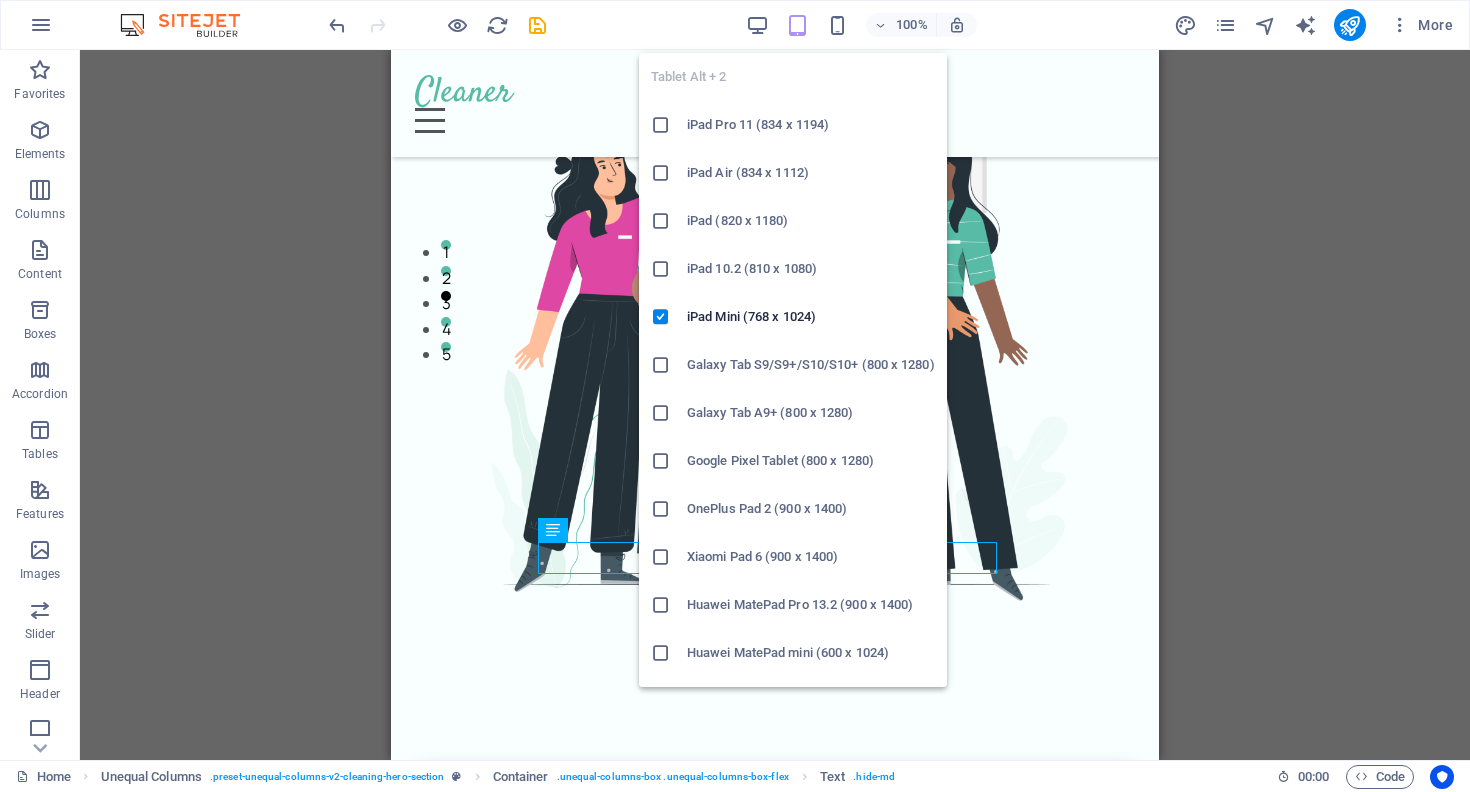 scroll, scrollTop: 468, scrollLeft: 0, axis: vertical 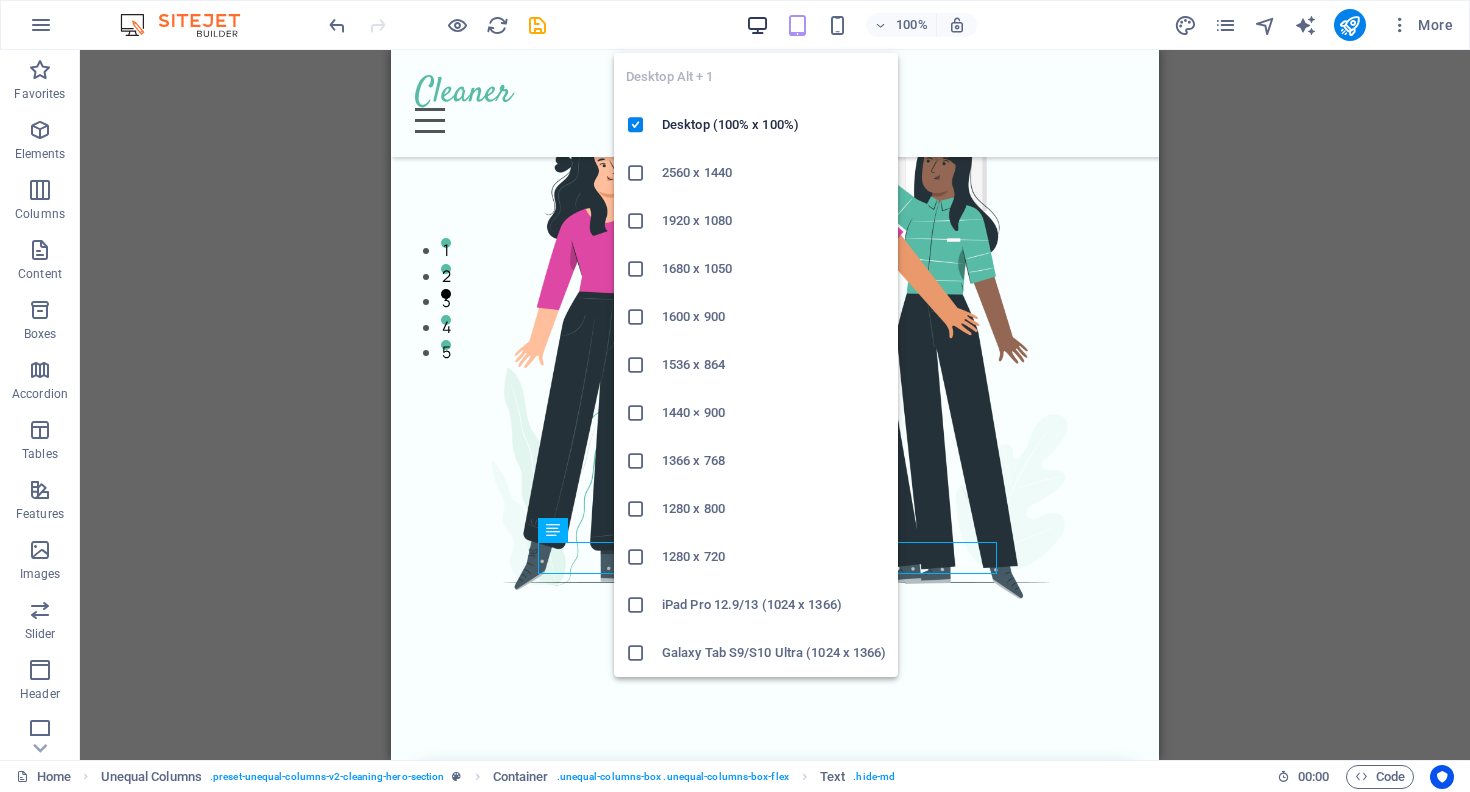 click at bounding box center [757, 25] 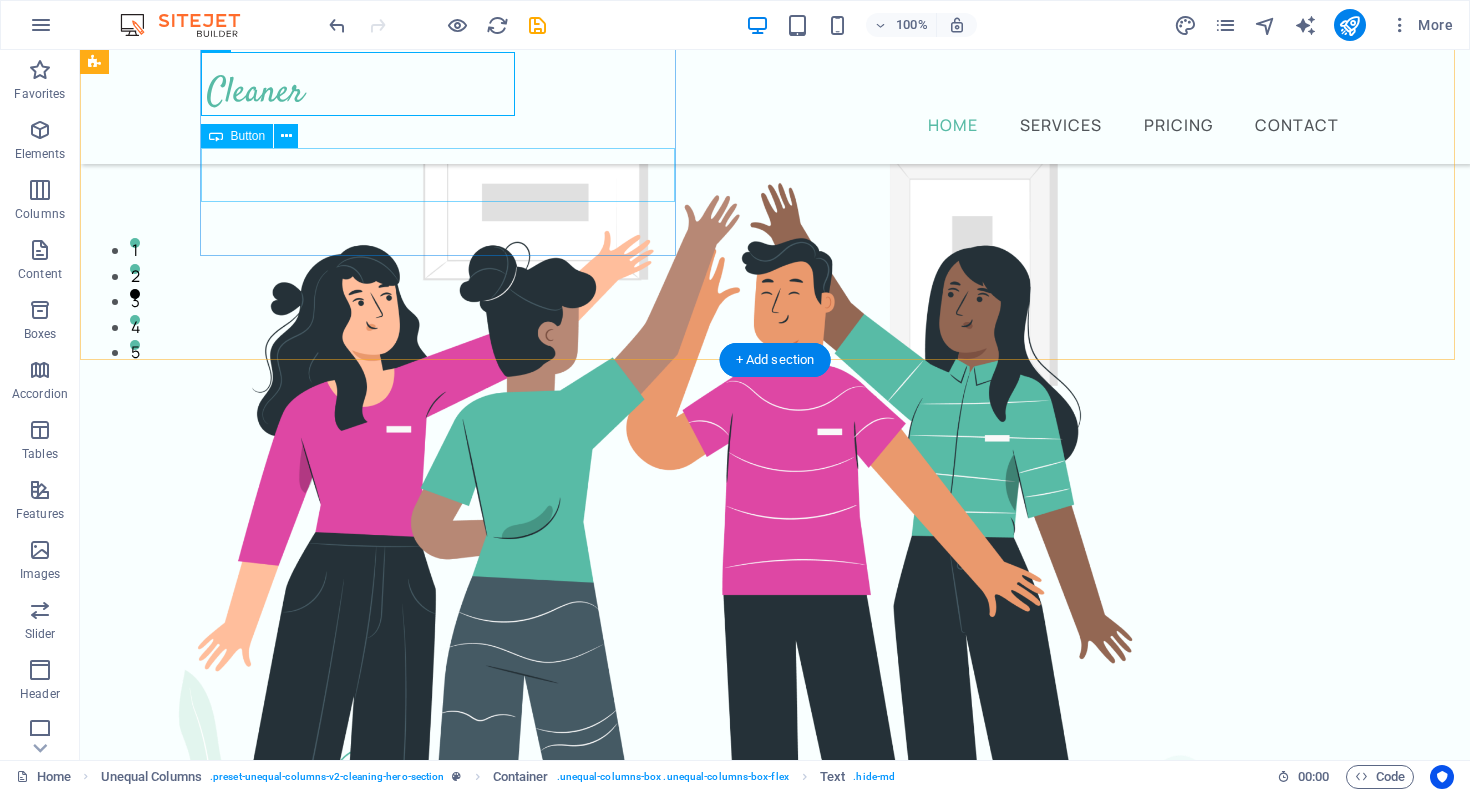 click on "Login" at bounding box center [672, -88] 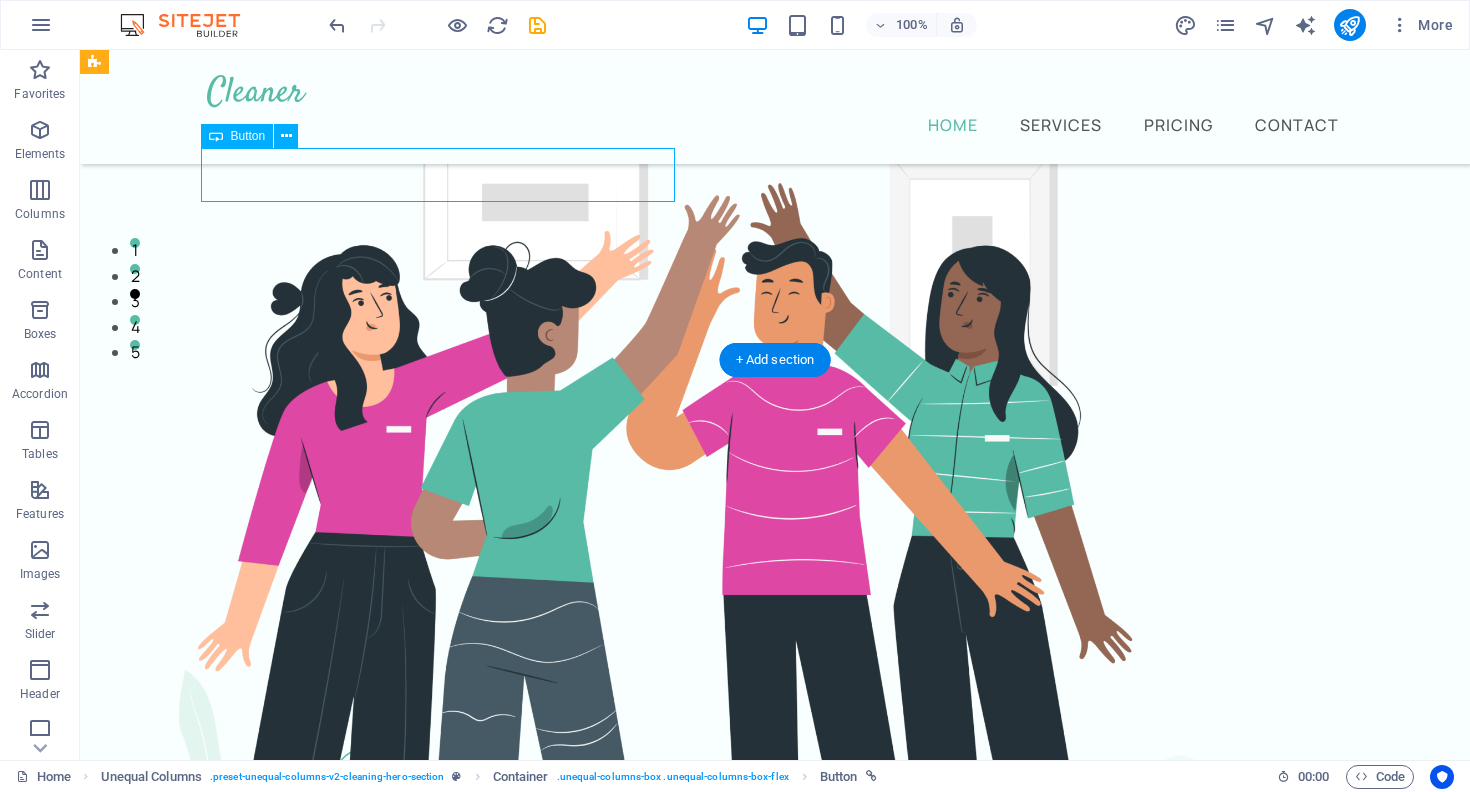 click on "Login" at bounding box center (672, -88) 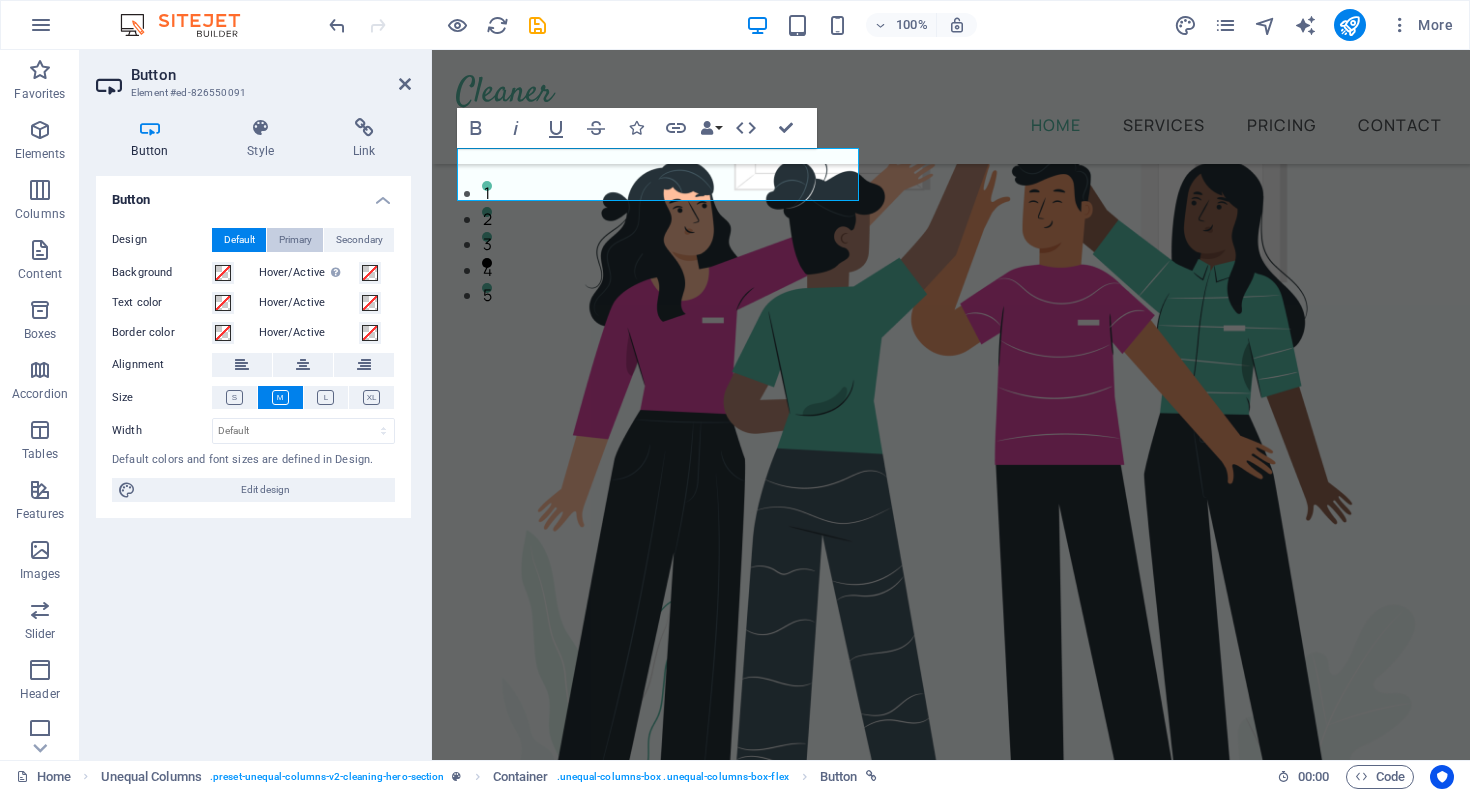 click on "Primary" at bounding box center (295, 240) 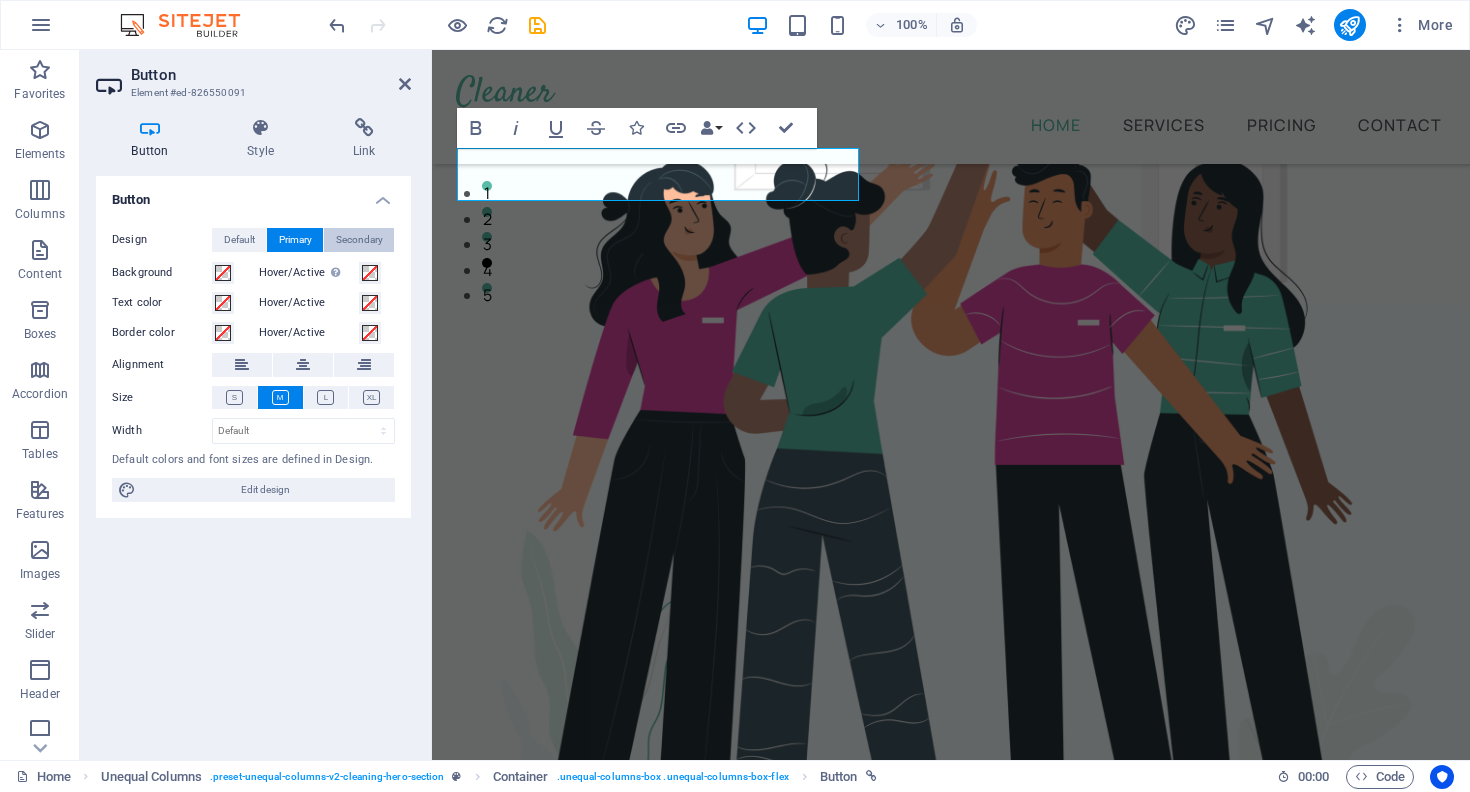 click on "Secondary" at bounding box center (359, 240) 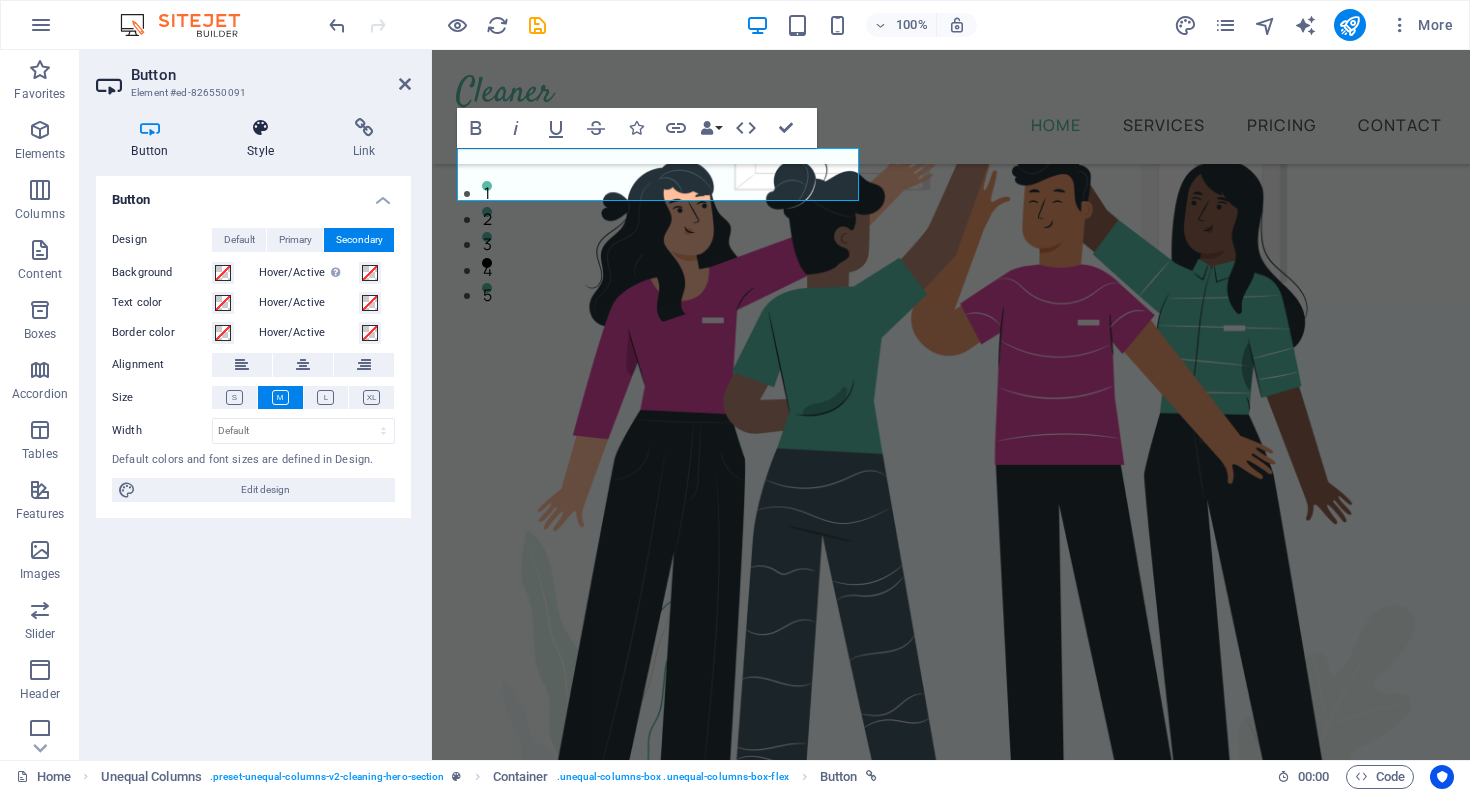 click at bounding box center [261, 128] 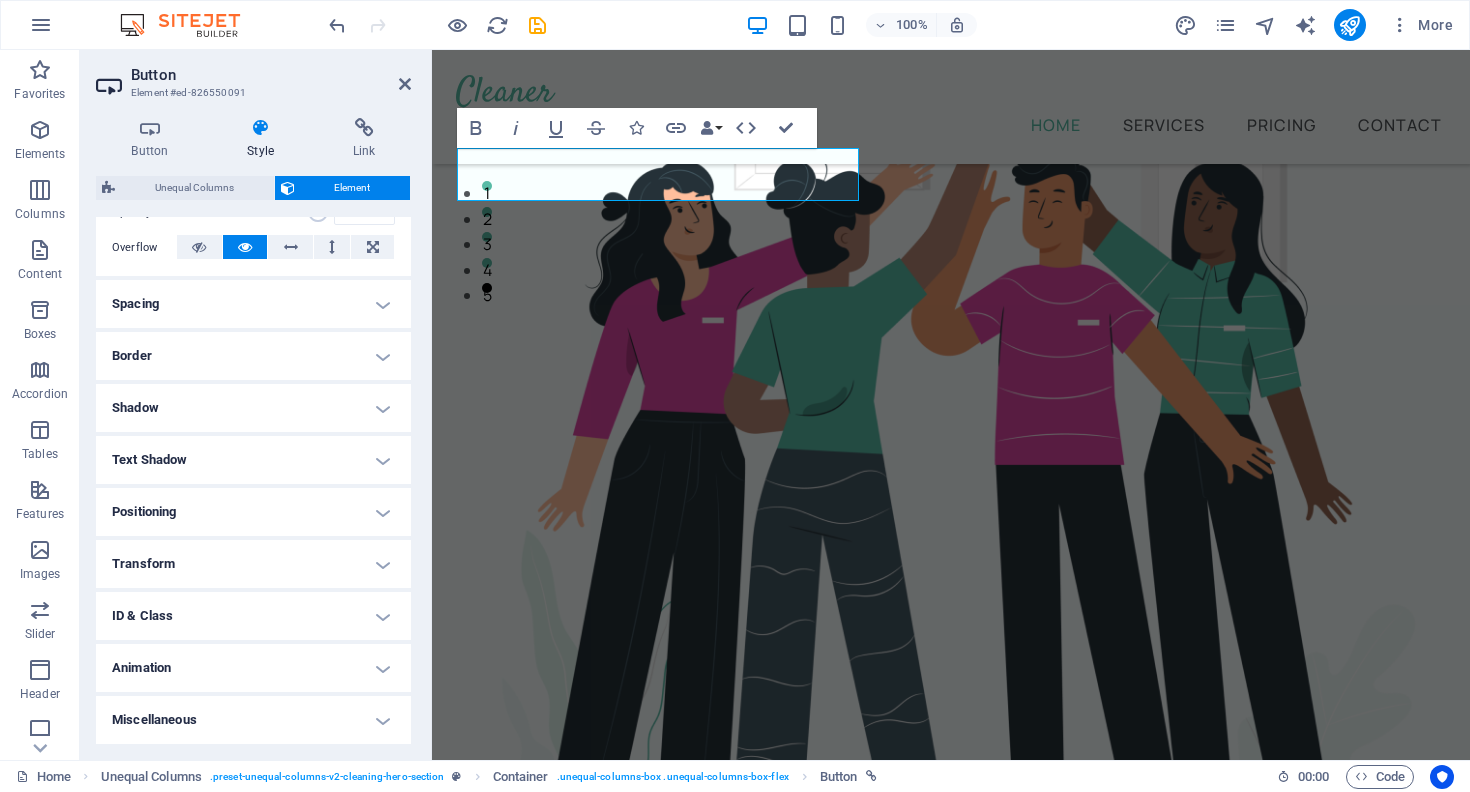 scroll, scrollTop: 0, scrollLeft: 0, axis: both 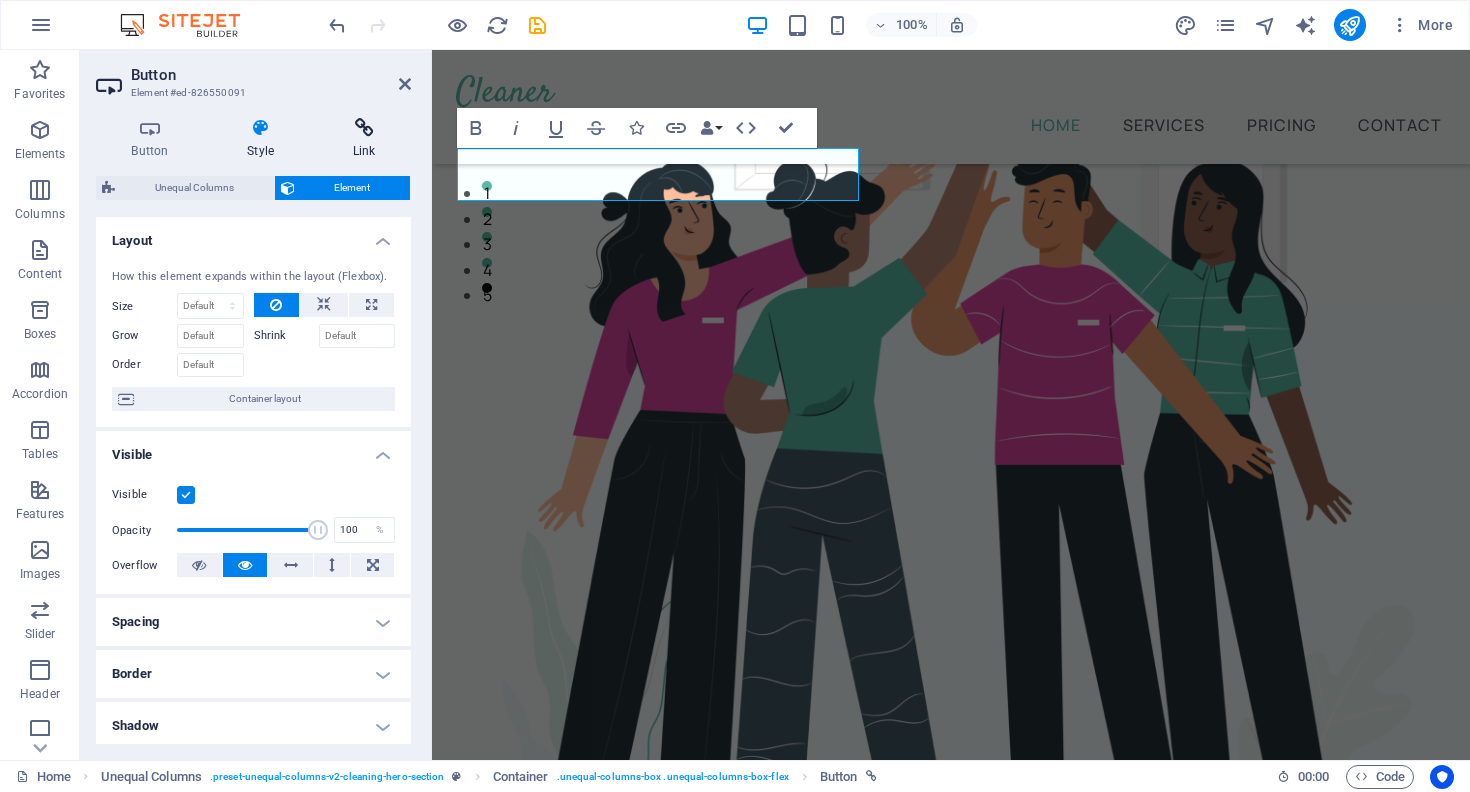 click on "Link" at bounding box center [364, 139] 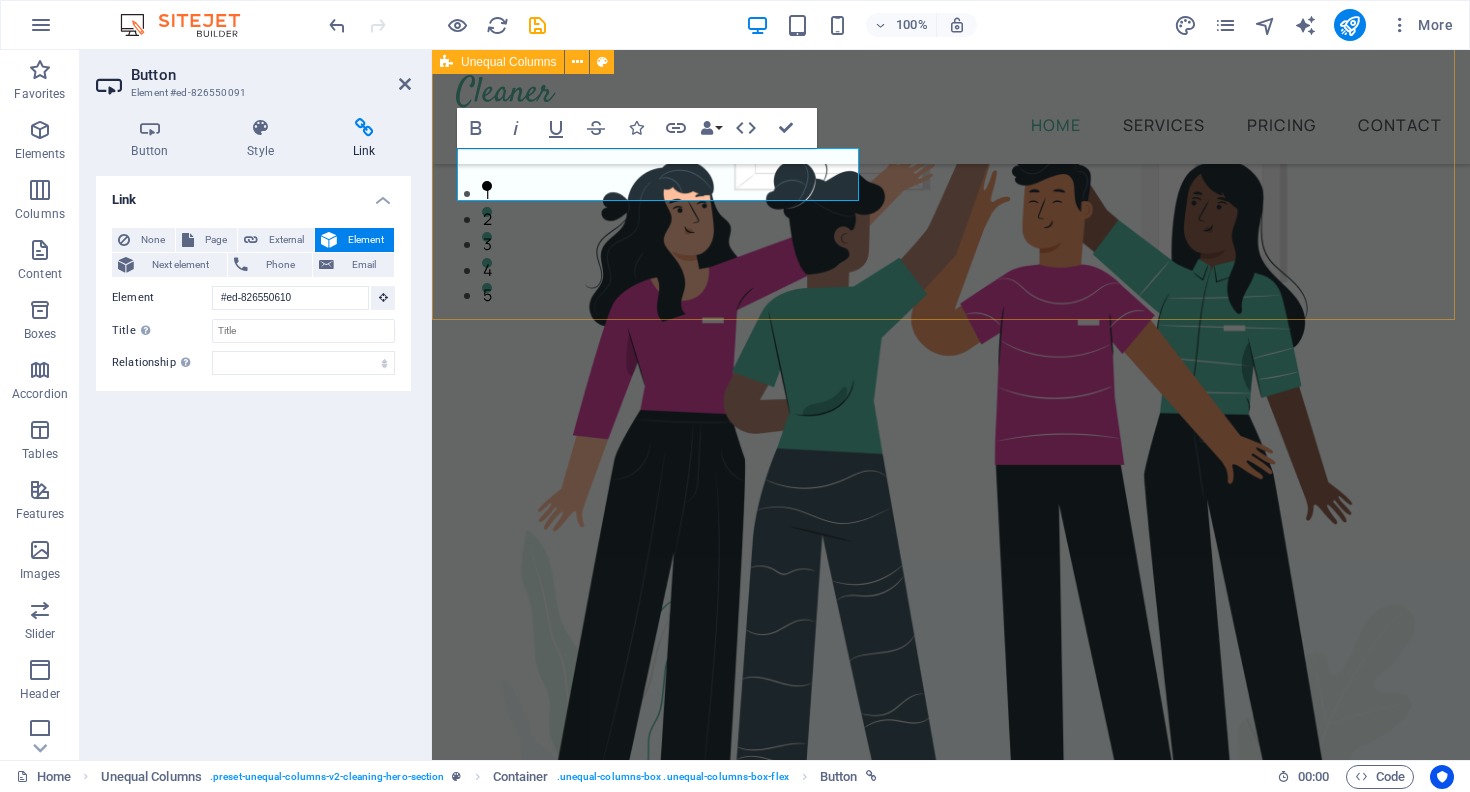click on "[FIRST] রেফার করুন, ইনকামের দরজা খুলুন! রেফার করুন বন্ধু, ঘরে বসেই আয় করুন প্রতিদিন সহজে Login Registration" at bounding box center [951, 273] 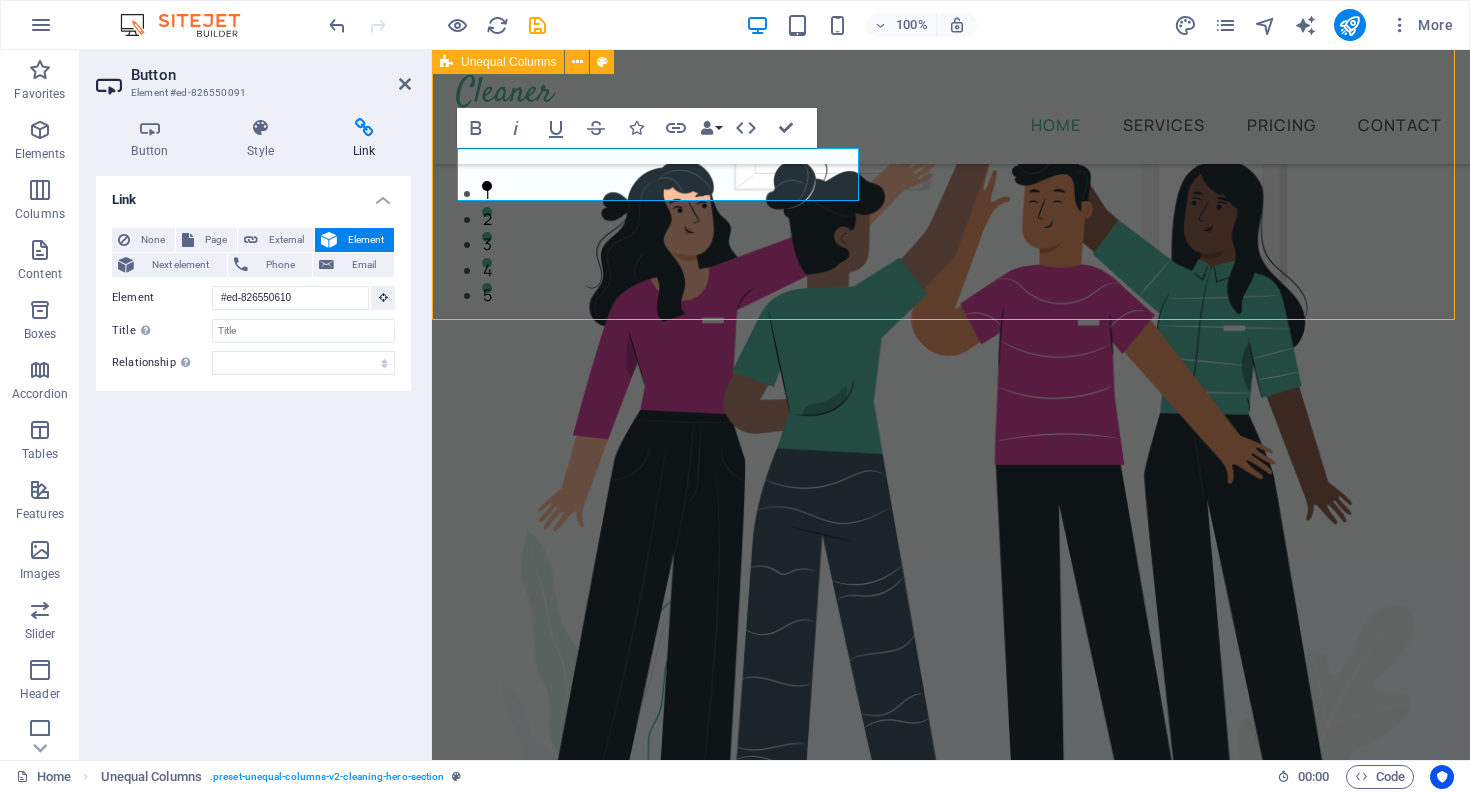 scroll, scrollTop: 468, scrollLeft: 0, axis: vertical 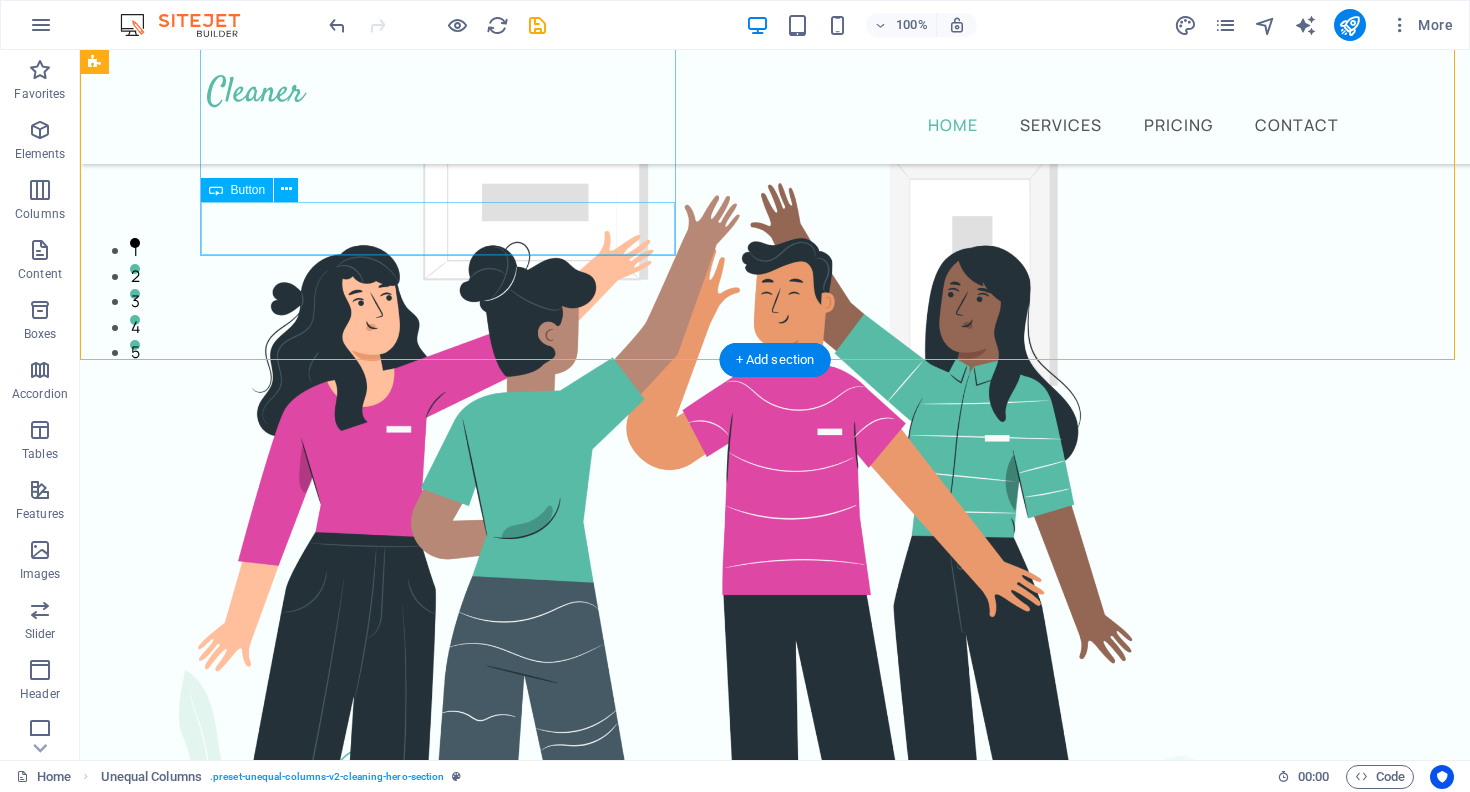 click on "Registration" at bounding box center (672, -35) 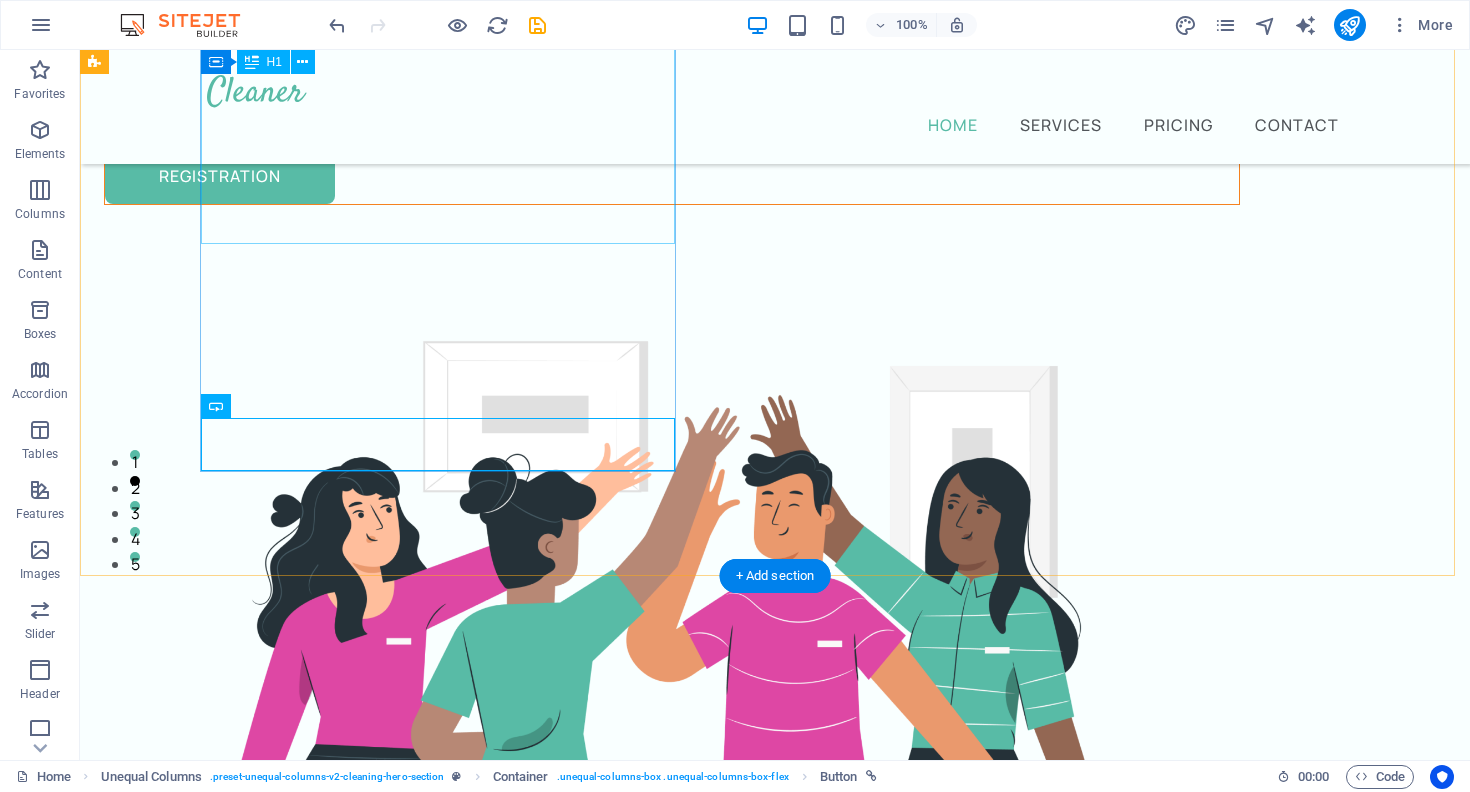 scroll, scrollTop: 261, scrollLeft: 0, axis: vertical 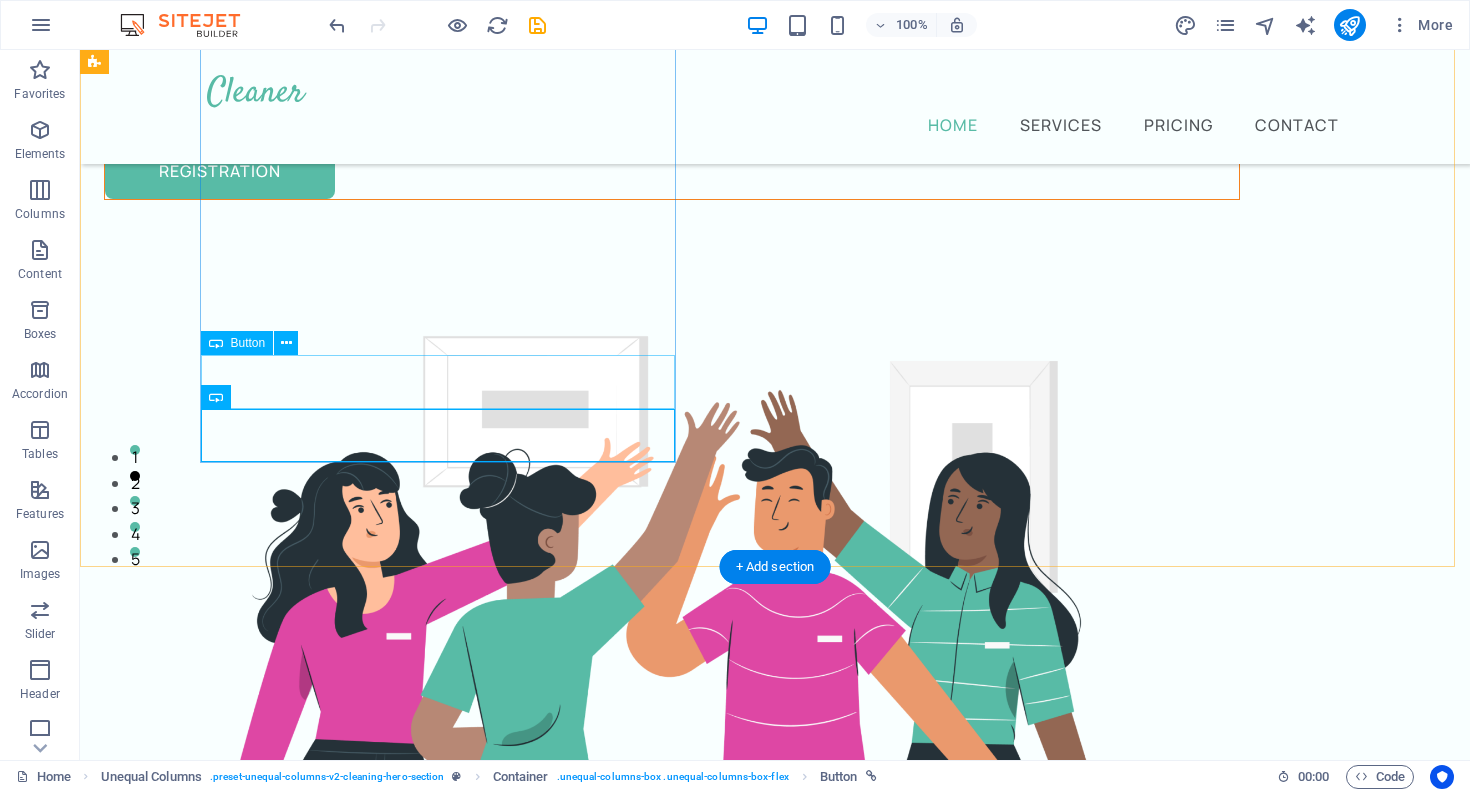 click on "Login" at bounding box center [672, 119] 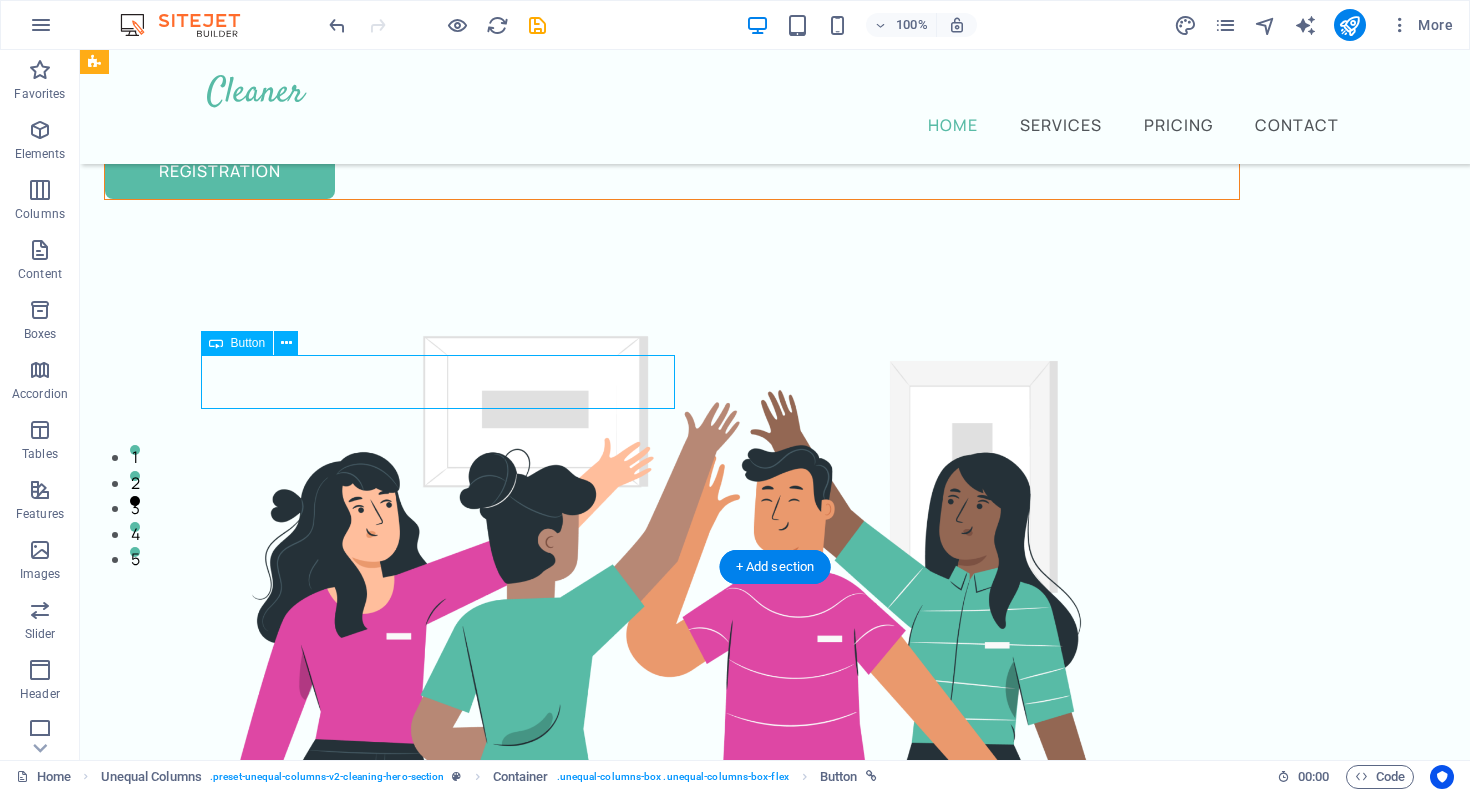 click on "Login" at bounding box center [672, 119] 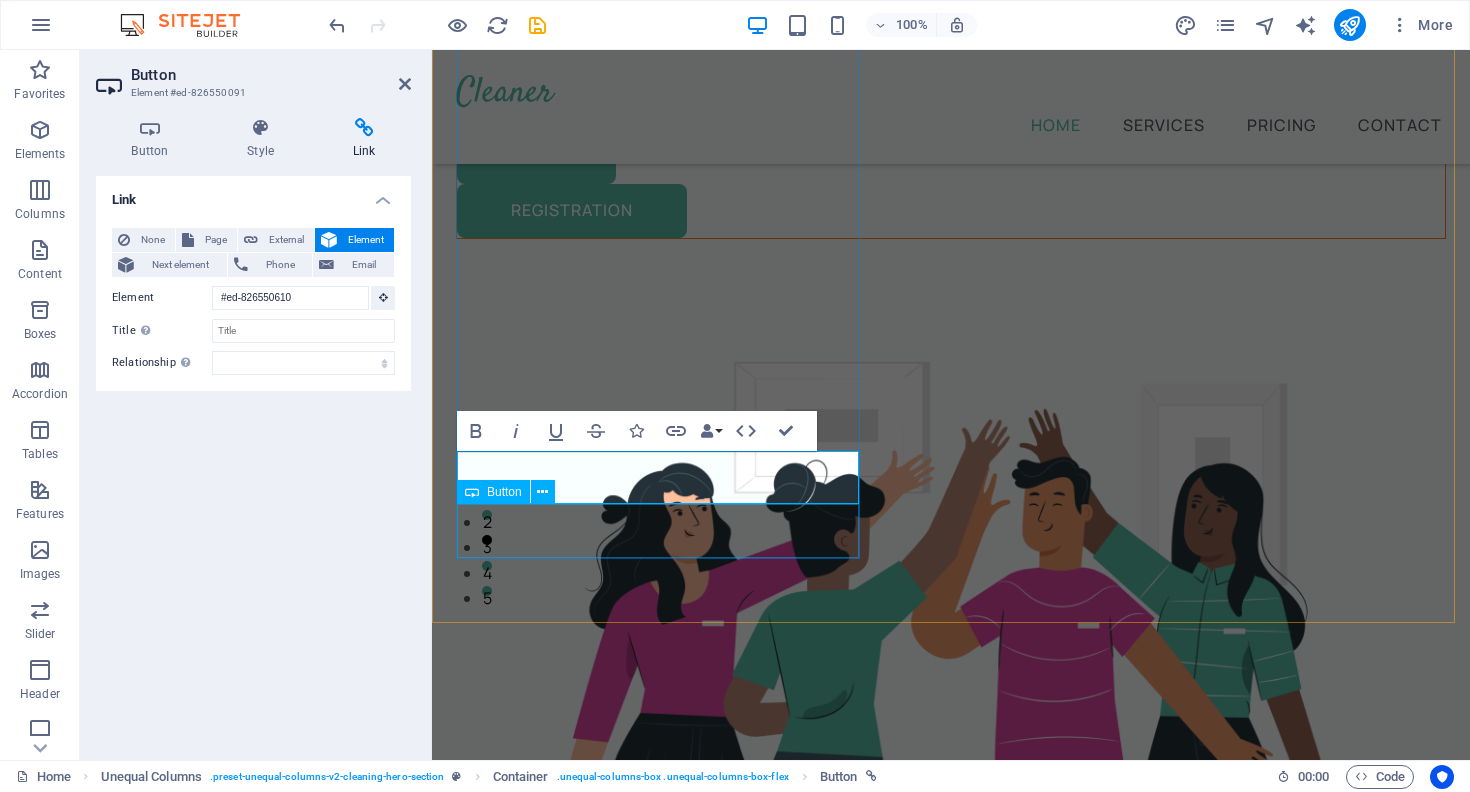 click on "Registration" at bounding box center [951, 211] 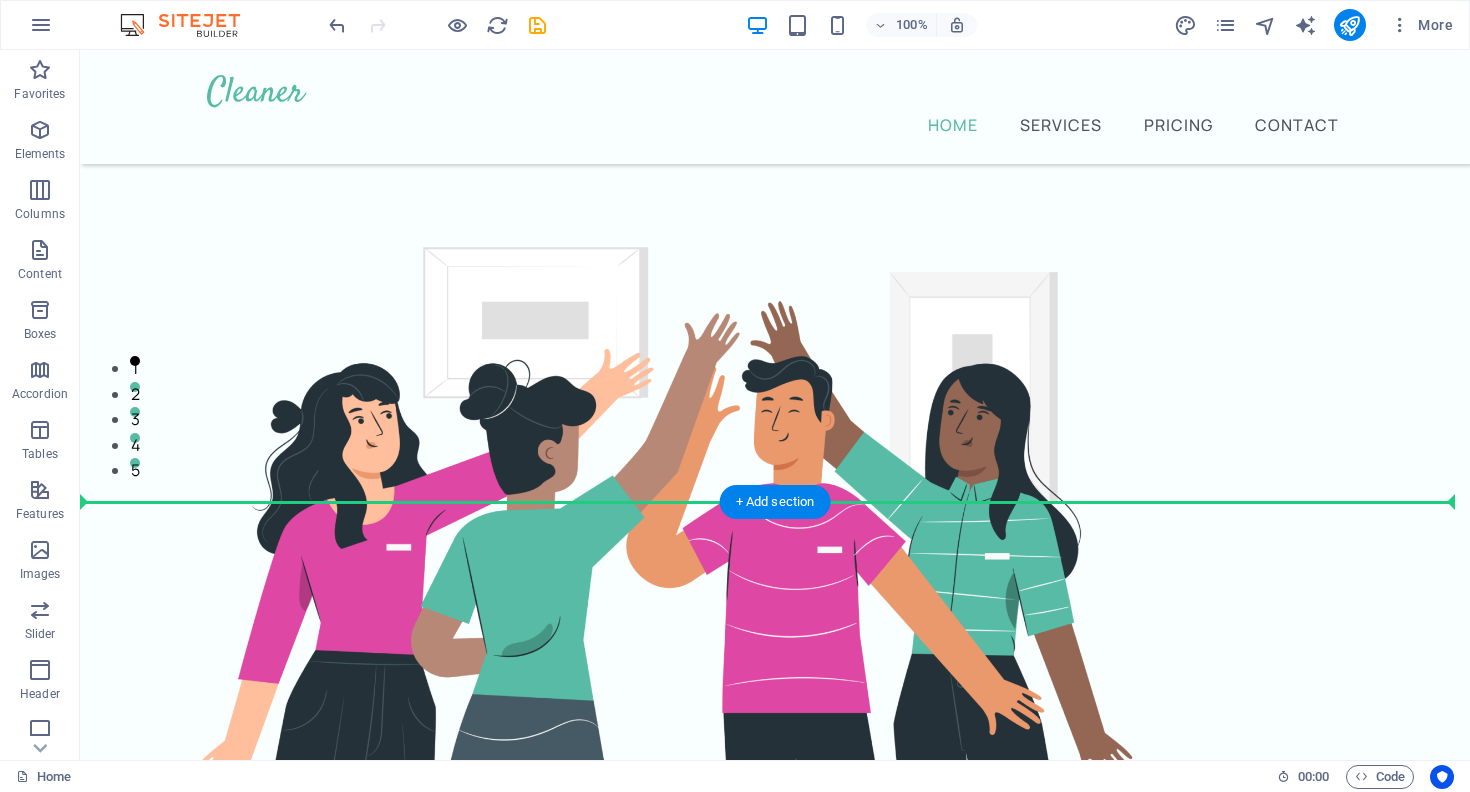 scroll, scrollTop: 378, scrollLeft: 0, axis: vertical 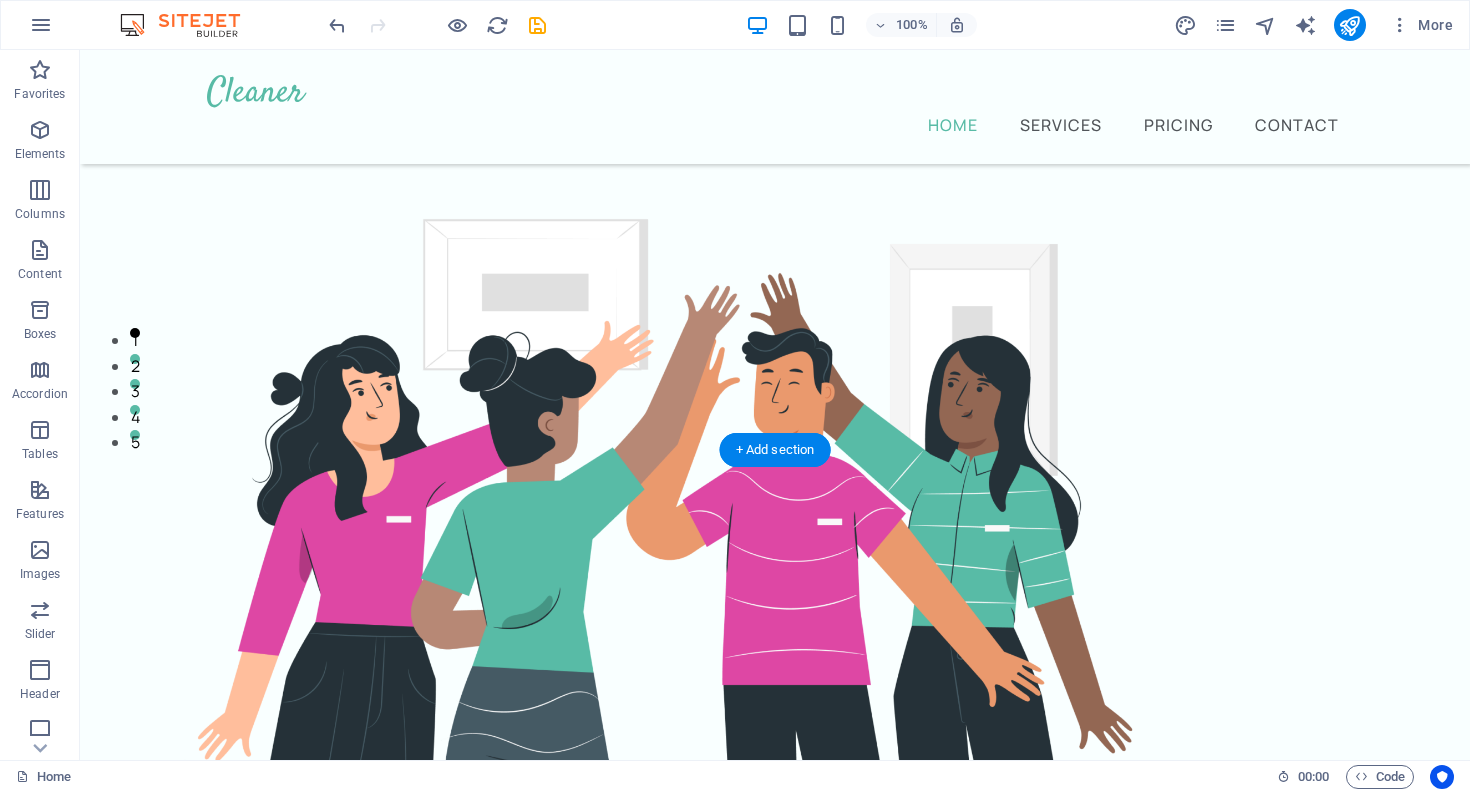 drag, startPoint x: 419, startPoint y: 438, endPoint x: 388, endPoint y: 323, distance: 119.104996 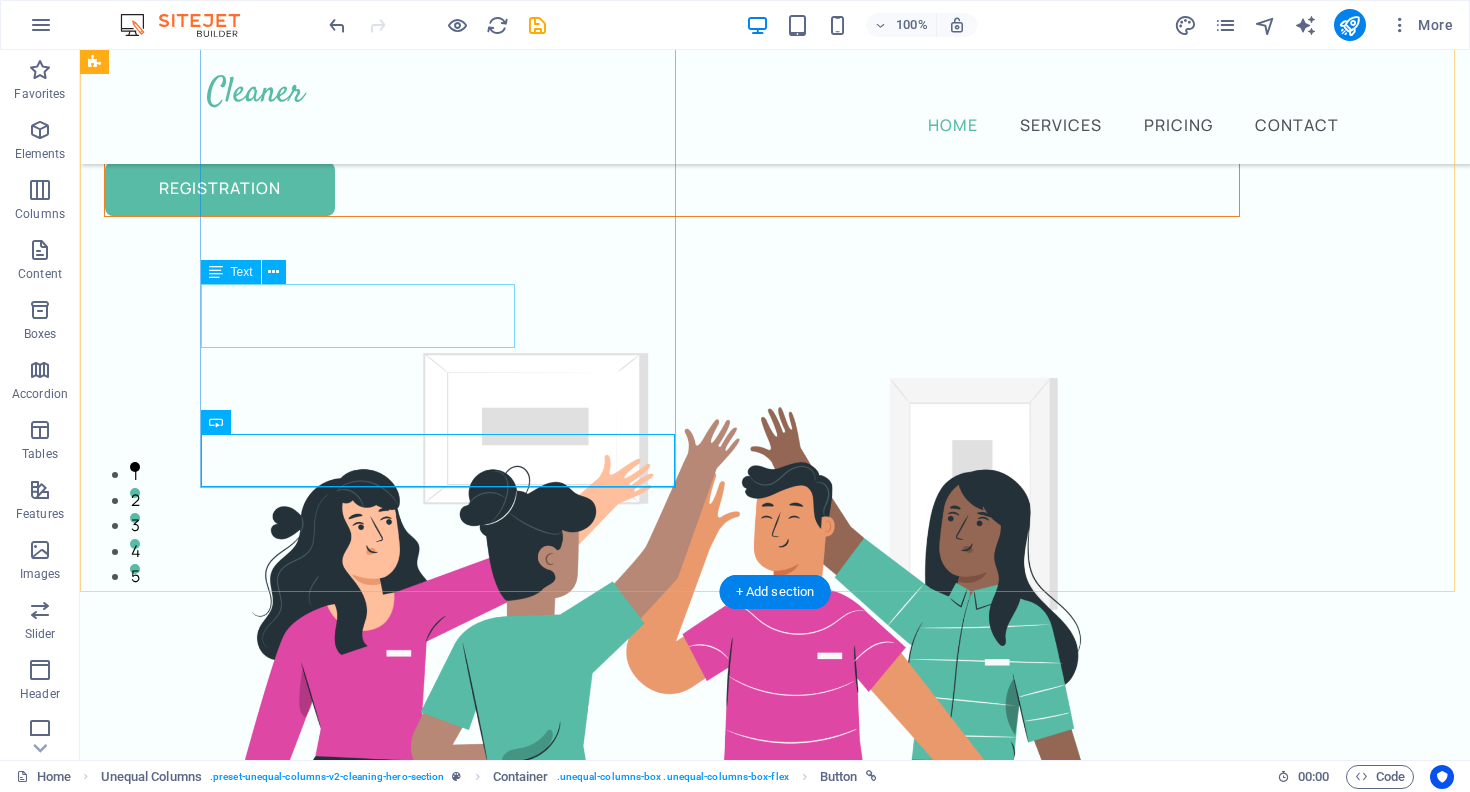 scroll, scrollTop: 236, scrollLeft: 0, axis: vertical 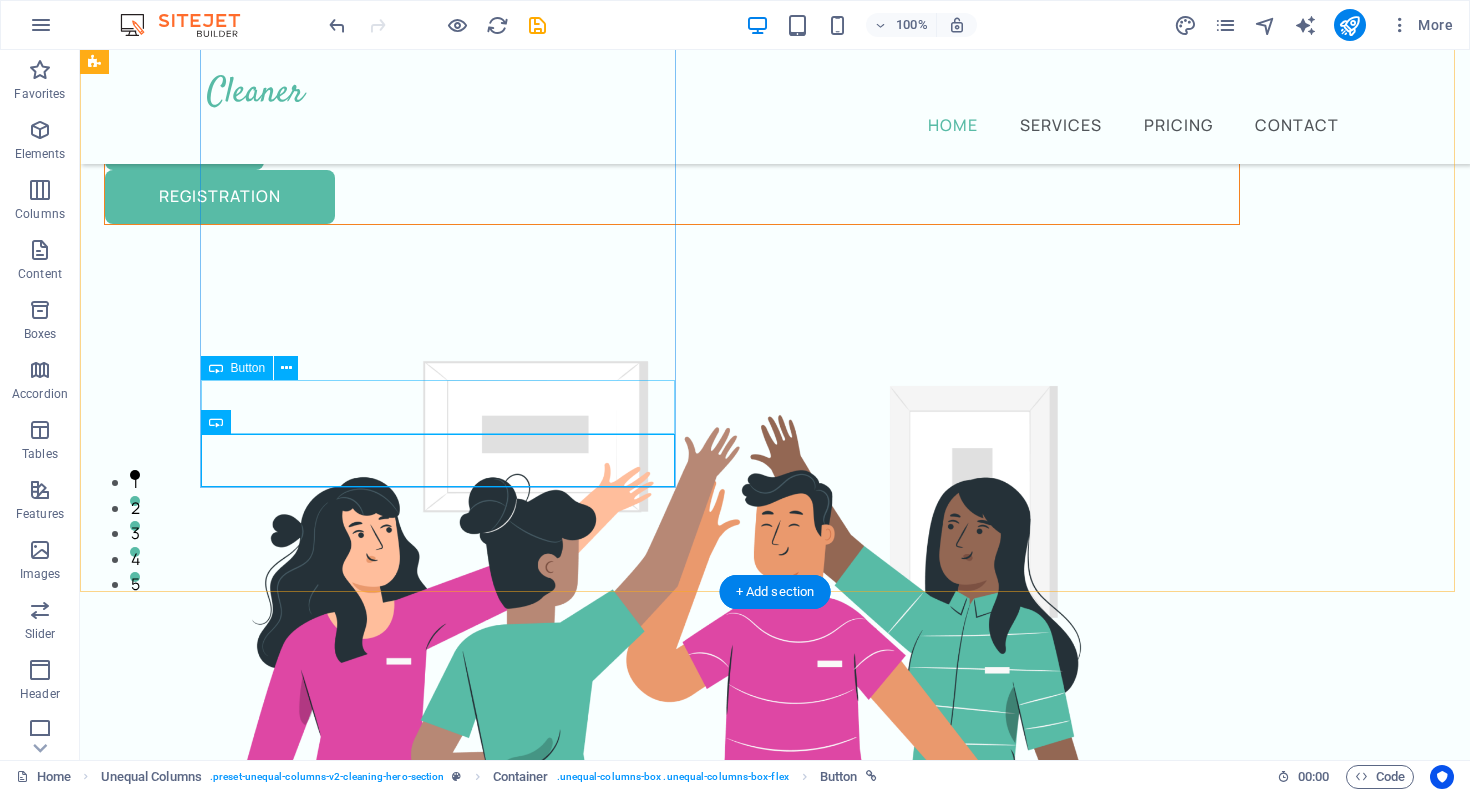 click on "Login" at bounding box center [672, 144] 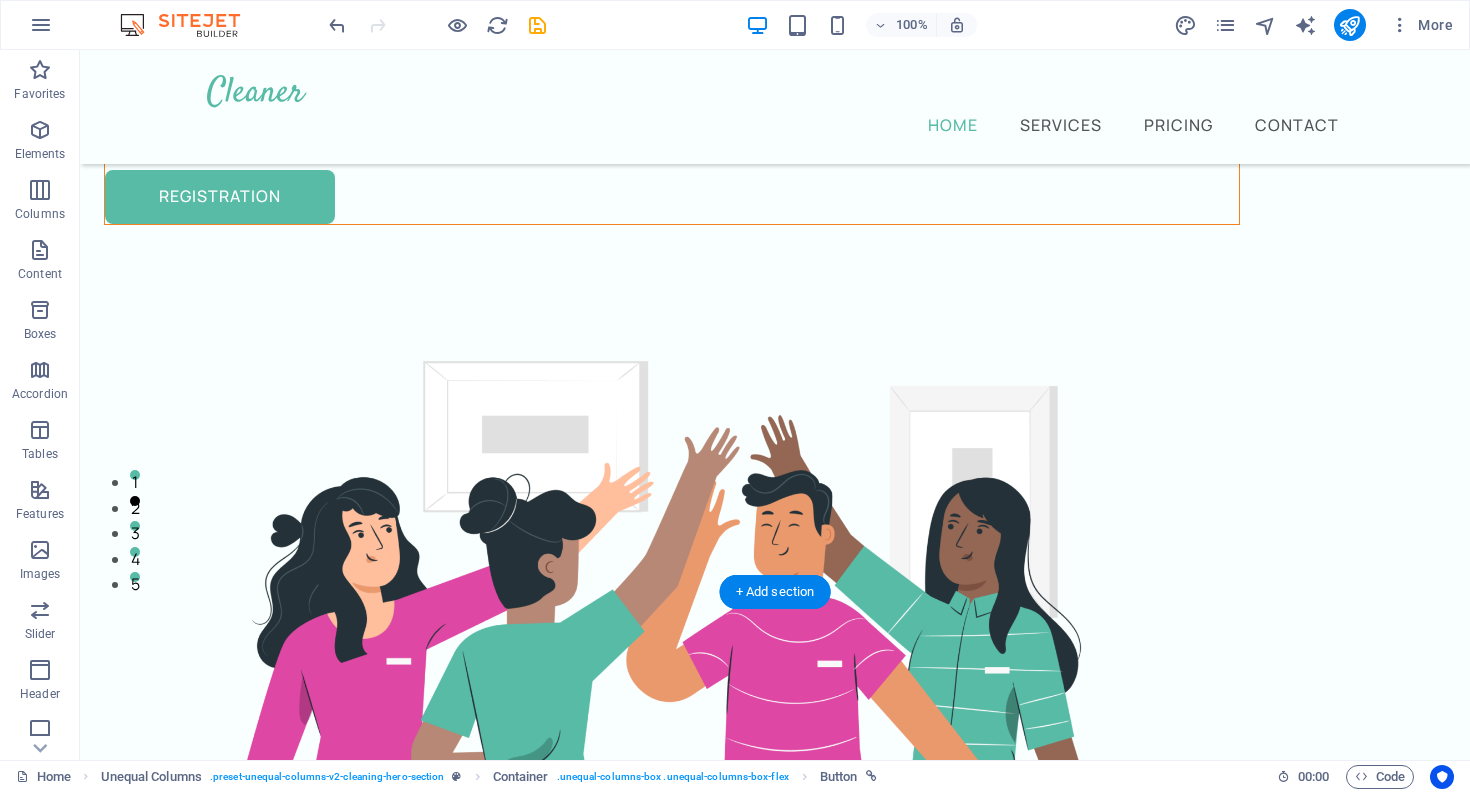 drag, startPoint x: 281, startPoint y: 407, endPoint x: 287, endPoint y: 267, distance: 140.12851 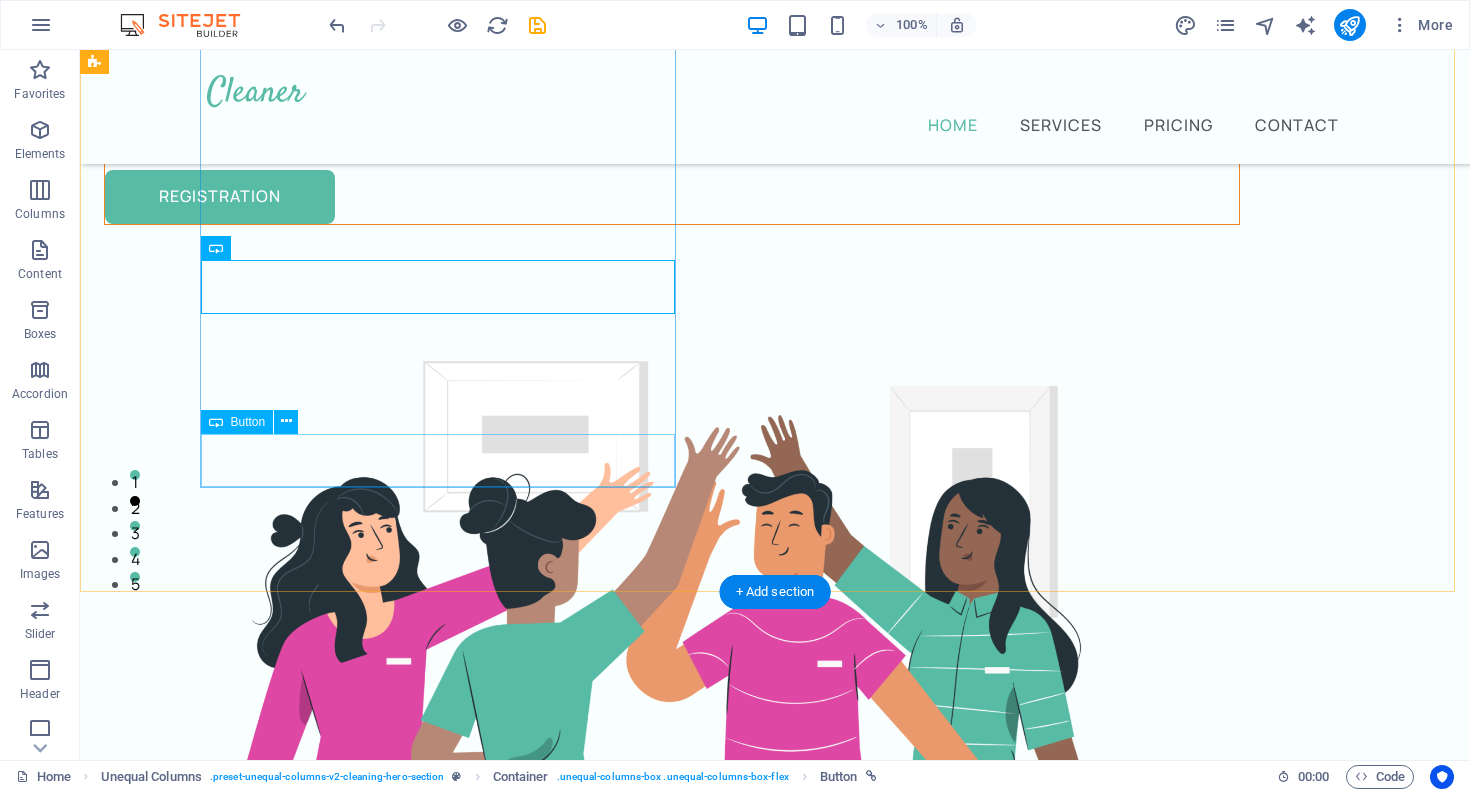 click on "Registration" at bounding box center (672, 197) 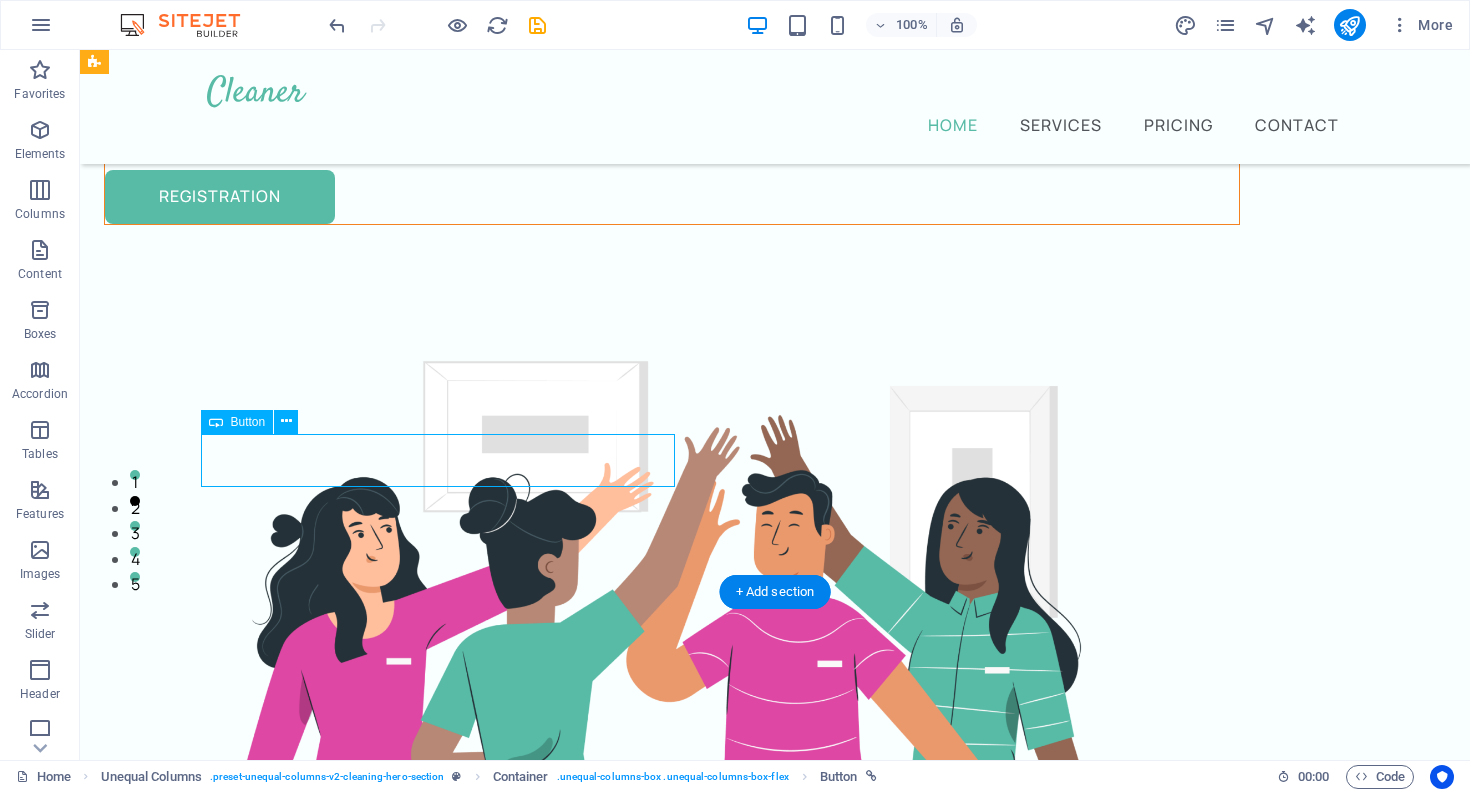 click on "Registration" at bounding box center [672, 197] 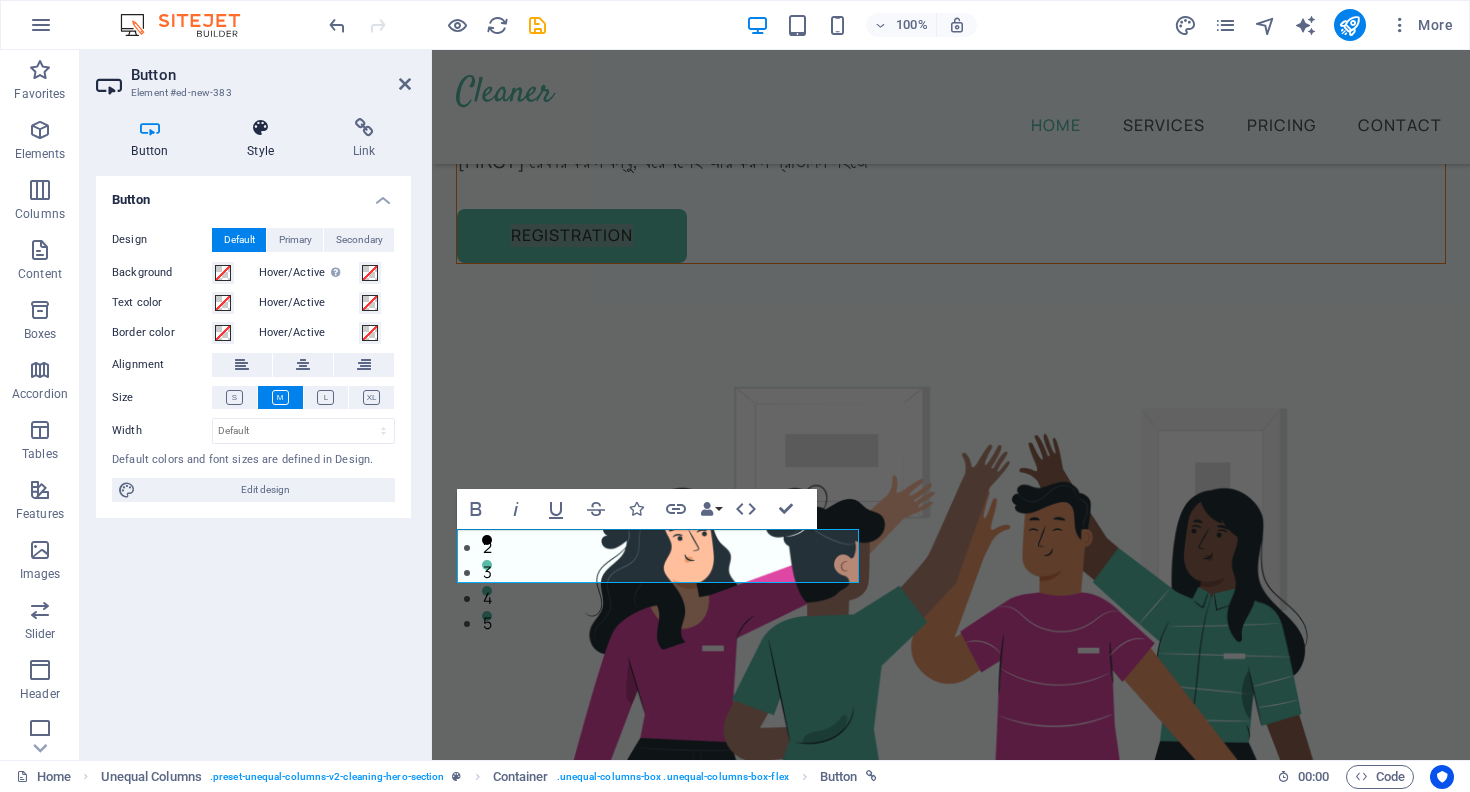 click at bounding box center [261, 128] 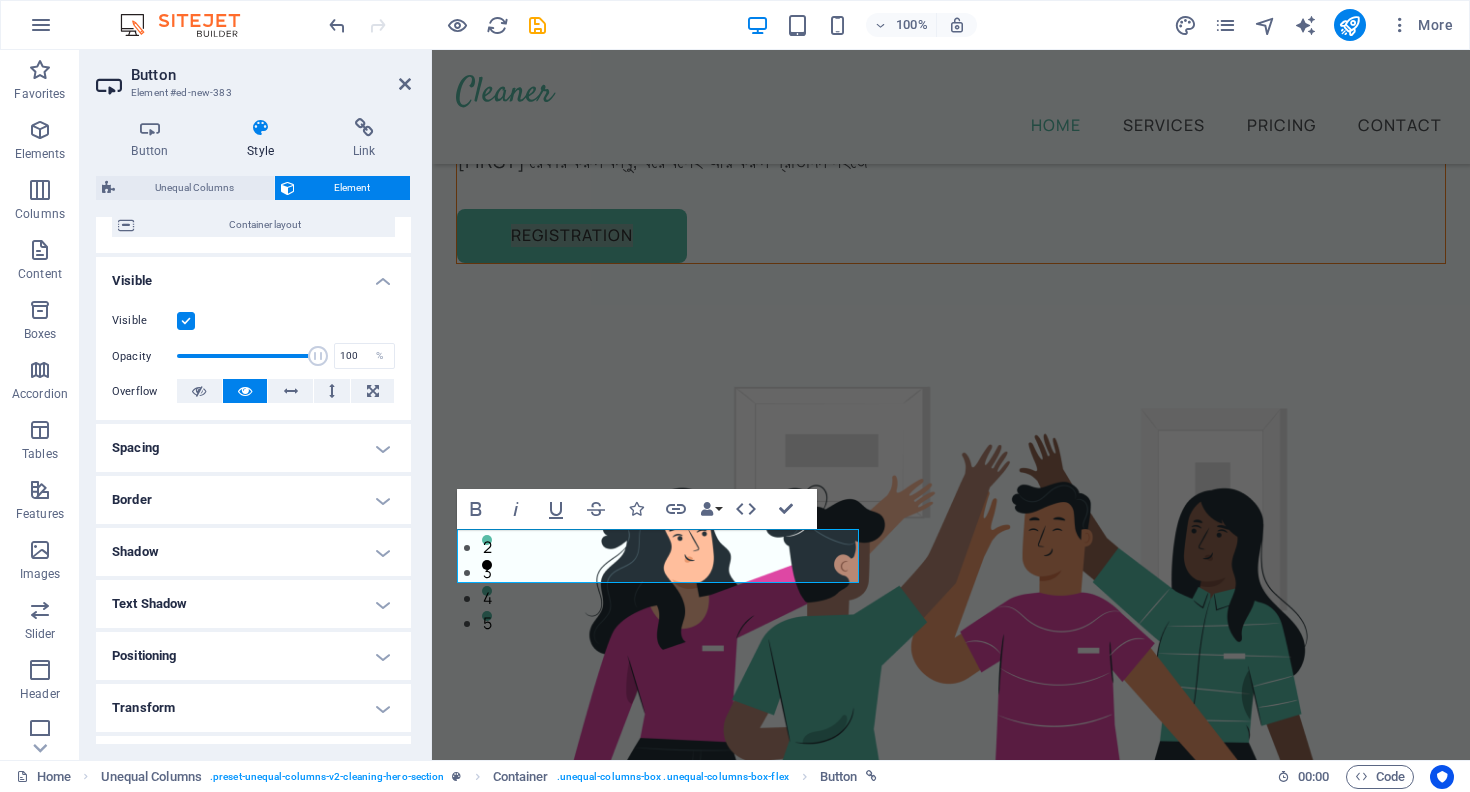 scroll, scrollTop: 184, scrollLeft: 0, axis: vertical 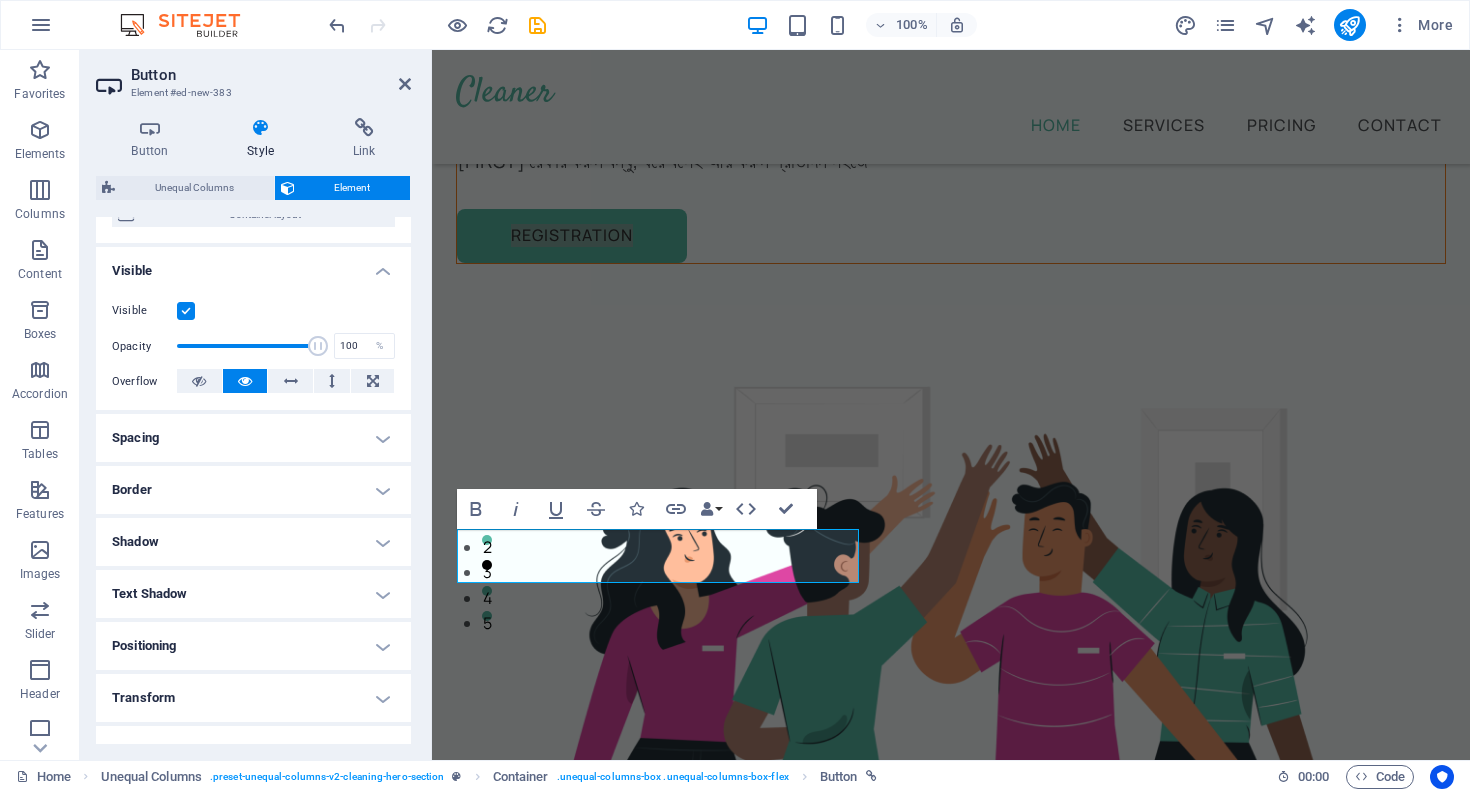 click on "Spacing" at bounding box center (253, 438) 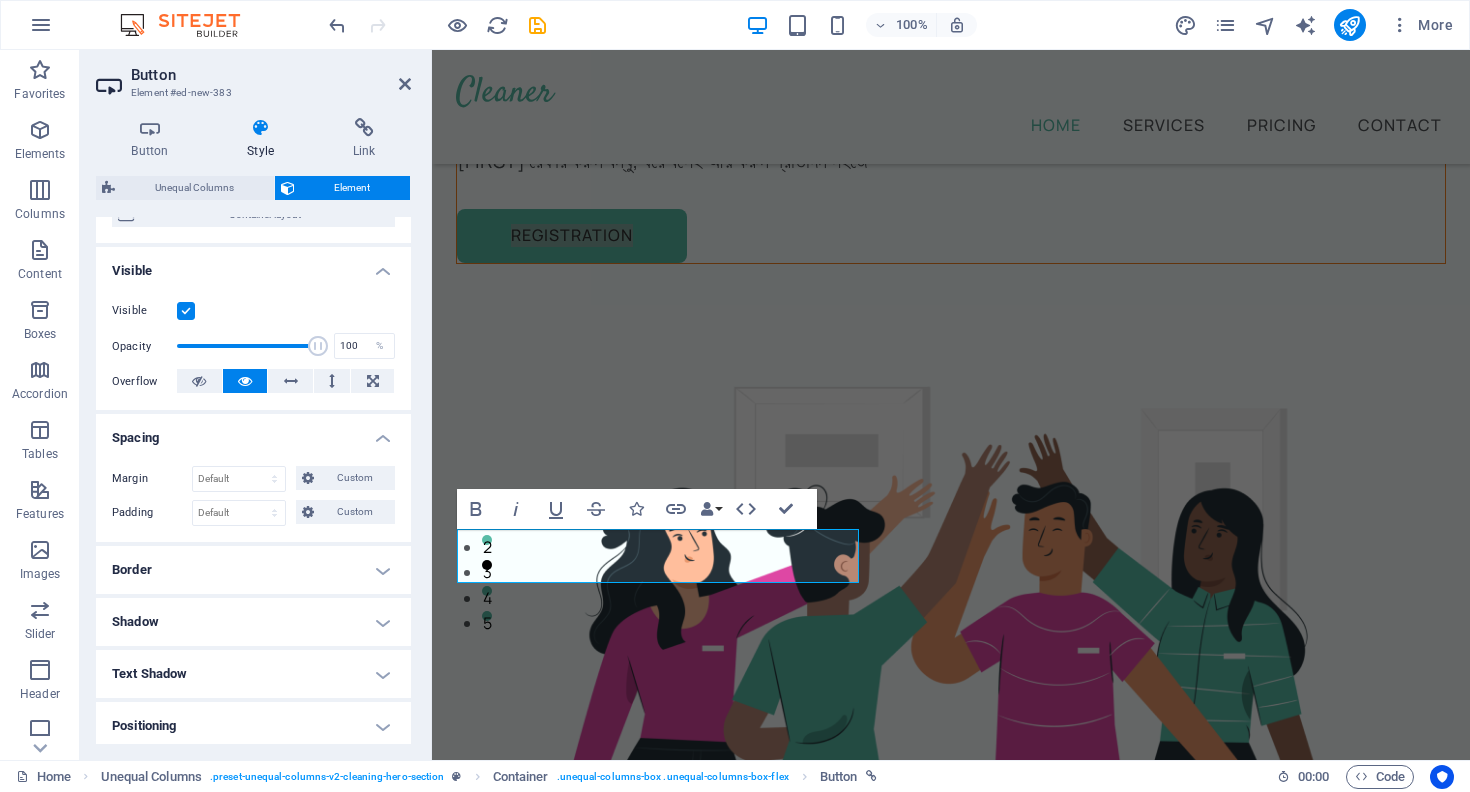click on "Border" at bounding box center (253, 570) 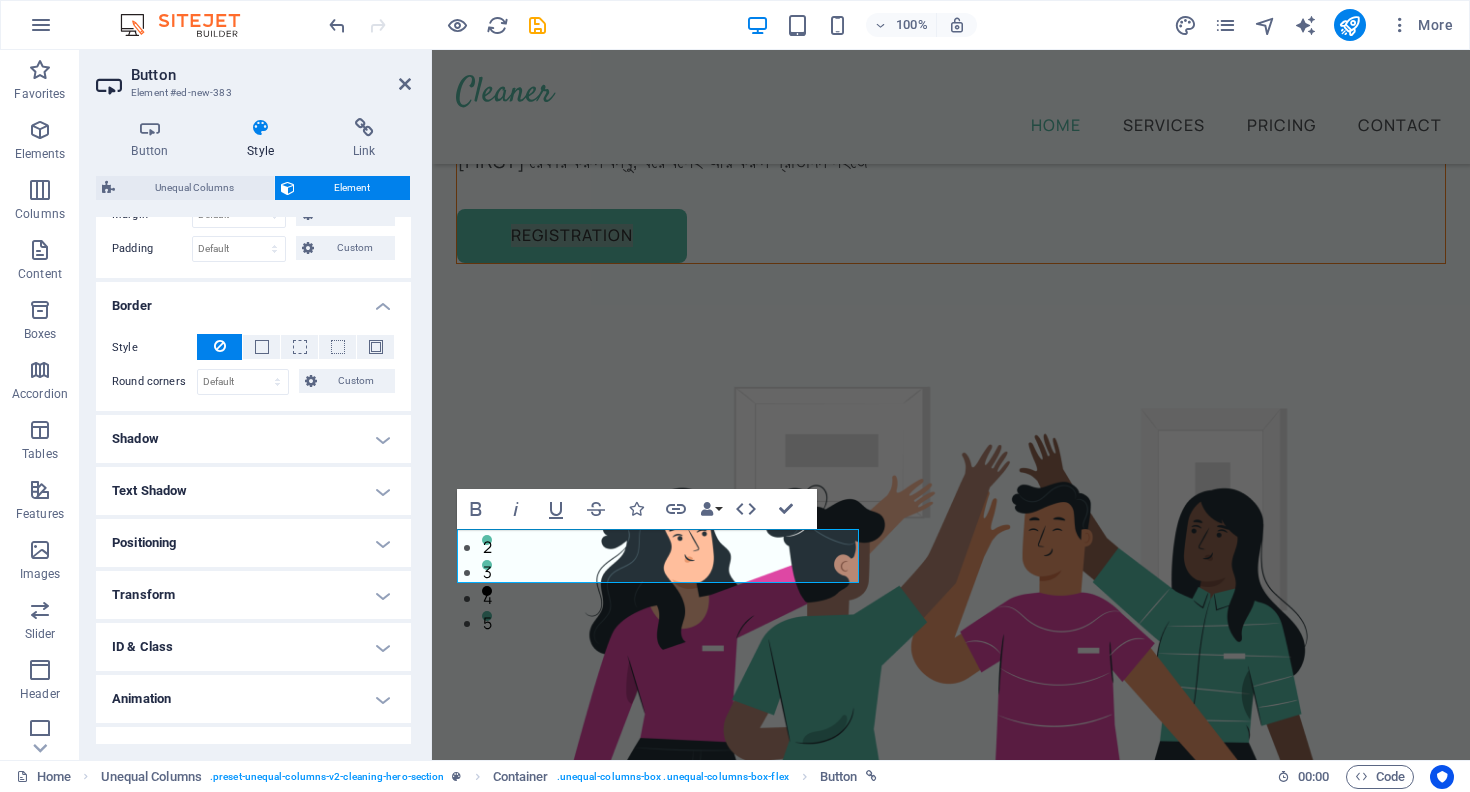 scroll, scrollTop: 479, scrollLeft: 0, axis: vertical 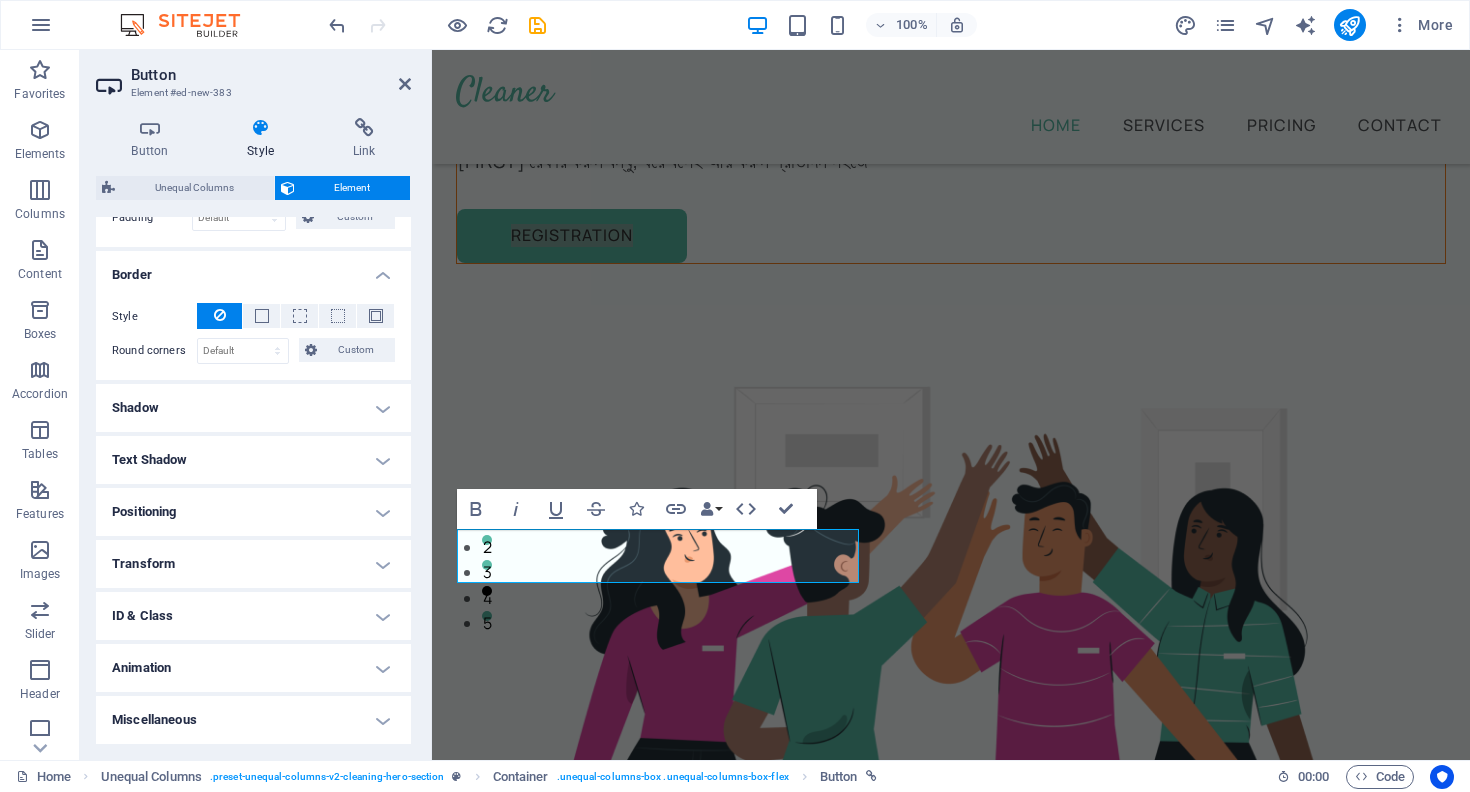 click on "Shadow" at bounding box center [253, 408] 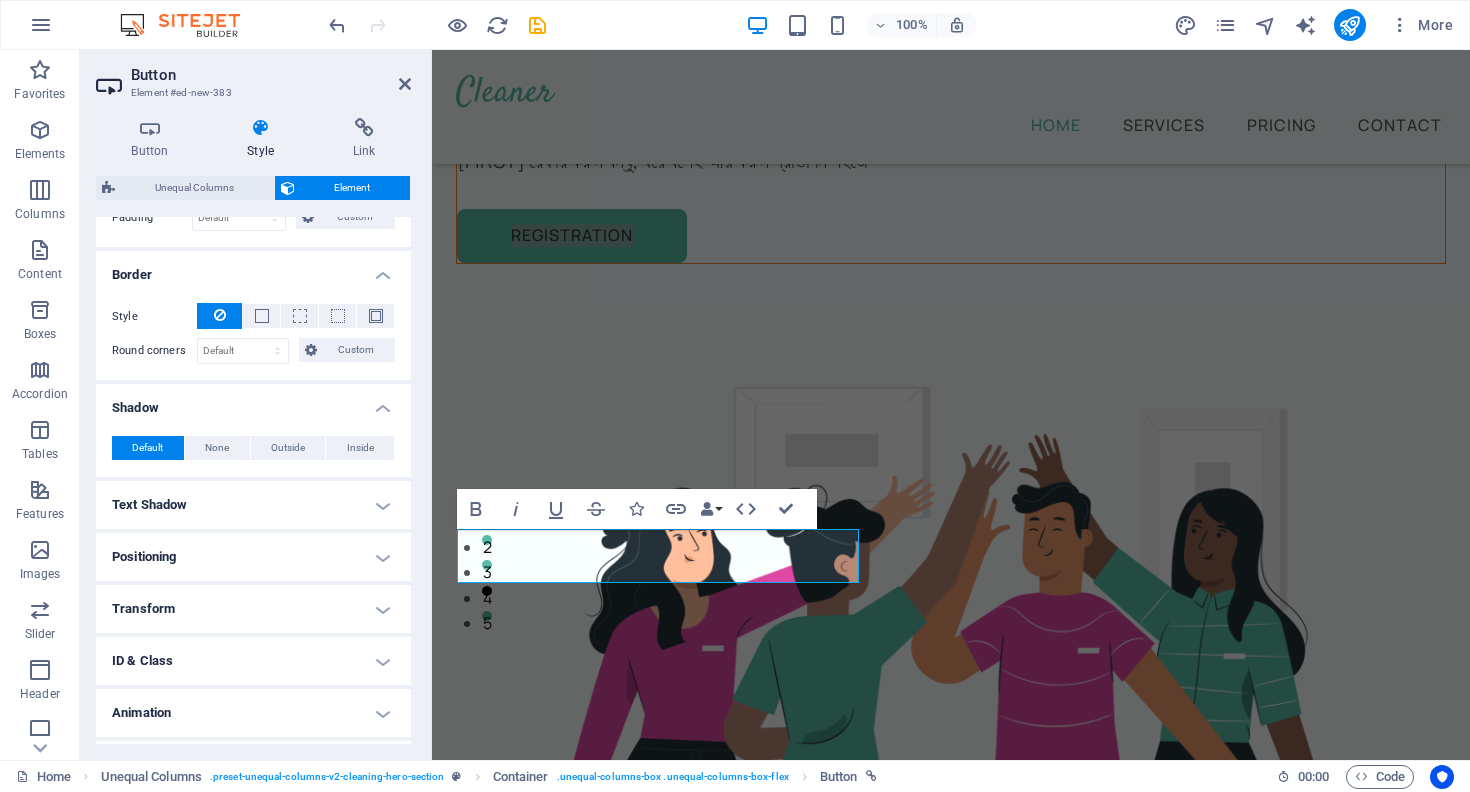 click on "Text Shadow" at bounding box center [253, 505] 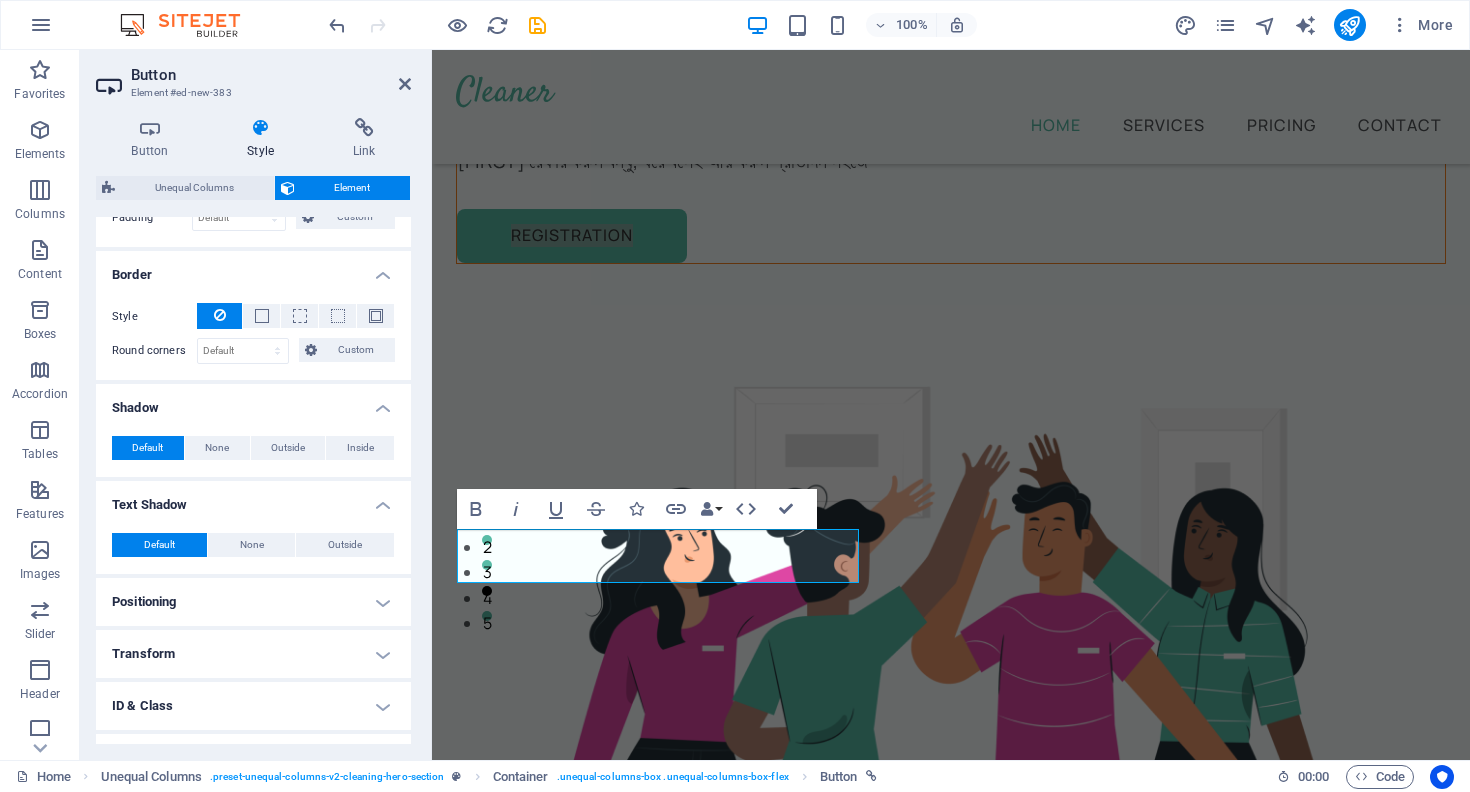 click on "Positioning" at bounding box center (253, 602) 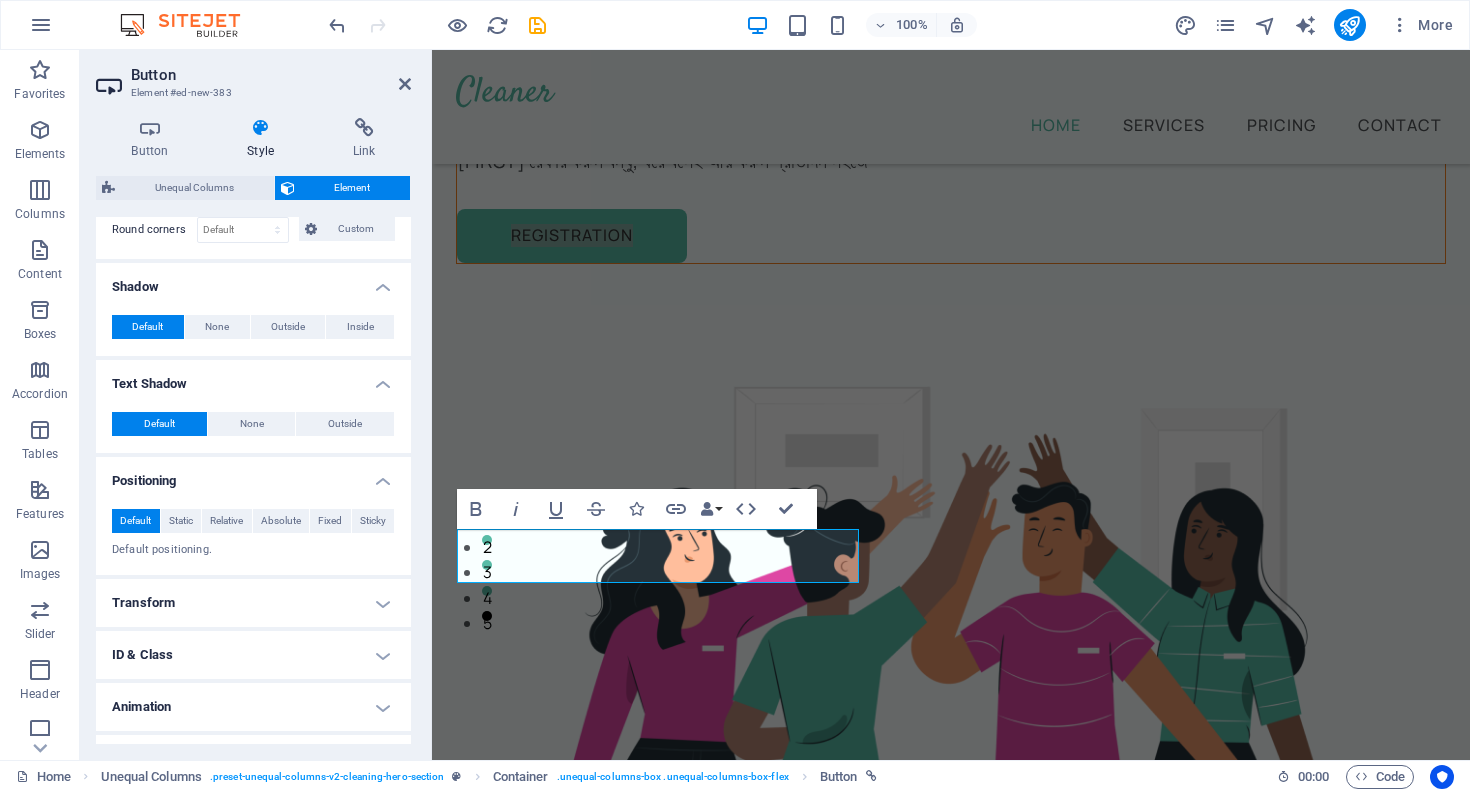 scroll, scrollTop: 639, scrollLeft: 0, axis: vertical 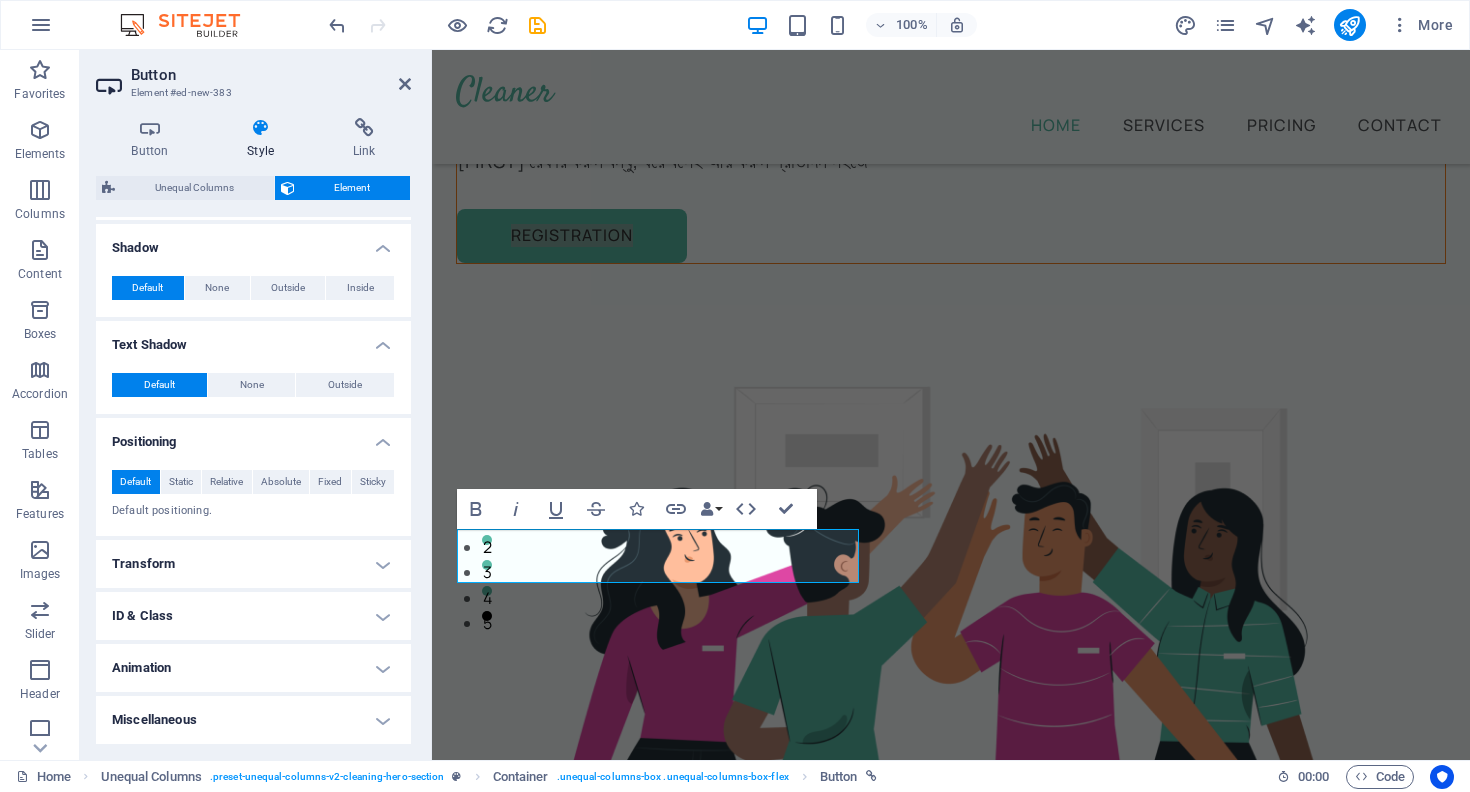 click on "Transform" at bounding box center [253, 564] 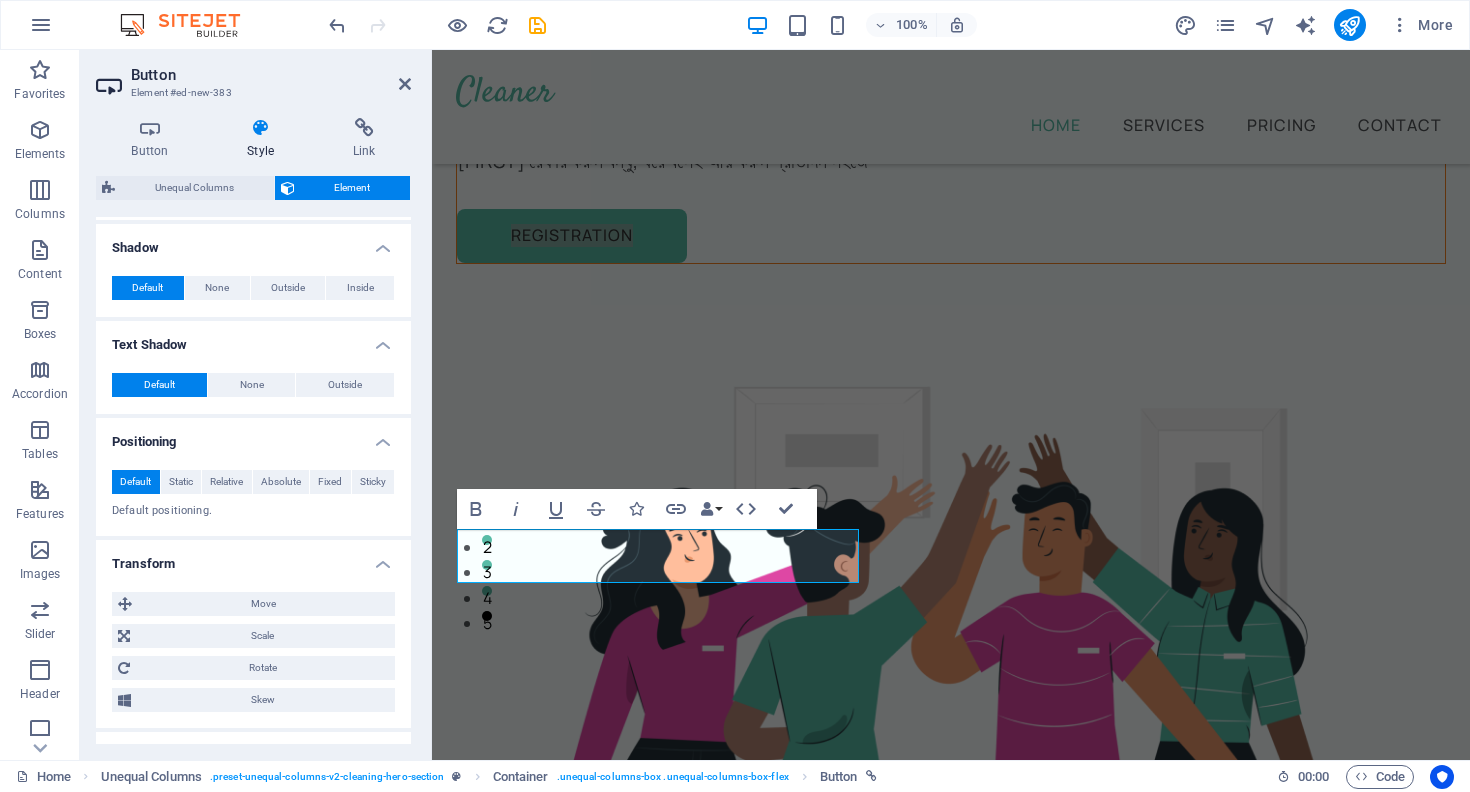 scroll, scrollTop: 779, scrollLeft: 0, axis: vertical 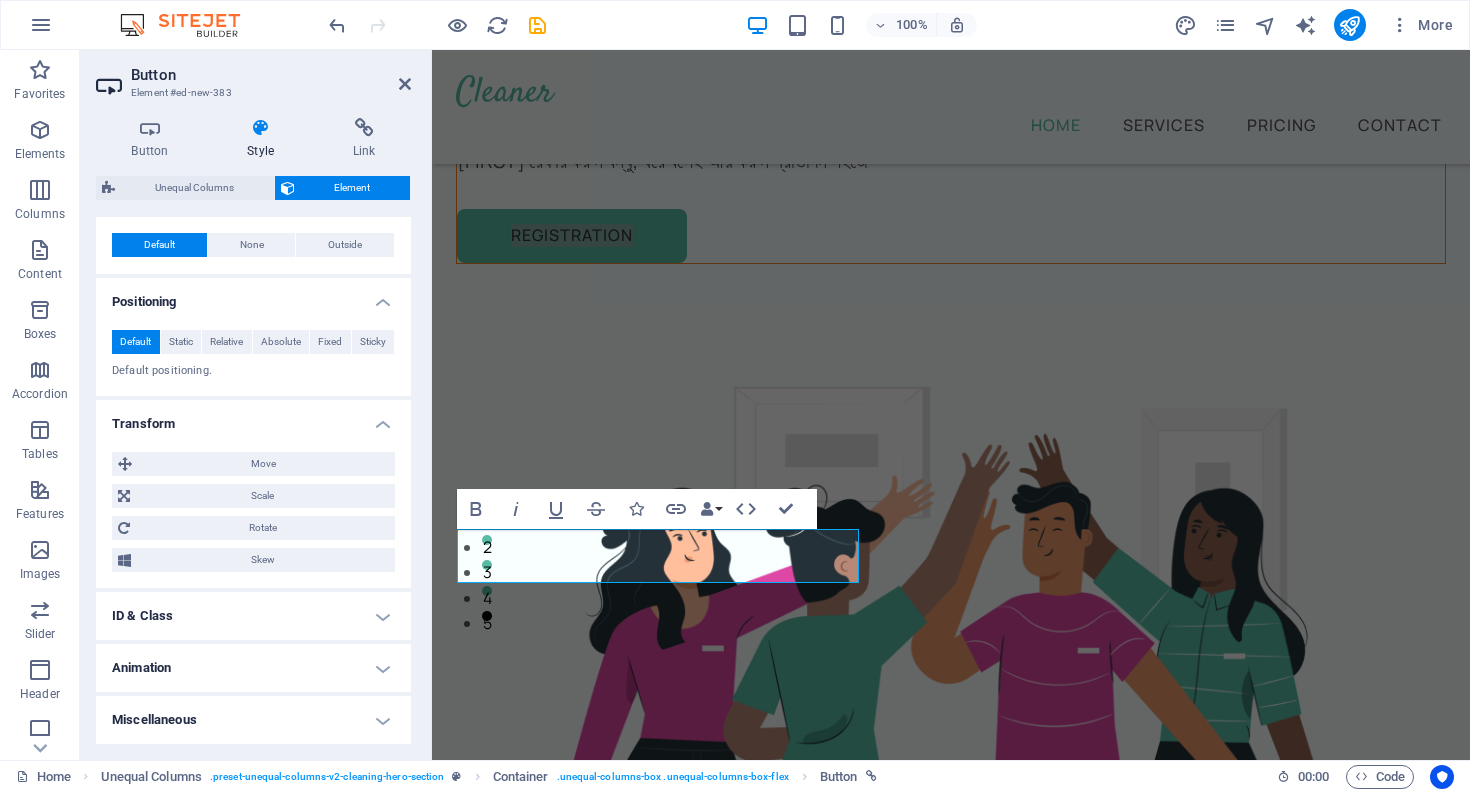 click on "ID & Class" at bounding box center (253, 616) 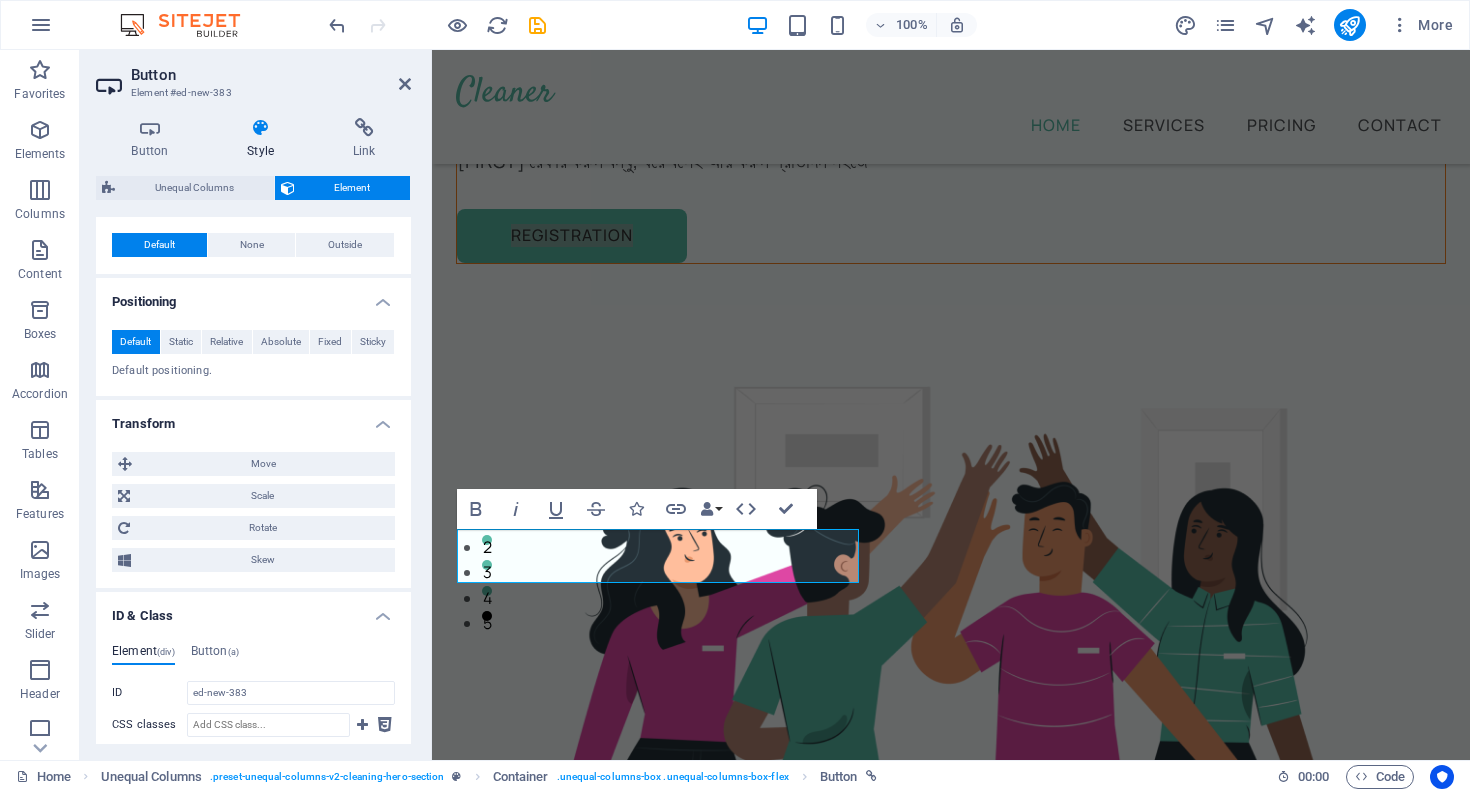 scroll, scrollTop: 959, scrollLeft: 0, axis: vertical 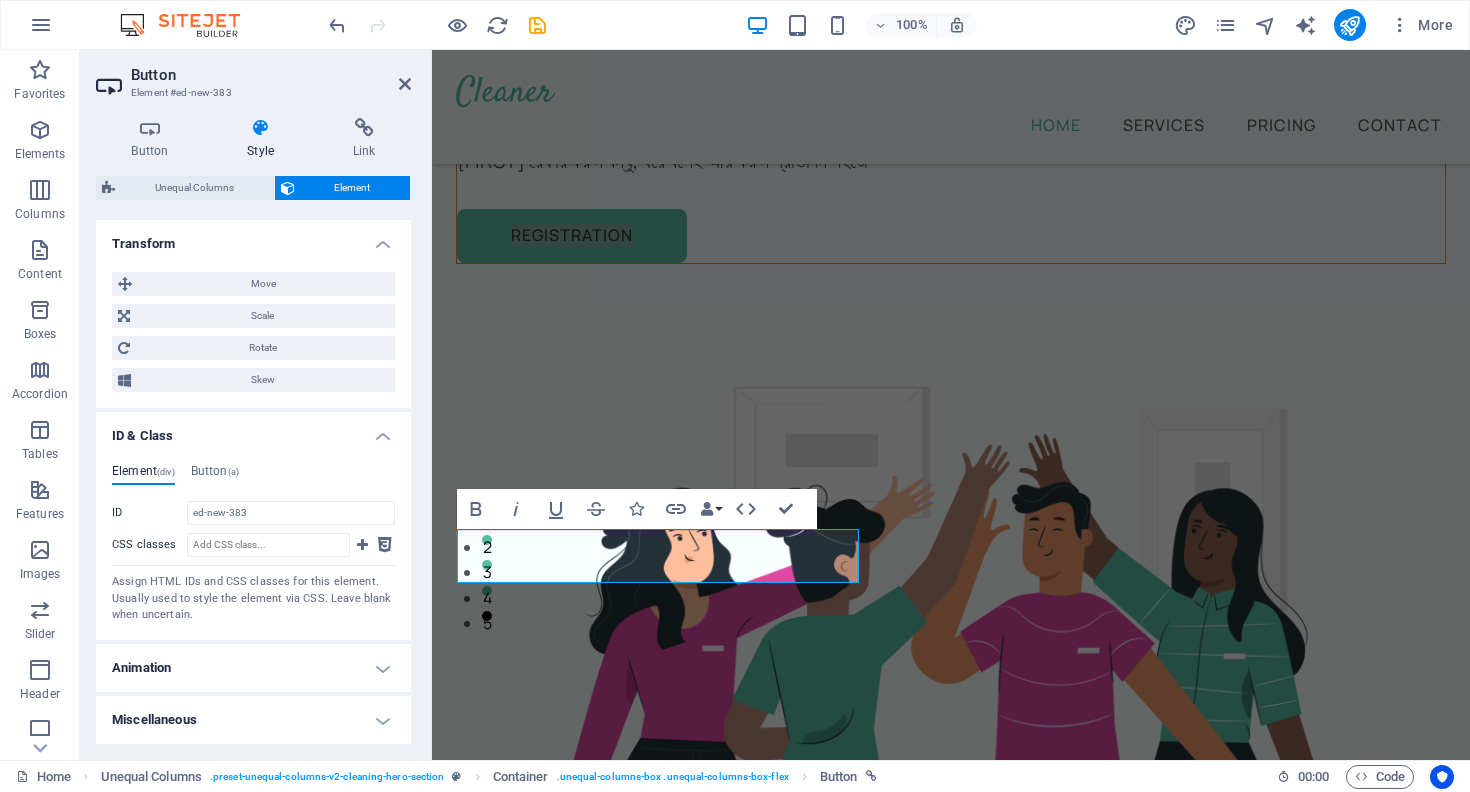 click on "Animation" at bounding box center (253, 668) 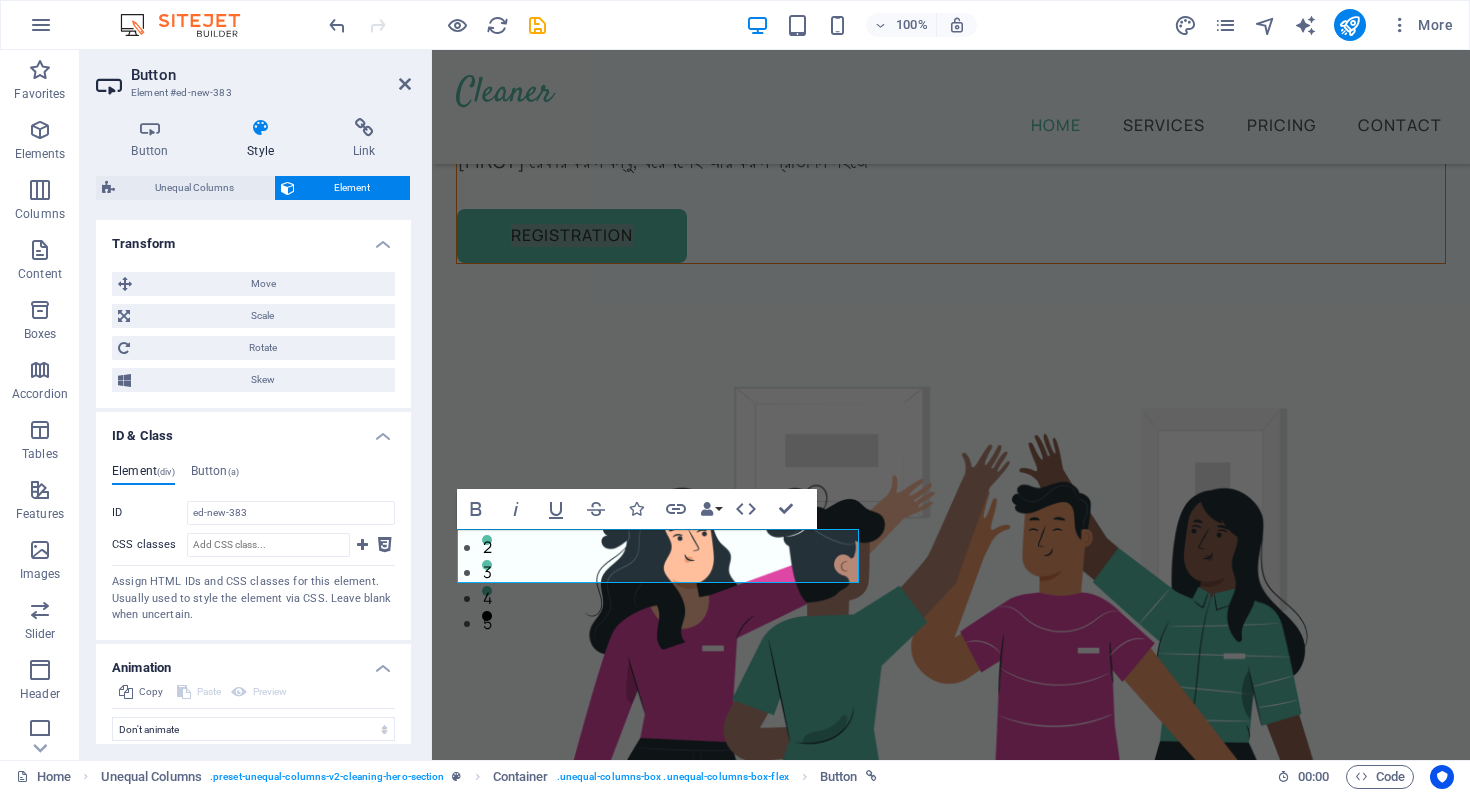 scroll, scrollTop: 1024, scrollLeft: 0, axis: vertical 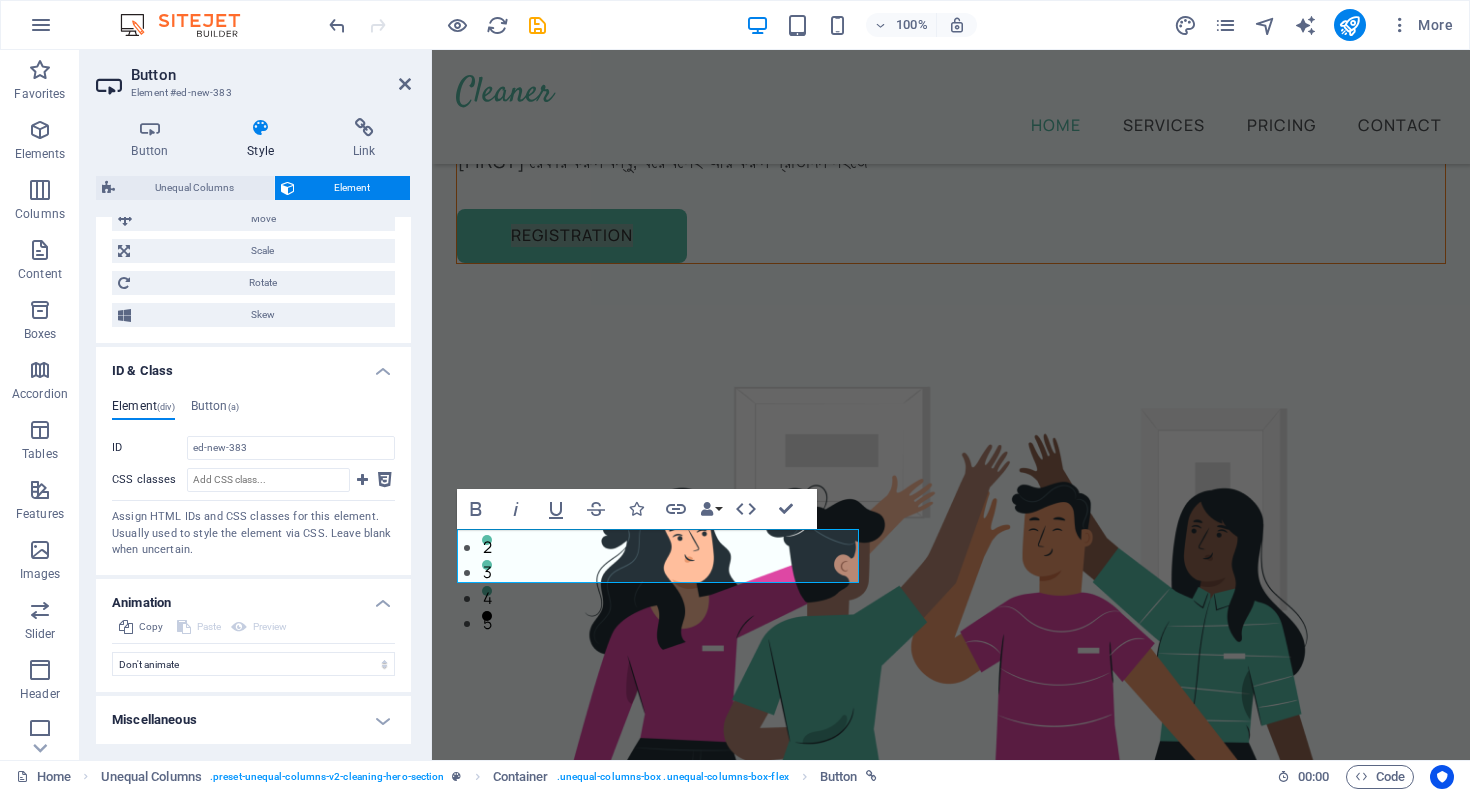 click on "Miscellaneous" at bounding box center (253, 720) 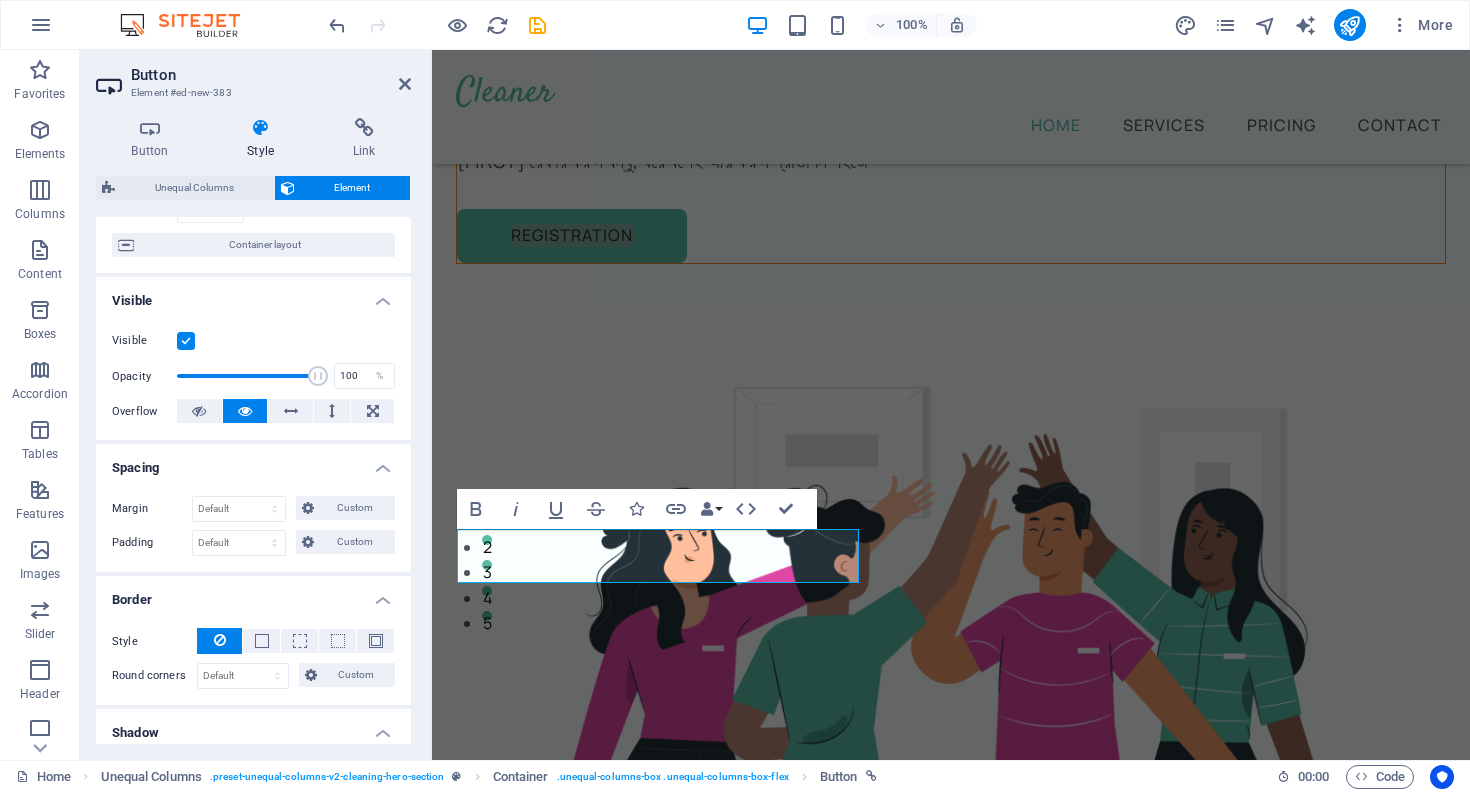 scroll, scrollTop: 0, scrollLeft: 0, axis: both 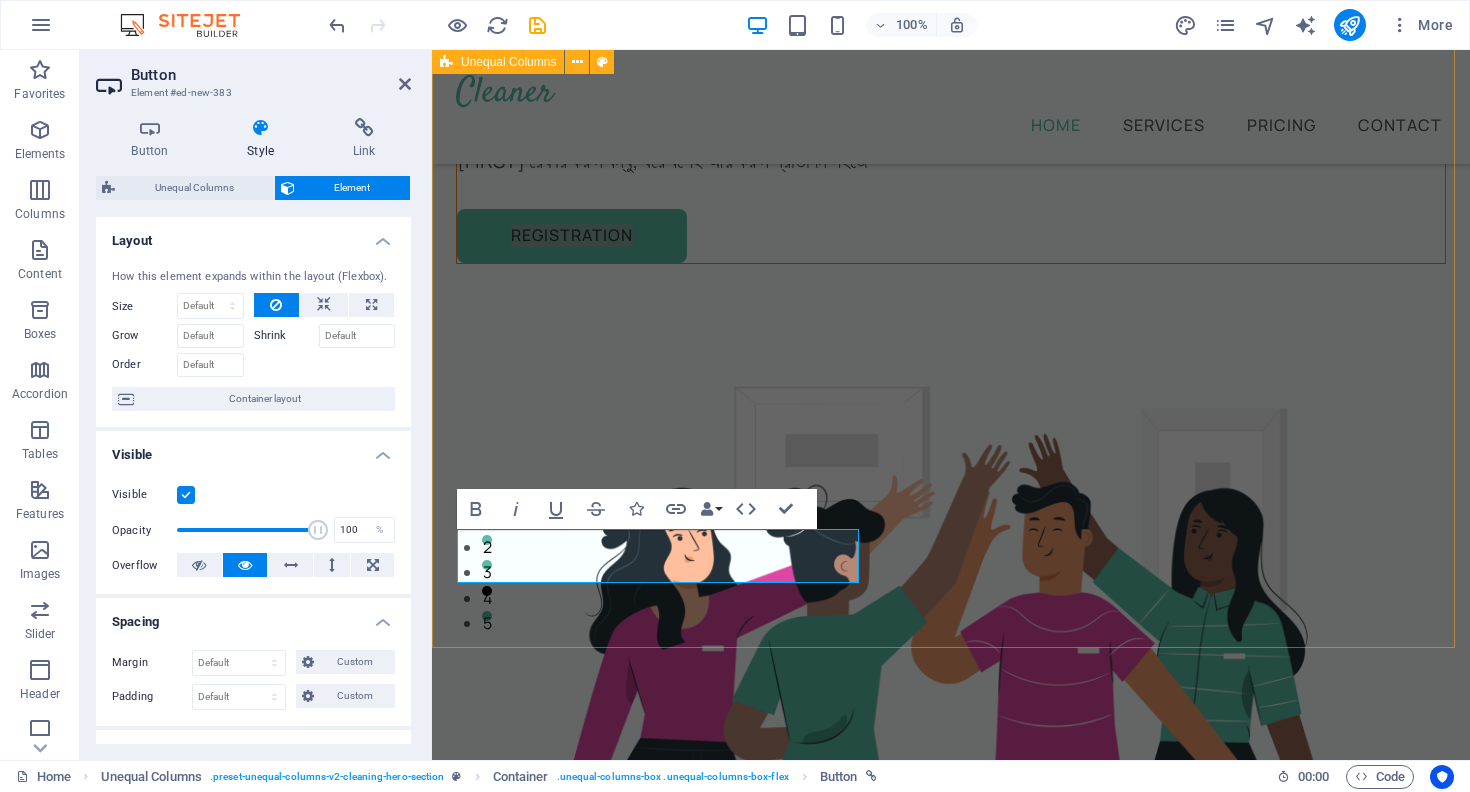click on "[FIRST] রেফার করুন, ইনকামের দরজা খুলুন! Login রেফার করুন বন্ধু, ঘরে বসেই আয় করুন প্রতিদিন সহজে Registration" at bounding box center [951, 601] 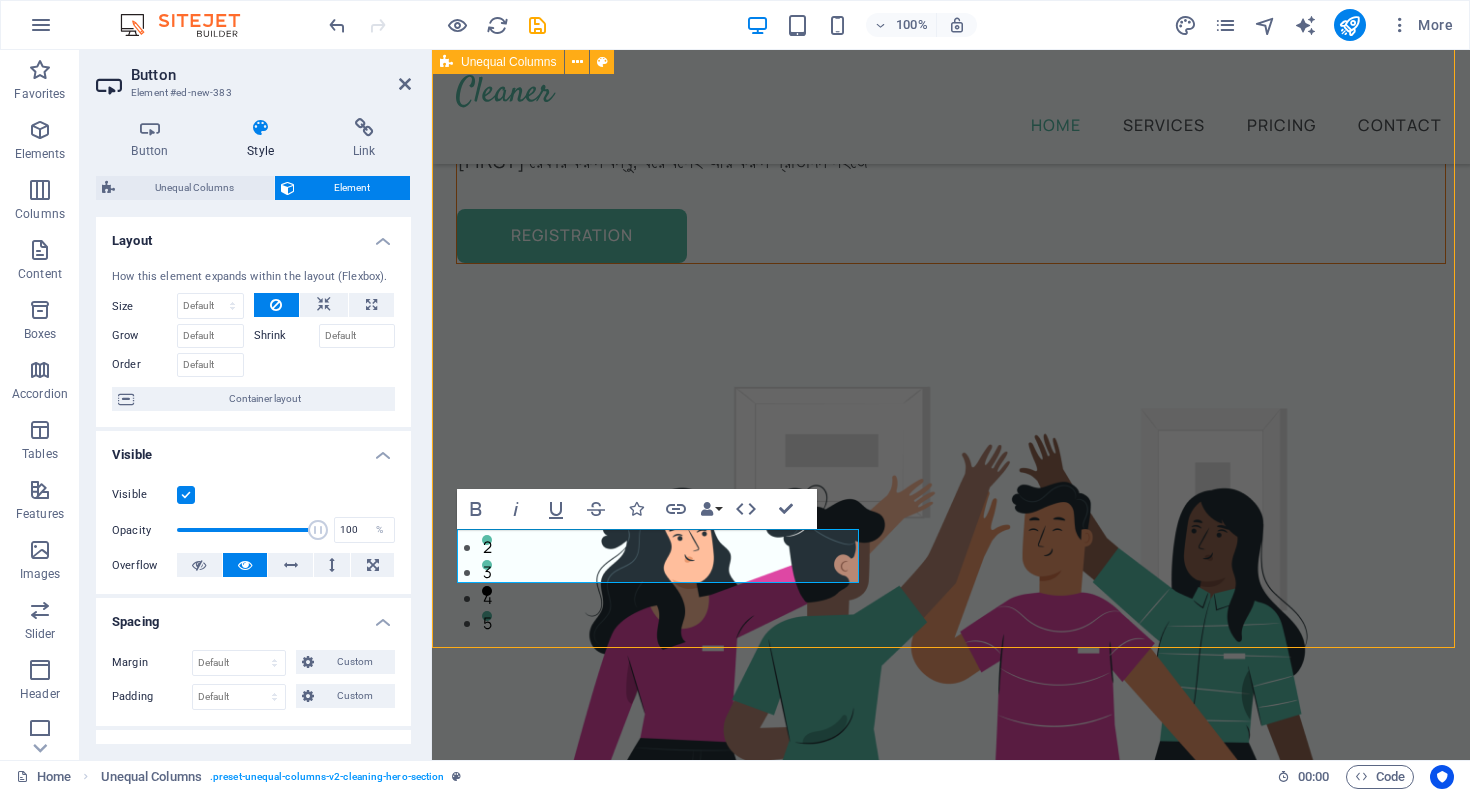 scroll, scrollTop: 236, scrollLeft: 0, axis: vertical 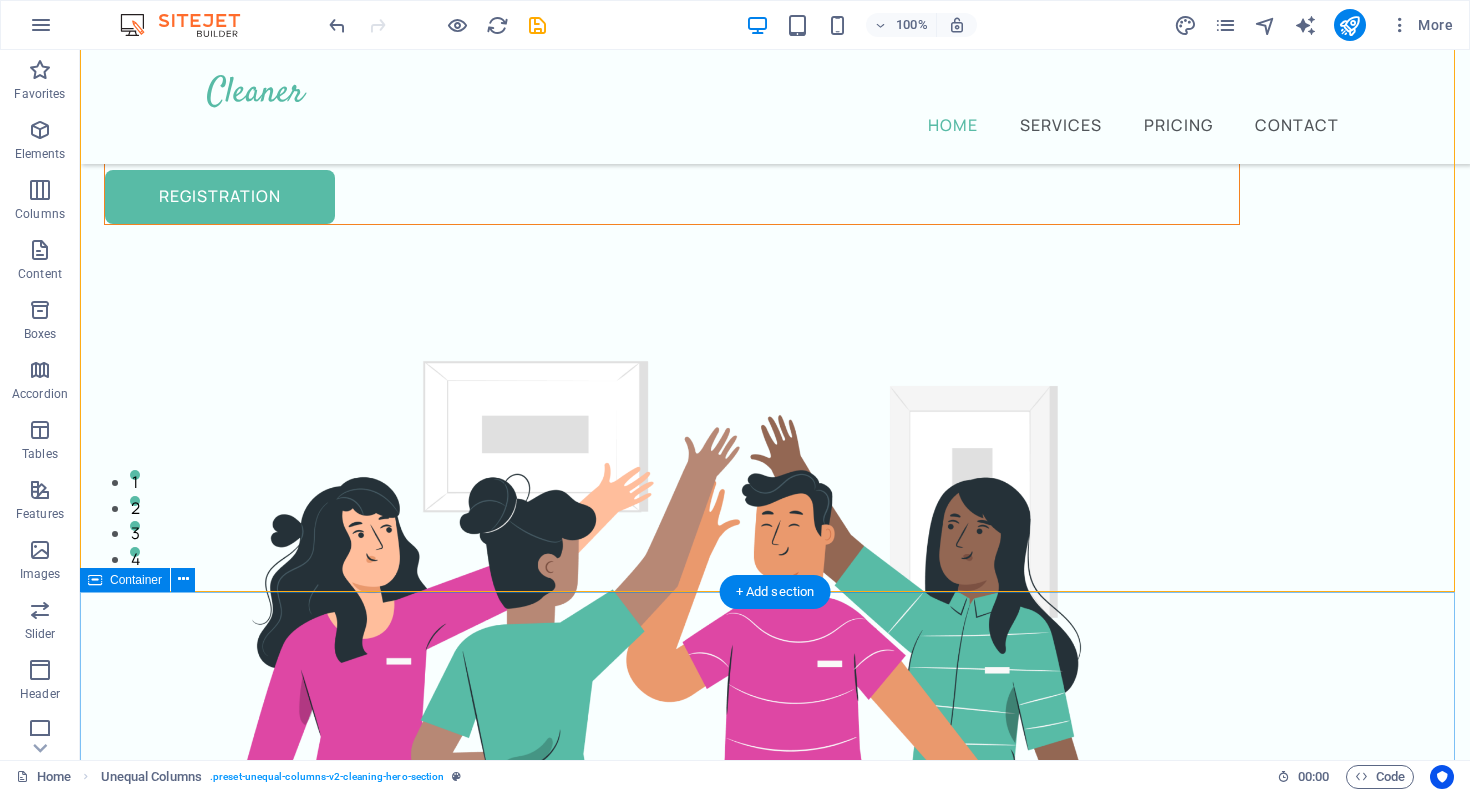 click on "Our professional services We offer several cleaning options you can choose from  Home Cleaning Office  Cleaning Window Cleaning Carpet  Cleaning Laundry  Service Furniture Sanitizing" at bounding box center (775, 2307) 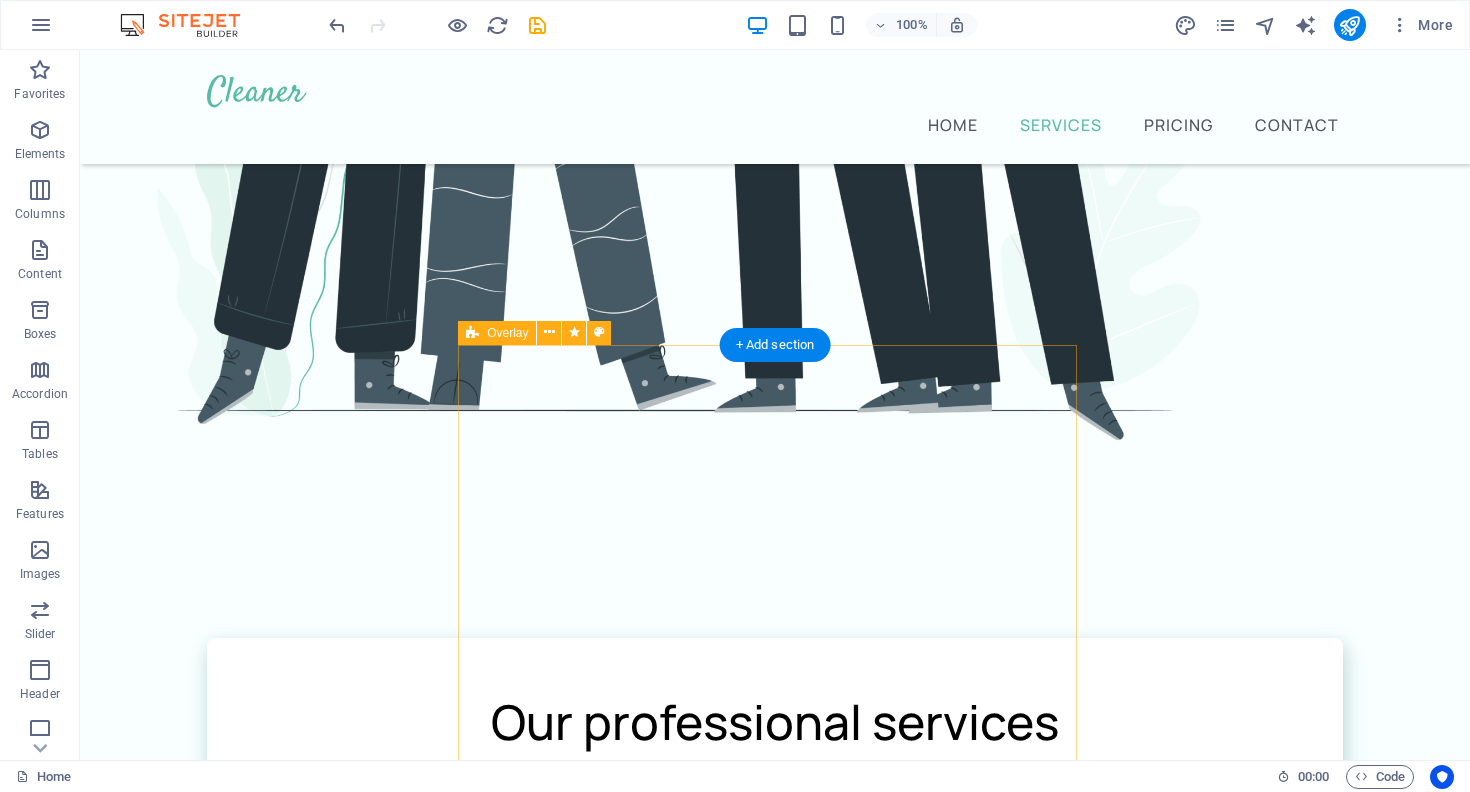scroll, scrollTop: 1122, scrollLeft: 0, axis: vertical 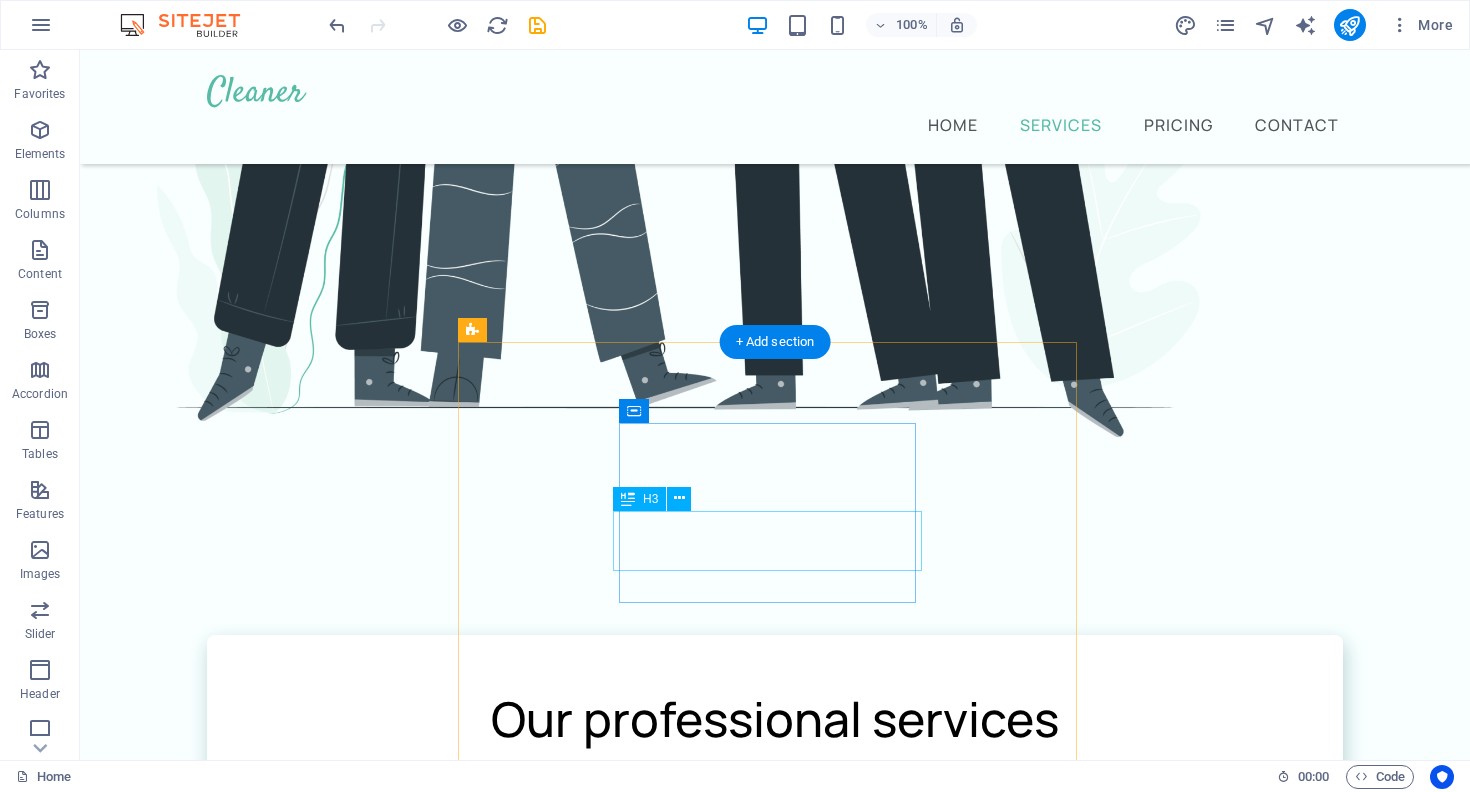 click on "Home Cleaning" at bounding box center (775, 2509) 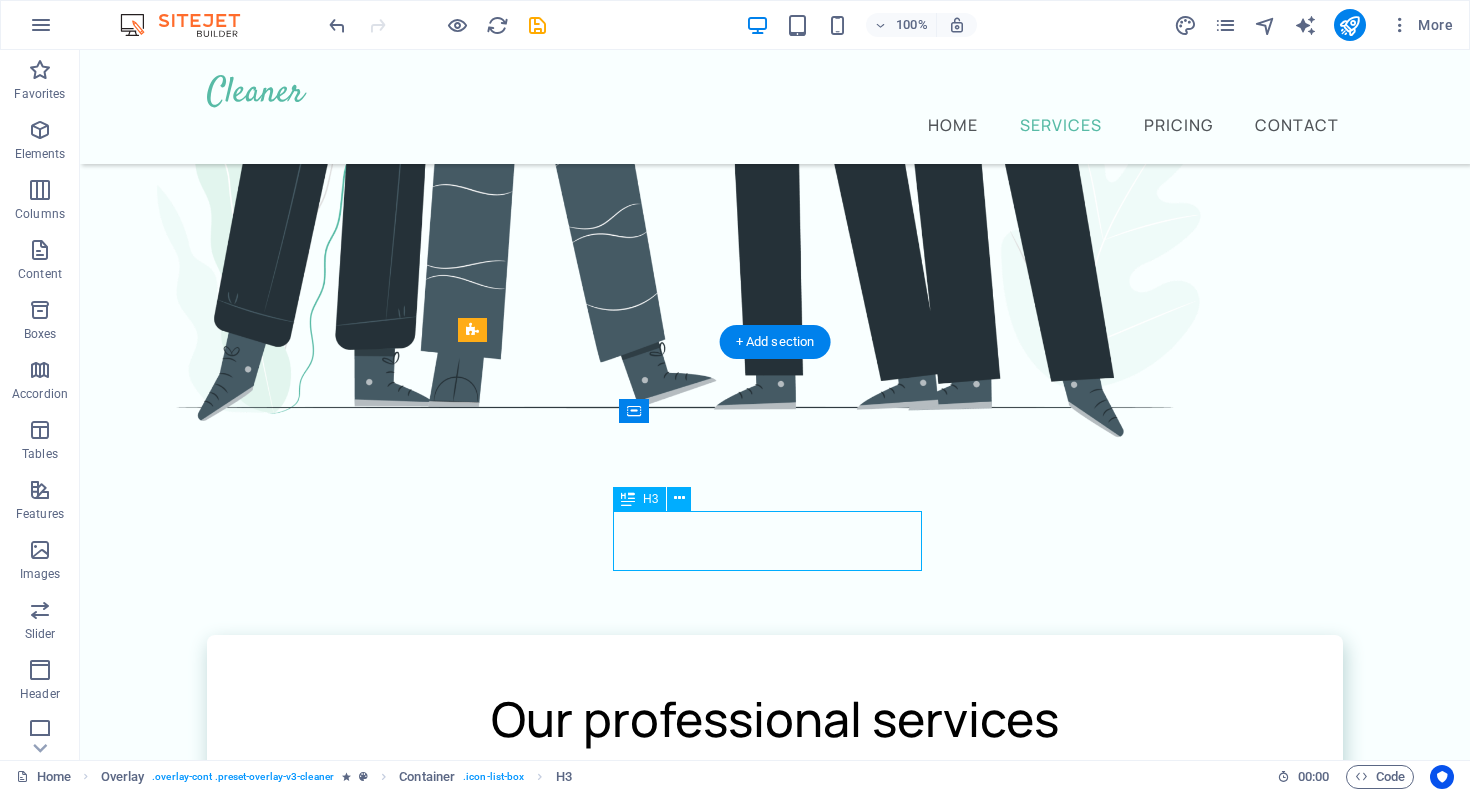 click on "Home Cleaning" at bounding box center (775, 2509) 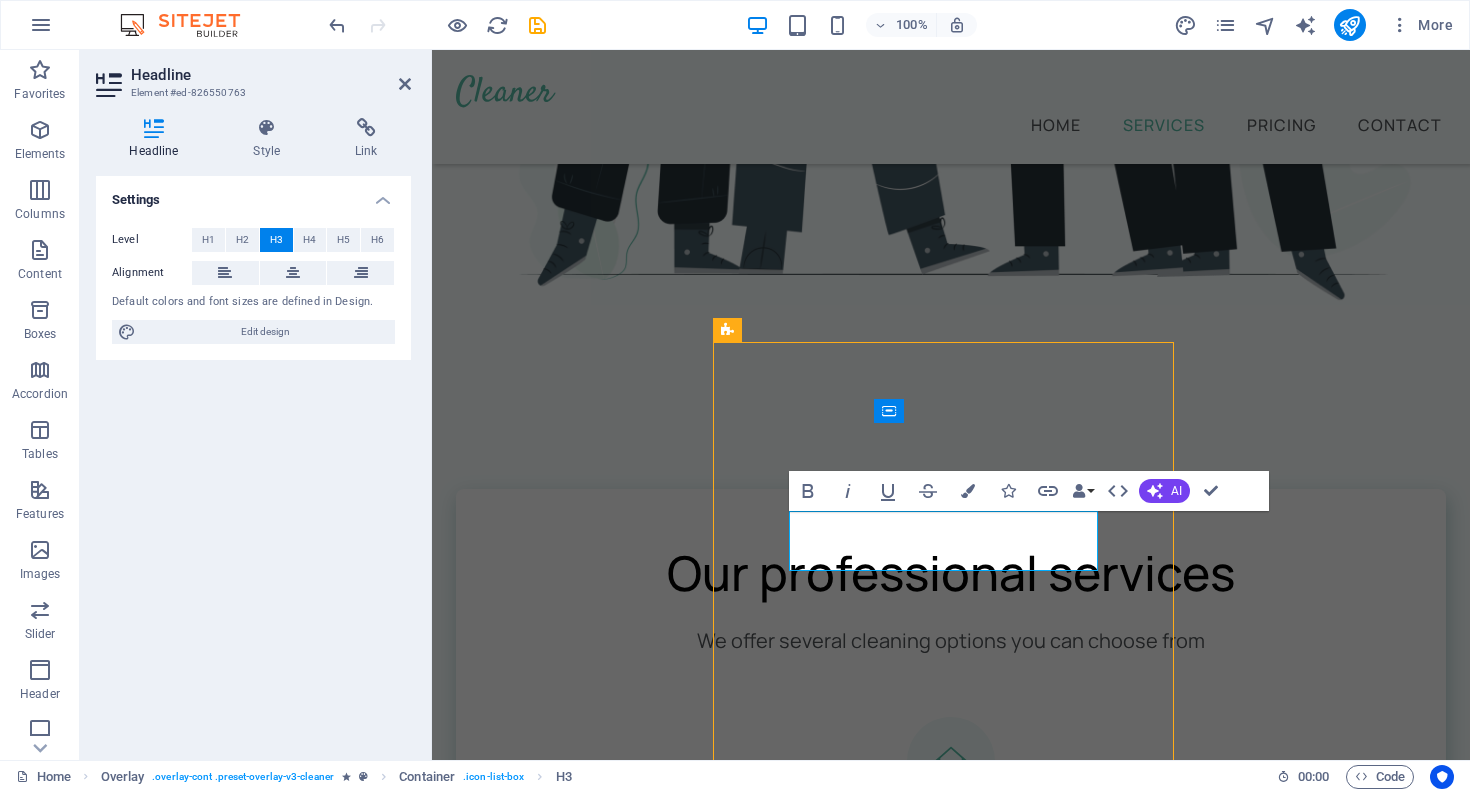 scroll, scrollTop: 1139, scrollLeft: 0, axis: vertical 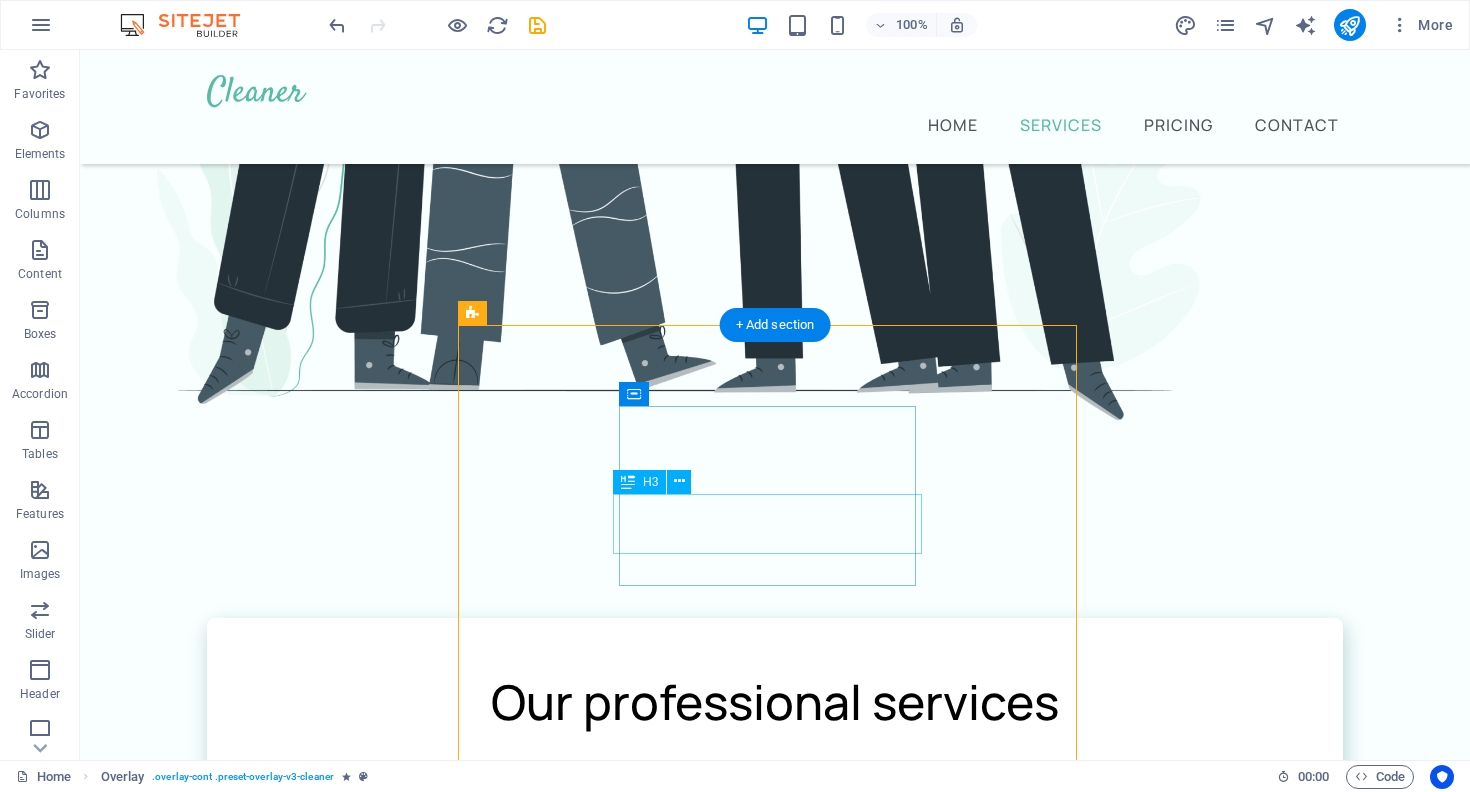 click on "Home Cleaning" at bounding box center (775, 2492) 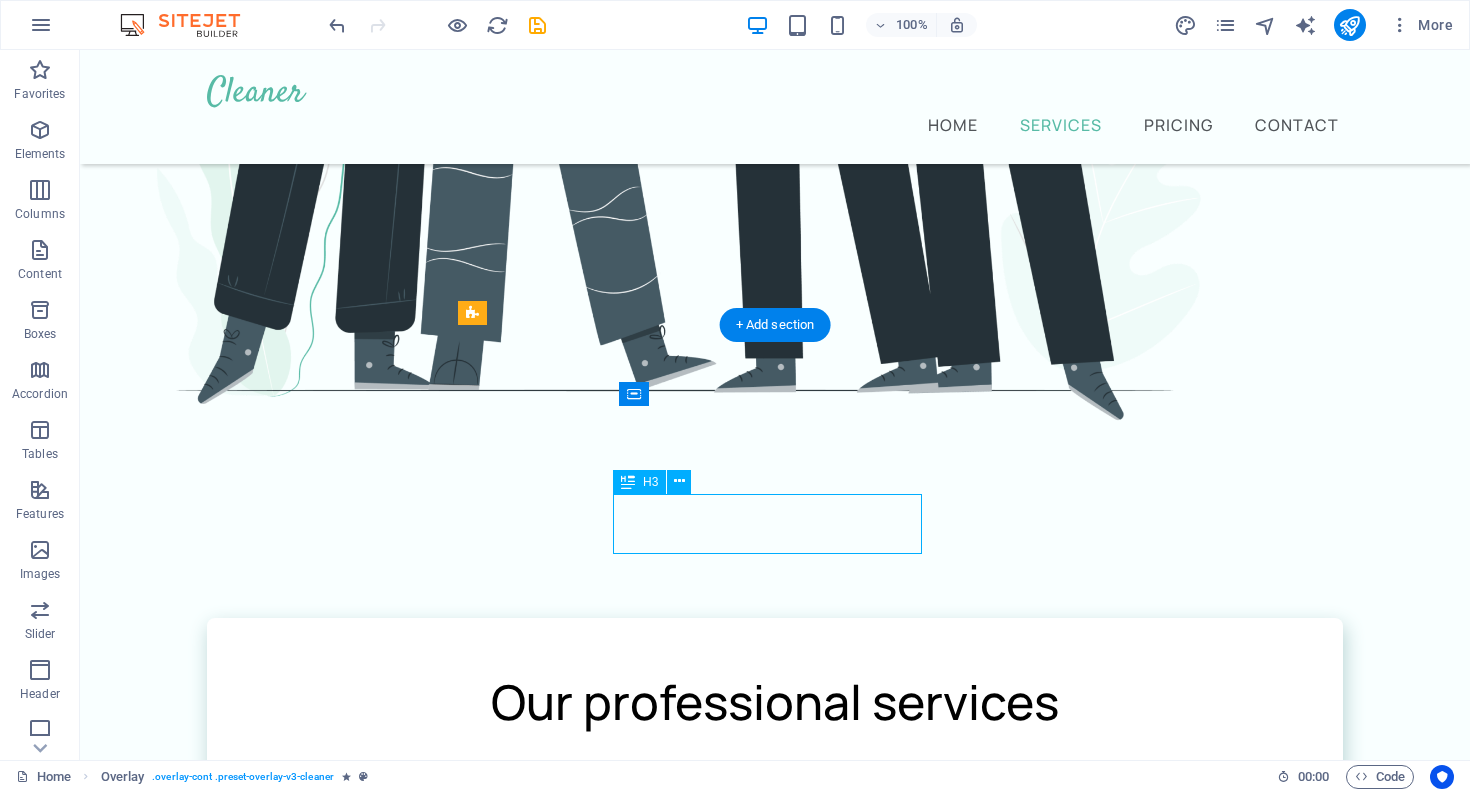 click on "Home Cleaning" at bounding box center [775, 2492] 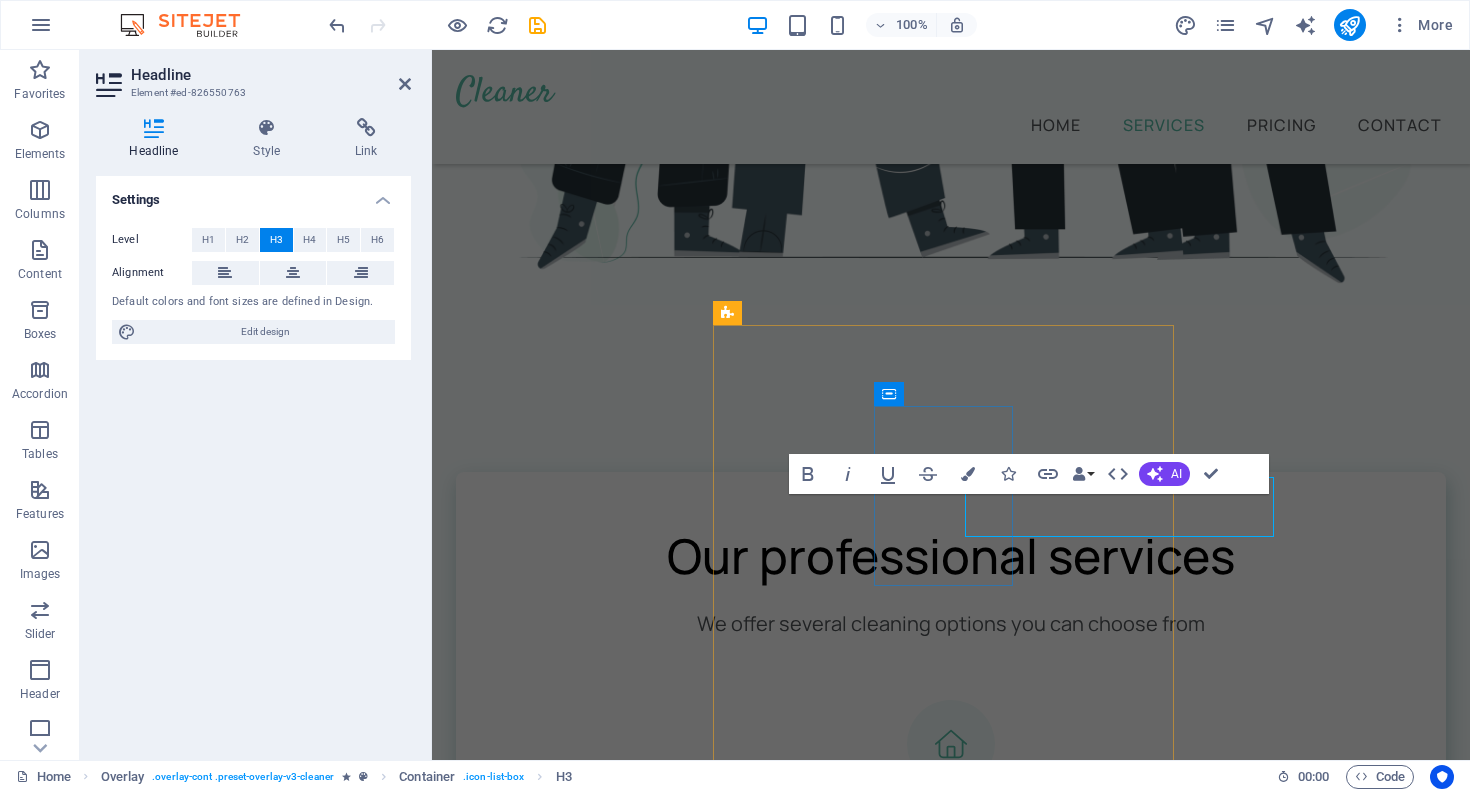 scroll, scrollTop: 1156, scrollLeft: 0, axis: vertical 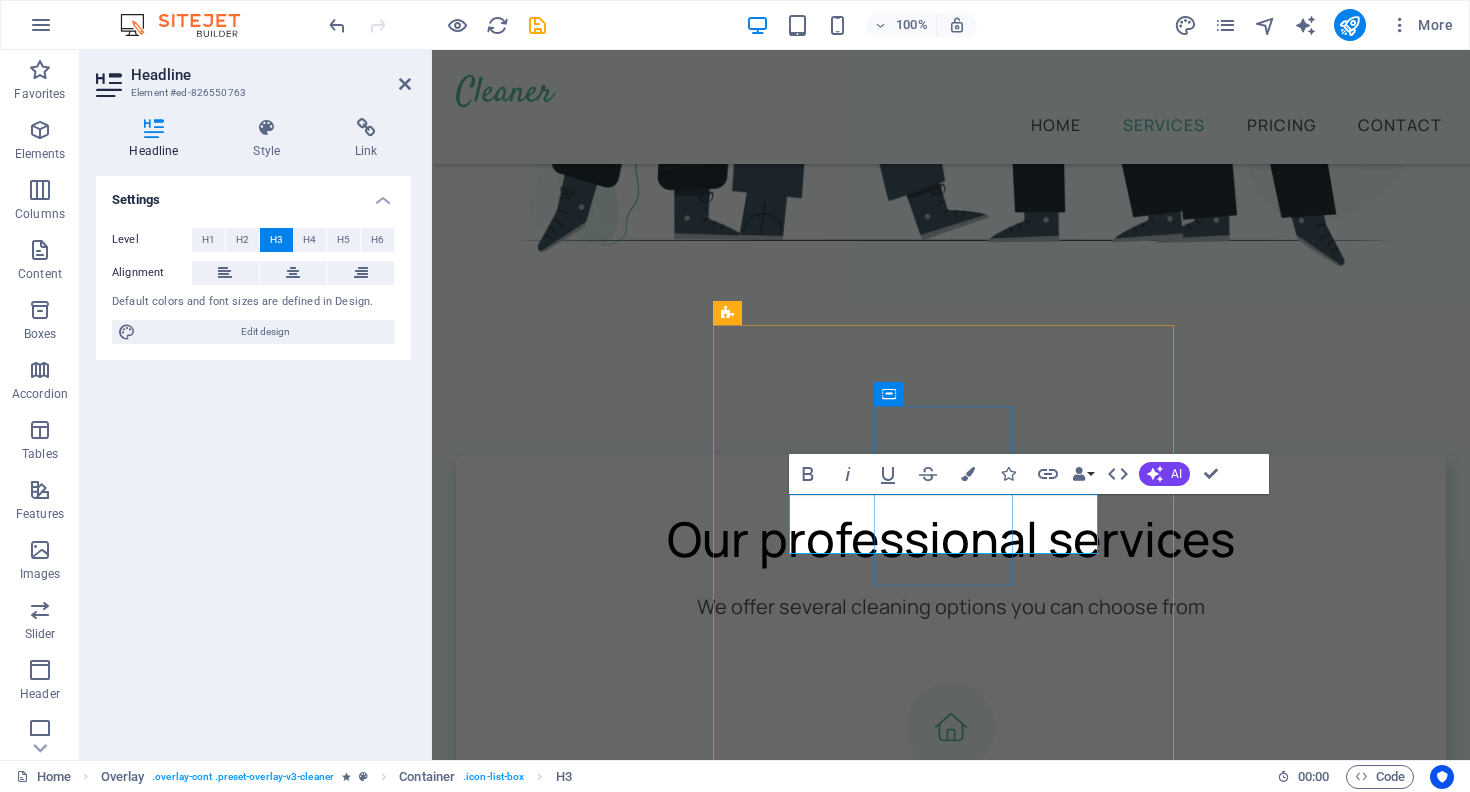 click on "Home Cleaning" at bounding box center [962, 2359] 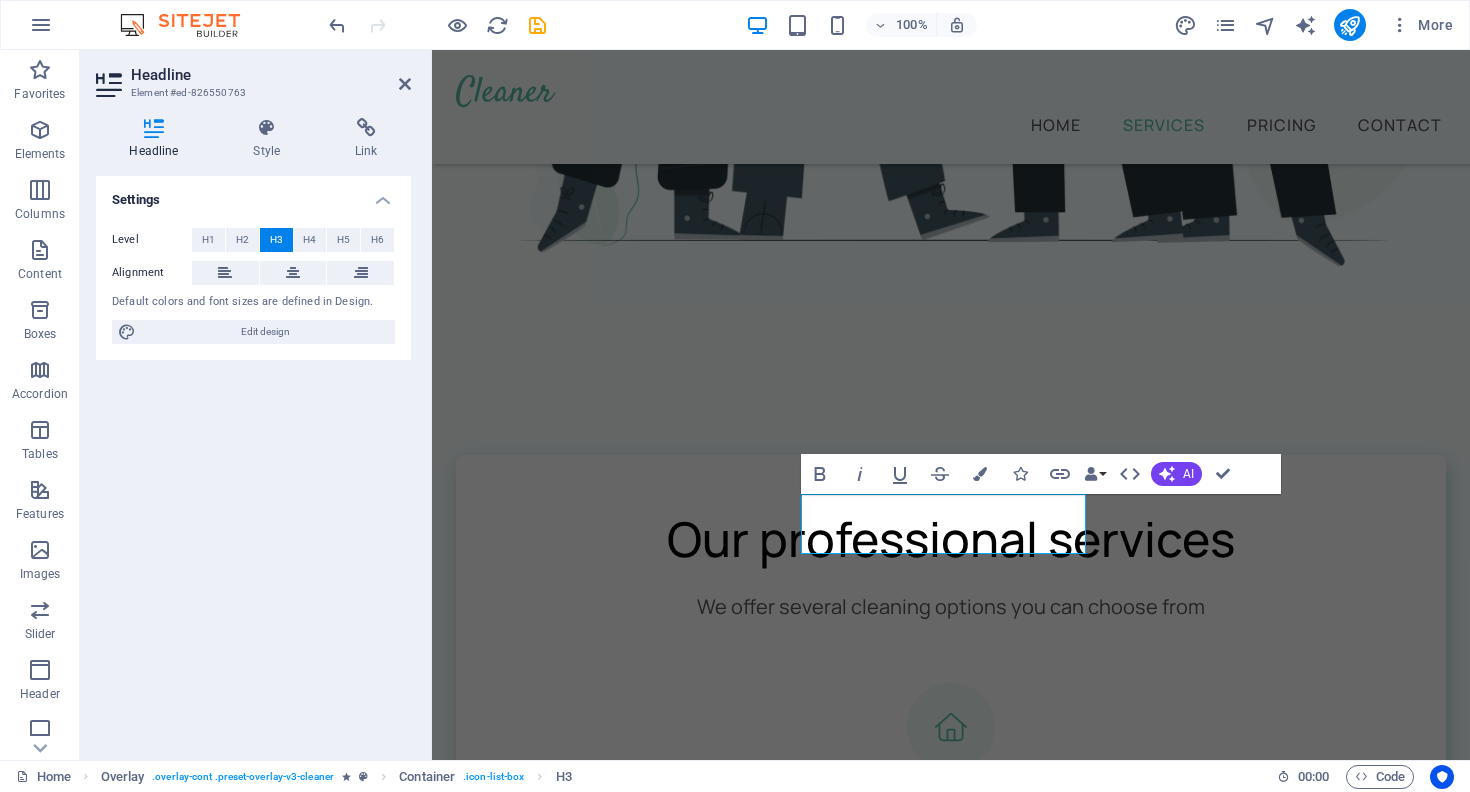 click on "Headline Style Link Settings Level H1 H2 H3 H4 H5 H6 Alignment Default colors and font sizes are defined in Design. Edit design Overlay Element Layout How this element expands within the layout (Flexbox). Size Default auto px % 1/1 1/2 1/3 1/4 1/5 1/6 1/7 1/8 1/9 1/10 Grow 0 Shrink 0 Order Container layout Visible Visible Opacity 100 % Overflow Spacing Margin Default auto px % rem vw vh Custom Custom auto px % rem vw vh auto px % rem vw vh auto px % rem vw vh auto px % rem vw vh Padding Default px rem % vh vw Custom Custom 24 px rem % vh vw 0 px rem % vh vw 0 px rem % vh vw 0 px rem % vh vw Border Style              - Width 1 auto px rem % vh vw Custom Custom 1 auto px rem % vh vw 1 auto px rem % vh vw 1 auto px rem % vh vw 1 auto px rem % vh vw  - Color Round corners Default px rem % vh vw Custom Custom px rem % vh vw px rem % vh vw px rem % vh vw px rem % vh vw Shadow Default None Outside Inside Color X offset 0 px rem vh vw Y offset 0 px rem vh vw Blur 0 px rem % vh vw Spread 0 px rem vh vw None" at bounding box center [253, 431] 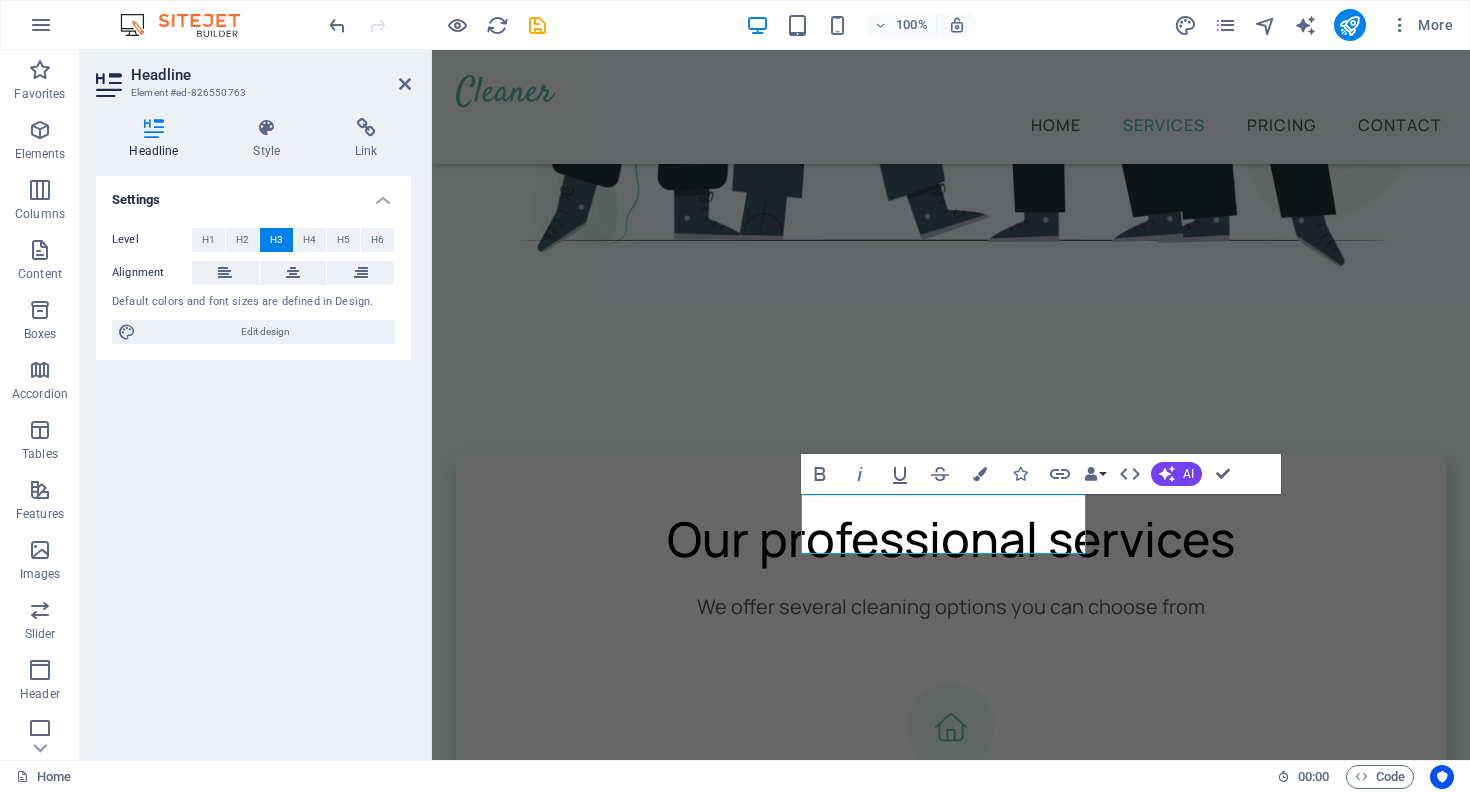 click on "Home Services Pricing Contact বন্ধু রেফার করুন, ইনকামের দরজা খুলুন! Login রেফার করুন বন্ধু, ঘরে বসেই আয় করুন প্রতিদিন সহজে Registration Our professional services We offer several cleaning options you can choose from  Home Cleaning Office  Cleaning Window Cleaning Carpet  Cleaning Laundry  Service Furniture Sanitizing Home Earning Cursus sed nunc quisque sapien. Mattis risus nunc diam fames. Volutpat tristique quisque ornare libero eu amet velit.   Consectetur bibendum risus rhoncus diam lobortis. Pellentesque eros quam arcu augue mi. Ipsum amet vel facilisis ac et fames. Book Now Office Cleaning Cursus sed nunc quisque sapien. Mattis risus nunc diam fames. Volutpat tristique quisque ornare libero eu amet velit.   Consectetur bibendum risus rhoncus diam lobortis. Pellentesque eros quam arcu augue mi. Ipsum amet vel facilisis ac et fames. Book Now Window Cleaning     1" at bounding box center [951, 16532] 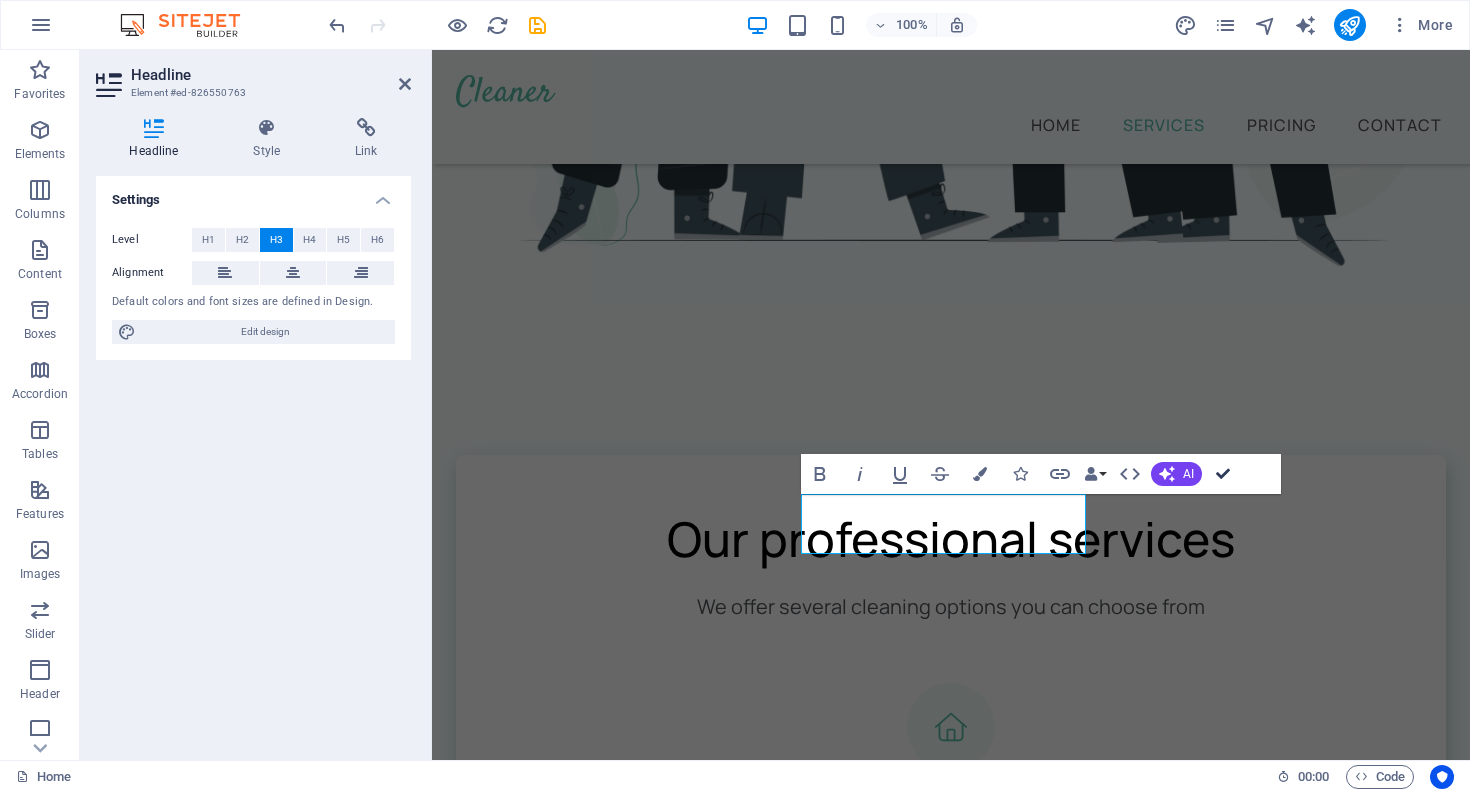 drag, startPoint x: 1214, startPoint y: 468, endPoint x: 1135, endPoint y: 419, distance: 92.96236 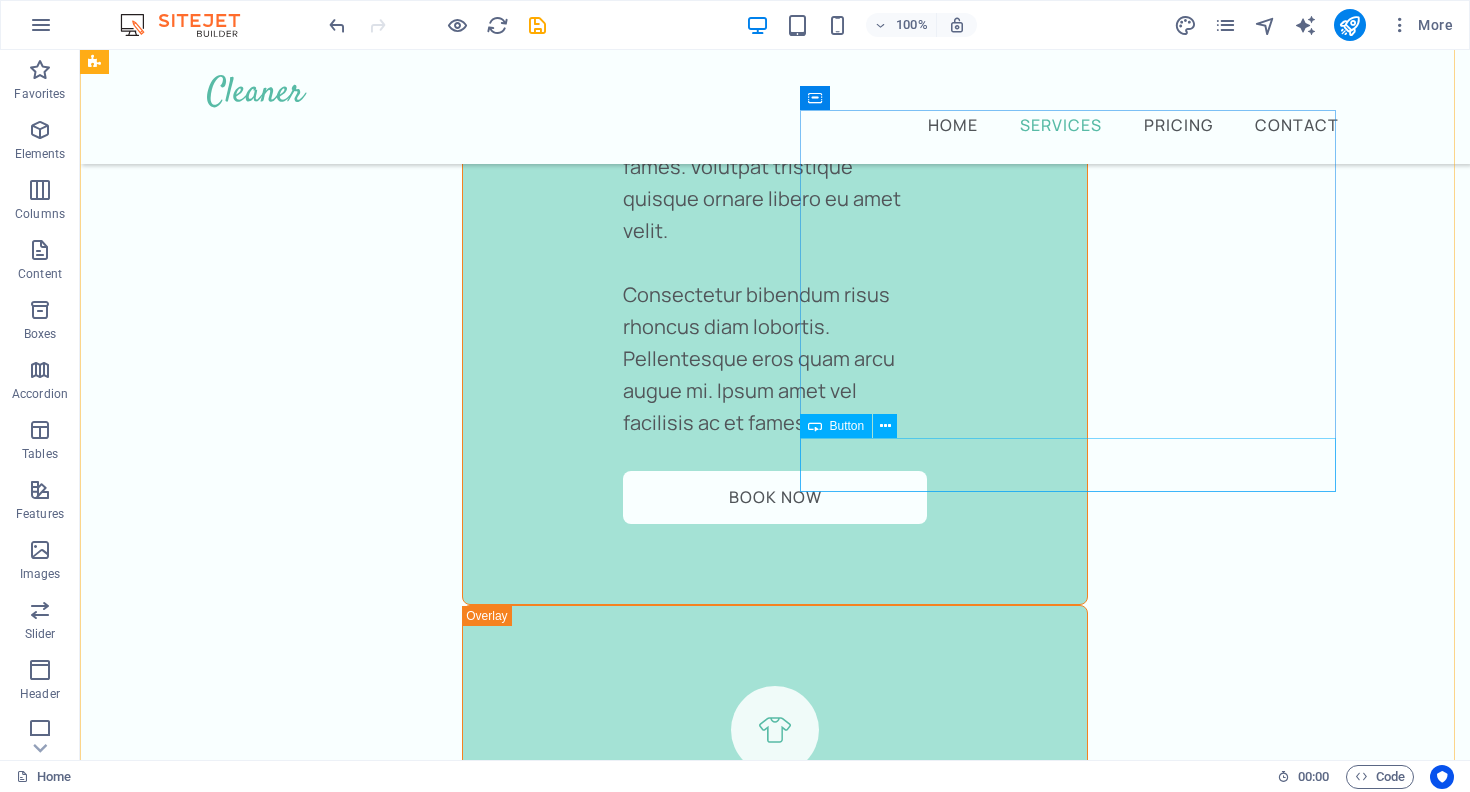 scroll, scrollTop: 6080, scrollLeft: 0, axis: vertical 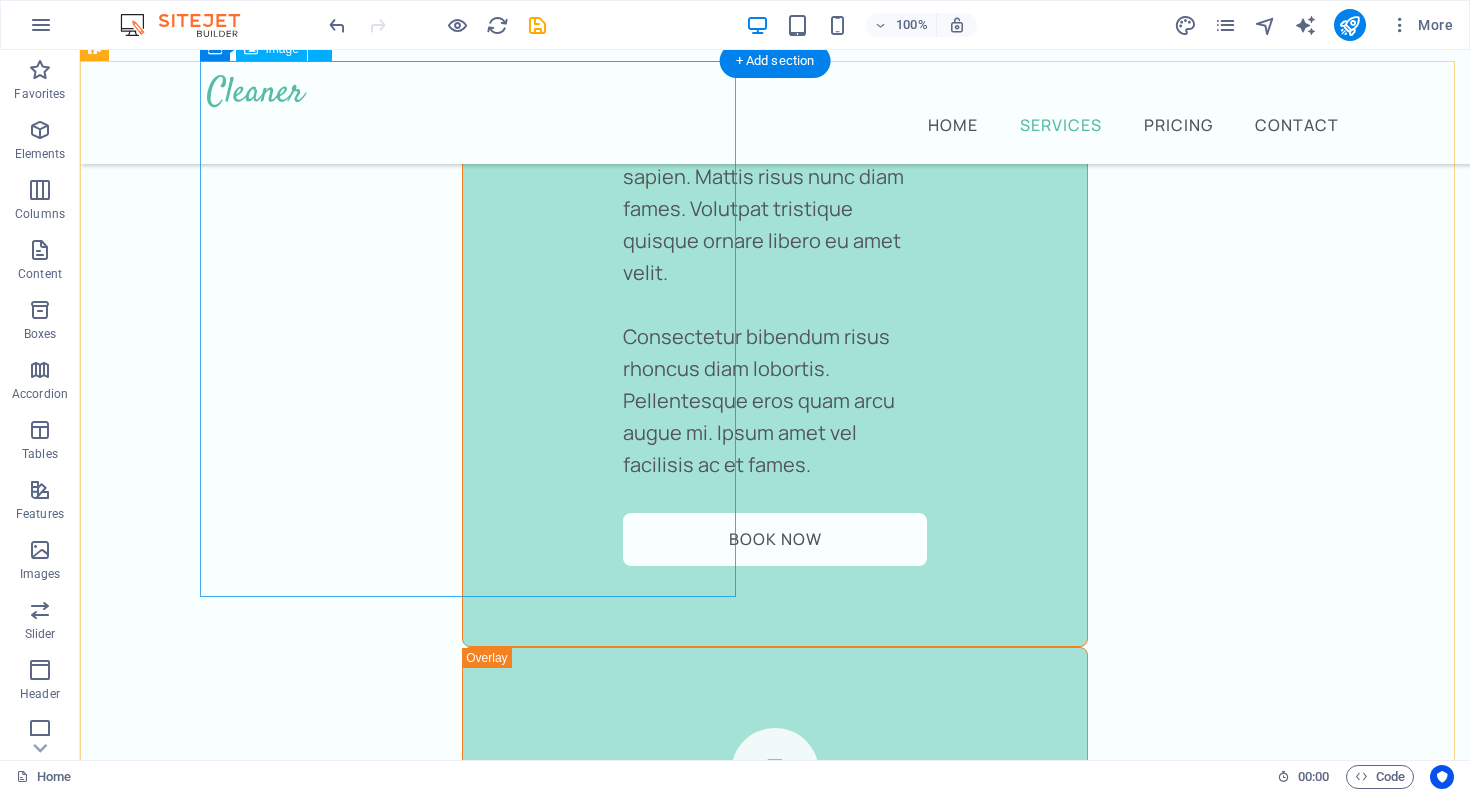 click at bounding box center (372, 2612) 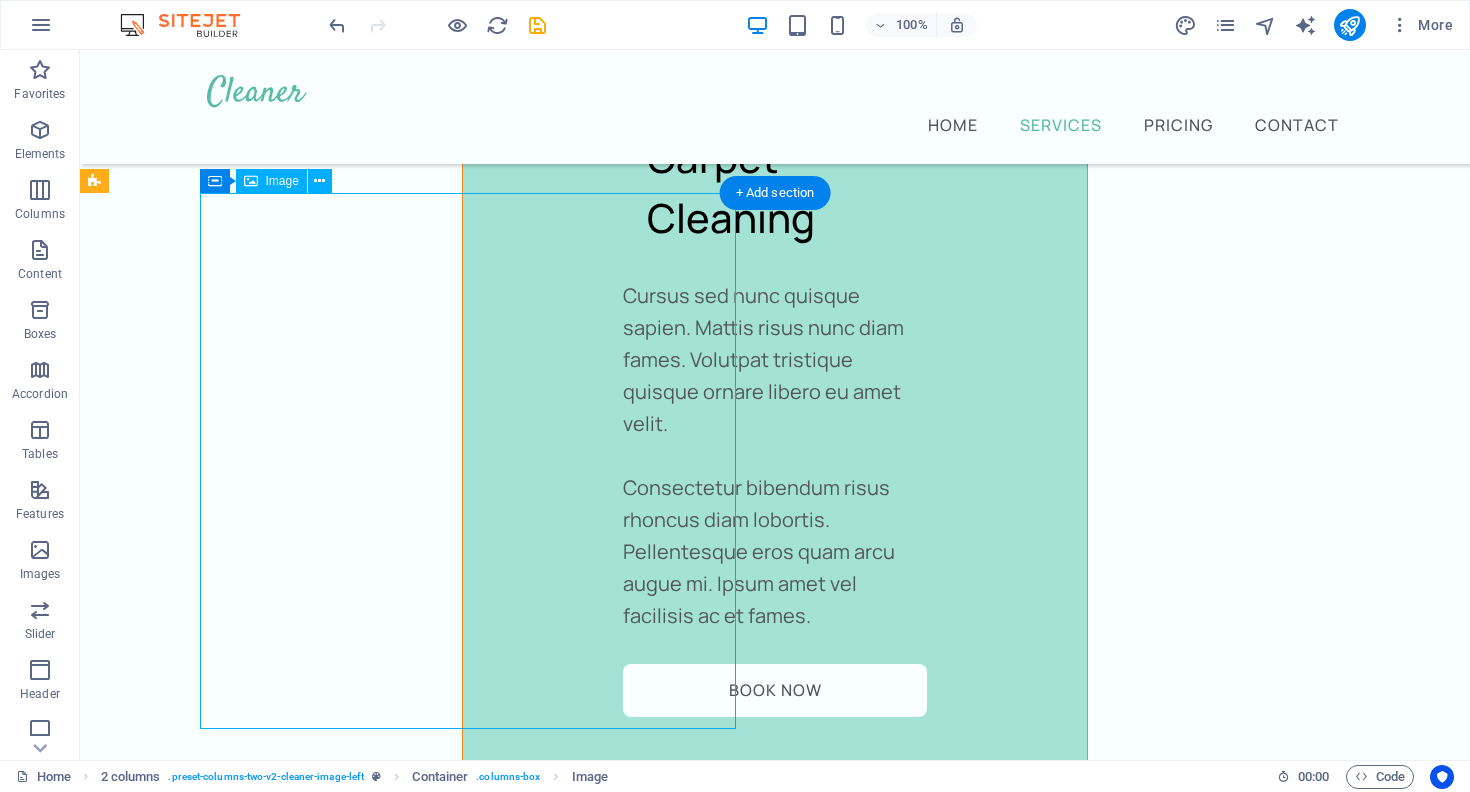 scroll, scrollTop: 5924, scrollLeft: 0, axis: vertical 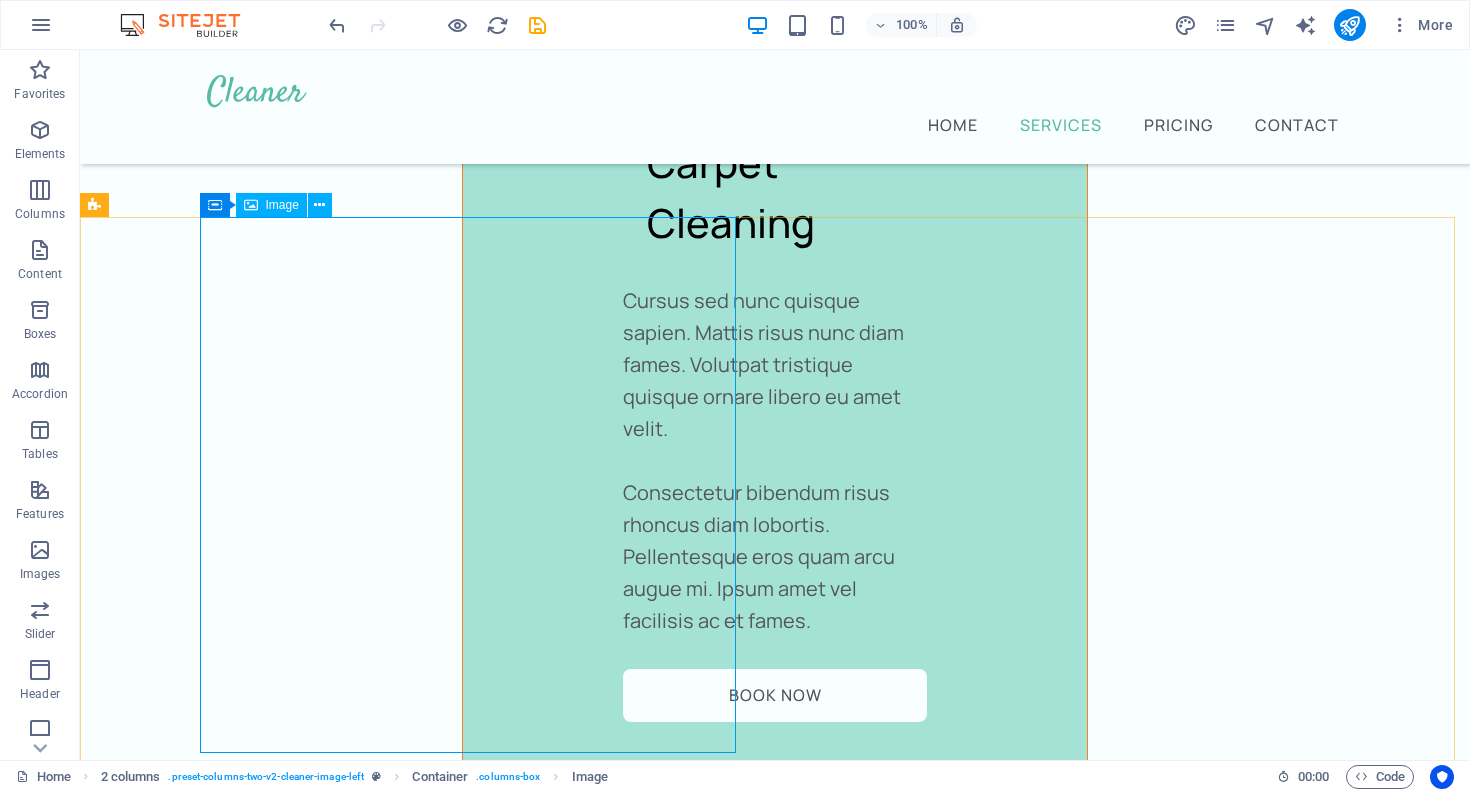 click on "Image" at bounding box center [282, 205] 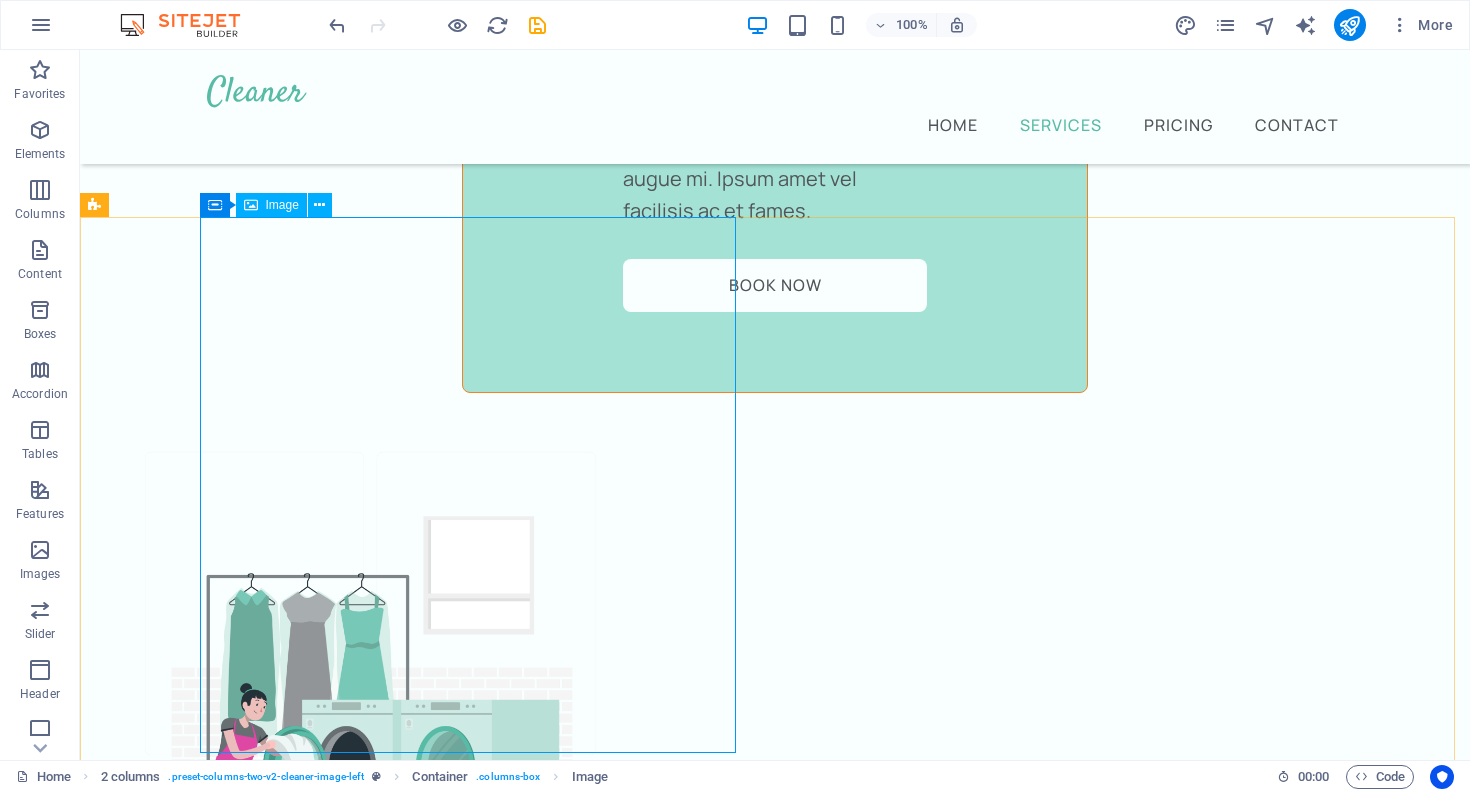 select on "%" 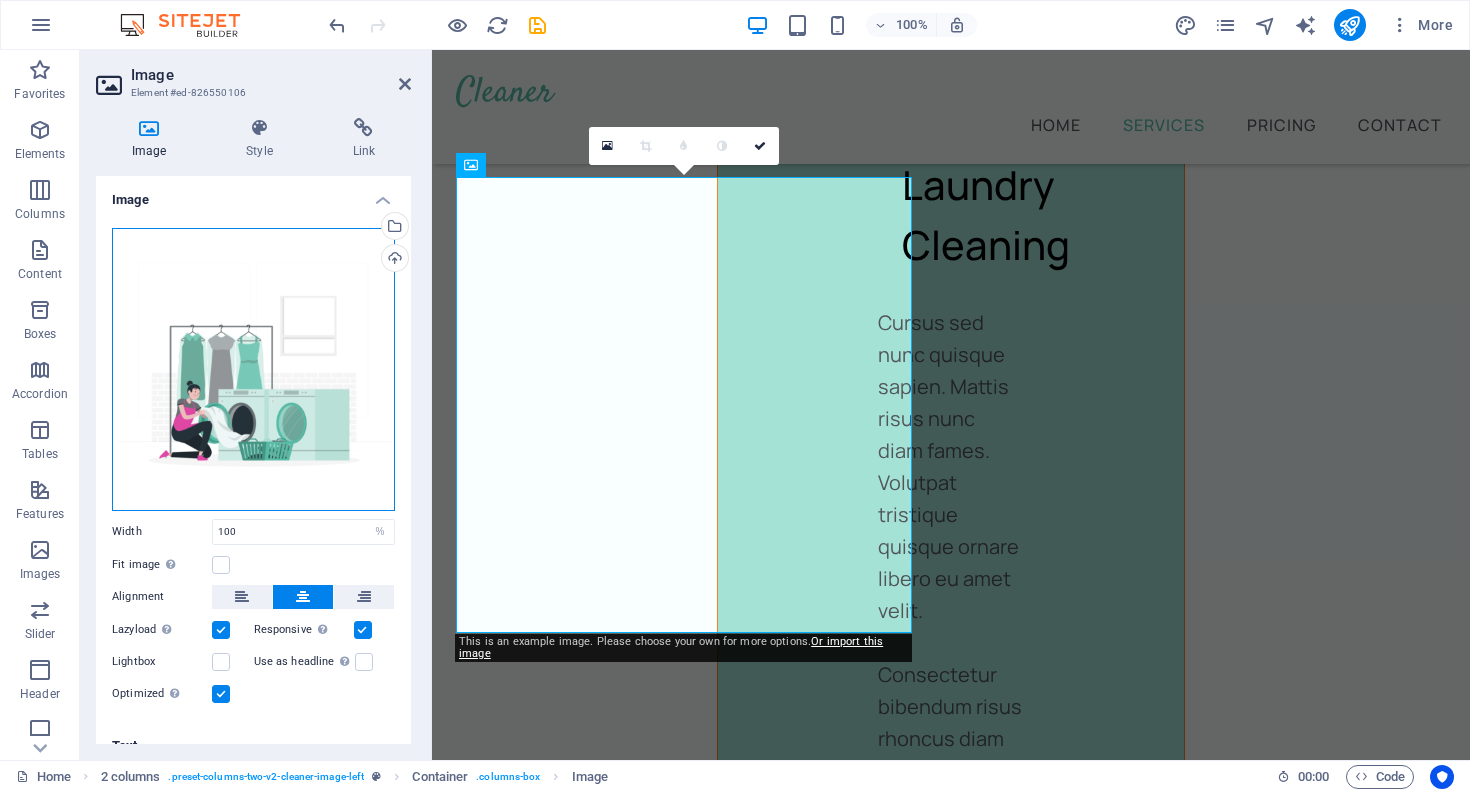 click on "Drag files here, click to choose files or select files from Files or our free stock photos & videos" at bounding box center (253, 369) 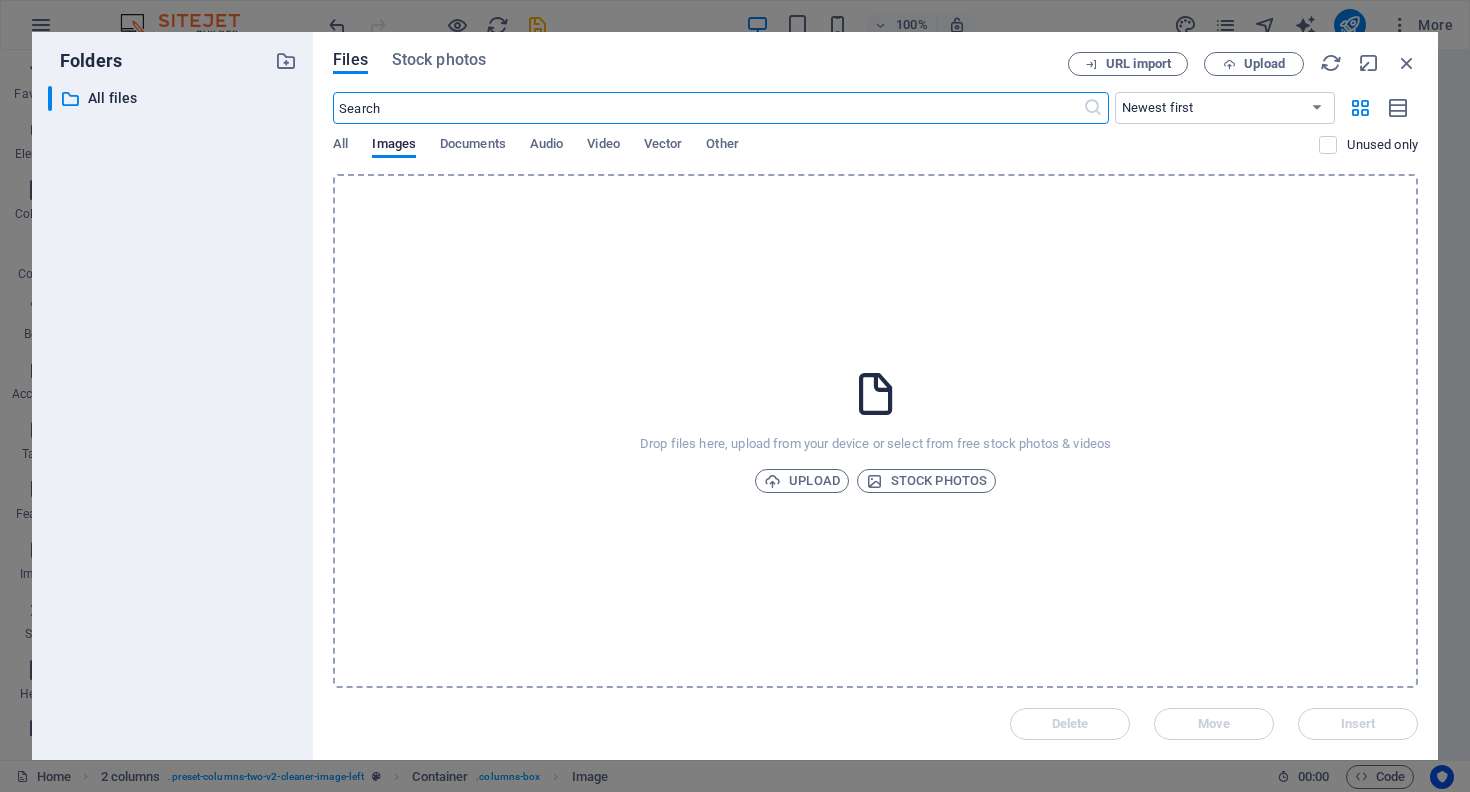 scroll, scrollTop: 8903, scrollLeft: 0, axis: vertical 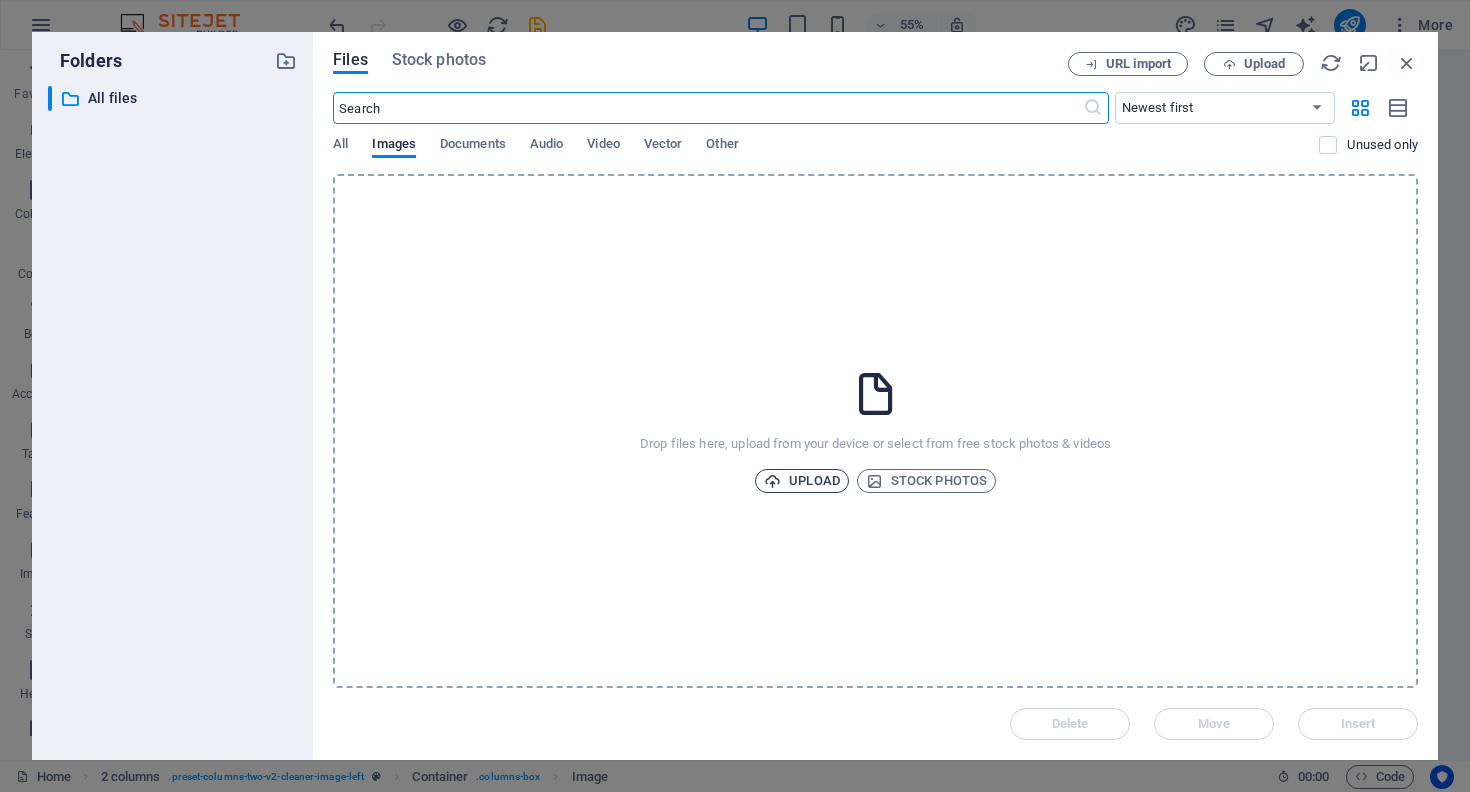 click on "Upload" at bounding box center (802, 481) 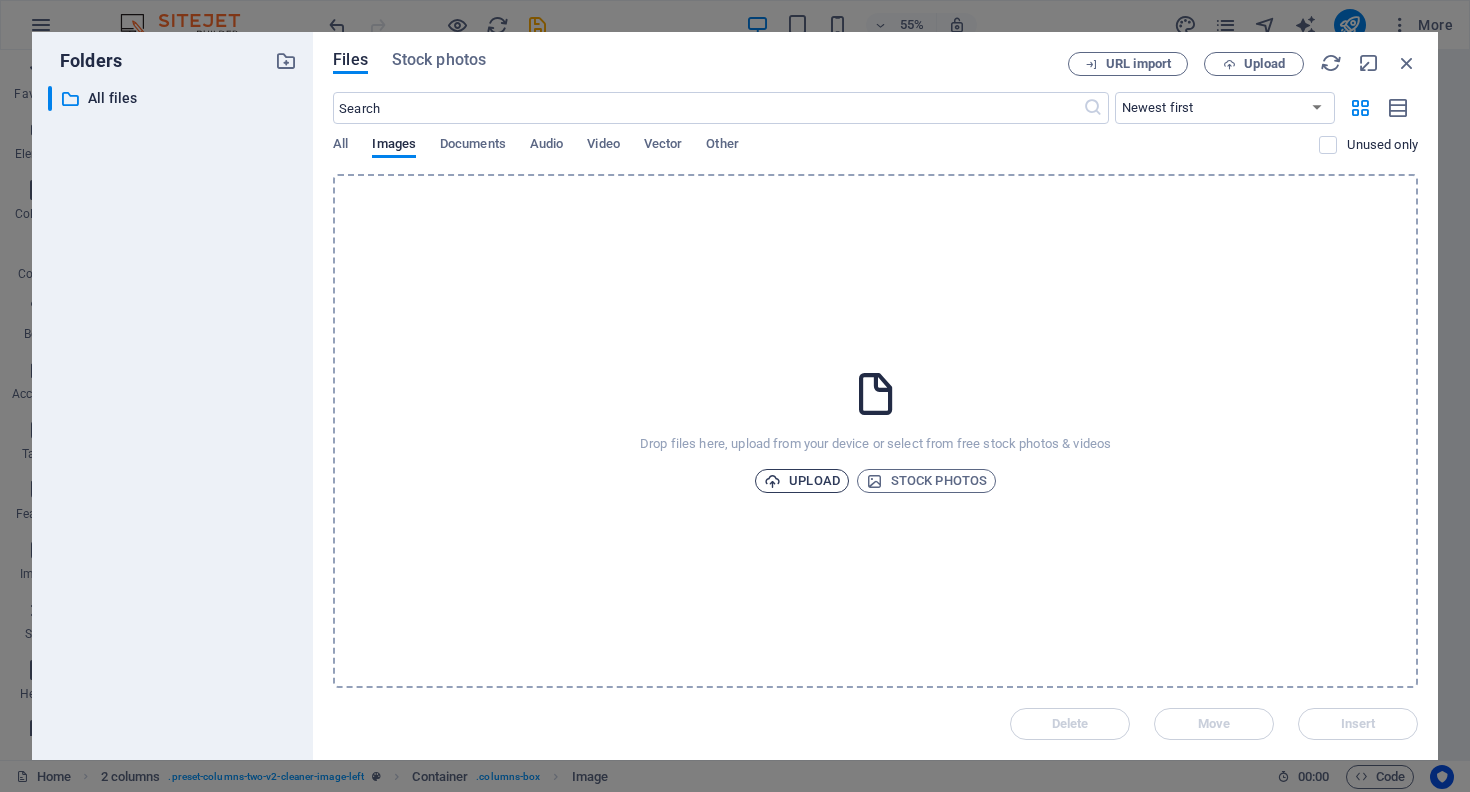 click on "Upload" at bounding box center (802, 481) 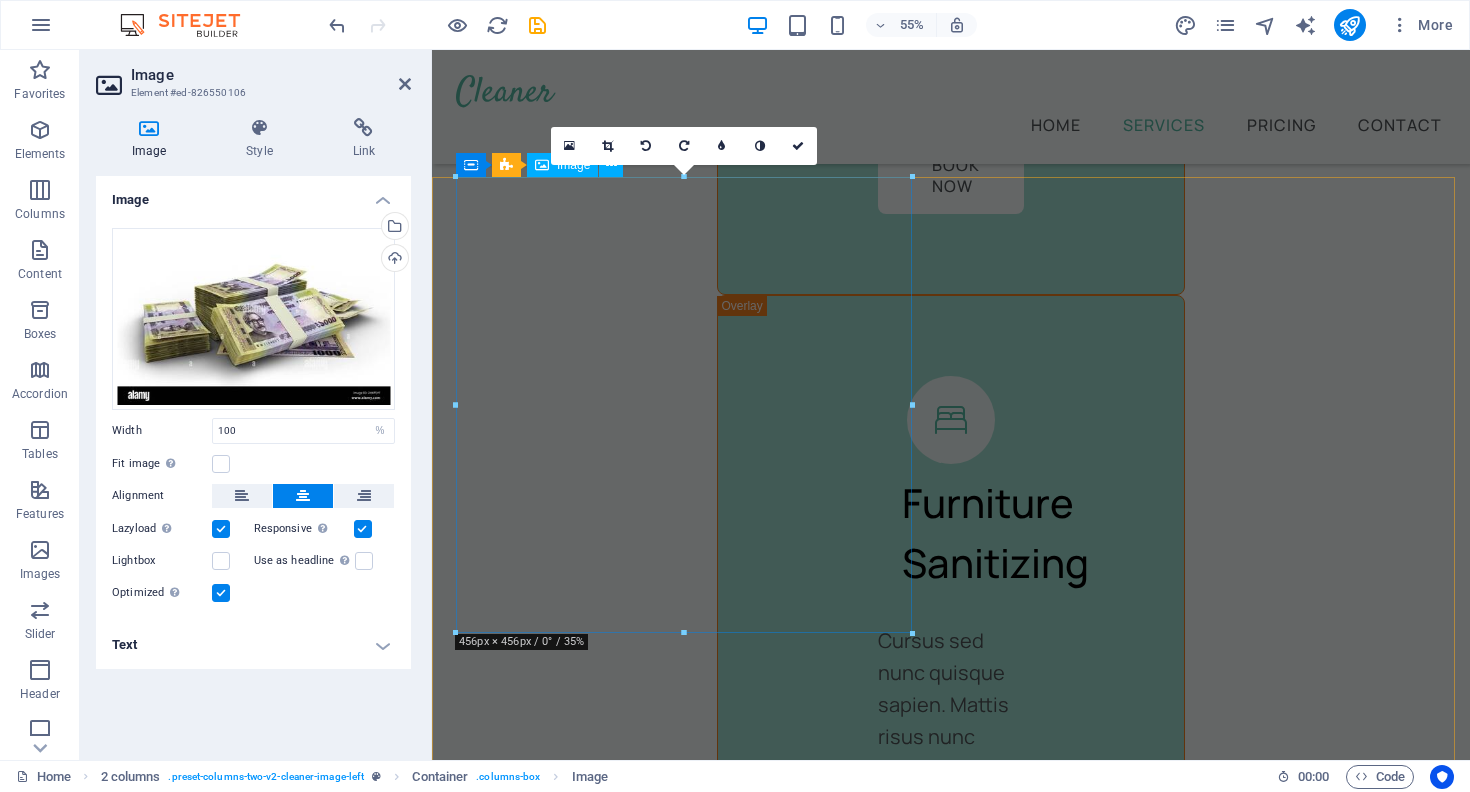 scroll, scrollTop: 8031, scrollLeft: 0, axis: vertical 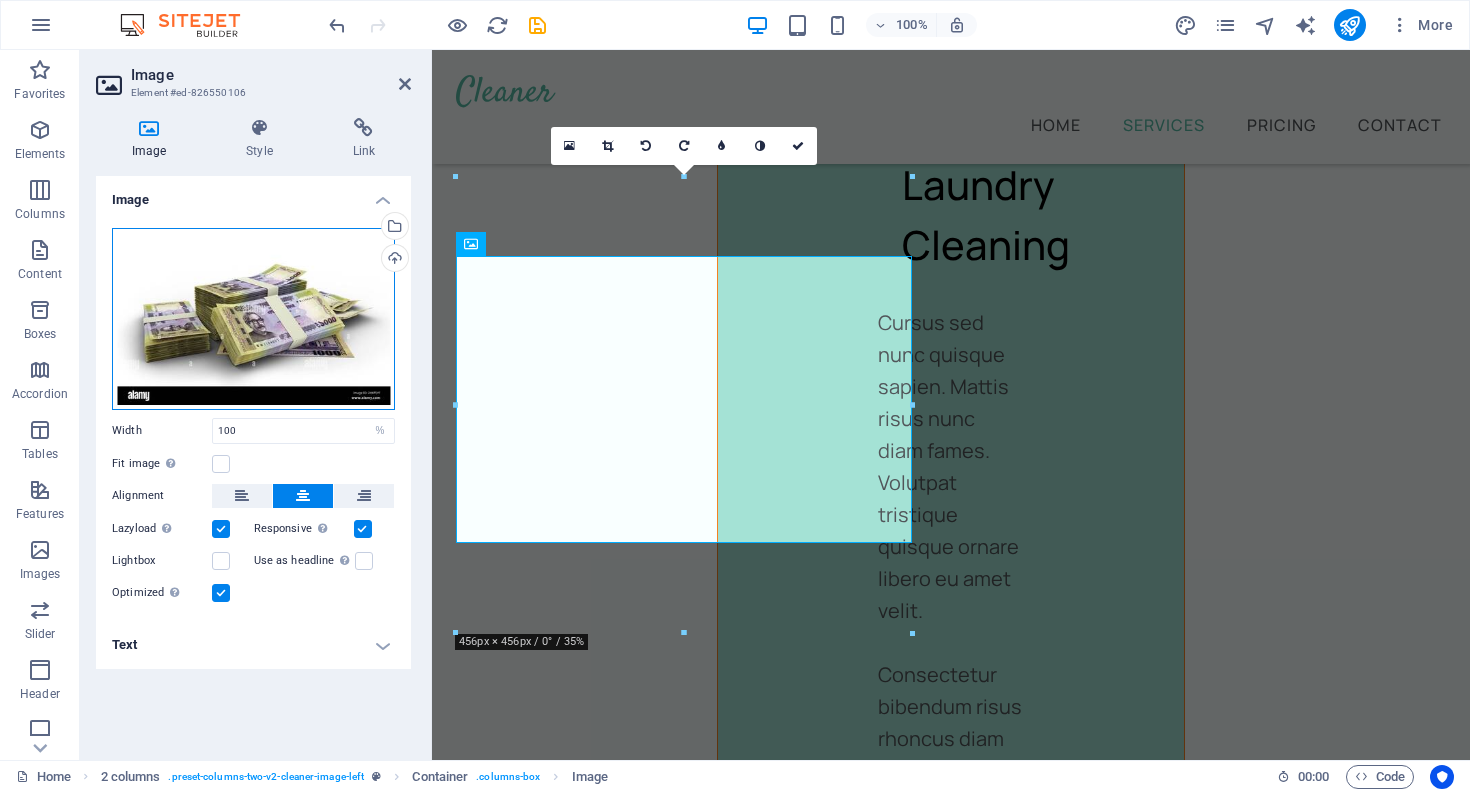 click on "Drag files here, click to choose files or select files from Files or our free stock photos & videos" at bounding box center (253, 319) 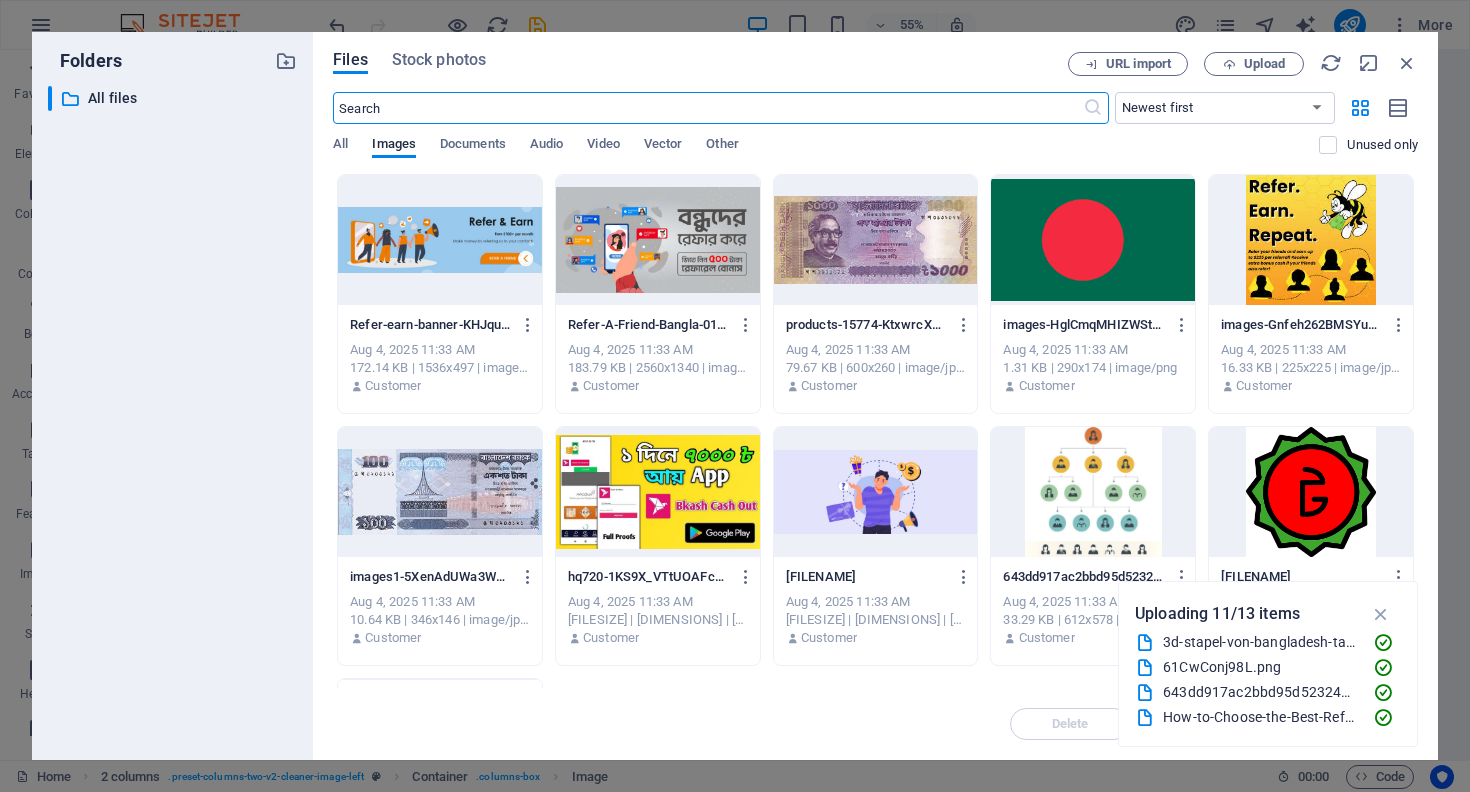 scroll, scrollTop: 8903, scrollLeft: 0, axis: vertical 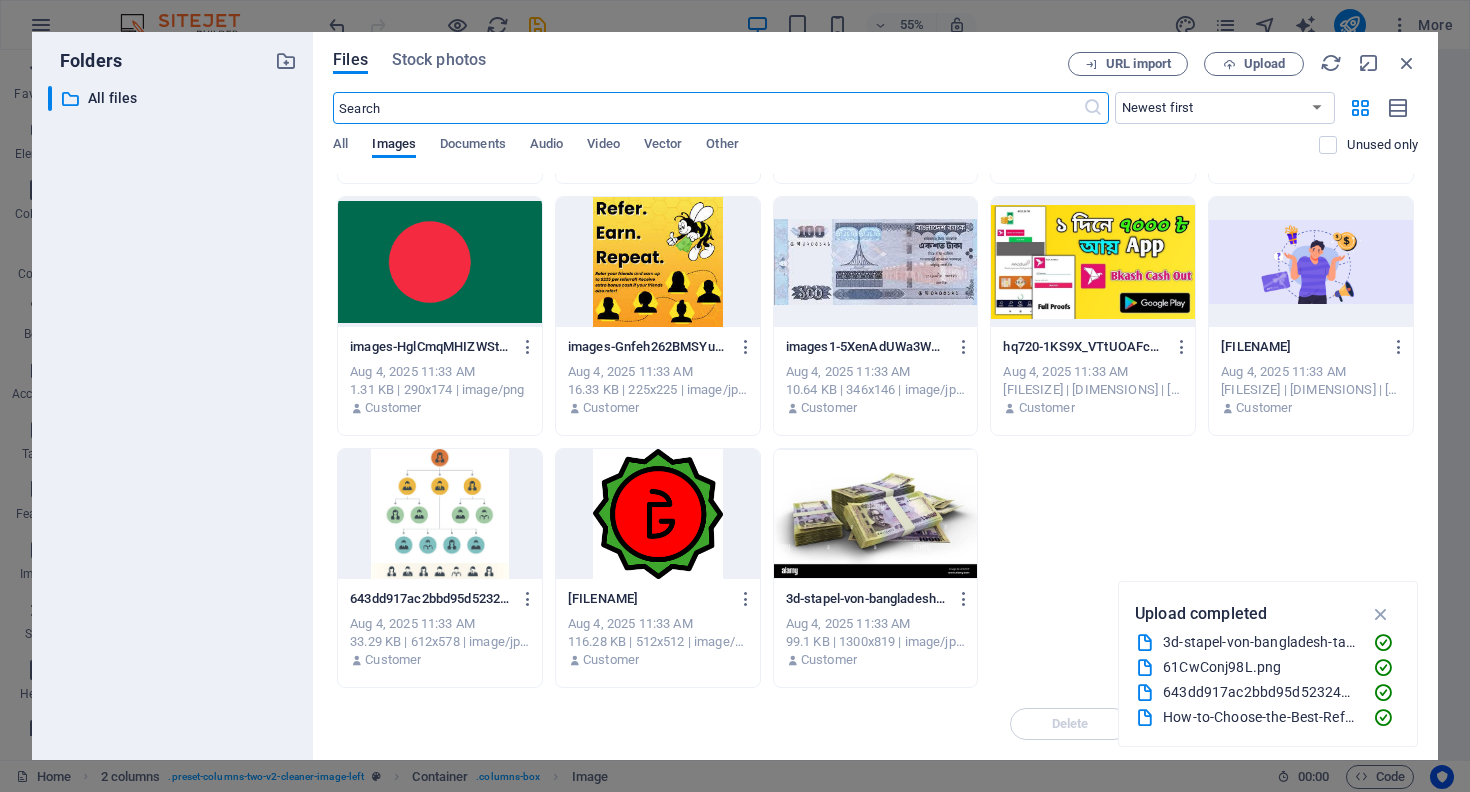 click at bounding box center (440, 514) 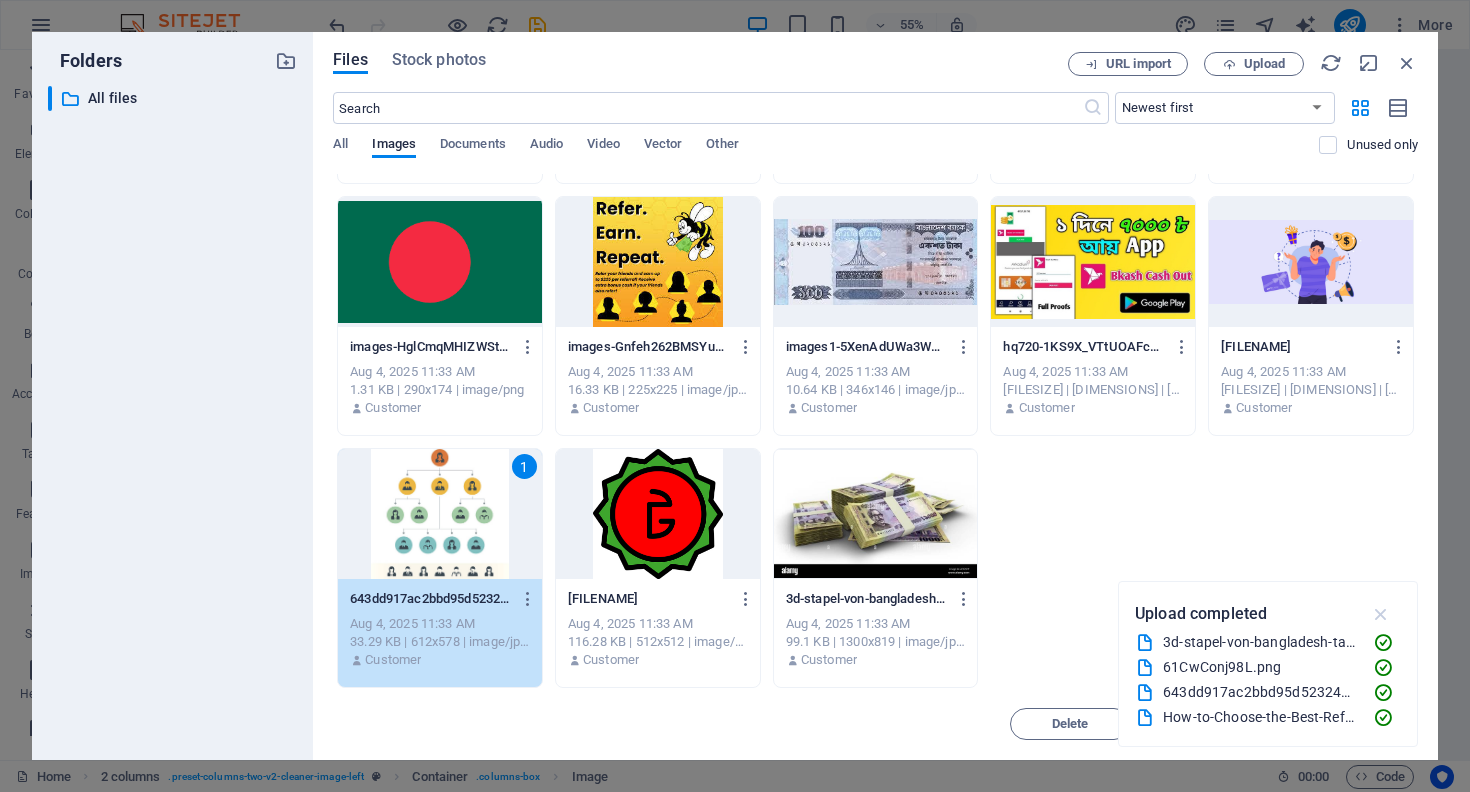 click at bounding box center (1381, 614) 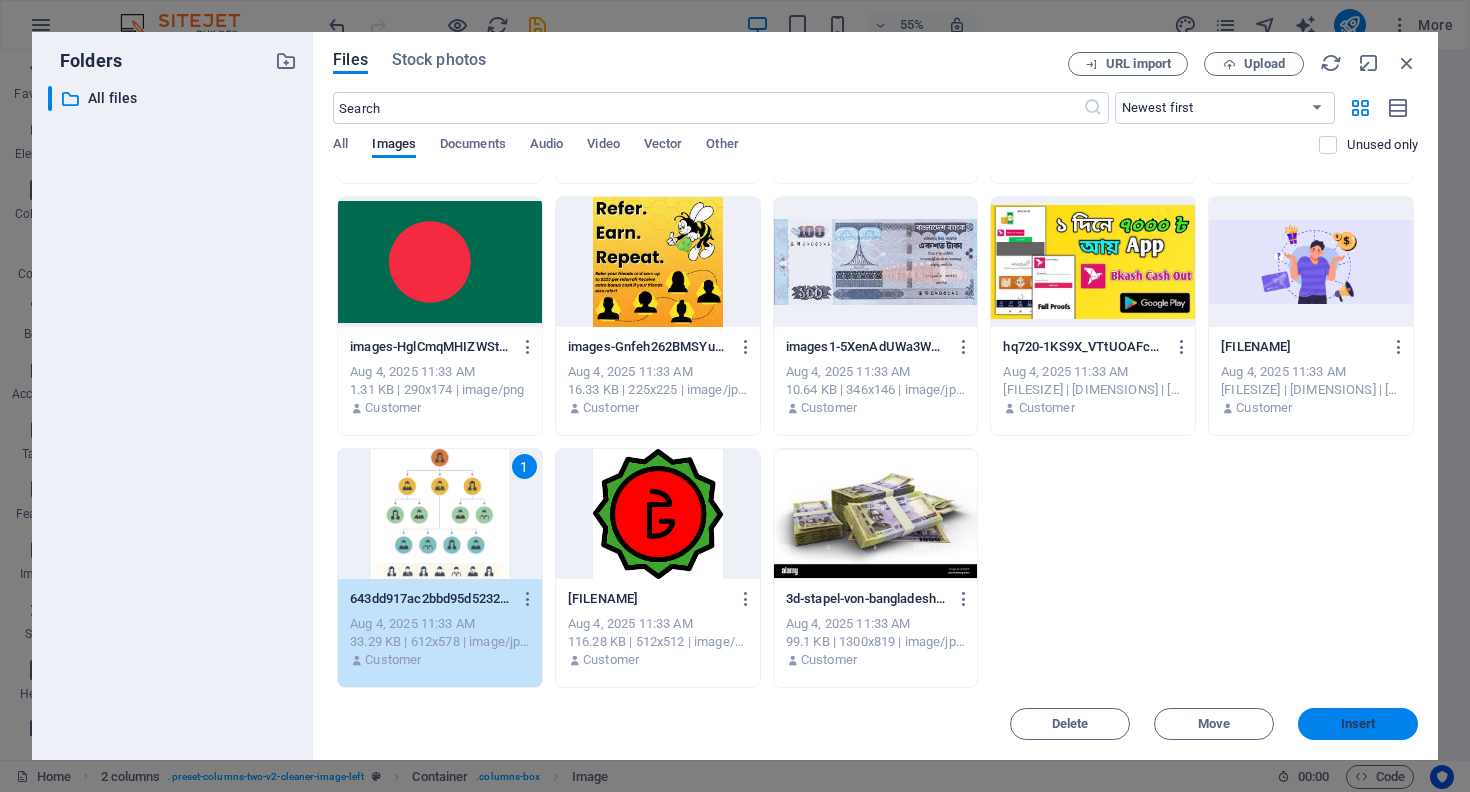 click on "Insert" at bounding box center [1358, 724] 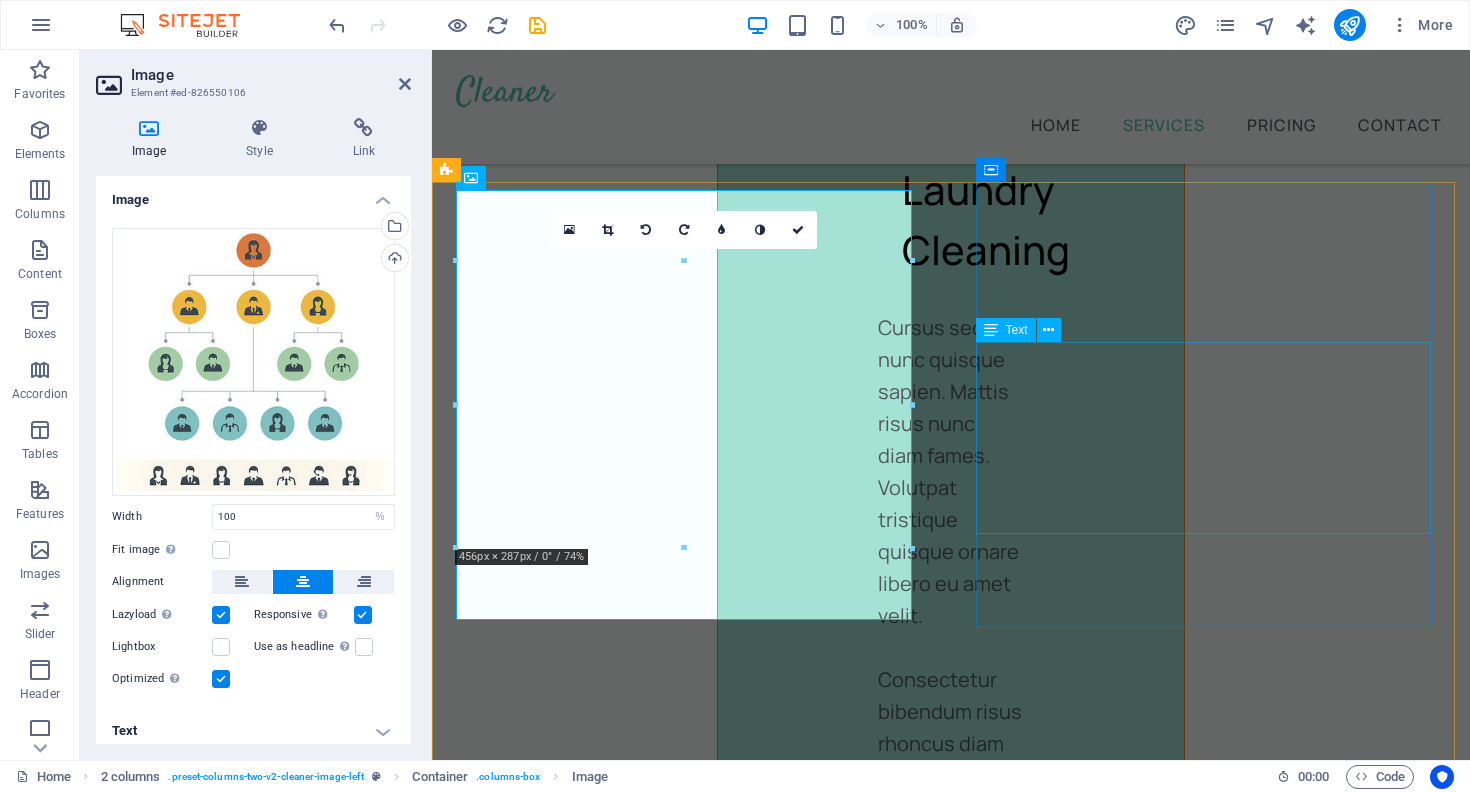 click on "Lorem ipsum dolor sit amet consectetur. Vulputate netus sit vitae odio ultrices consequat est non nec. Vestibulum phasellus mi a vivamus. Tincidunt interdum mi a vivamus blandit. Sagittis nibh feugiat." at bounding box center [687, 3087] 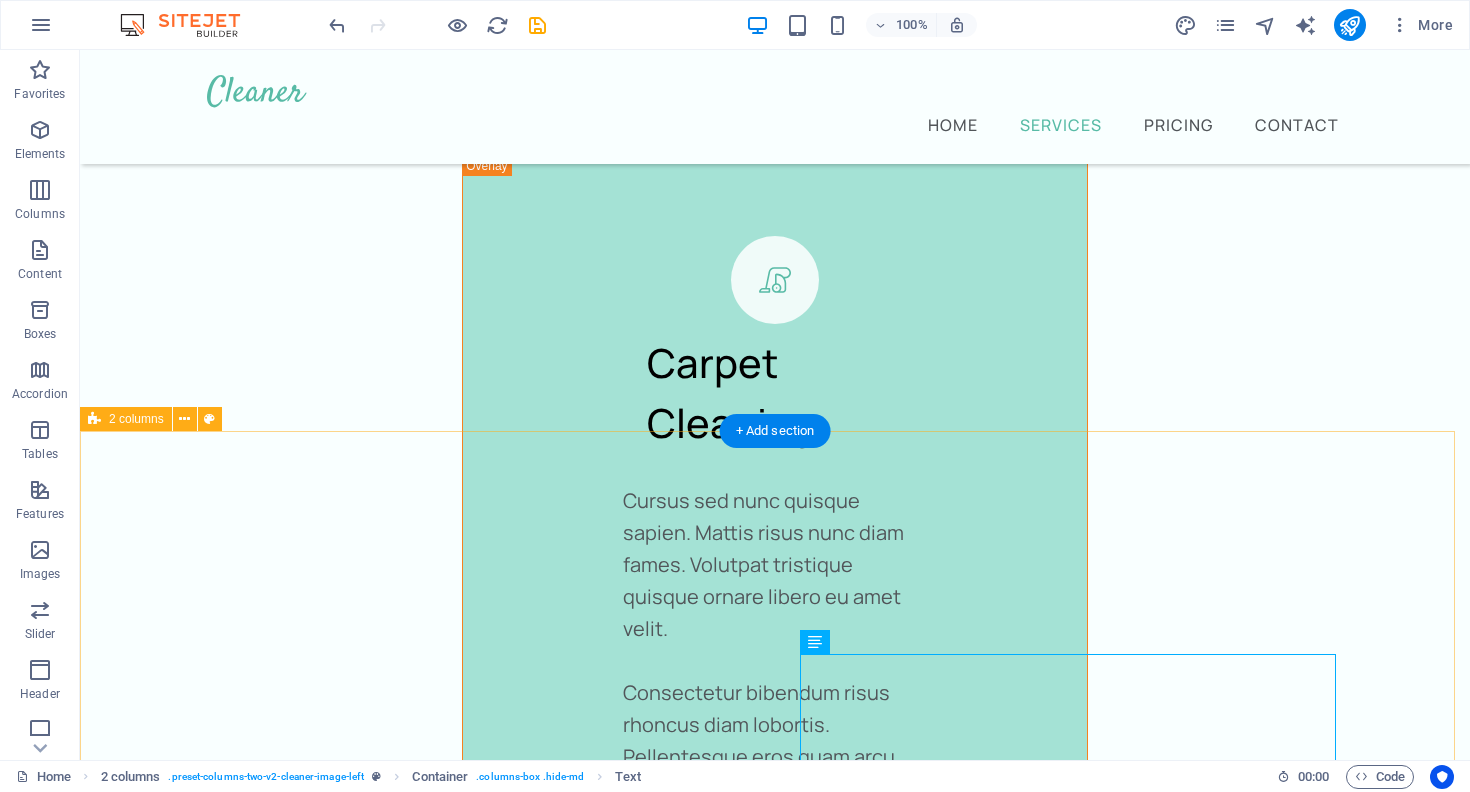 scroll, scrollTop: 5710, scrollLeft: 0, axis: vertical 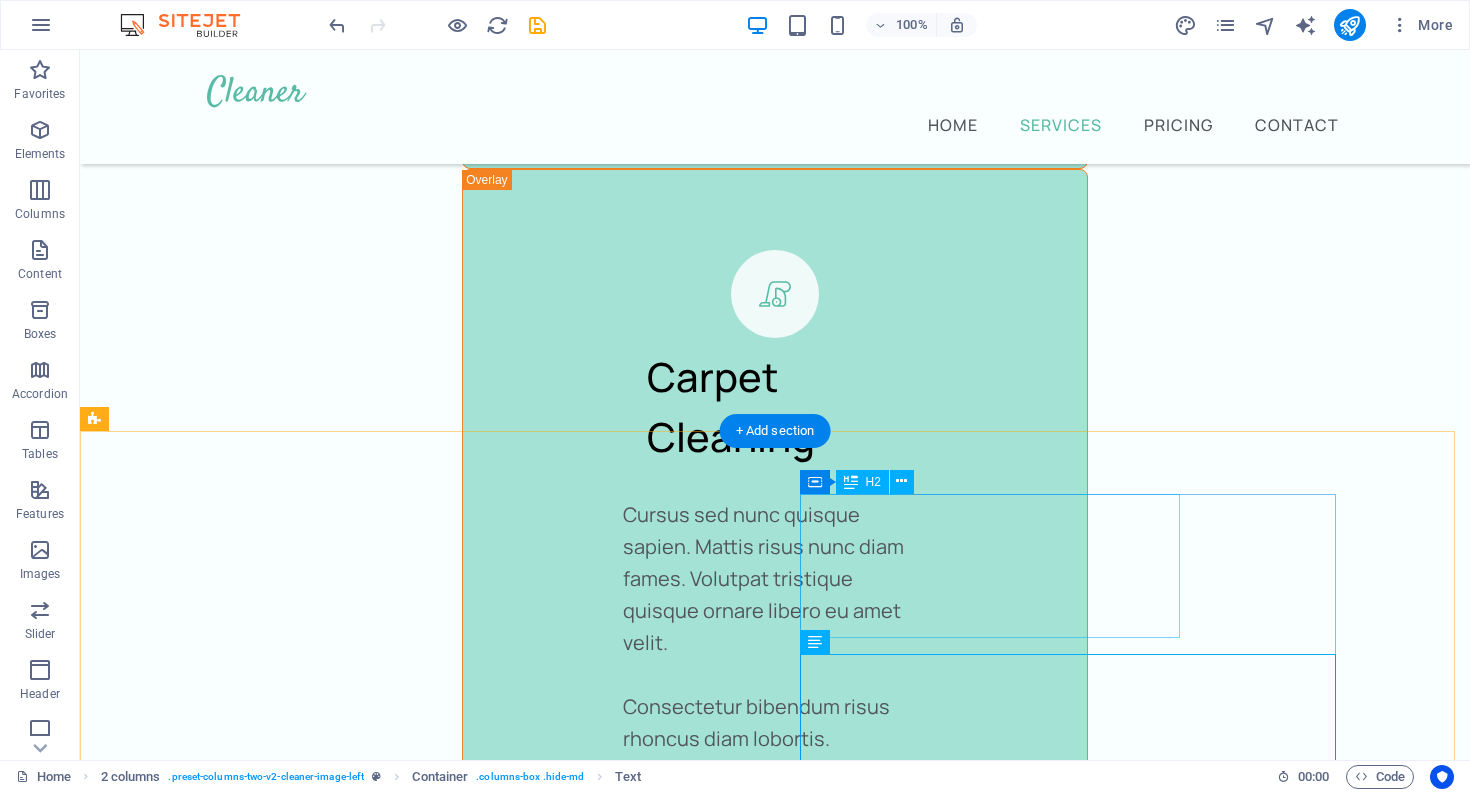 click on "Rely on us to get the job done" at bounding box center [372, 3325] 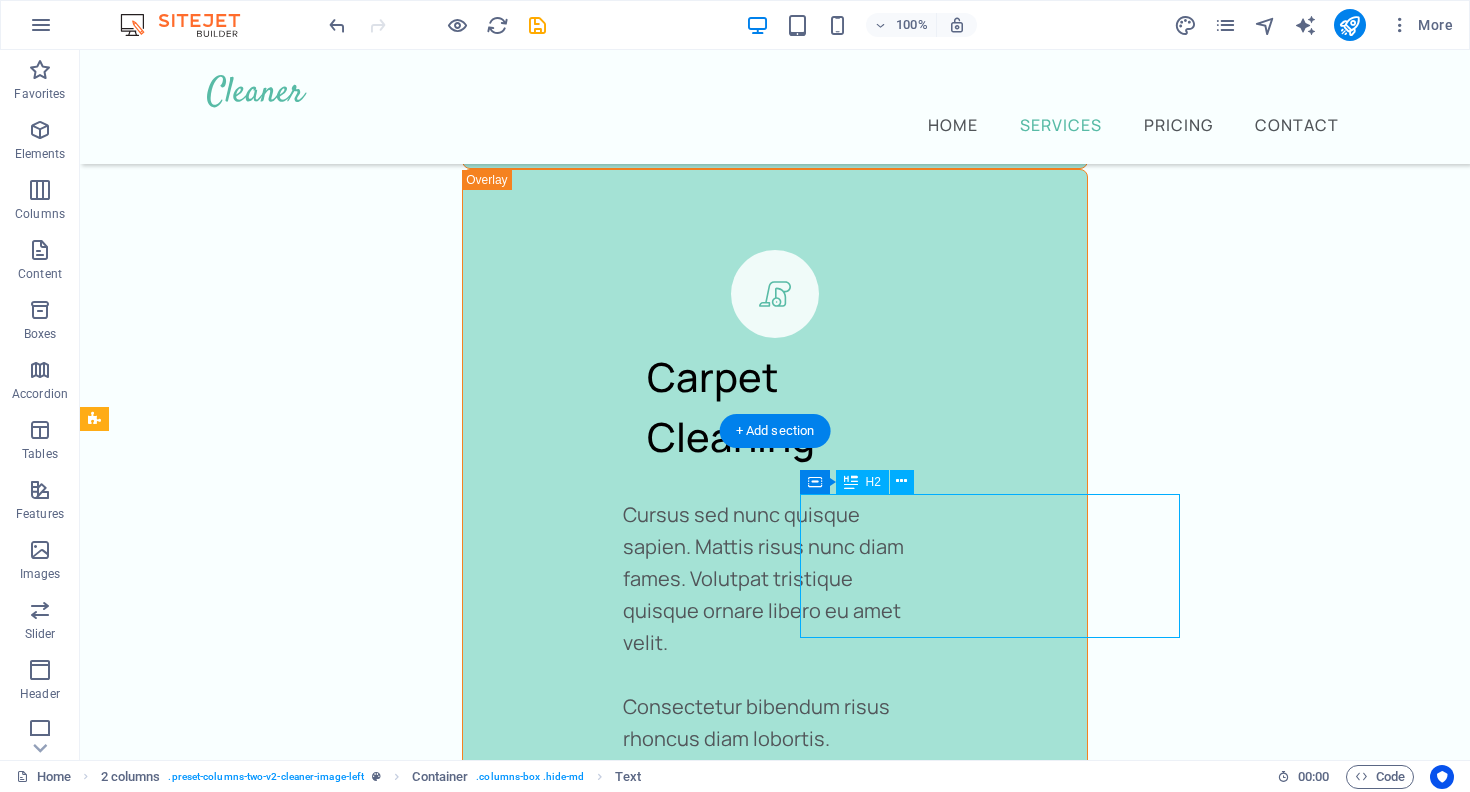 click on "Rely on us to get the job done" at bounding box center (372, 3325) 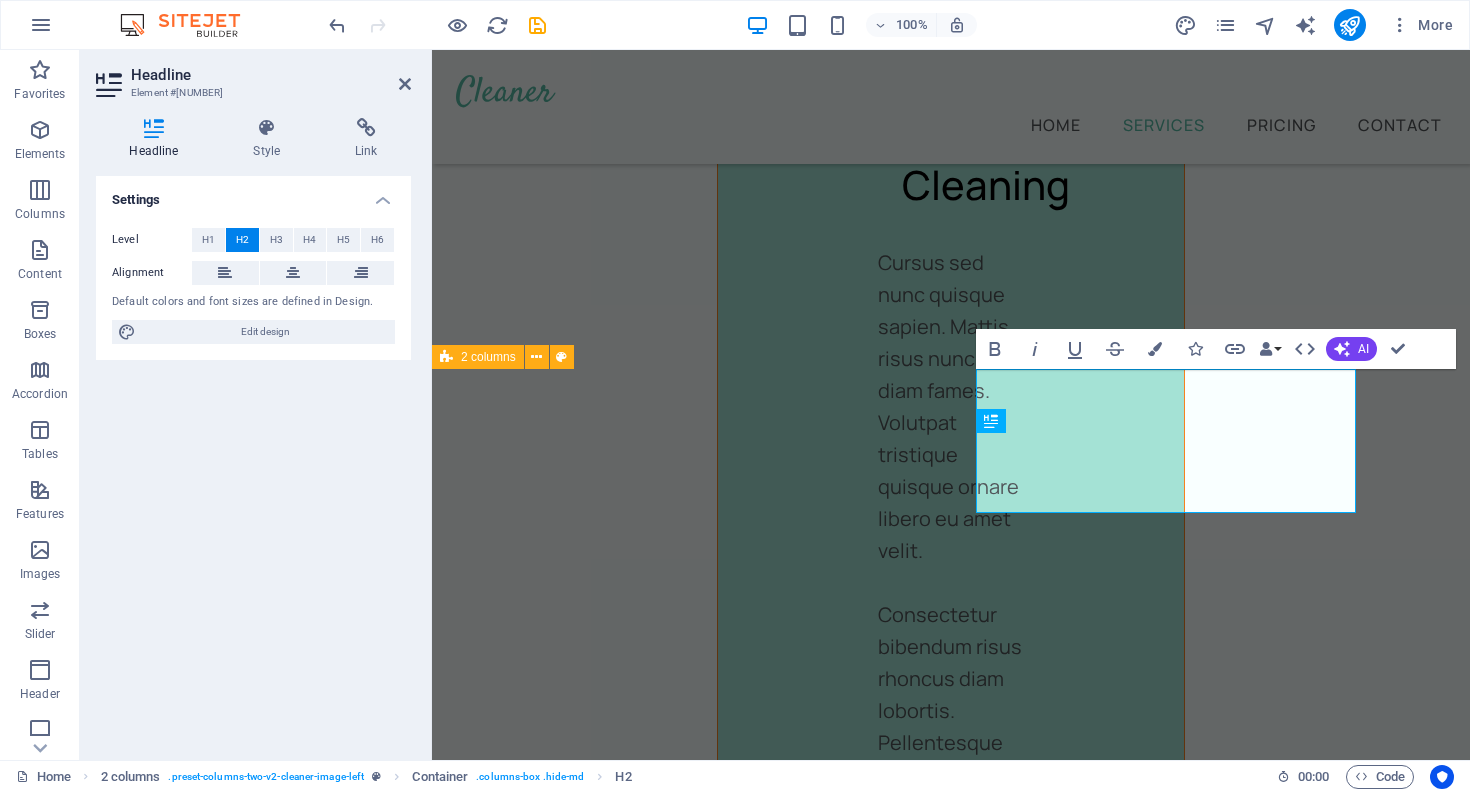 scroll, scrollTop: 7839, scrollLeft: 0, axis: vertical 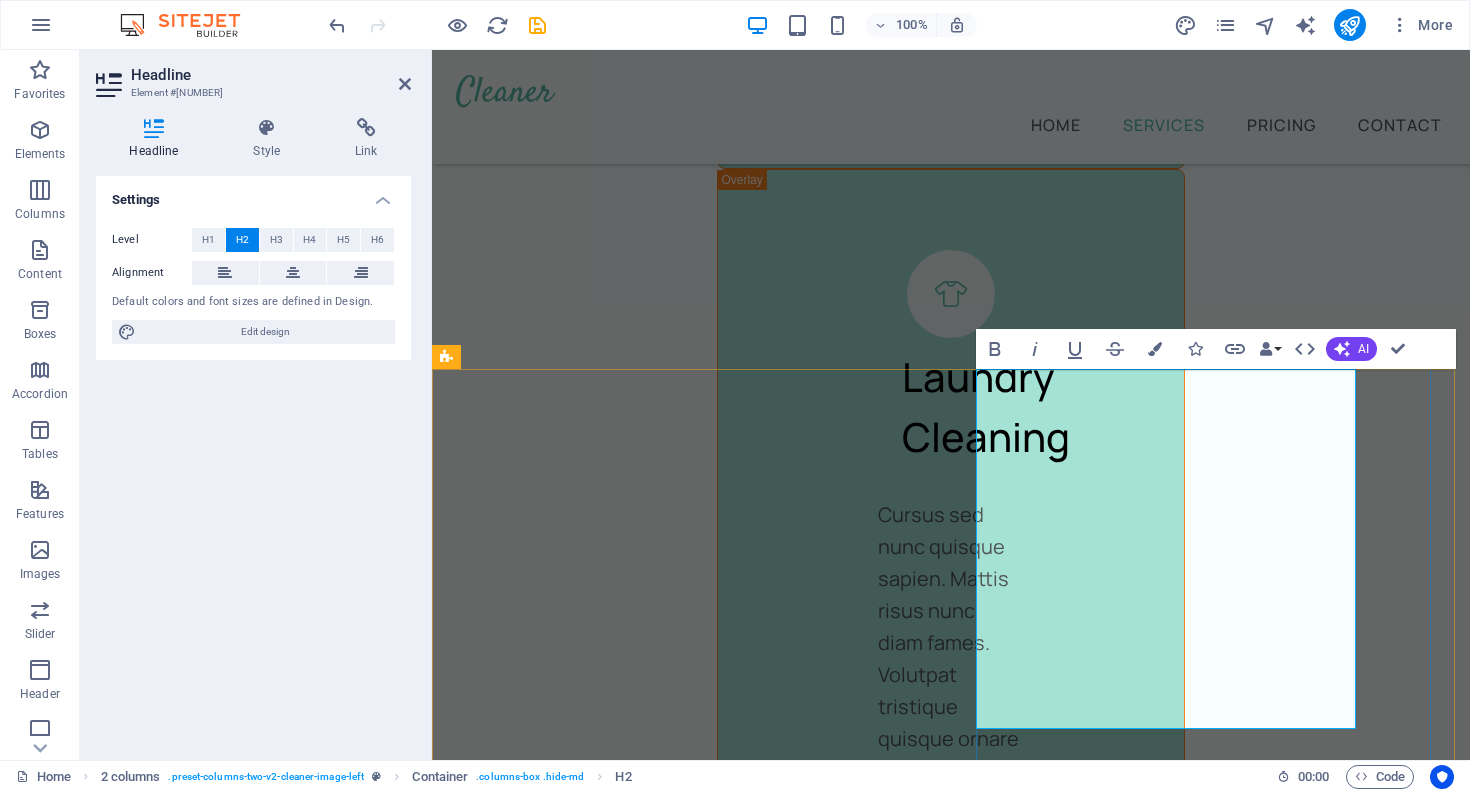 click on "আপনার রেফারেলের রেফারেল থেকেও আয় করুন ৩ লেভেল পর্যন্ত! Lorem ipsum dolor sit amet consectetur. Vulputate netus sit vitae odio ultrices consequat est non nec. Vestibulum phasellus mi a vivamus. Tincidunt interdum mi a vivamus blandit. Sagittis nibh feugiat. BOOK NOW" at bounding box center [687, 3277] 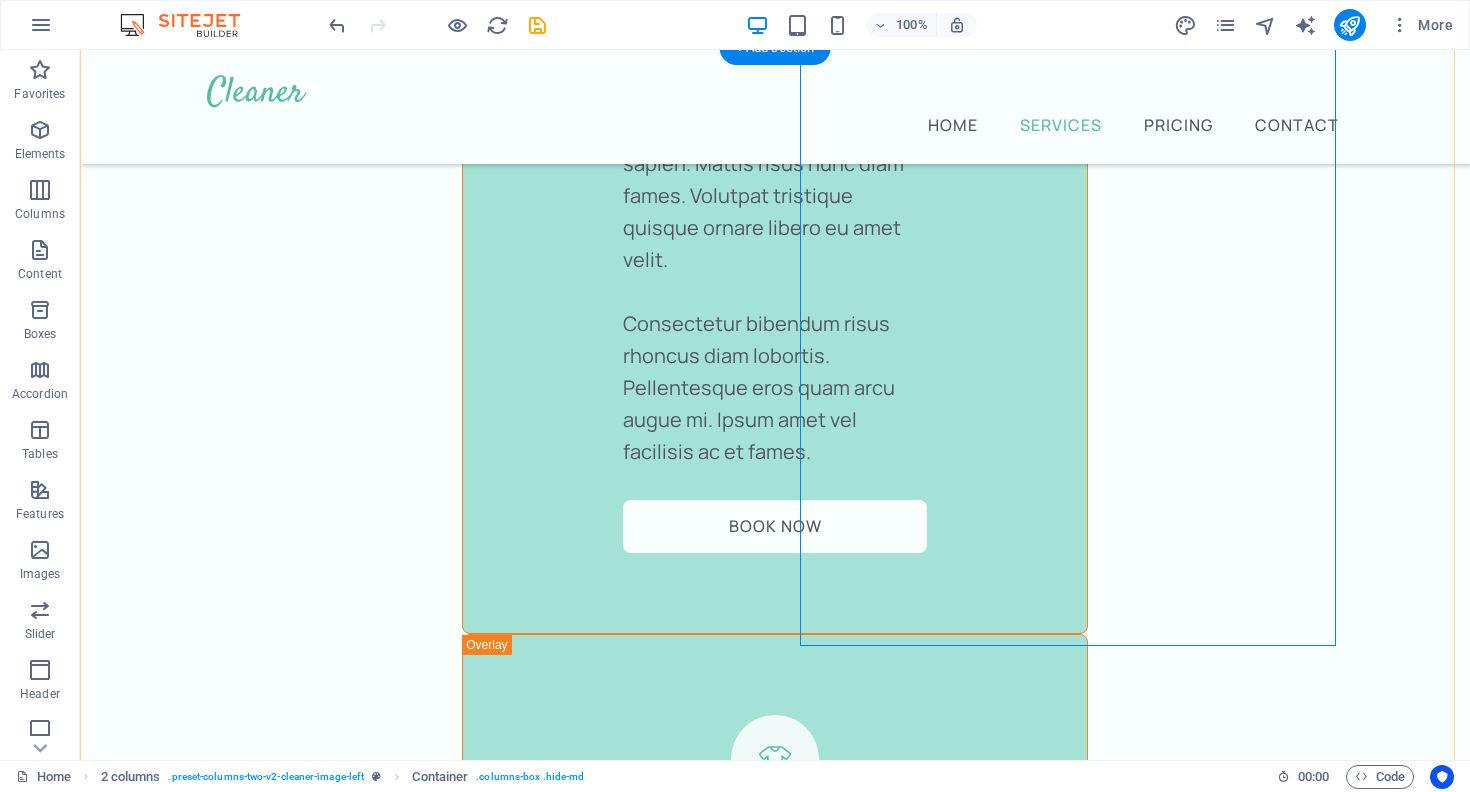 scroll, scrollTop: 6148, scrollLeft: 0, axis: vertical 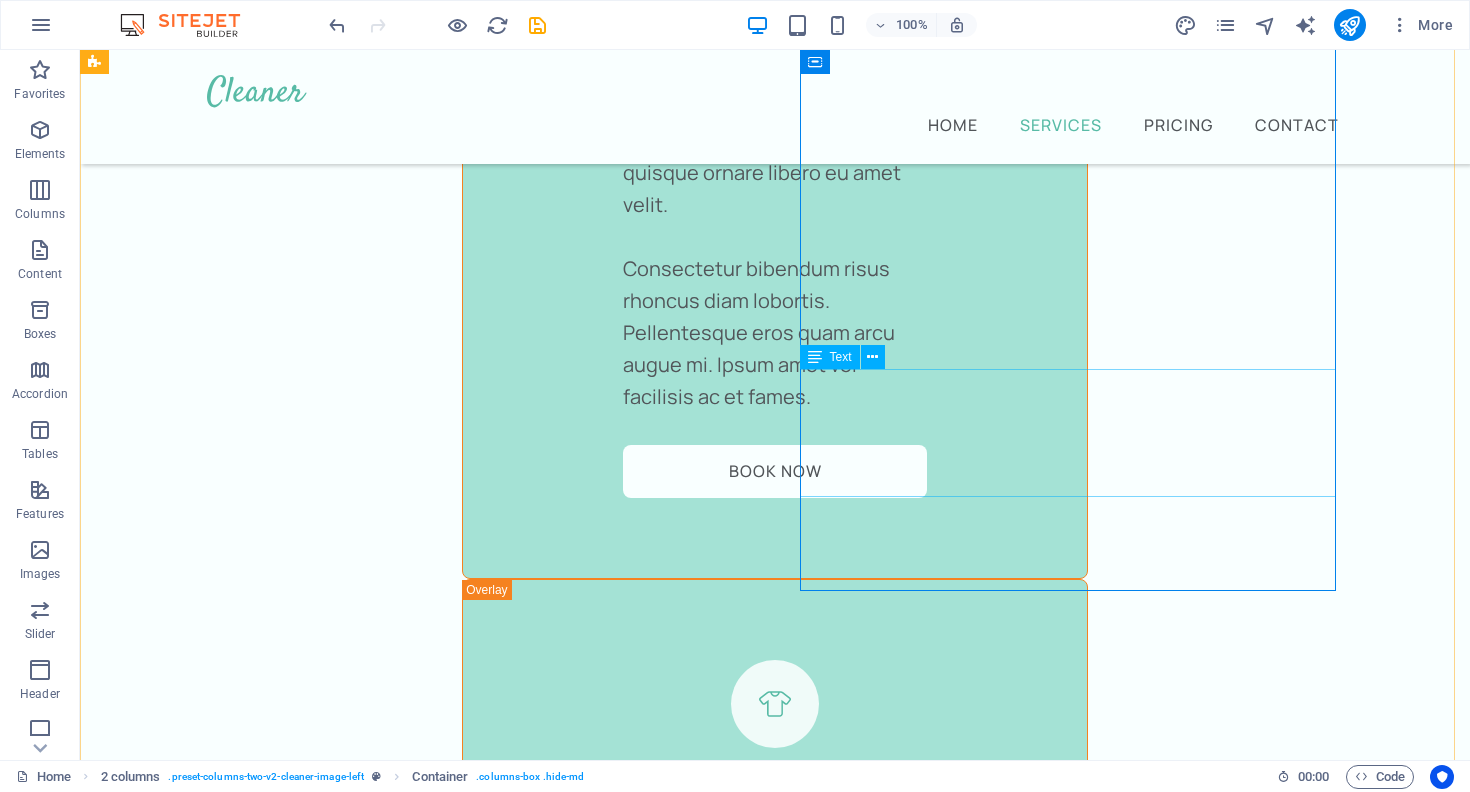 click on "Lorem ipsum dolor sit amet consectetur. Vulputate netus sit vitae odio ultrices consequat est non nec. Vestibulum phasellus mi a vivamus. Tincidunt interdum mi a vivamus blandit. Sagittis nibh feugiat." at bounding box center [372, 3039] 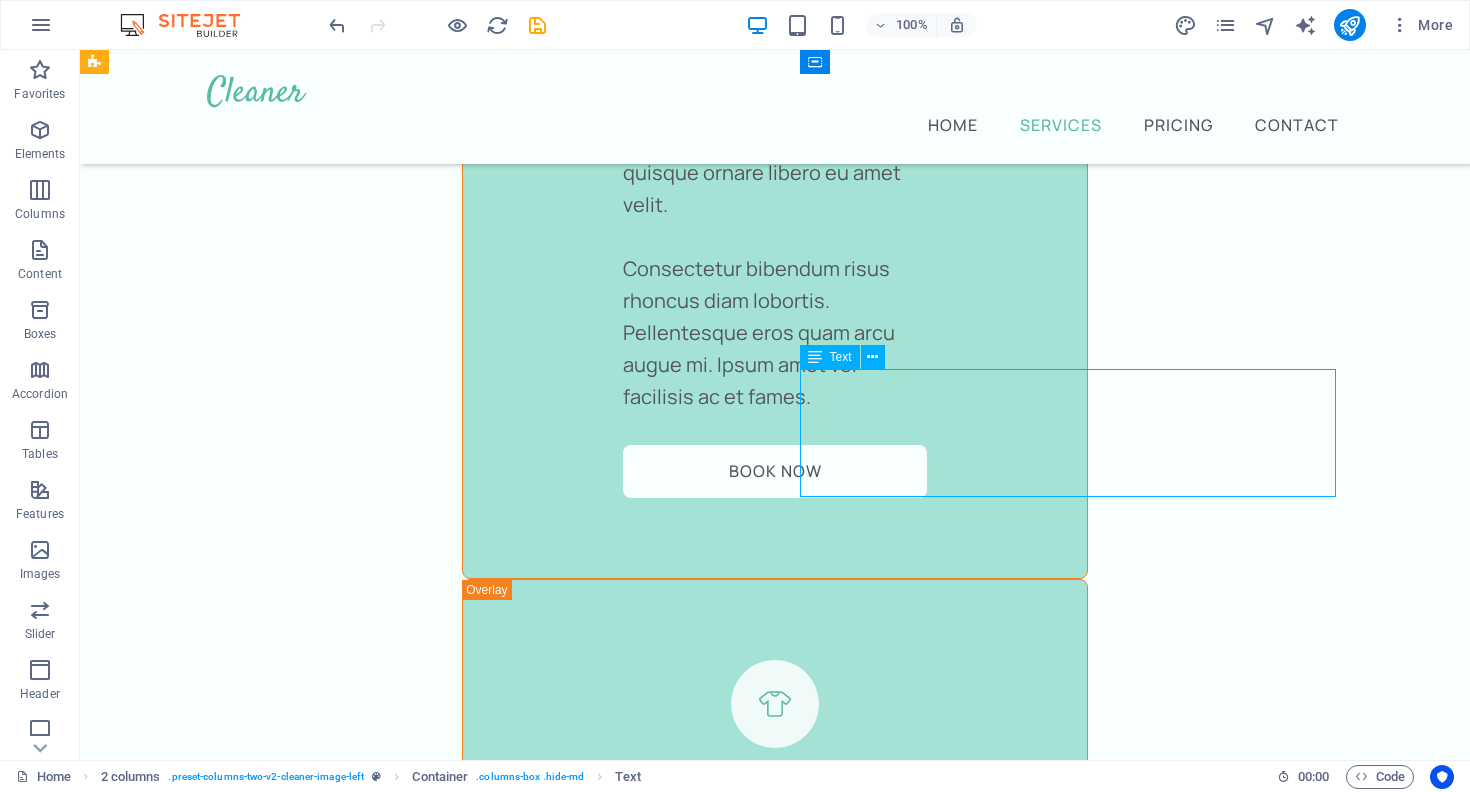 click on "Lorem ipsum dolor sit amet consectetur. Vulputate netus sit vitae odio ultrices consequat est non nec. Vestibulum phasellus mi a vivamus. Tincidunt interdum mi a vivamus blandit. Sagittis nibh feugiat." at bounding box center [372, 3039] 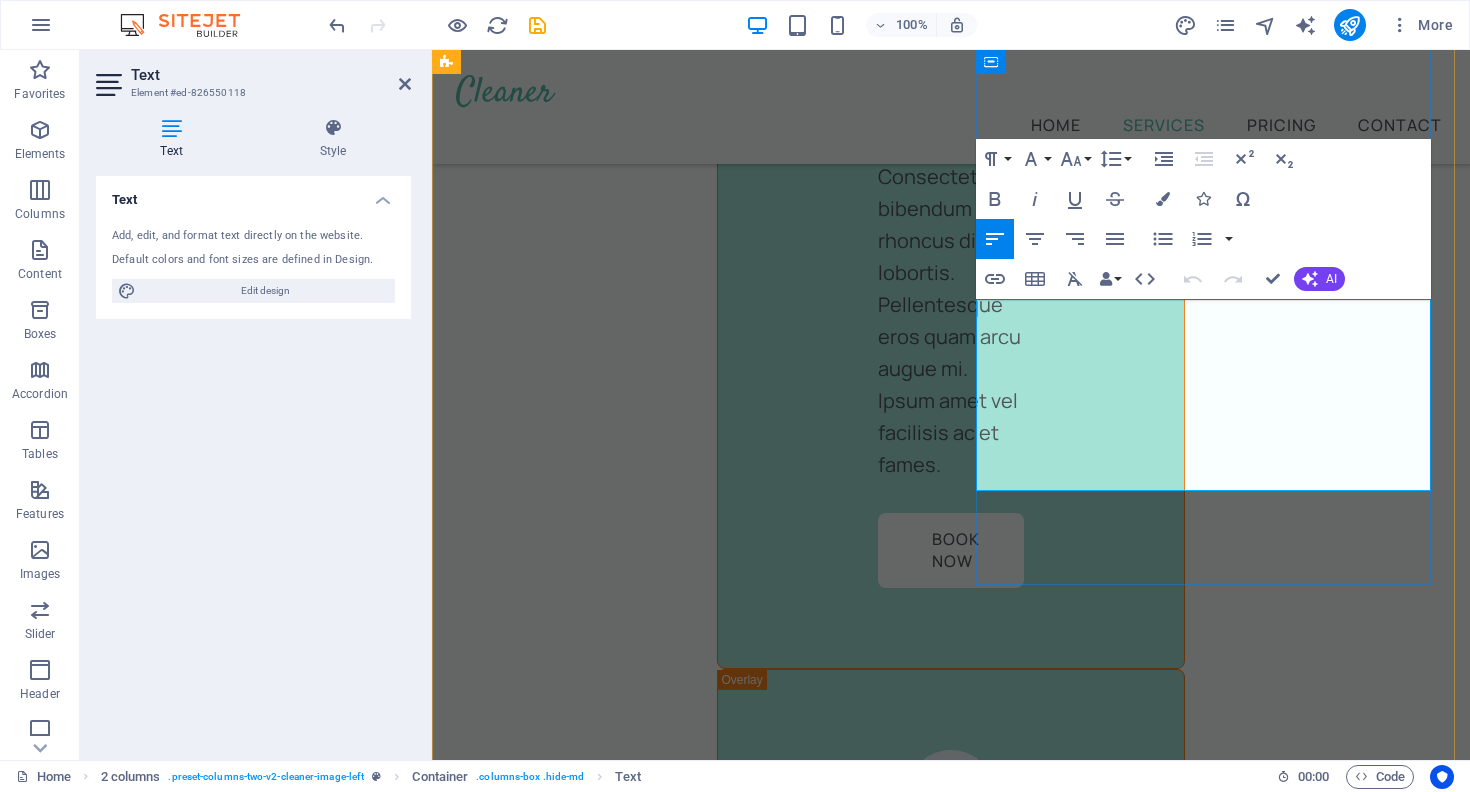 scroll, scrollTop: 8285, scrollLeft: 0, axis: vertical 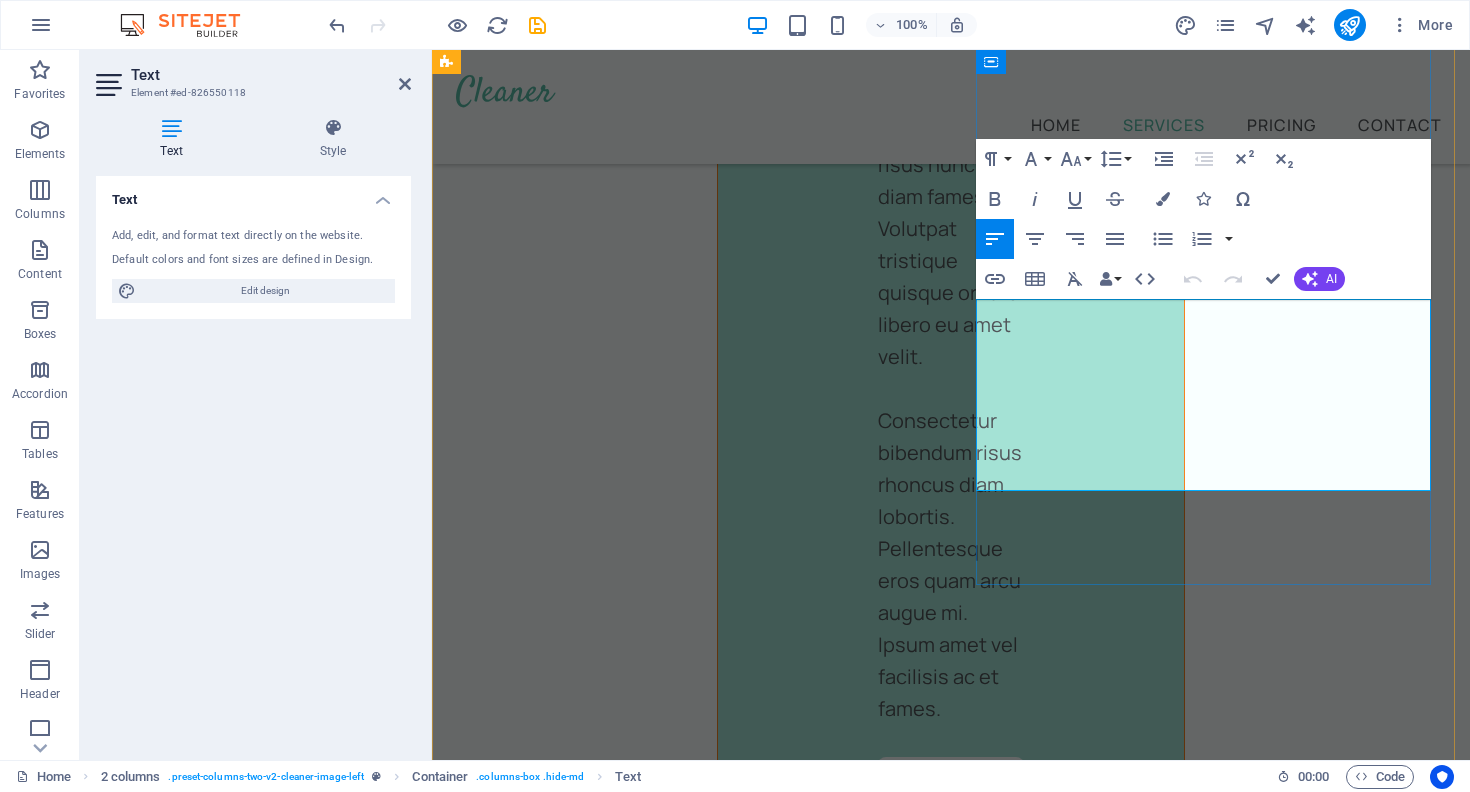 click on "Lorem ipsum dolor sit amet consectetur. Vulputate netus sit vitae odio ultrices consequat est non nec." at bounding box center (687, 2852) 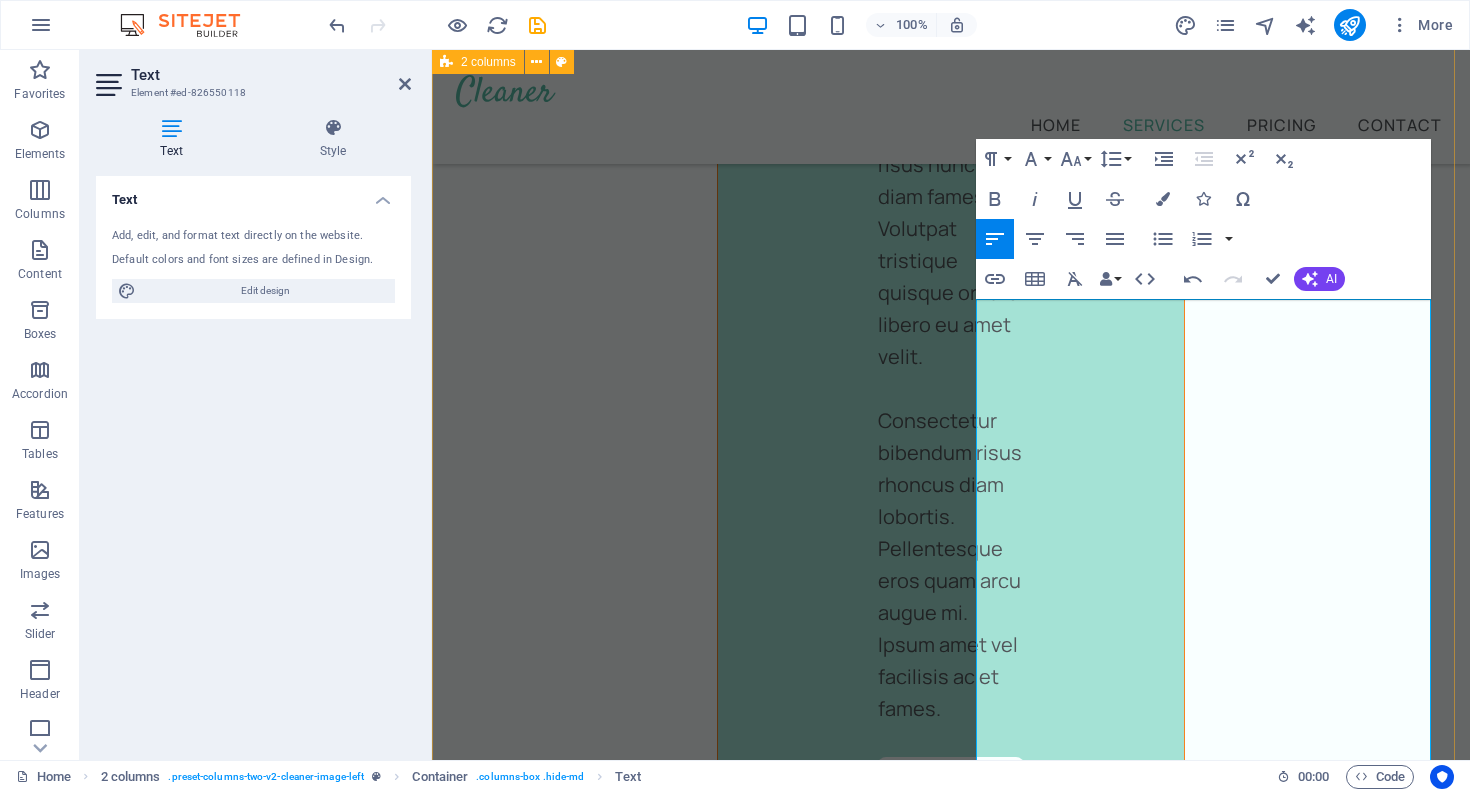 click on "আপনার রেফারেলের রেফারেল থেকেও আয় করুন ৩ লেভেল পর্যন্ত! 🔍  বিস্তারিত ব্যাখ্যা: Taka R Taka প্ল্যাটফর্মে রেফারেল সিস্টেমটি ৩ লেভেল পর্যন্ত কাজ করে, যেটা একে সাধারণ রেফারেল প্রোগ্রামের চেয়ে অনেক বেশি লাভজনক করে তোলে। 👉  Level 1:  আপনি যাকে সরাসরি রেফার করবেন, সে হলে আপনার ১ম লেভেল রেফারেল। তার যোগদানে আপনি ইনকাম পাবেন। 👉  Level 2: 👉  Level 3: BOOK NOW Rely on us to get the job done Lorem ipsum dolor sit amet consectetur. Vulputate netus sit vitae odio ultrices consequat est non nec." at bounding box center [951, 2981] 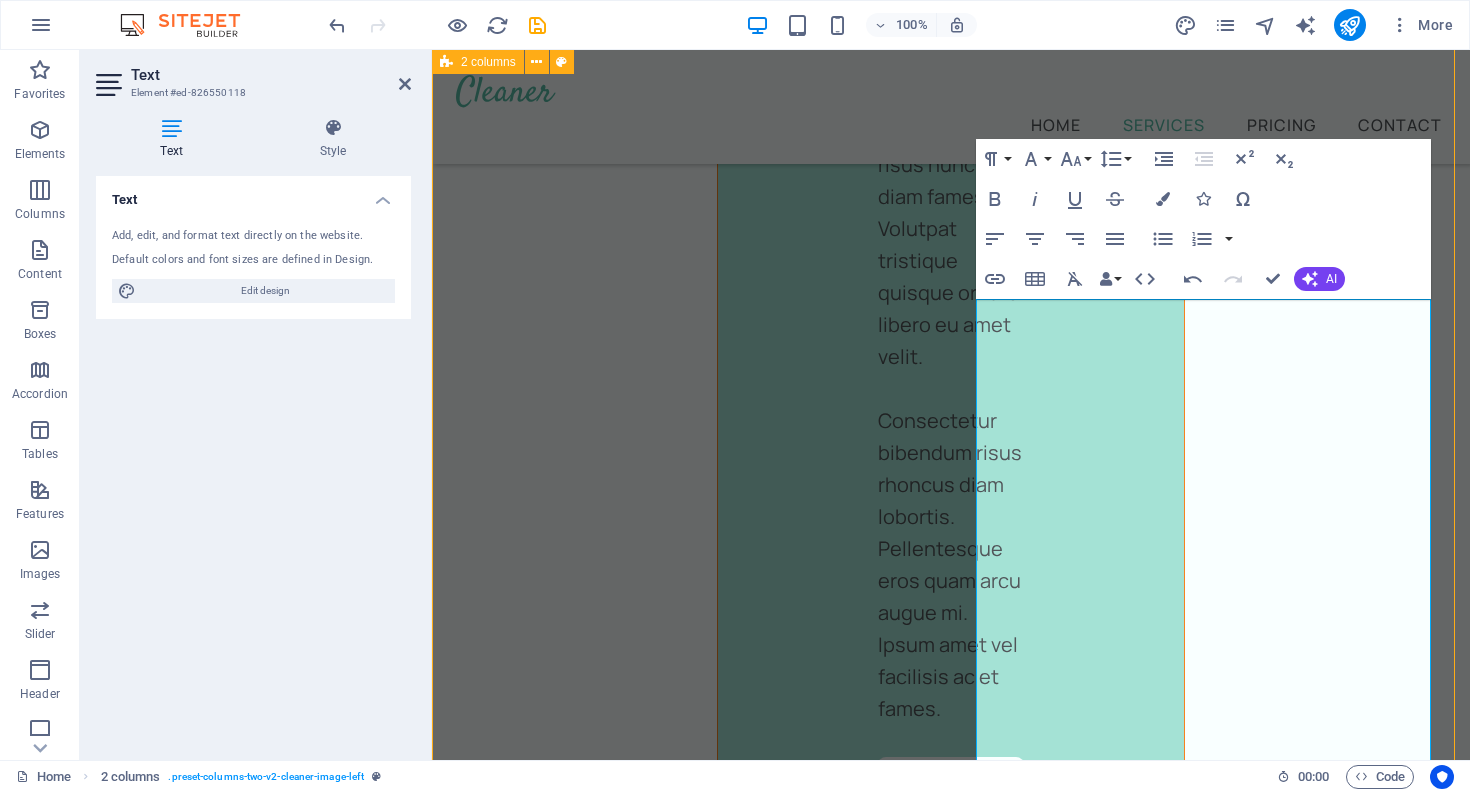 scroll, scrollTop: 6180, scrollLeft: 0, axis: vertical 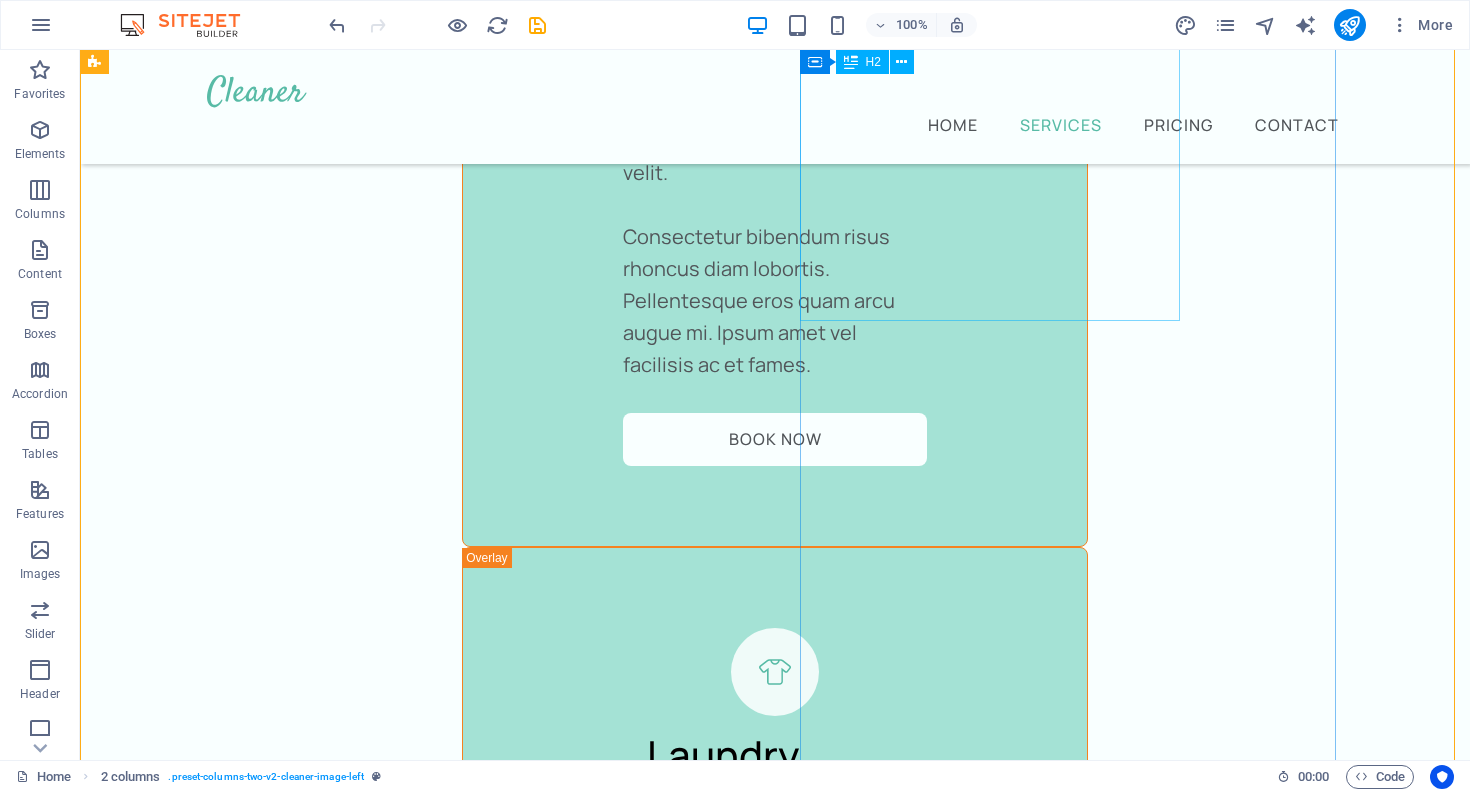 click on "আপনার রেফারেলের রেফারেল থেকেও আয় করুন ৩ লেভেল পর্যন্ত!" at bounding box center [372, 2855] 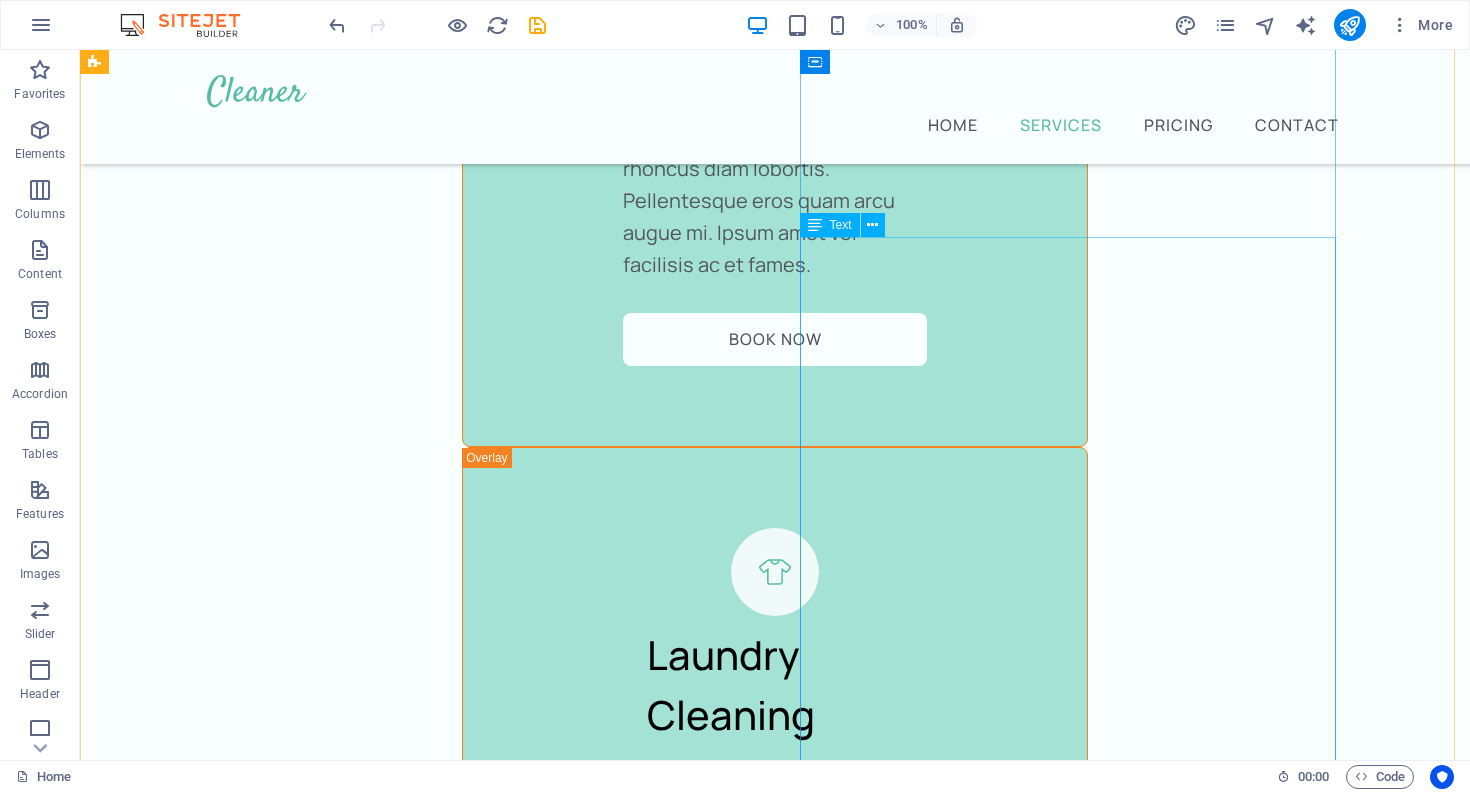 click on "🔍 বিস্তারিত ব্যাখ্যা: Taka R Taka প্ল্যাটফর্মে রেফারেল সিস্টেমটি ৩ লেভেল পর্যন্ত কাজ করে, যেটা একে সাধারণ রেফারেল প্রোগ্রামের চেয়ে অনেক বেশি লাভজনক করে তোলে। 👉 Level 1: আপনি যাকে সরাসরি রেফার করবেন, সে হলে আপনার ১ম লেভেল রেফারেল। তার যোগদানে আপনি ইনকাম পাবেন। 👉 Level 2: আপনার রেফার করা ব্যক্তি যদি আরেকজনকে রেফার করে, তাহলে সে হবে আপনার ২য় লেভেল। এখান থেকেও আপনি আয় করবেন। 👉 Level 3:" at bounding box center [372, 3081] 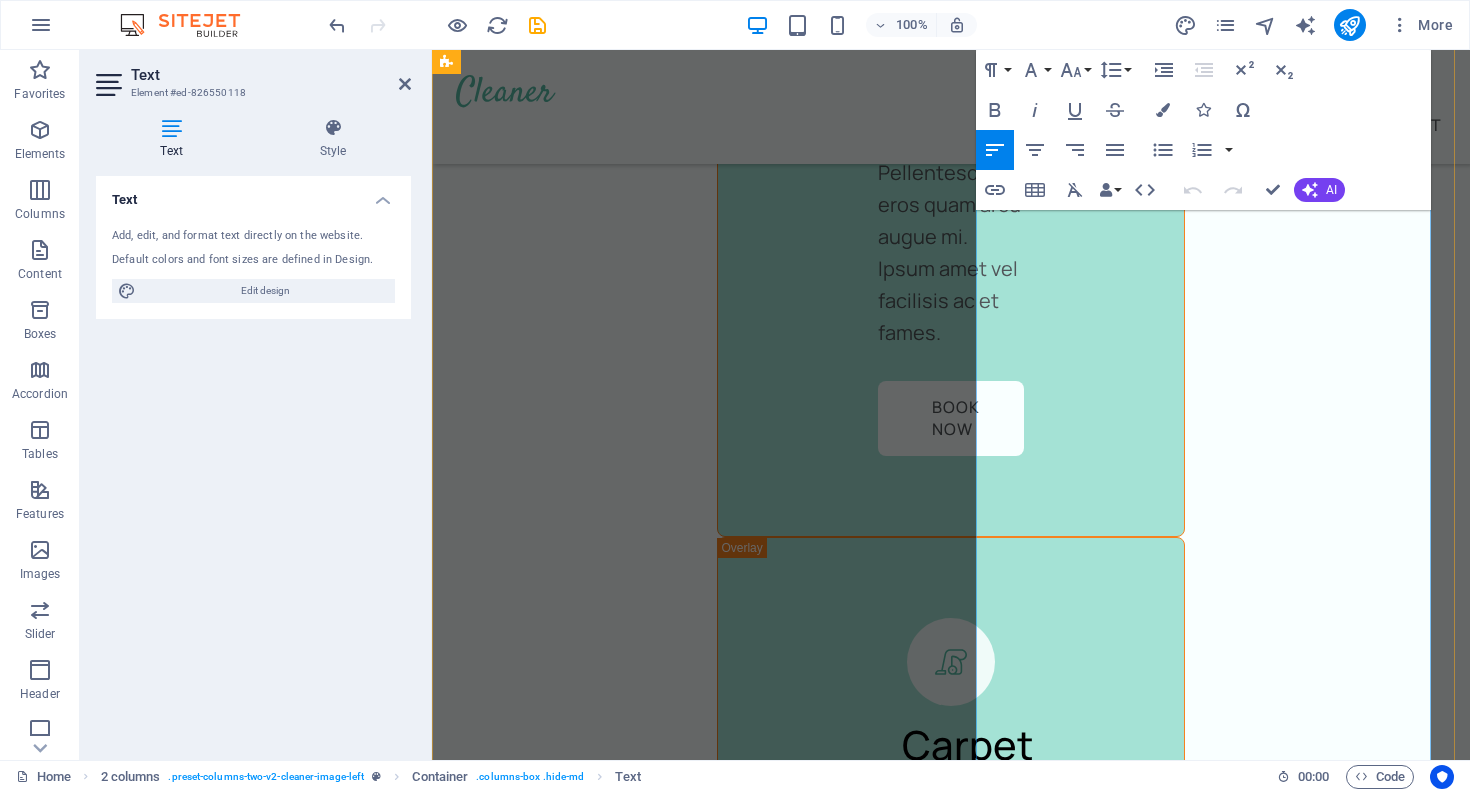 scroll, scrollTop: 8385, scrollLeft: 0, axis: vertical 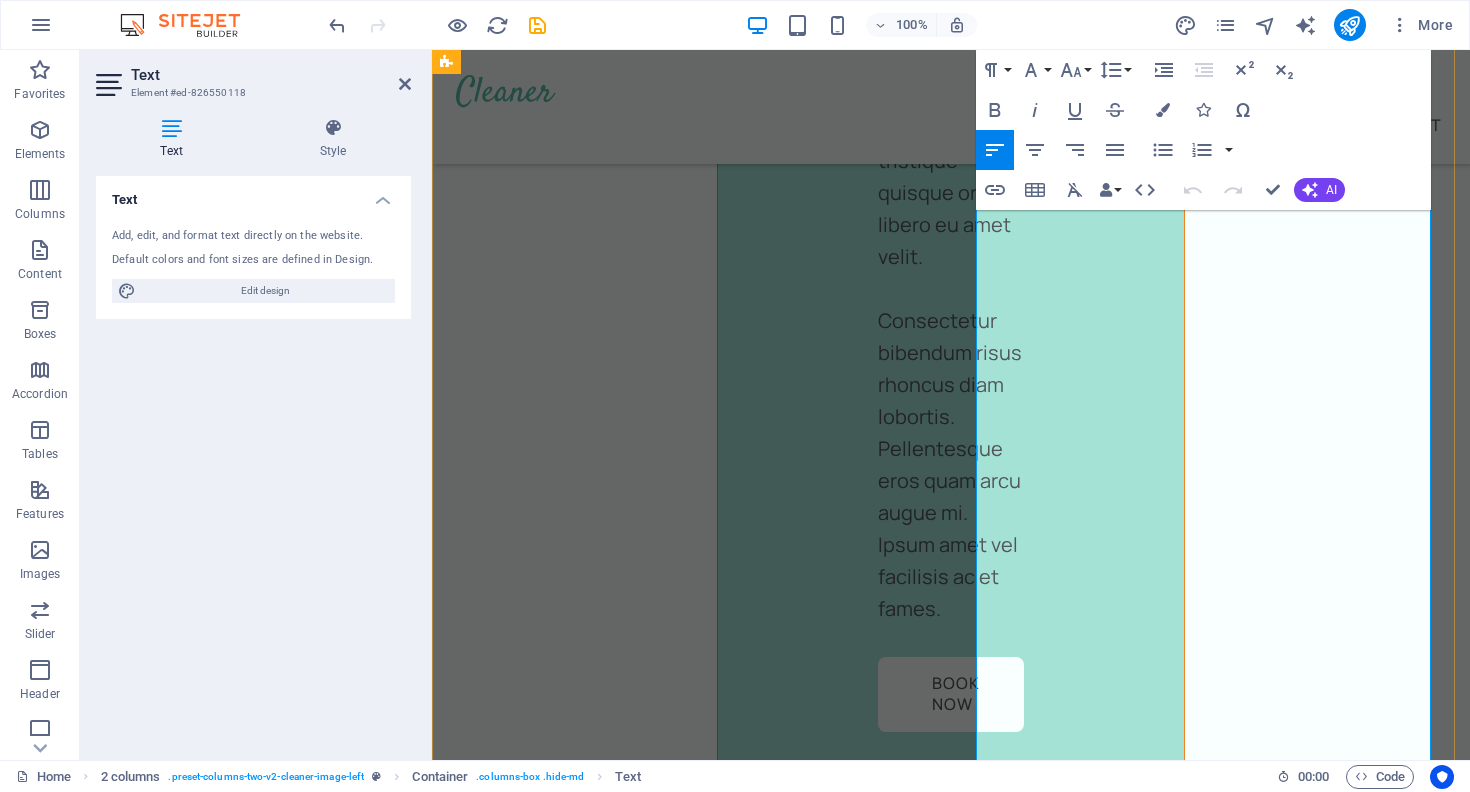 click on "👉  Level 1:  আপনি যাকে সরাসরি রেফার করবেন, সে হলে আপনার ১ম লেভেল রেফারেল। তার যোগদানে আপনি ইনকাম পাবেন। 👉  Level 2:  আপনার রেফার করা ব্যক্তি যদি আরেকজনকে রেফার করে, তাহলে সে হবে আপনার ২য় লেভেল। এখান থেকেও আপনি আয় করবেন। 👉  Level 3:  তৃতীয় ব্যক্তি (যাকে আপনার ২য় লেভেল রেফার করেছে) – তাকেও আপনি ৩য় লেভেল হিসেবে পাবেন, এবং এখান থেকেও আপনার ইনকাম হবে।" at bounding box center [687, 2972] 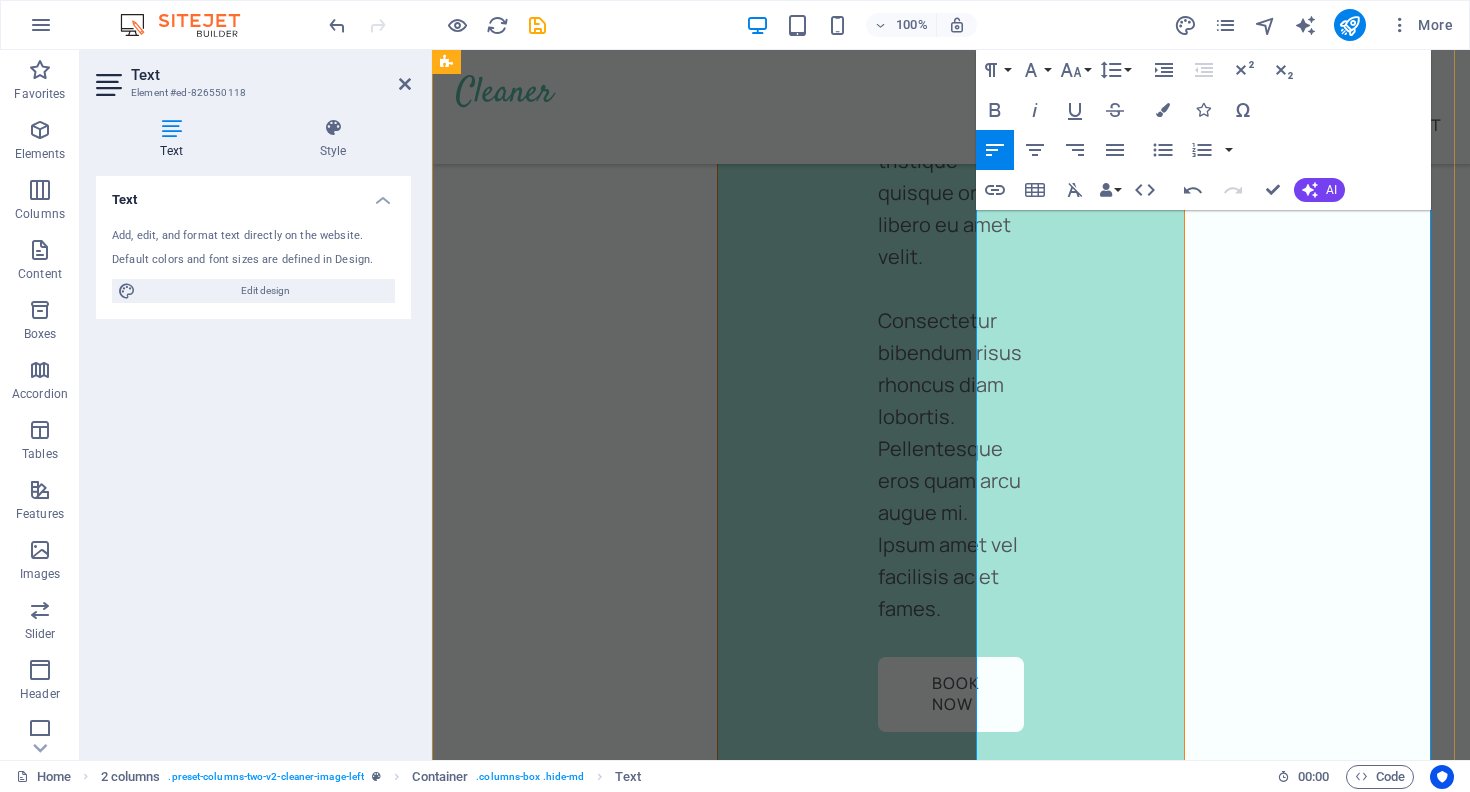 click on "👉  Level 1:  আপনি যাকে সরাসরি রেফার করবেন, সে হলে আপনার ১ম লেভেল রেফারেল। তার যোগদানে আপনি ইনকাম পাবেন। 👉  Level 2:  আপনার রেফার করা ব্যক্তি যদি আরেকজনকে রেফার করে, তাহলে সে হবে আপনার ২য় লেভেল। এখান থেকেও আপনি আয় করবেন। 👉  Level 3:  তৃতীয় ব্যক্তি (যাকে আপনার ২য় লেভেল রেফার করেছে) – তাকেও আপনি ৩য় লেভেল হিসেবে পাবেন, এবং এখান থেকেও আপনার ইনকাম হবে।" at bounding box center (687, 3004) 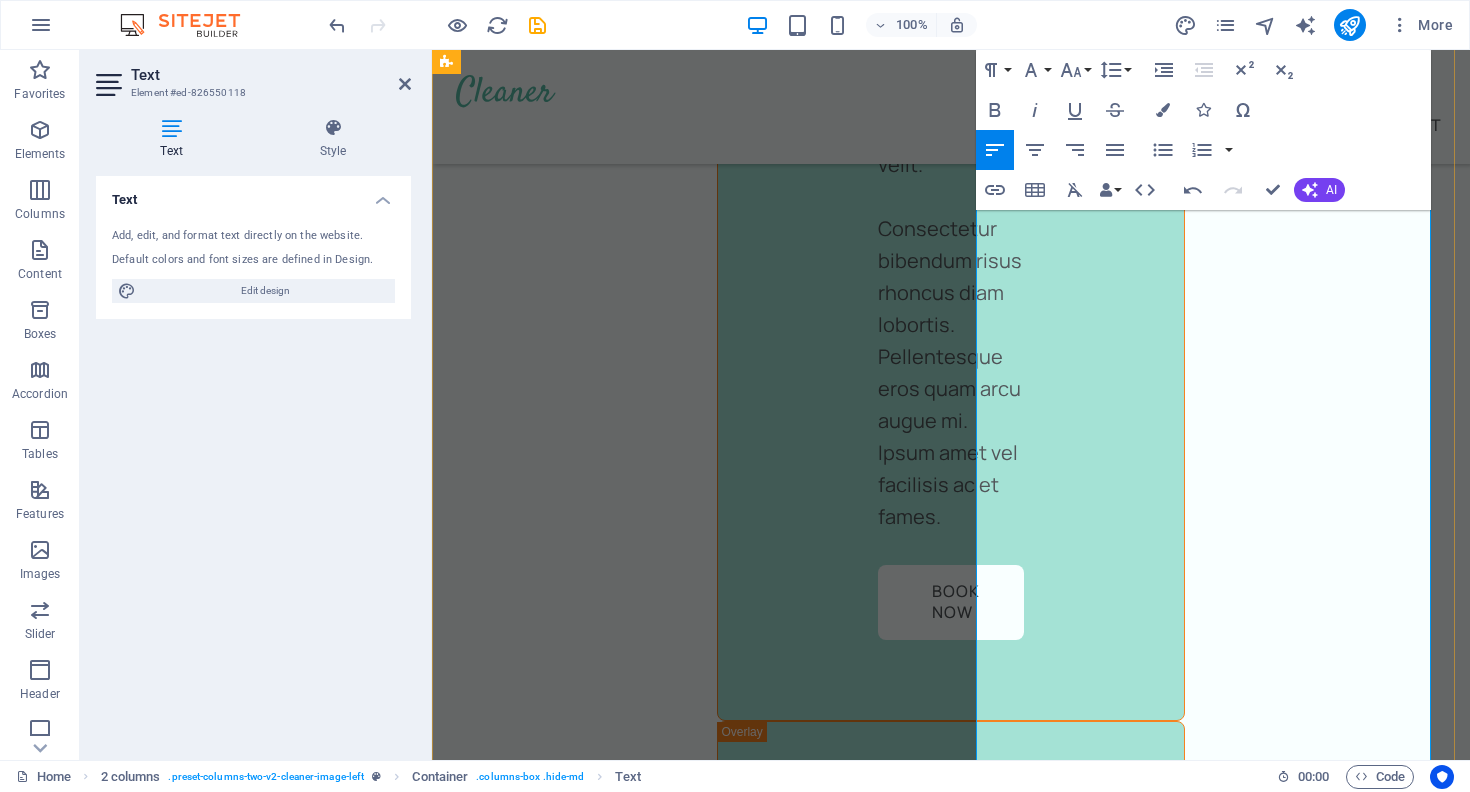 scroll, scrollTop: 8489, scrollLeft: 0, axis: vertical 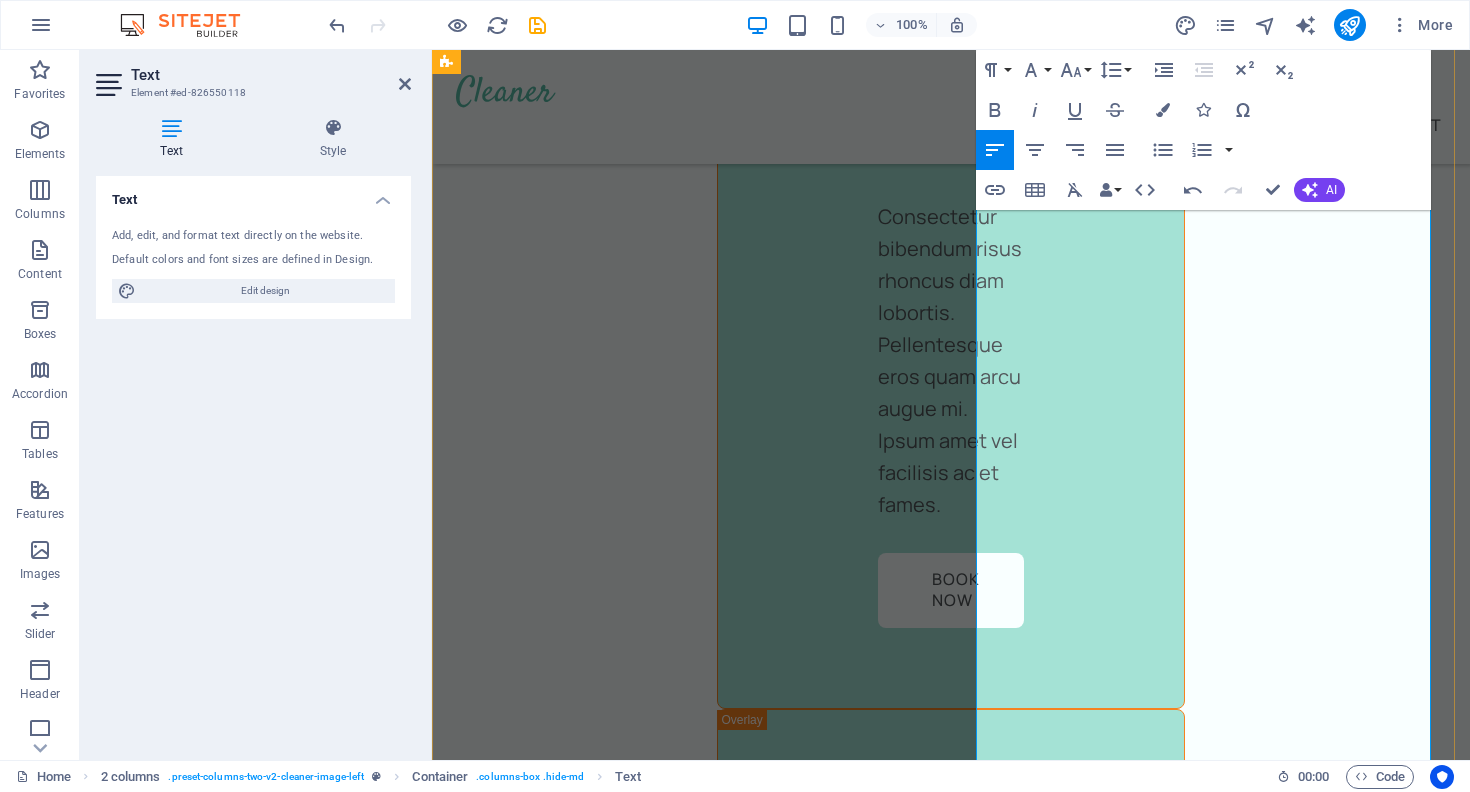 click on "👉  Level 2:  আপনার রেফার করা ব্যক্তি যদি আরেকজনকে রেফার করে, তাহলে সে হবে আপনার ২য় লেভেল। এখান থেকেও আপনি আয় করবেন। 👉  Level 3:  তৃতীয় ব্যক্তি (যাকে আপনার ২য় লেভেল রেফার করেছে) – তাকেও আপনি ৩য় লেভেল হিসেবে পাবেন, এবং এখান থেকেও আপনার ইনকাম হবে।" at bounding box center [687, 2948] 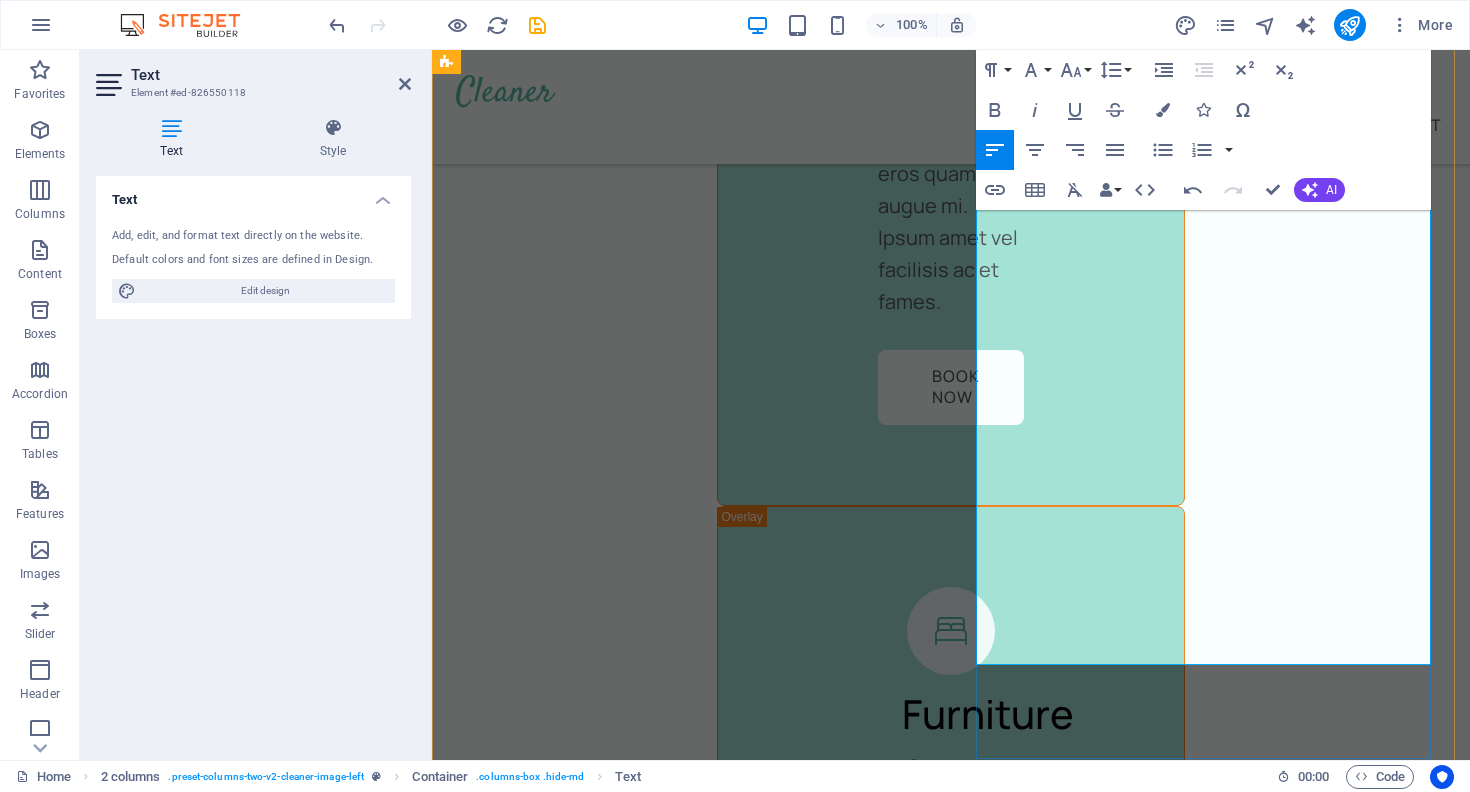 scroll, scrollTop: 8717, scrollLeft: 0, axis: vertical 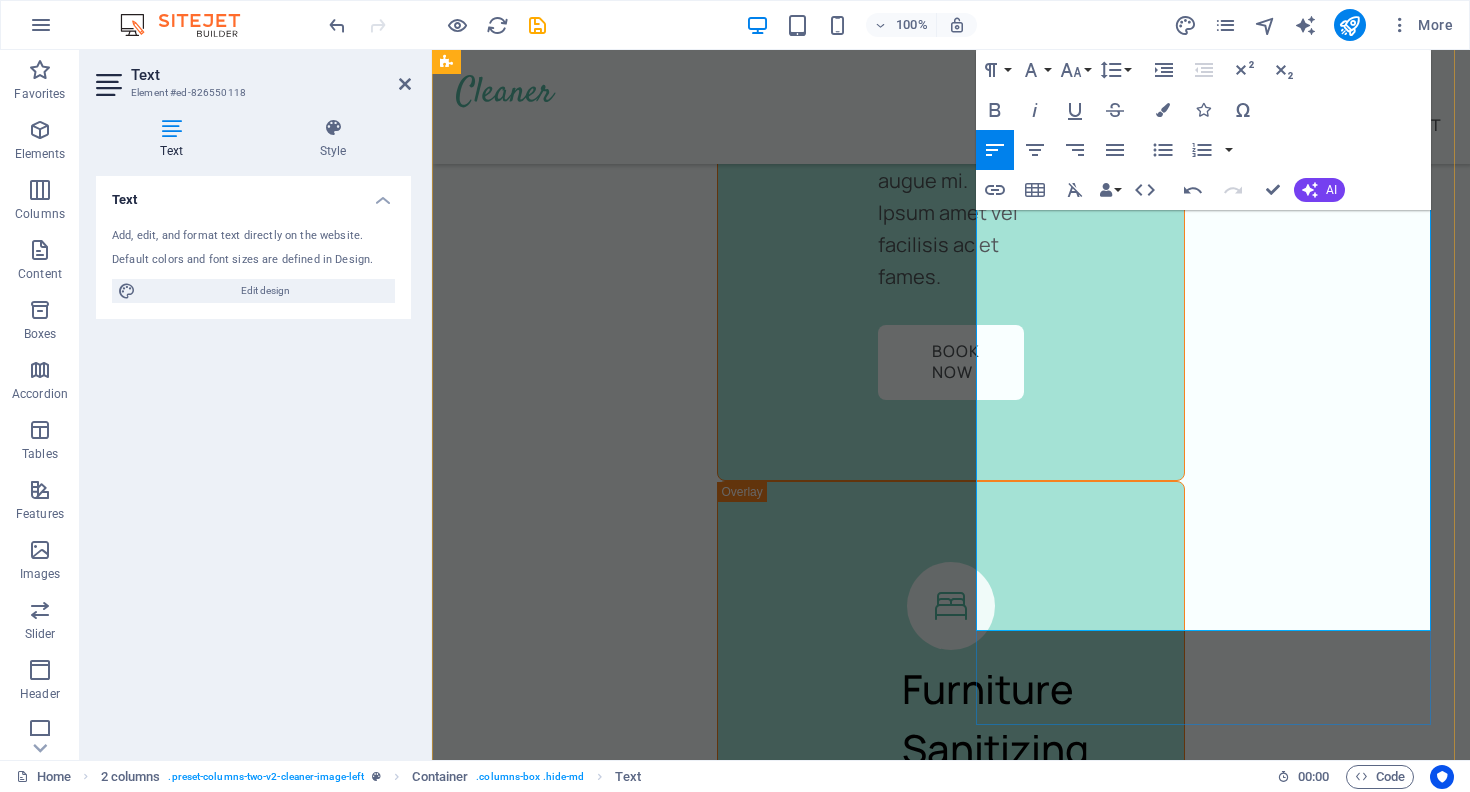 click on "এইভাবে, আপনি একবার একজনকে রেফার করলেই তার নেটওয়ার্ক থেকে আরও রেফারাল তৈরি হবে, এবং আপনি সেই নেটওয়ার্ক থেকেও কমিশন পেতে থাকবেন — বারবার কাজ না করেও।" at bounding box center [687, 2896] 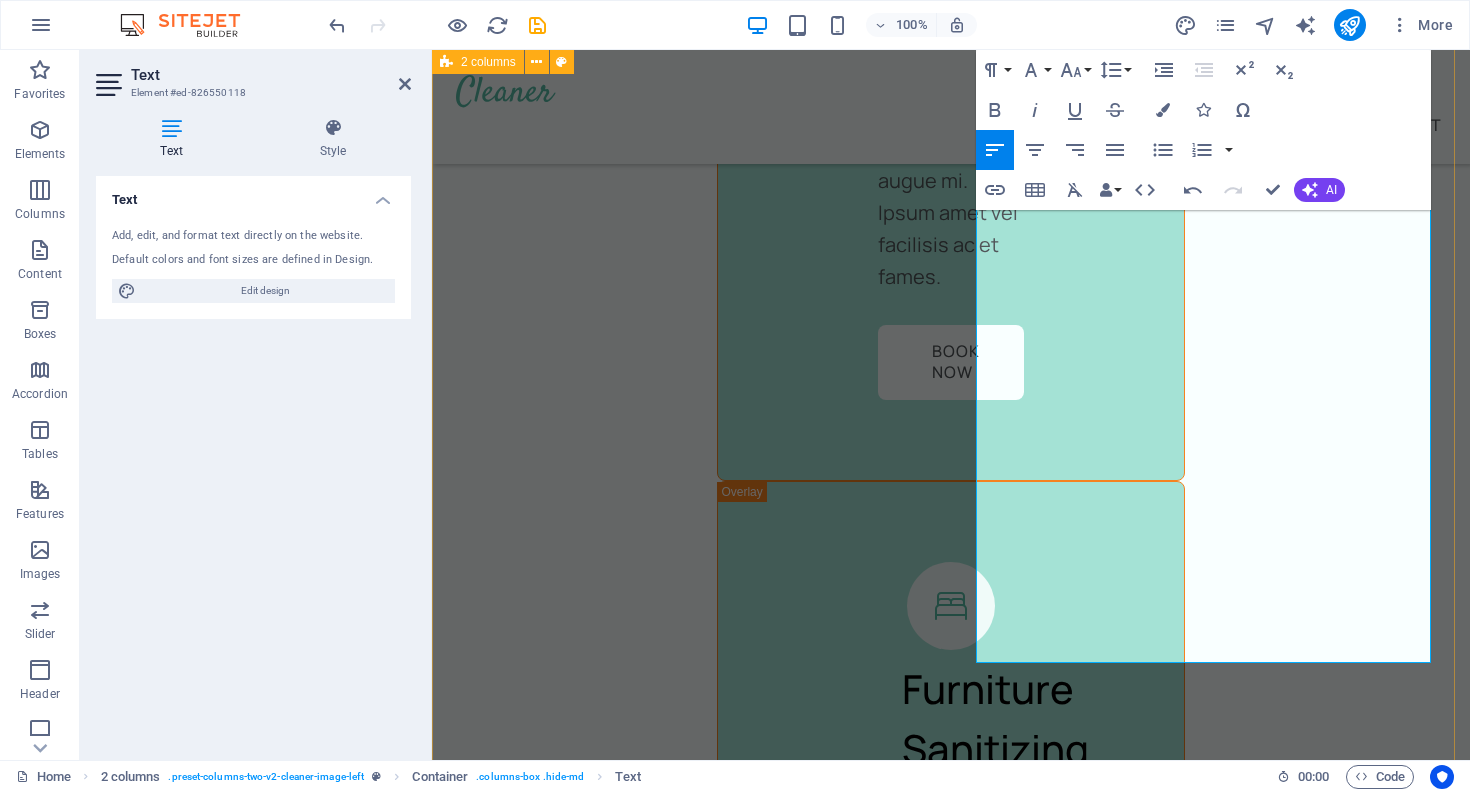 click on "আপনার রেফারেলের রেফারেল থেকেও আয় করুন ৩ লেভেল পর্যন্ত! 🔍  বিস্তারিত ব্যাখ্যা: Taka R Taka প্ল্যাটফর্মে রেফারেল সিস্টেমটি ৩ লেভেল পর্যন্ত কাজ করে, যেটা একে সাধারণ রেফারেল প্রোগ্রামের চেয়ে অনেক বেশি লাভজনক করে তোলে। 👉  Level 1:  আপনি যাকে সরাসরি রেফার করবেন, সে হলে আপনার ১ম লেভেল রেফারেল। তার যোগদানে আপনি ইনকাম পাবেন। 👉  Level 2: 👉  Level 3: BOOK NOW Rely on us to get the job done Lorem ipsum dolor sit amet consectetur. Vulputate netus sit vitae odio ultrices consequat est non nec." at bounding box center [951, 2613] 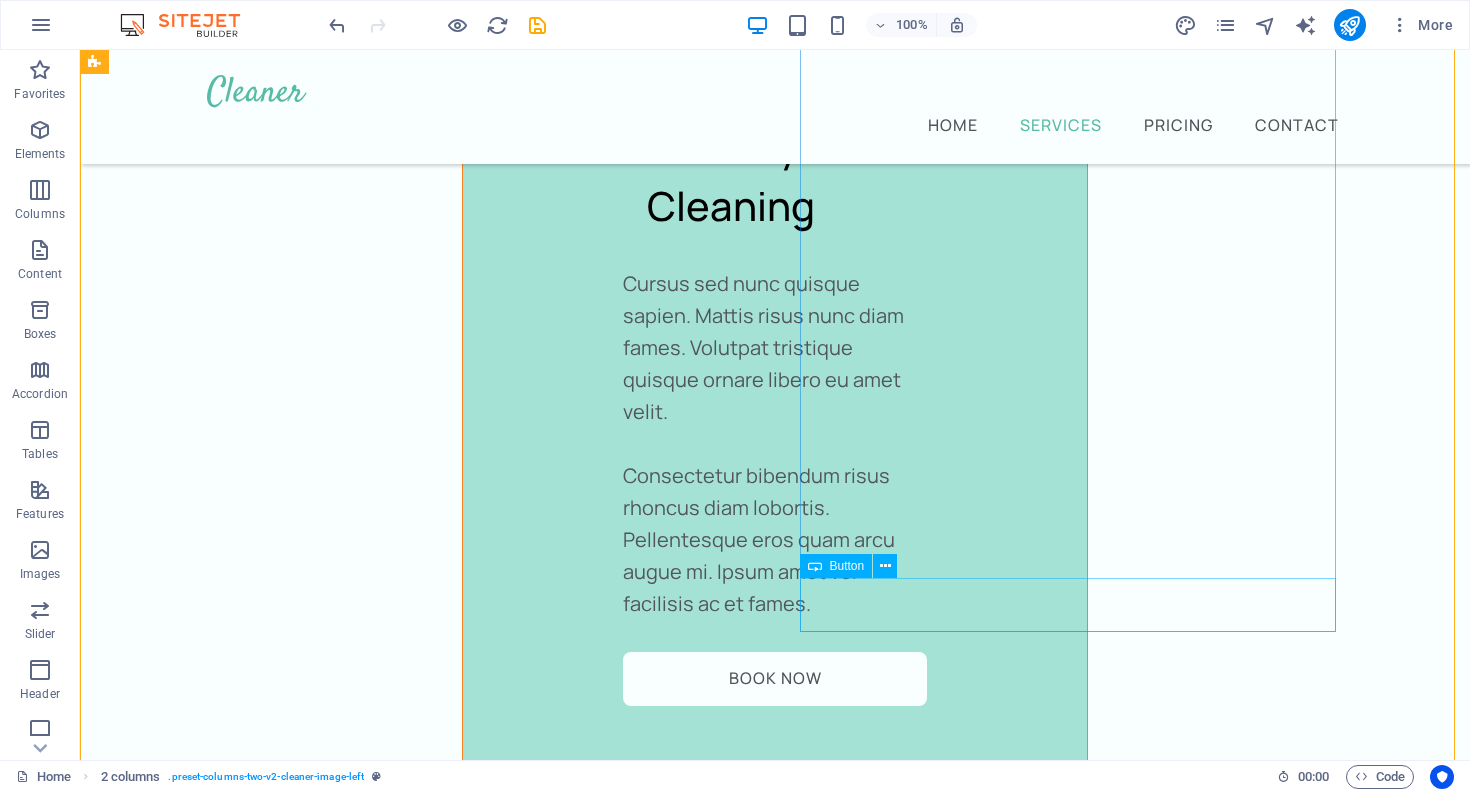 scroll, scrollTop: 6827, scrollLeft: 0, axis: vertical 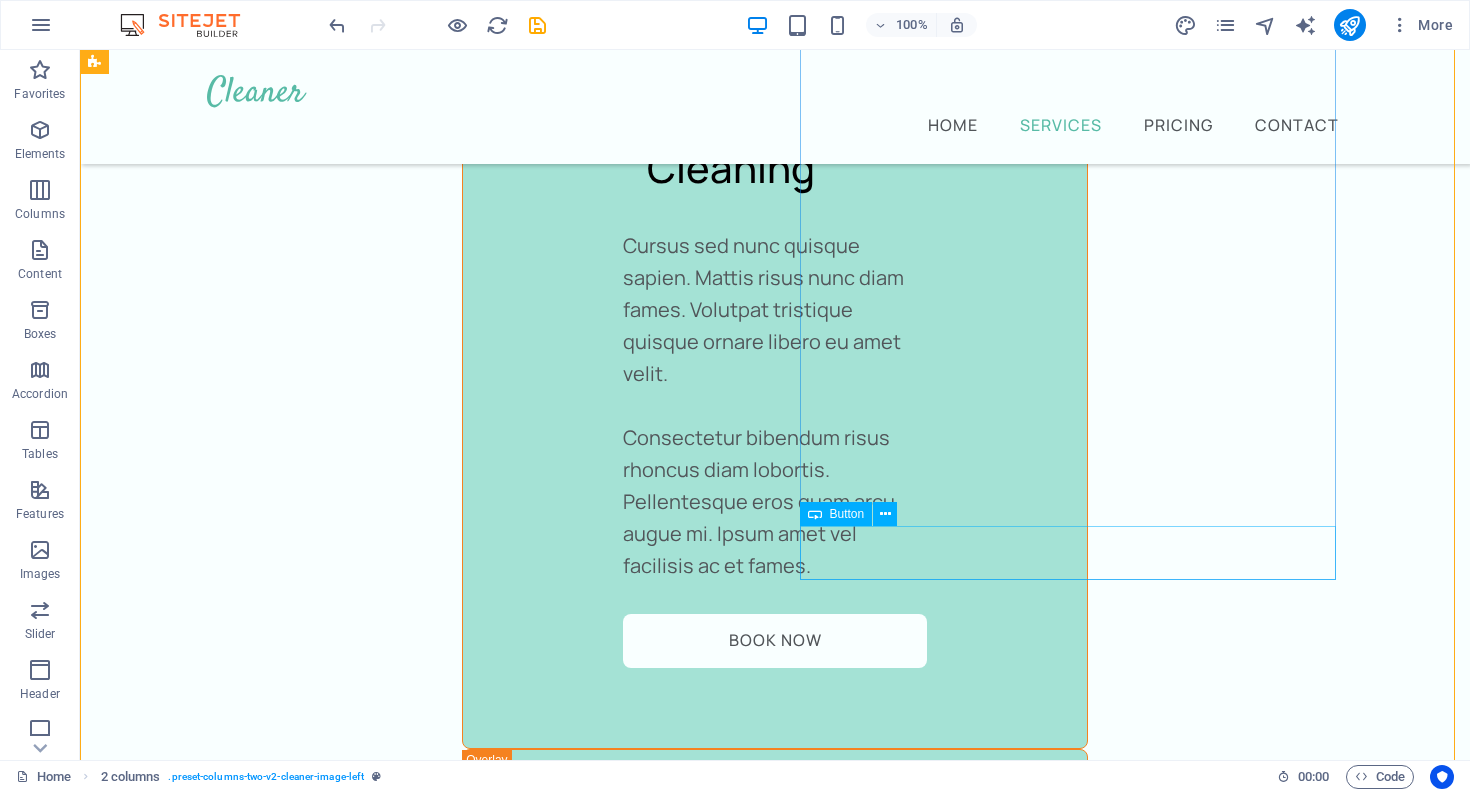 click on "BOOK NOW" at bounding box center [372, 2967] 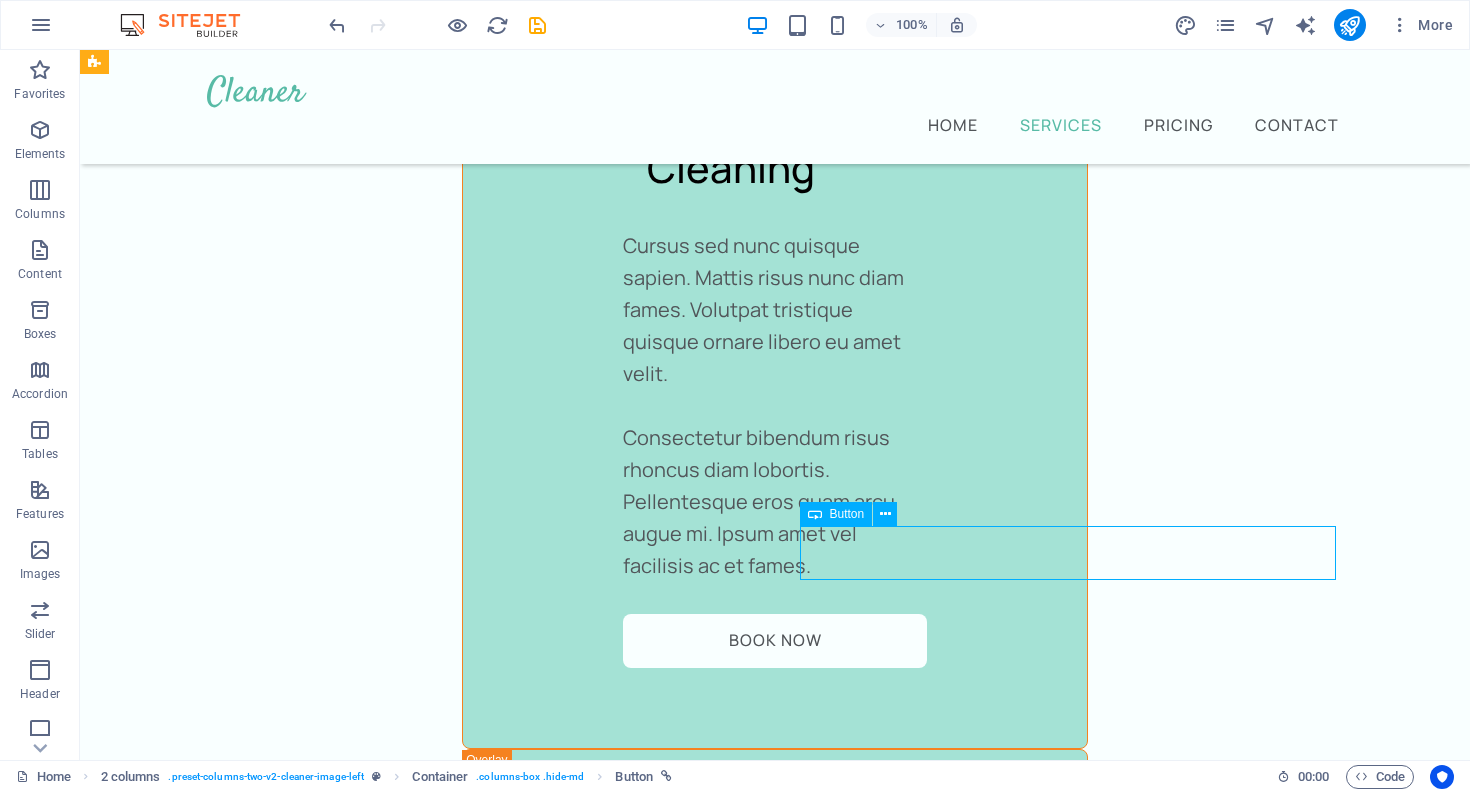 click on "BOOK NOW" at bounding box center [372, 2967] 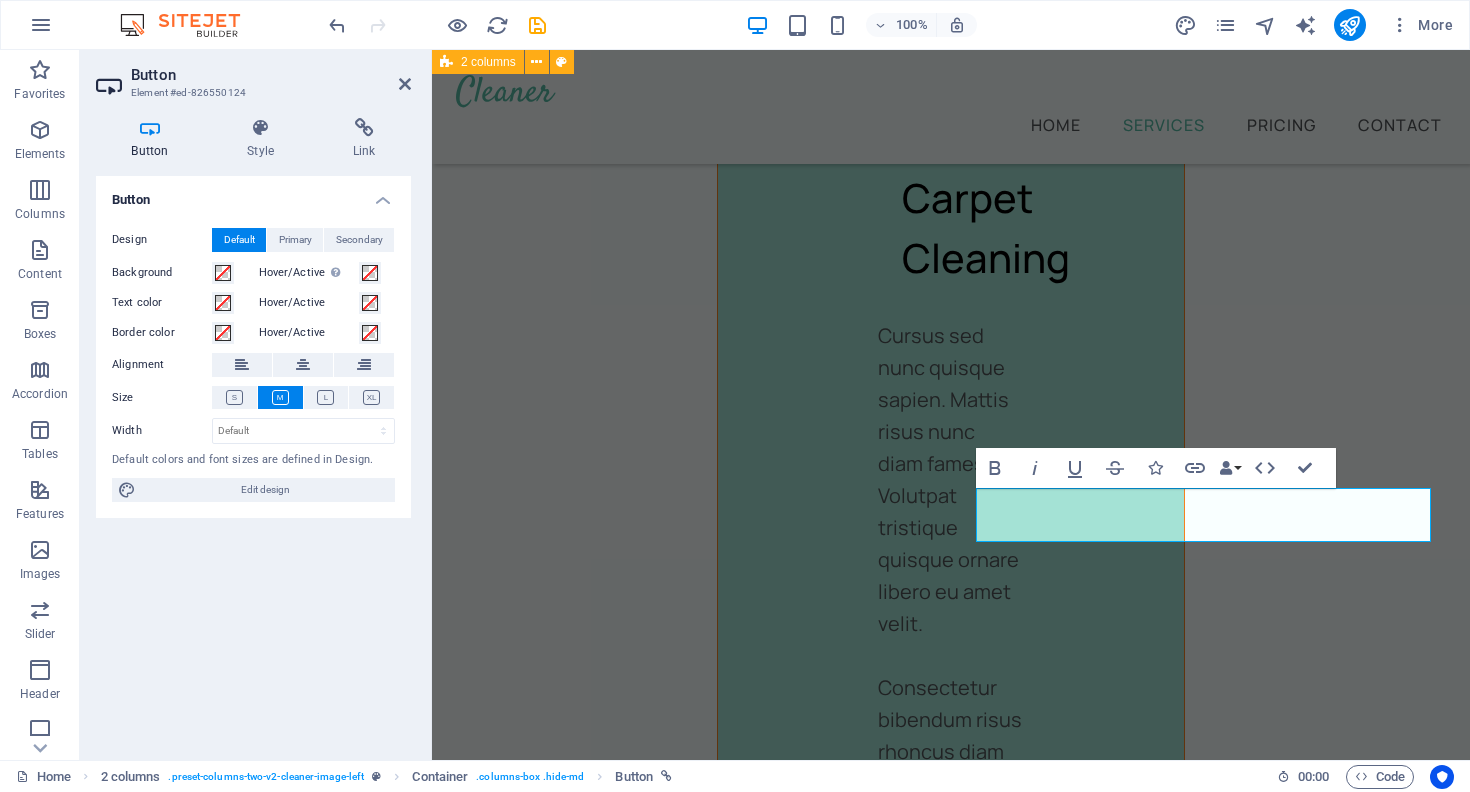 scroll, scrollTop: 8932, scrollLeft: 0, axis: vertical 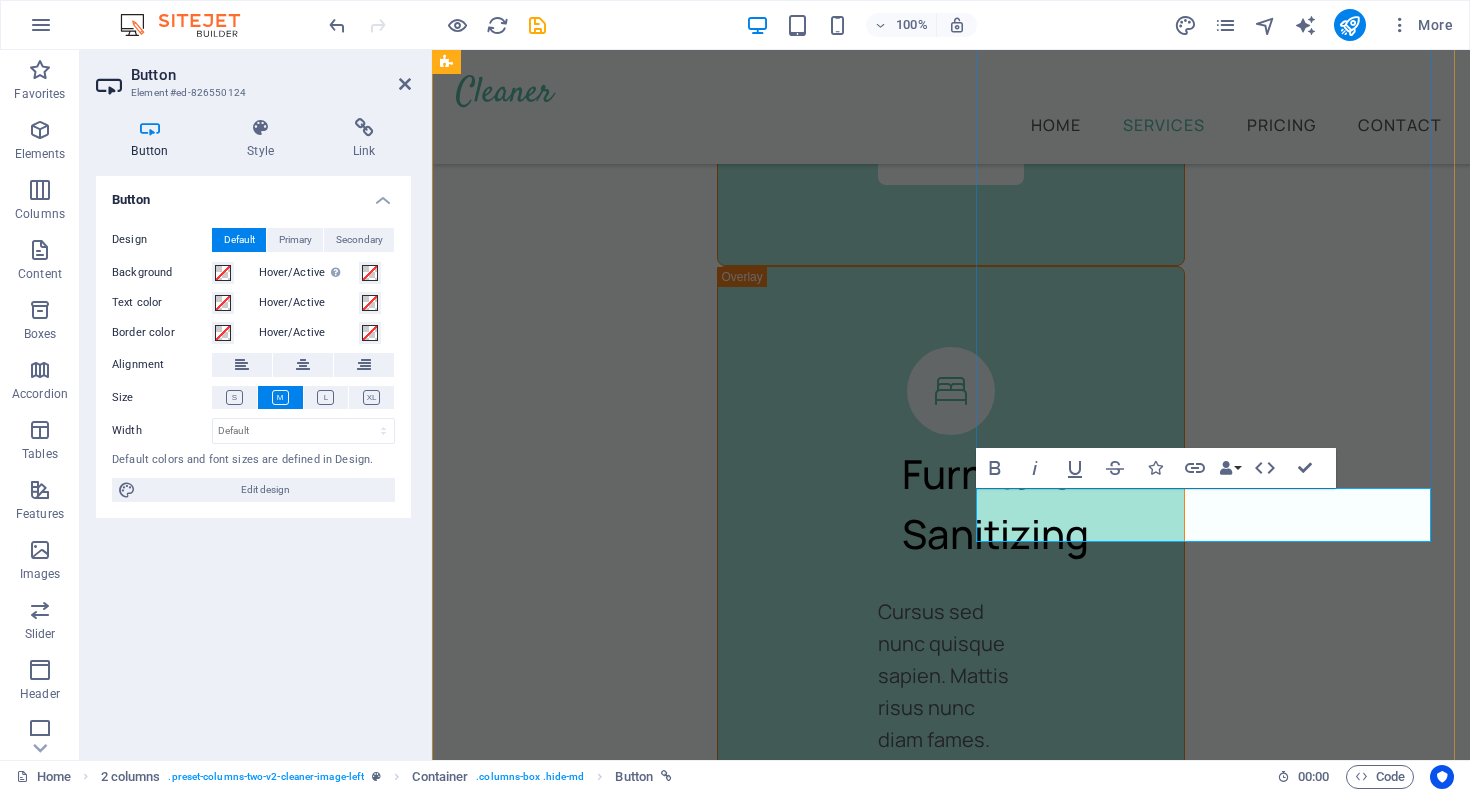 type 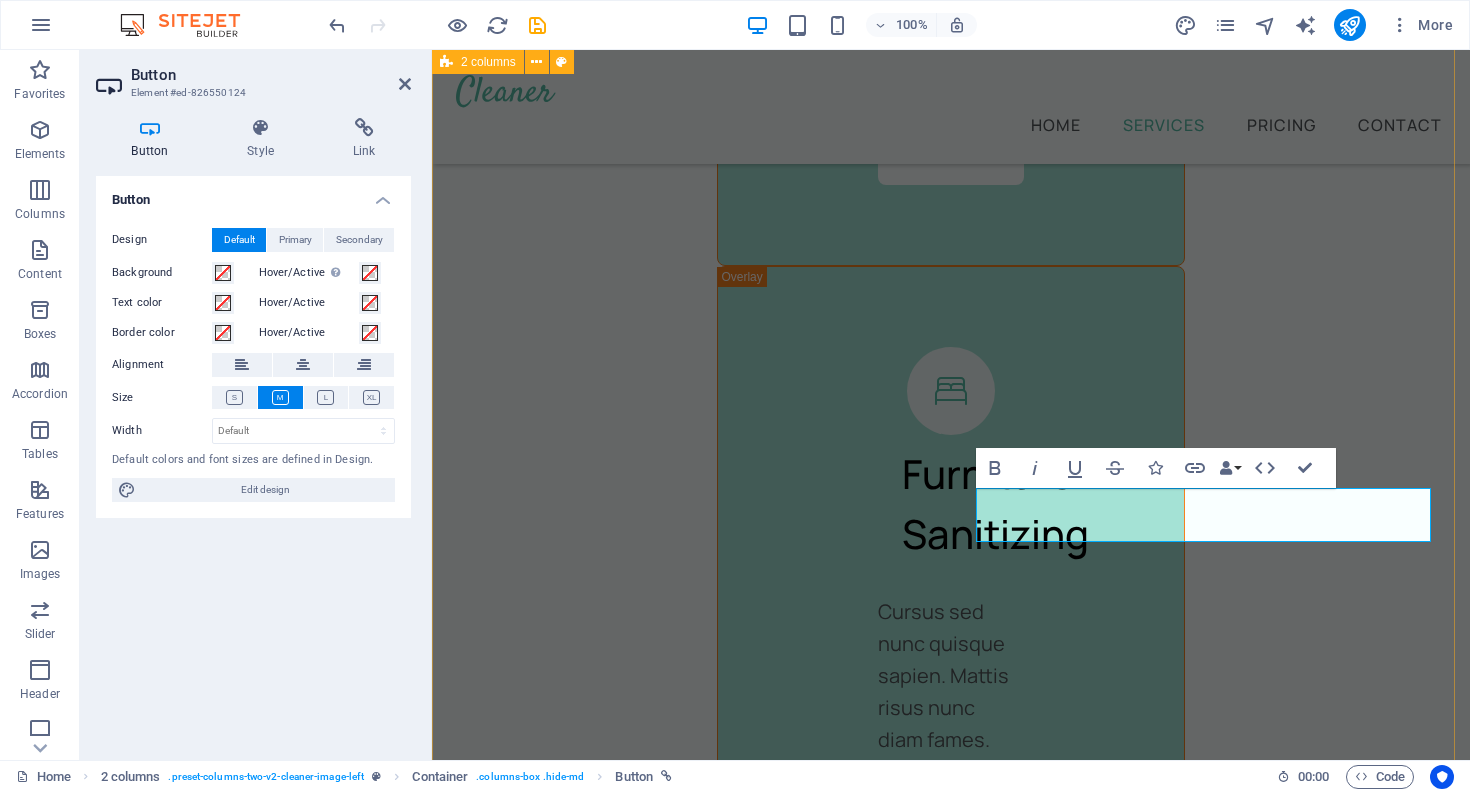 click on "আপনার রেফারেলের রেফারেল থেকেও আয় করুন ৩ লেভেল পর্যন্ত! 🔍  বিস্তারিত ব্যাখ্যা: Taka R Taka প্ল্যাটফর্মে রেফারেল সিস্টেমটি ৩ লেভেল পর্যন্ত কাজ করে, যেটা একে সাধারণ রেফারেল প্রোগ্রামের চেয়ে অনেক বেশি লাভজনক করে তোলে। 👉  Level 1:  আপনি যাকে সরাসরি রেফার করবেন, সে হলে আপনার ১ম লেভেল রেফারেল। তার যোগদানে আপনি ইনকাম পাবেন। 👉  Level 2: 👉  Level 3: Registration Rely on us to get the job done Lorem ipsum dolor sit amet consectetur. Vulputate netus sit vitae odio ultrices consequat est non nec." at bounding box center [951, 2398] 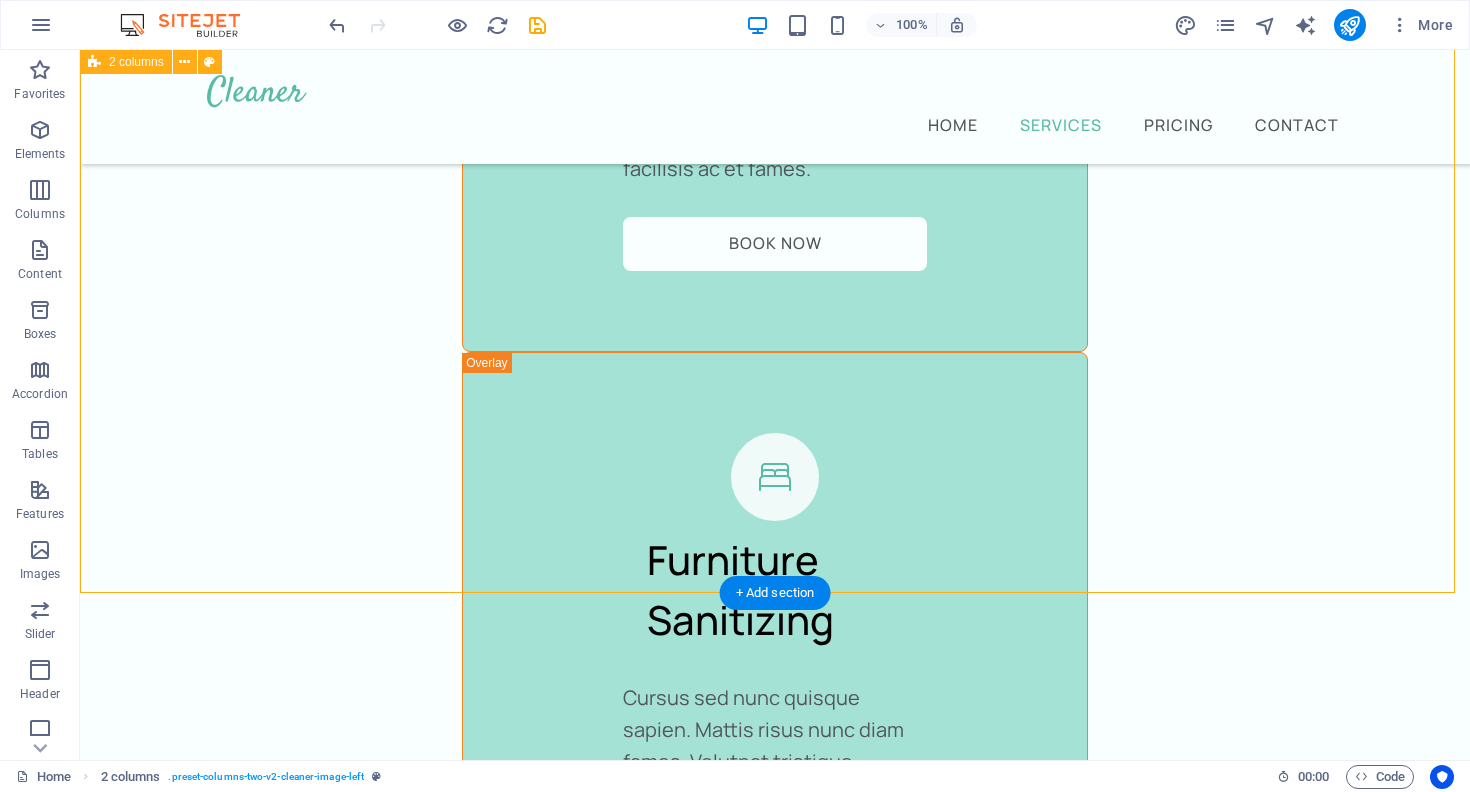 scroll, scrollTop: 7214, scrollLeft: 0, axis: vertical 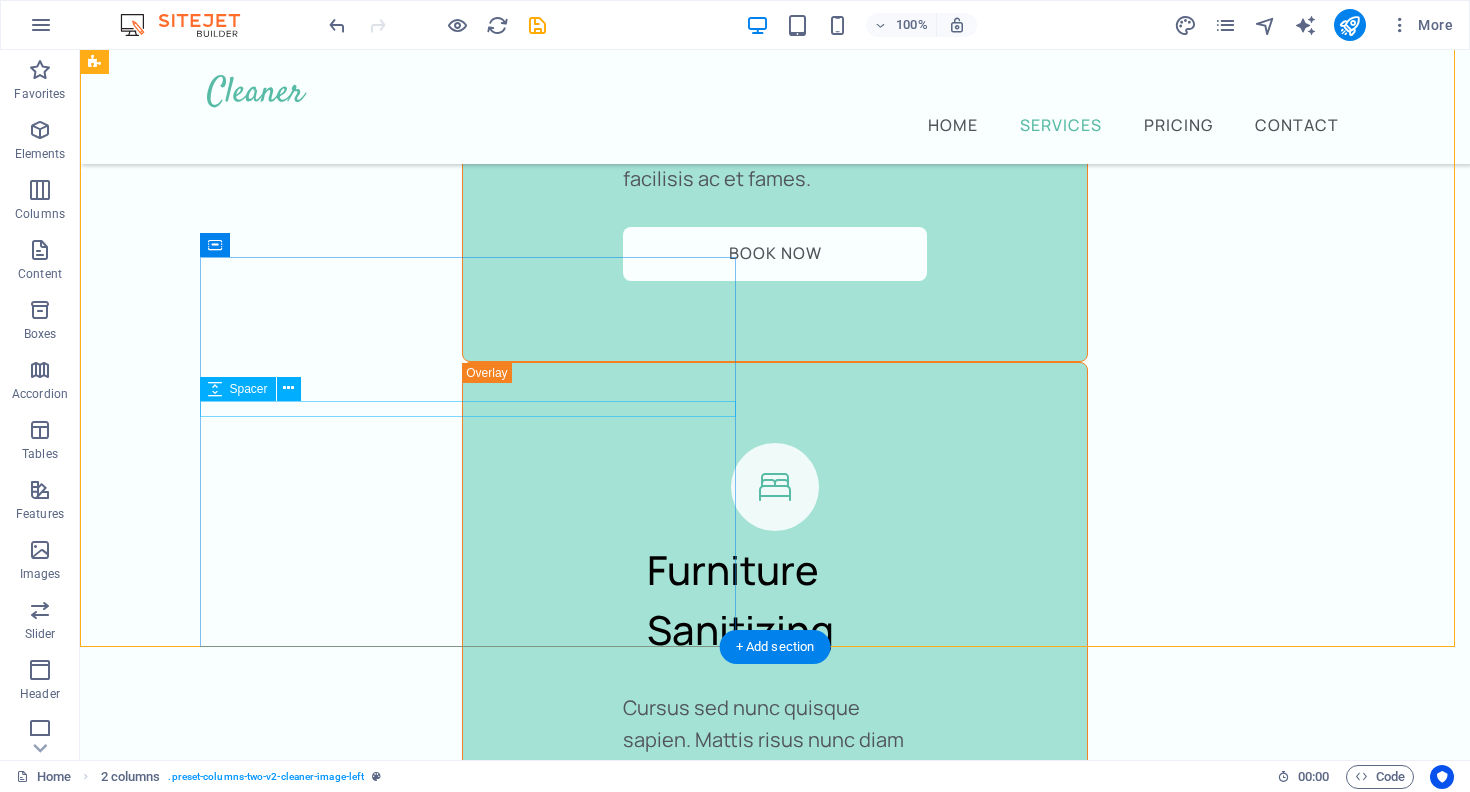 click at bounding box center (372, 2790) 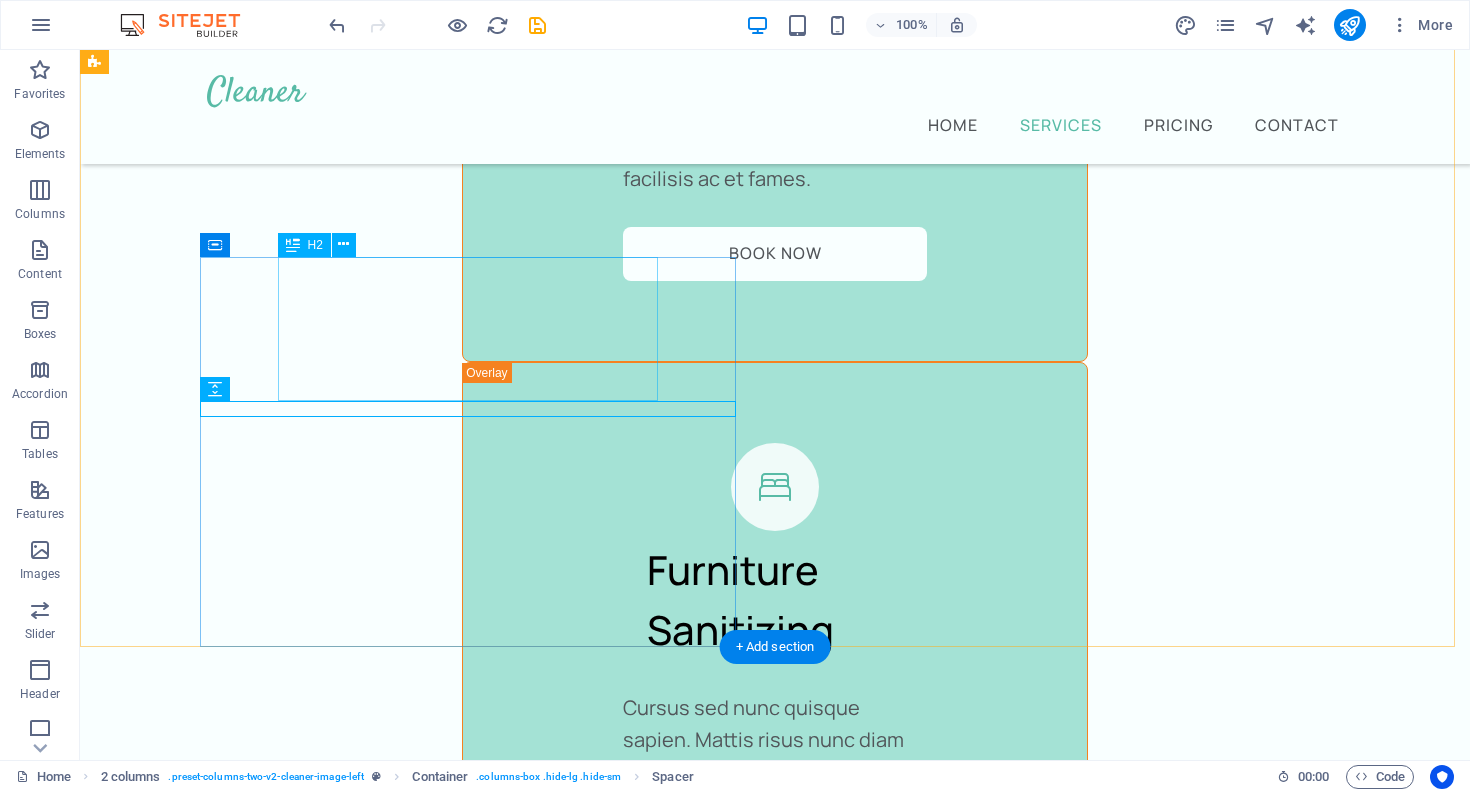 click on "Rely on us to get the job done" at bounding box center (372, 2710) 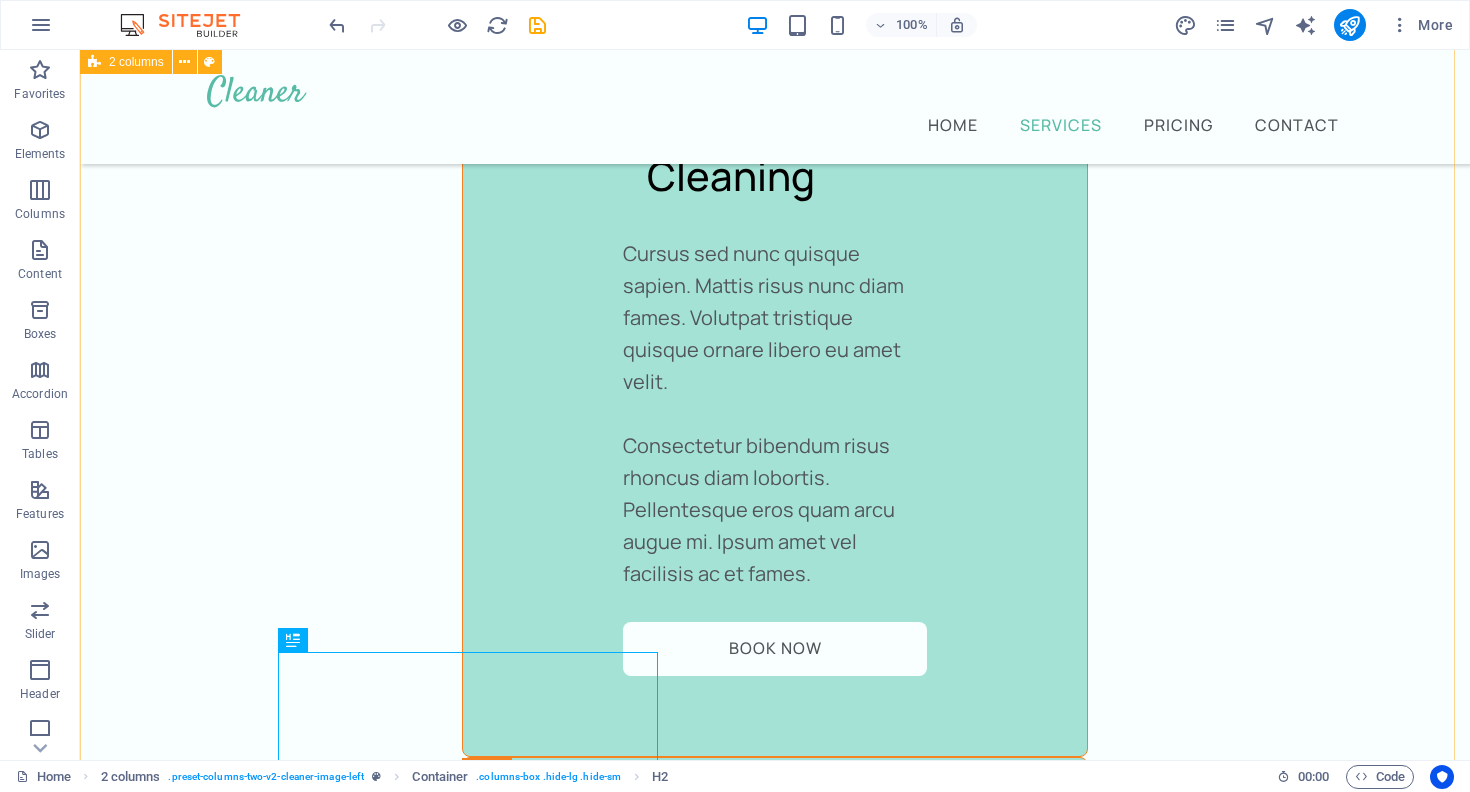 scroll, scrollTop: 6816, scrollLeft: 0, axis: vertical 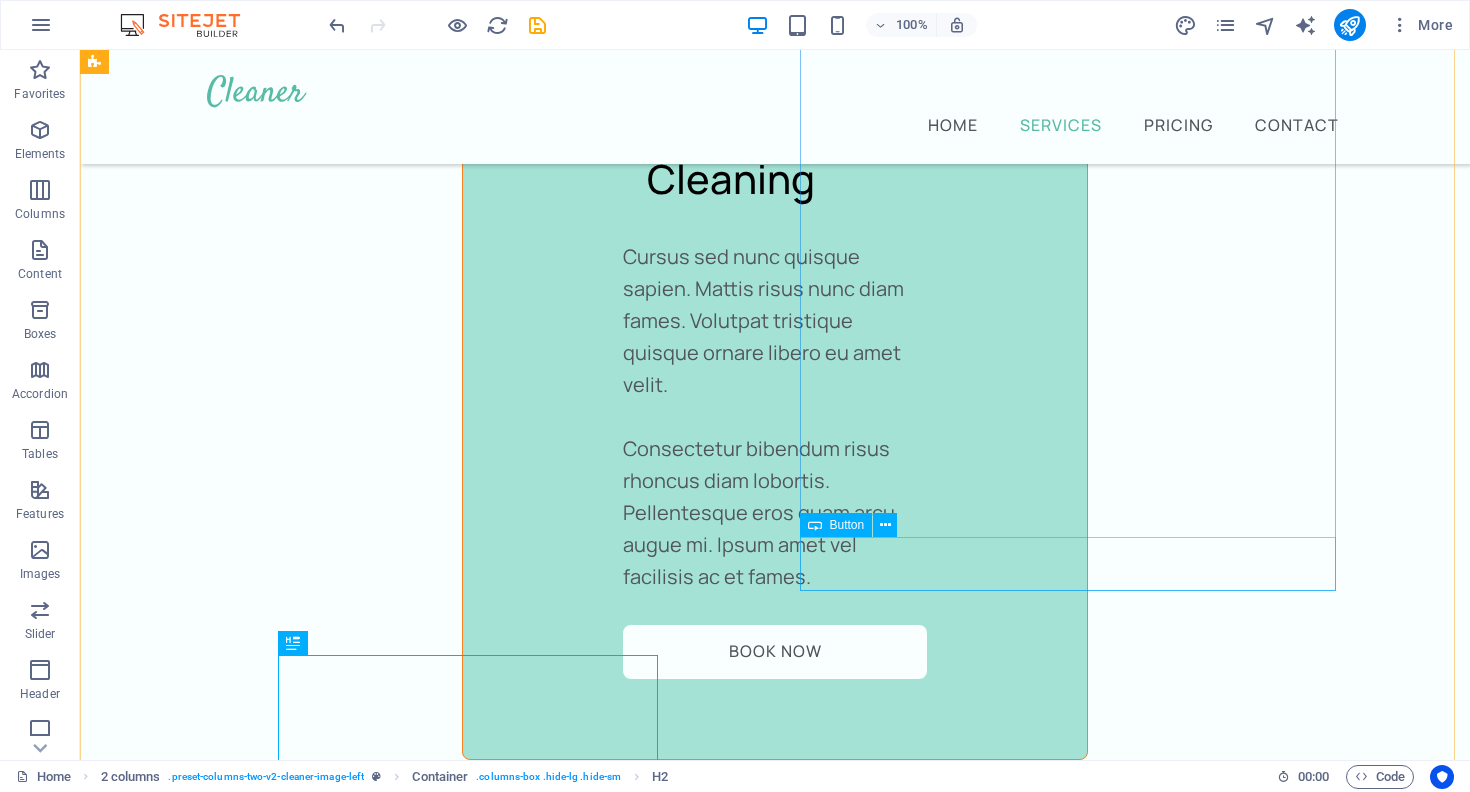 click on "Registration" at bounding box center (372, 2978) 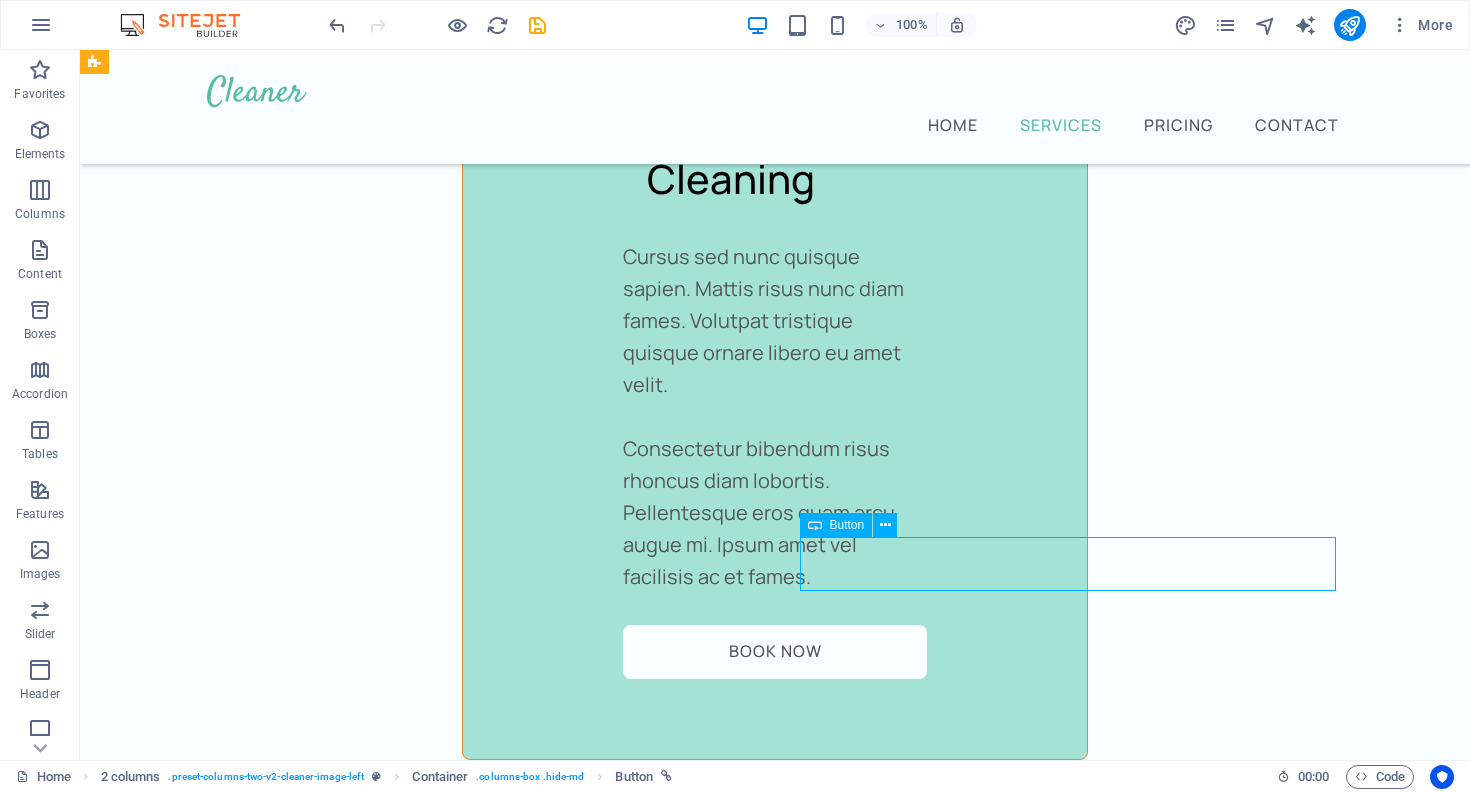 click on "Registration" at bounding box center (372, 2978) 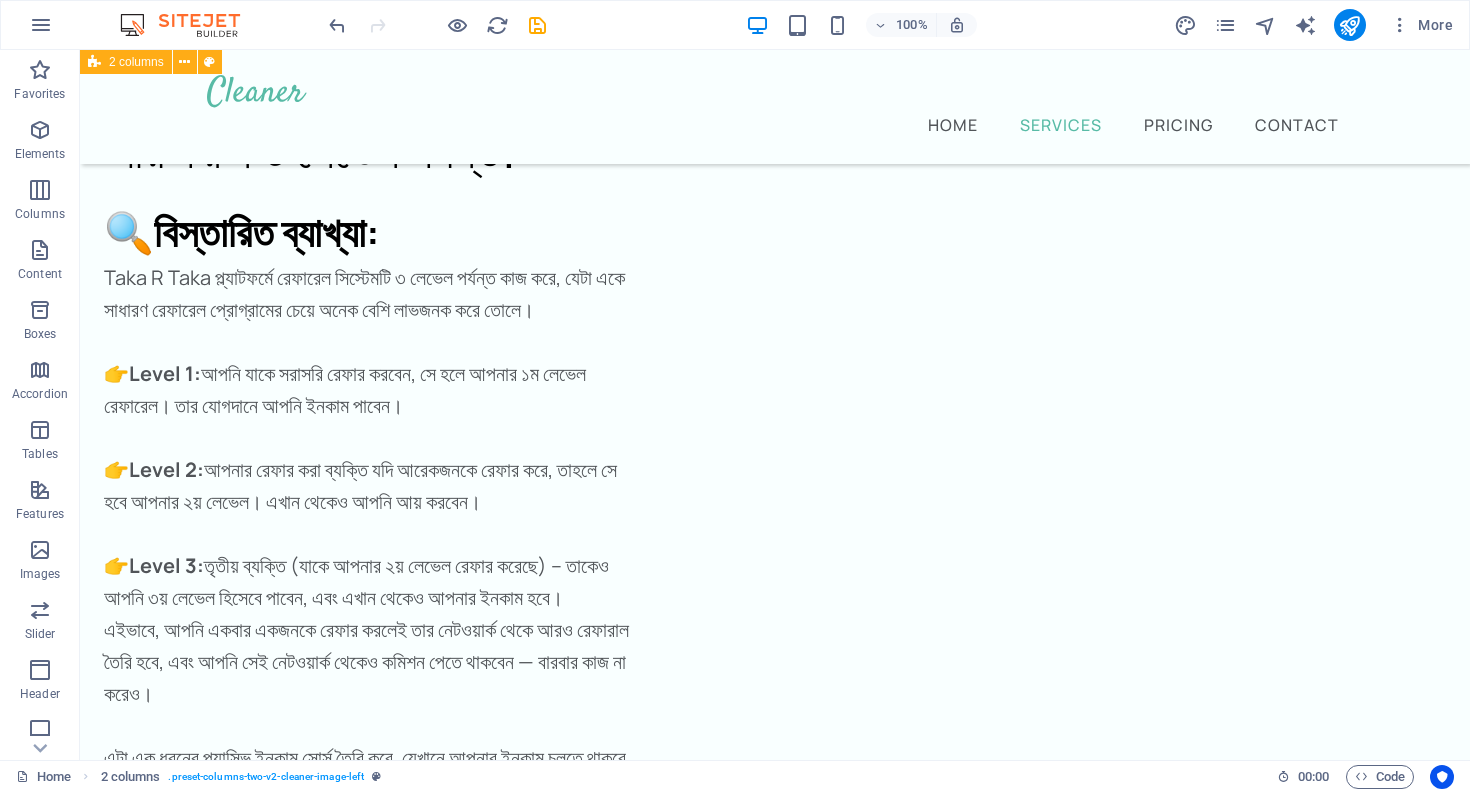 scroll, scrollTop: 6854, scrollLeft: 0, axis: vertical 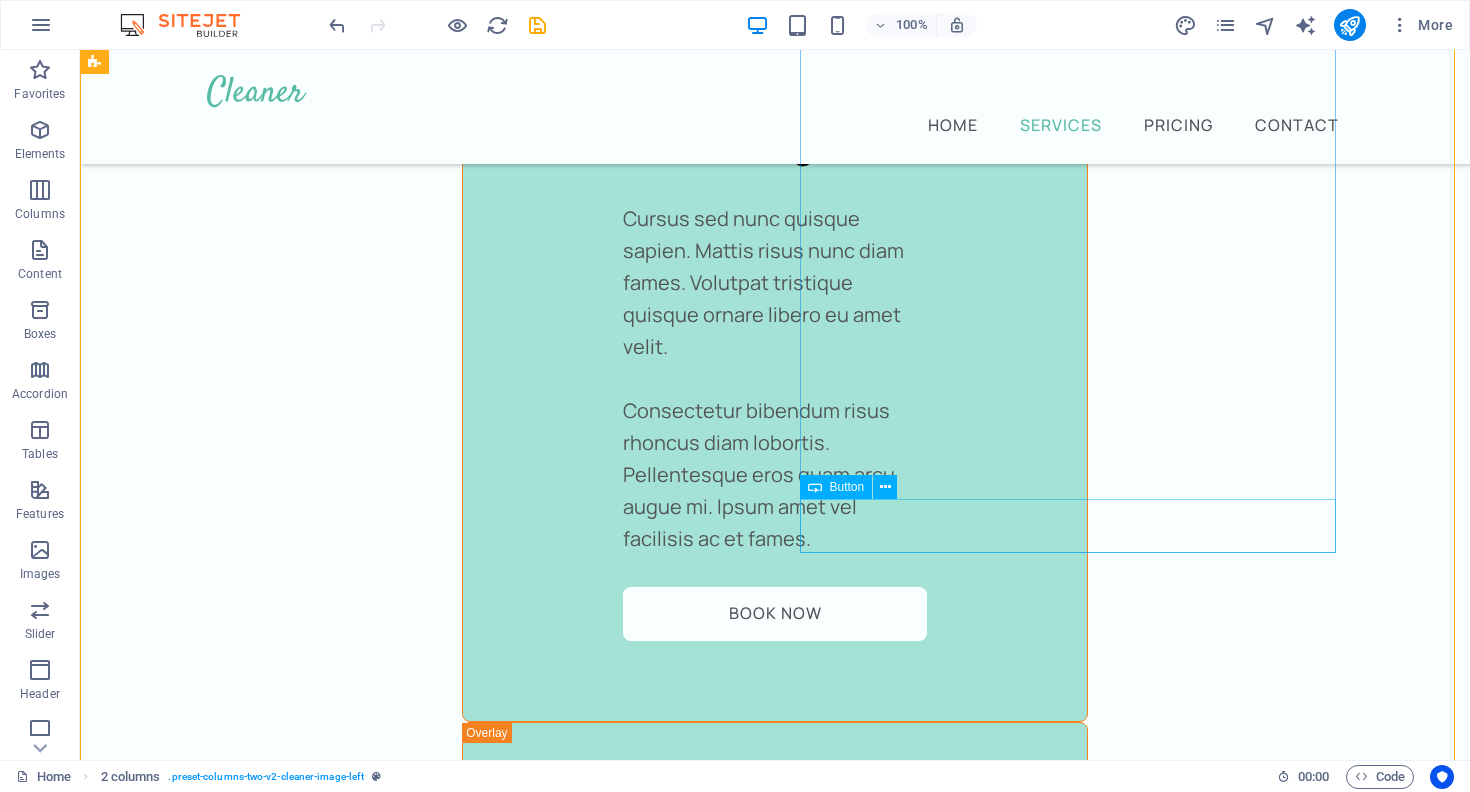 click on "Registration" at bounding box center (372, 2940) 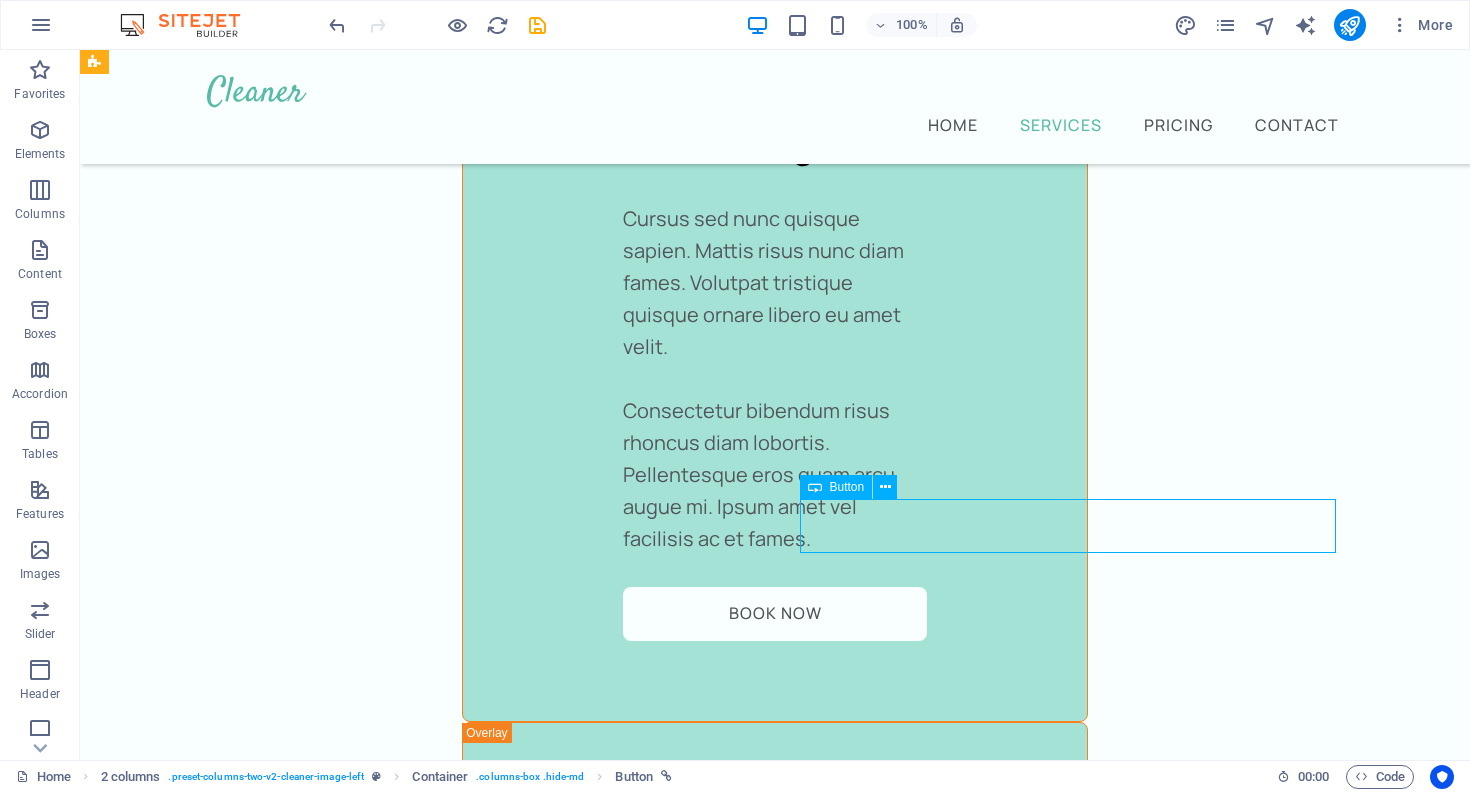 click on "Registration" at bounding box center (372, 2940) 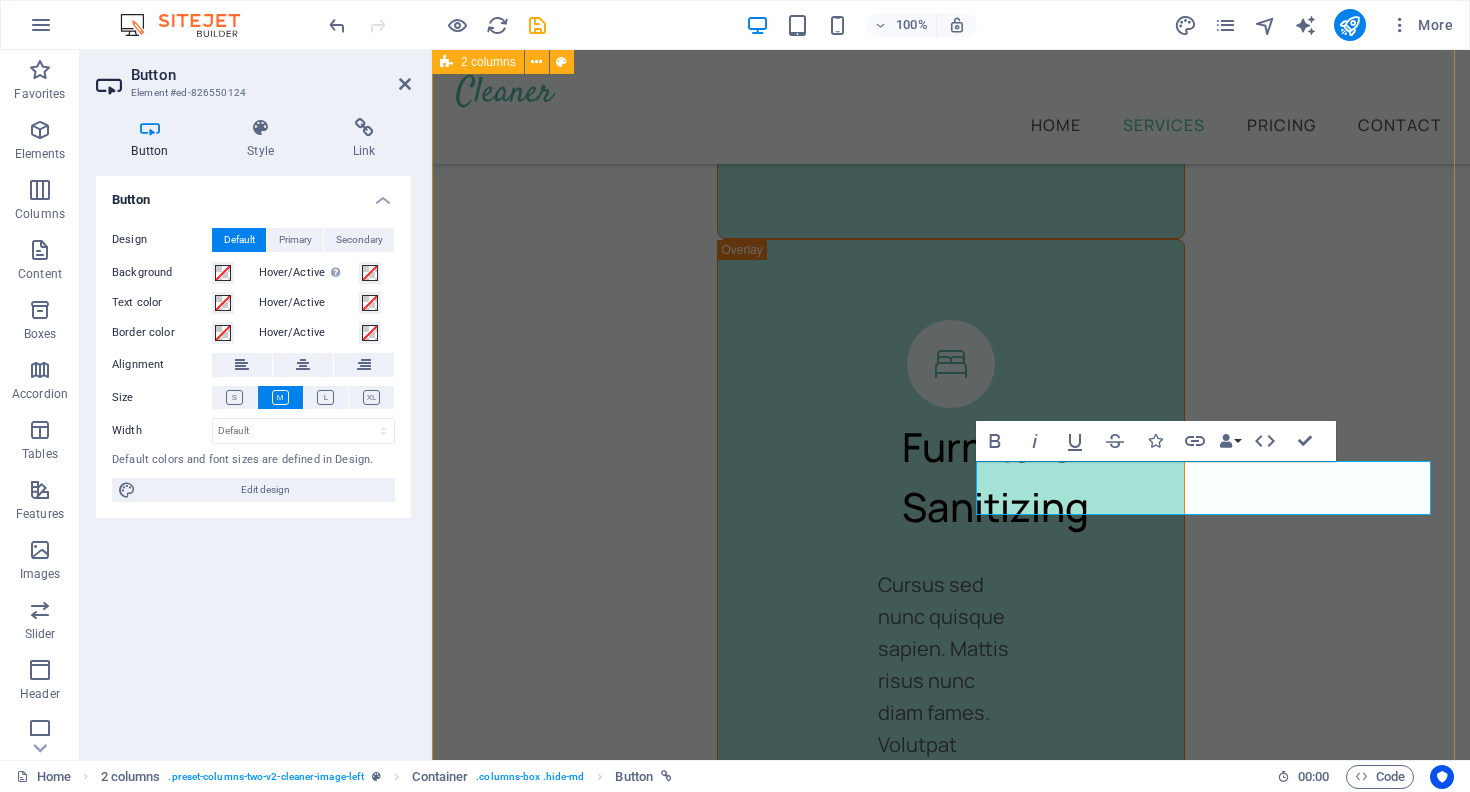 type 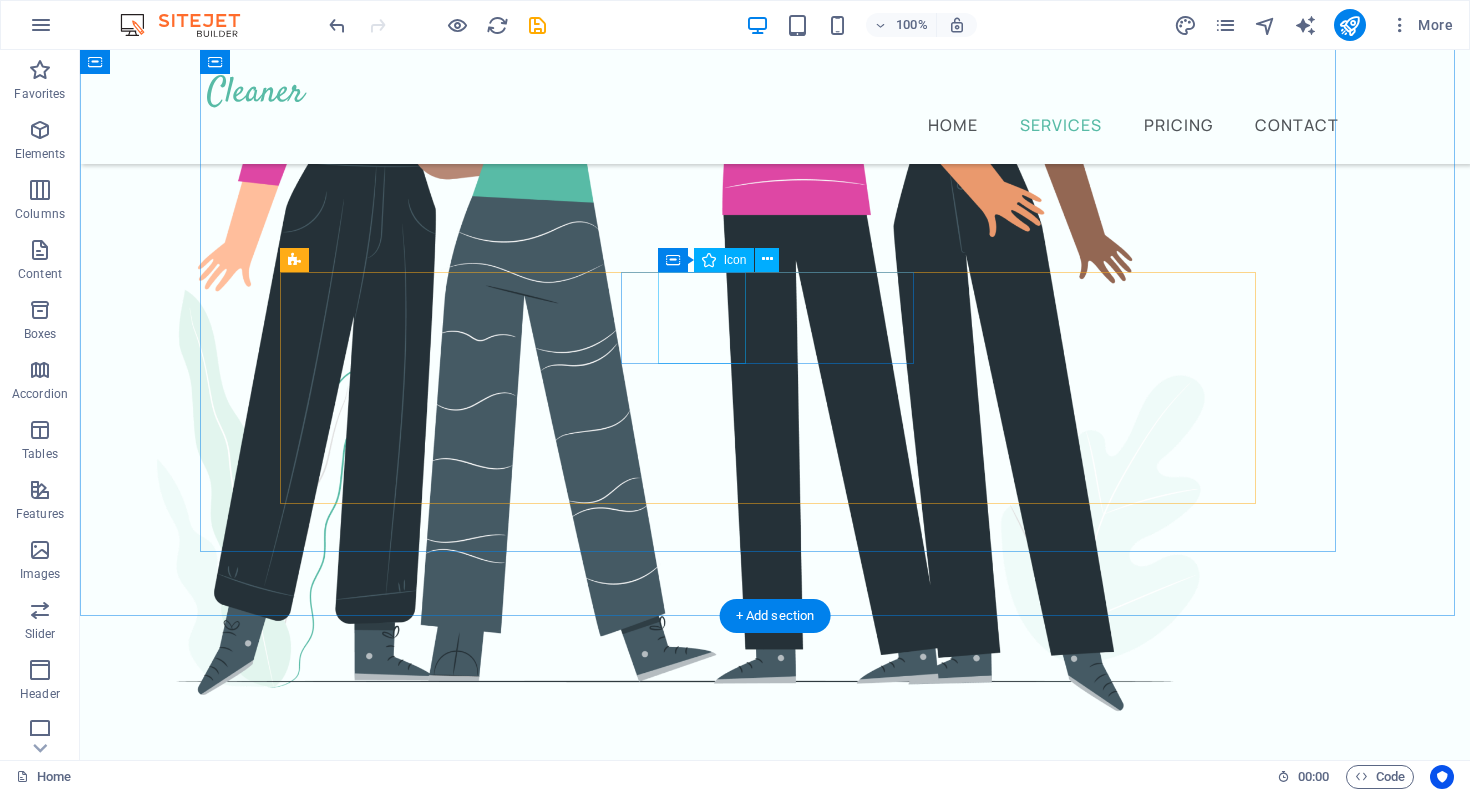 scroll, scrollTop: 701, scrollLeft: 0, axis: vertical 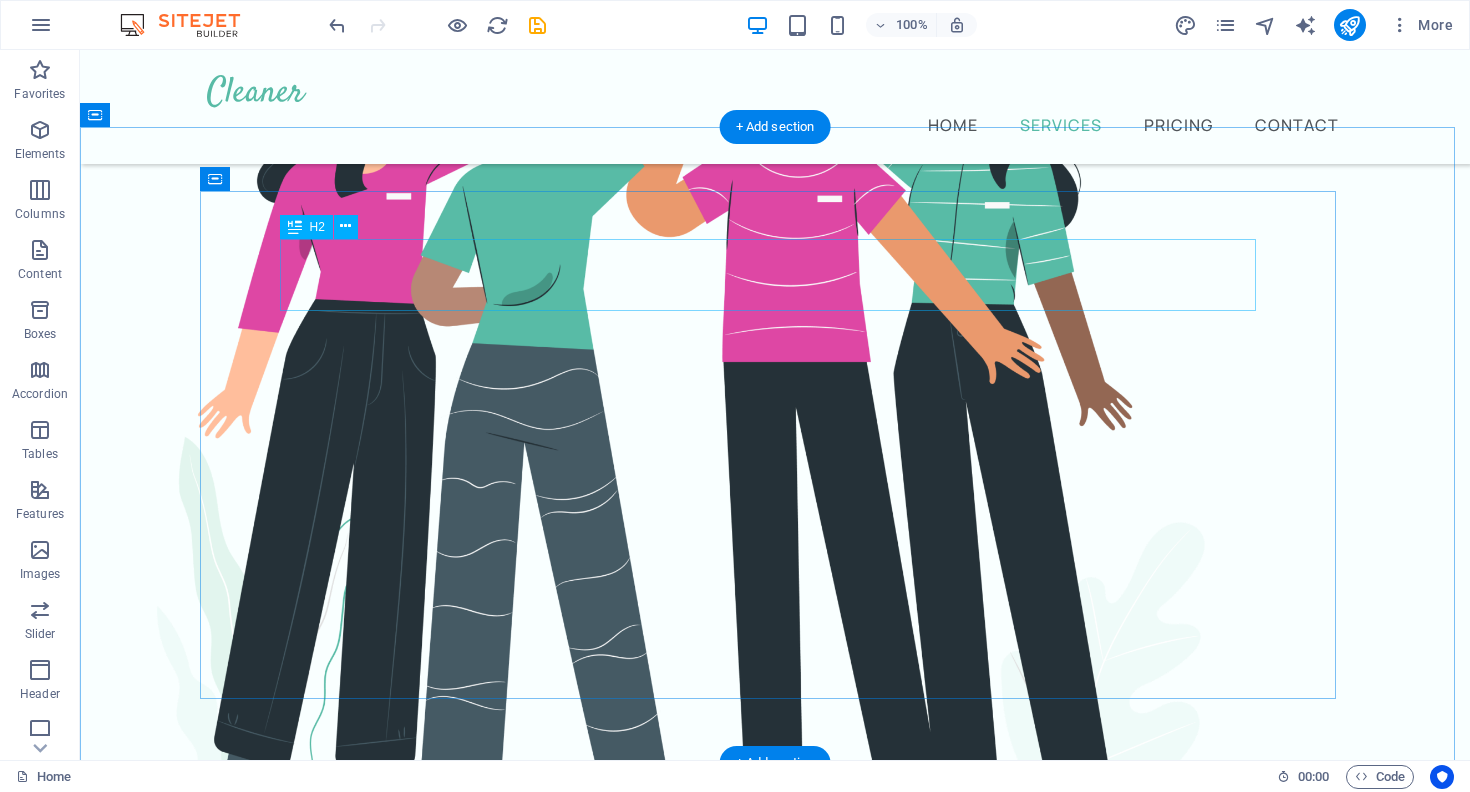 click on "Our professional services" at bounding box center (775, 1140) 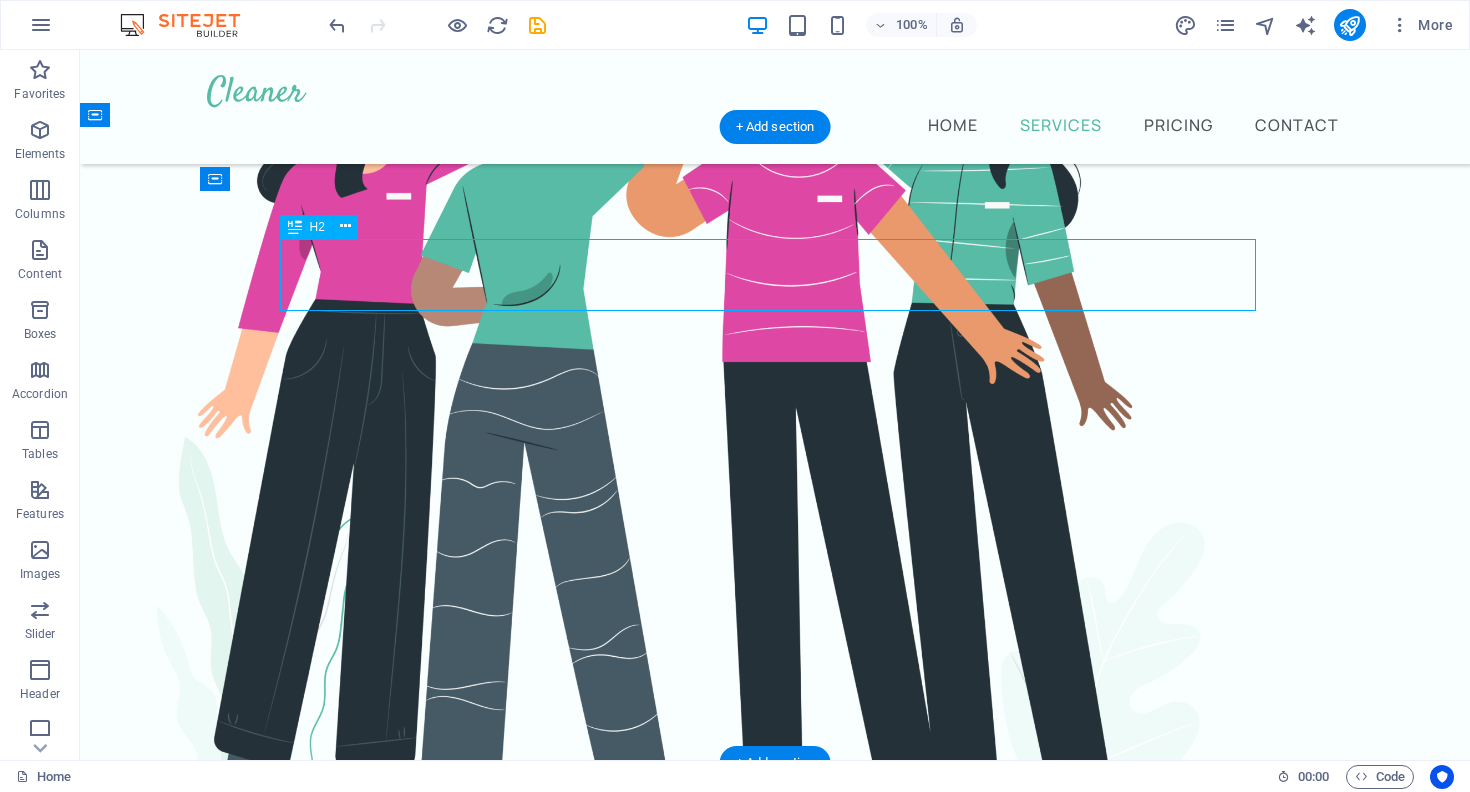 click on "Our professional services" at bounding box center [775, 1140] 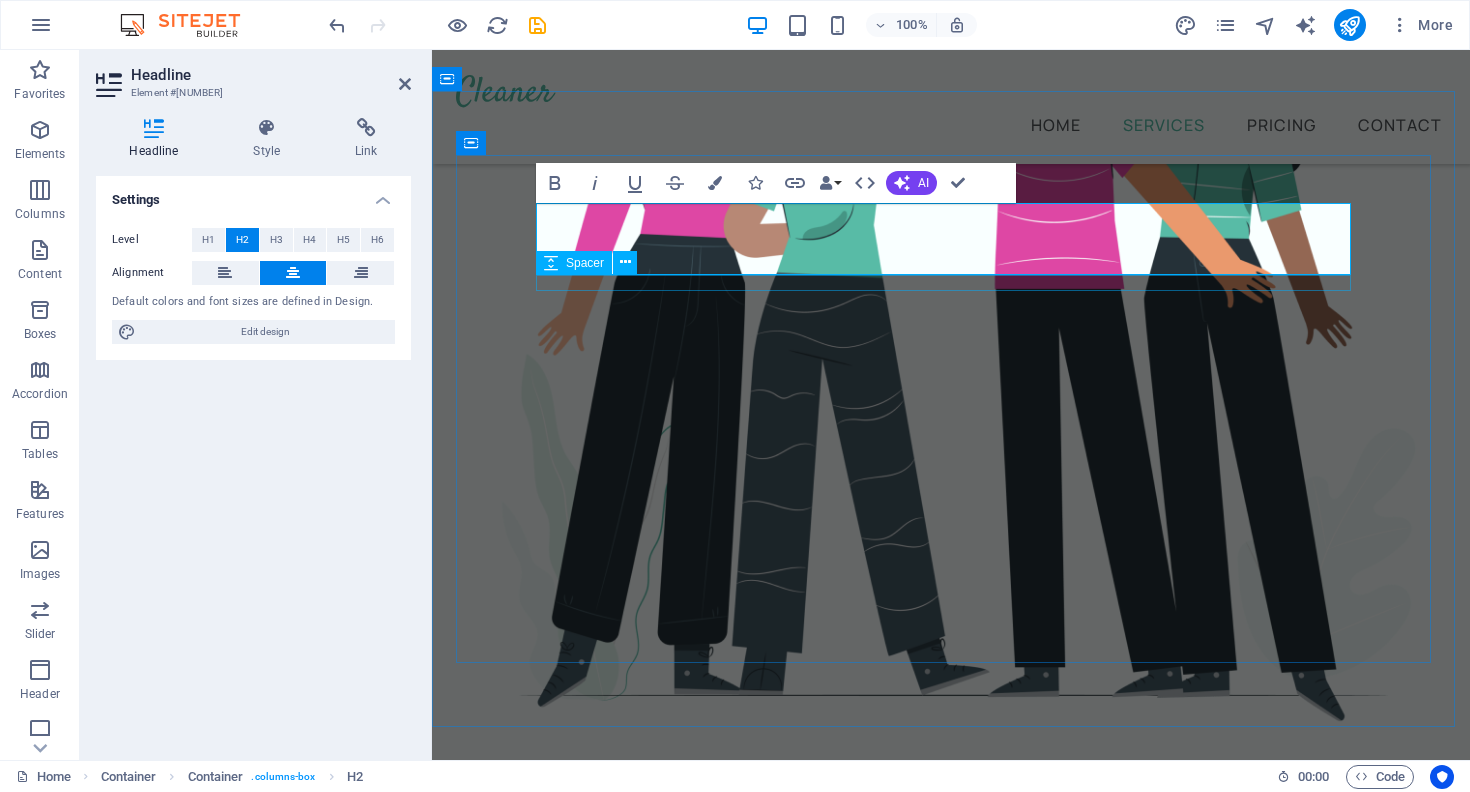 scroll, scrollTop: 754, scrollLeft: 0, axis: vertical 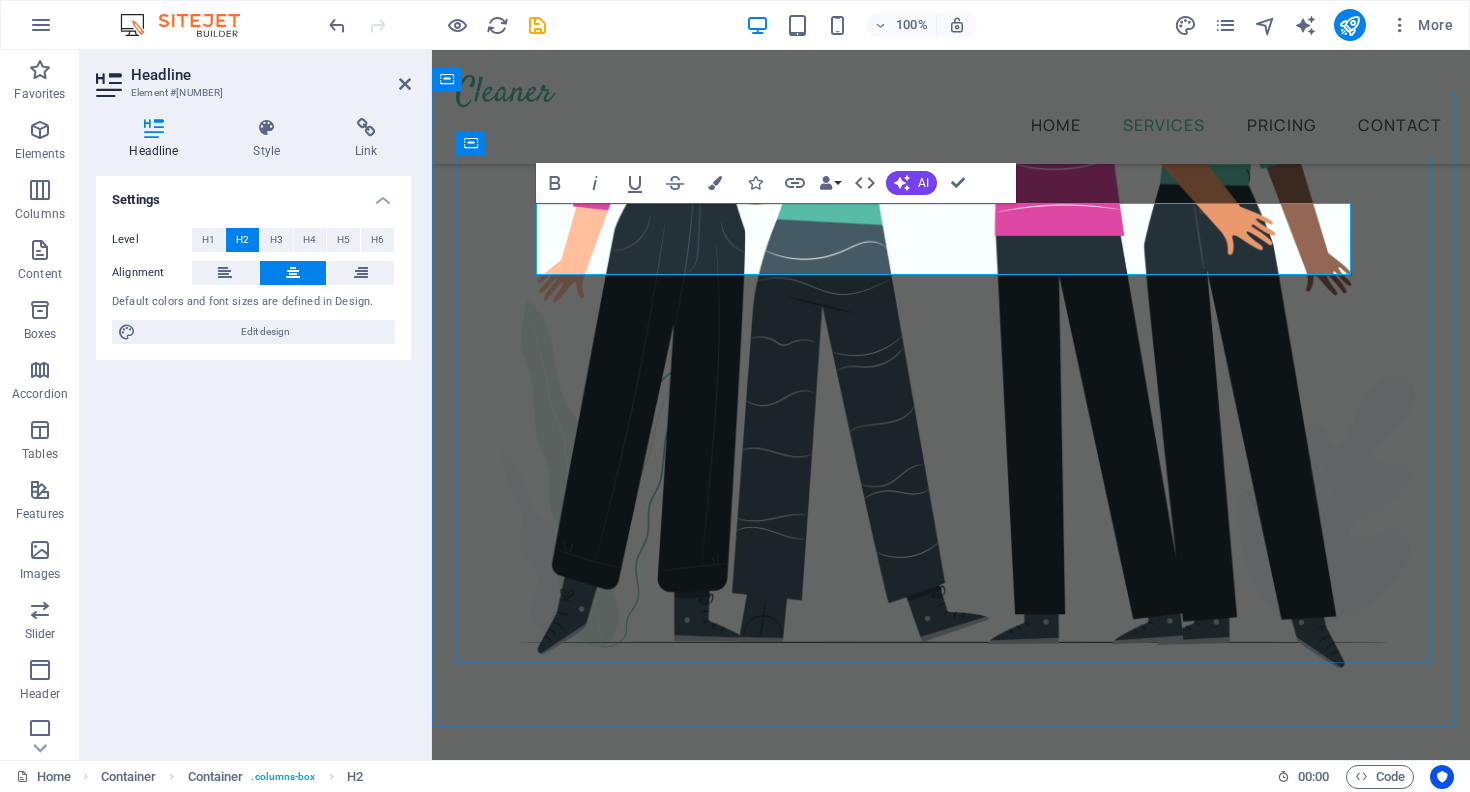 click on "Our professional services" at bounding box center [951, 941] 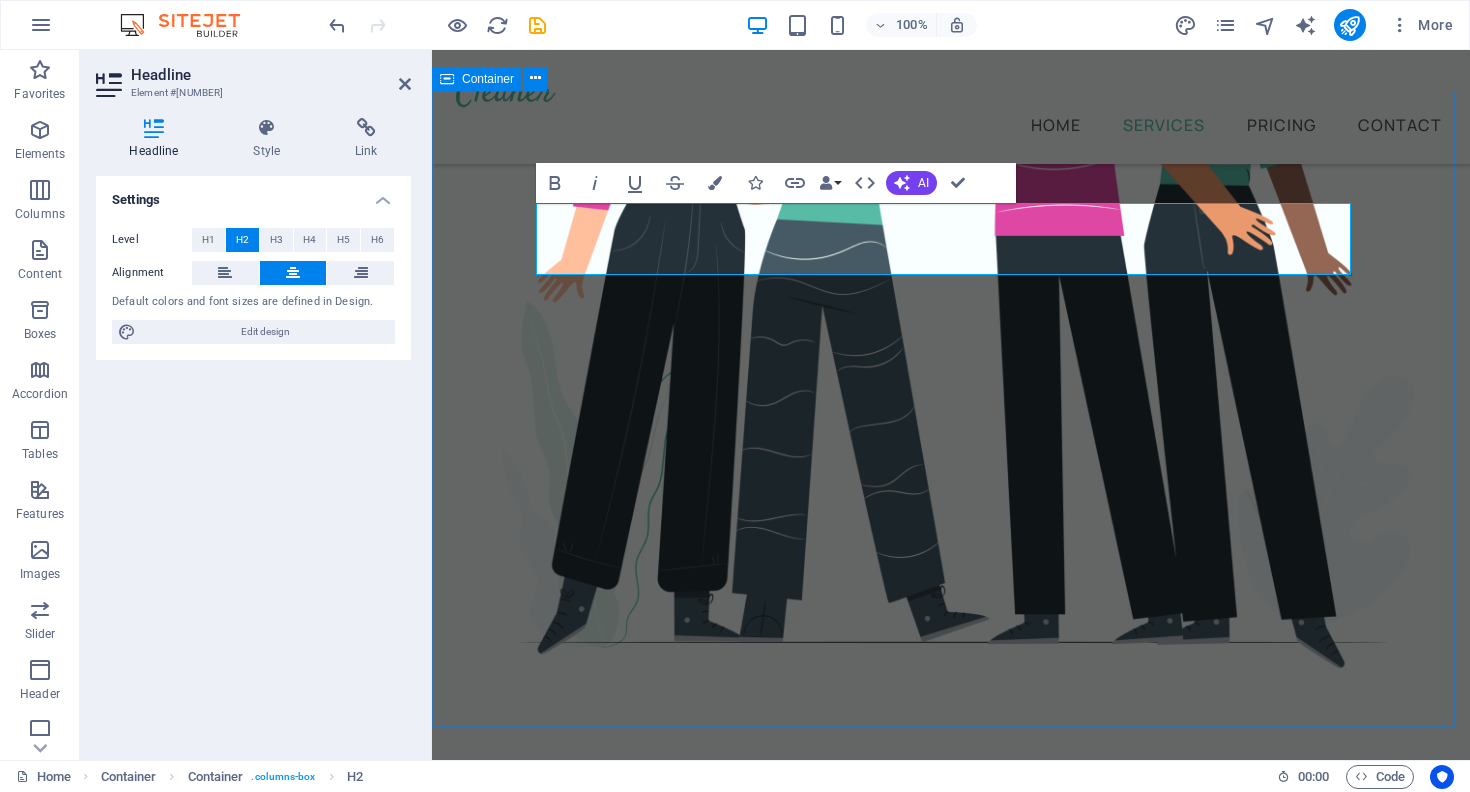 click on "Our professional services We offer several cleaning options you can choose from  Home Cleaning Office  Cleaning Window Cleaning Carpet  Cleaning Laundry  Service Furniture Sanitizing" at bounding box center [951, 1643] 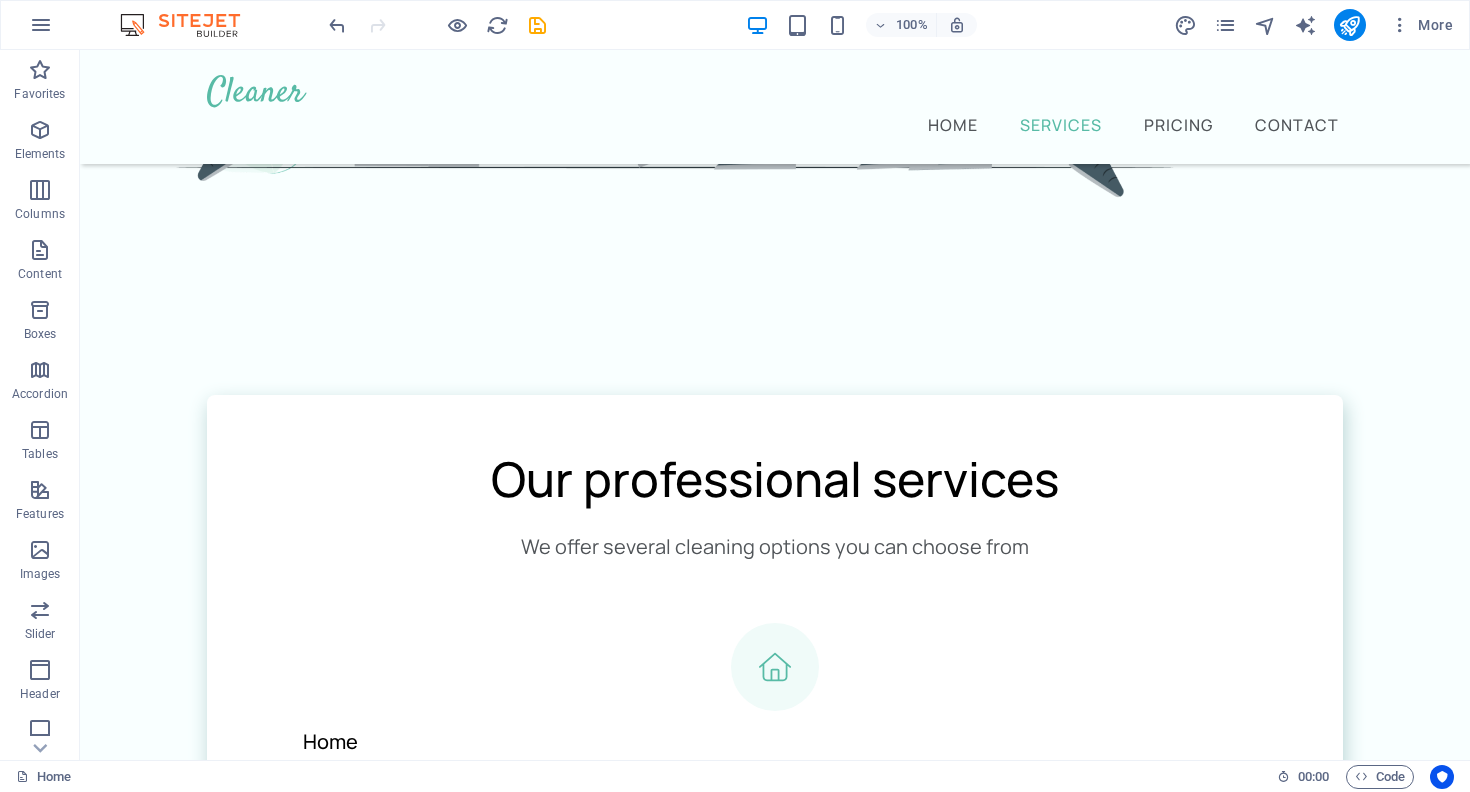 scroll, scrollTop: 1370, scrollLeft: 0, axis: vertical 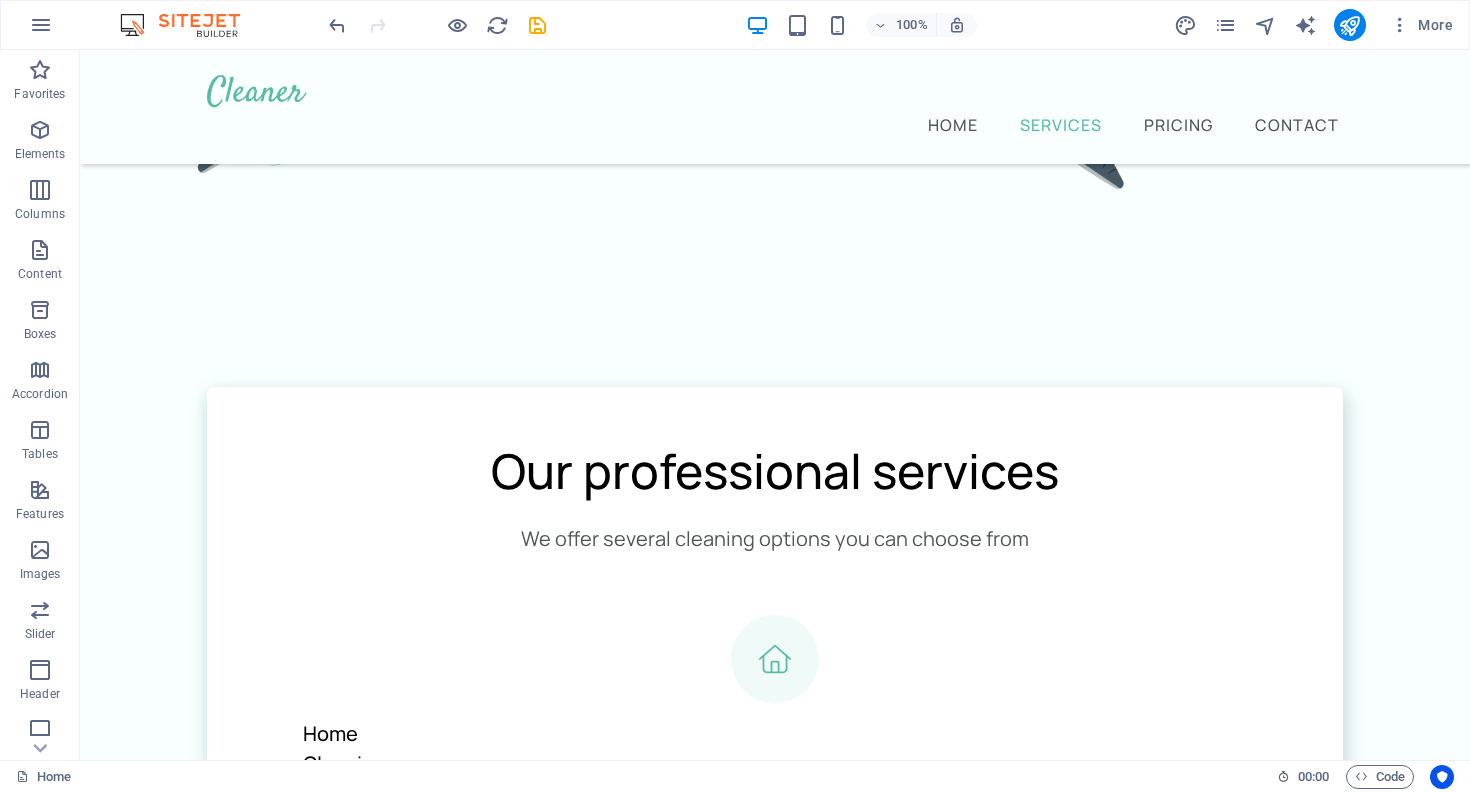 click on "Home Services Pricing Contact বন্ধু রেফার করুন, ইনকামের দরজা খুলুন! Login রেফার করুন বন্ধু, ঘরে বসেই আয় করুন প্রতিদিন সহজে Registration Our professional services We offer several cleaning options you can choose from  Home Cleaning Office  Cleaning Window Cleaning Carpet  Cleaning Laundry  Service Furniture Sanitizing Home Earning Cursus sed nunc quisque sapien. Mattis risus nunc diam fames. Volutpat tristique quisque ornare libero eu amet velit.   Consectetur bibendum risus rhoncus diam lobortis. Pellentesque eros quam arcu augue mi. Ipsum amet vel facilisis ac et fames. Book Now Office Cleaning Cursus sed nunc quisque sapien. Mattis risus nunc diam fames. Volutpat tristique quisque ornare libero eu amet velit.   Consectetur bibendum risus rhoncus diam lobortis. Pellentesque eros quam arcu augue mi. Ipsum amet vel facilisis ac et fames. Book Now Window Cleaning     1" at bounding box center [775, 15750] 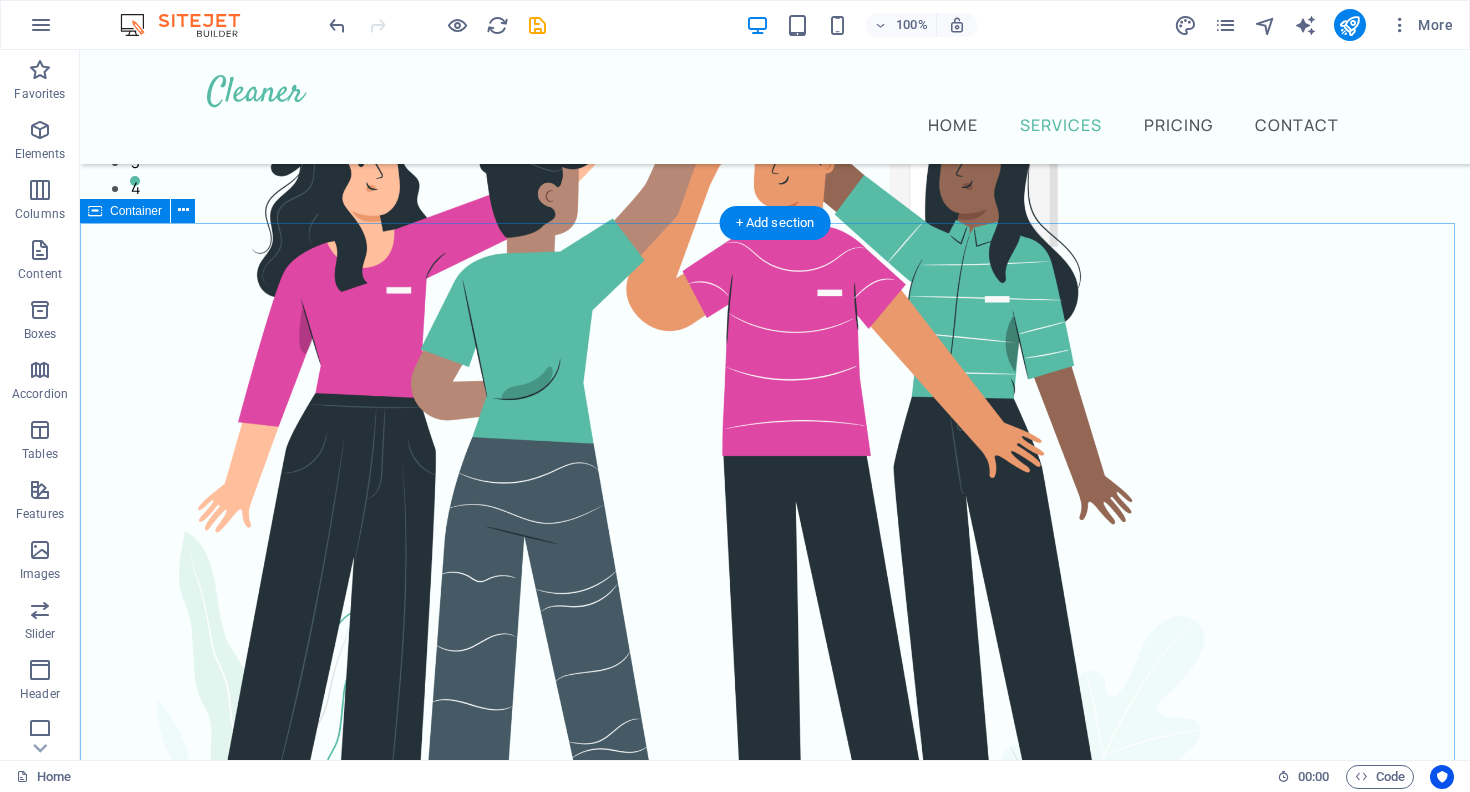 scroll, scrollTop: 604, scrollLeft: 0, axis: vertical 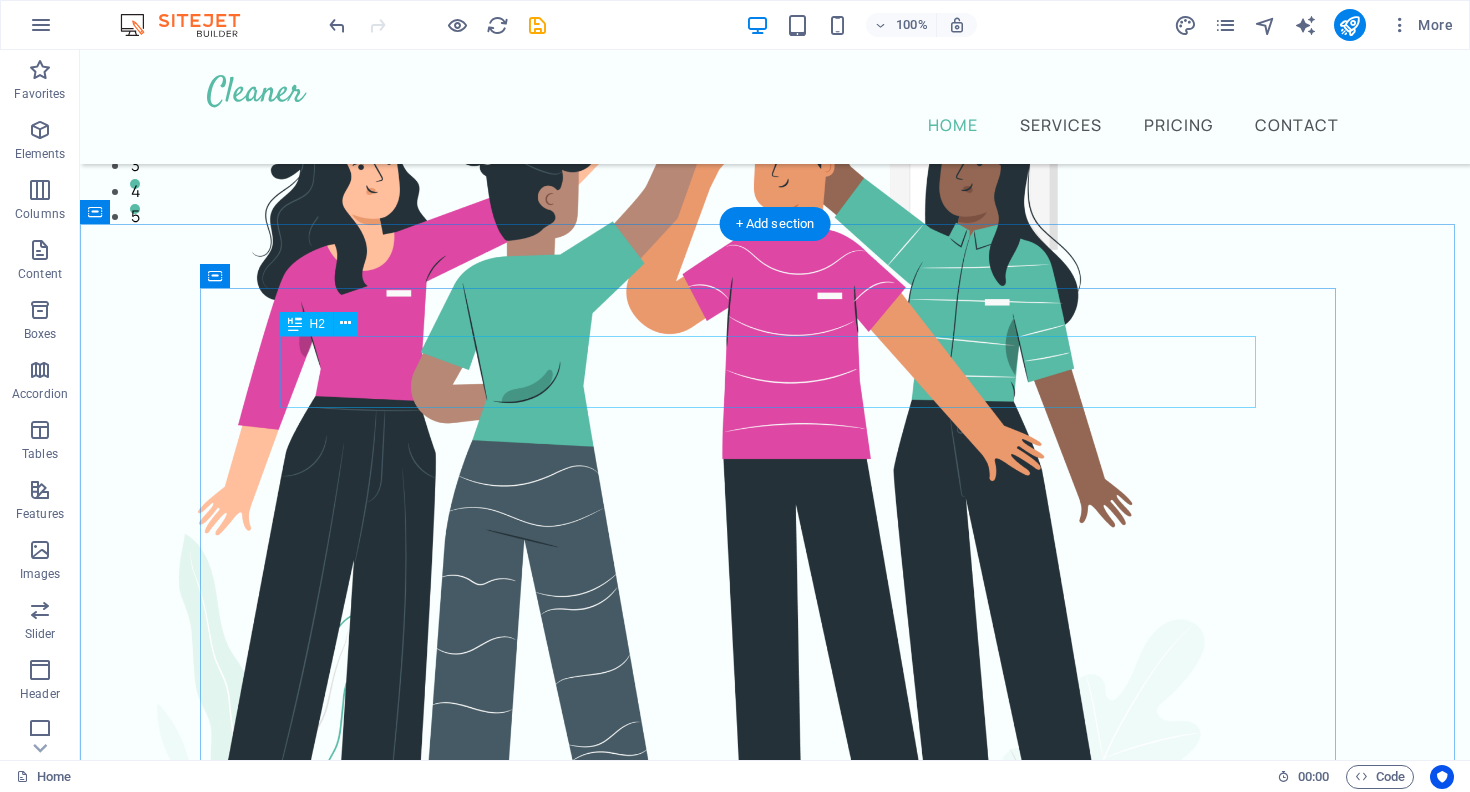 click on "Our professional services" at bounding box center [775, 1237] 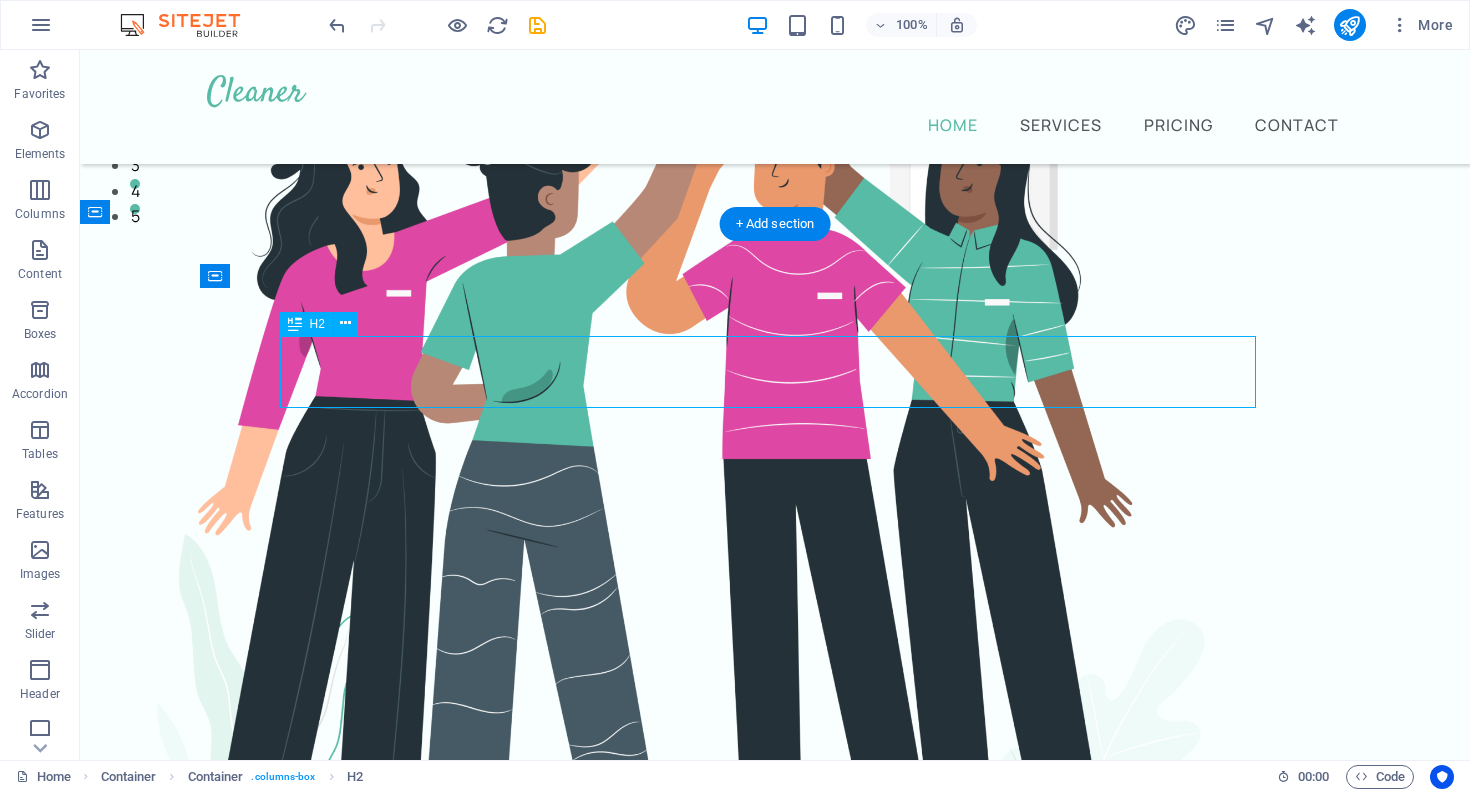 click on "Our professional services" at bounding box center (775, 1237) 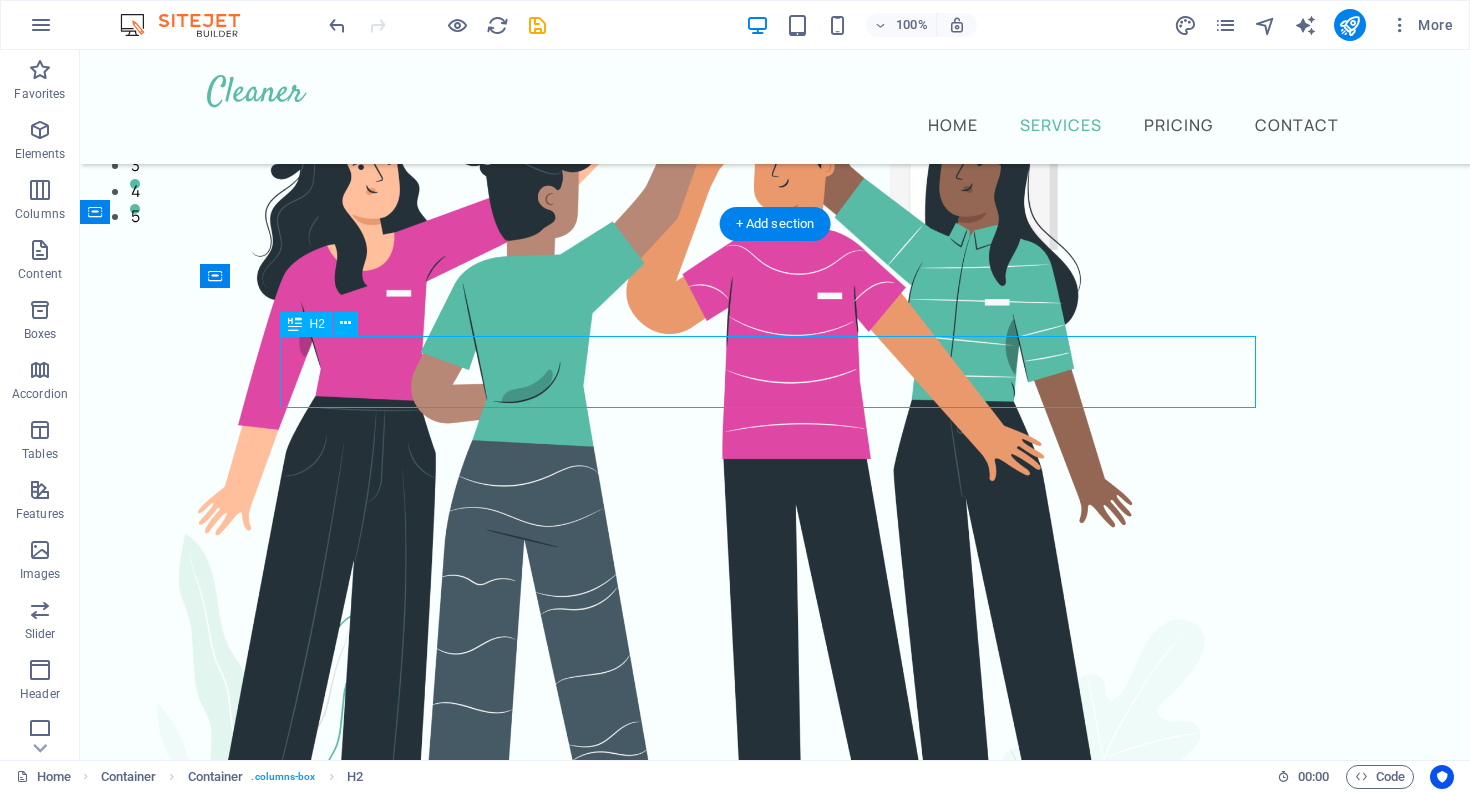 click on "Our professional services We offer several cleaning options you can choose from  Home Cleaning Office  Cleaning Window Cleaning Carpet  Cleaning Laundry  Service Furniture Sanitizing" at bounding box center [775, 1939] 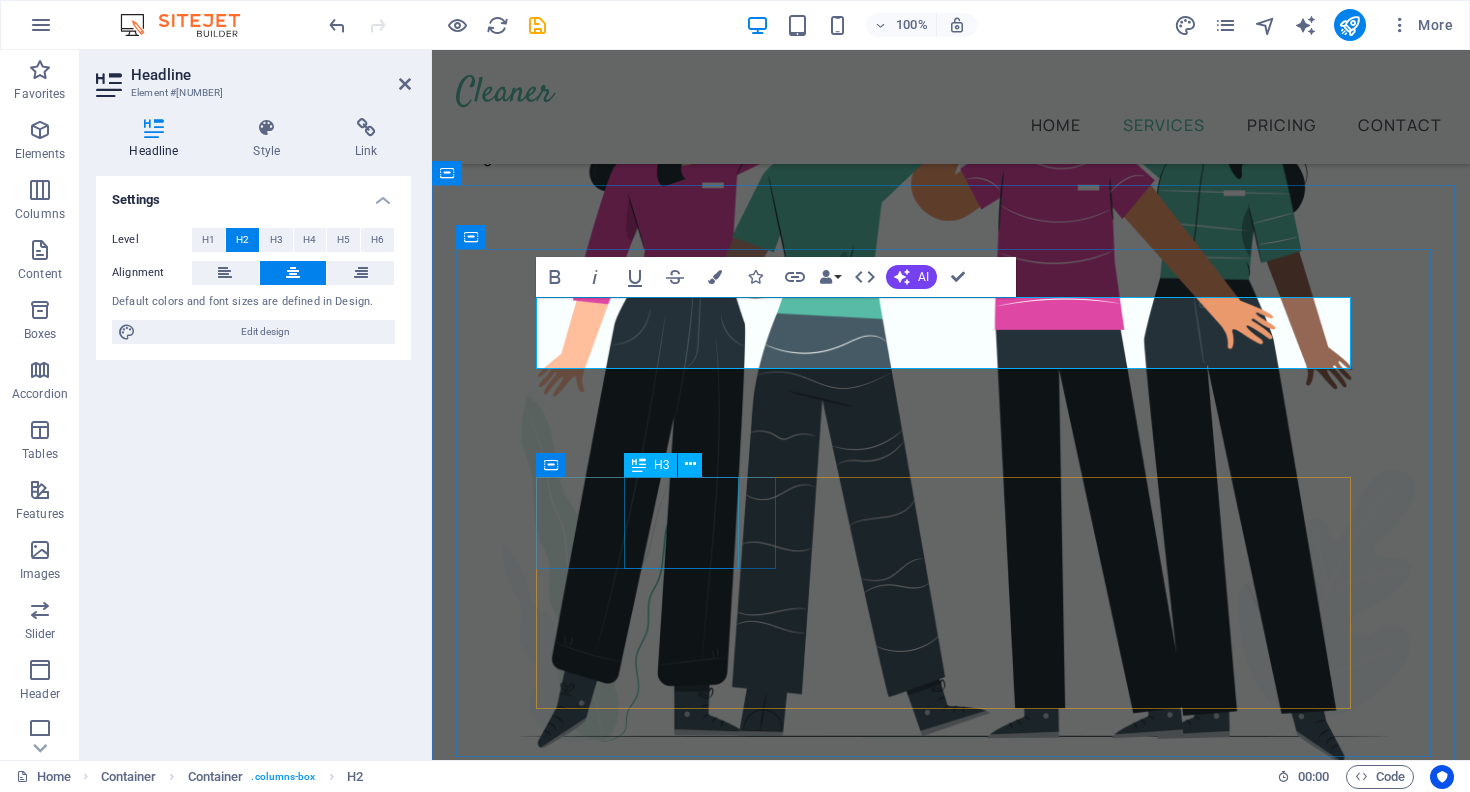 click on "Home Cleaning" at bounding box center [942, 1313] 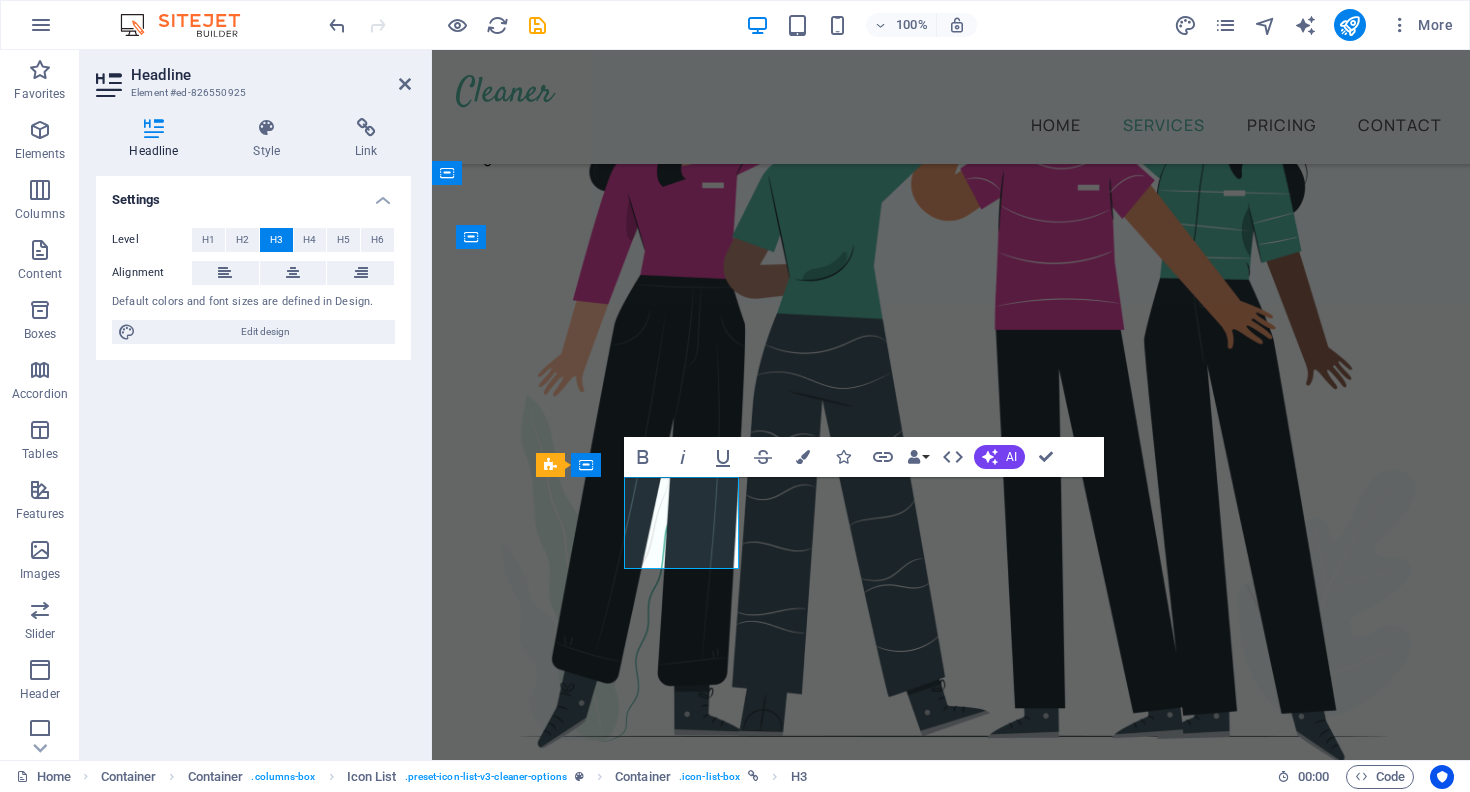 type 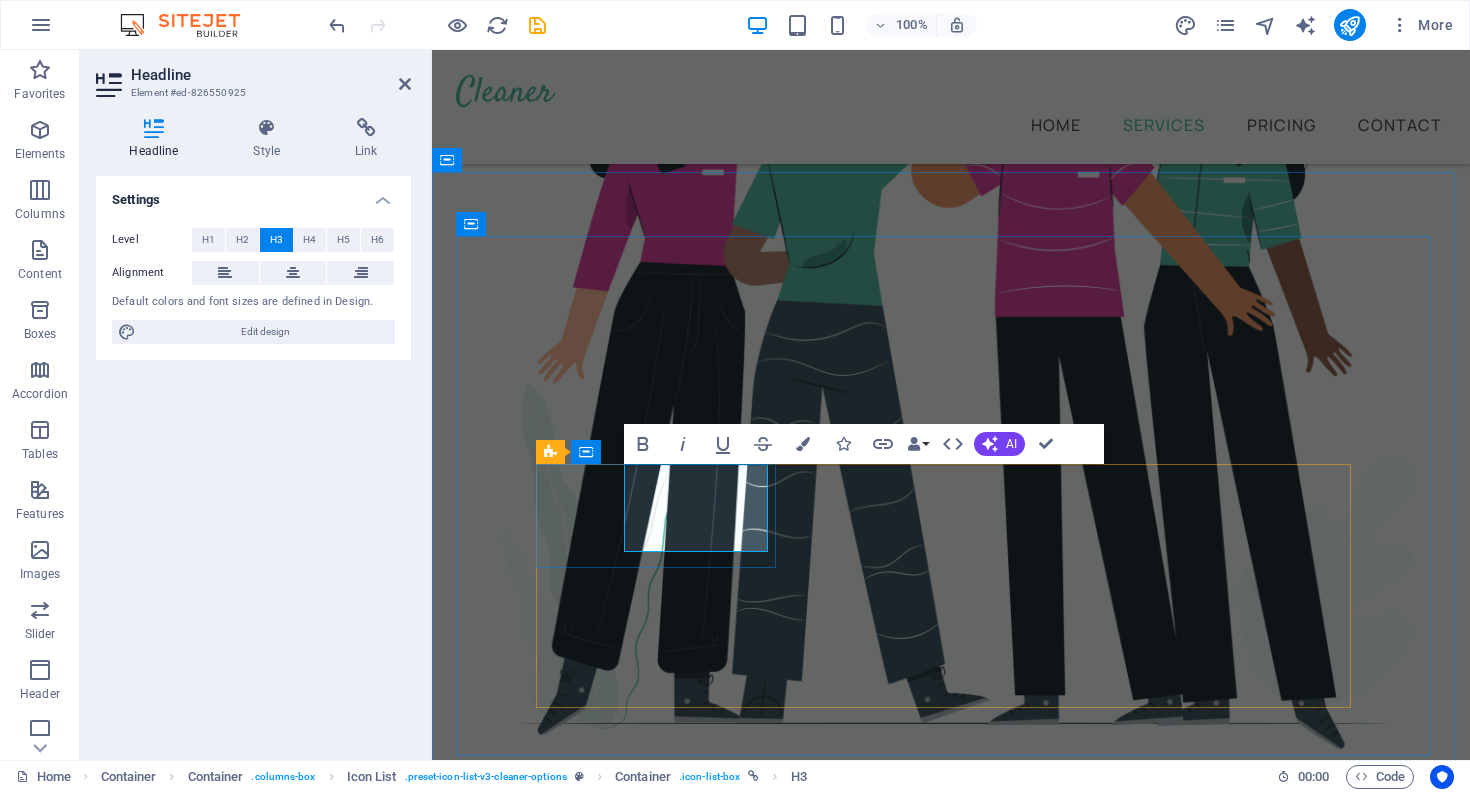 scroll, scrollTop: 748, scrollLeft: 0, axis: vertical 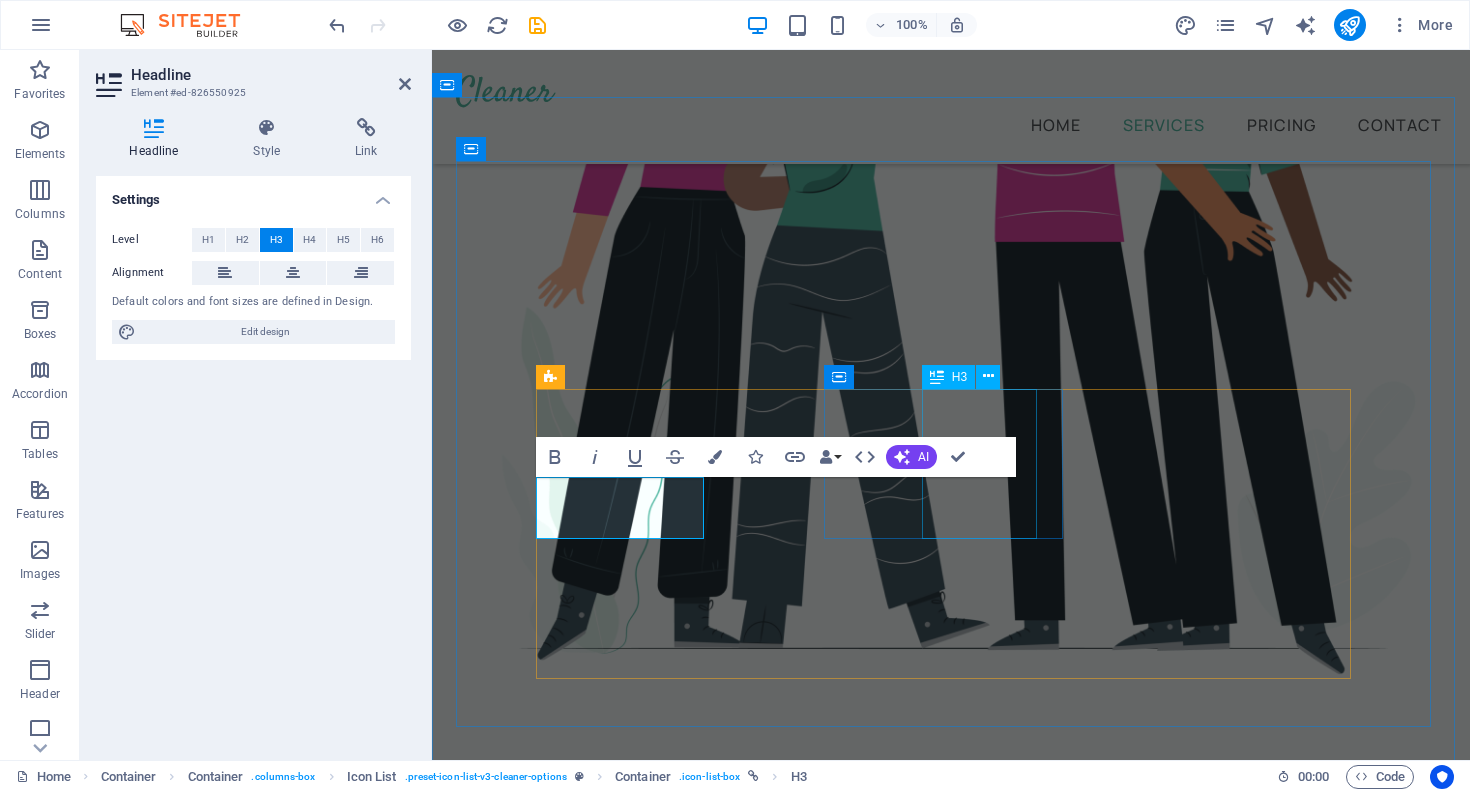 click on "Office  Cleaning" at bounding box center [942, 1415] 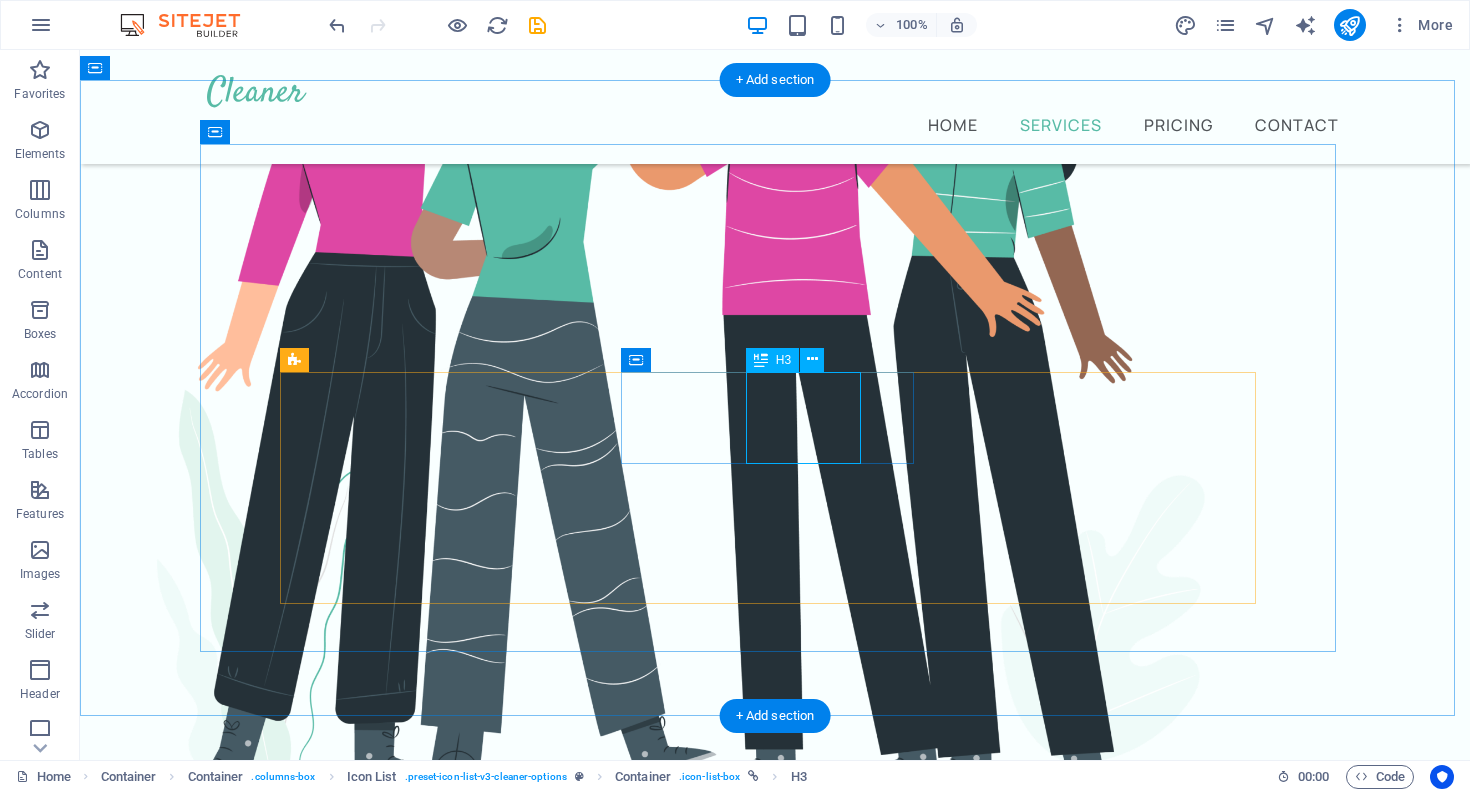 click on "Office  Cleaning" at bounding box center [766, 1561] 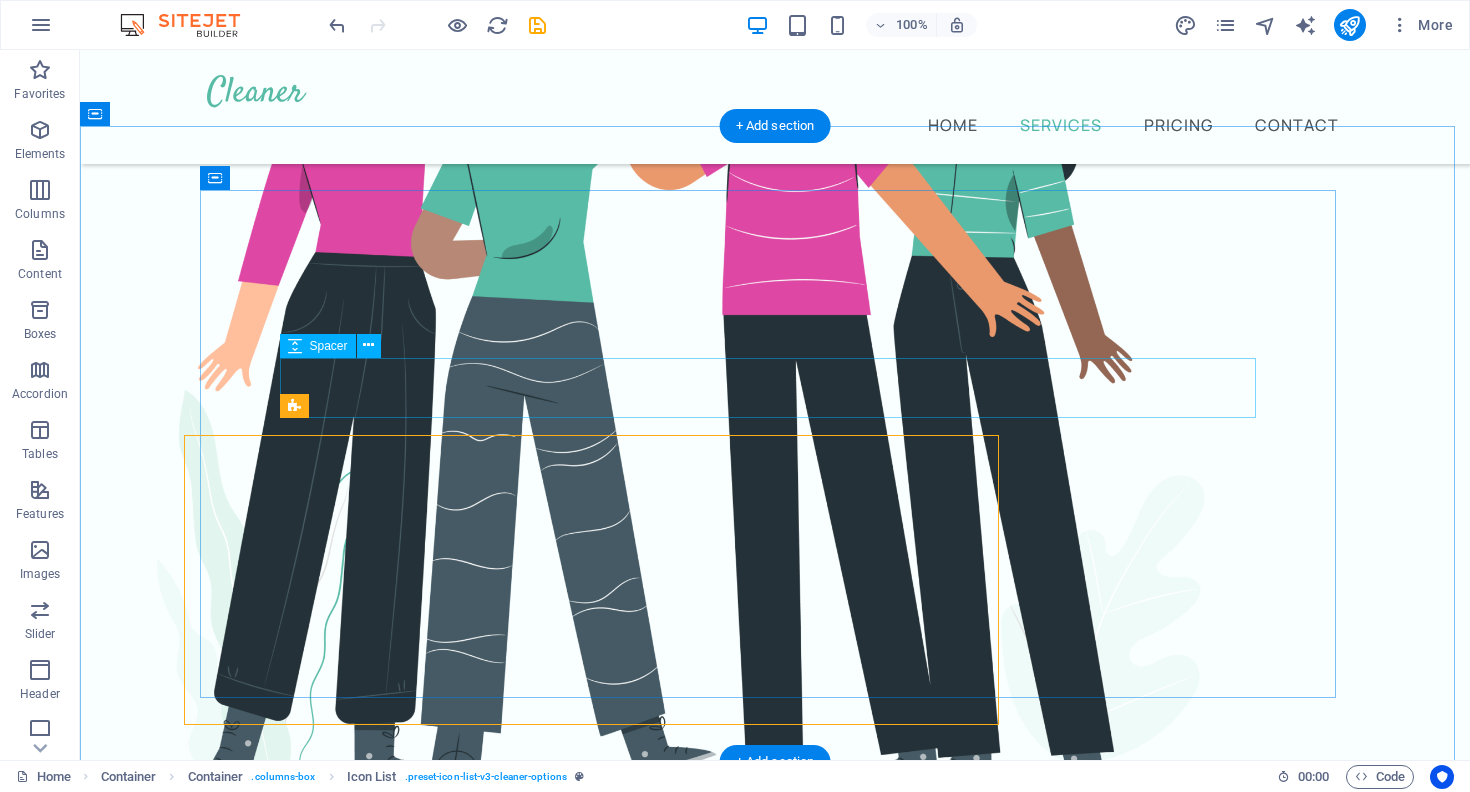 scroll, scrollTop: 702, scrollLeft: 0, axis: vertical 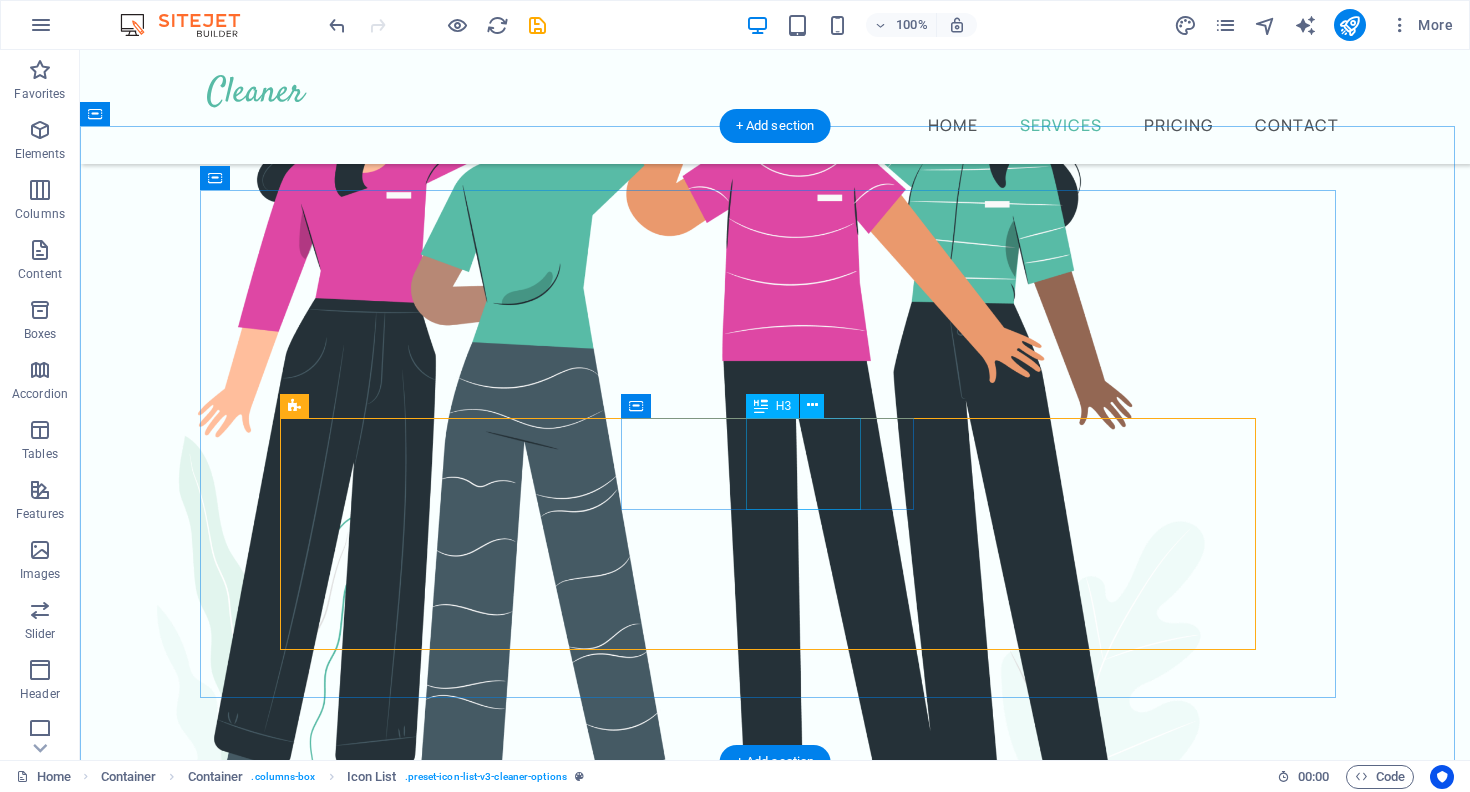 click on "Office Cleaning" at bounding box center (766, 1607) 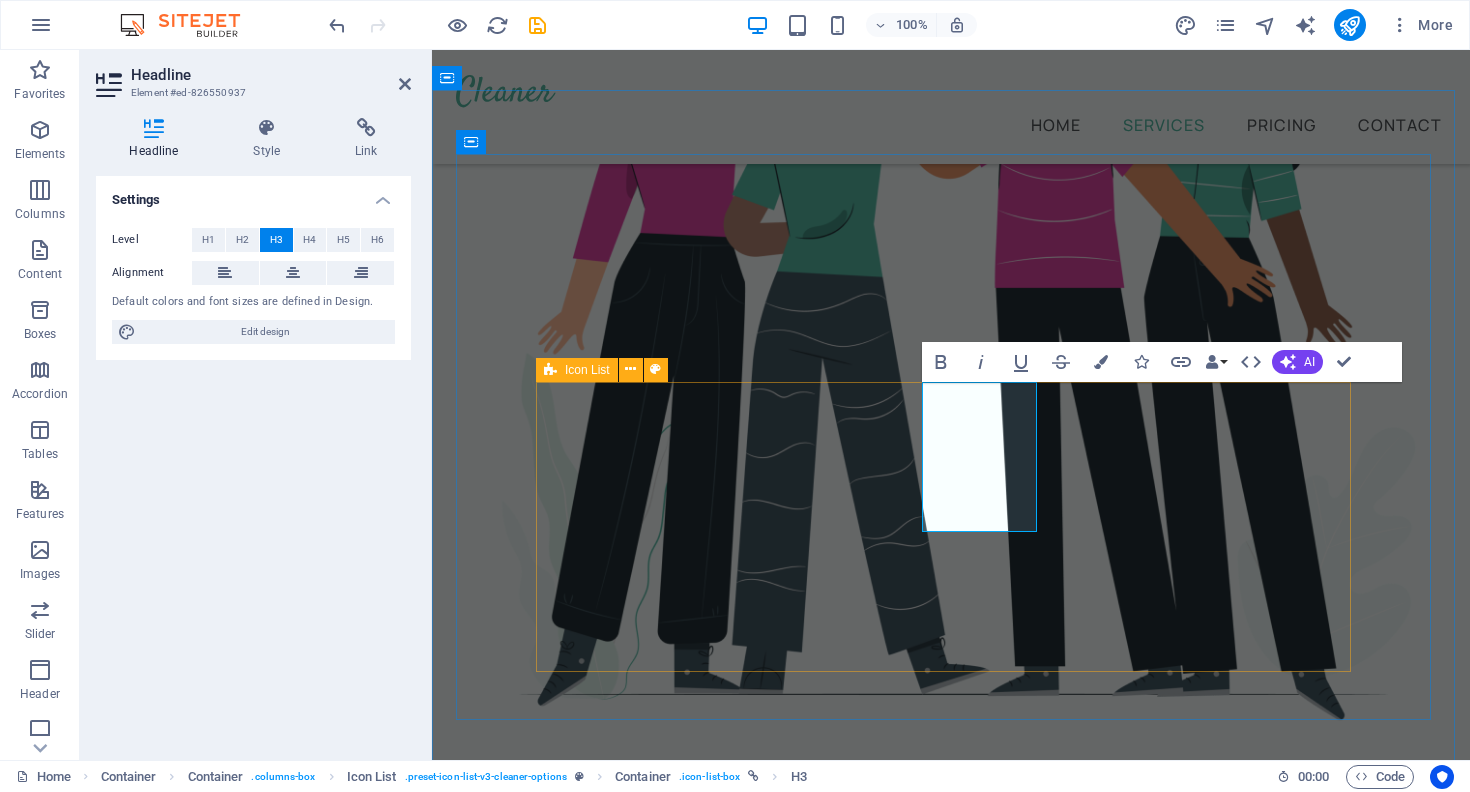 scroll, scrollTop: 755, scrollLeft: 0, axis: vertical 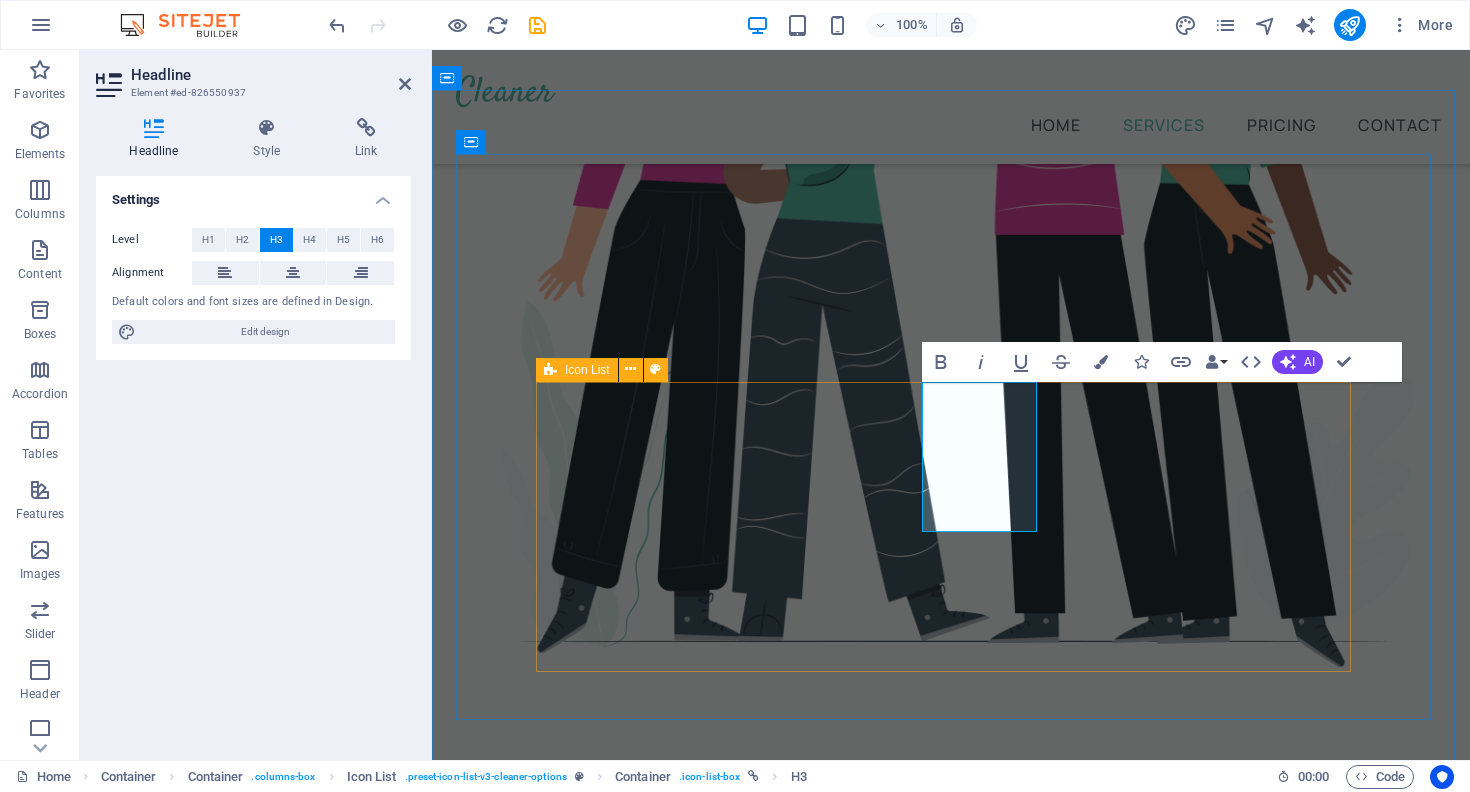 type 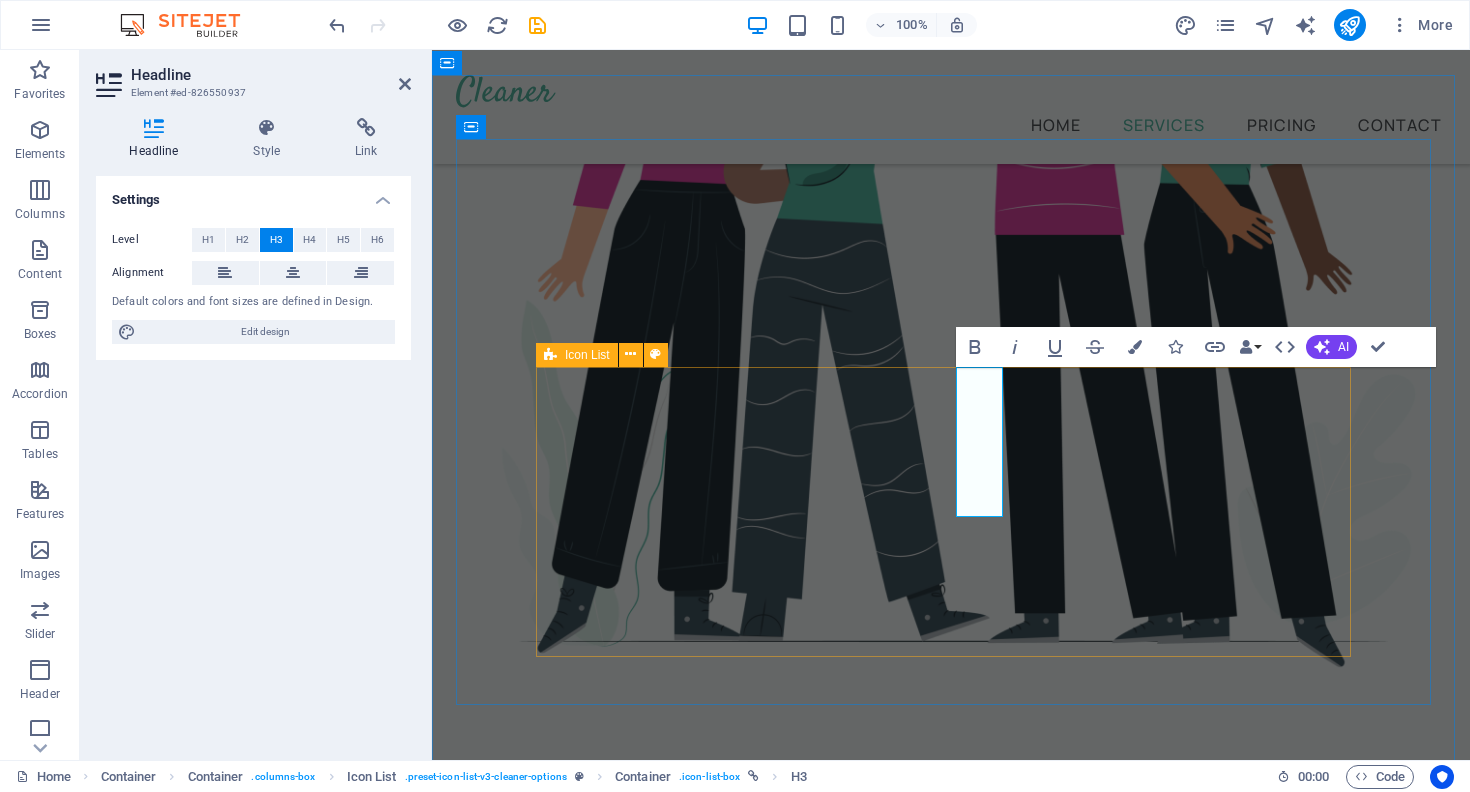 scroll, scrollTop: 770, scrollLeft: 0, axis: vertical 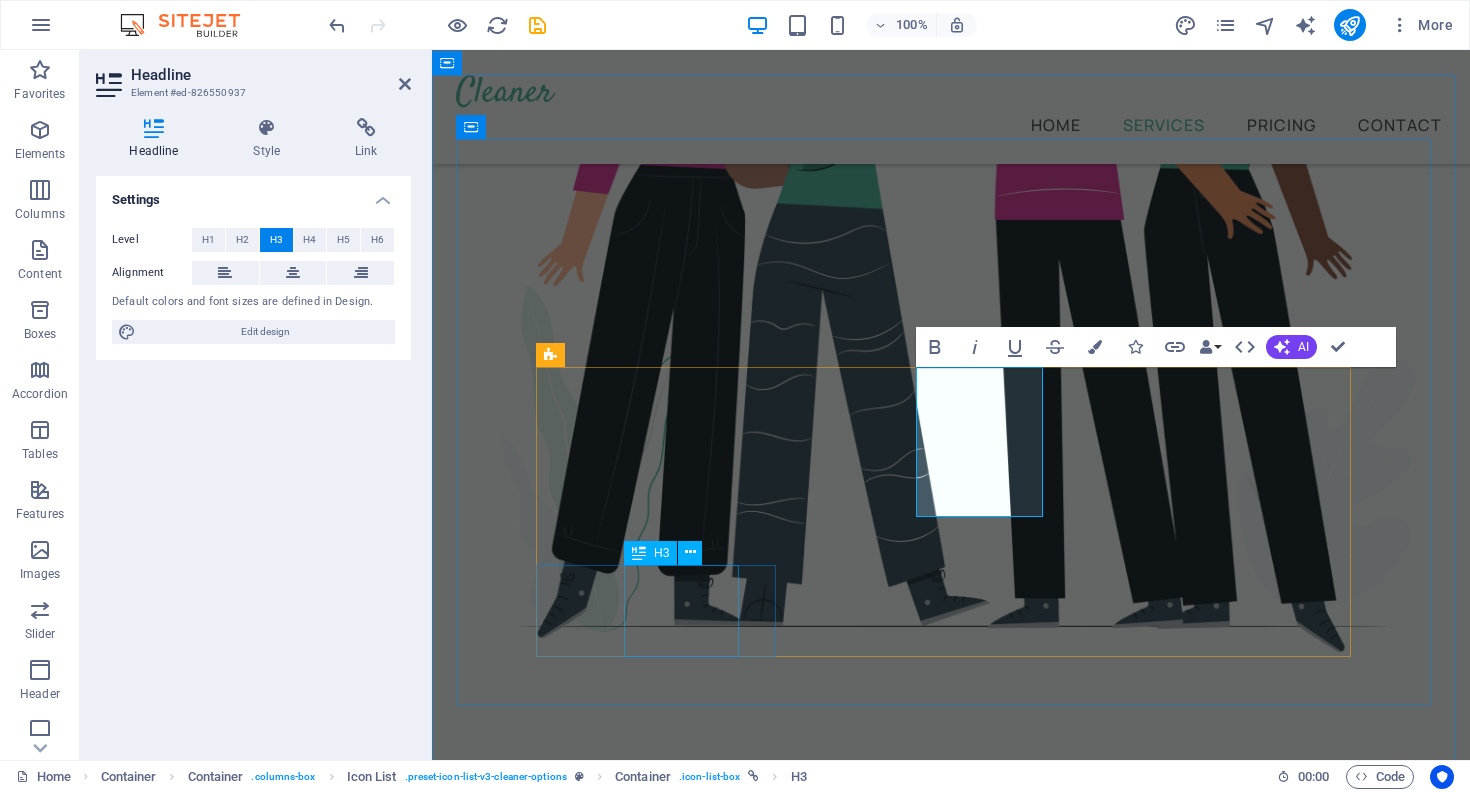 click on "Carpet  Cleaning" at bounding box center [942, 1803] 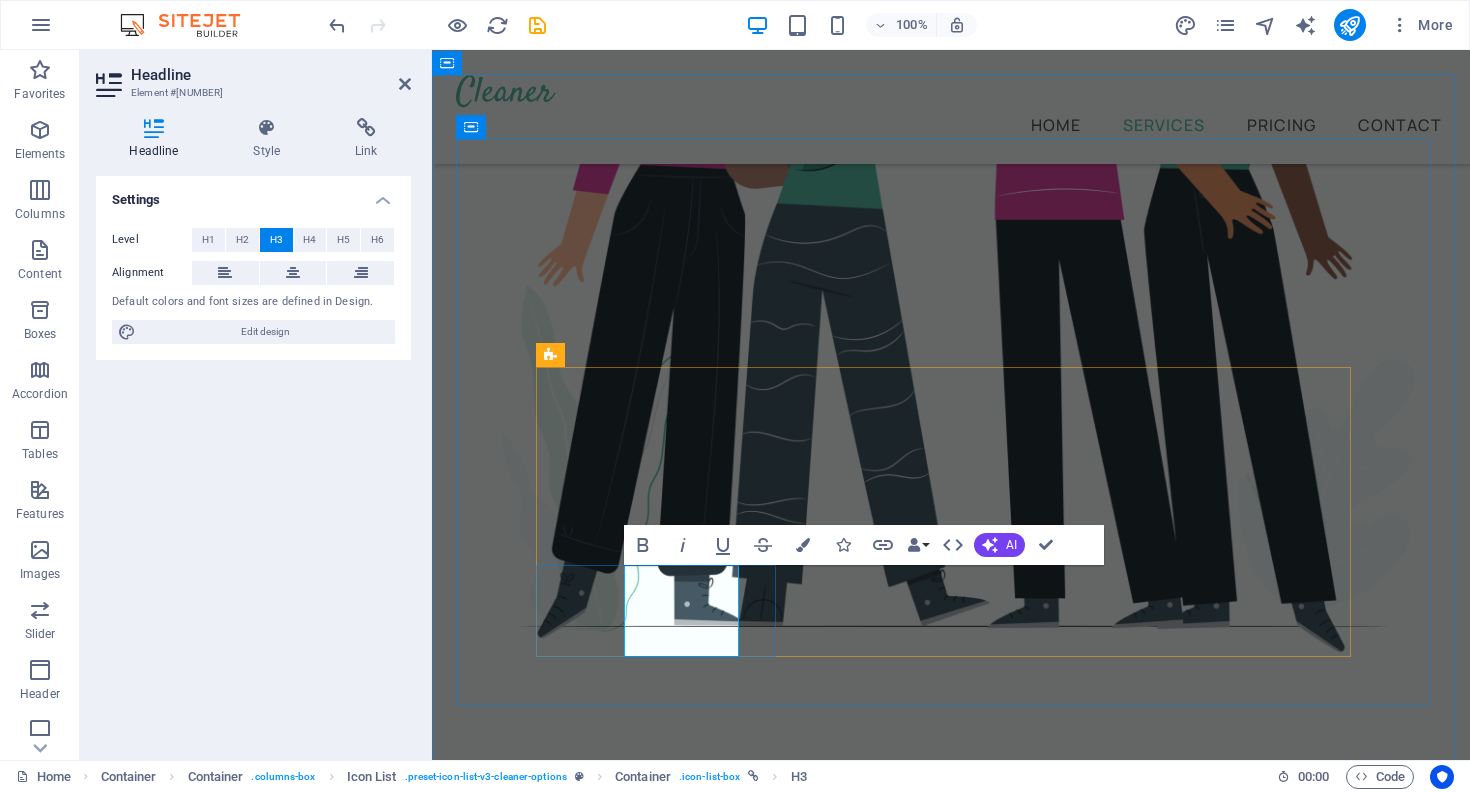 type 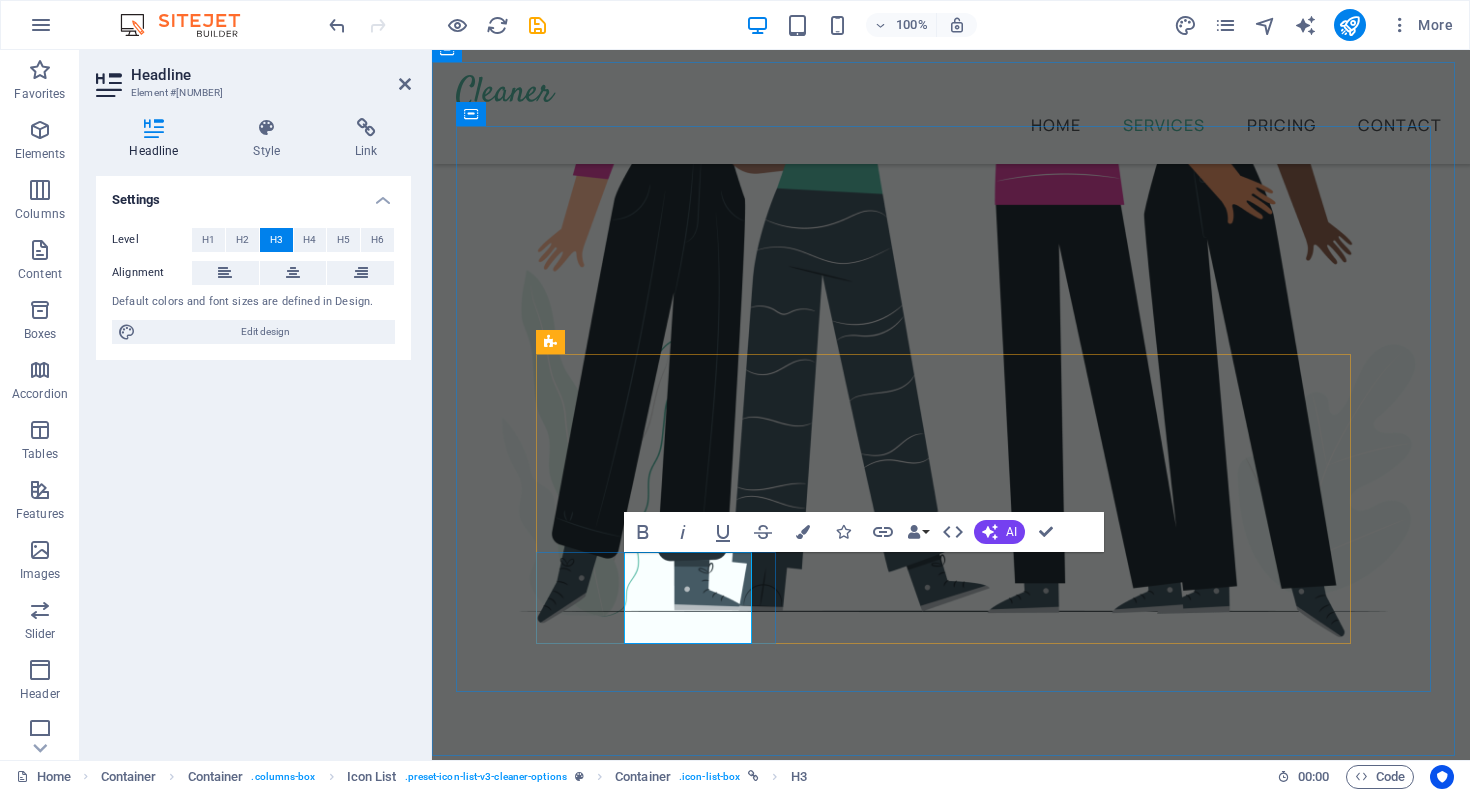 scroll, scrollTop: 783, scrollLeft: 0, axis: vertical 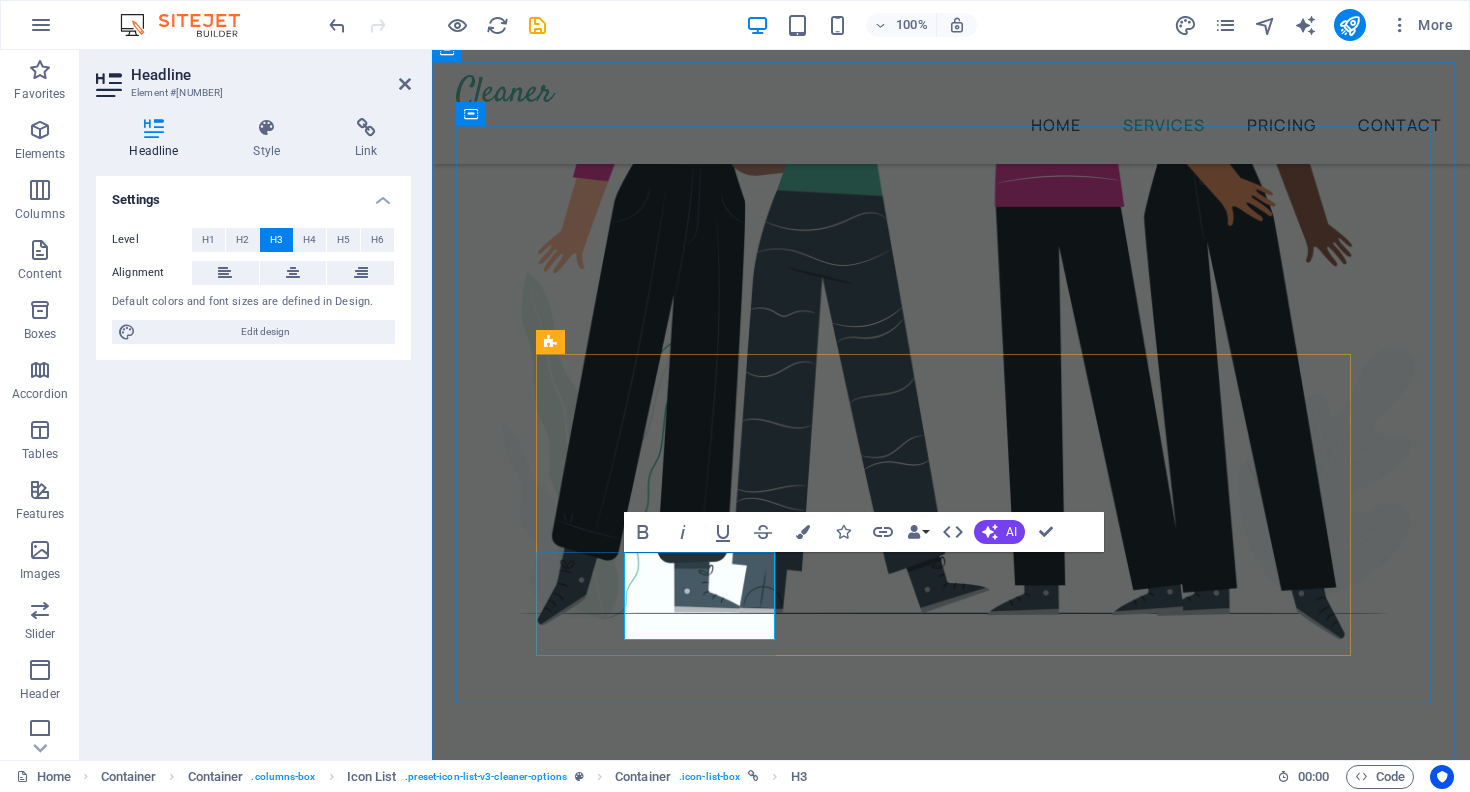 click on "Bkash , Ngad" at bounding box center [611, 1775] 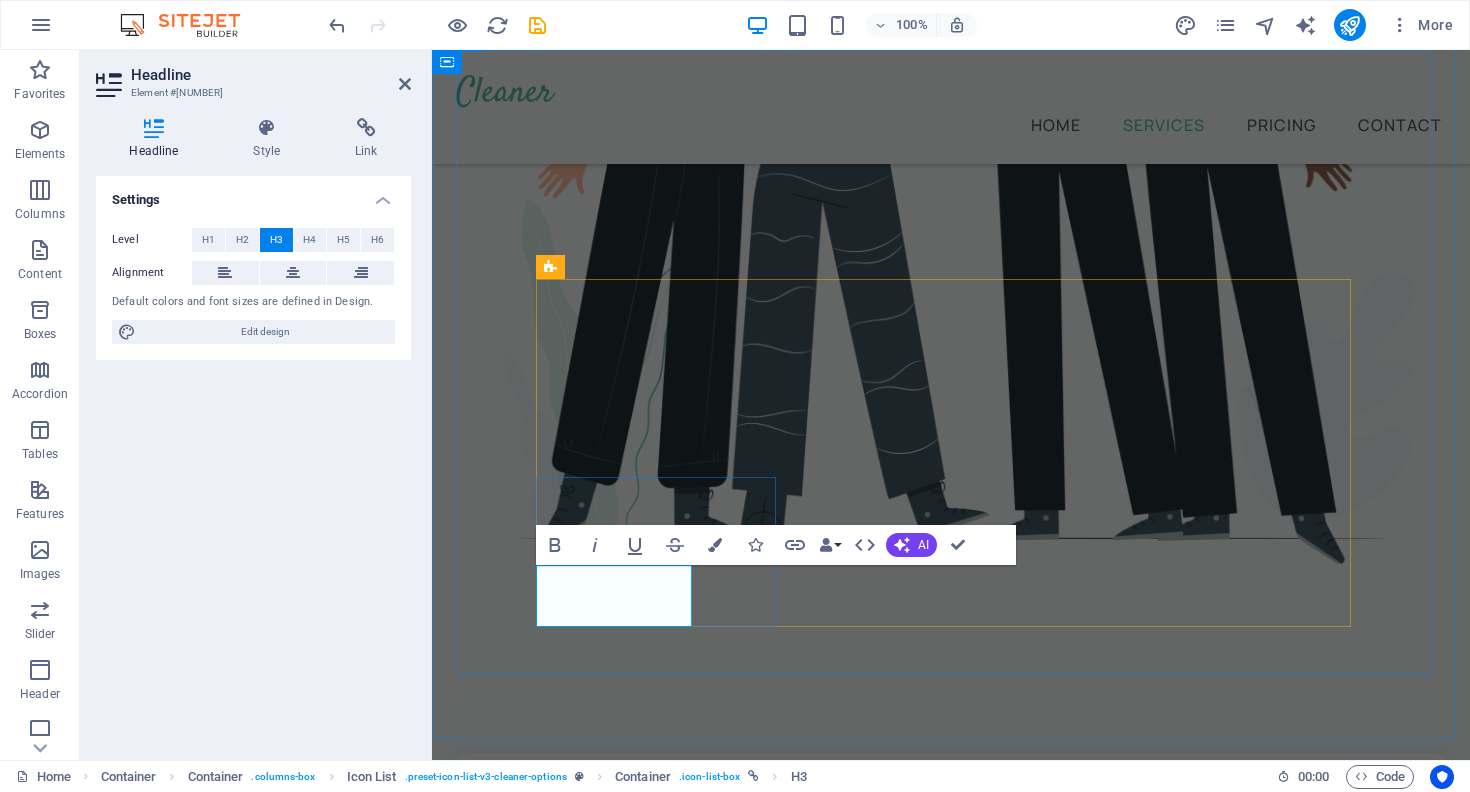 click on "[NAME] , [NAME]" at bounding box center [631, 1700] 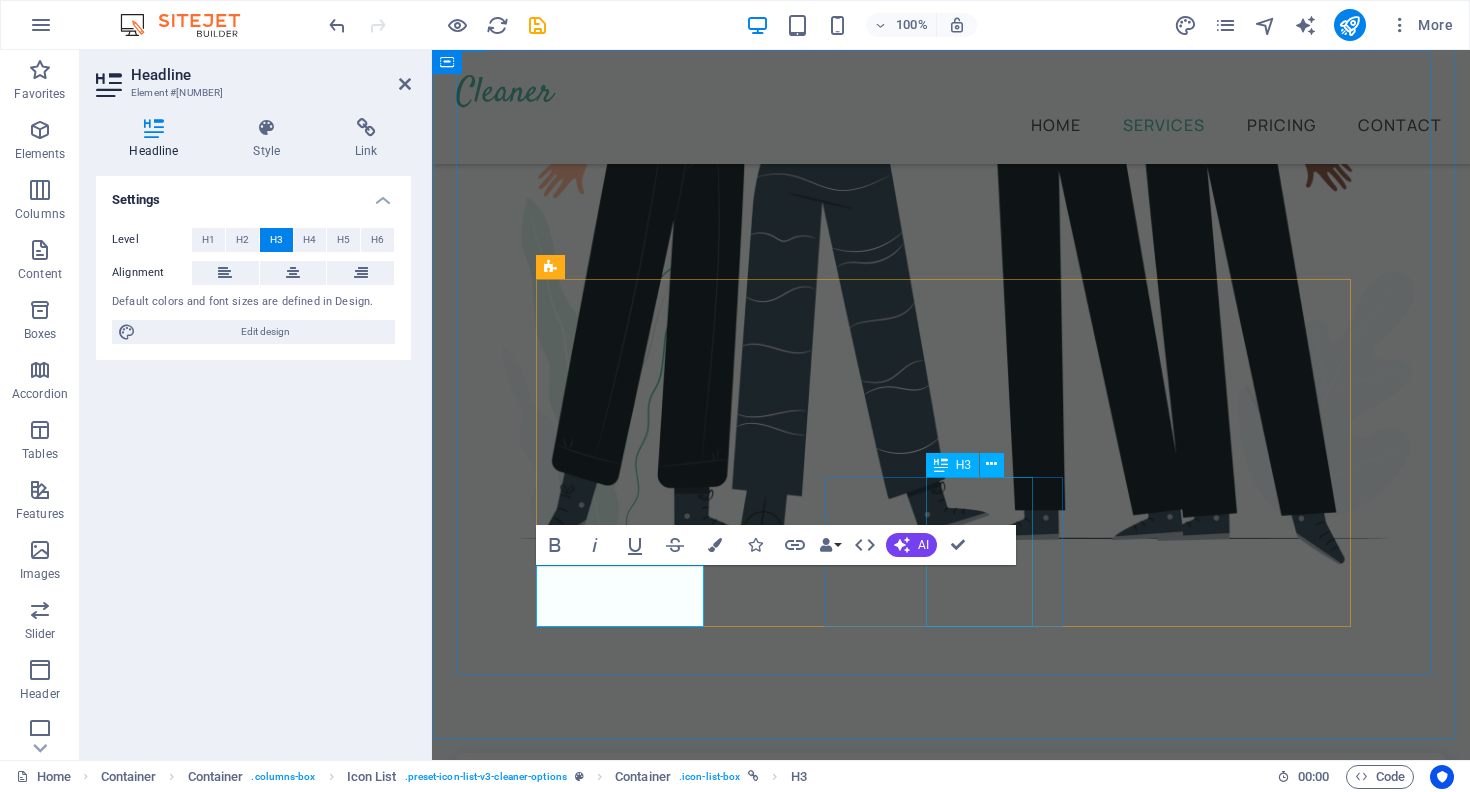 click on "Laundry  Service" at bounding box center [942, 1905] 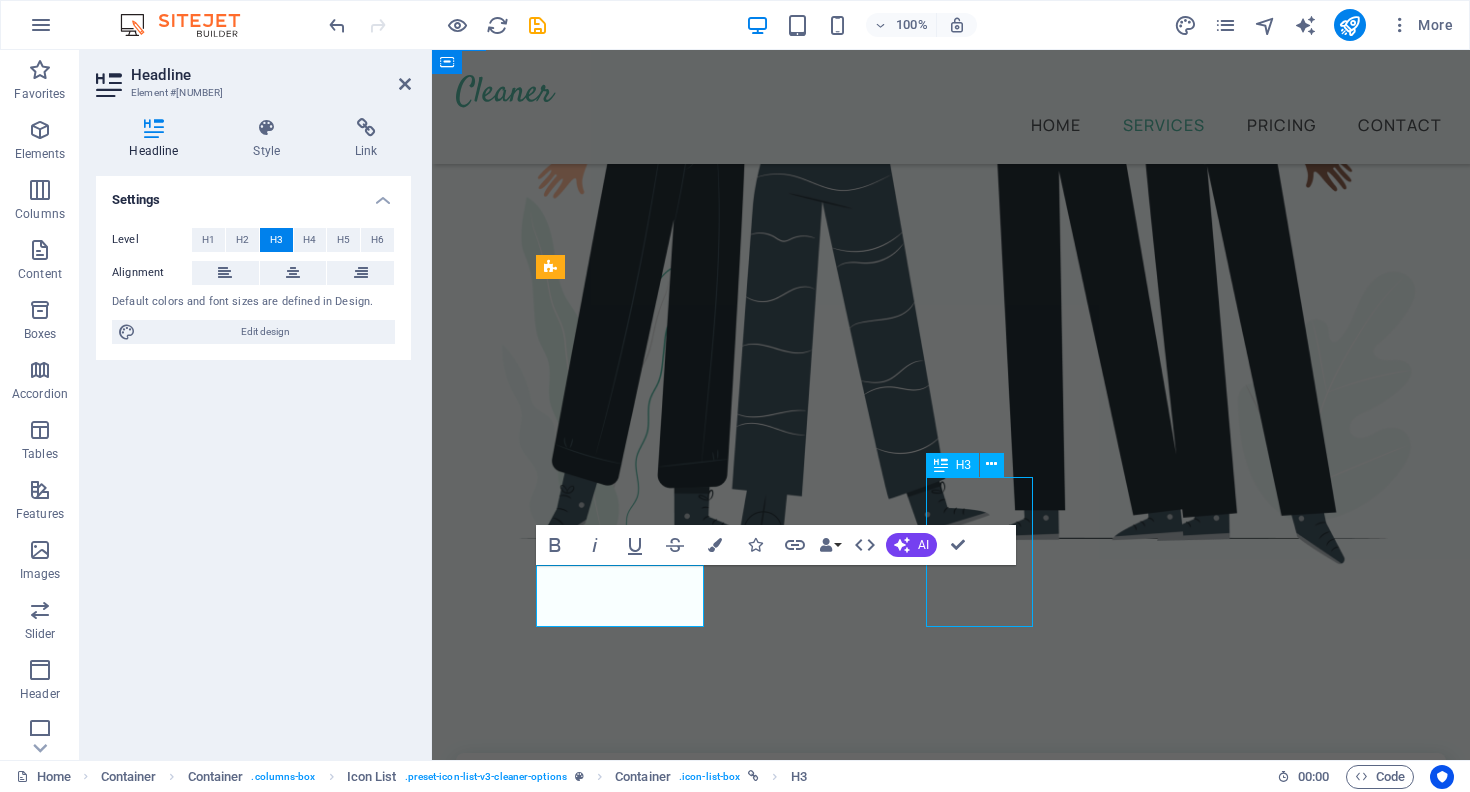scroll, scrollTop: 841, scrollLeft: 0, axis: vertical 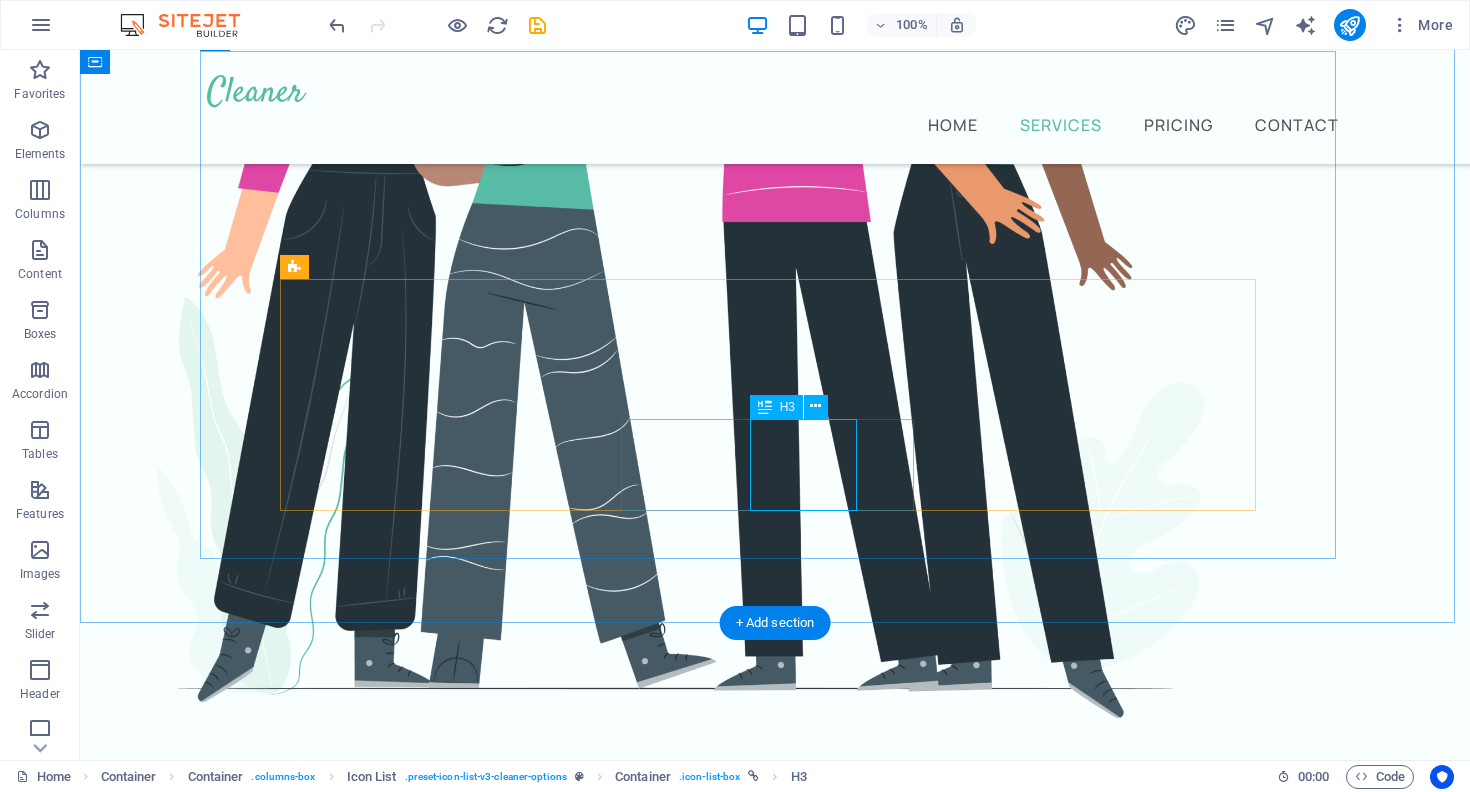 click on "Laundry  Service" at bounding box center (766, 2068) 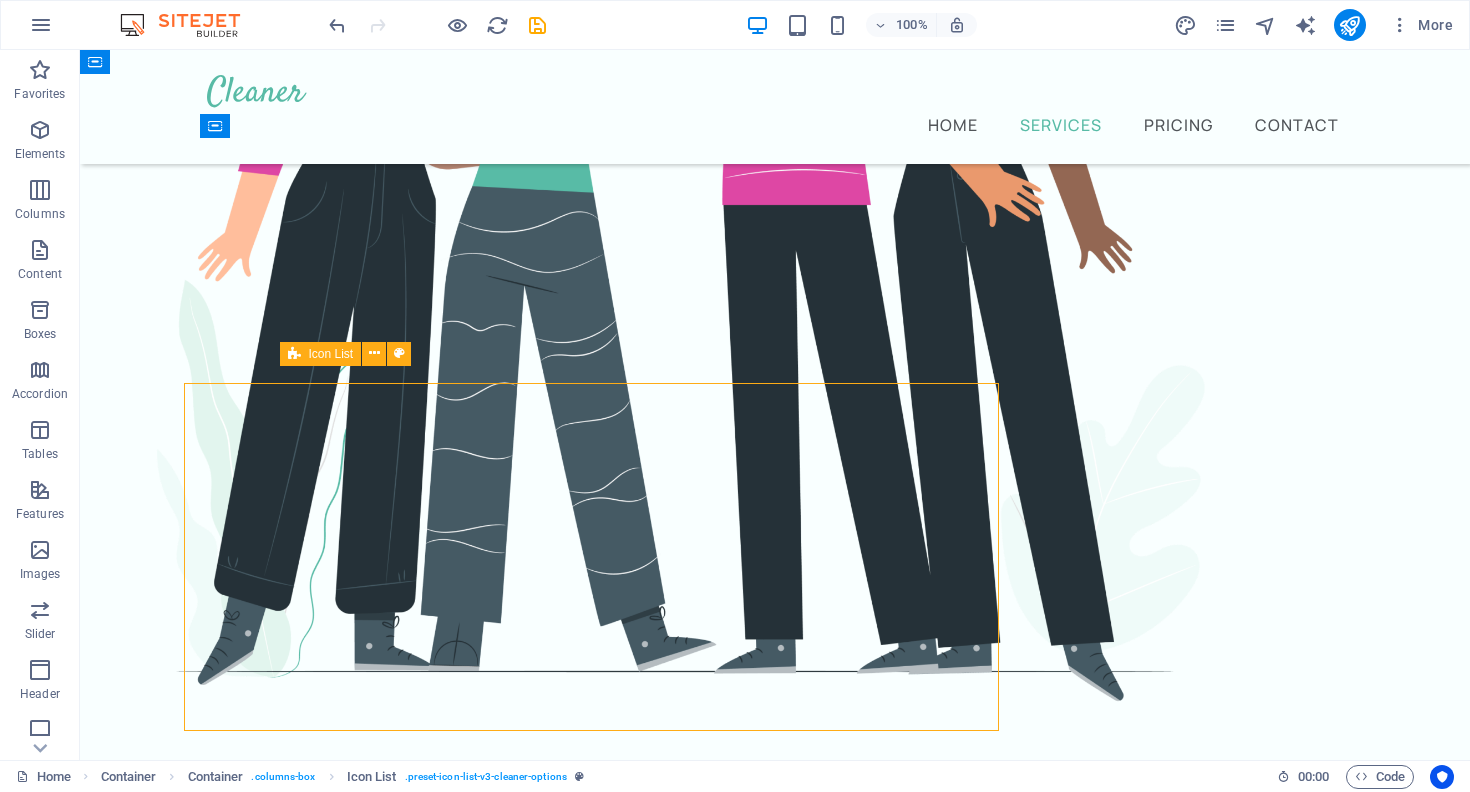 scroll, scrollTop: 754, scrollLeft: 0, axis: vertical 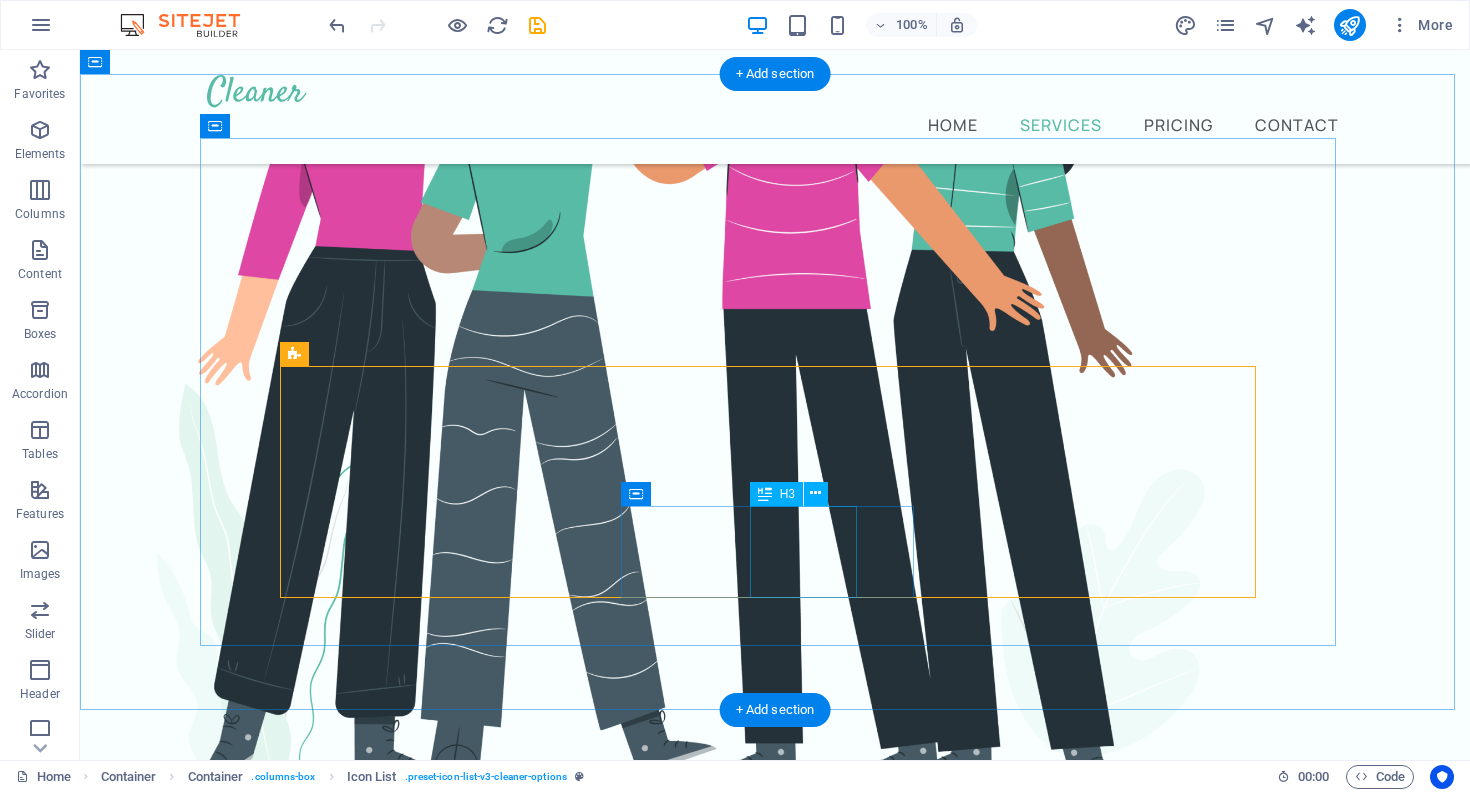 click on "Laundry Service" at bounding box center (766, 2155) 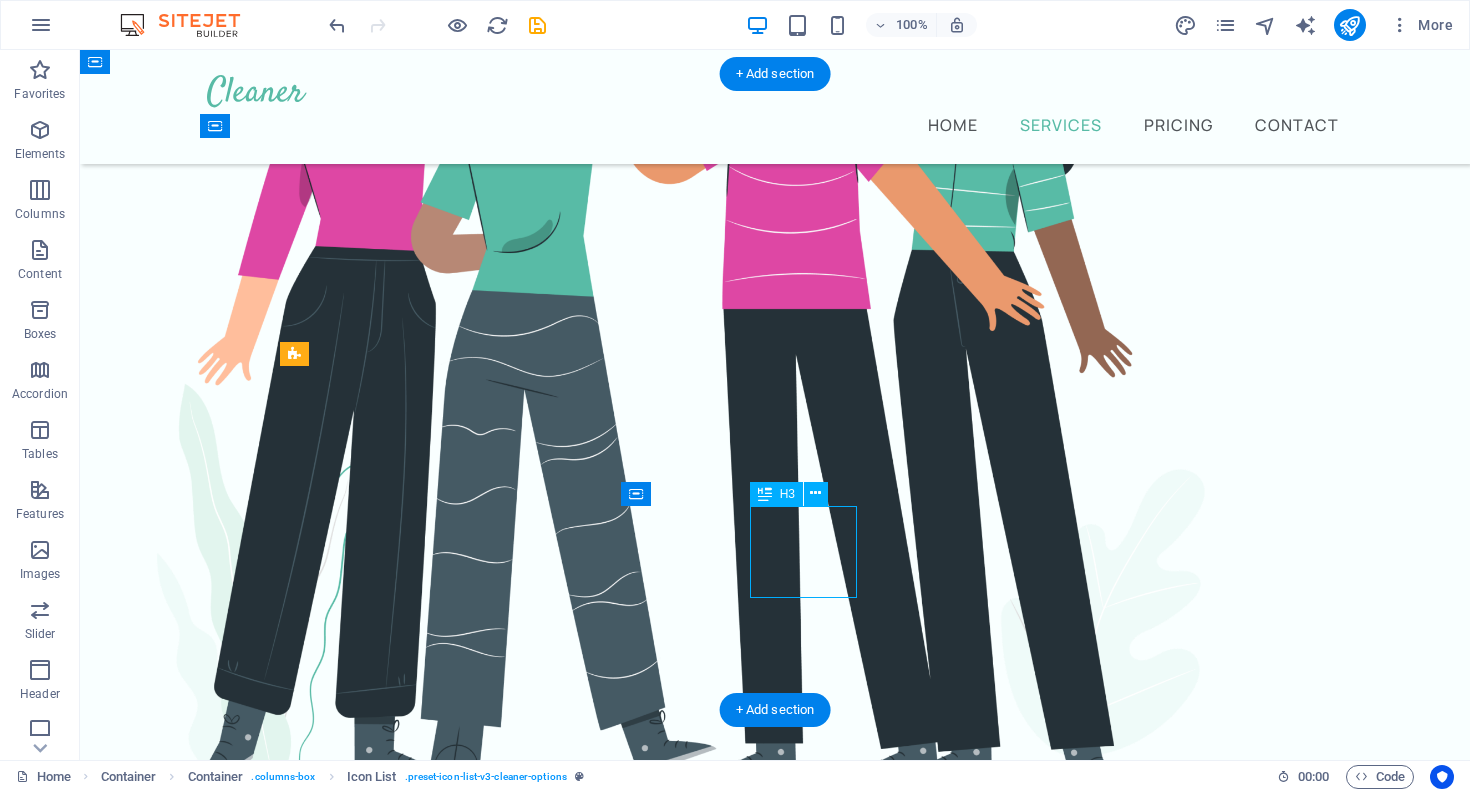 click on "Laundry Service" at bounding box center [766, 2155] 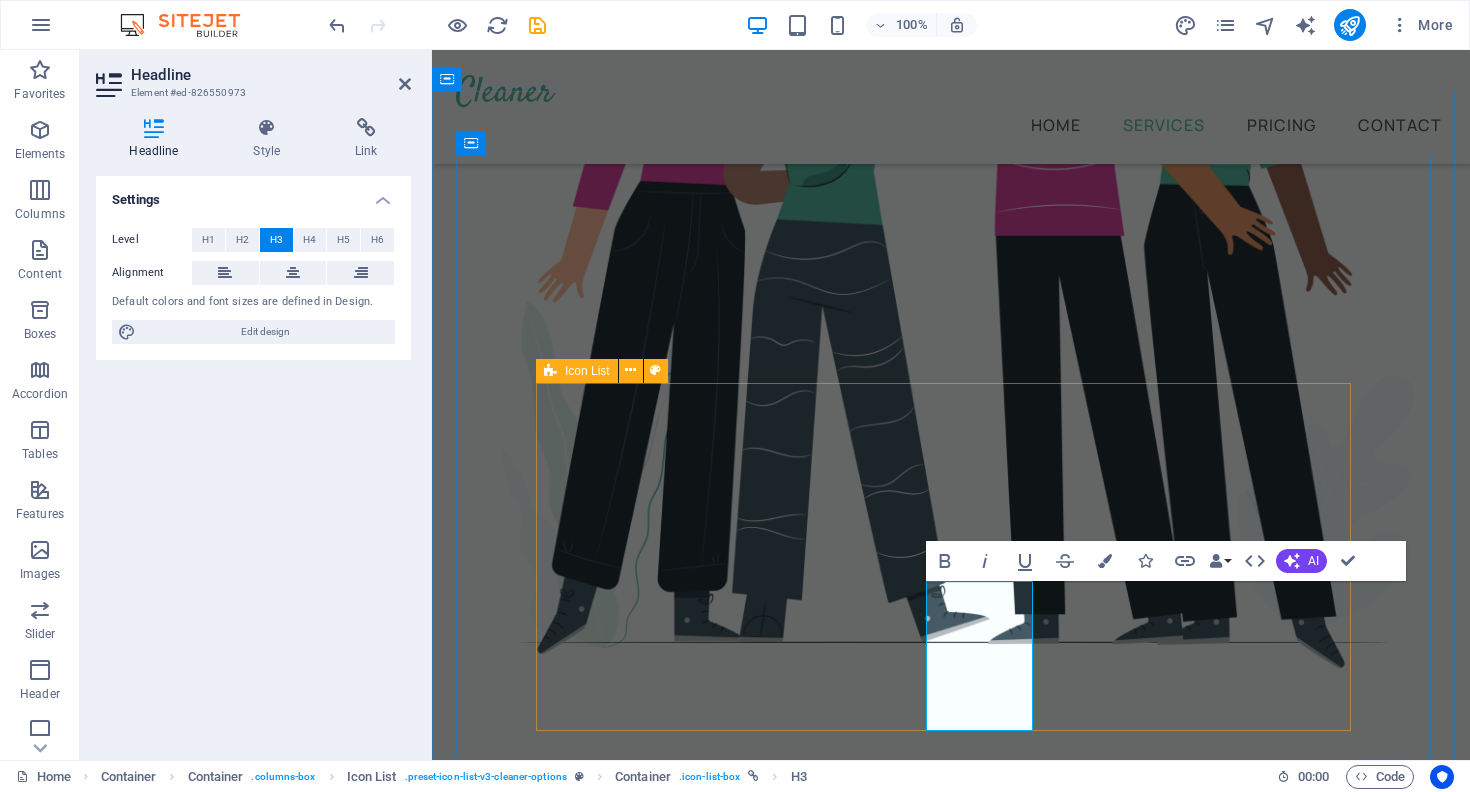 type 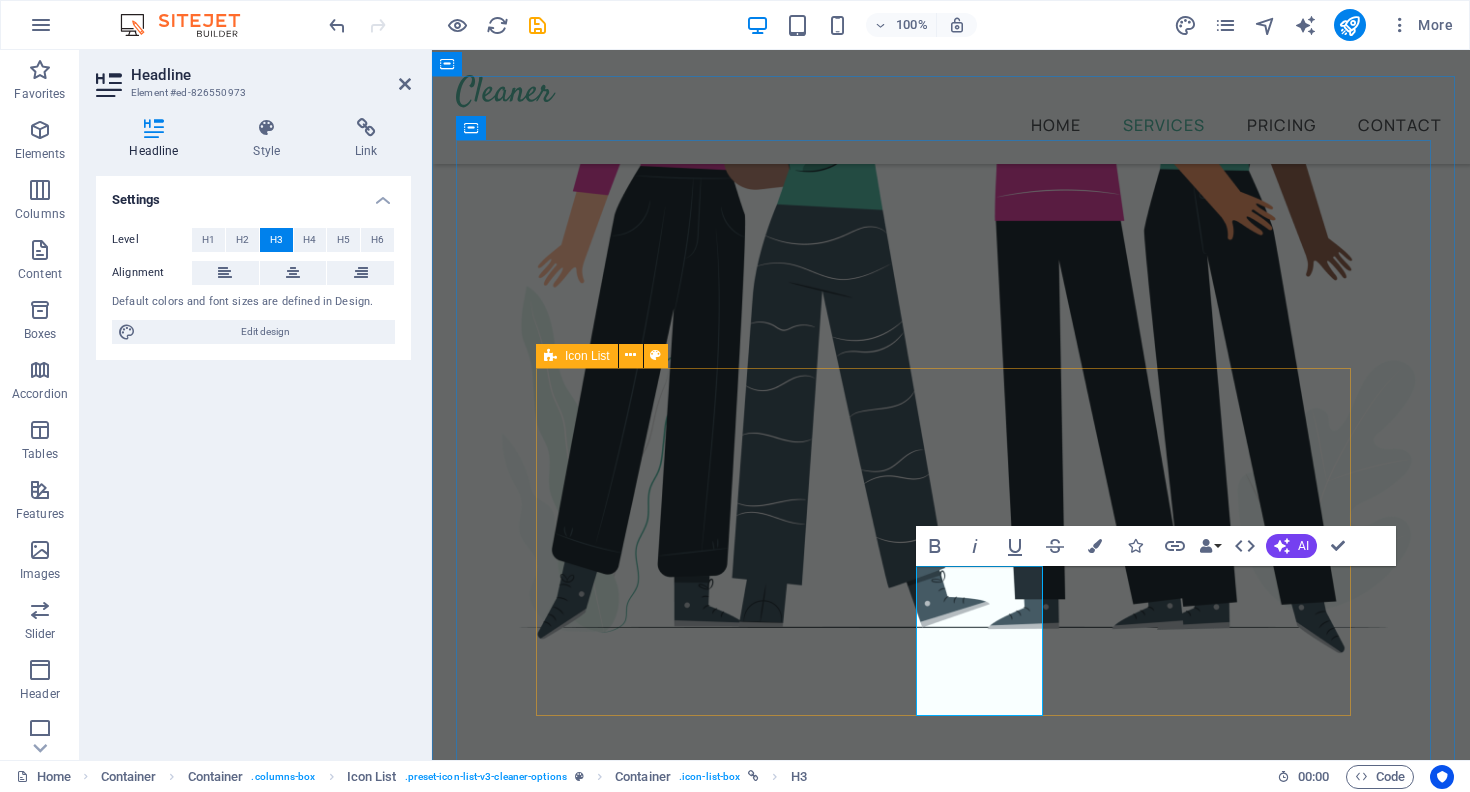scroll, scrollTop: 749, scrollLeft: 0, axis: vertical 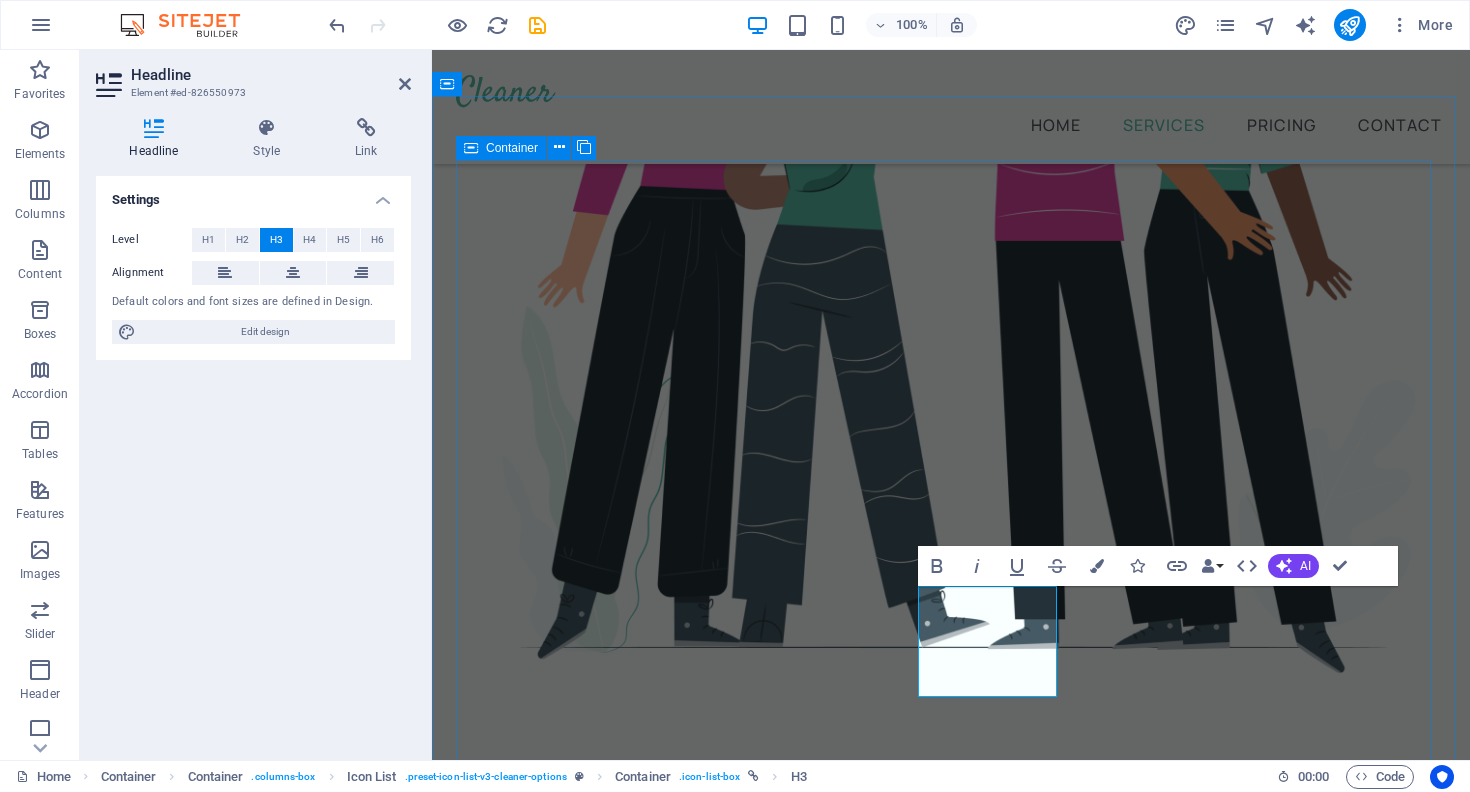 click on "Our professional services We offer several cleaning options you can choose from  Stable earning Withdrwal Window Cleaning Bikash , Nagad Work Home Furniture Sanitizing" at bounding box center [951, 1588] 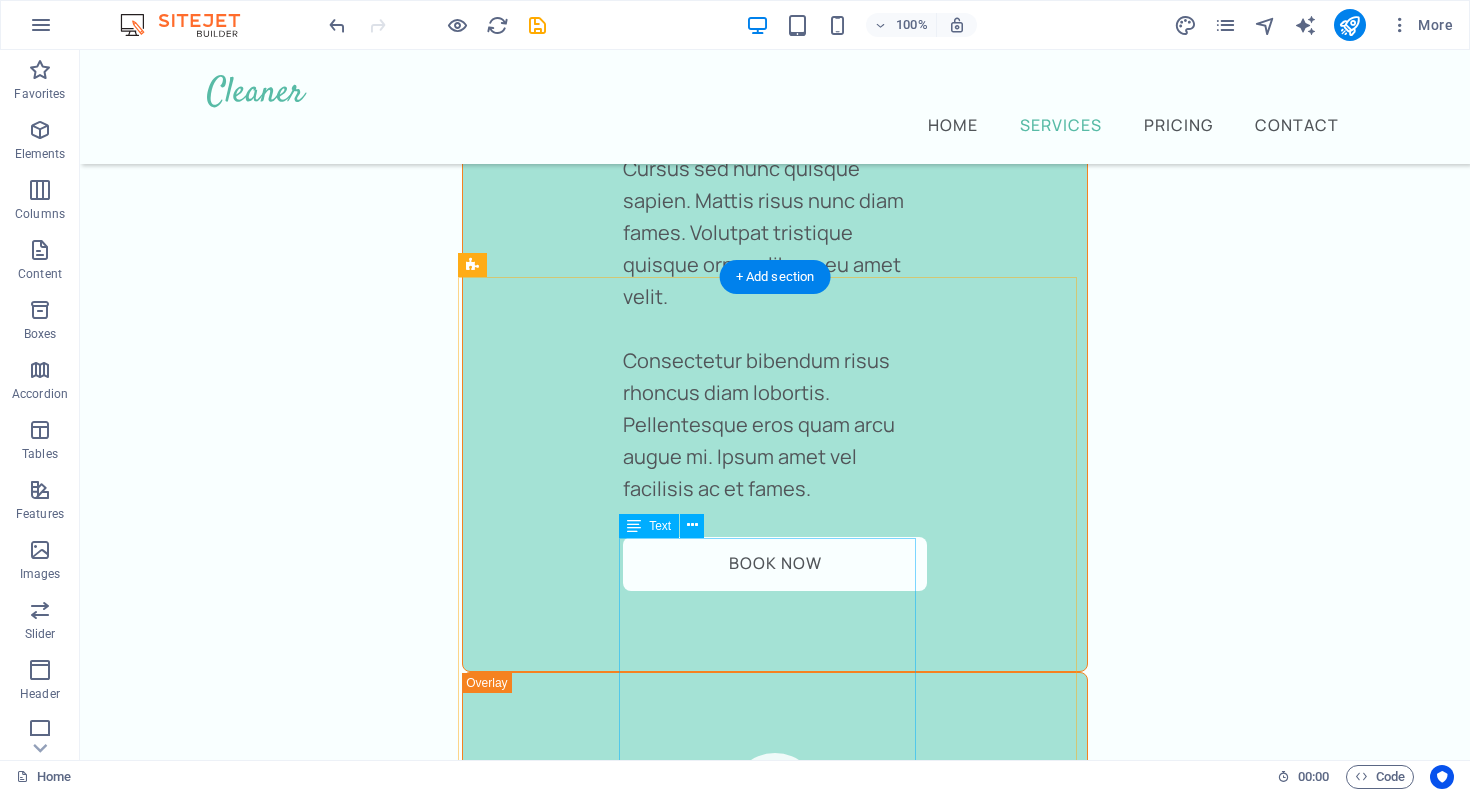 scroll, scrollTop: 5088, scrollLeft: 0, axis: vertical 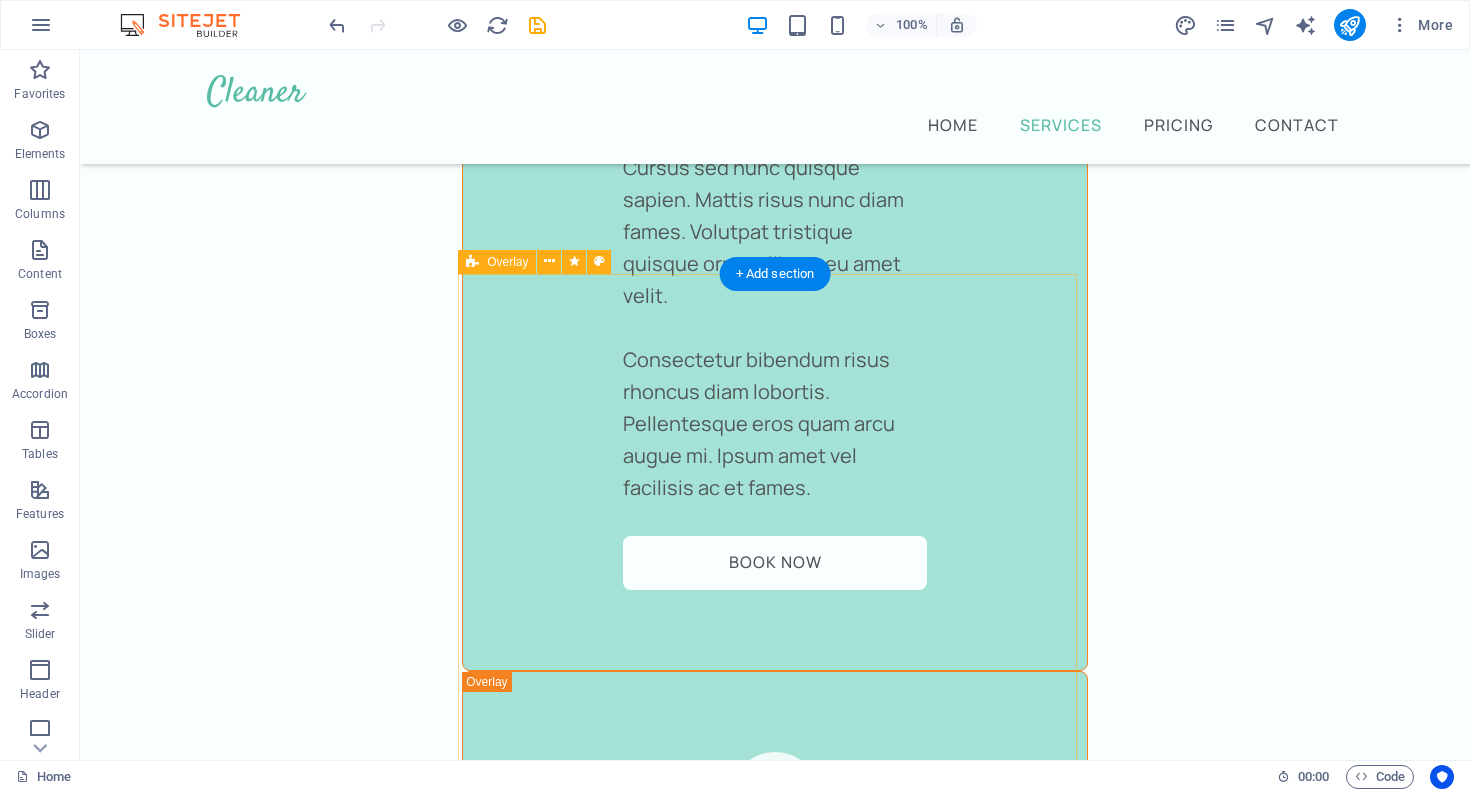 click on "Furniture Sanitizing Cursus sed nunc quisque sapien. Mattis risus nunc diam fames. Volutpat tristique quisque ornare libero eu amet velit.   Consectetur bibendum risus rhoncus diam lobortis. Pellentesque eros quam arcu augue mi. Ipsum amet vel facilisis ac et fames. Book Now" at bounding box center [775, 2792] 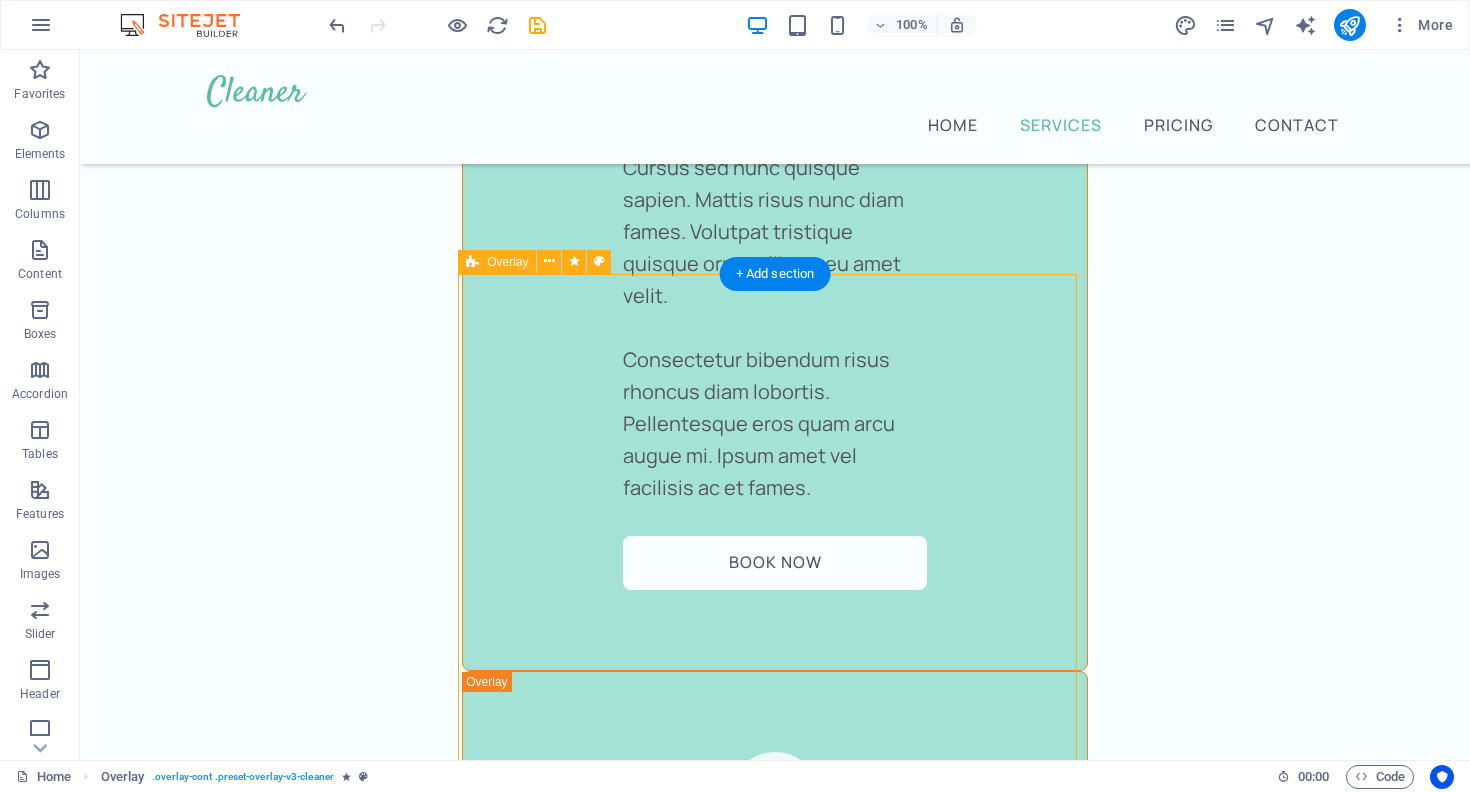 click on "Furniture Sanitizing Cursus sed nunc quisque sapien. Mattis risus nunc diam fames. Volutpat tristique quisque ornare libero eu amet velit.   Consectetur bibendum risus rhoncus diam lobortis. Pellentesque eros quam arcu augue mi. Ipsum amet vel facilisis ac et fames. Book Now" at bounding box center [775, 2792] 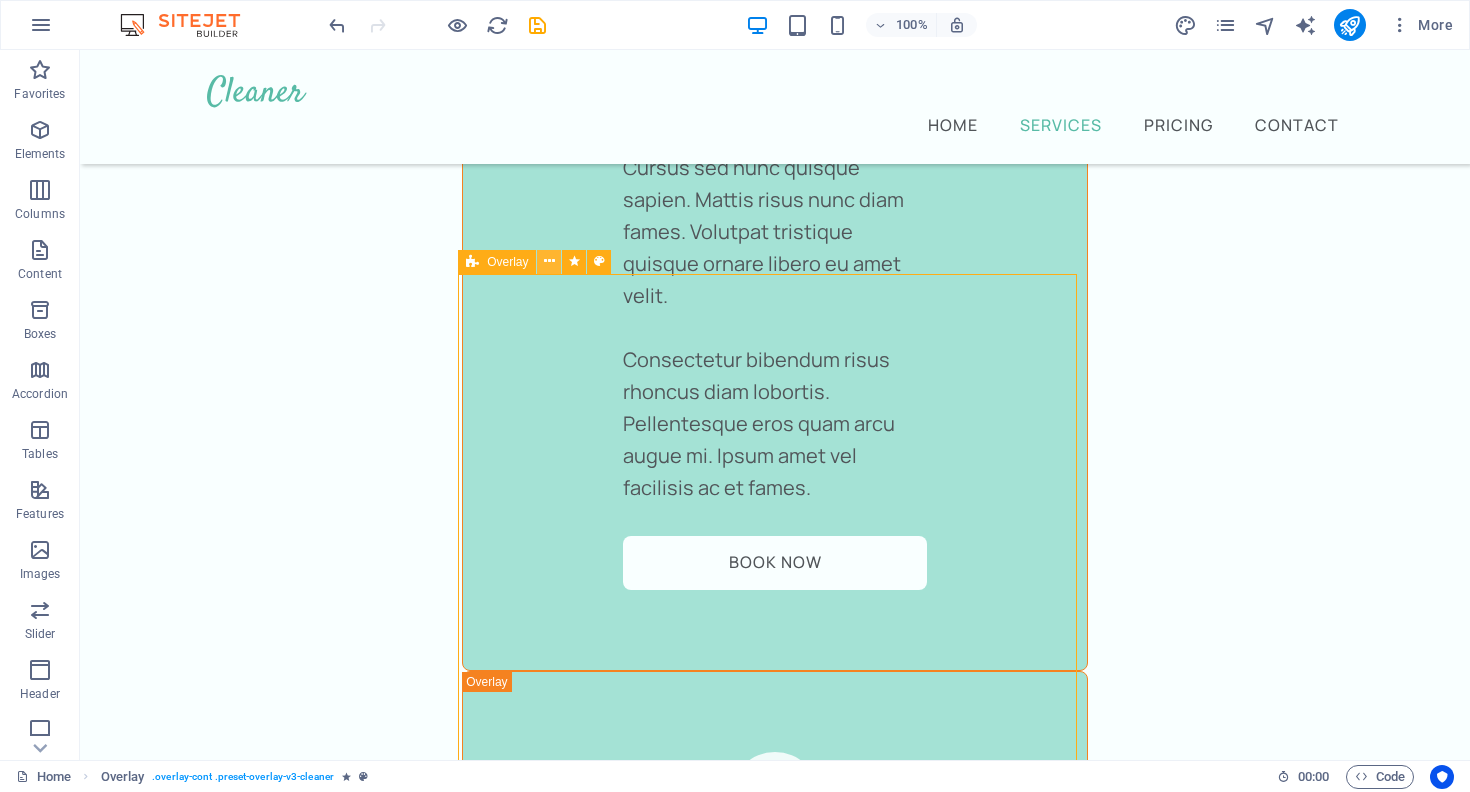 click at bounding box center [549, 261] 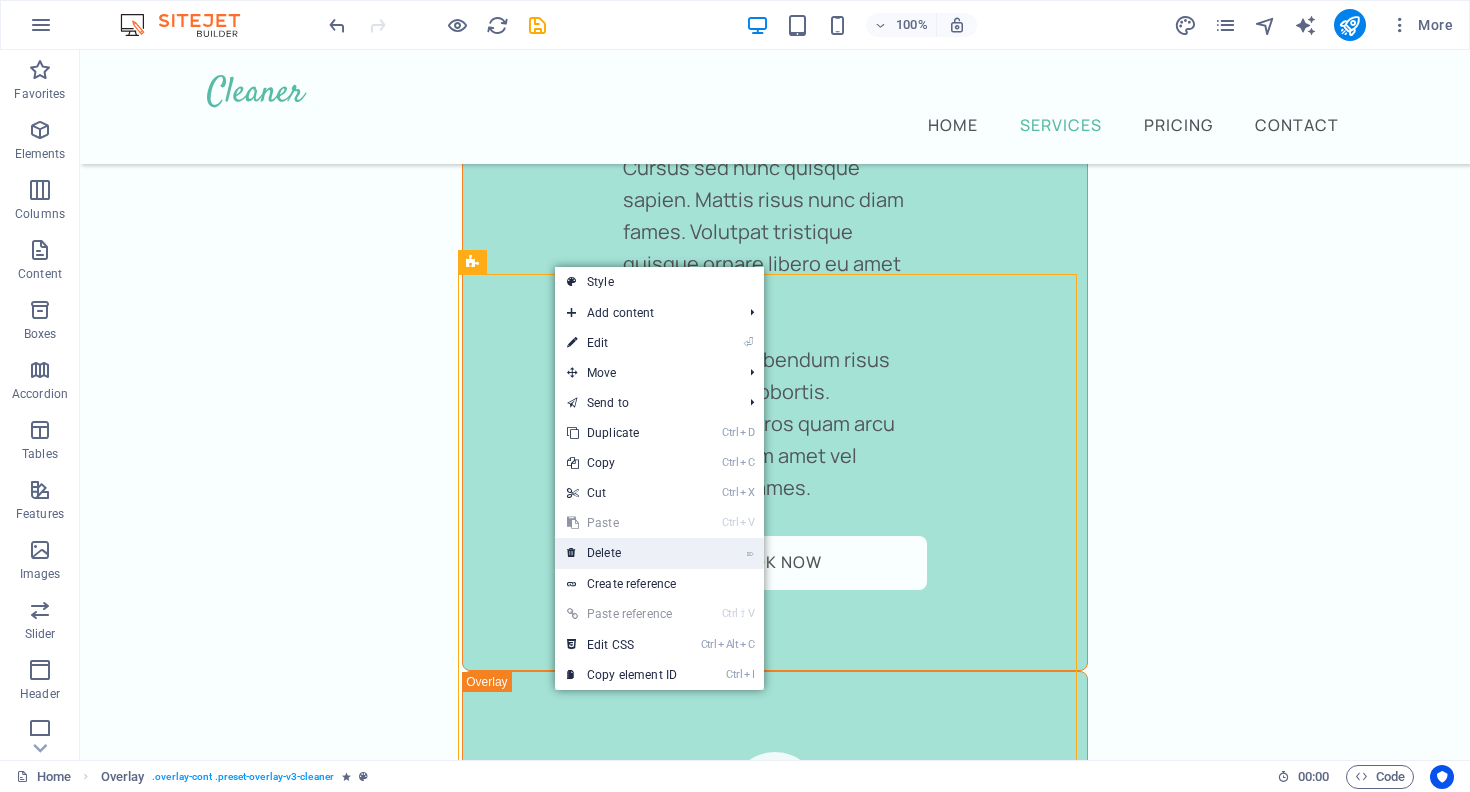 click on "⌦  Delete" at bounding box center [622, 553] 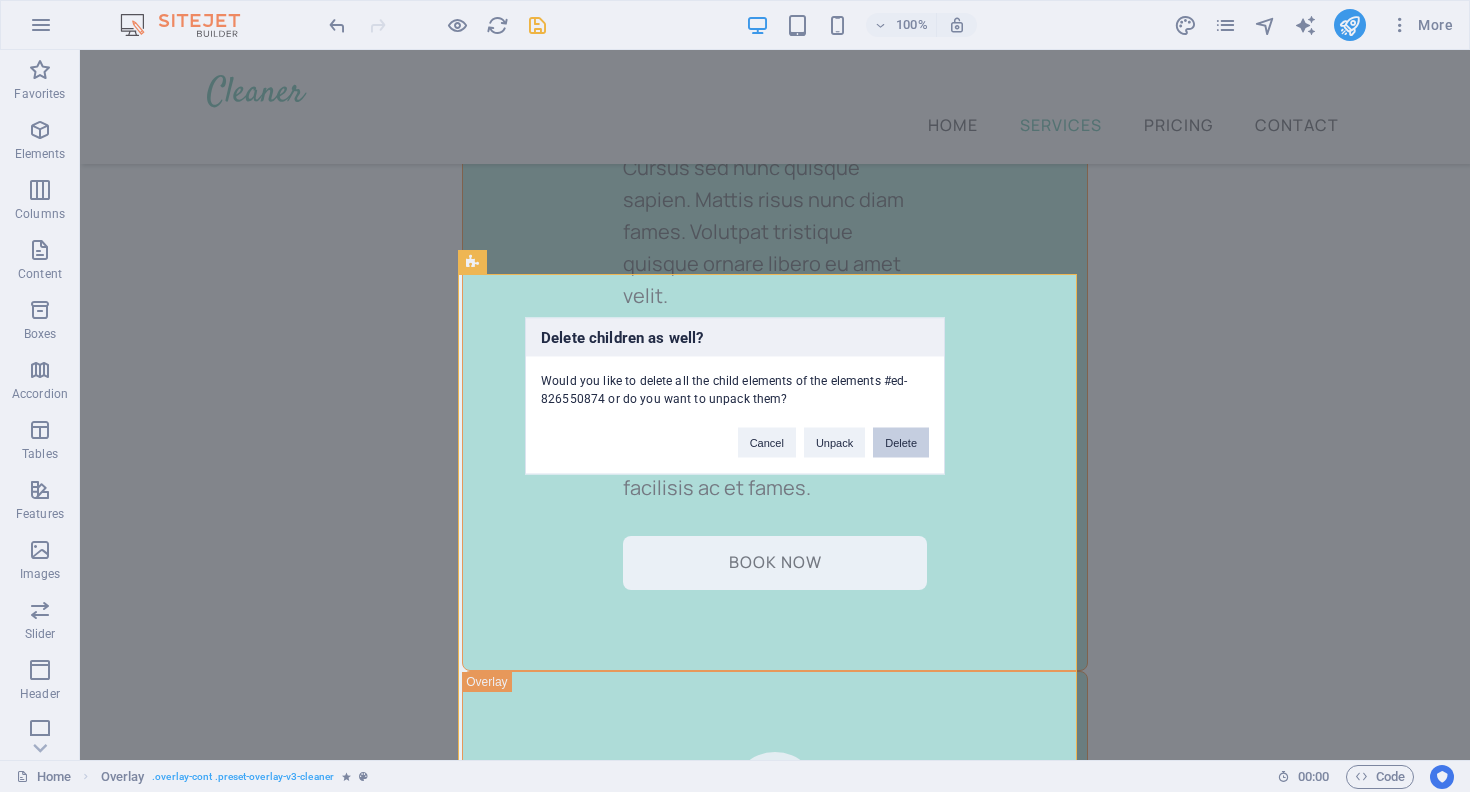 click on "Delete" at bounding box center [901, 443] 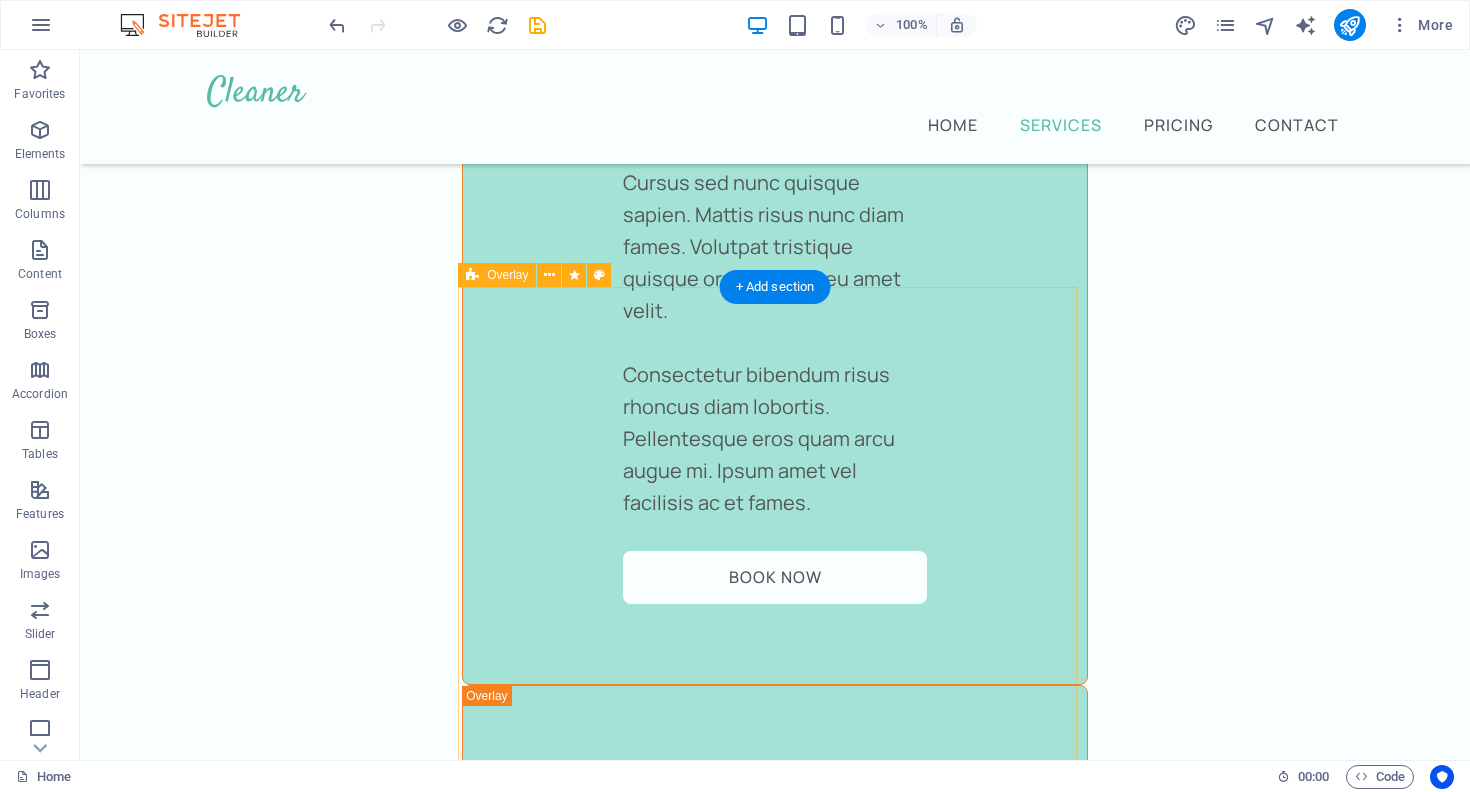 scroll, scrollTop: 4033, scrollLeft: 0, axis: vertical 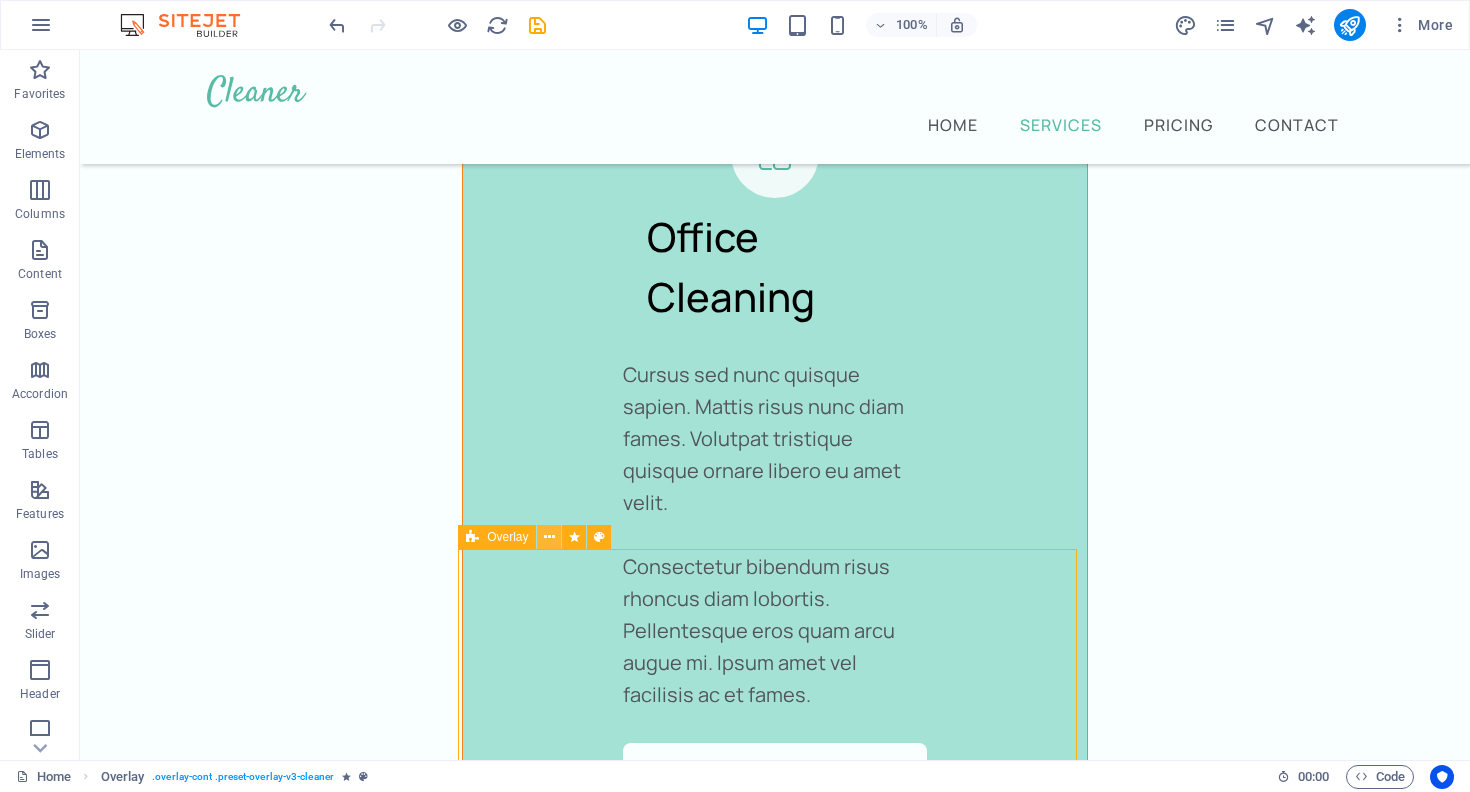 click at bounding box center (549, 537) 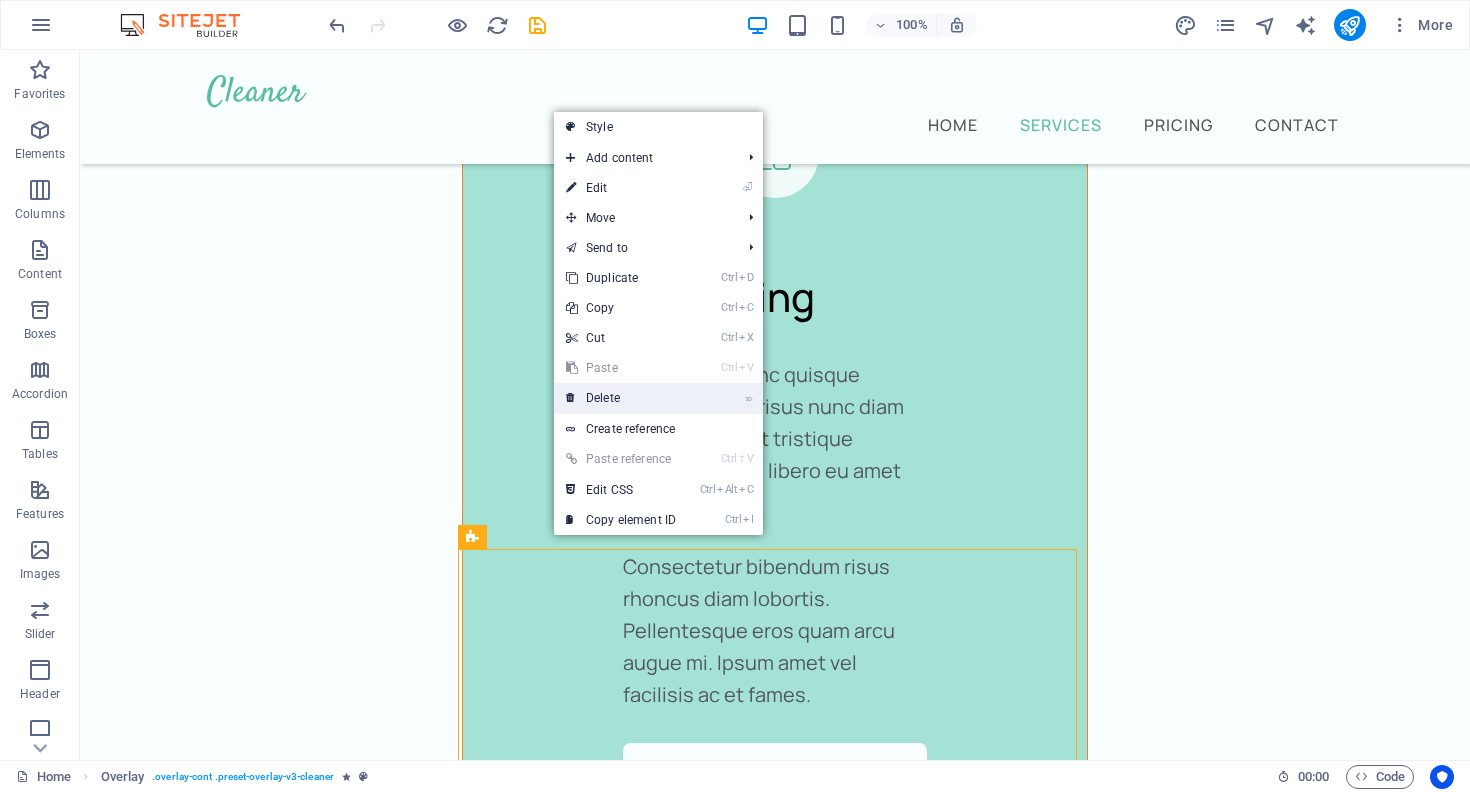click on "⌦  Delete" at bounding box center [621, 398] 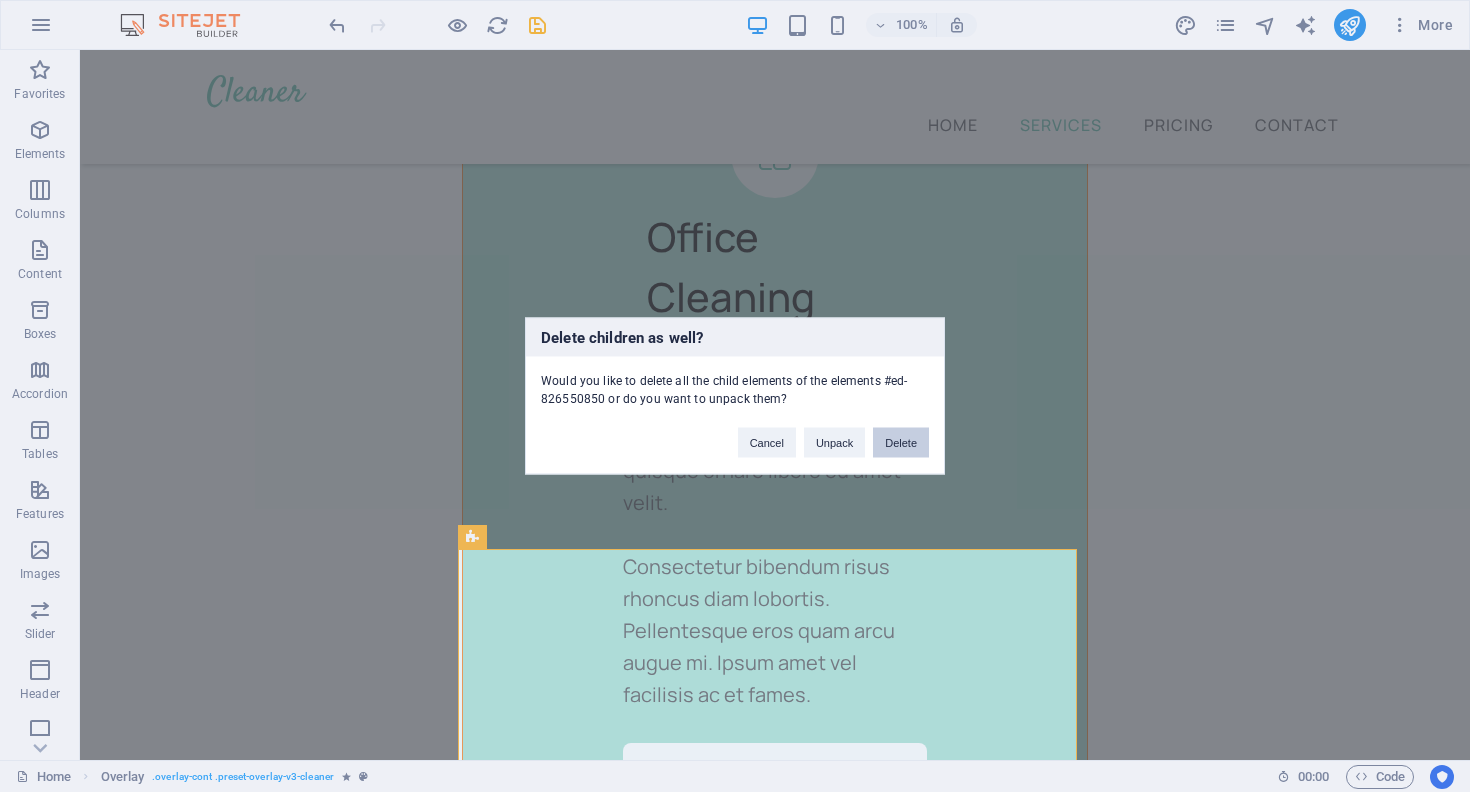 click on "Delete" at bounding box center (901, 443) 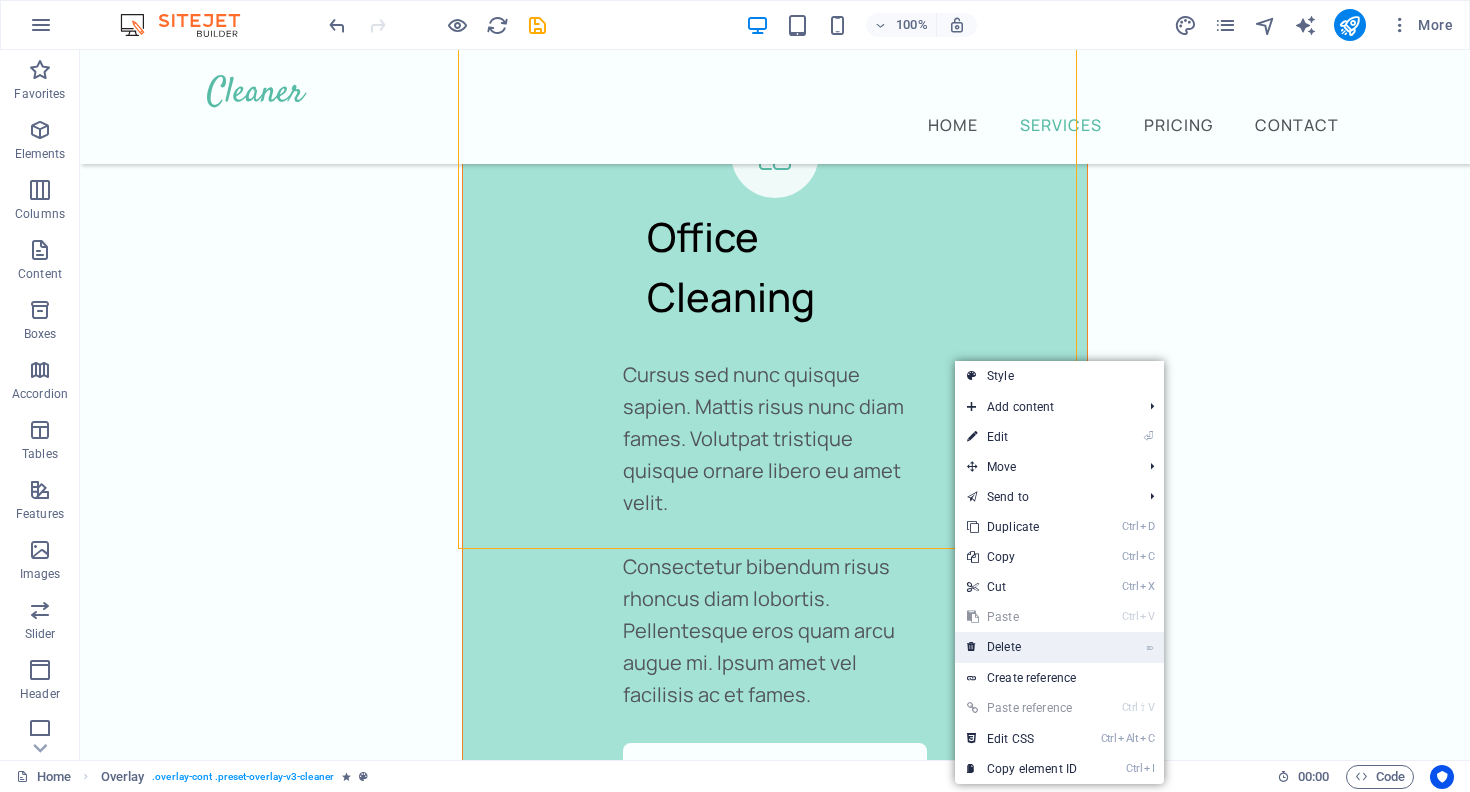 click on "⌦  Delete" at bounding box center [1022, 647] 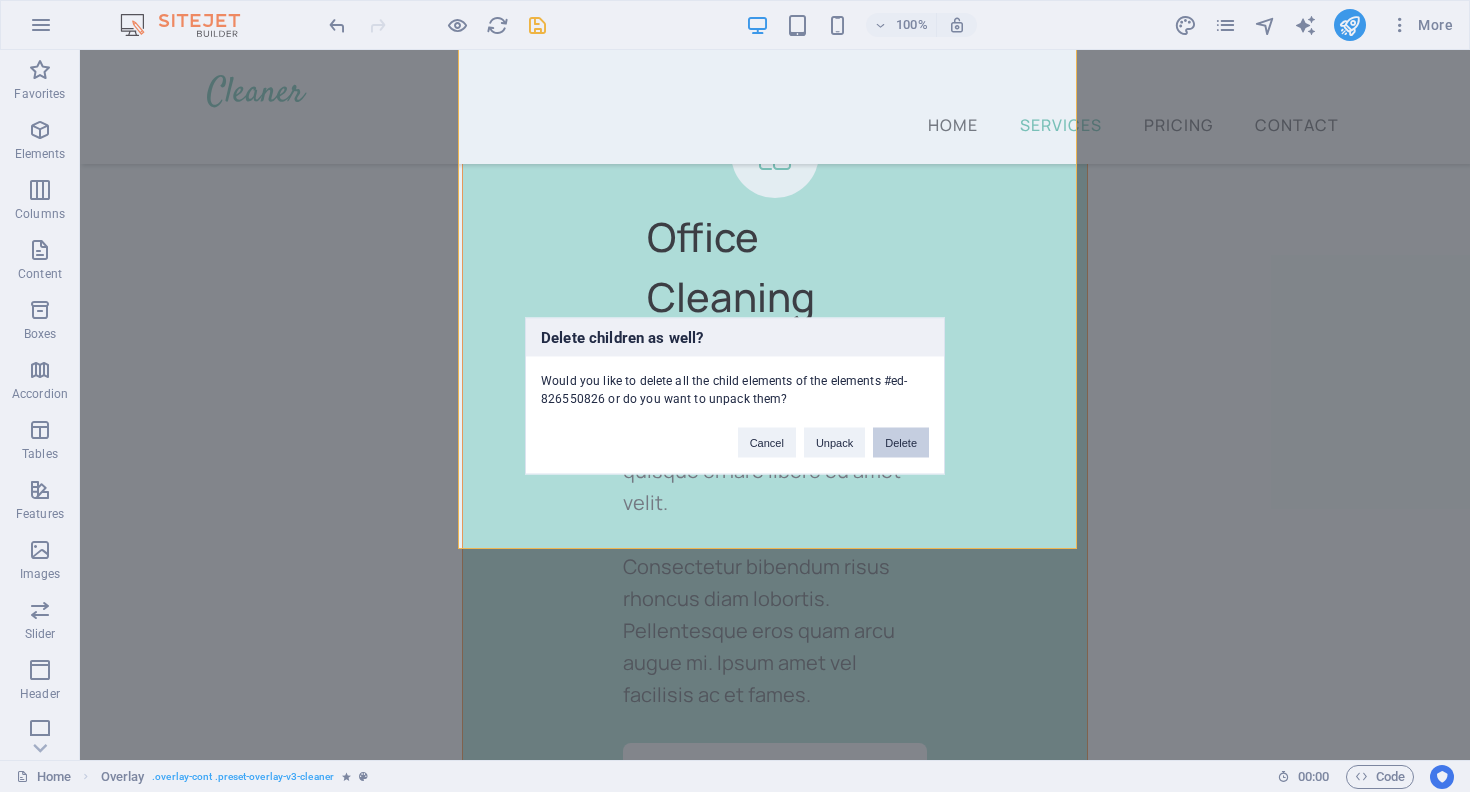 click on "Delete" at bounding box center (901, 443) 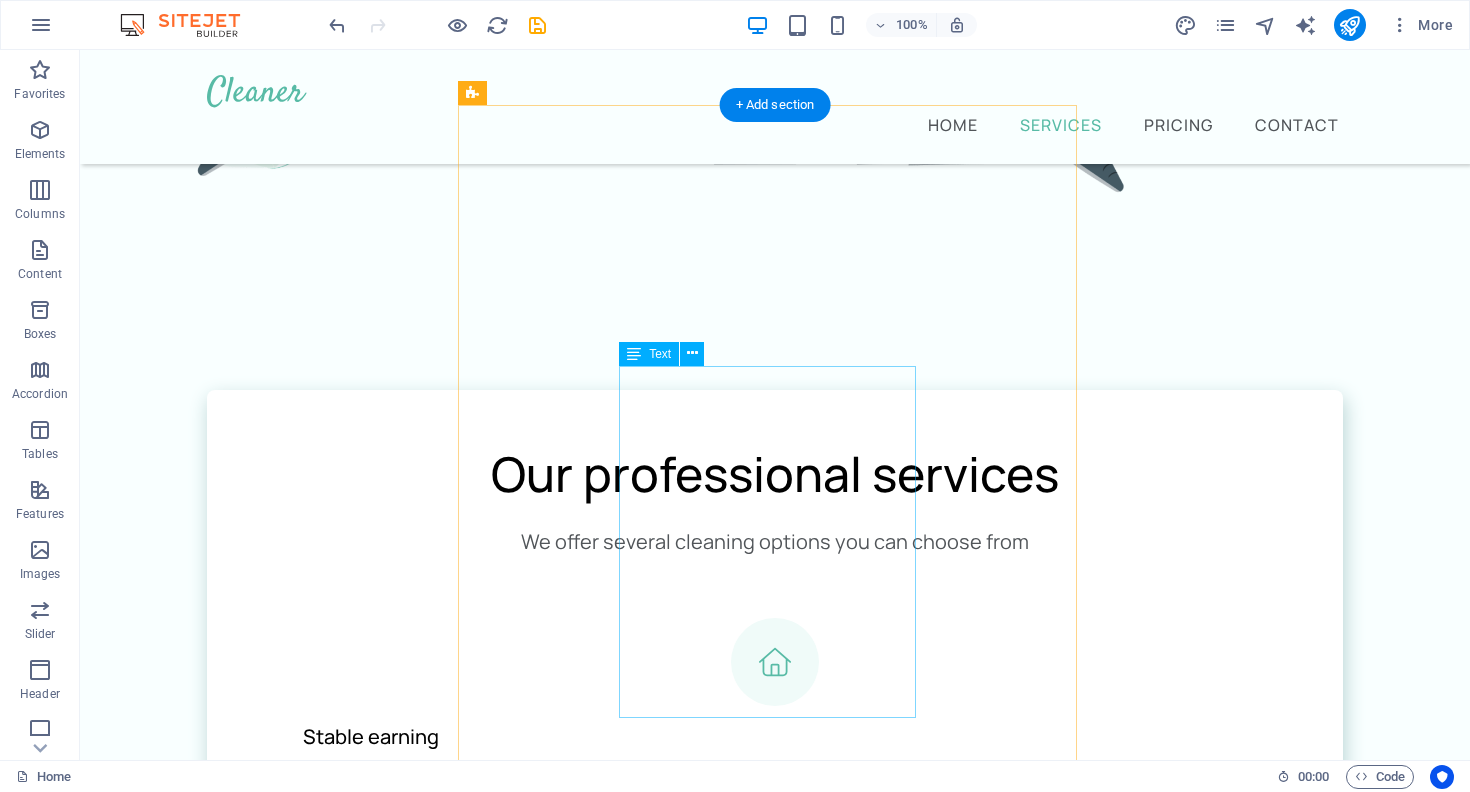 scroll, scrollTop: 1359, scrollLeft: 0, axis: vertical 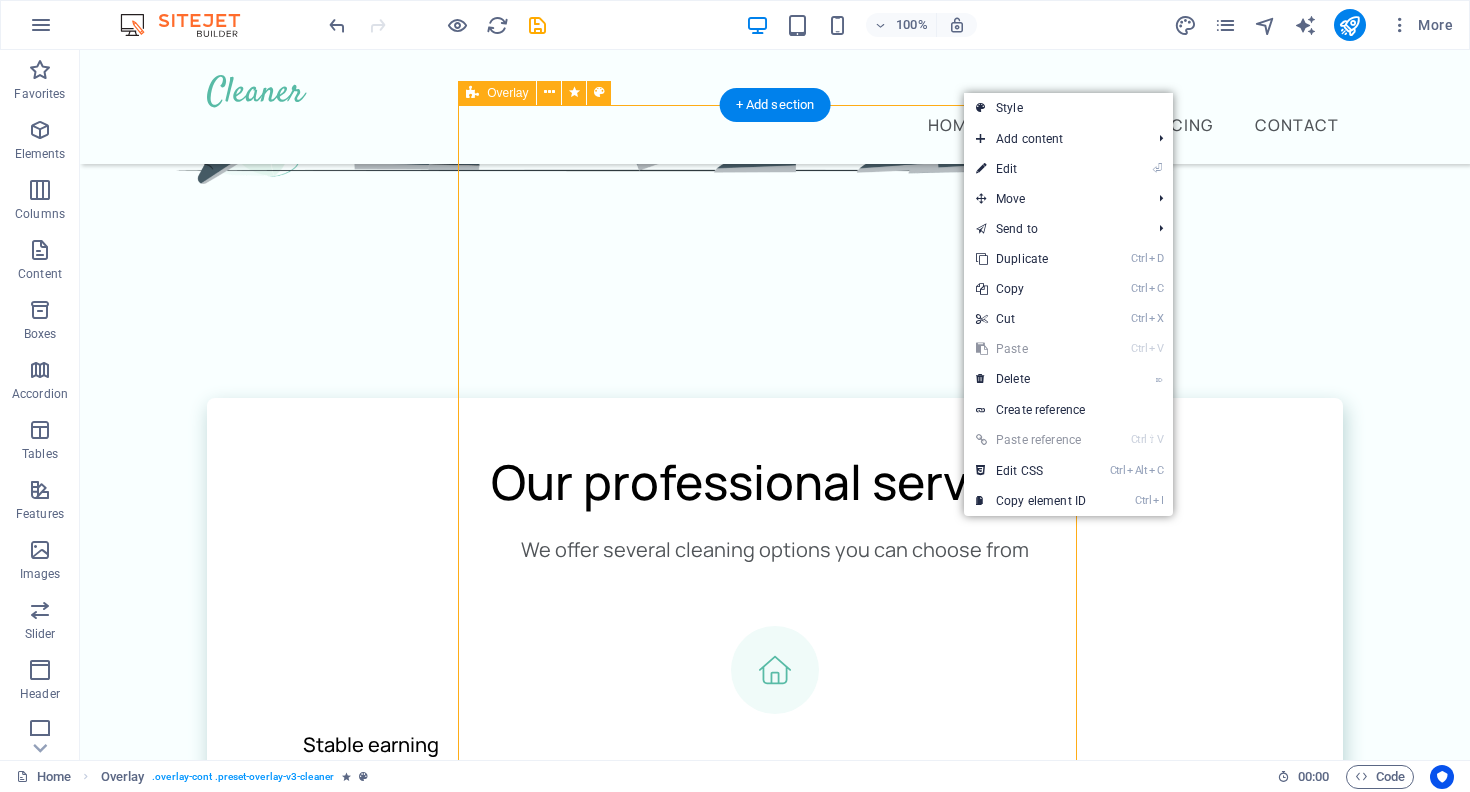 click on "Home Earning Cursus sed nunc quisque sapien. Mattis risus nunc diam fames. Volutpat tristique quisque ornare libero eu amet velit.   Consectetur bibendum risus rhoncus diam lobortis. Pellentesque eros quam arcu augue mi. Ipsum amet vel facilisis ac et fames. Book Now" at bounding box center [775, 2308] 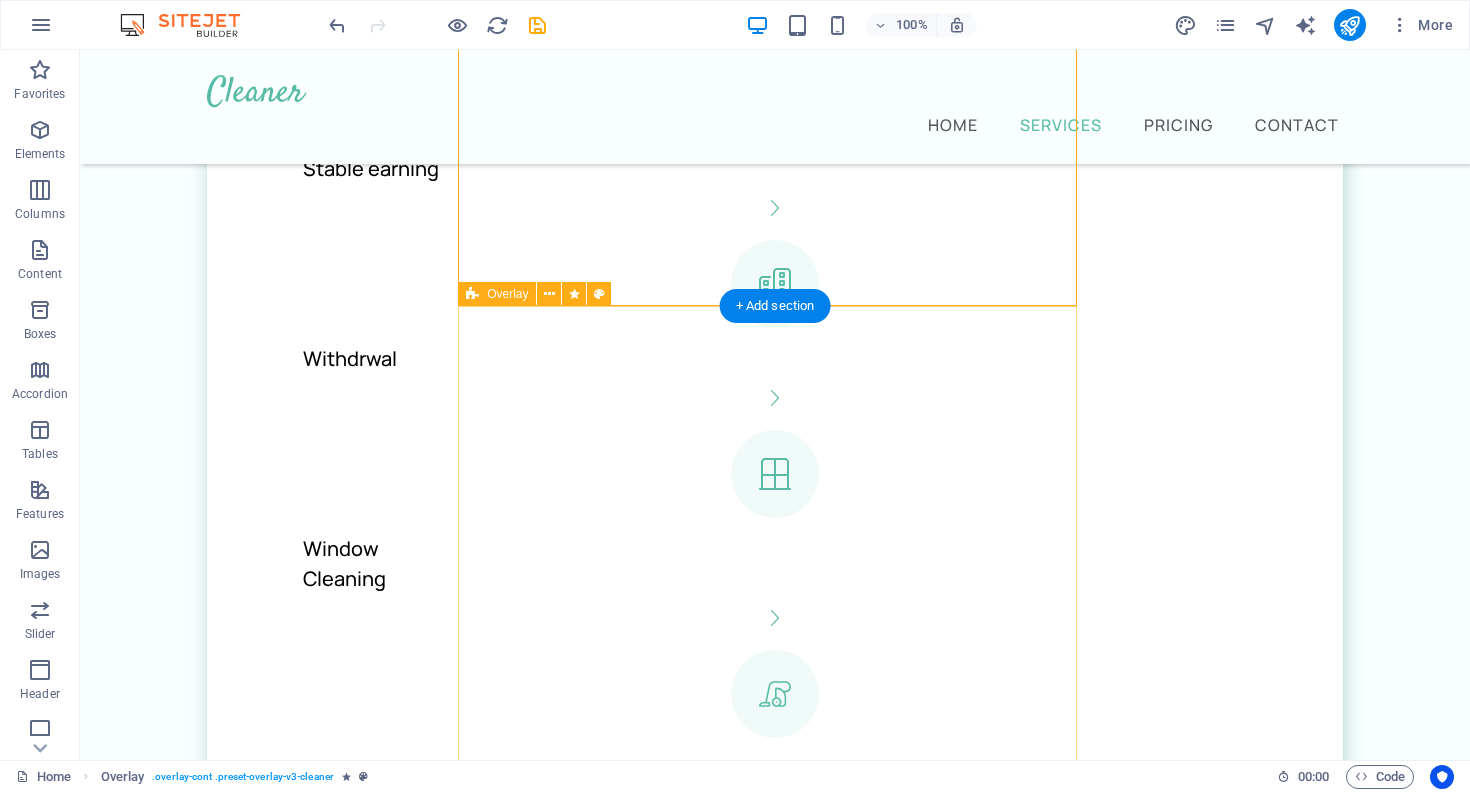 scroll, scrollTop: 1937, scrollLeft: 0, axis: vertical 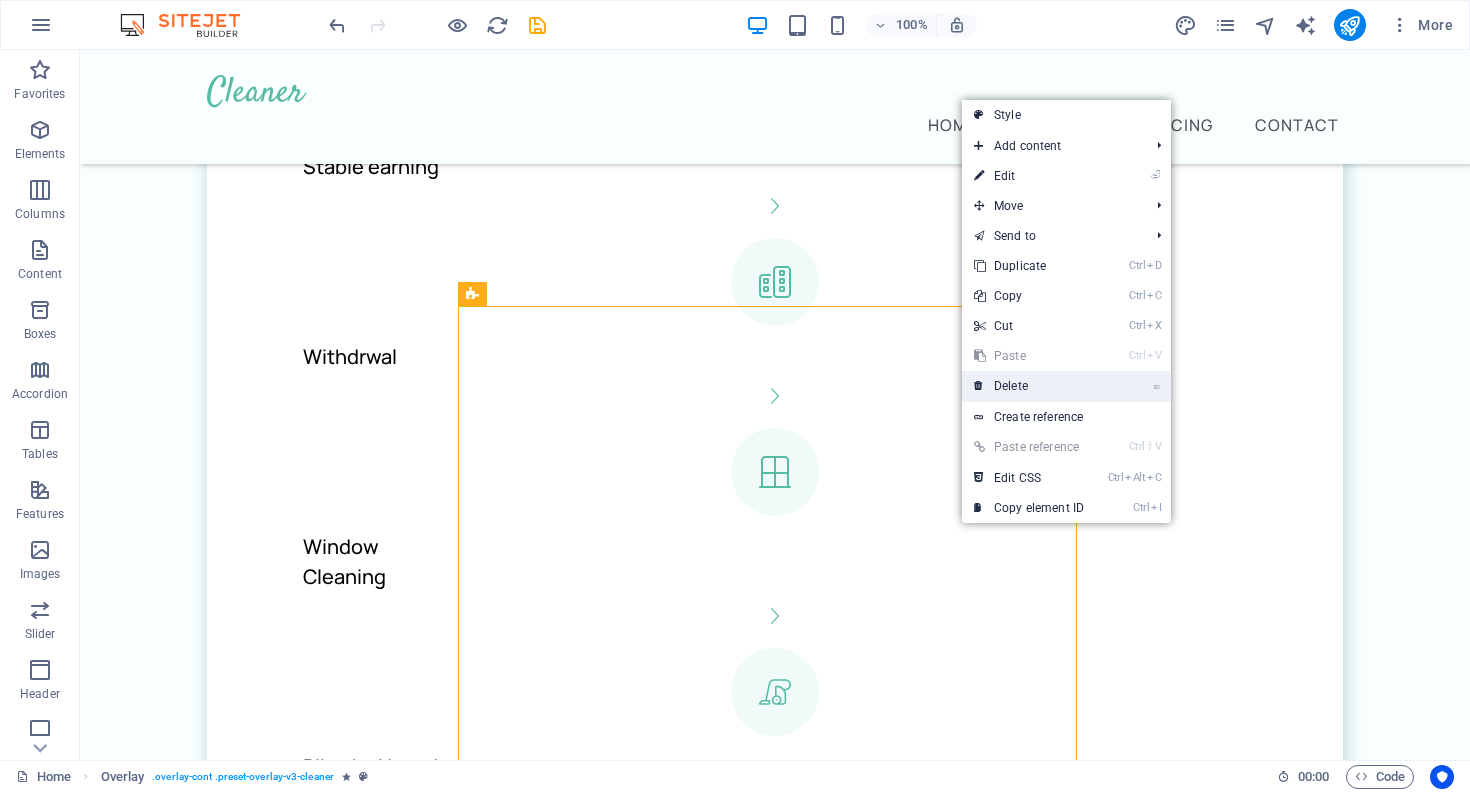 click on "⌦  Delete" at bounding box center [1029, 386] 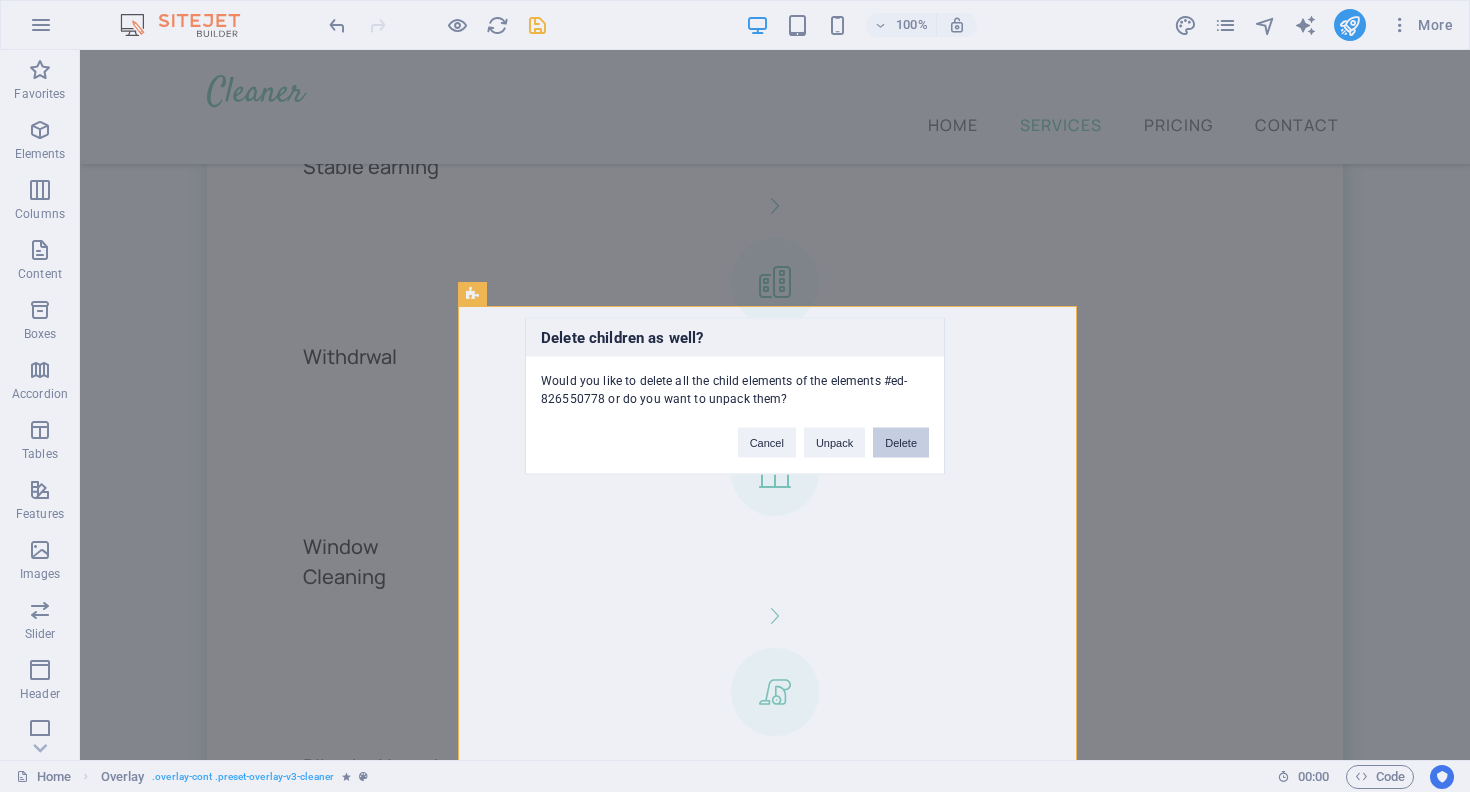 click on "Delete" at bounding box center (901, 443) 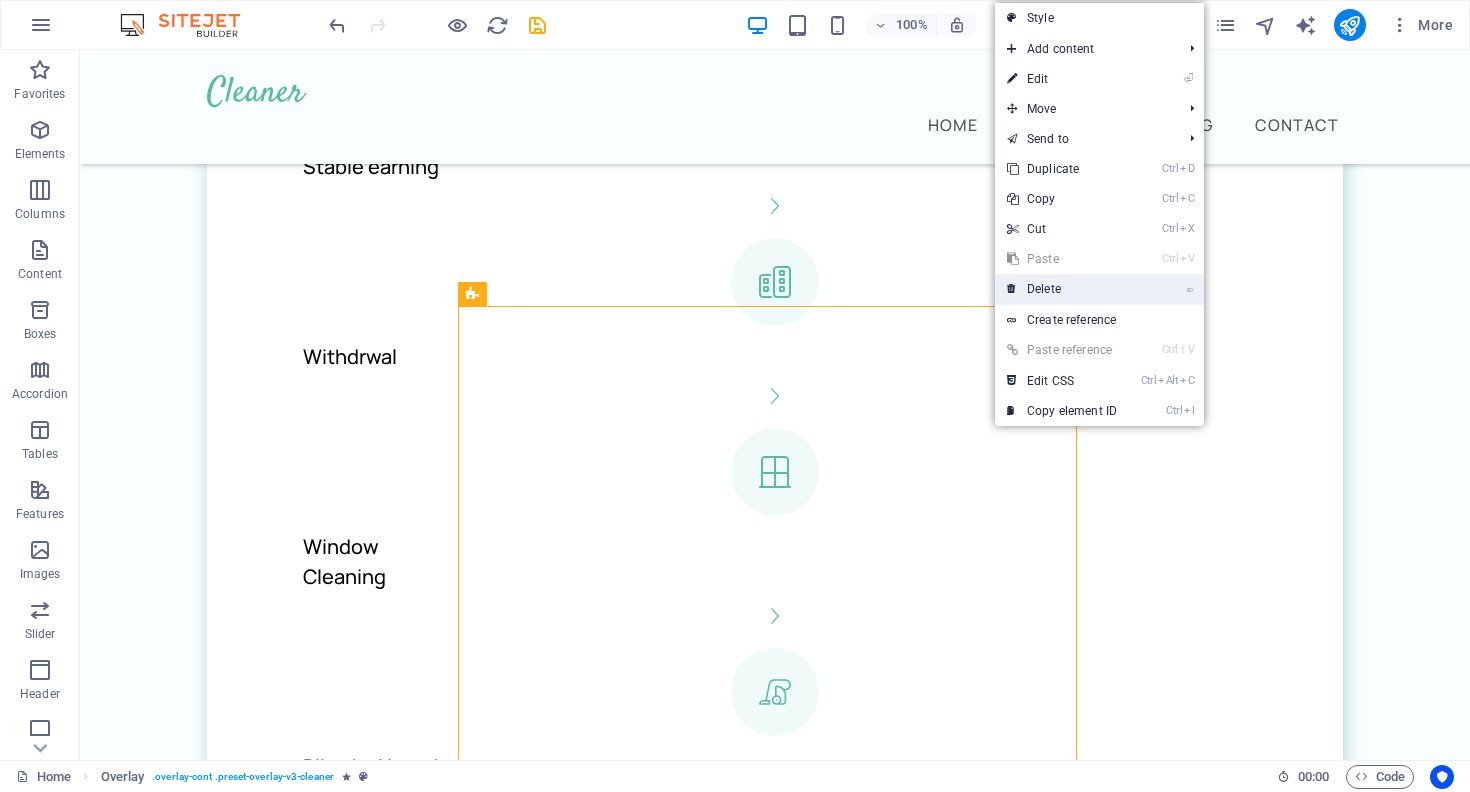 click on "⌦  Delete" at bounding box center [1062, 289] 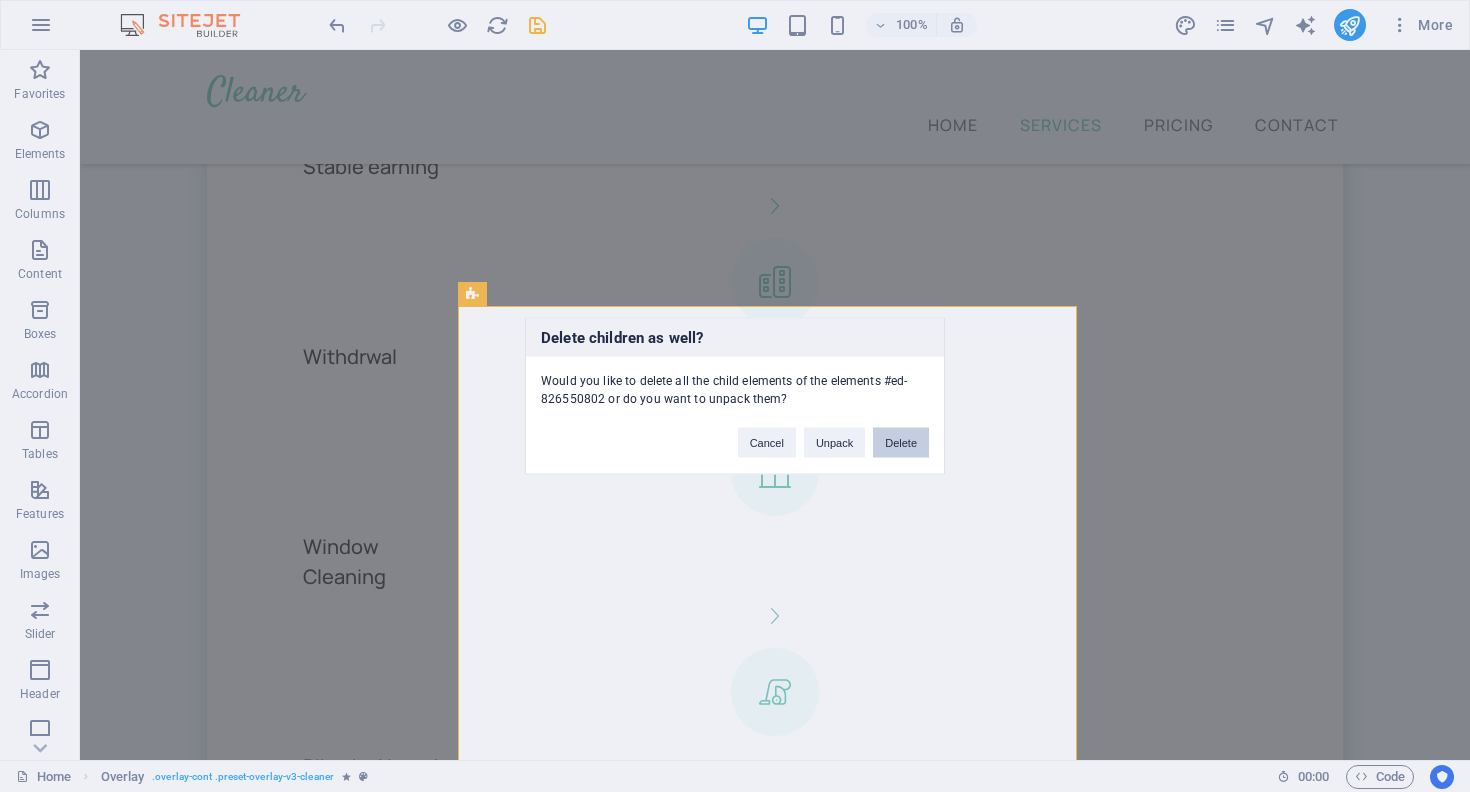 click on "Delete" at bounding box center [901, 443] 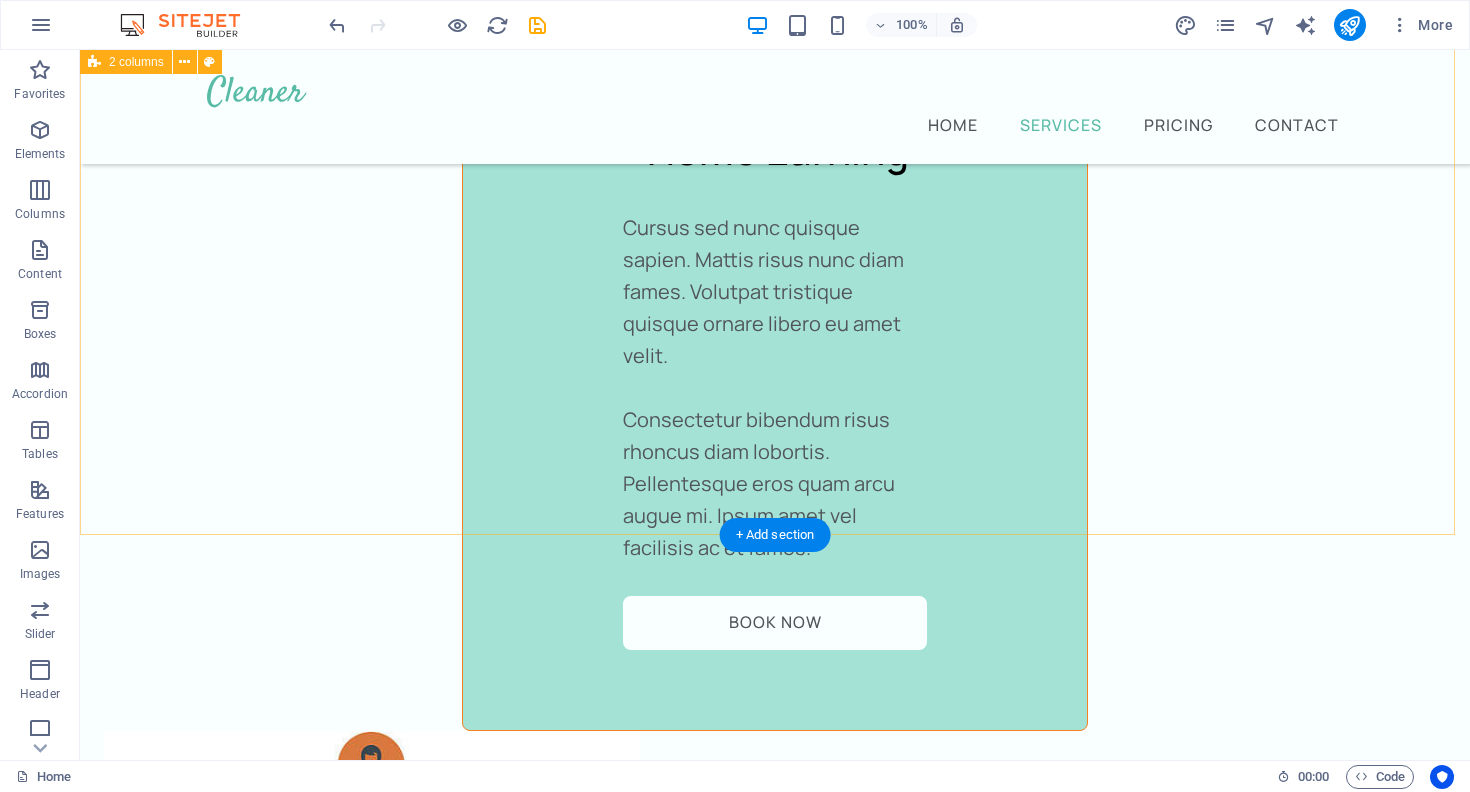 scroll, scrollTop: 3086, scrollLeft: 0, axis: vertical 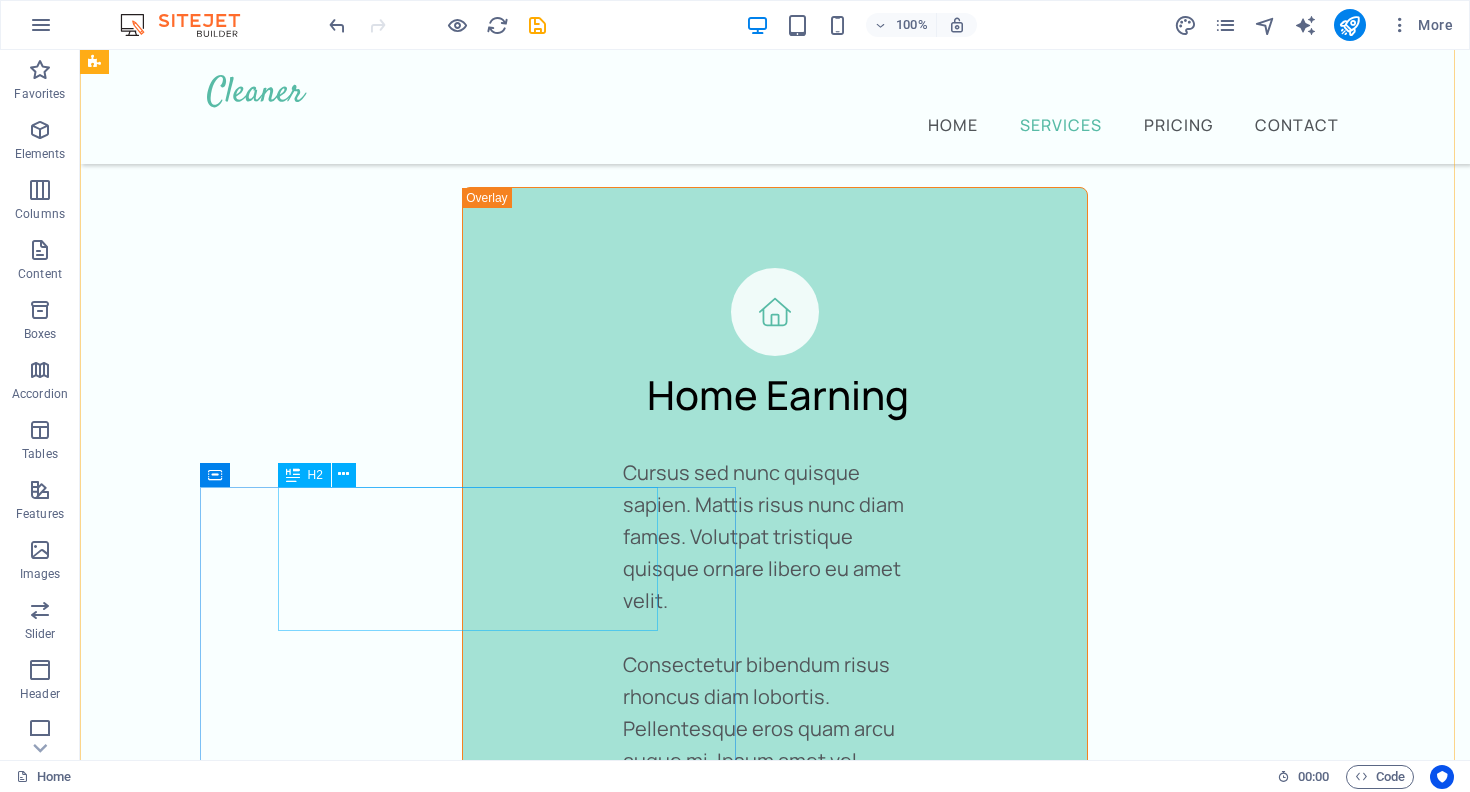 click on "Rely on us to get the job done" at bounding box center [372, 2475] 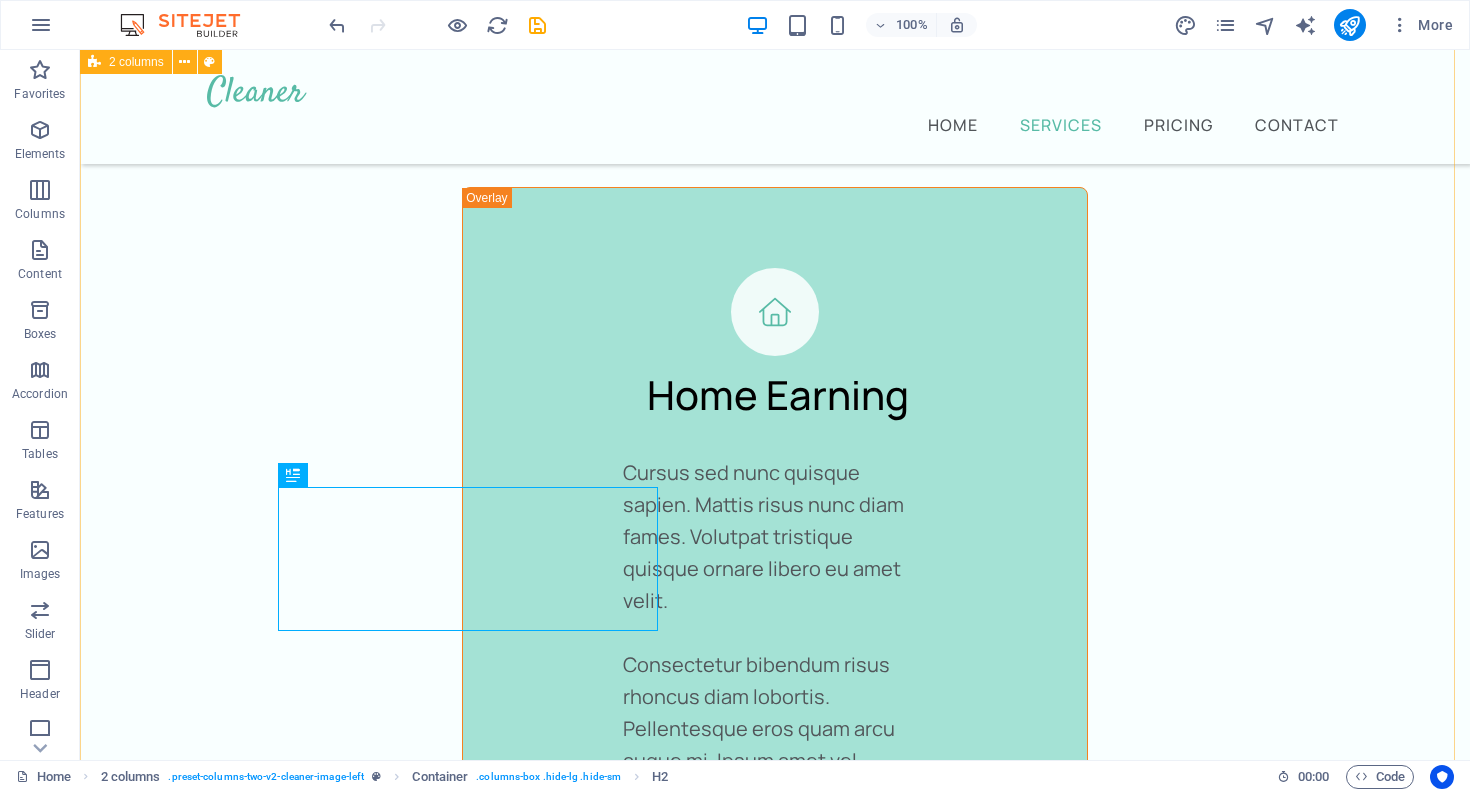 click on "আপনার রেফারেলের রেফারেল থেকেও আয় করুন ৩ লেভেল পর্যন্ত! 🔍 বিস্তারিত ব্যাখ্যা: Taka R Taka প্ল্যাটফর্মে রেফারেল সিস্টেমটি ৩ লেভেল পর্যন্ত কাজ করে, যেটা একে সাধারণ রেফারেল প্রোগ্রামের চেয়ে অনেক বেশি লাভজনক করে তোলে। 👉 Level 1: আপনি যাকে সরাসরি রেফার করবেন, সে হলে আপনার ১ম লেভেল রেফারেল। তার যোগদানে আপনি ইনকাম পাবেন। 👉 Level 2: 👉 Level 3: VIDEO Rely on us to get the job done Lorem ipsum dolor sit amet consectetur. Vulputate netus sit vitae odio ultrices consequat est non nec." at bounding box center (775, 1885) 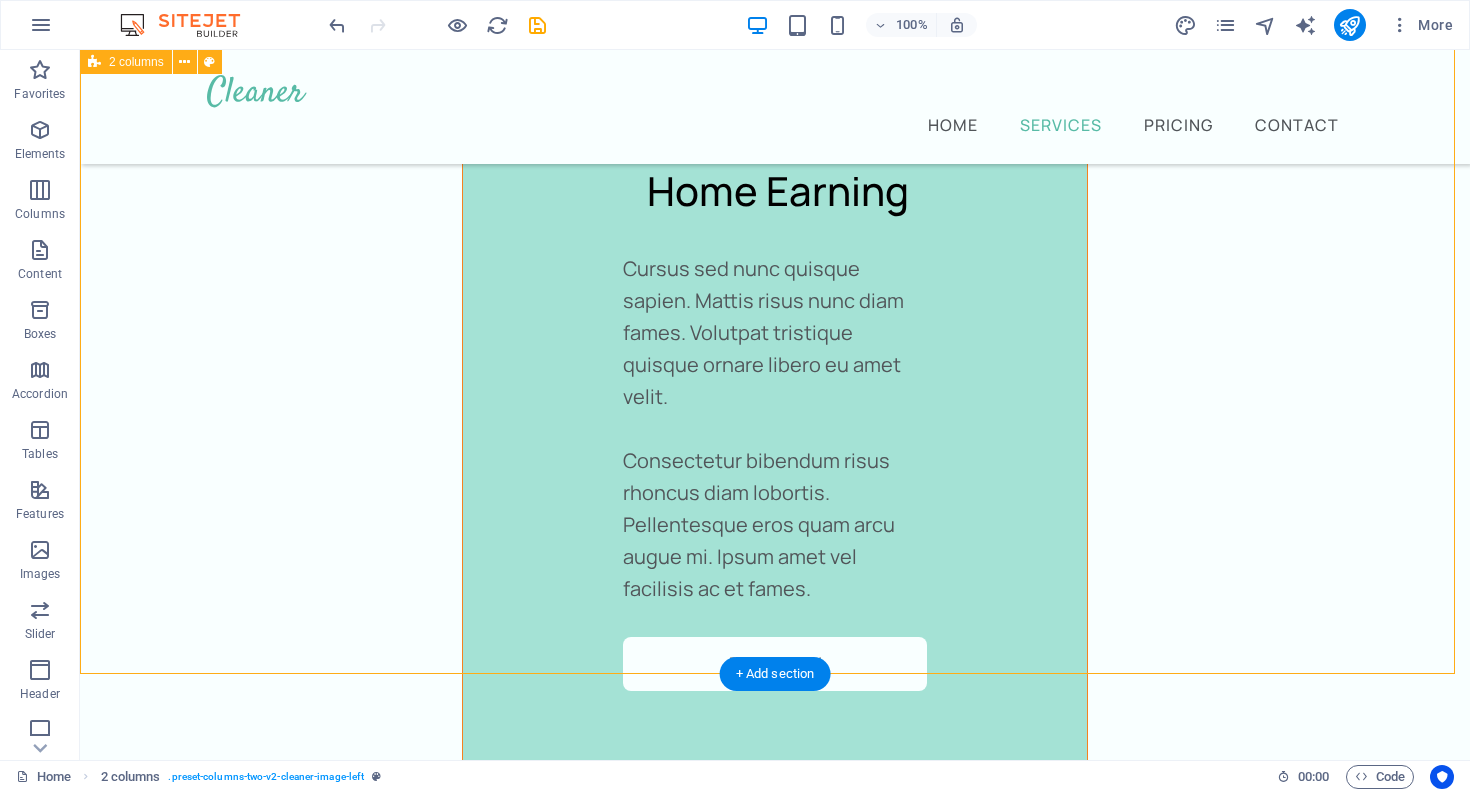scroll, scrollTop: 3291, scrollLeft: 0, axis: vertical 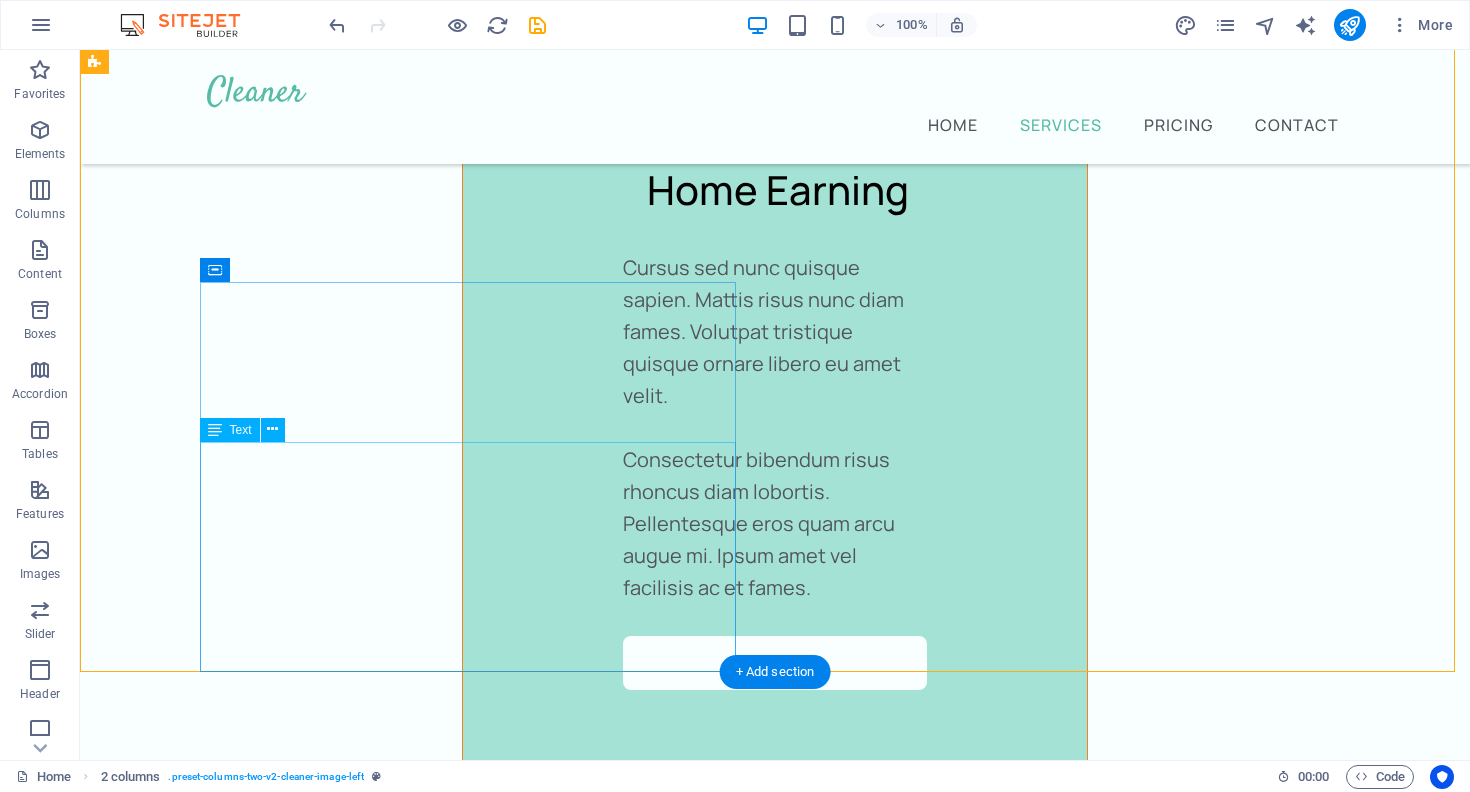 click on "Lorem ipsum dolor sit amet consectetur. Vulputate netus sit vitae odio ultrices consequat est non nec. Vestibulum phasellus mi a vivamus. Tincidunt interdum mi a vivamus blandit. Sagittis nibh feugiat." at bounding box center (372, 2473) 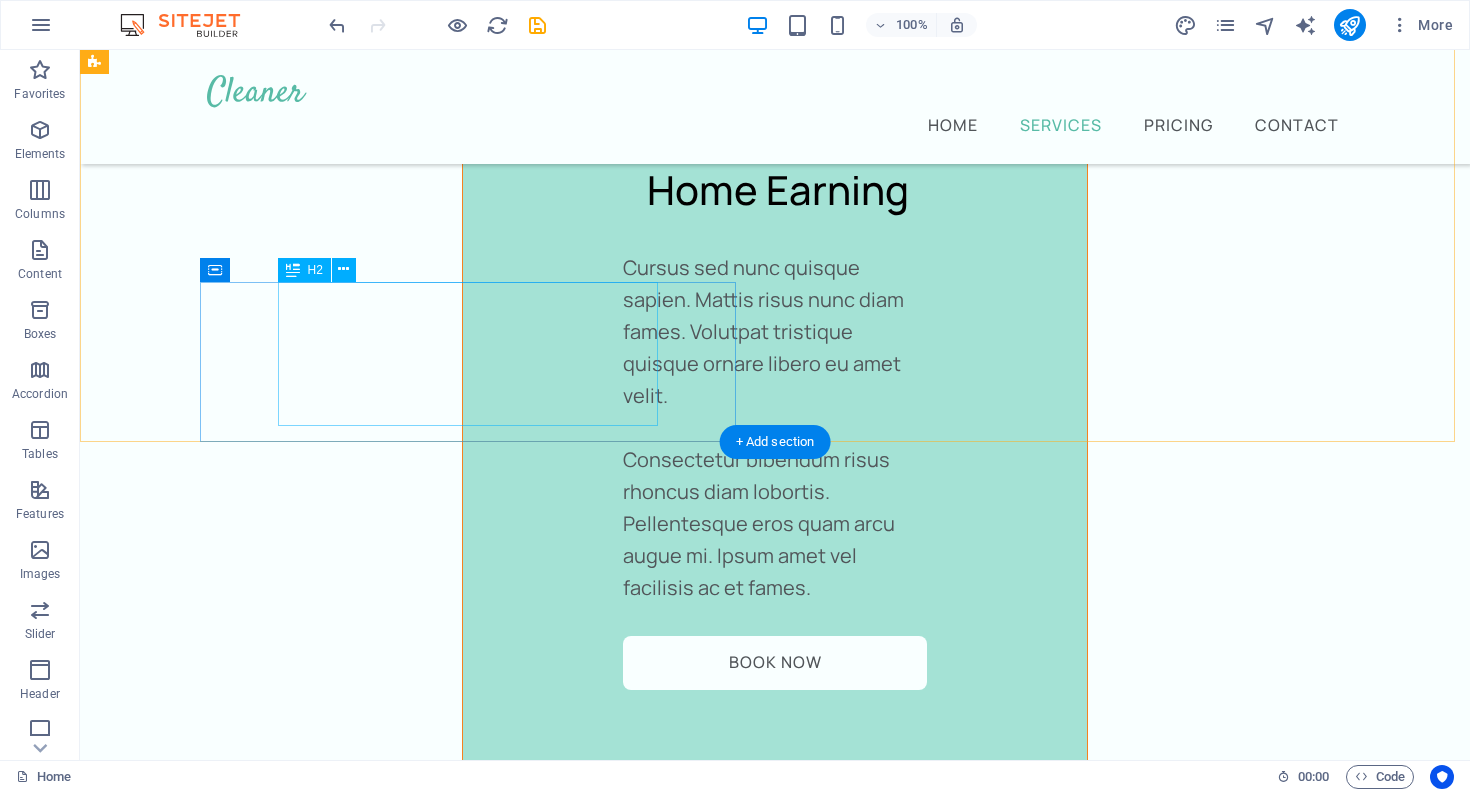 click on "Rely on us to get the job done" at bounding box center (372, 2270) 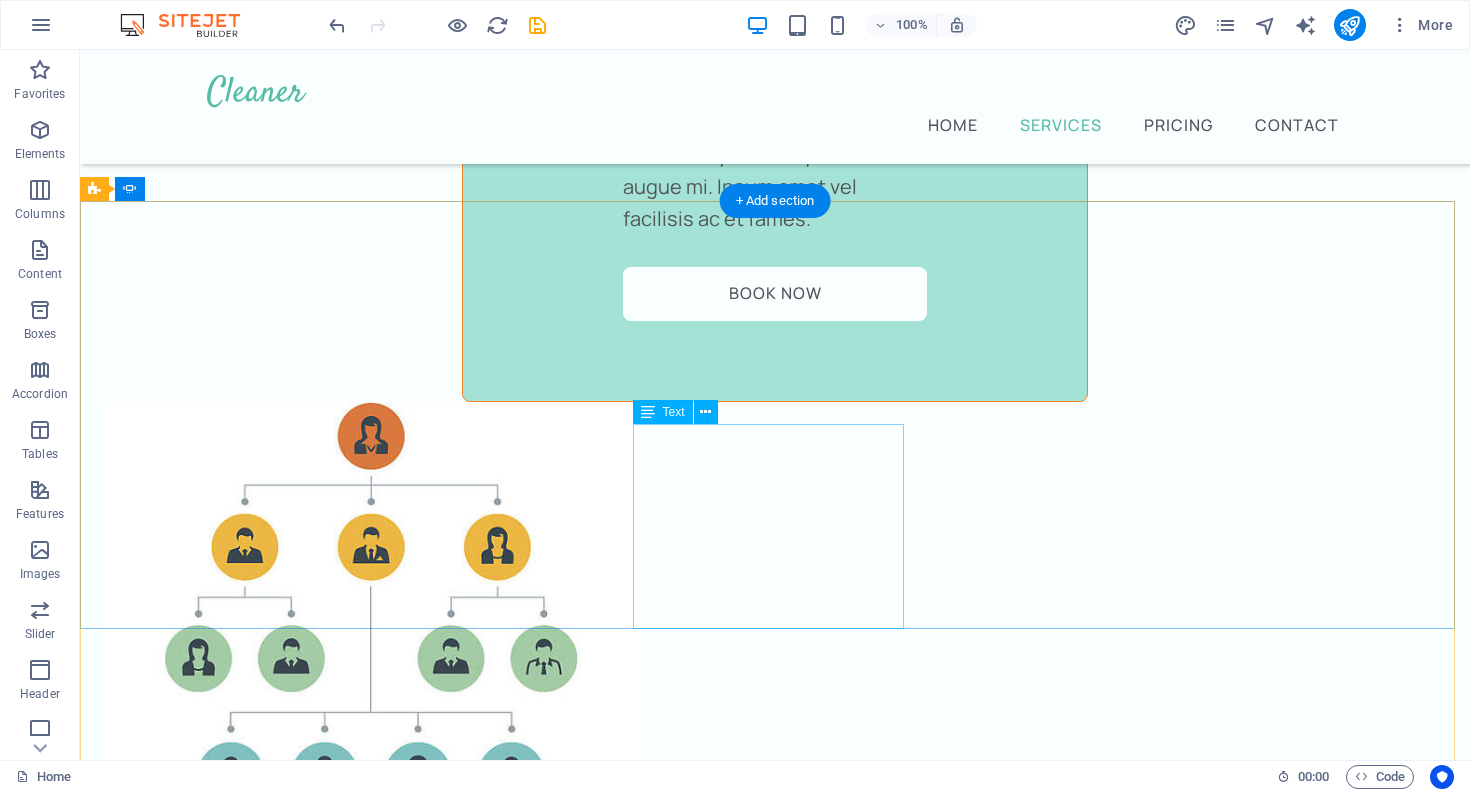 scroll, scrollTop: 3683, scrollLeft: 0, axis: vertical 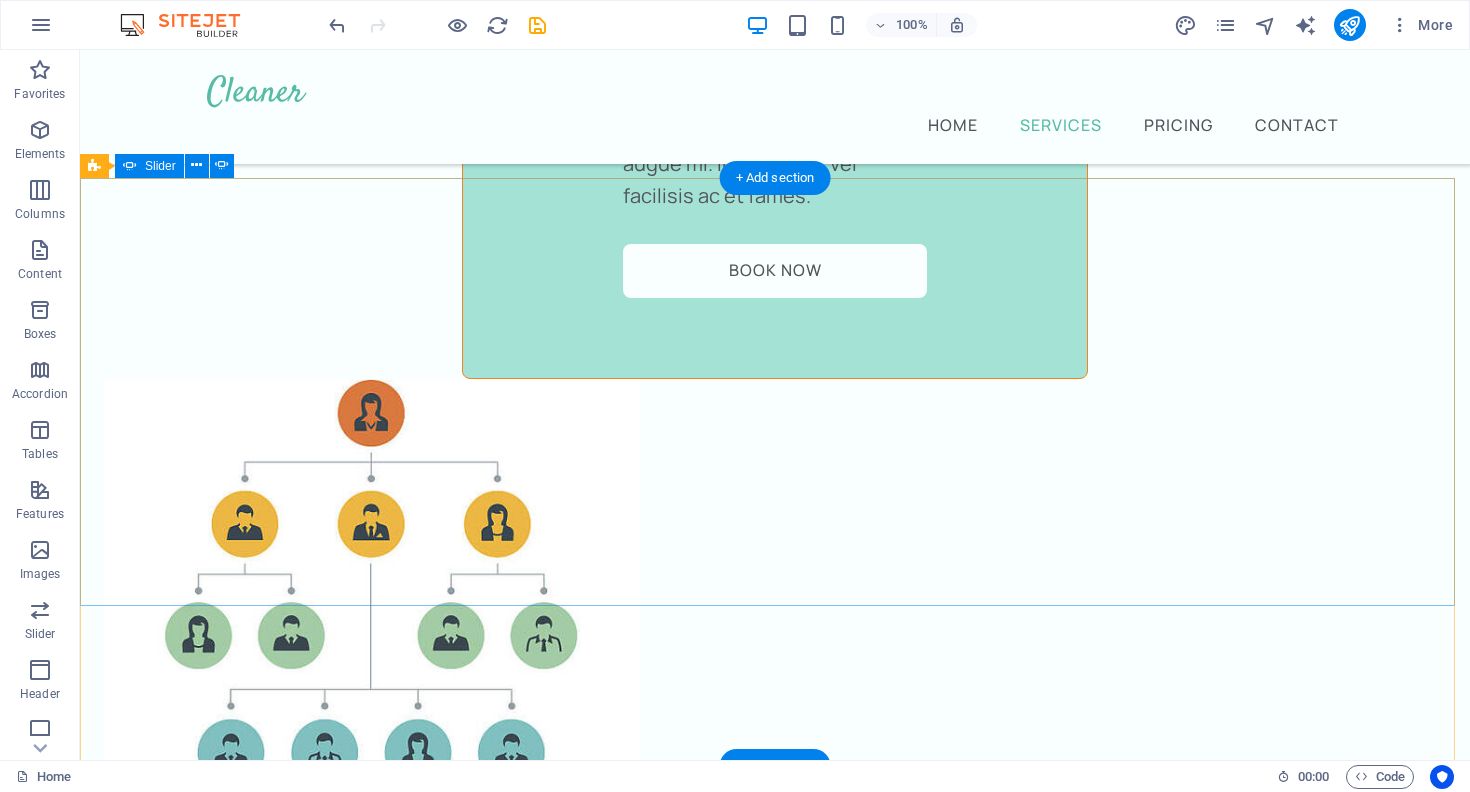 click on "1" at bounding box center (135, -2972) 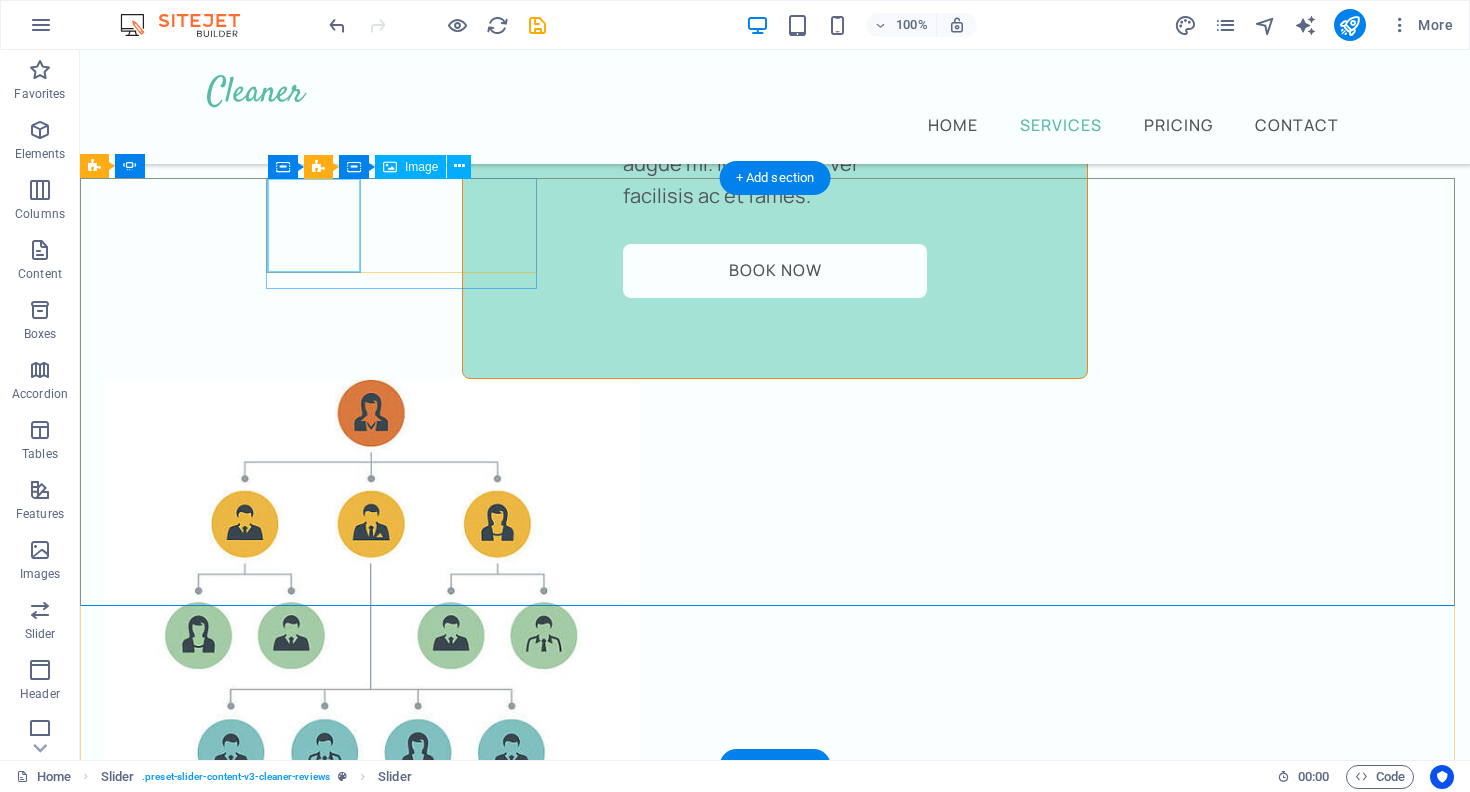 click at bounding box center (-1067, 5421) 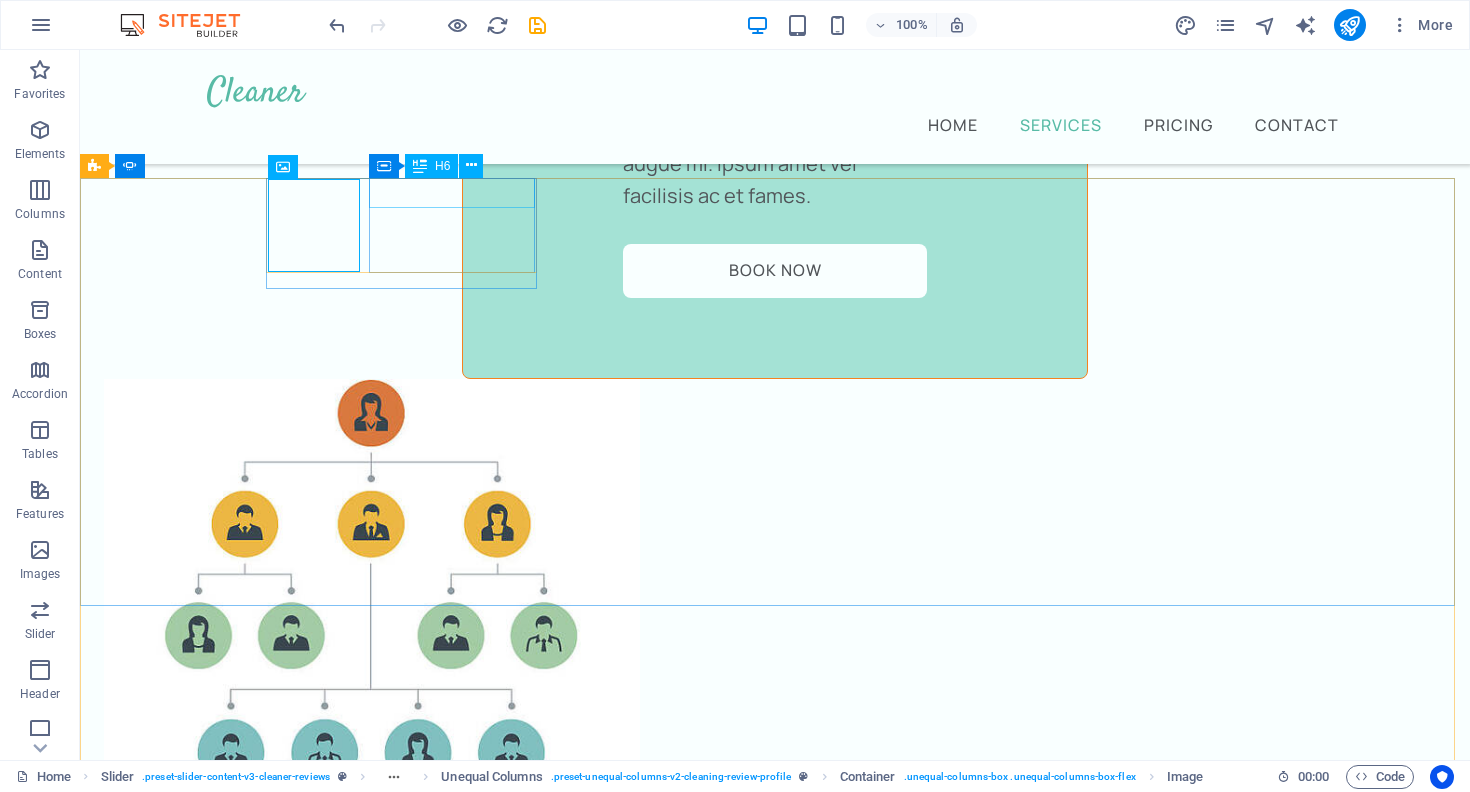 click on "H6" at bounding box center [431, 166] 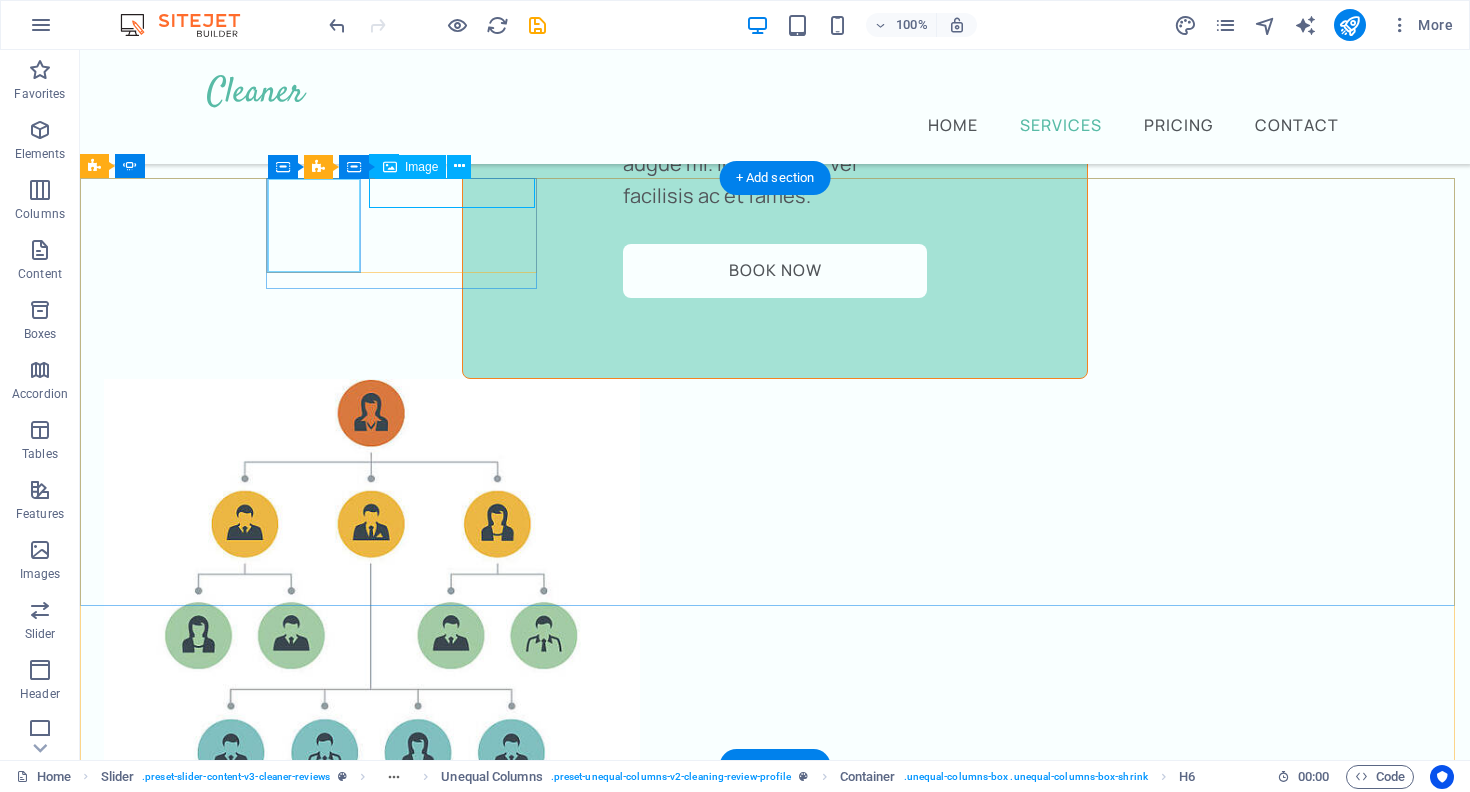 click at bounding box center (-1067, 5421) 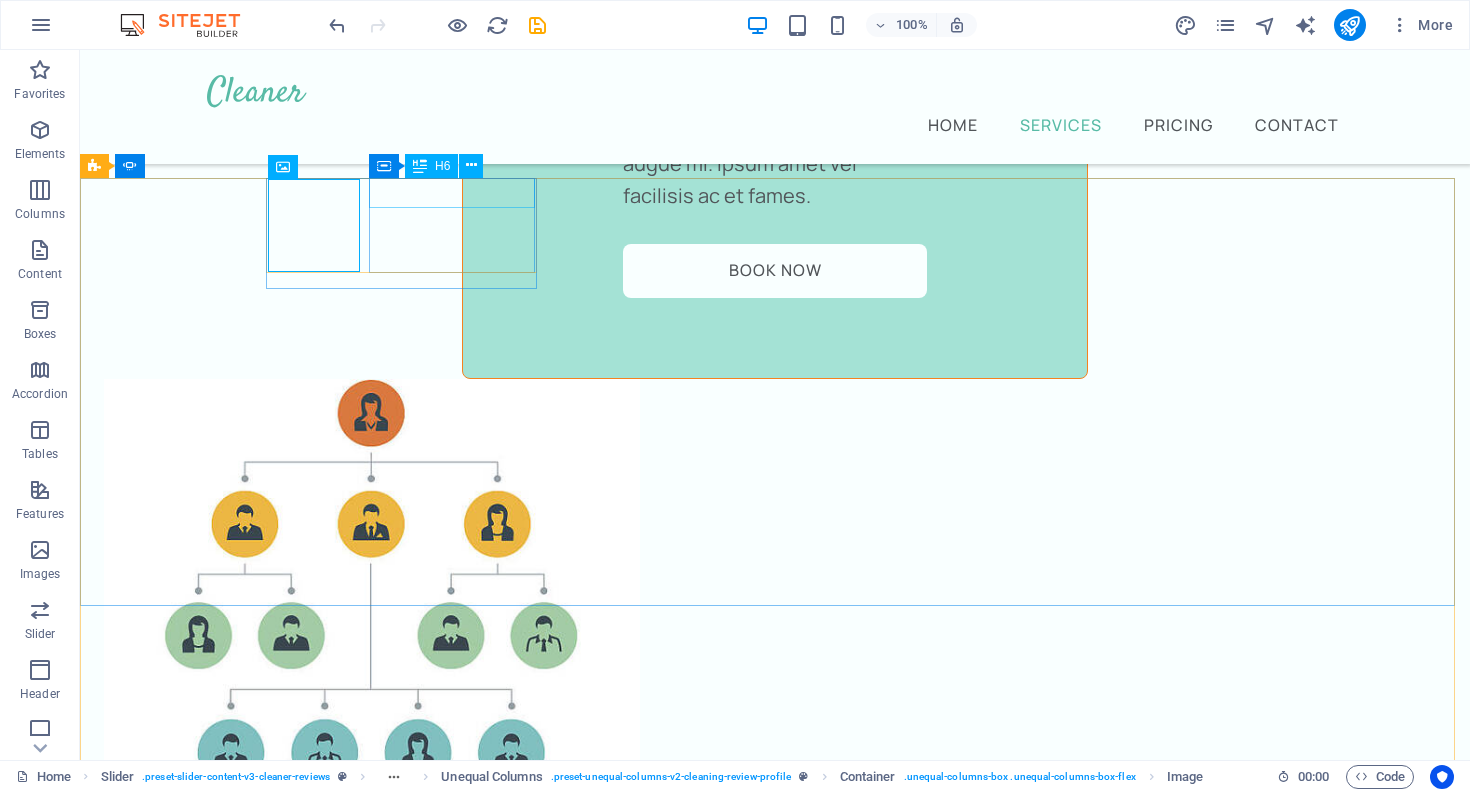 click at bounding box center [420, 166] 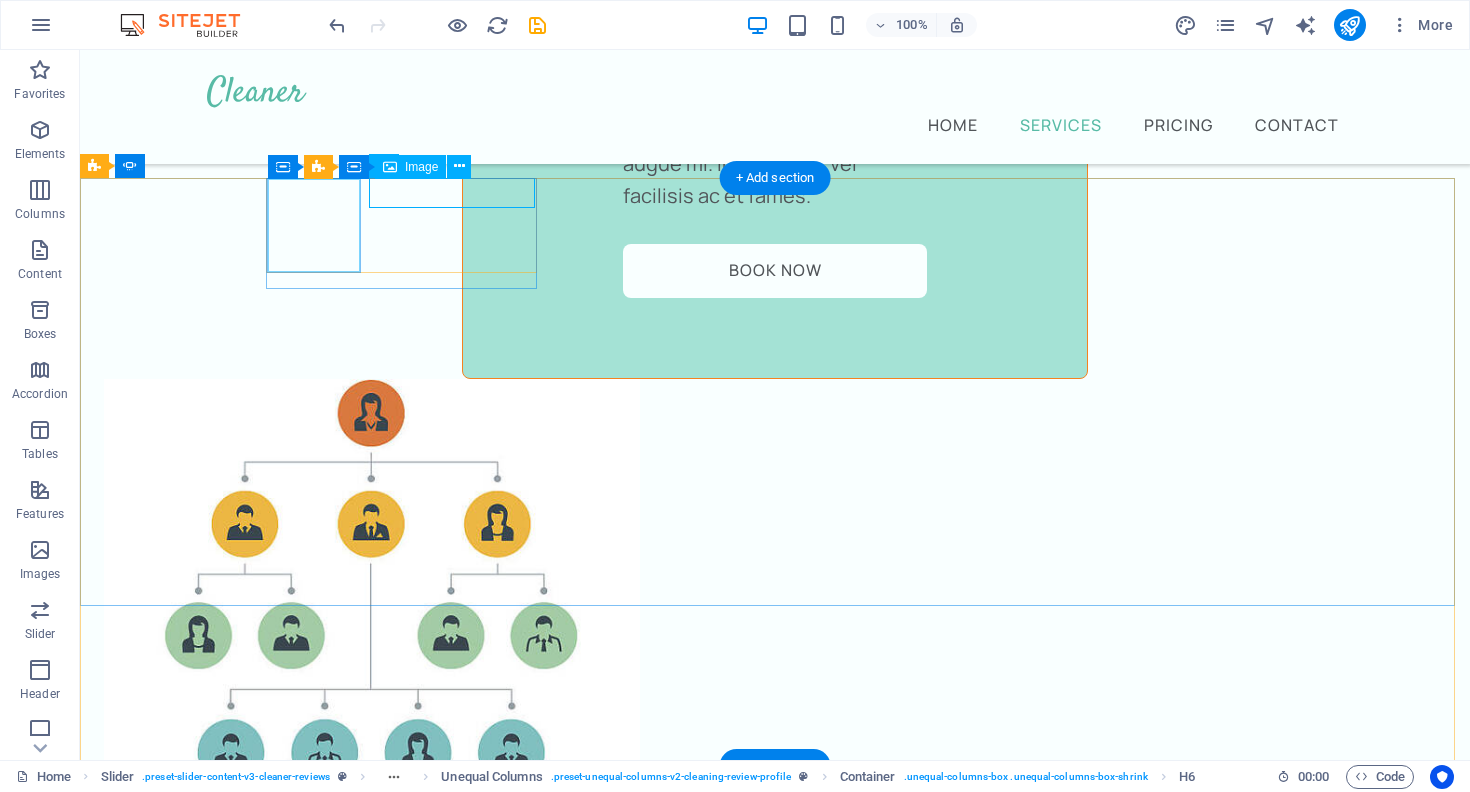 click at bounding box center (-1067, 5421) 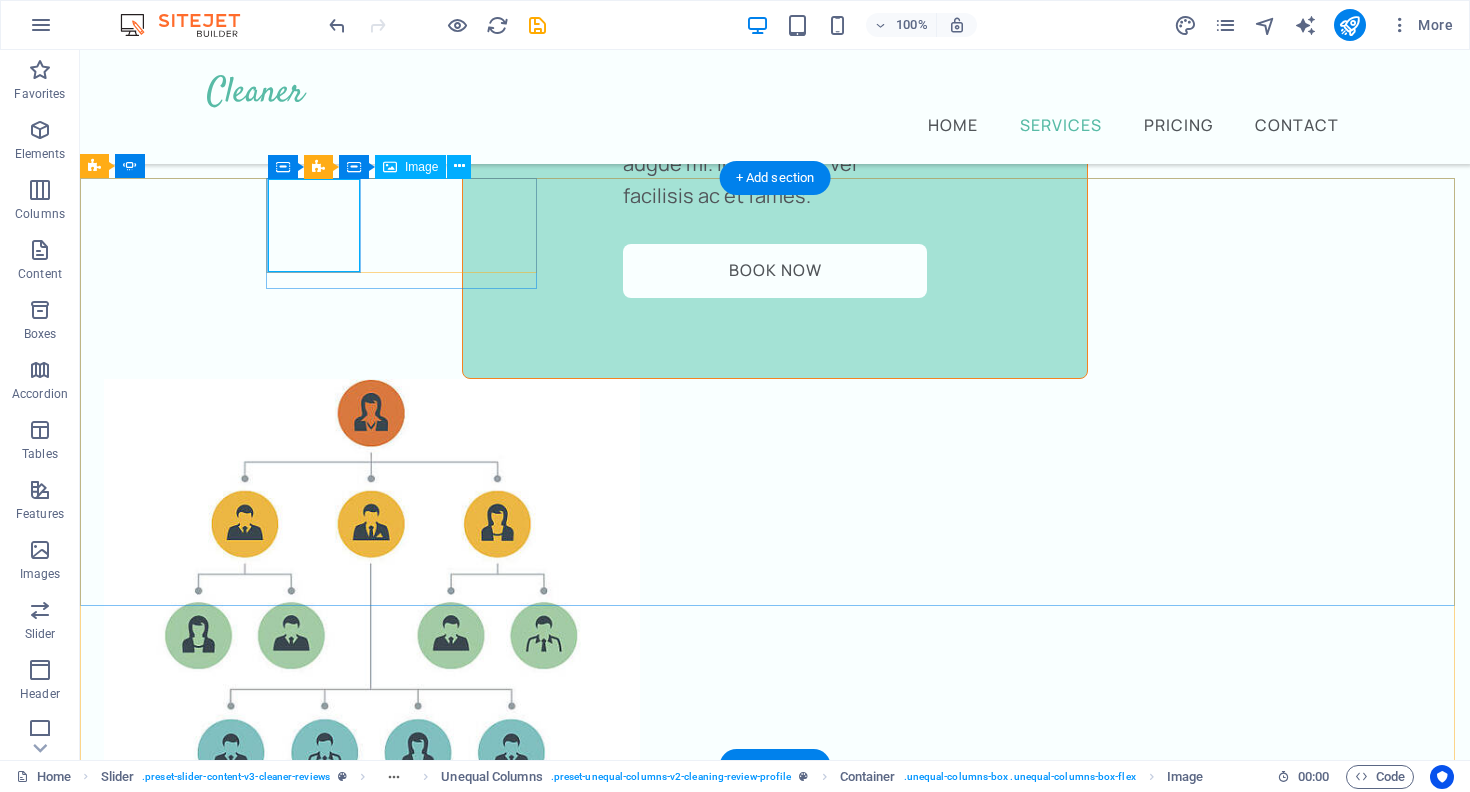 click at bounding box center [-1067, 5421] 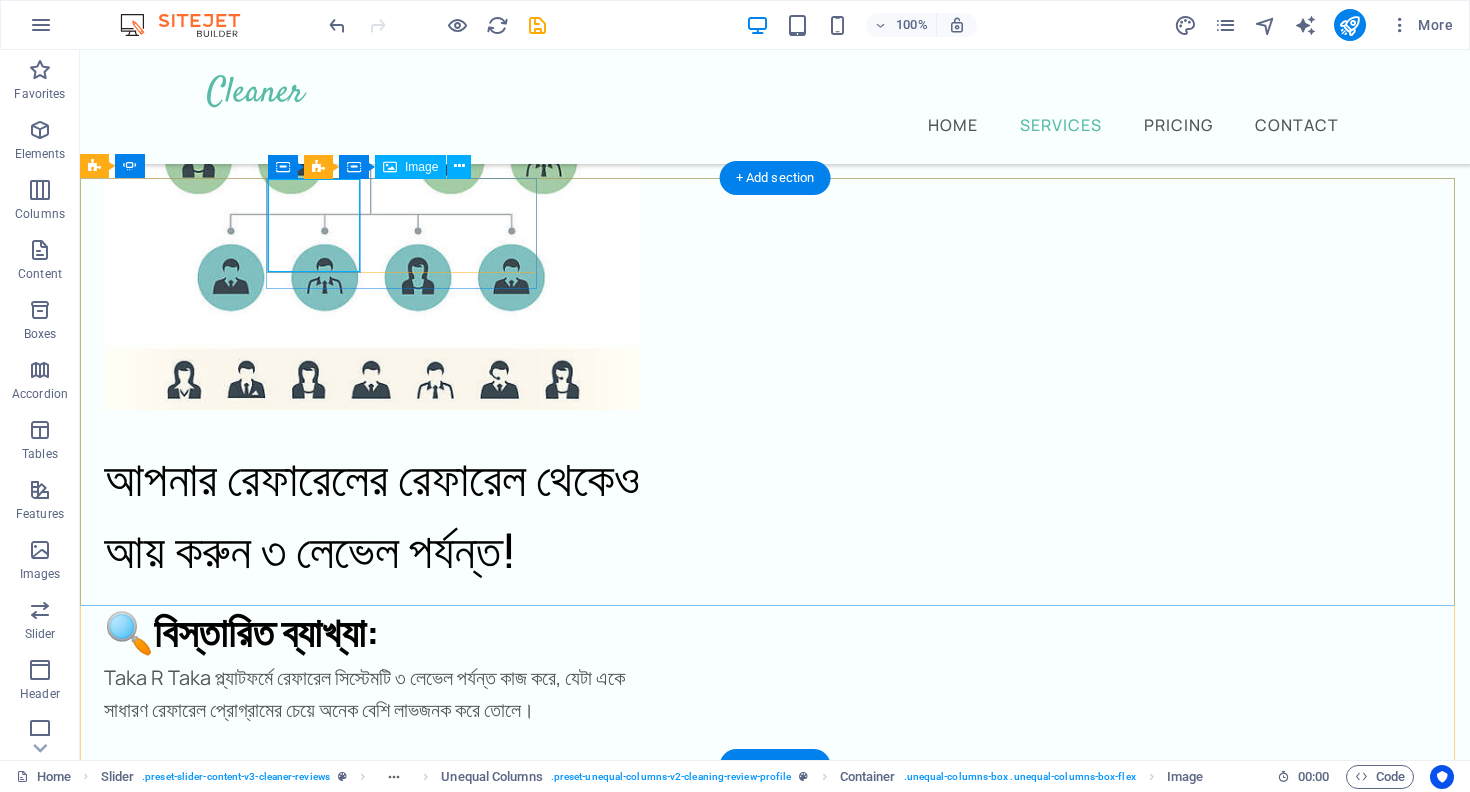 select on "%" 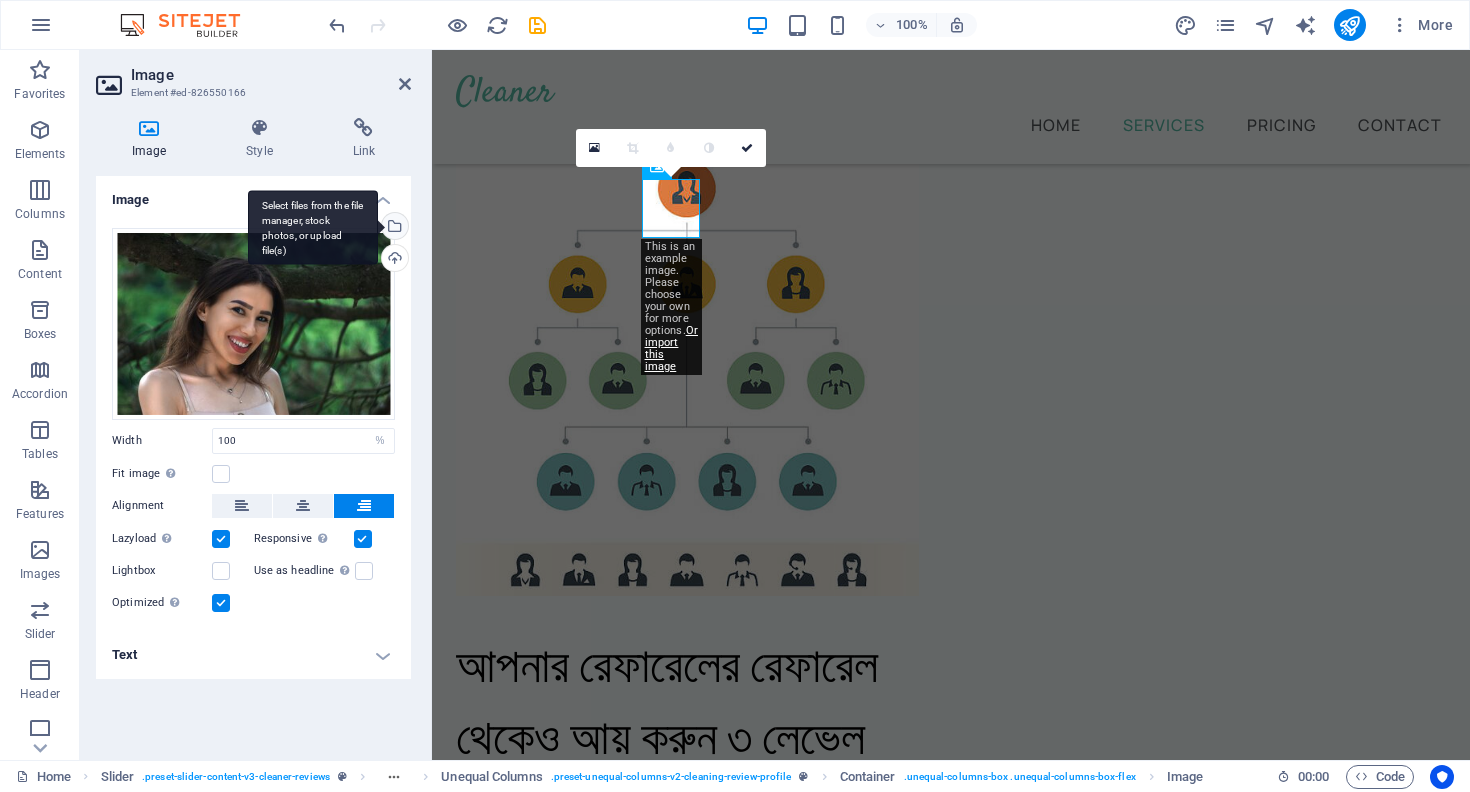 click on "Select files from the file manager, stock photos, or upload file(s)" at bounding box center [313, 227] 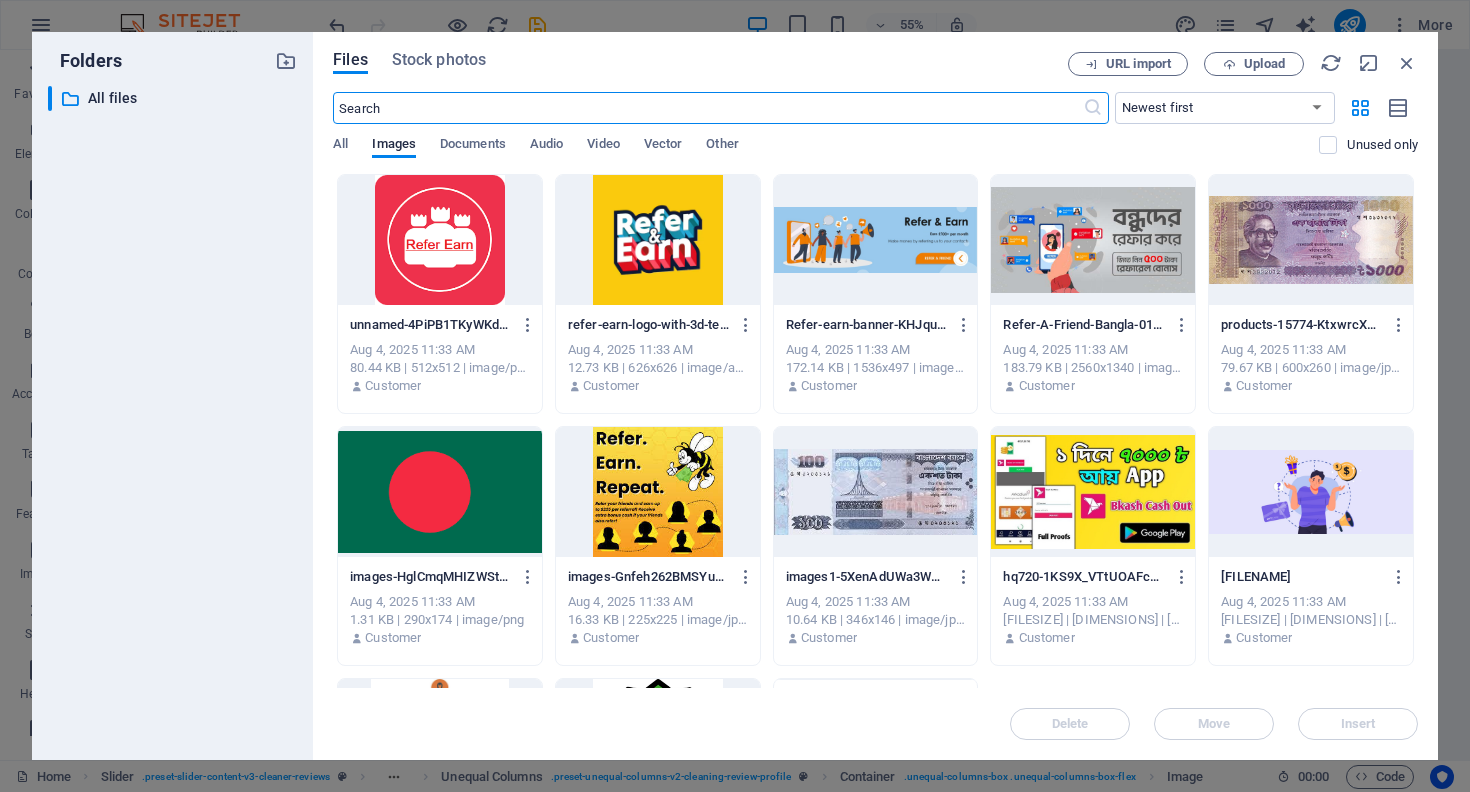 scroll, scrollTop: 4382, scrollLeft: 0, axis: vertical 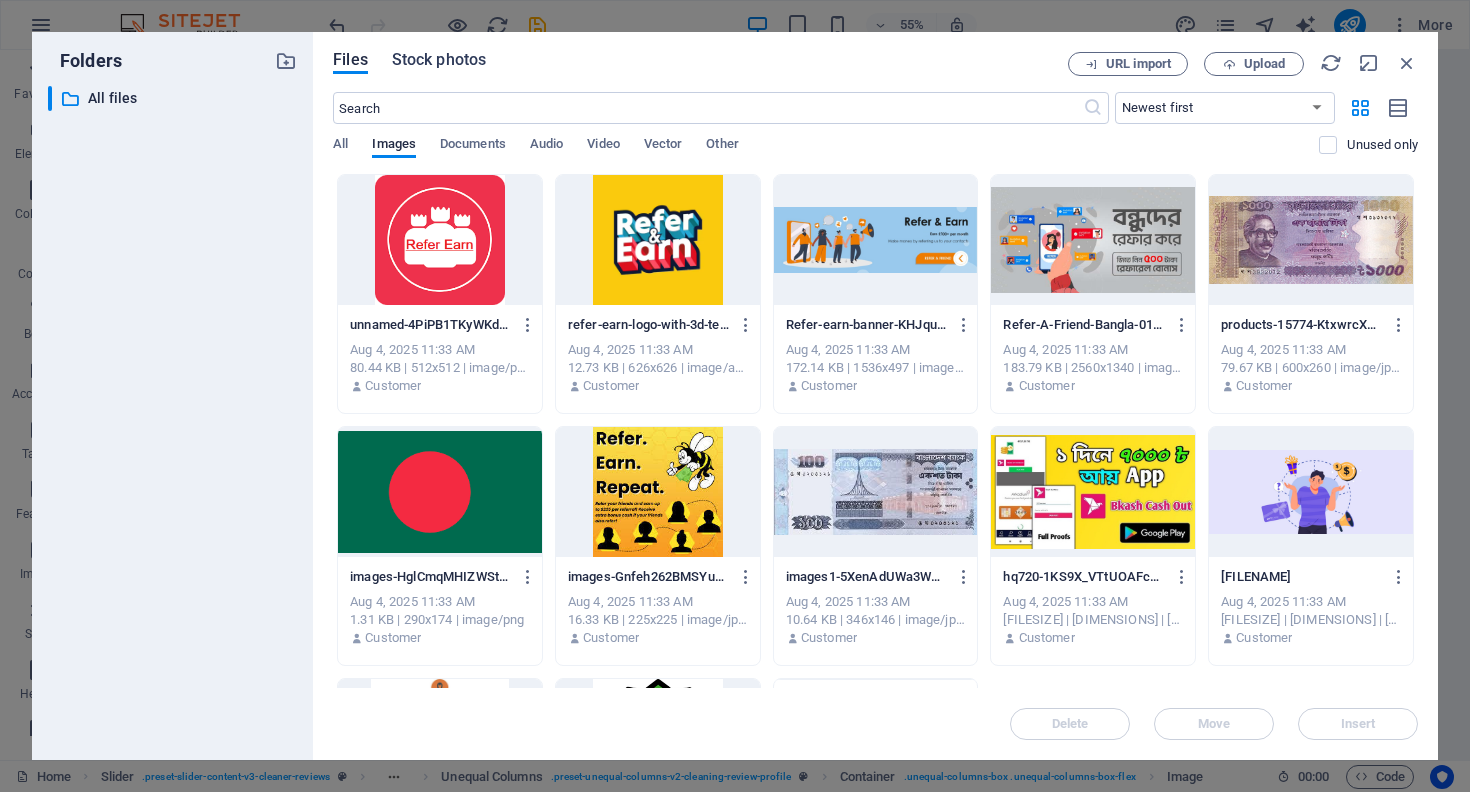 click on "Stock photos" at bounding box center [439, 60] 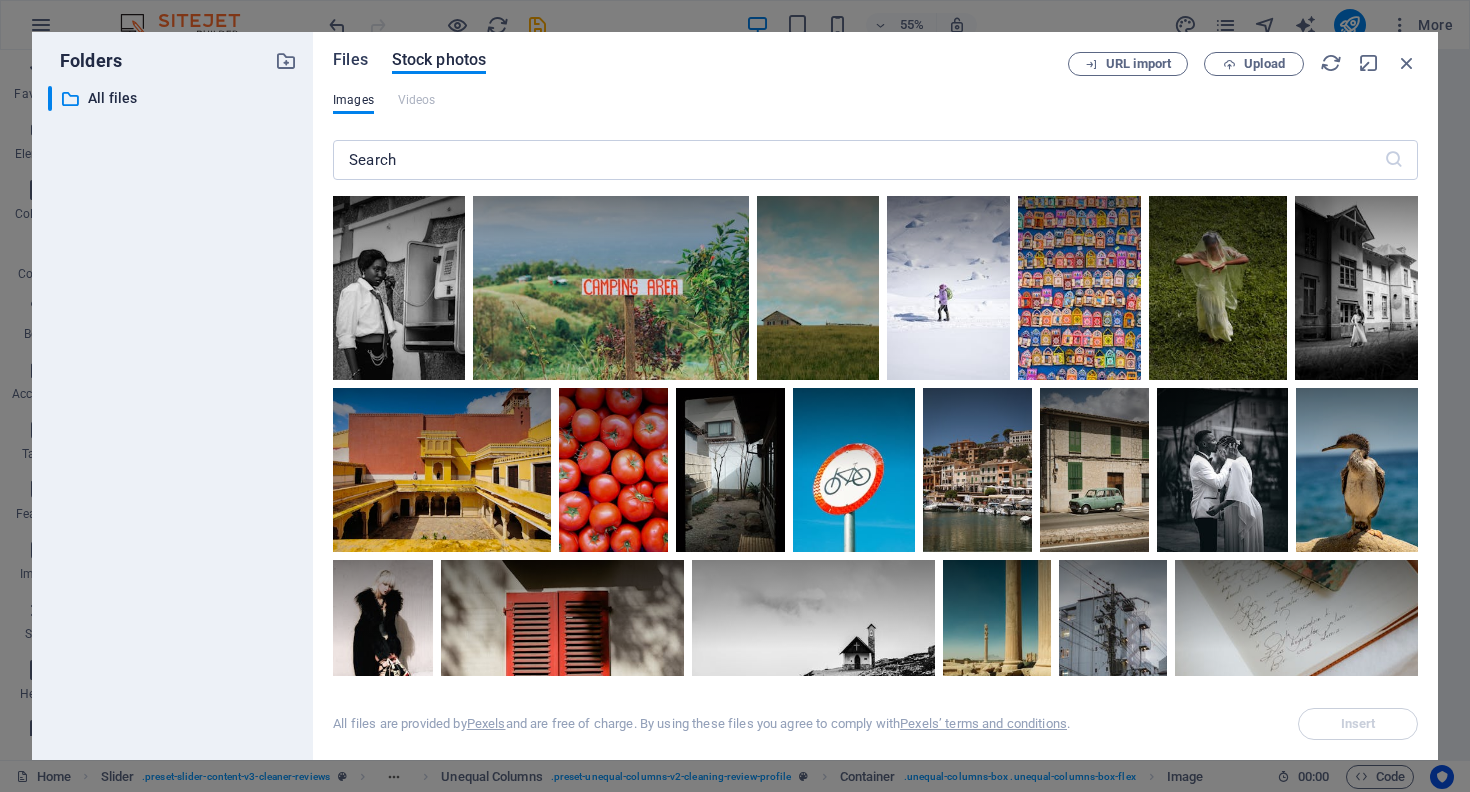 click on "Files" at bounding box center (350, 60) 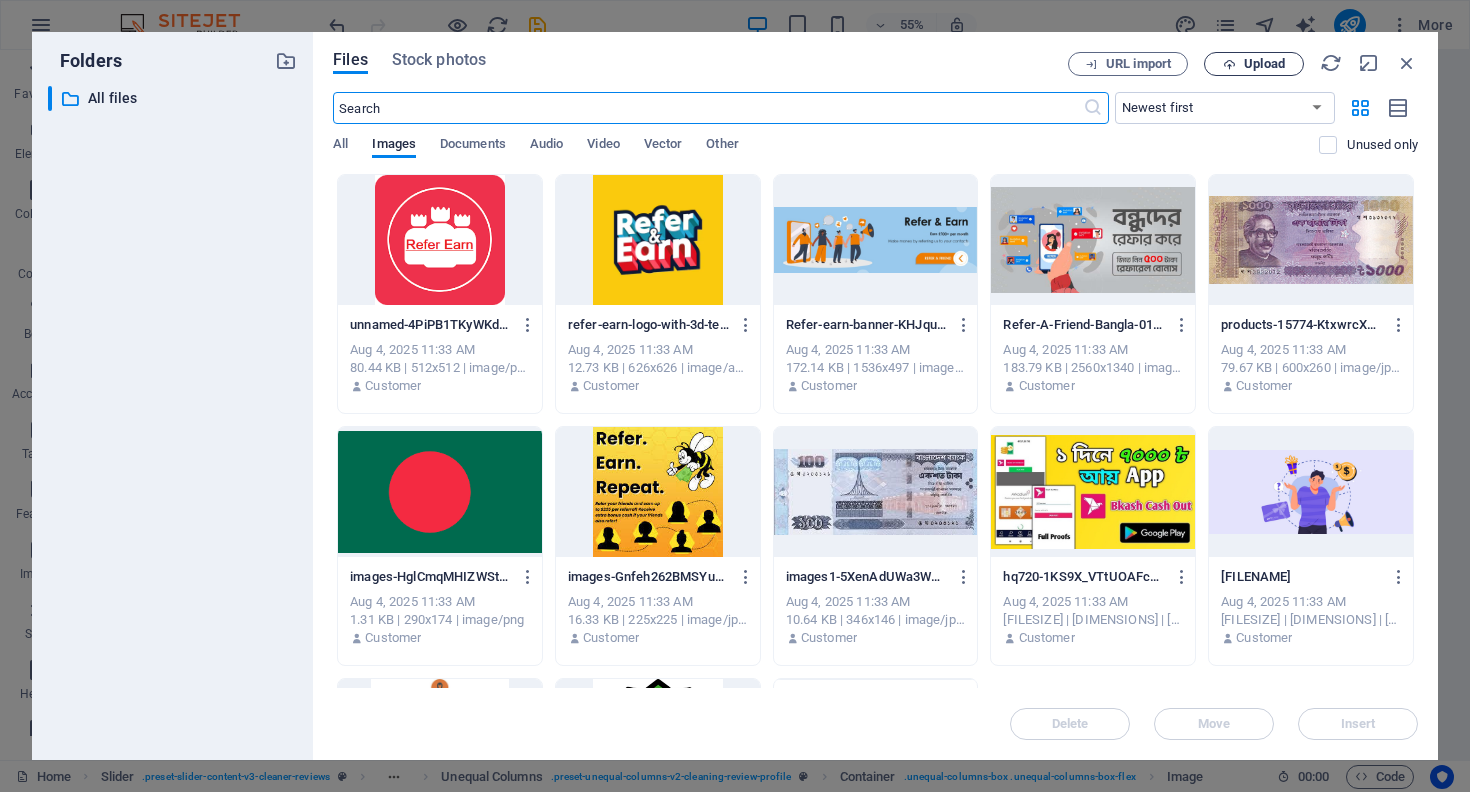 click on "Upload" at bounding box center [1264, 64] 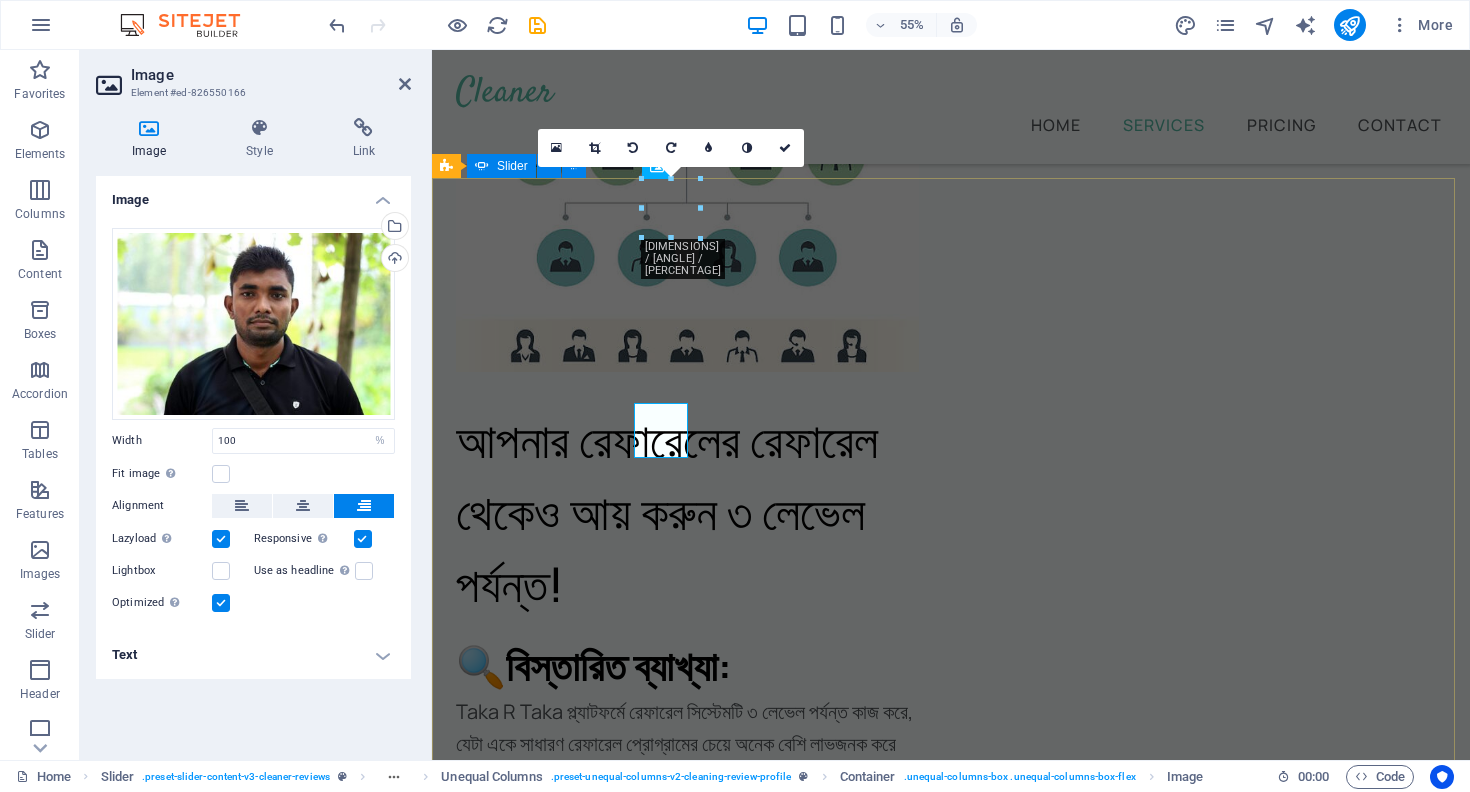 scroll, scrollTop: 4158, scrollLeft: 0, axis: vertical 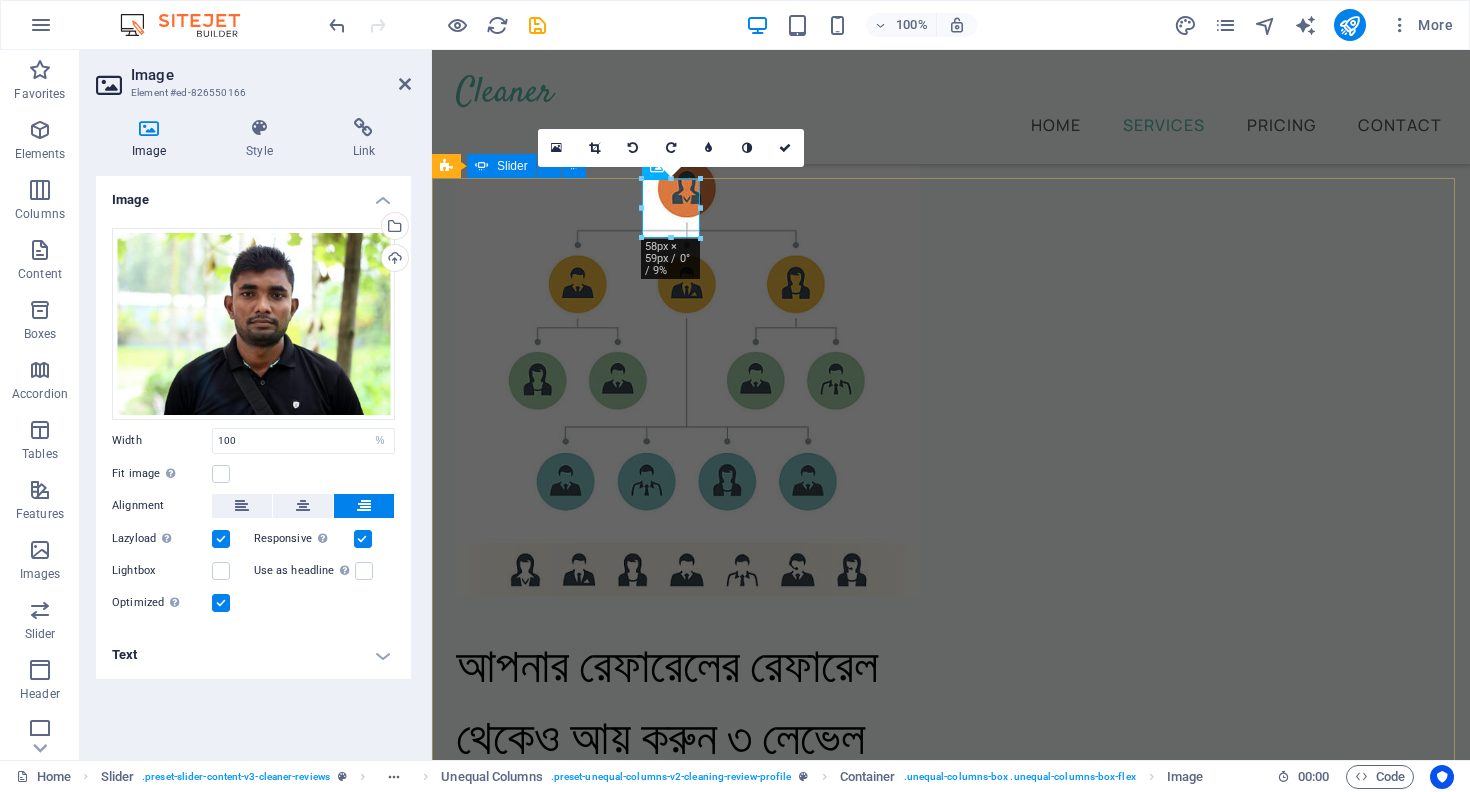 click on "Jane Smith [TIME] ago “...amazing service...” Nec dolor in molestie lacus. Orci cursus a in elementum aliquet. Platea risus volutpat scelerisque feugiat quis massa sollicitudin egestas. Vitae eros suspendisse nunc aliquam curabitur faucibus odio lobortis metus. Duis rhoncus scelerisque vulputate tortor. Jane Smith [TIME] ago “...amazing service...” Nec dolor in molestie lacus. Orci cursus a in elementum aliquet. Platea risus volutpat scelerisque feugiat quis massa sollicitudin egestas. Vitae eros suspendisse nunc aliquam curabitur faucibus odio lobortis metus. Duis rhoncus scelerisque vulputate tortor. Jane Smith [TIME] ago “...amazing service...” Nec dolor in molestie lacus. Orci cursus a in elementum aliquet. Platea risus volutpat scelerisque feugiat quis massa sollicitudin egestas. Vitae eros suspendisse nunc aliquam curabitur faucibus odio lobortis metus. Duis rhoncus scelerisque vulputate tortor. Jane Smith [TIME] ago “...amazing service...” Jane Smith [TIME] ago “...amazing service...” 1" at bounding box center (951, 7415) 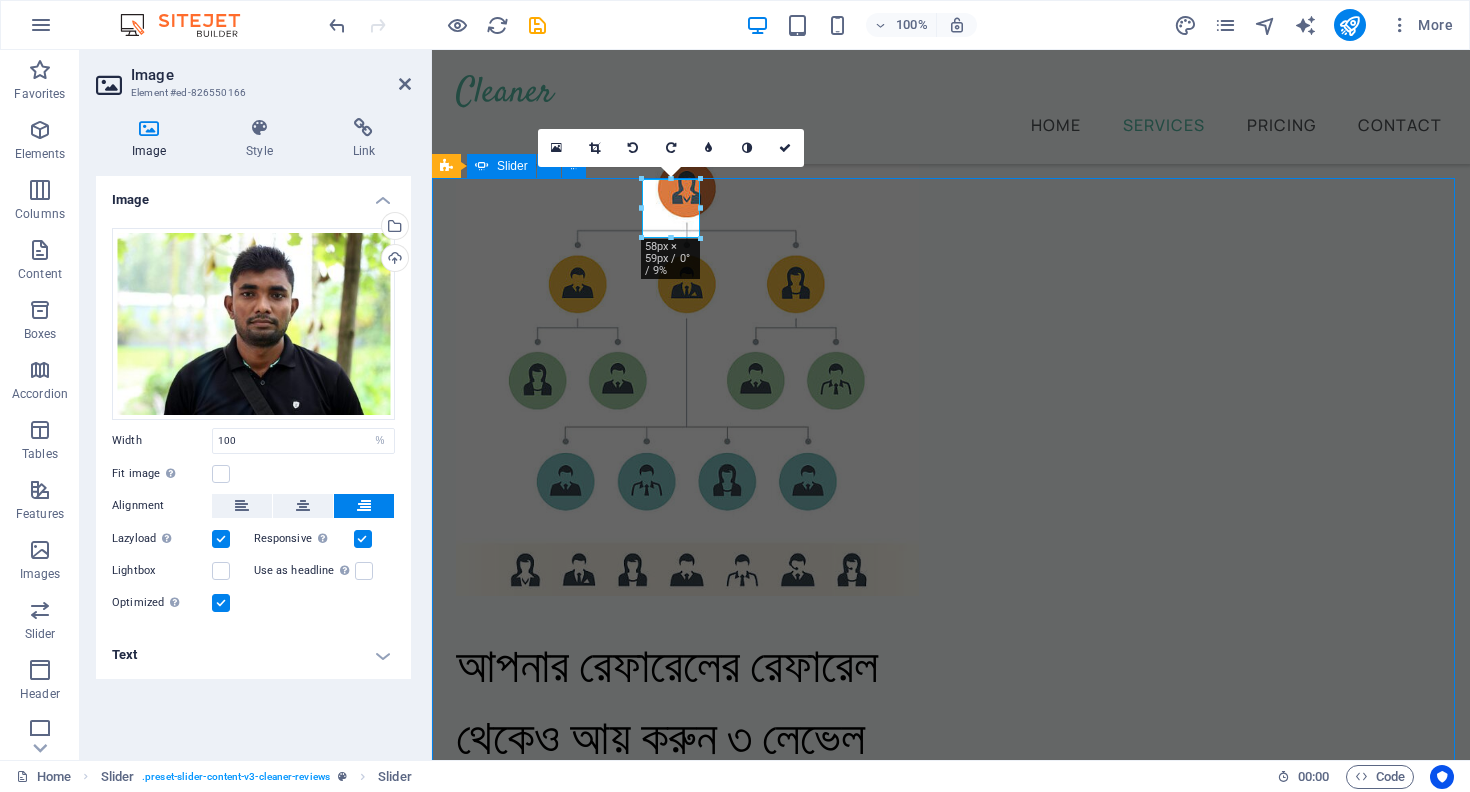 scroll, scrollTop: 3683, scrollLeft: 0, axis: vertical 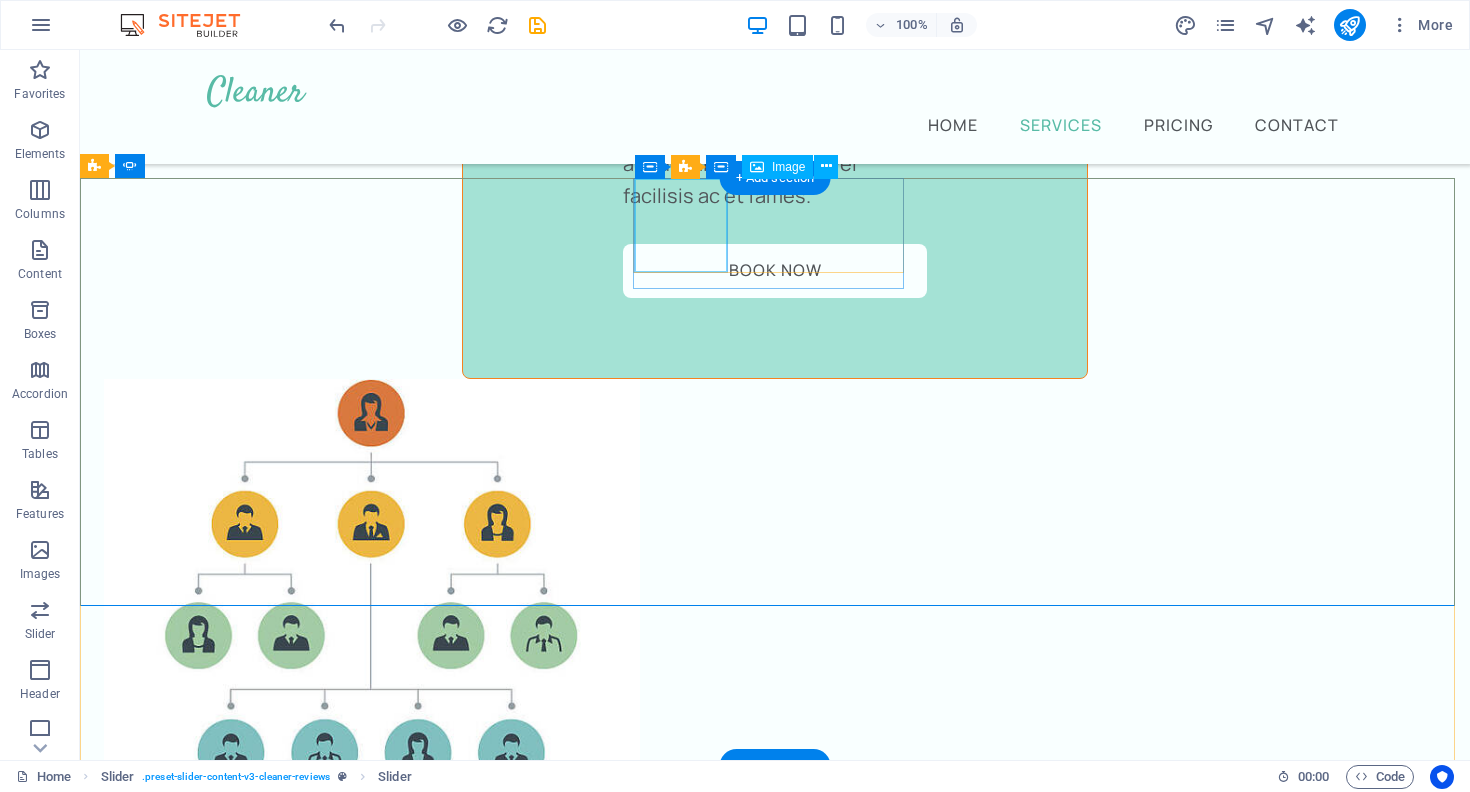 click at bounding box center (-1067, 6227) 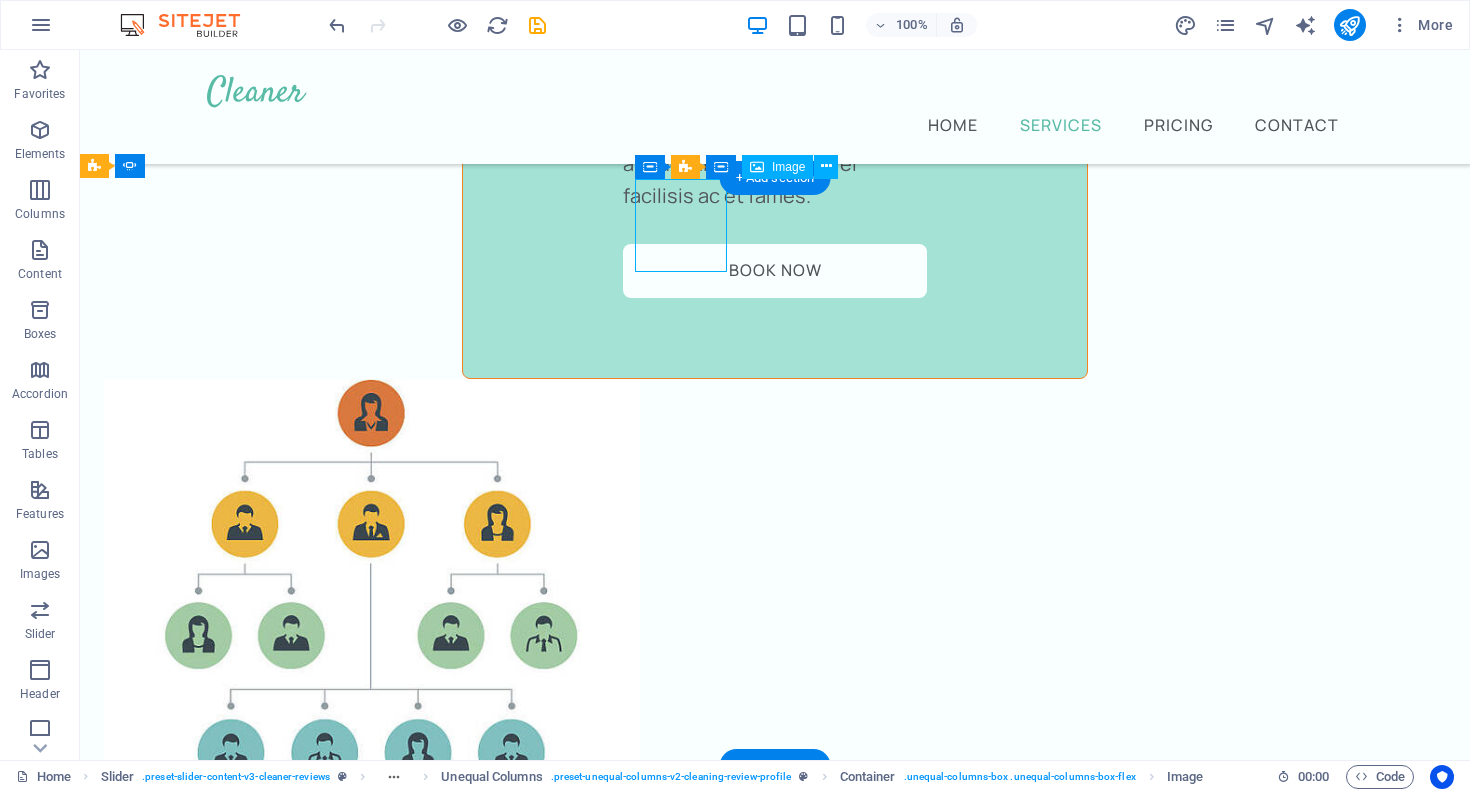 click at bounding box center (-1067, 6227) 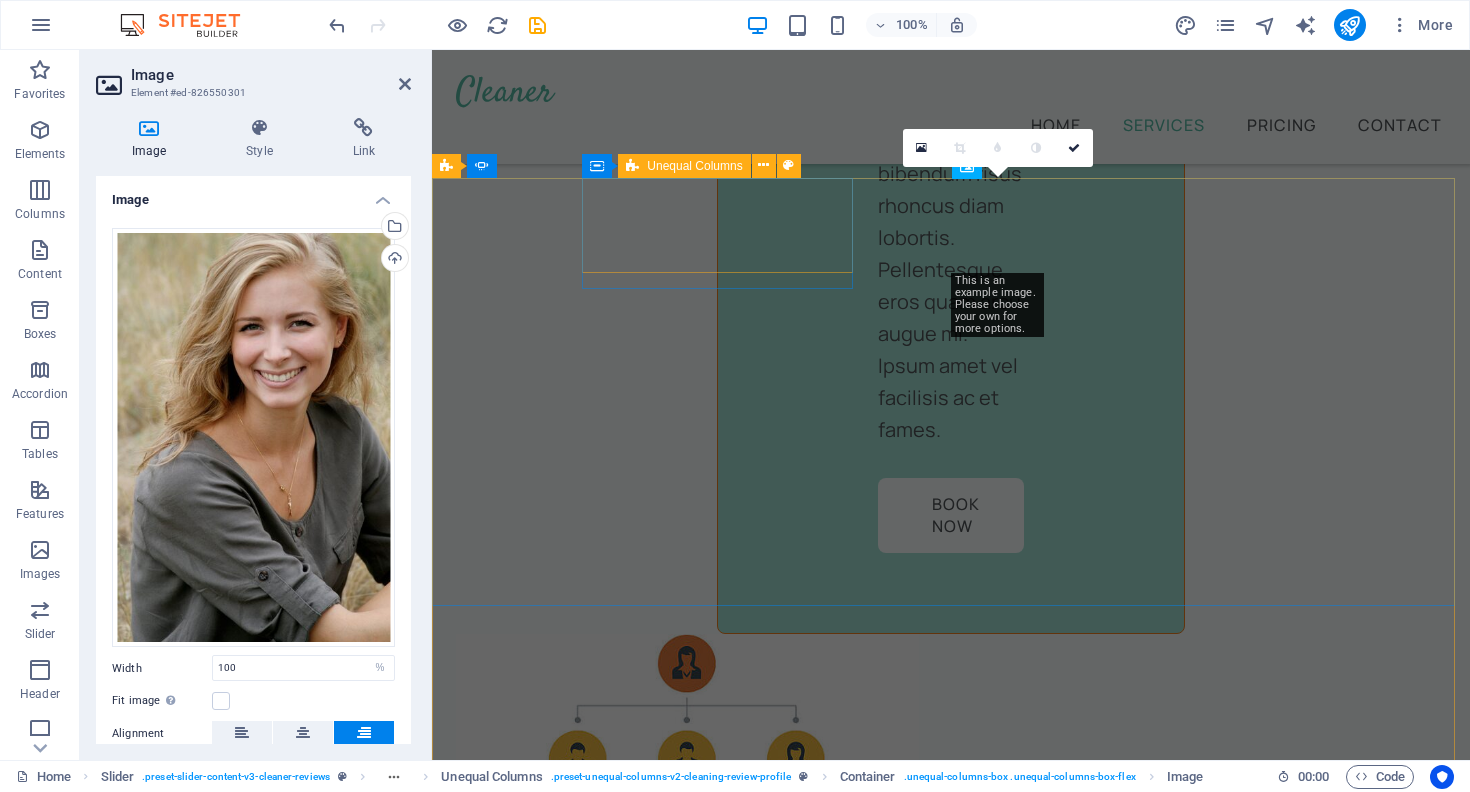 scroll, scrollTop: 4158, scrollLeft: 0, axis: vertical 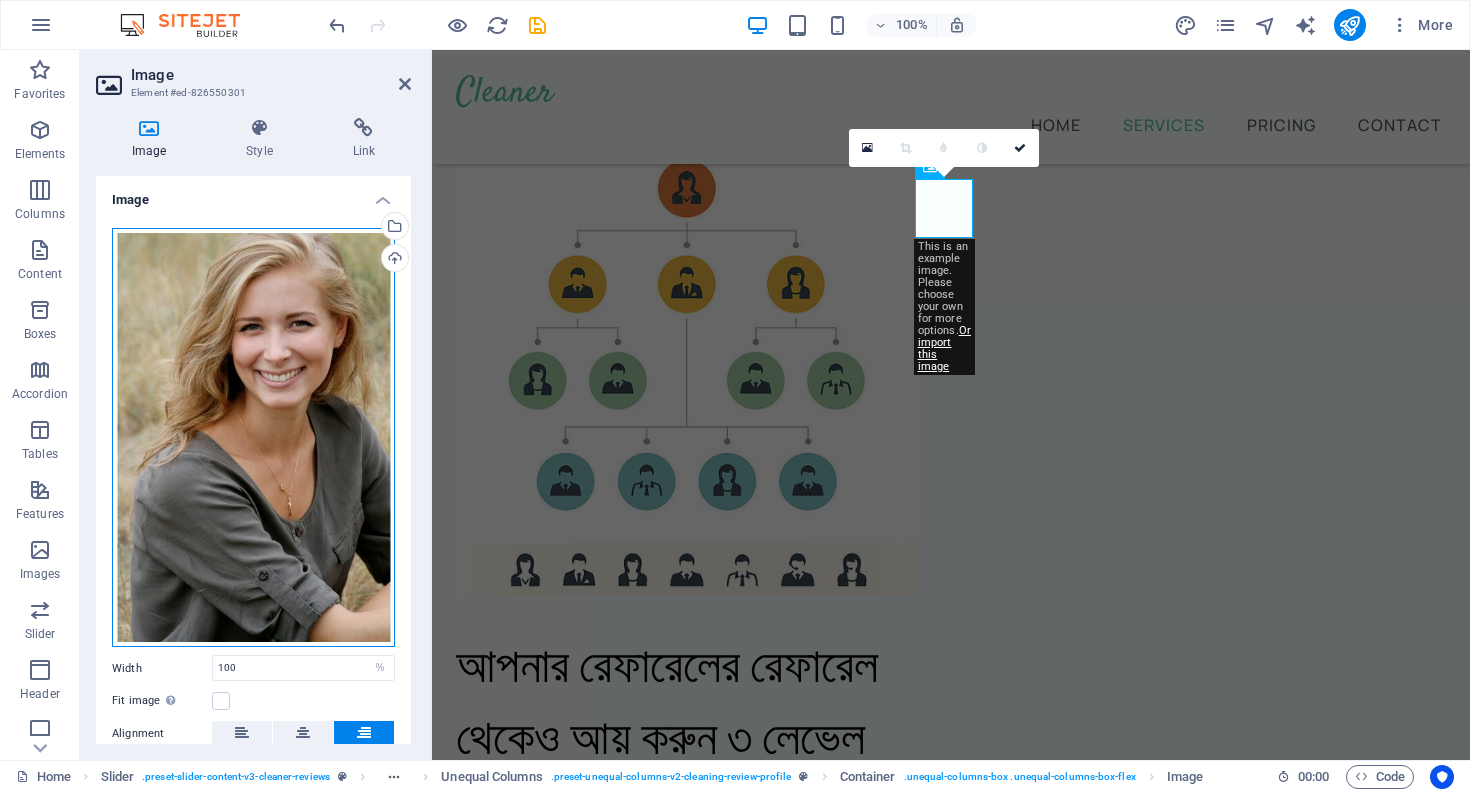 click on "Drag files here, click to choose files or select files from Files or our free stock photos & videos" at bounding box center [253, 438] 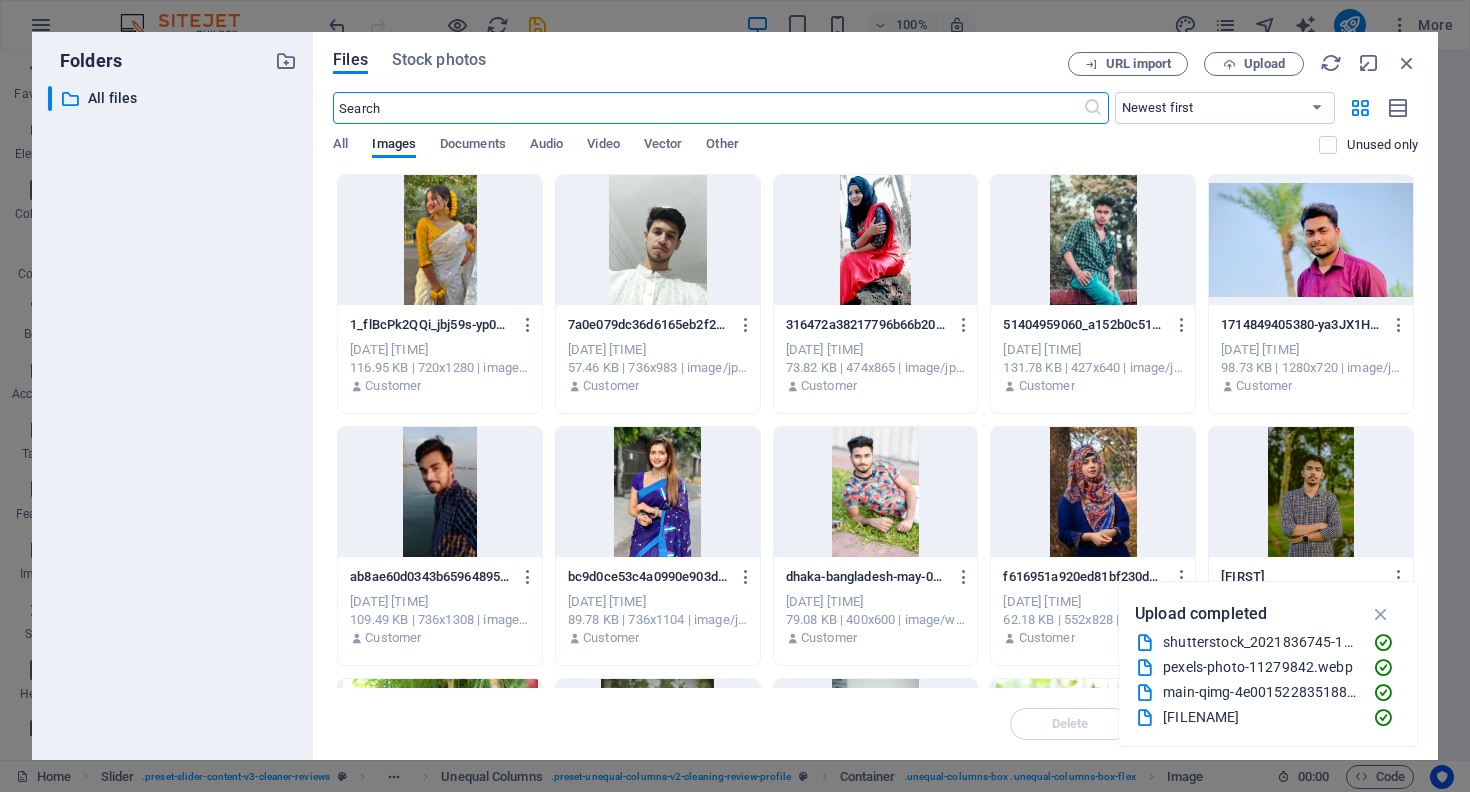 scroll, scrollTop: 4382, scrollLeft: 0, axis: vertical 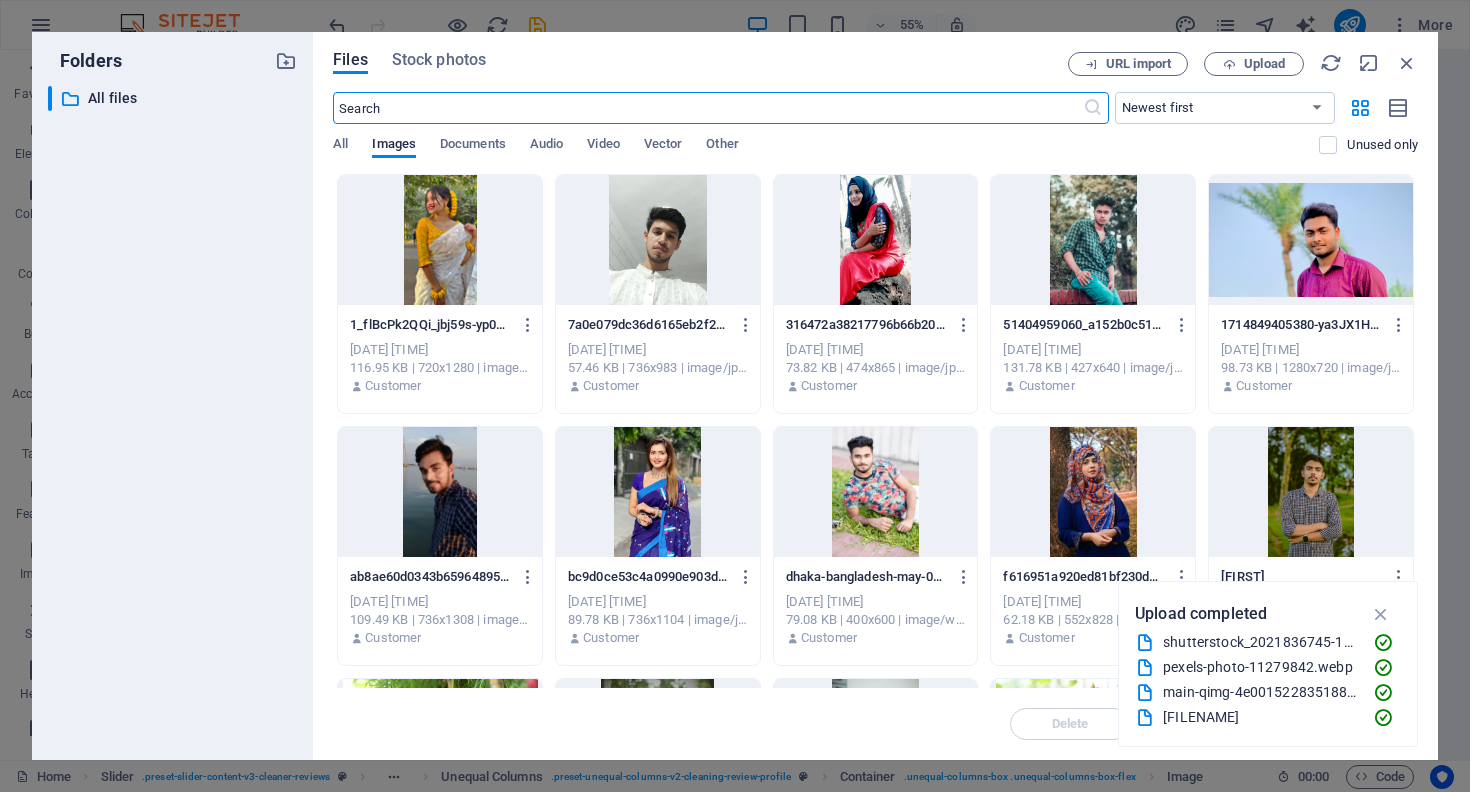 click at bounding box center (876, 240) 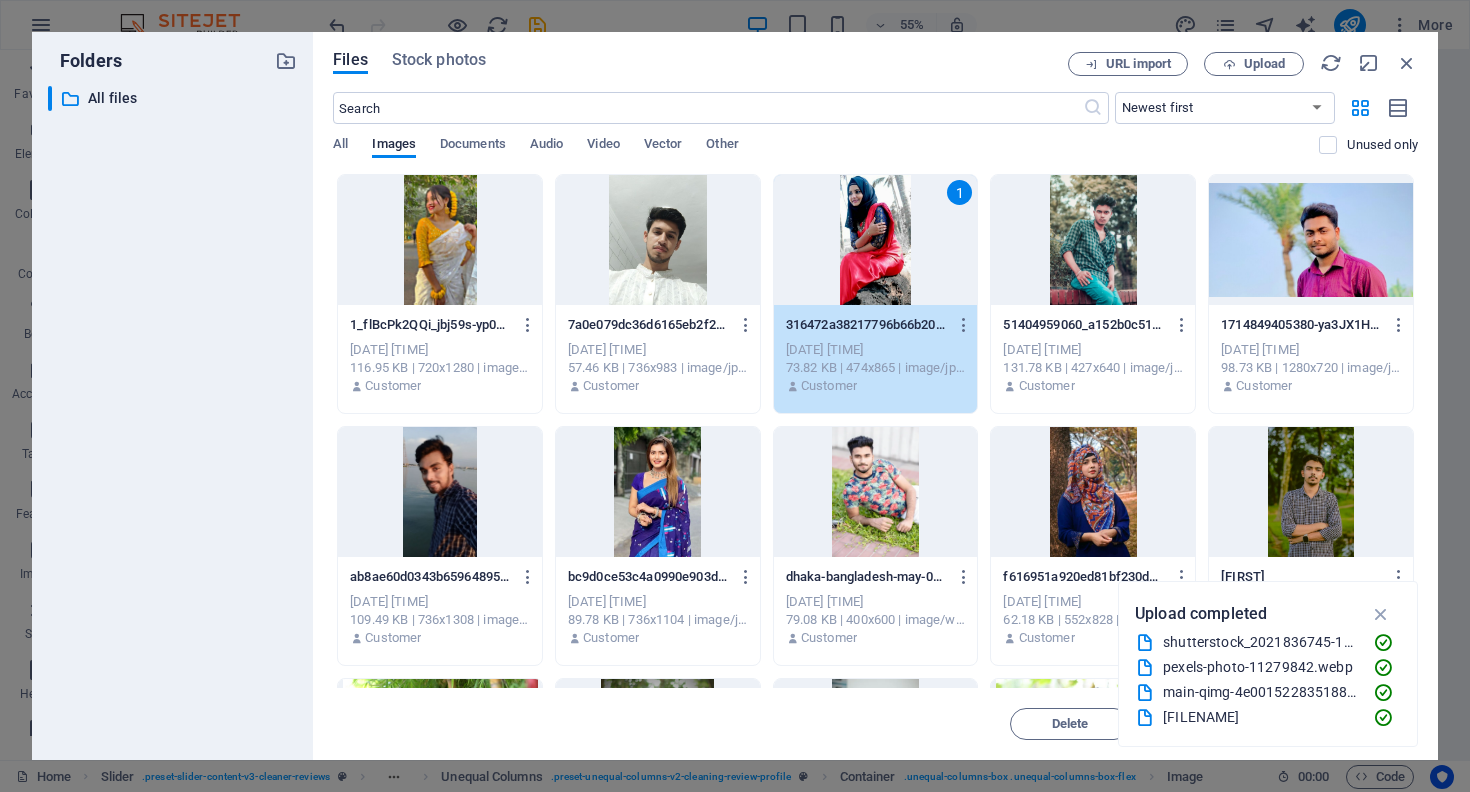 click on "1" at bounding box center [876, 240] 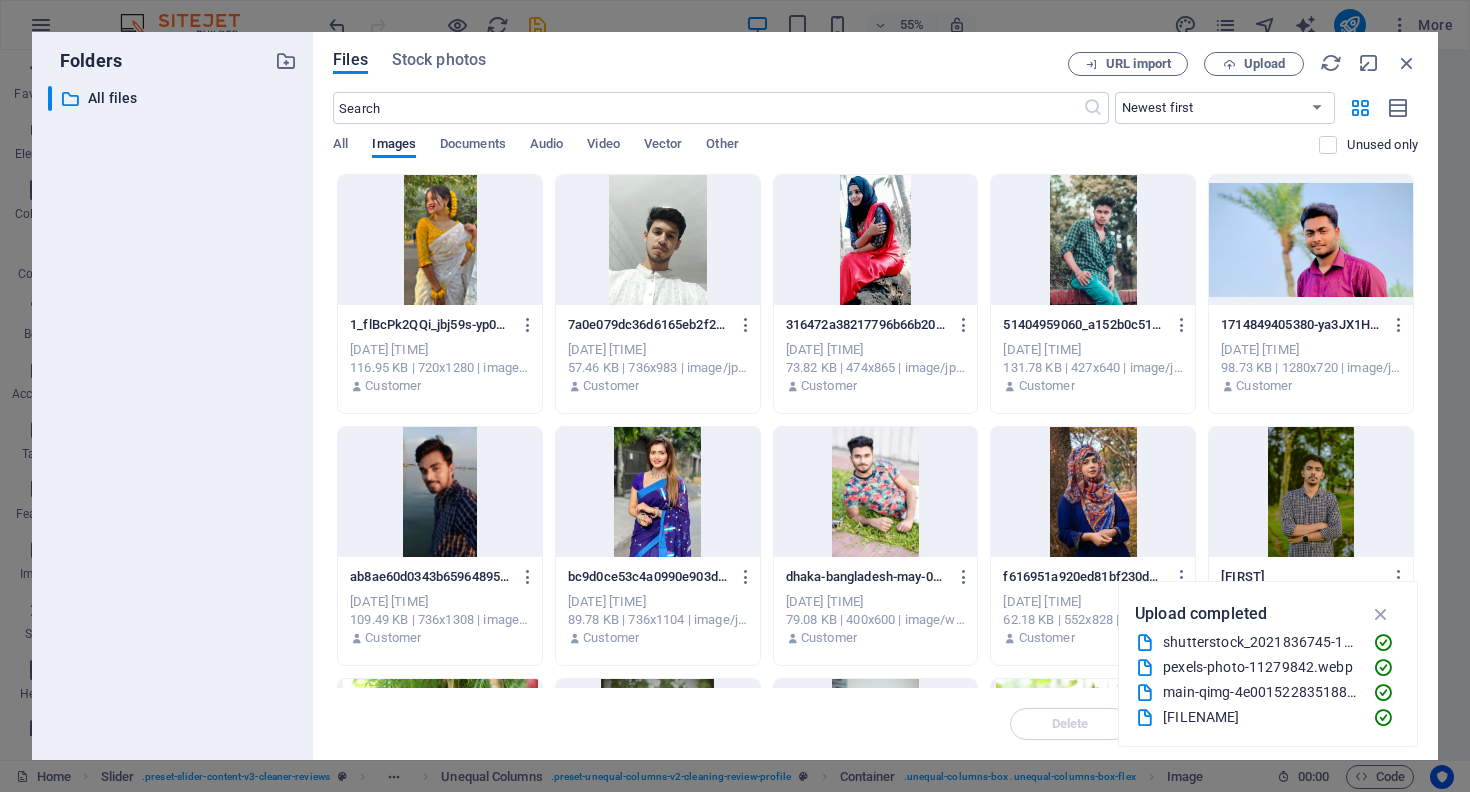 click at bounding box center (876, 240) 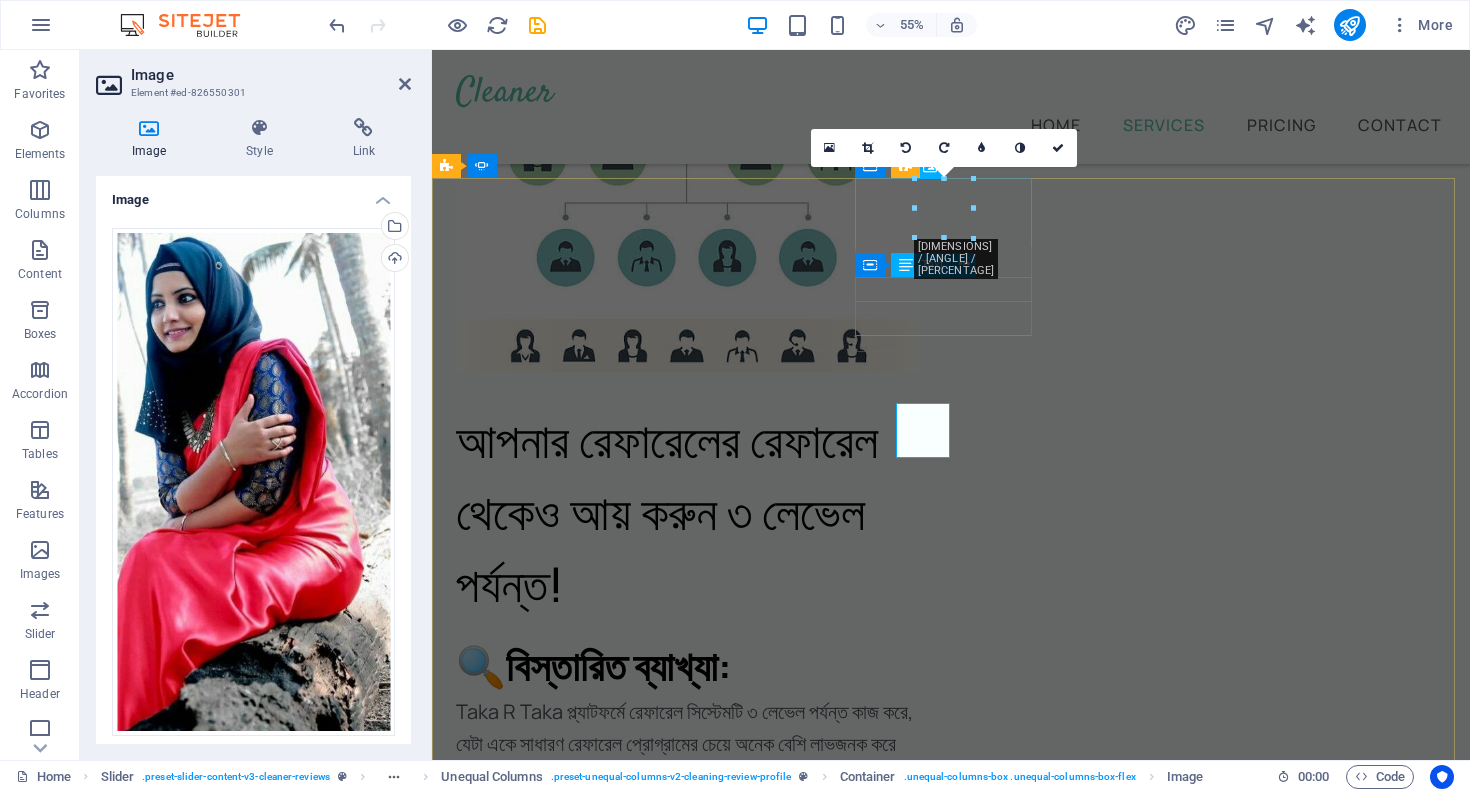 scroll, scrollTop: 4158, scrollLeft: 0, axis: vertical 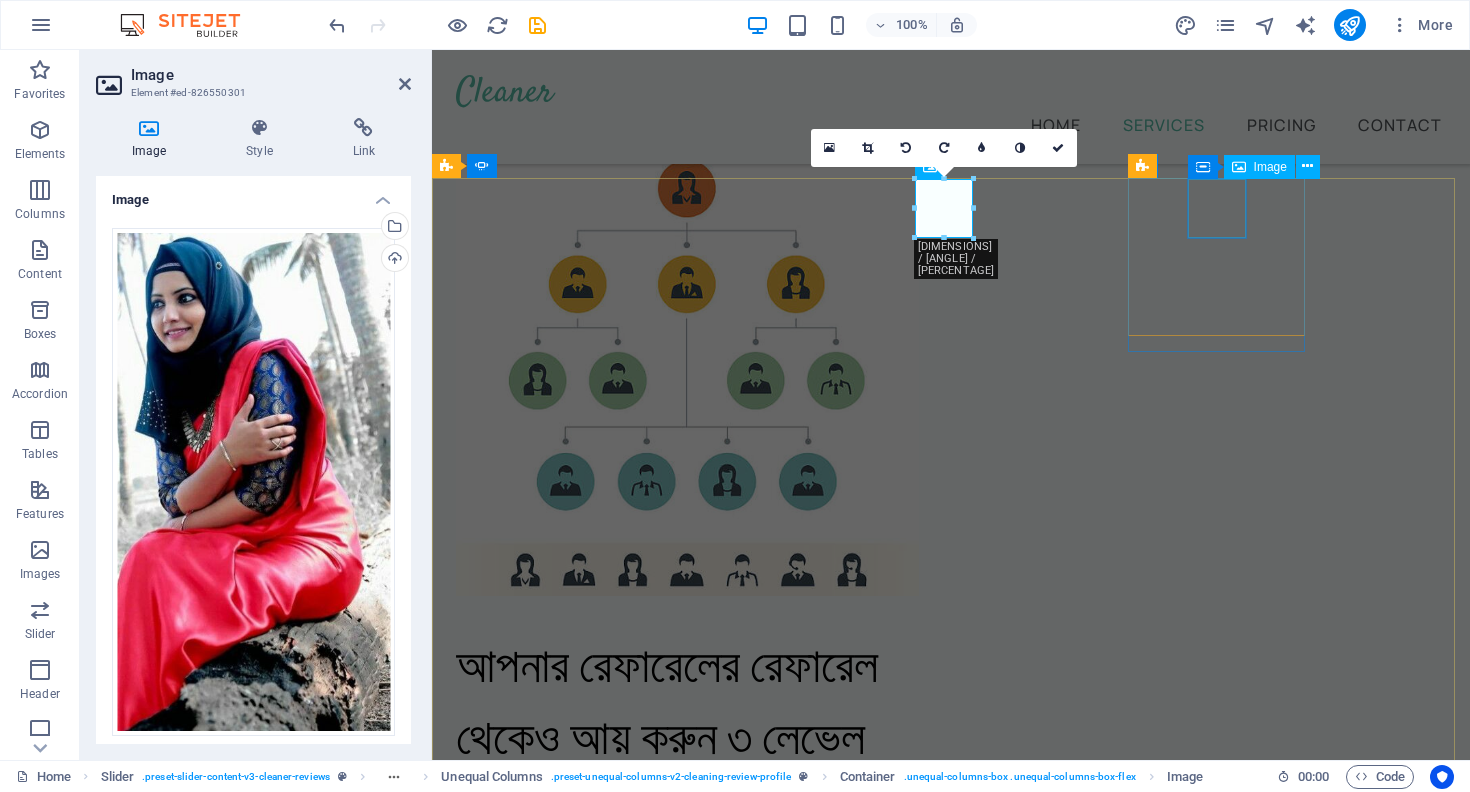 click at bounding box center [-420, 7083] 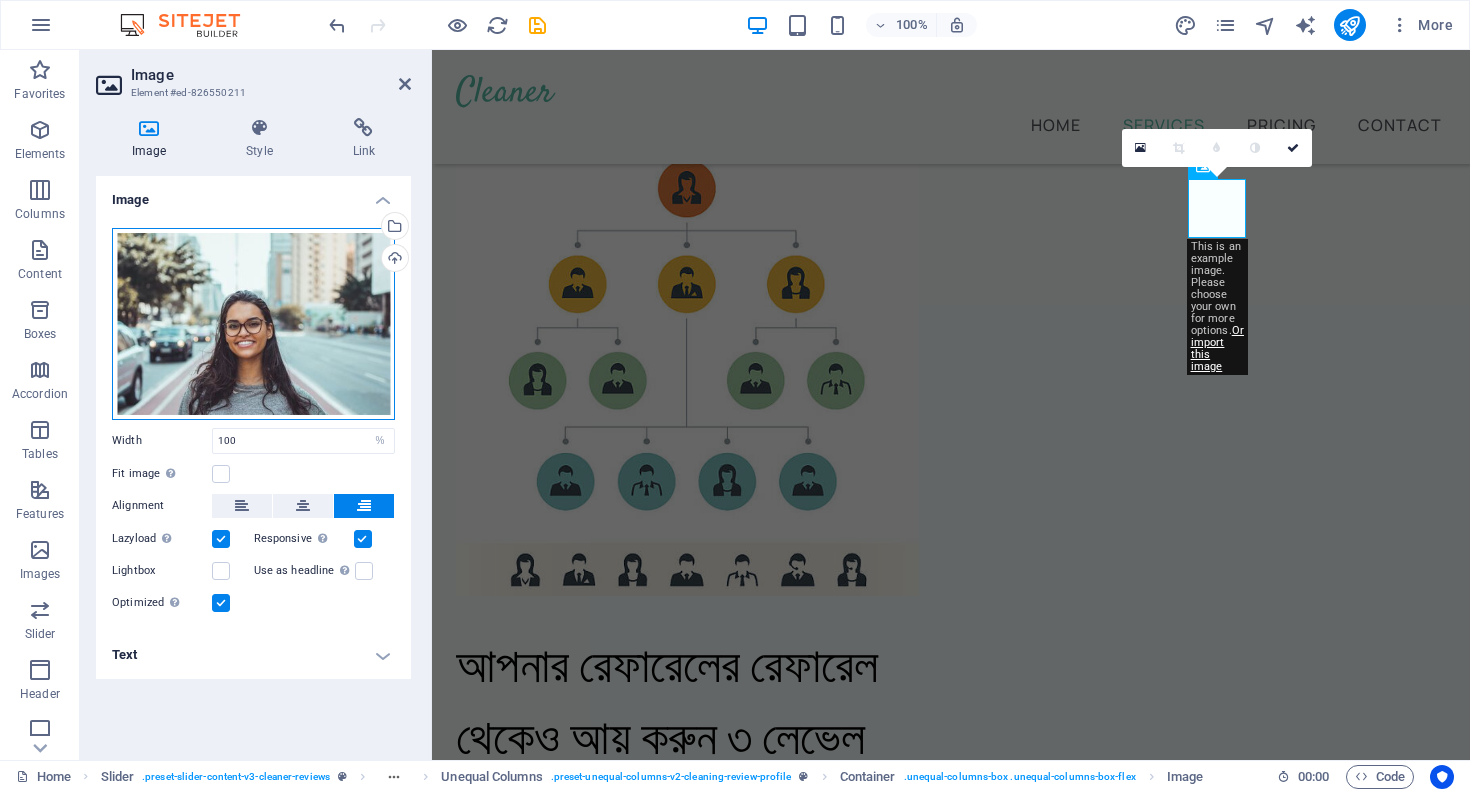 click on "Drag files here, click to choose files or select files from Files or our free stock photos & videos" at bounding box center (253, 324) 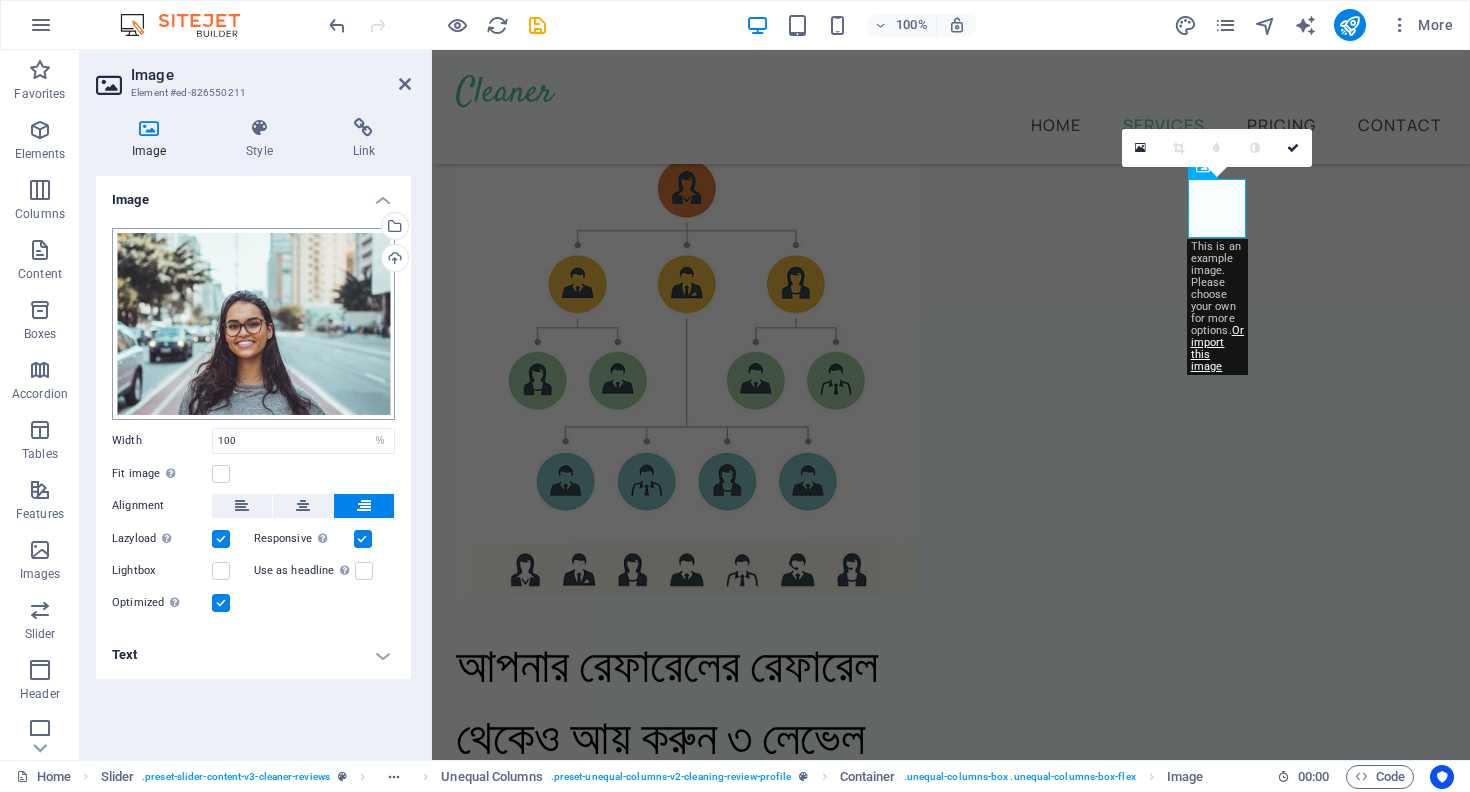 click on "takartaka.com Home Favorites Elements Columns Content Boxes Accordion Tables Features Images Slider Header Footer Forms Marketing Collections Image Element #ed-826550211 Image Style Link Image Drag files here, click to choose files or select files from Files or our free stock photos & videos Select files from the file manager, stock photos, or upload file(s) Upload Width 100 Default auto px rem % em vh vw Fit image Automatically fit image to a fixed width and height Height Default auto px Alignment Lazyload Loading images after the page loads improves page speed. Responsive Automatically load retina image and smartphone optimized sizes. Lightbox Use as headline The image will be wrapped in an H1 headline tag. Useful for giving alternative text the weight of an H1 headline, e.g. for the logo. Leave unchecked if uncertain. Optimized Images are compressed to improve page speed. Position Direction Custom X offset 50 px rem % vh vw 50" at bounding box center (735, 396) 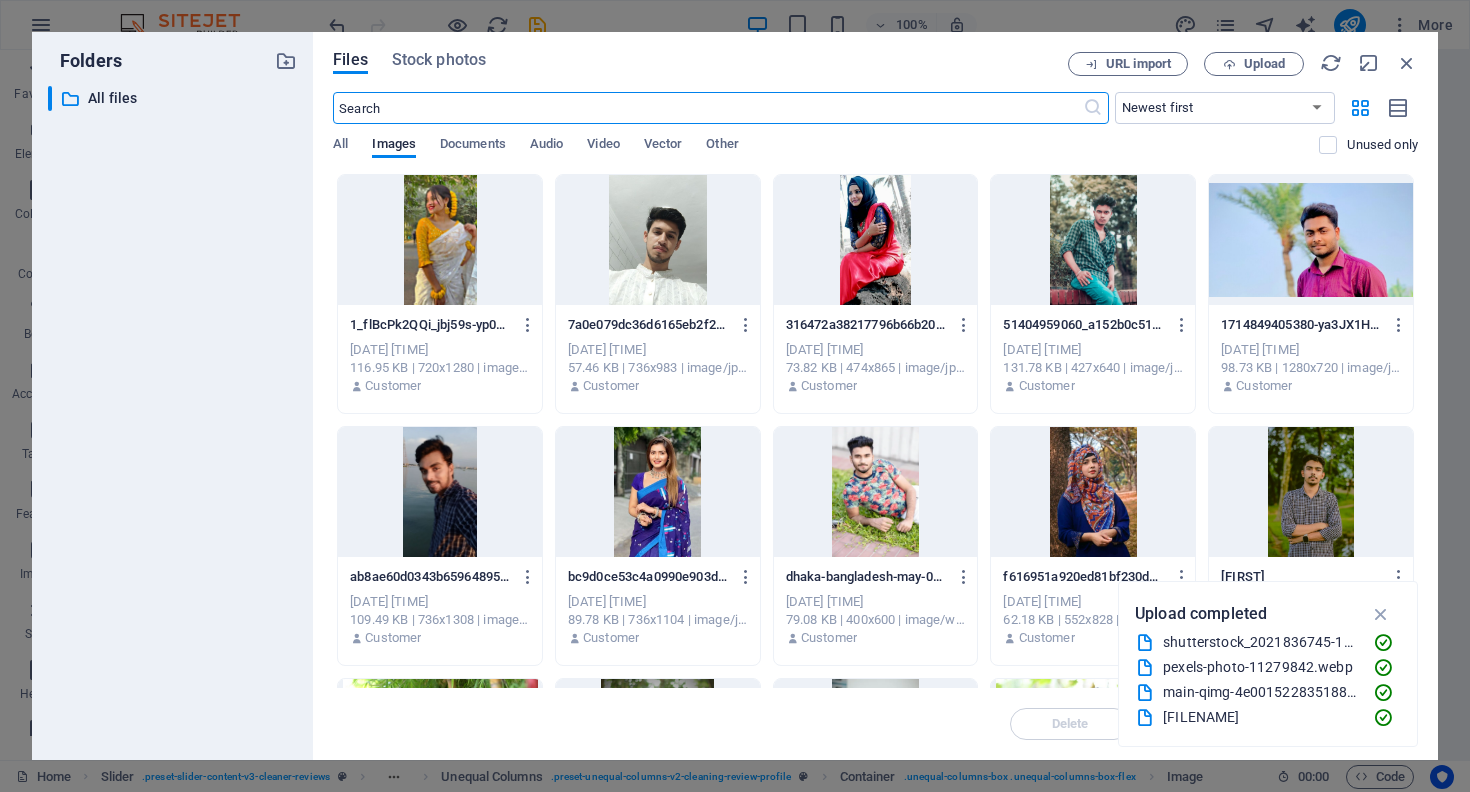 scroll, scrollTop: 4382, scrollLeft: 0, axis: vertical 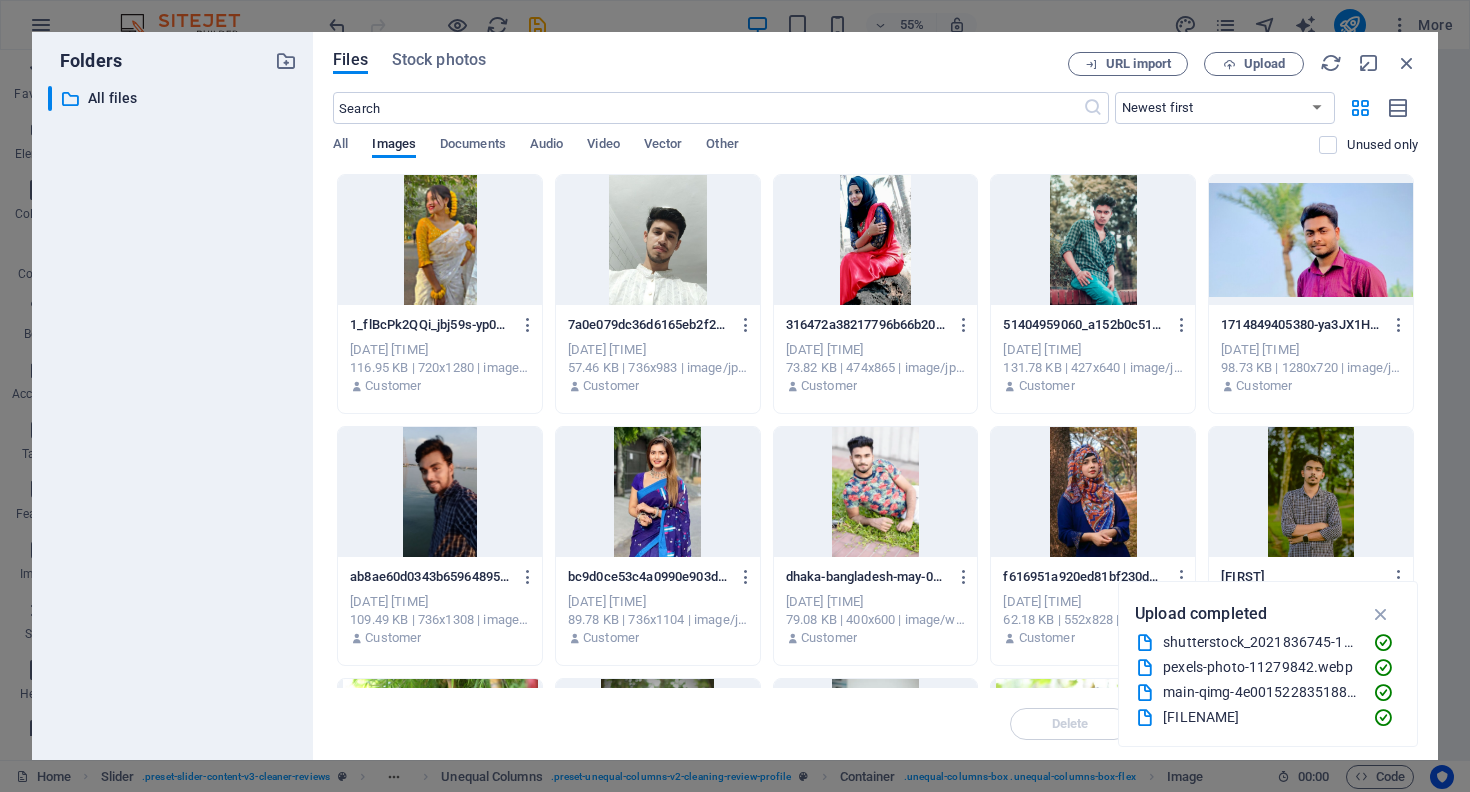 click at bounding box center (876, 492) 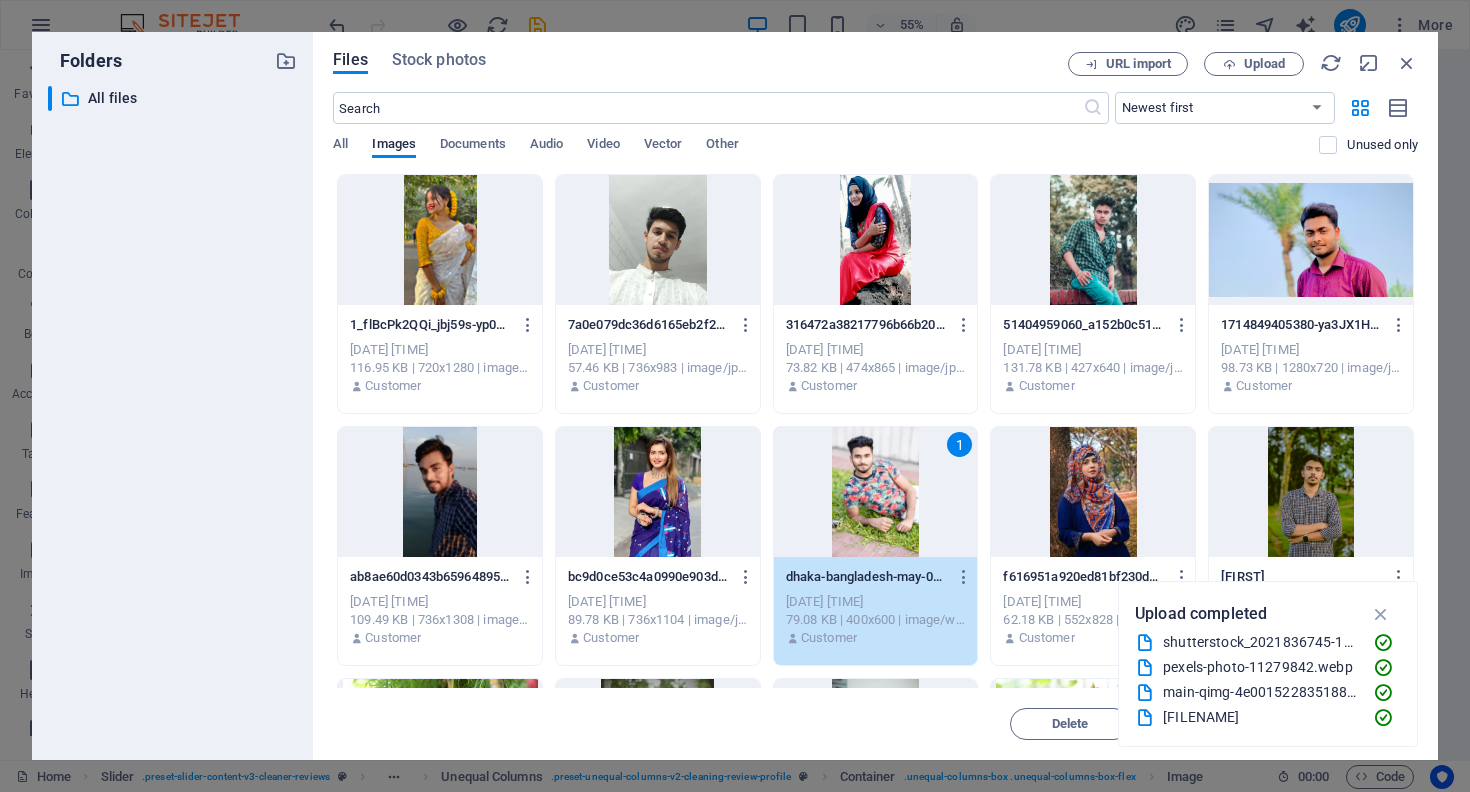 click on "1" at bounding box center [876, 492] 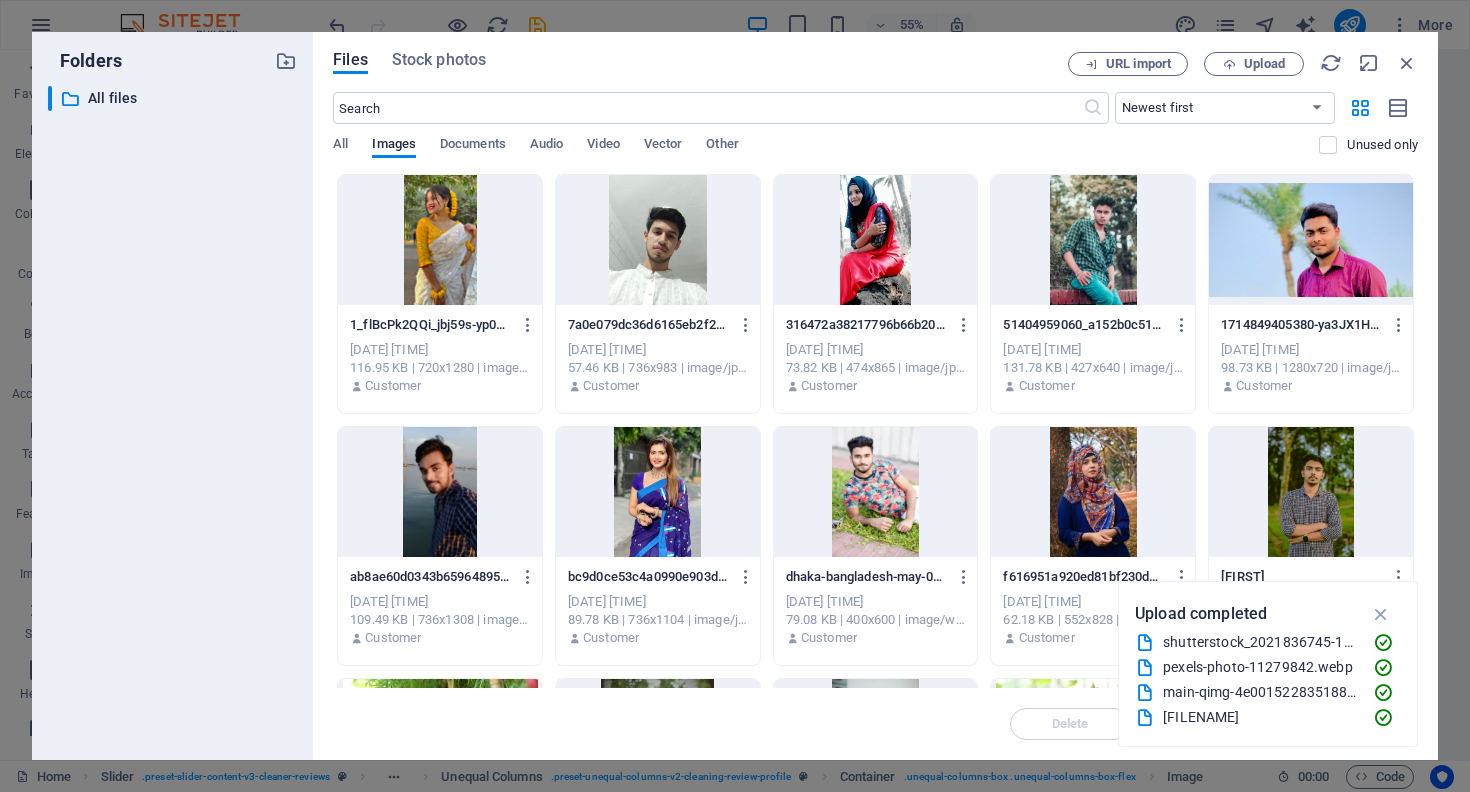click at bounding box center [876, 492] 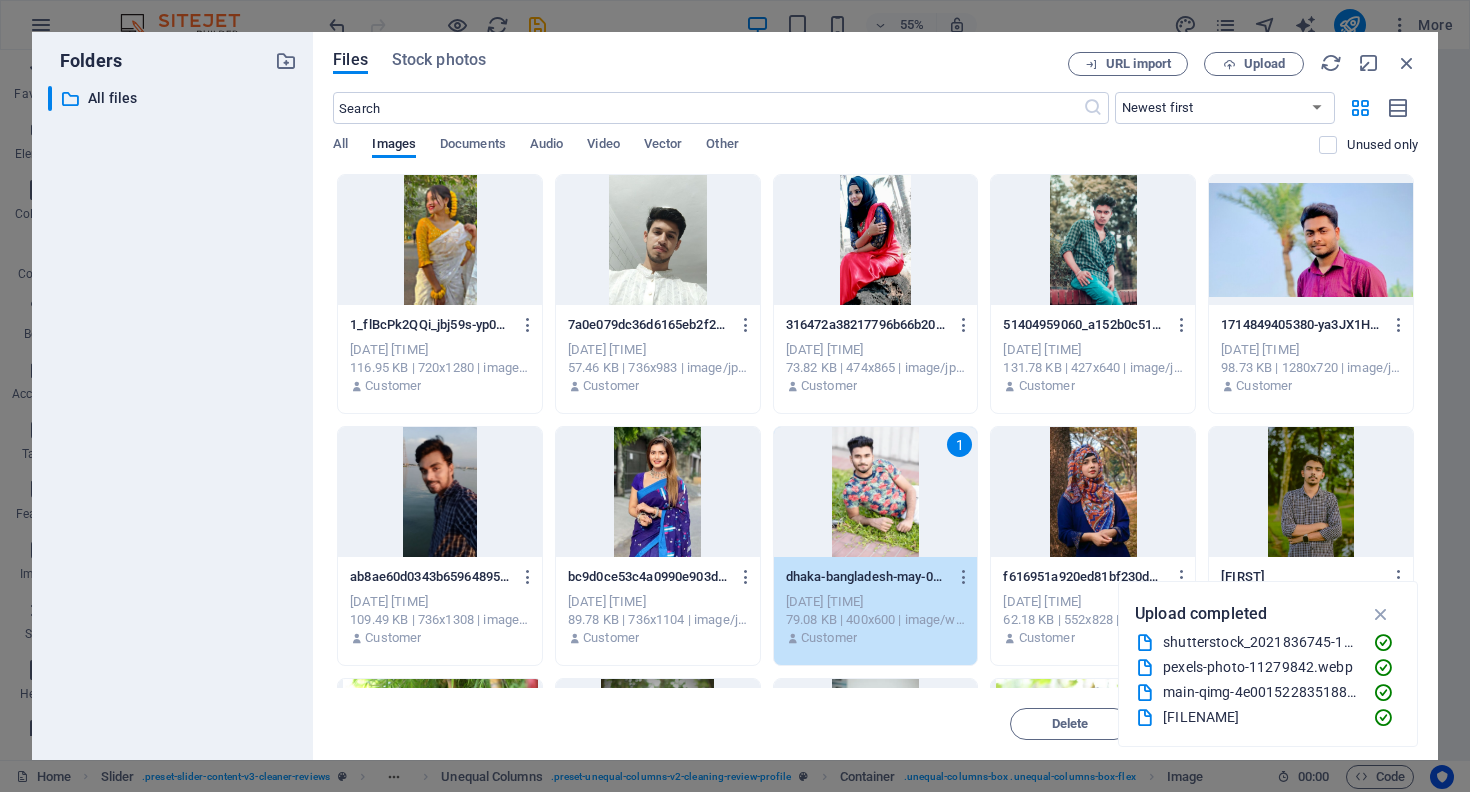 click on "1" at bounding box center (876, 492) 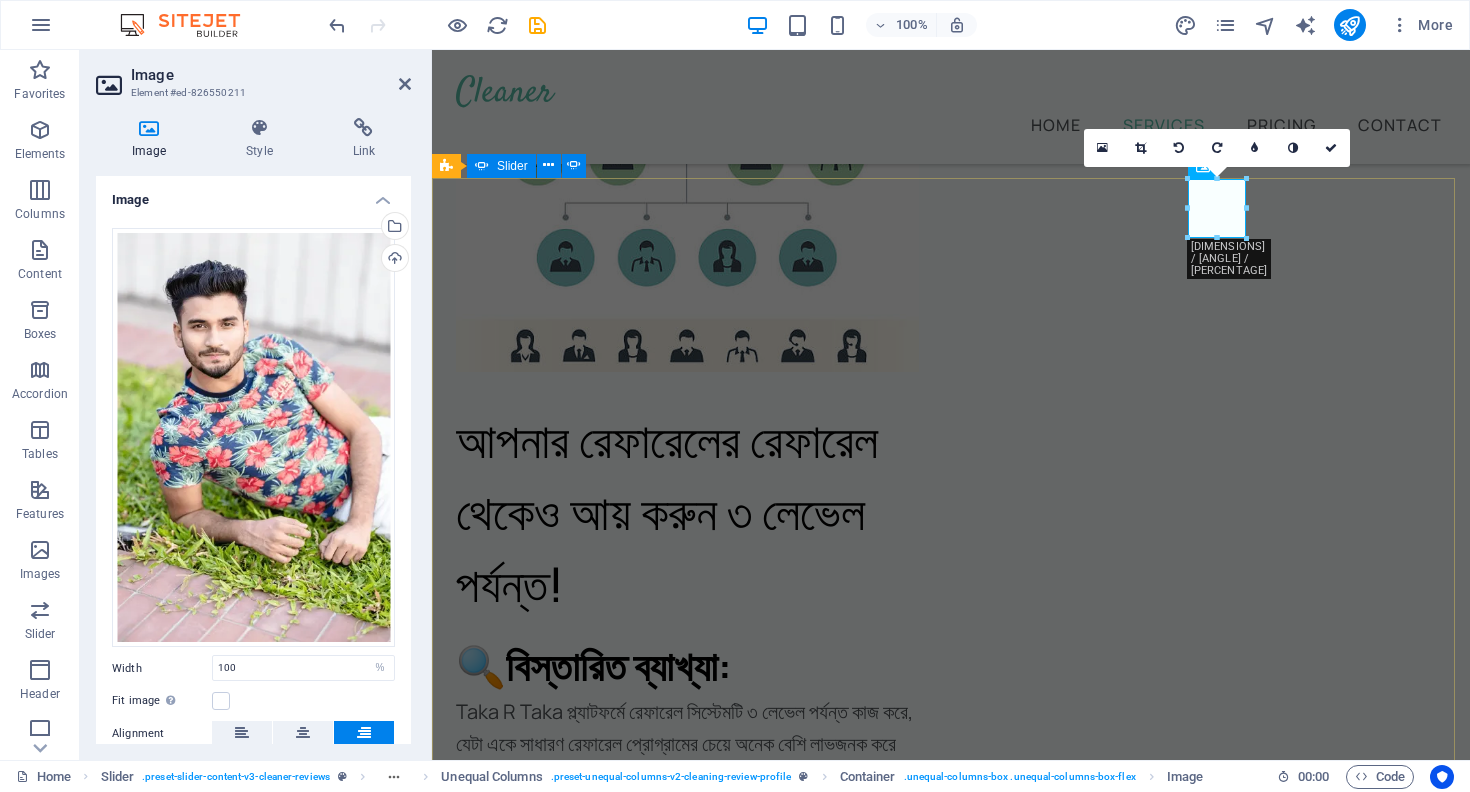 scroll, scrollTop: 4158, scrollLeft: 0, axis: vertical 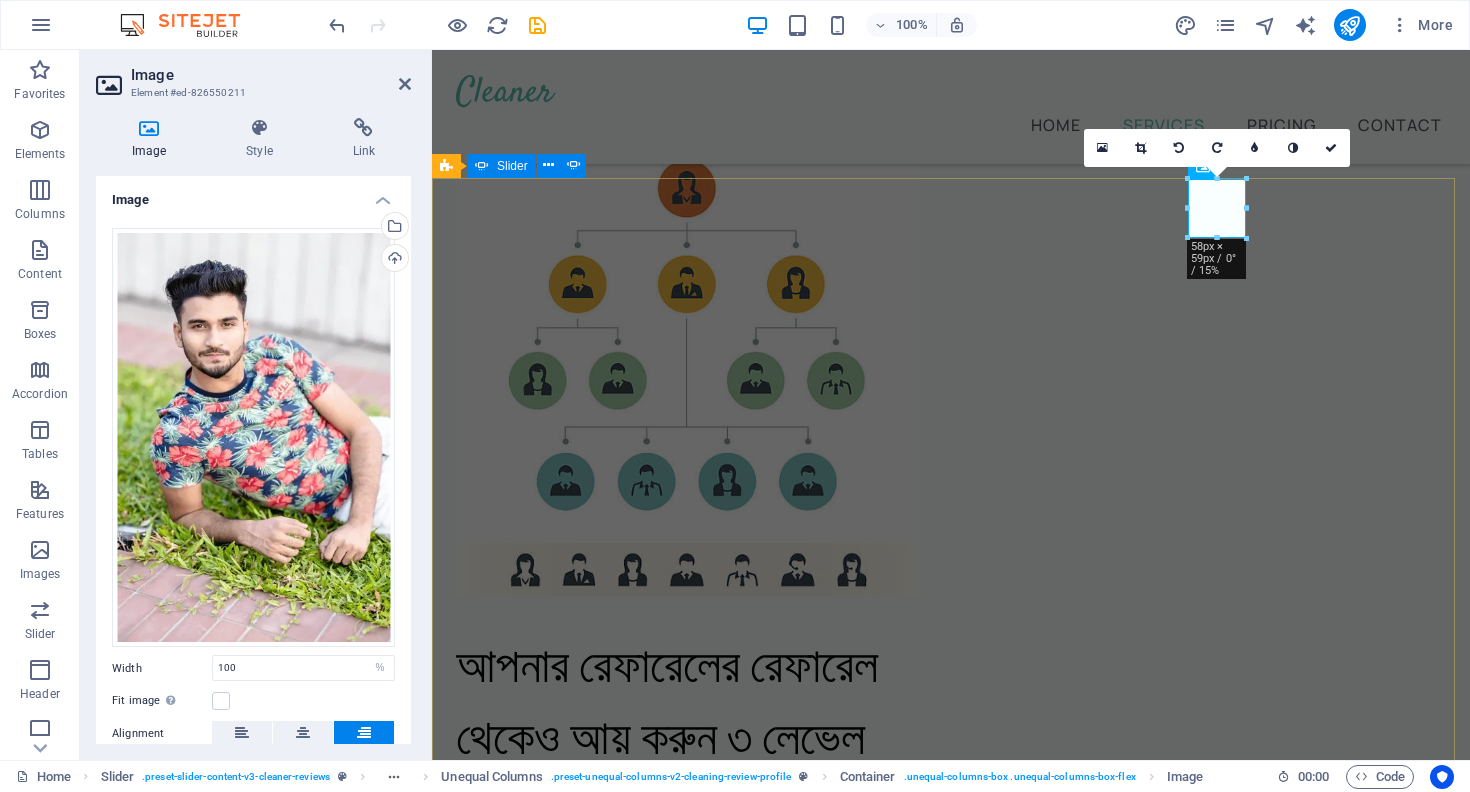 click on "Jane Smith [TIME] ago “...amazing service...” Nec dolor in molestie lacus. Orci cursus a in elementum aliquet. Platea risus volutpat scelerisque feugiat quis massa sollicitudin egestas. Vitae eros suspendisse nunc aliquam curabitur faucibus odio lobortis metus. Duis rhoncus scelerisque vulputate tortor. Jane Smith [TIME] ago “...amazing service...” Nec dolor in molestie lacus. Orci cursus a in elementum aliquet. Platea risus volutpat scelerisque feugiat quis massa sollicitudin egestas. Vitae eros suspendisse nunc aliquam curabitur faucibus odio lobortis metus. Duis rhoncus scelerisque vulputate tortor. Jane Smith [TIME] ago “...amazing service...” Nec dolor in molestie lacus. Orci cursus a in elementum aliquet. Platea risus volutpat scelerisque feugiat quis massa sollicitudin egestas. Vitae eros suspendisse nunc aliquam curabitur faucibus odio lobortis metus. Duis rhoncus scelerisque vulputate tortor. Jane Smith [TIME] ago “...amazing service...” Jane Smith [TIME] ago “...amazing service...” 1" at bounding box center (951, 7414) 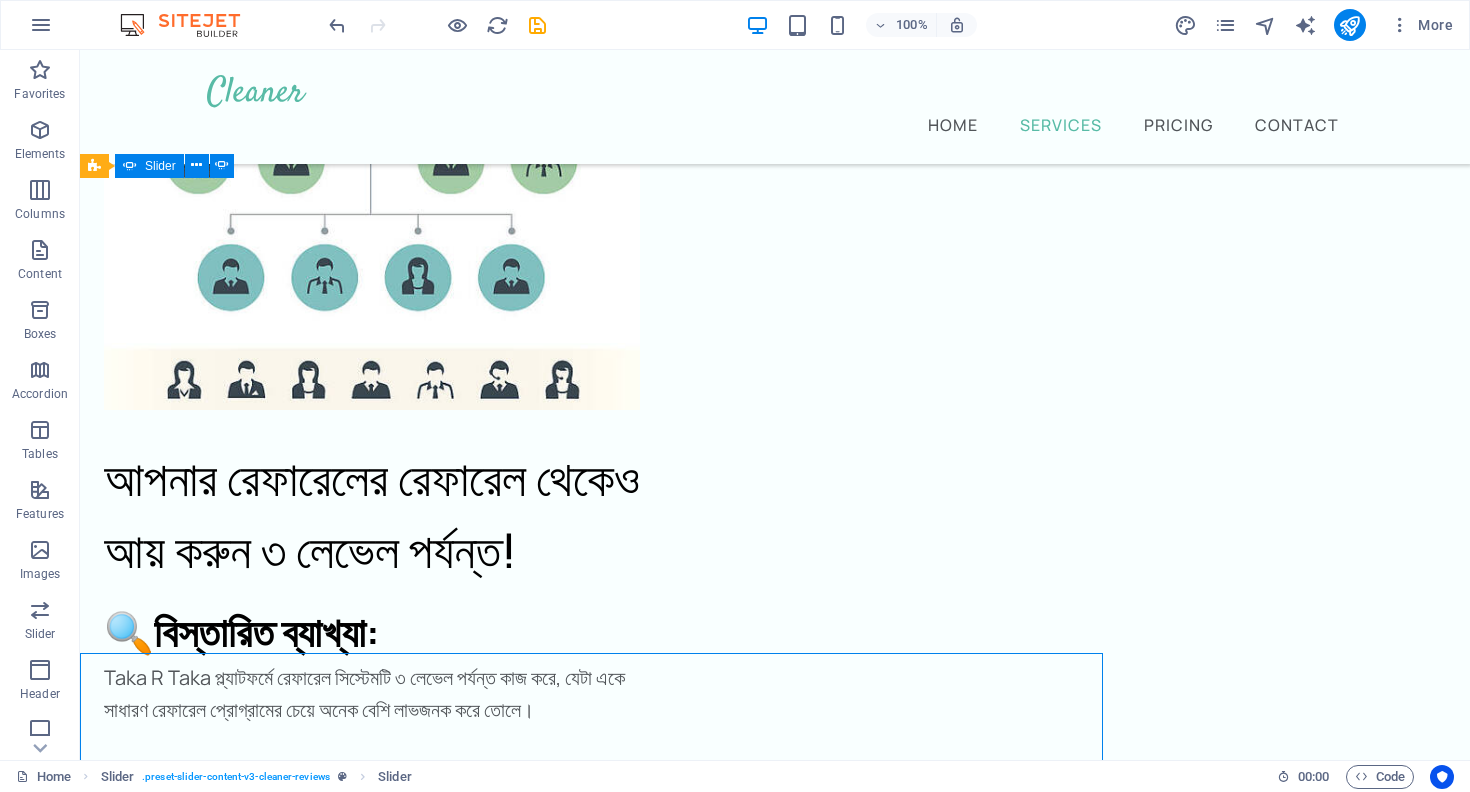 scroll, scrollTop: 3683, scrollLeft: 0, axis: vertical 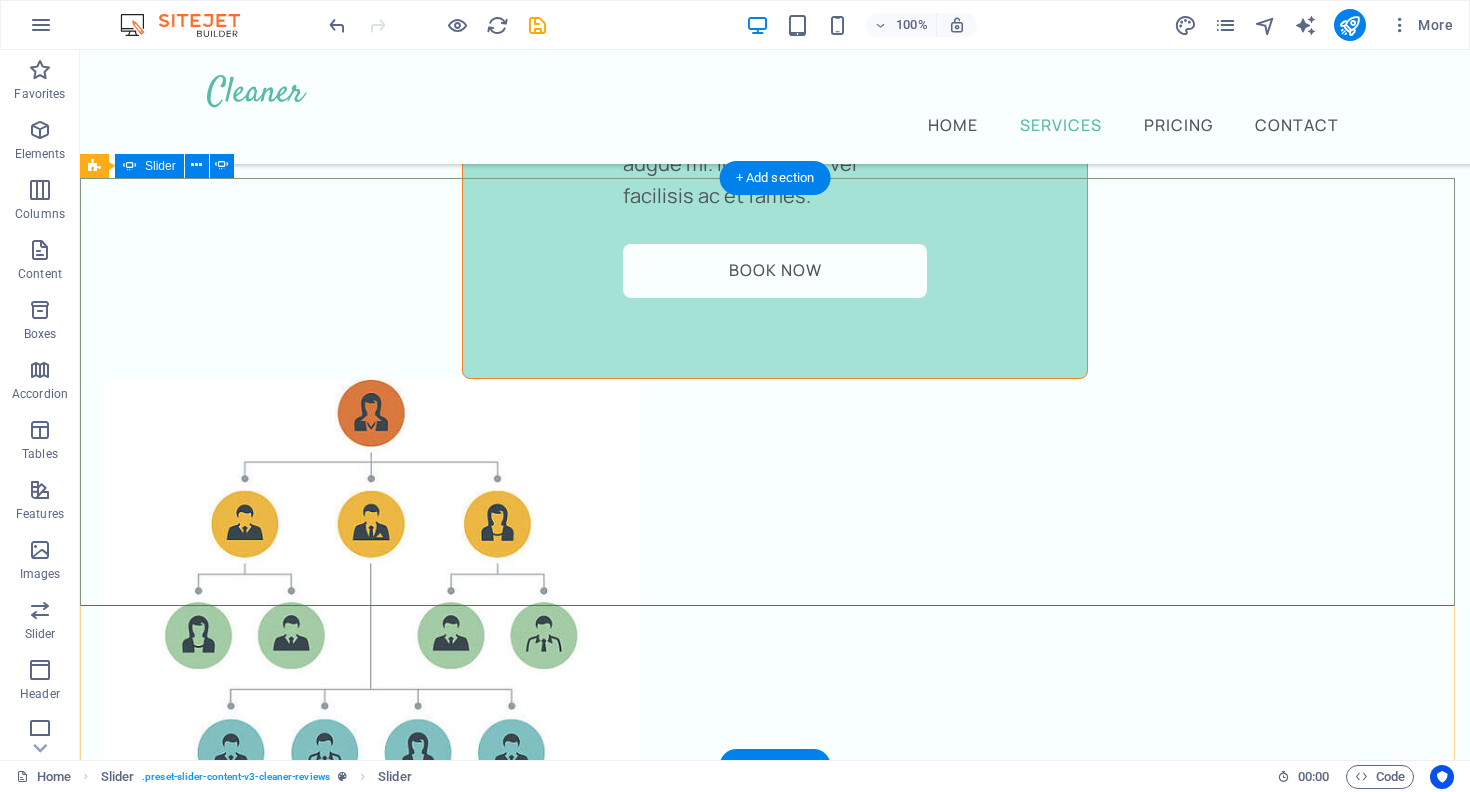 click on "Jane Smith [TIME] ago “...amazing service...” Nec dolor in molestie lacus. Orci cursus a in elementum aliquet. Platea risus volutpat scelerisque feugiat quis massa sollicitudin egestas. Vitae eros suspendisse nunc aliquam curabitur faucibus odio lobortis metus. Duis rhoncus scelerisque vulputate tortor. Jane Smith [TIME] ago “...amazing service...” Nec dolor in molestie lacus. Orci cursus a in elementum aliquet. Platea risus volutpat scelerisque feugiat quis massa sollicitudin egestas. Vitae eros suspendisse nunc aliquam curabitur faucibus odio lobortis metus. Duis rhoncus scelerisque vulputate tortor. Jane Smith [TIME] ago “...amazing service...” Nec dolor in molestie lacus. Orci cursus a in elementum aliquet. Platea risus volutpat scelerisque feugiat quis massa sollicitudin egestas. Vitae eros suspendisse nunc aliquam curabitur faucibus odio lobortis metus. Duis rhoncus scelerisque vulputate tortor. Jane Smith [TIME] ago “...amazing service...” Jane Smith [TIME] ago “...amazing service...” 1" at bounding box center (775, 7300) 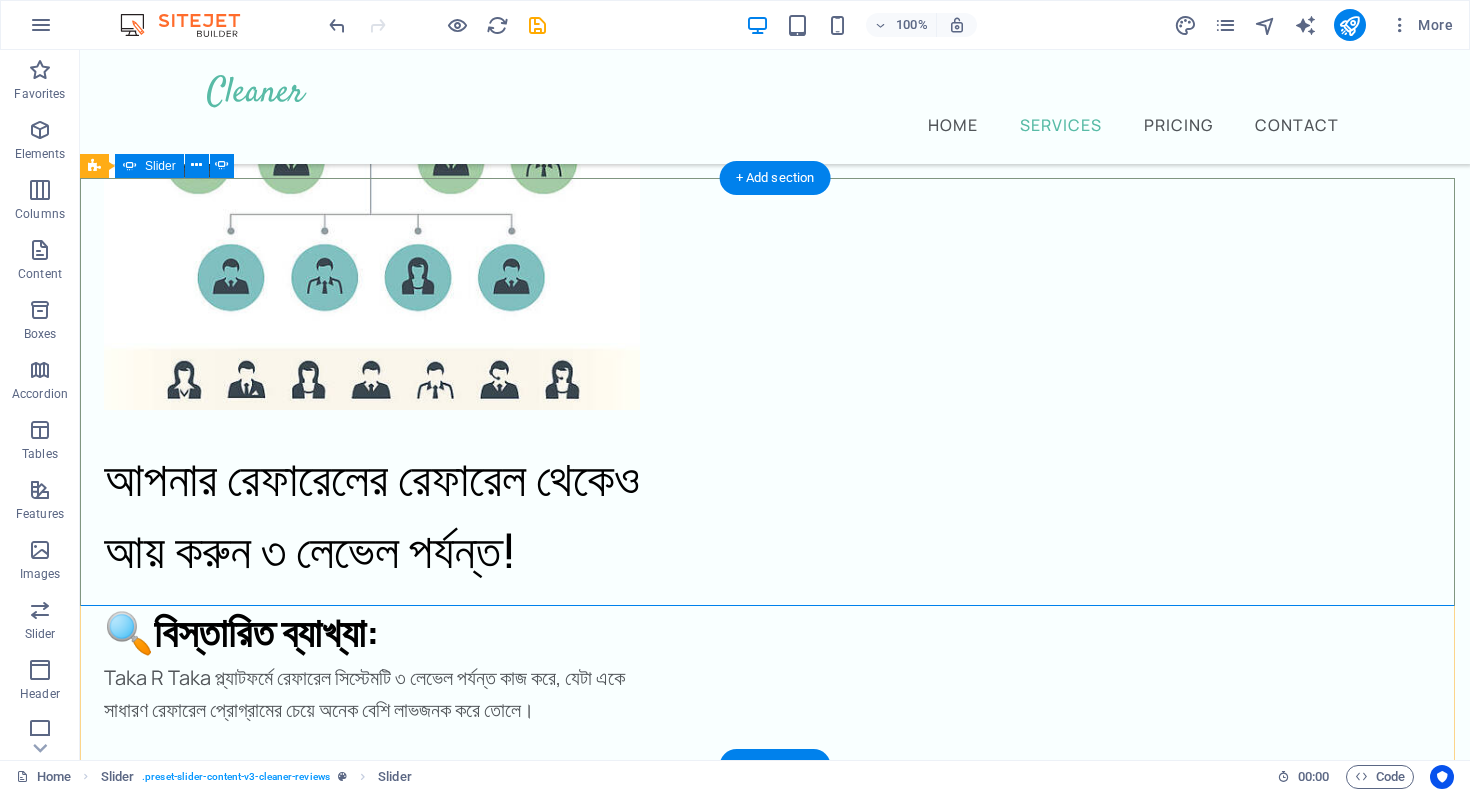 select on "%" 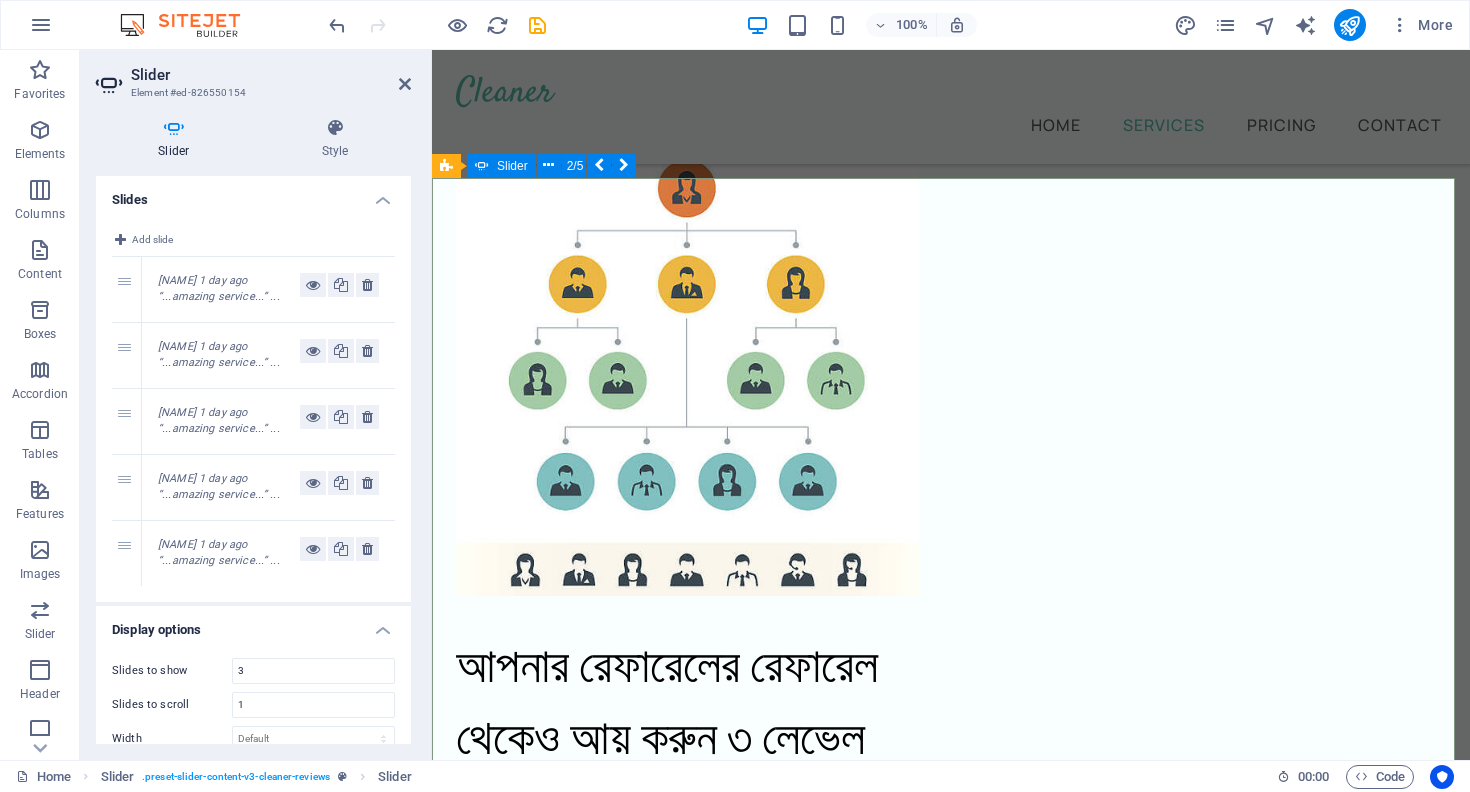 click on "Jane Smith [TIME] ago “...amazing service...” Nec dolor in molestie lacus. Orci cursus a in elementum aliquet. Platea risus volutpat scelerisque feugiat quis massa sollicitudin egestas. Vitae eros suspendisse nunc aliquam curabitur faucibus odio lobortis metus. Duis rhoncus scelerisque vulputate tortor. Jane Smith [TIME] ago “...amazing service...” Nec dolor in molestie lacus. Orci cursus a in elementum aliquet. Platea risus volutpat scelerisque feugiat quis massa sollicitudin egestas. Vitae eros suspendisse nunc aliquam curabitur faucibus odio lobortis metus. Duis rhoncus scelerisque vulputate tortor. Jane Smith [TIME] ago “...amazing service...” Nec dolor in molestie lacus. Orci cursus a in elementum aliquet. Platea risus volutpat scelerisque feugiat quis massa sollicitudin egestas. Vitae eros suspendisse nunc aliquam curabitur faucibus odio lobortis metus. Duis rhoncus scelerisque vulputate tortor. Jane Smith [TIME] ago “...amazing service...” Jane Smith [TIME] ago “...amazing service...” 1" at bounding box center (951, 7414) 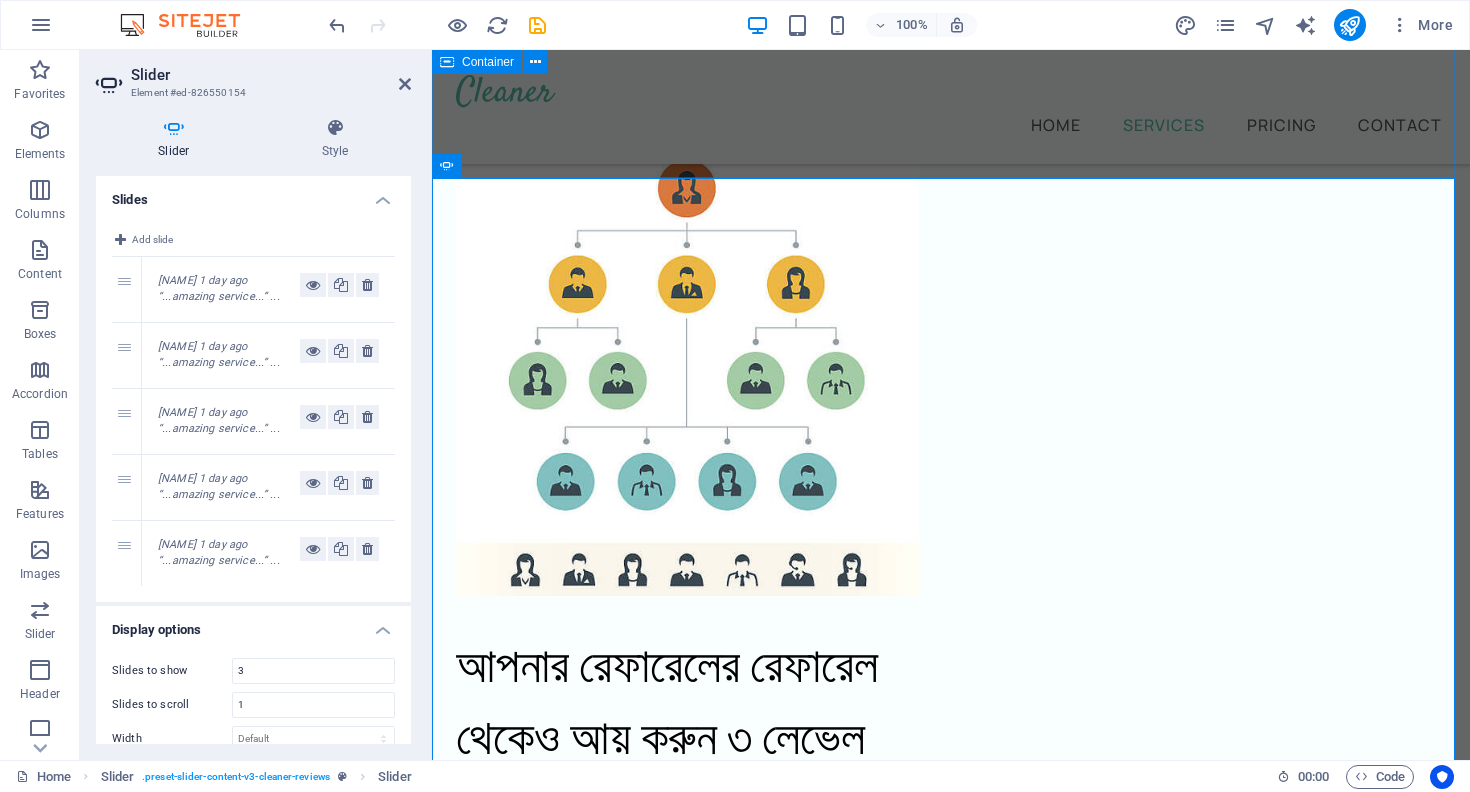 click on "What our customers are saying Don’t take our word for it - Have a look at the feedback from our happy customers from over 5 years of service." at bounding box center (951, 1806) 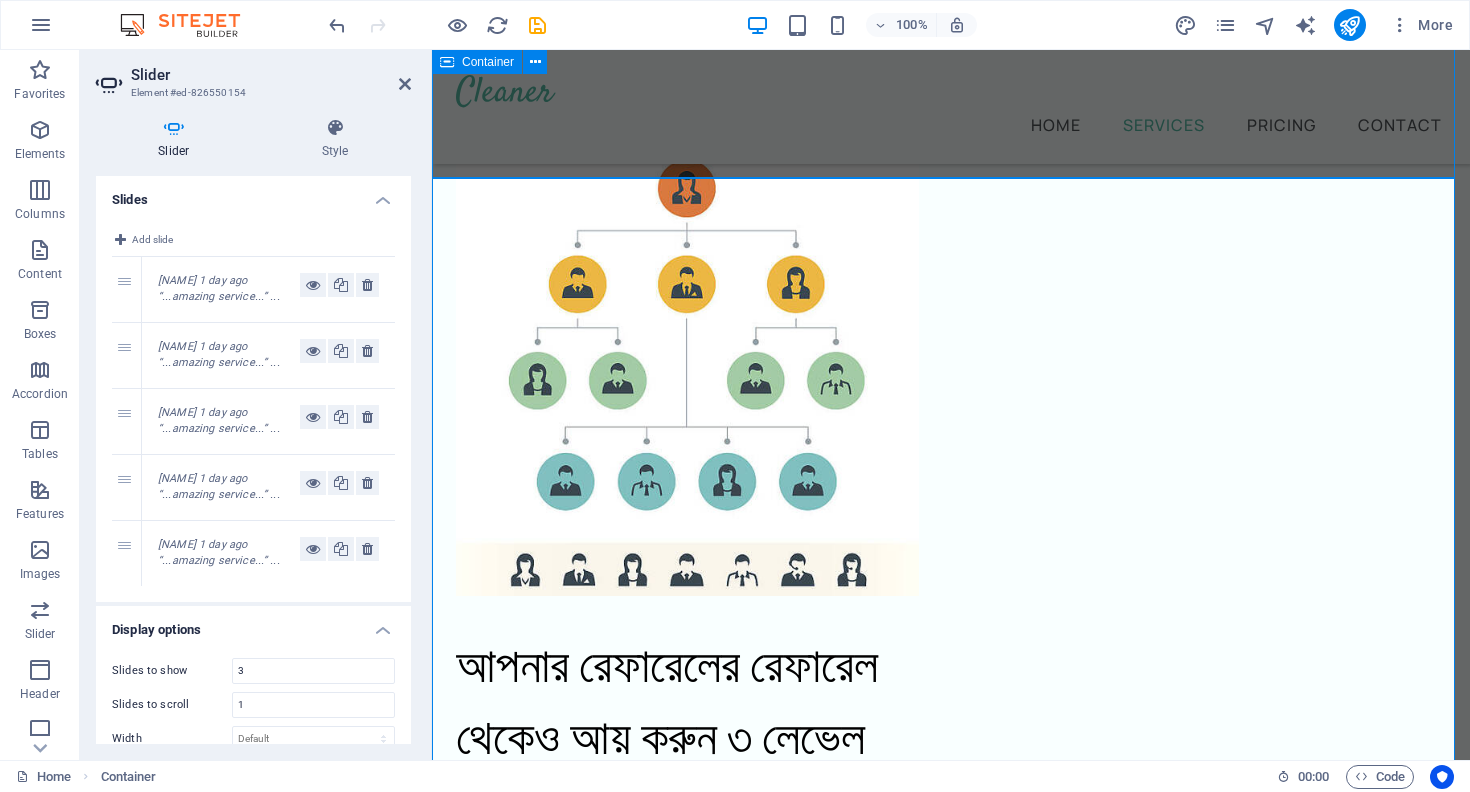 scroll, scrollTop: 3683, scrollLeft: 0, axis: vertical 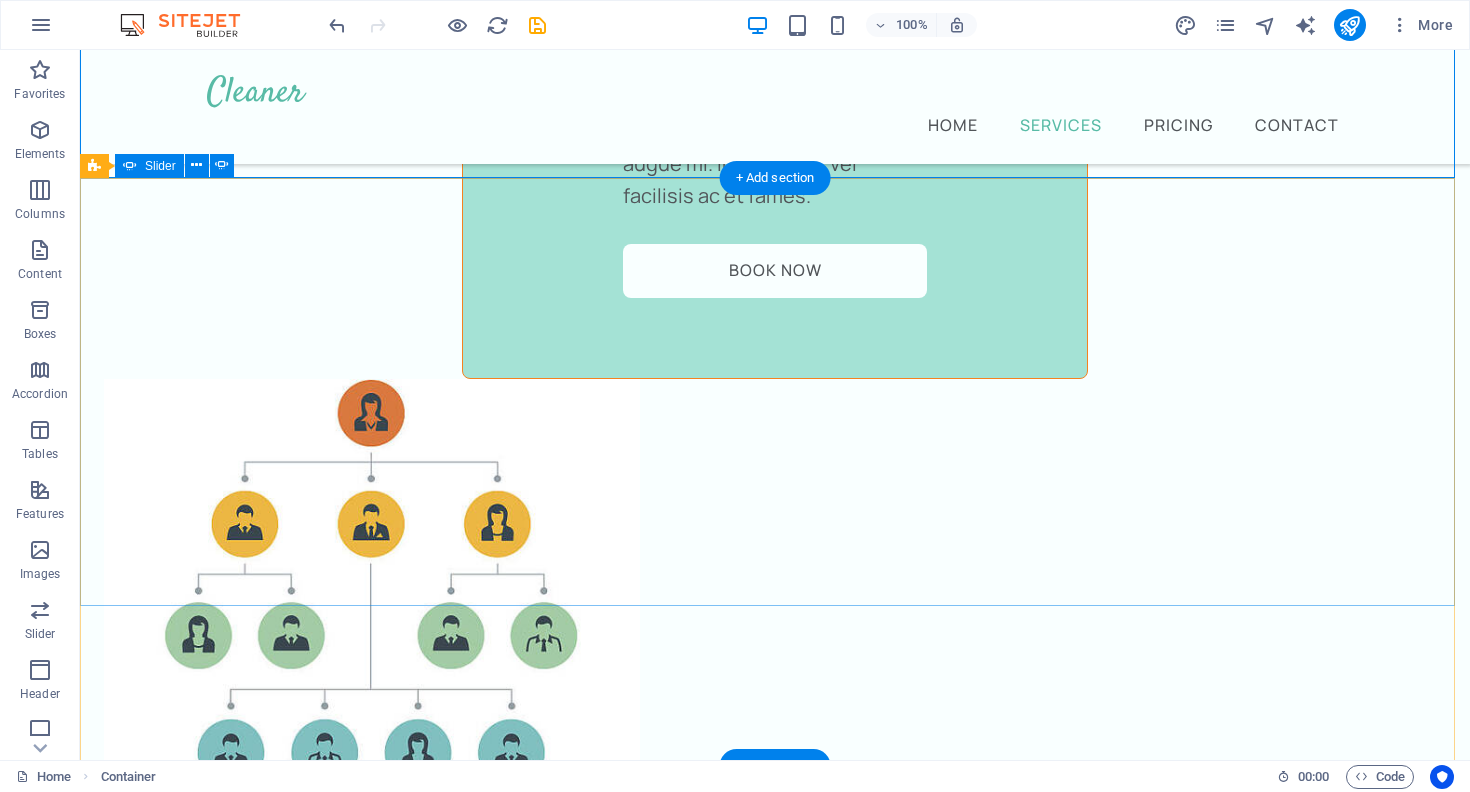 click on "Jane Smith [TIME] ago “...amazing service...” Nec dolor in molestie lacus. Orci cursus a in elementum aliquet. Platea risus volutpat scelerisque feugiat quis massa sollicitudin egestas. Vitae eros suspendisse nunc aliquam curabitur faucibus odio lobortis metus. Duis rhoncus scelerisque vulputate tortor. Jane Smith [TIME] ago “...amazing service...” Nec dolor in molestie lacus. Orci cursus a in elementum aliquet. Platea risus volutpat scelerisque feugiat quis massa sollicitudin egestas. Vitae eros suspendisse nunc aliquam curabitur faucibus odio lobortis metus. Duis rhoncus scelerisque vulputate tortor. Jane Smith [TIME] ago “...amazing service...” Nec dolor in molestie lacus. Orci cursus a in elementum aliquet. Platea risus volutpat scelerisque feugiat quis massa sollicitudin egestas. Vitae eros suspendisse nunc aliquam curabitur faucibus odio lobortis metus. Duis rhoncus scelerisque vulputate tortor. Jane Smith [TIME] ago “...amazing service...” Jane Smith [TIME] ago “...amazing service...” 1" at bounding box center (775, 7300) 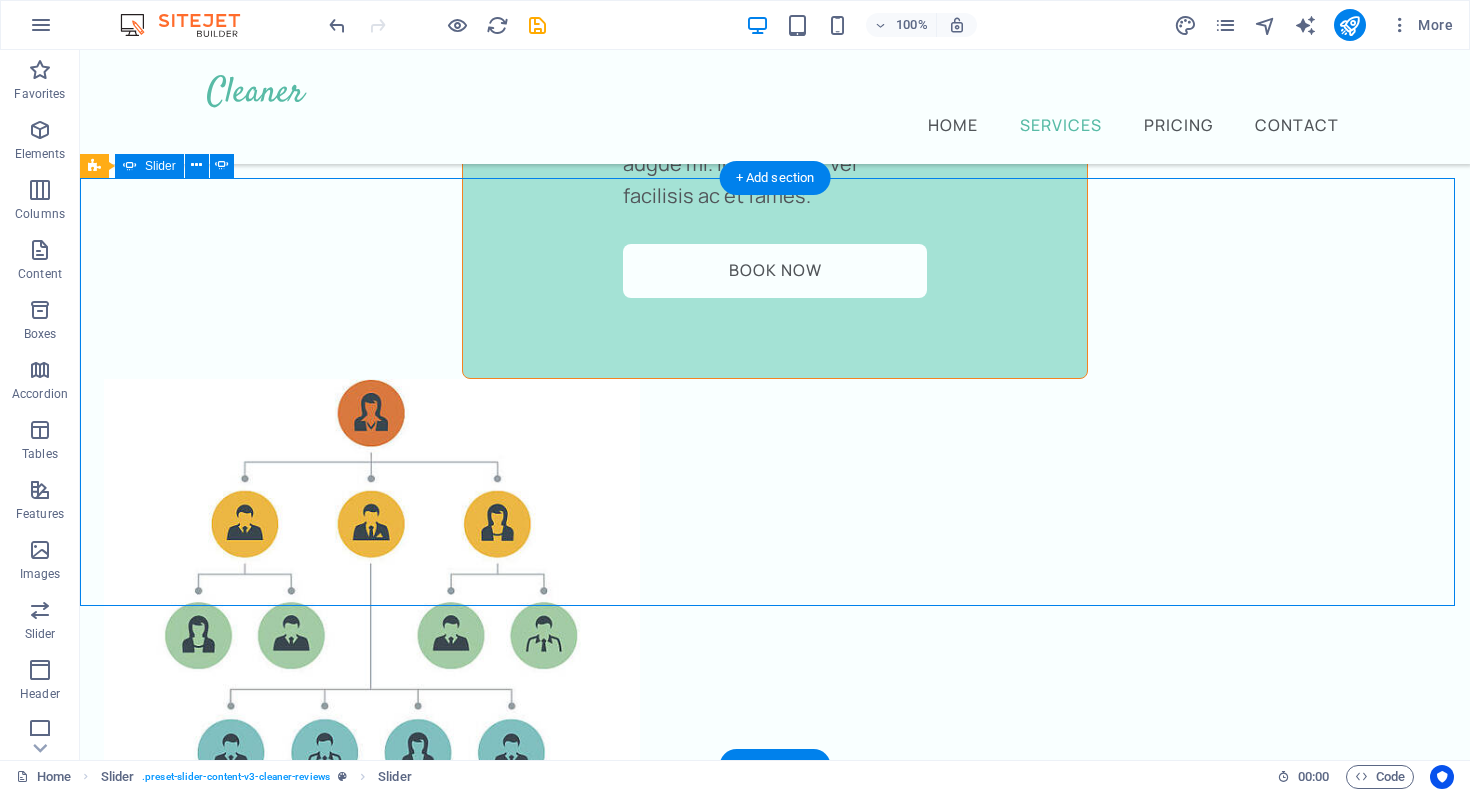 click on "Jane Smith [TIME] ago “...amazing service...” Nec dolor in molestie lacus. Orci cursus a in elementum aliquet. Platea risus volutpat scelerisque feugiat quis massa sollicitudin egestas. Vitae eros suspendisse nunc aliquam curabitur faucibus odio lobortis metus. Duis rhoncus scelerisque vulputate tortor. Jane Smith [TIME] ago “...amazing service...” Nec dolor in molestie lacus. Orci cursus a in elementum aliquet. Platea risus volutpat scelerisque feugiat quis massa sollicitudin egestas. Vitae eros suspendisse nunc aliquam curabitur faucibus odio lobortis metus. Duis rhoncus scelerisque vulputate tortor. Jane Smith [TIME] ago “...amazing service...” Nec dolor in molestie lacus. Orci cursus a in elementum aliquet. Platea risus volutpat scelerisque feugiat quis massa sollicitudin egestas. Vitae eros suspendisse nunc aliquam curabitur faucibus odio lobortis metus. Duis rhoncus scelerisque vulputate tortor. Jane Smith [TIME] ago “...amazing service...” Jane Smith [TIME] ago “...amazing service...” 1" at bounding box center [775, 7300] 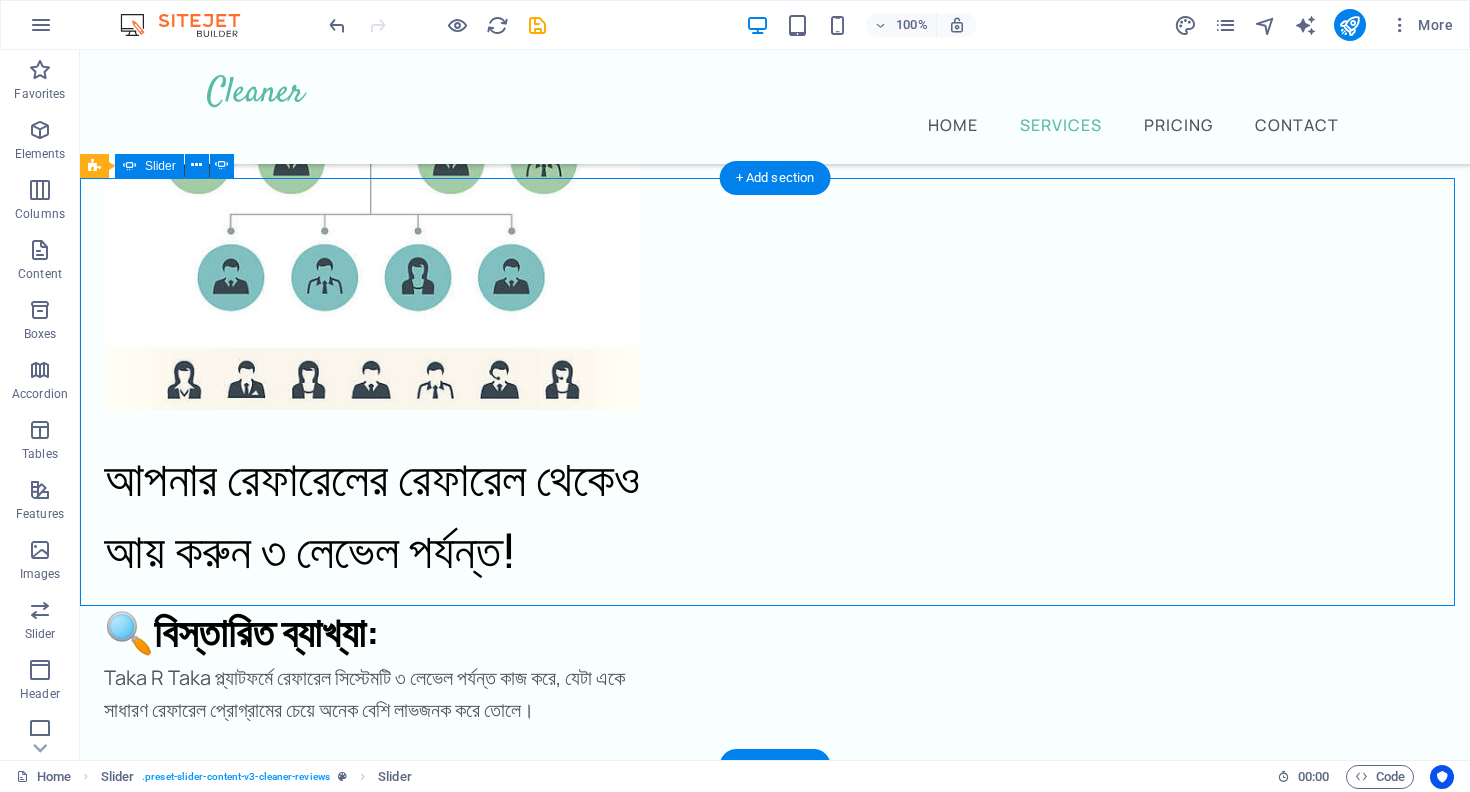 select on "%" 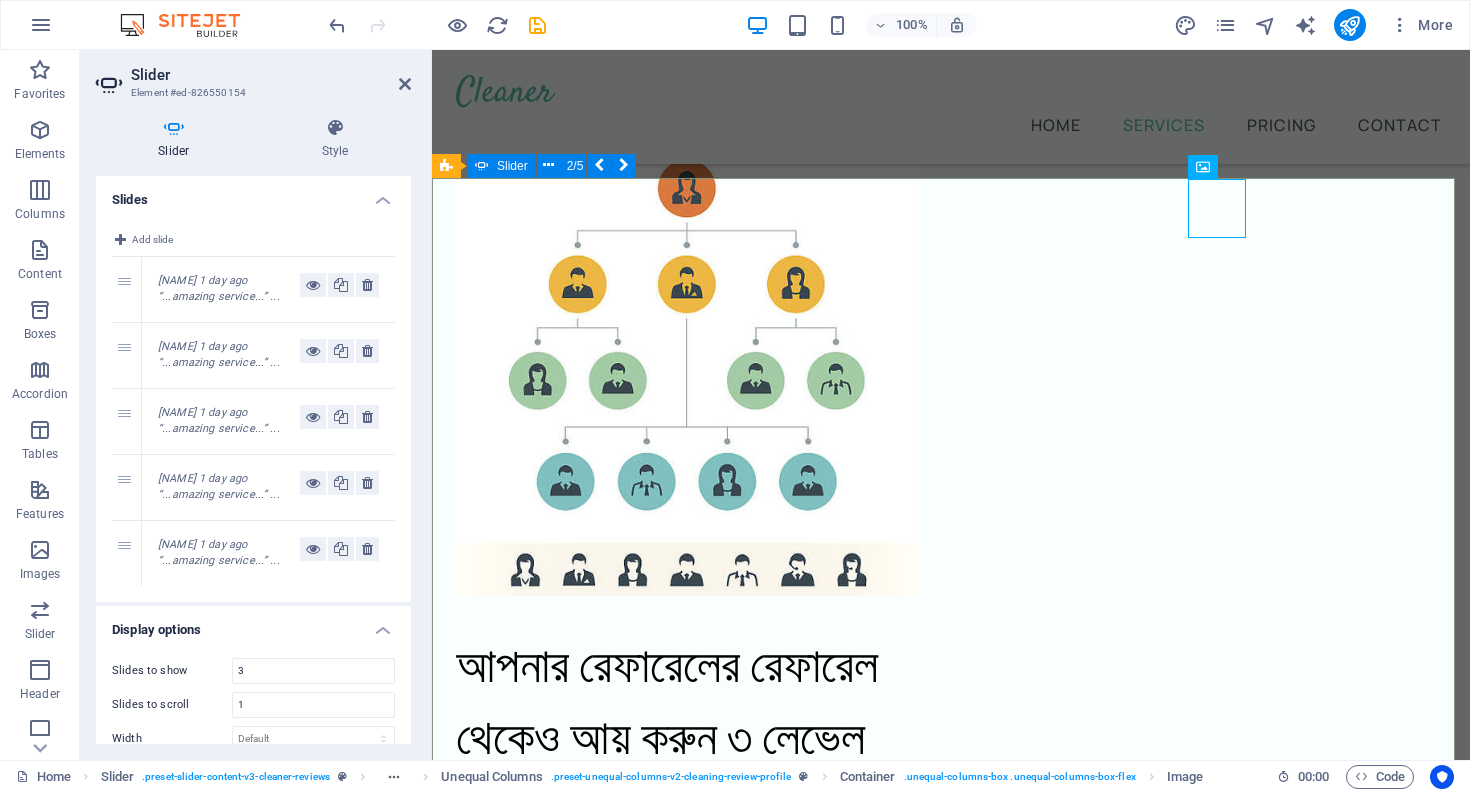 click on "Jane Smith [TIME] ago “...amazing service...” Nec dolor in molestie lacus. Orci cursus a in elementum aliquet. Platea risus volutpat scelerisque feugiat quis massa sollicitudin egestas. Vitae eros suspendisse nunc aliquam curabitur faucibus odio lobortis metus. Duis rhoncus scelerisque vulputate tortor. Jane Smith [TIME] ago “...amazing service...” Nec dolor in molestie lacus. Orci cursus a in elementum aliquet. Platea risus volutpat scelerisque feugiat quis massa sollicitudin egestas. Vitae eros suspendisse nunc aliquam curabitur faucibus odio lobortis metus. Duis rhoncus scelerisque vulputate tortor. Jane Smith [TIME] ago “...amazing service...” Nec dolor in molestie lacus. Orci cursus a in elementum aliquet. Platea risus volutpat scelerisque feugiat quis massa sollicitudin egestas. Vitae eros suspendisse nunc aliquam curabitur faucibus odio lobortis metus. Duis rhoncus scelerisque vulputate tortor. Jane Smith [TIME] ago “...amazing service...” Jane Smith [TIME] ago “...amazing service...” 1" at bounding box center [951, 7414] 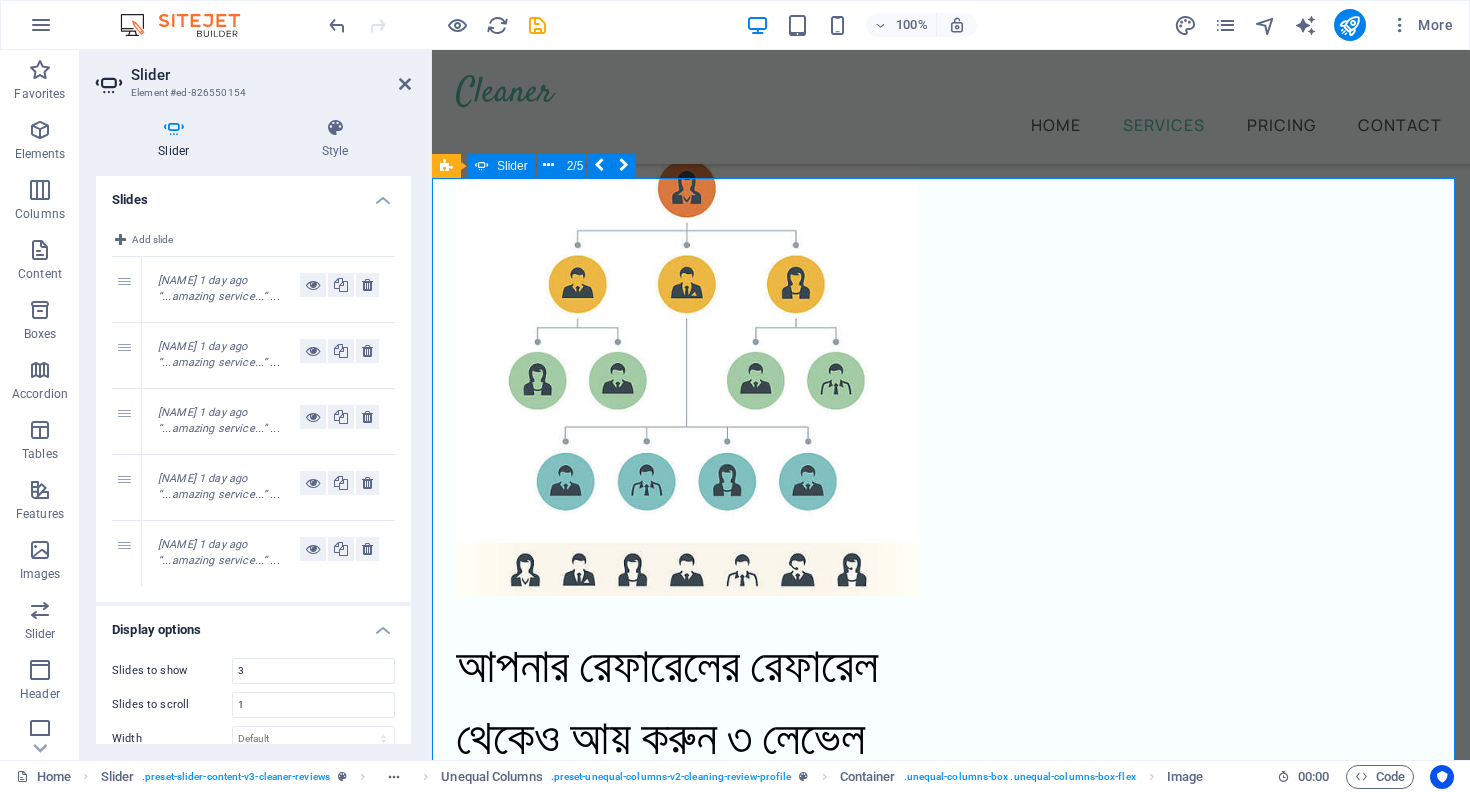 click on "Jane Smith [TIME] ago “...amazing service...” Nec dolor in molestie lacus. Orci cursus a in elementum aliquet. Platea risus volutpat scelerisque feugiat quis massa sollicitudin egestas. Vitae eros suspendisse nunc aliquam curabitur faucibus odio lobortis metus. Duis rhoncus scelerisque vulputate tortor. Jane Smith [TIME] ago “...amazing service...” Nec dolor in molestie lacus. Orci cursus a in elementum aliquet. Platea risus volutpat scelerisque feugiat quis massa sollicitudin egestas. Vitae eros suspendisse nunc aliquam curabitur faucibus odio lobortis metus. Duis rhoncus scelerisque vulputate tortor. Jane Smith [TIME] ago “...amazing service...” Nec dolor in molestie lacus. Orci cursus a in elementum aliquet. Platea risus volutpat scelerisque feugiat quis massa sollicitudin egestas. Vitae eros suspendisse nunc aliquam curabitur faucibus odio lobortis metus. Duis rhoncus scelerisque vulputate tortor. Jane Smith [TIME] ago “...amazing service...” Jane Smith [TIME] ago “...amazing service...” 1" at bounding box center (951, 7414) 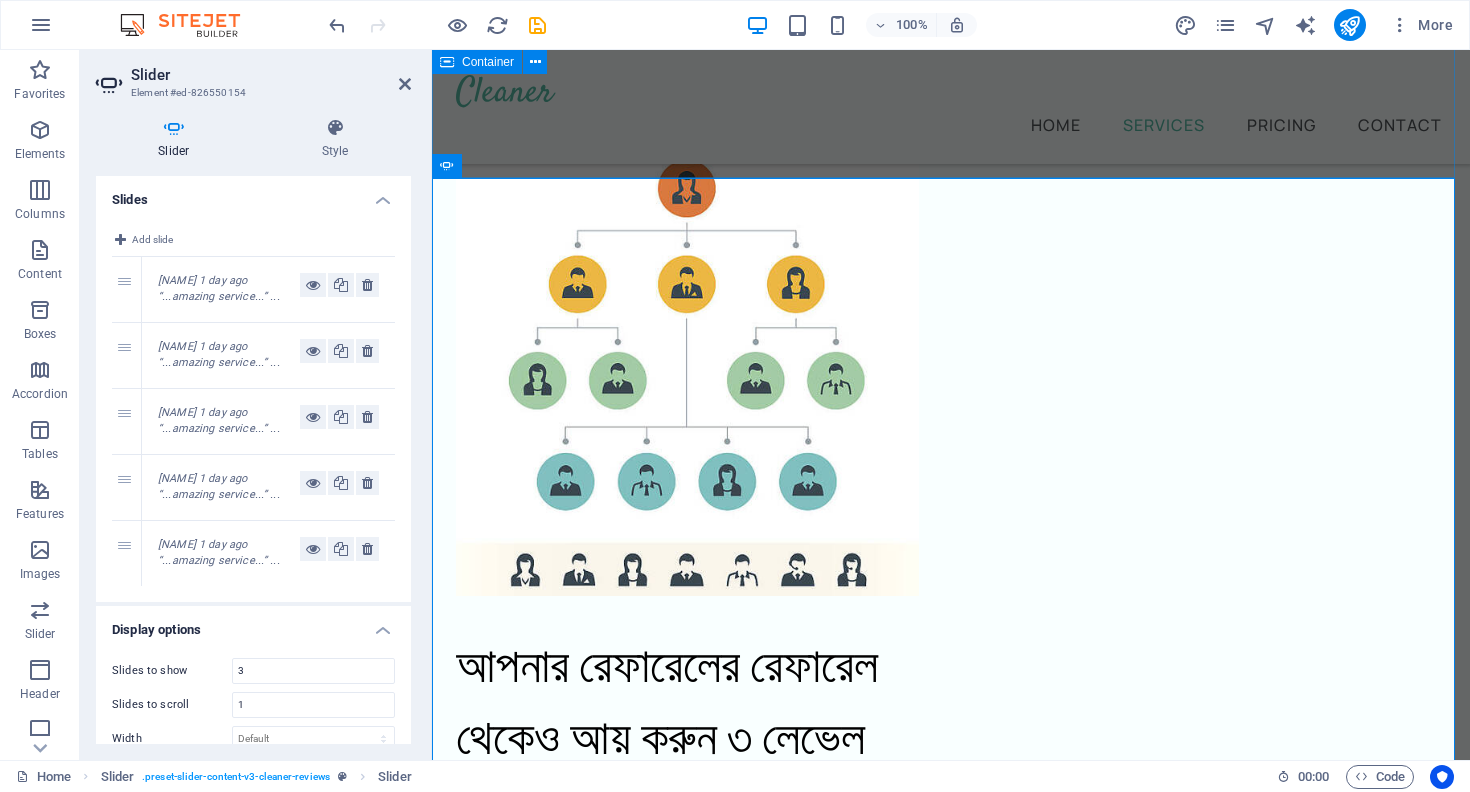 click on "What our customers are saying Don’t take our word for it - Have a look at the feedback from our happy customers from over 5 years of service." at bounding box center (951, 1806) 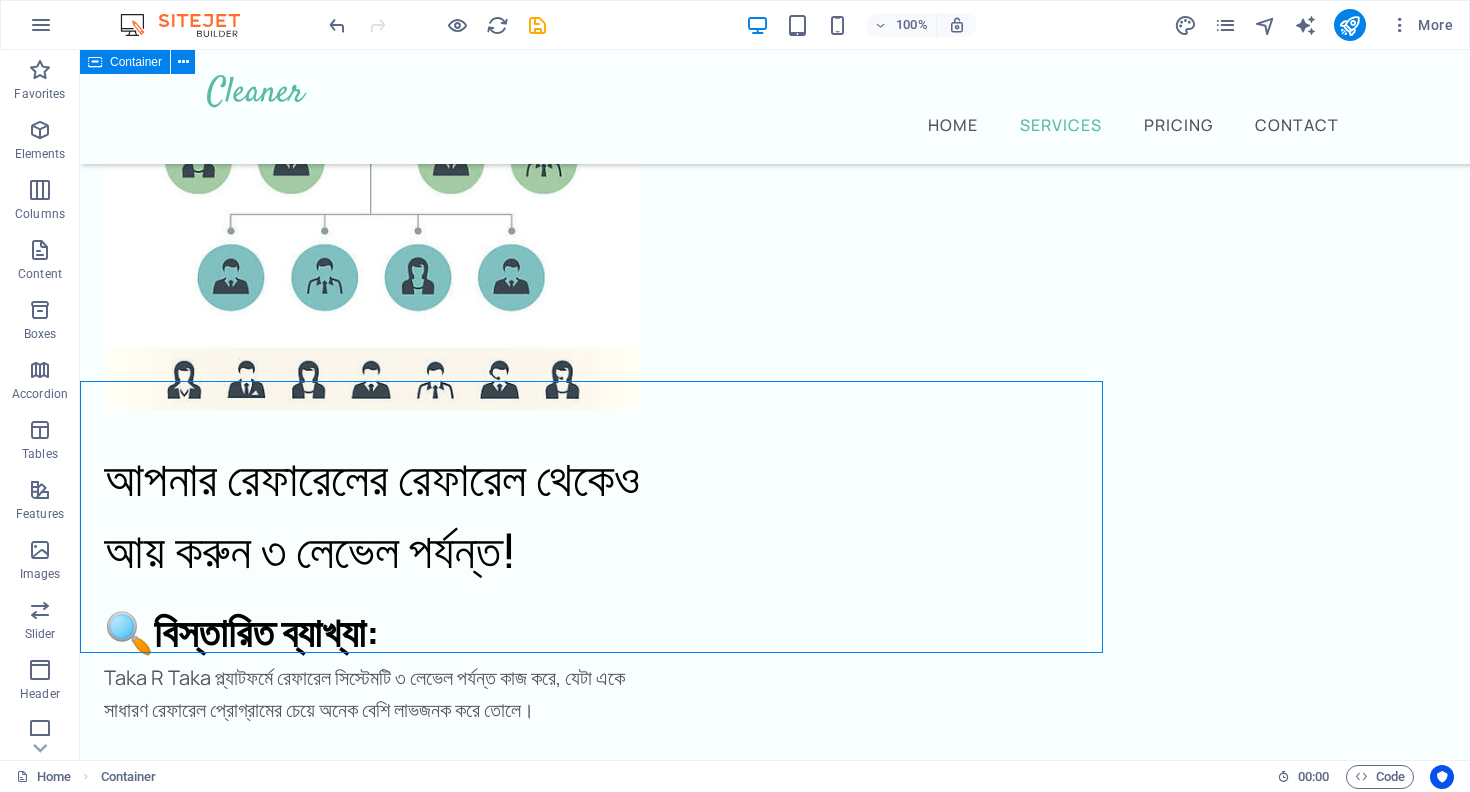 scroll, scrollTop: 3683, scrollLeft: 0, axis: vertical 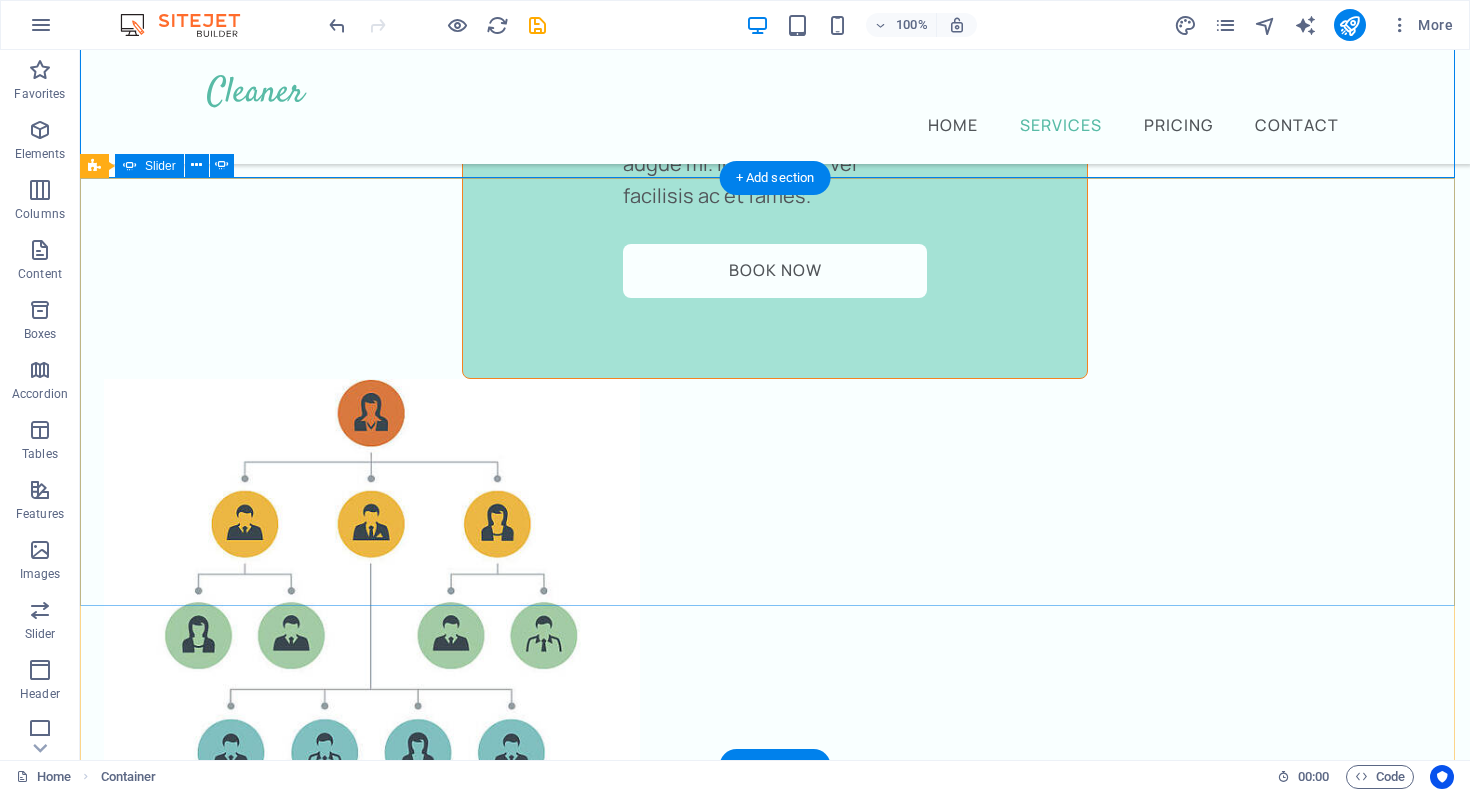 click on "3" at bounding box center [135, -2921] 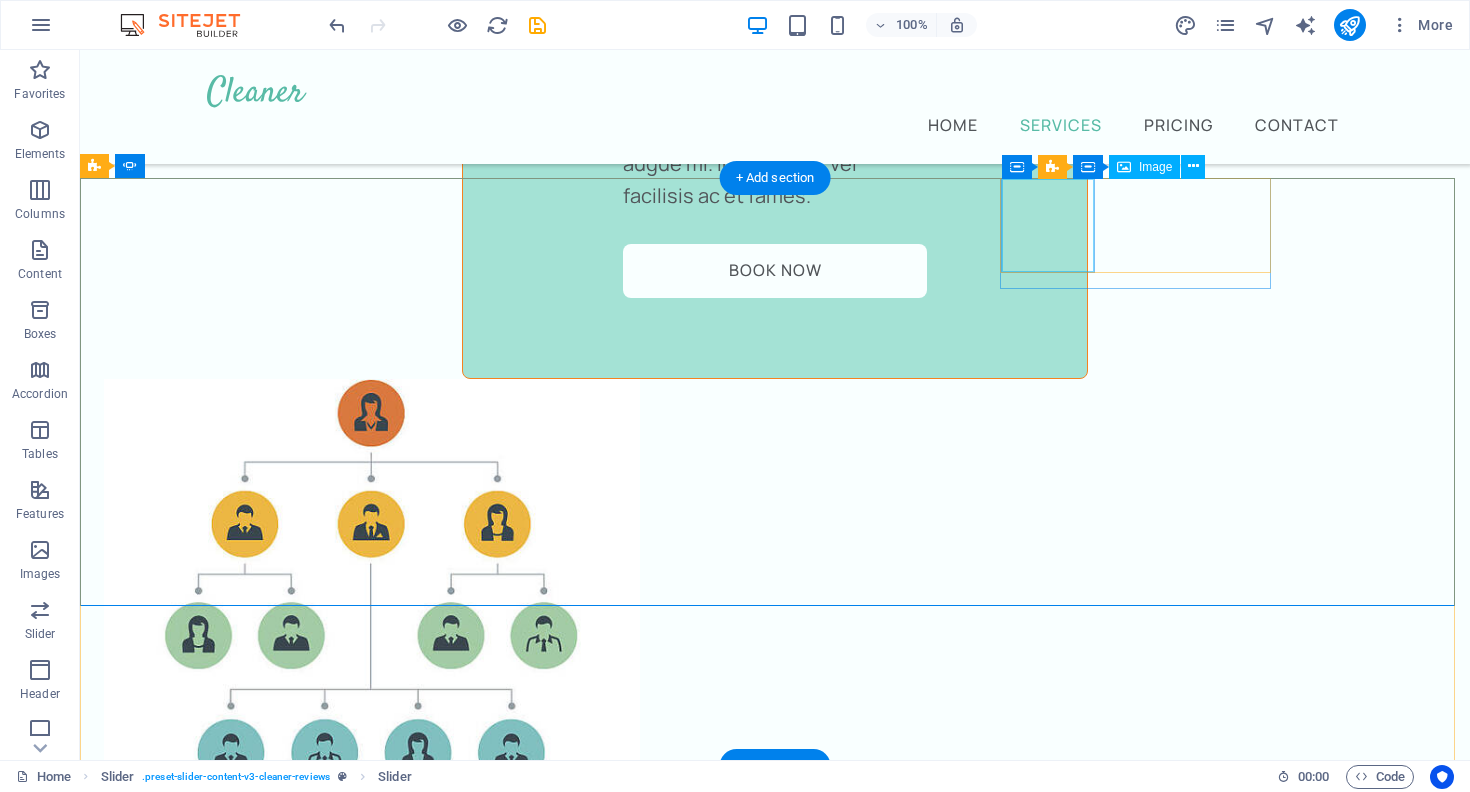 click at bounding box center [-1434, 7839] 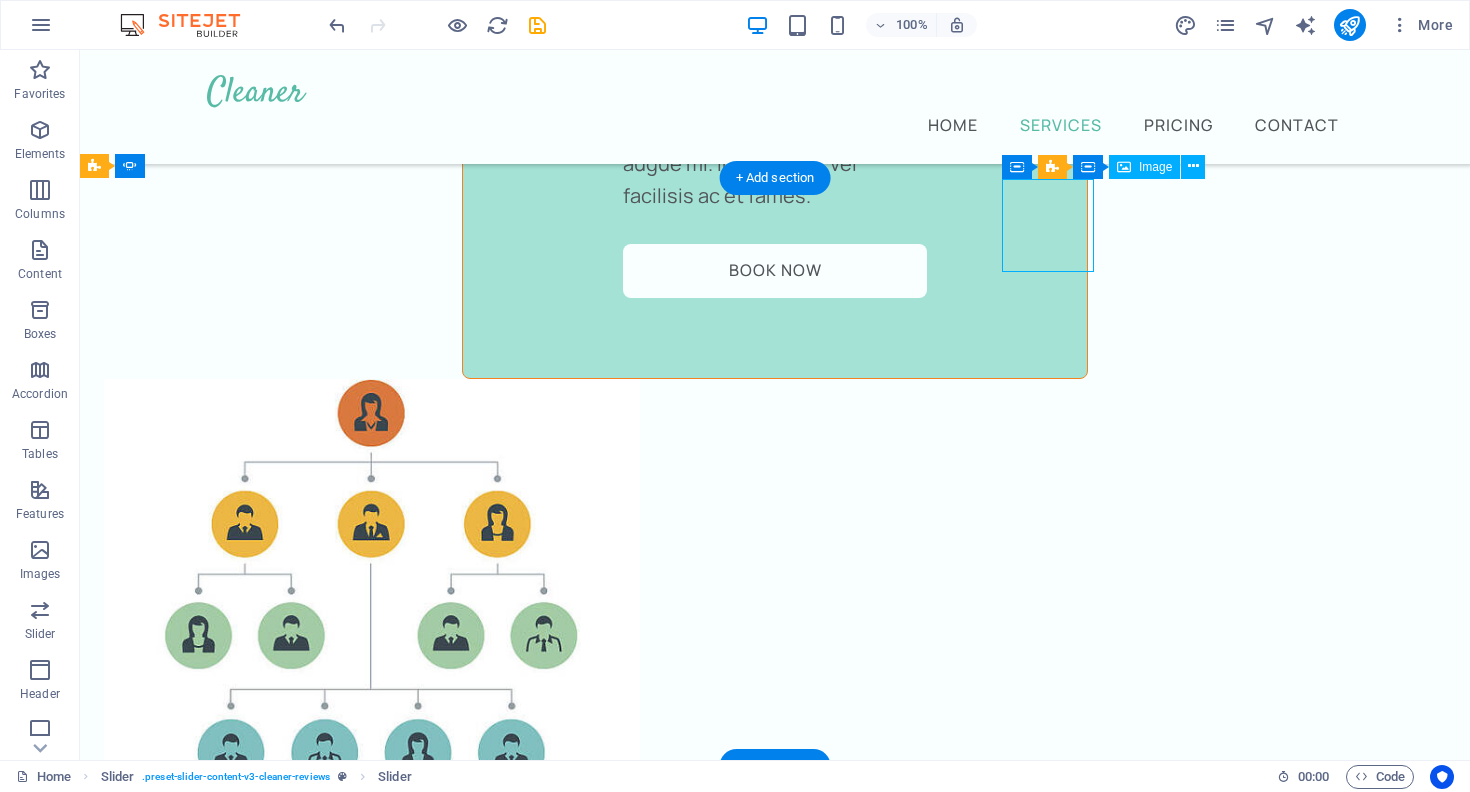 click at bounding box center (-1434, 7839) 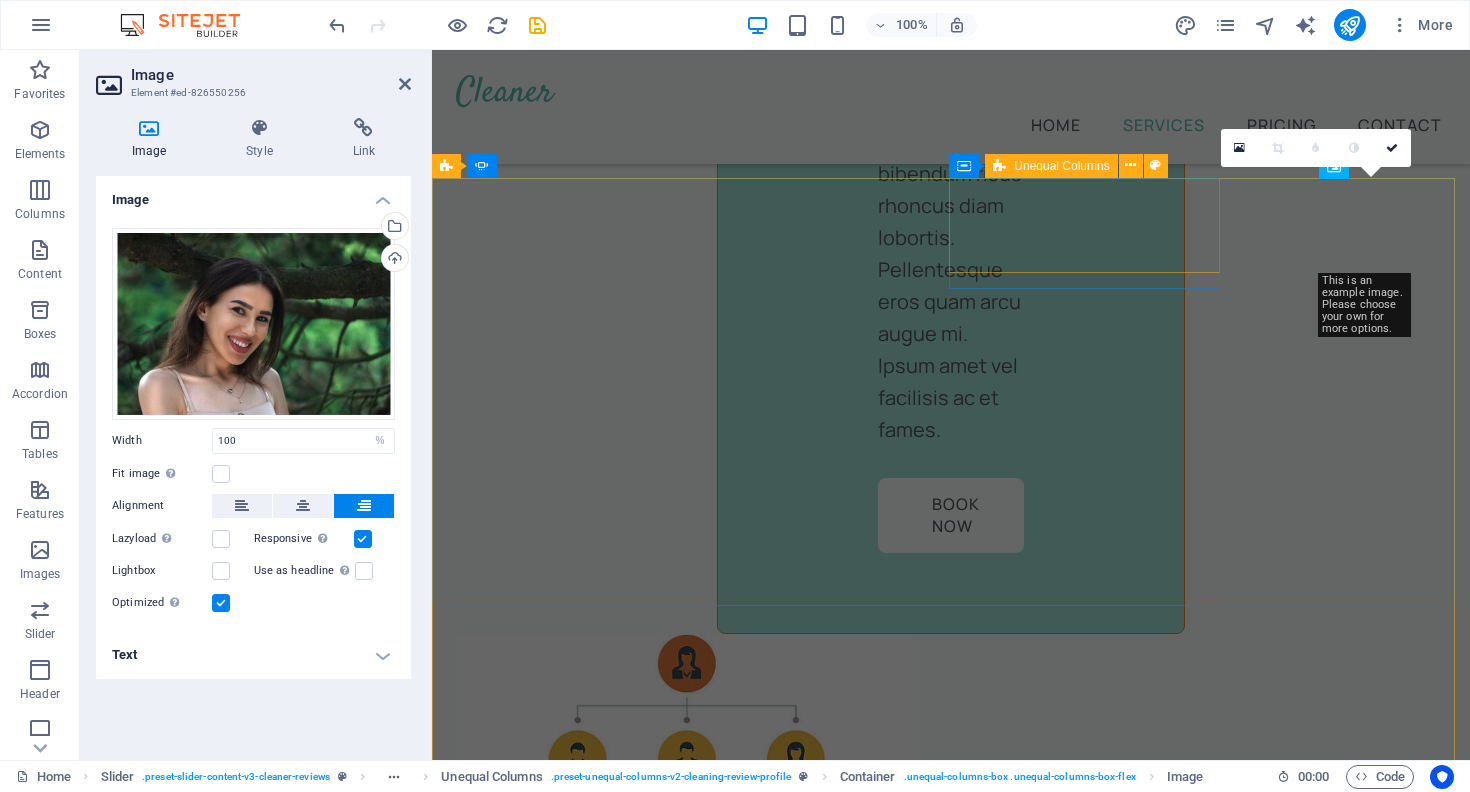 scroll, scrollTop: 4158, scrollLeft: 0, axis: vertical 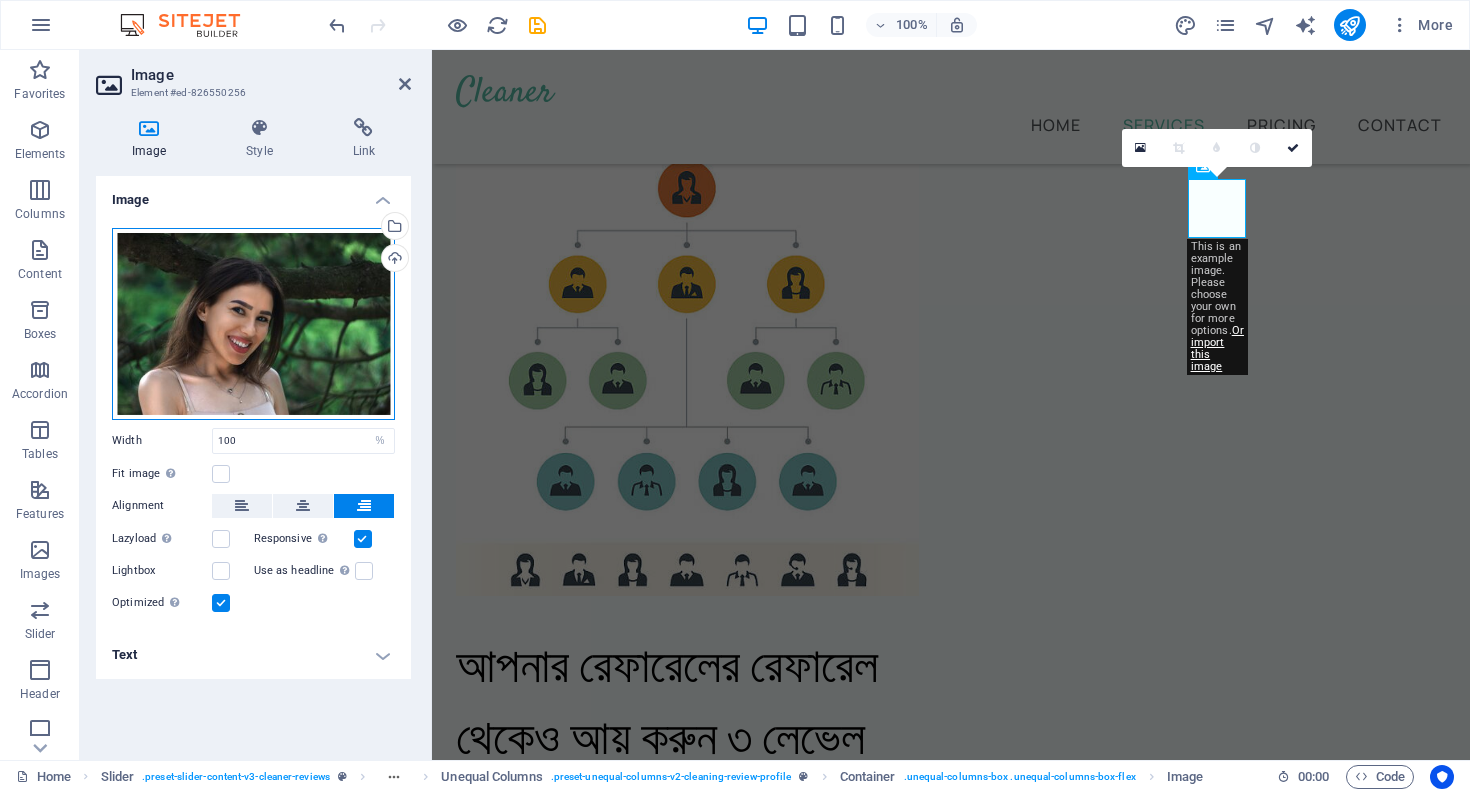 click on "Drag files here, click to choose files or select files from Files or our free stock photos & videos" at bounding box center (253, 324) 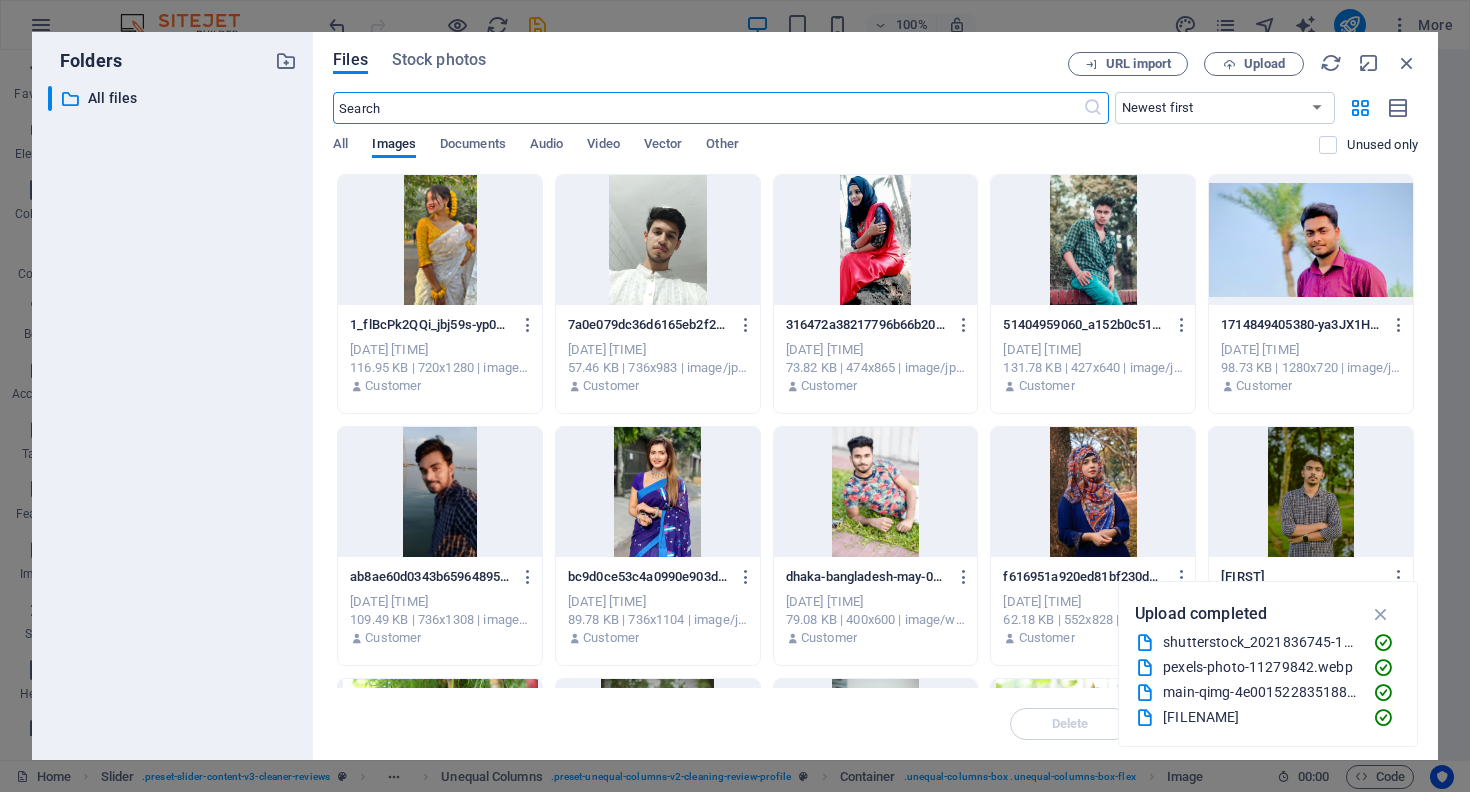 scroll, scrollTop: 4382, scrollLeft: 0, axis: vertical 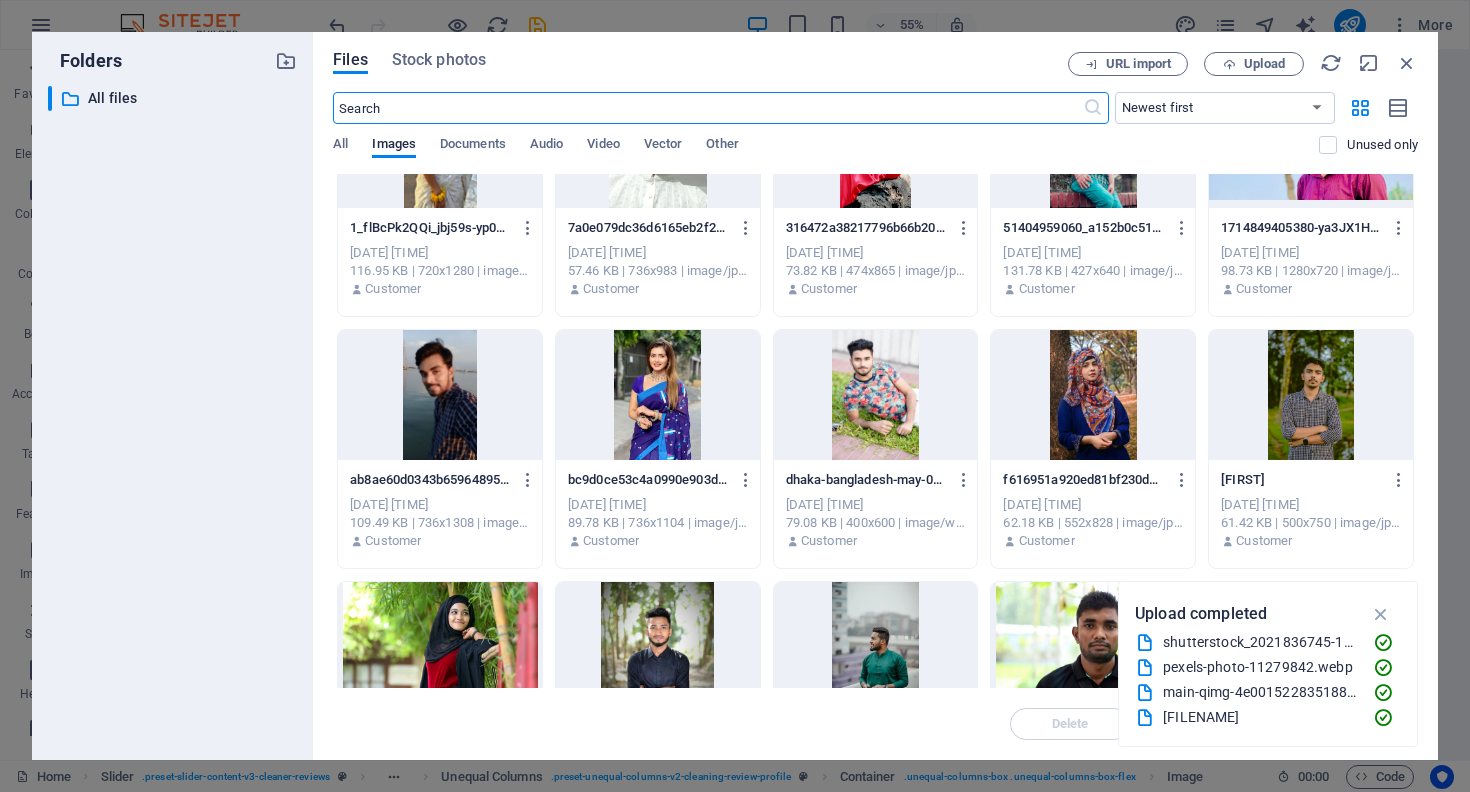 click at bounding box center (1093, 395) 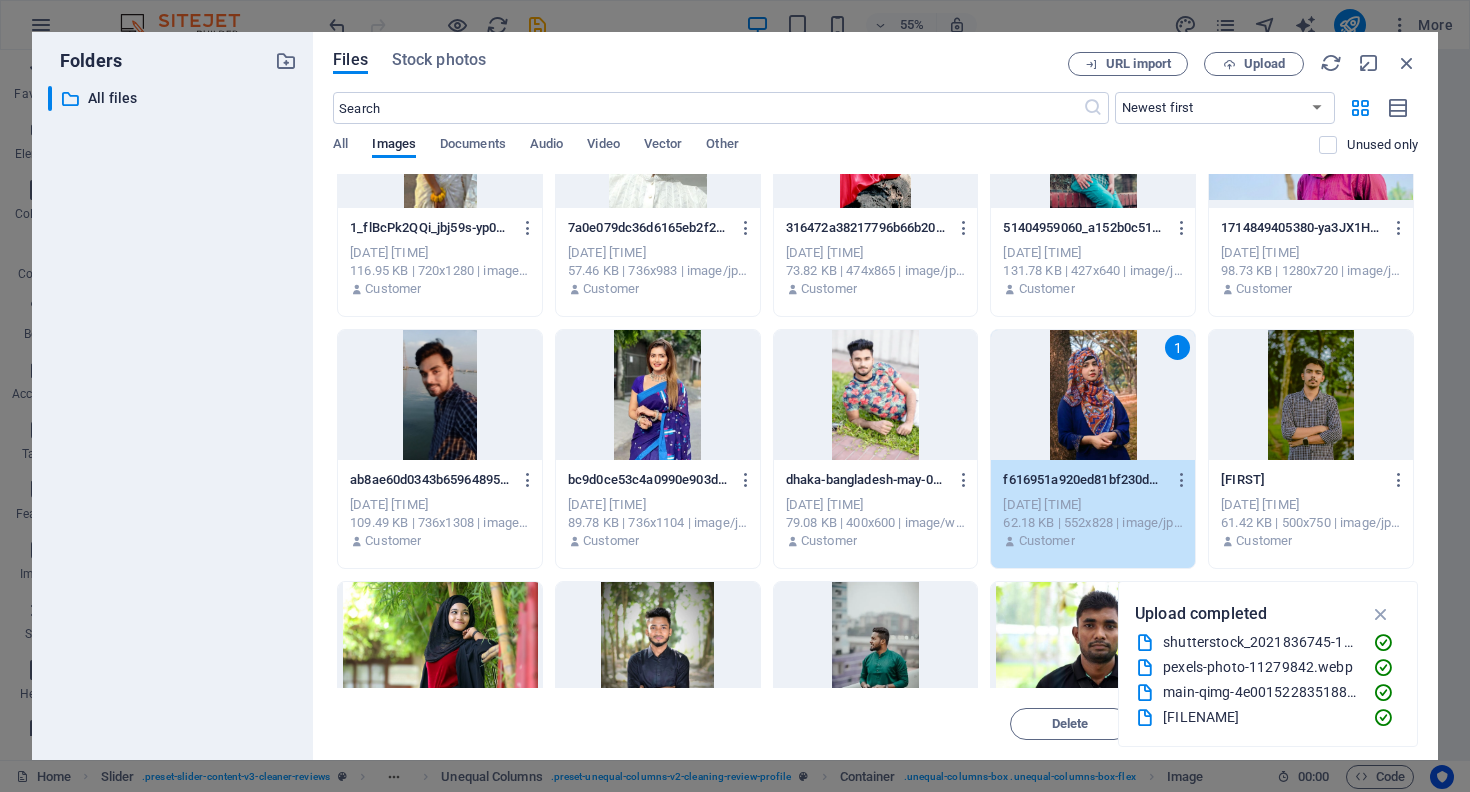 click on "1" at bounding box center (1093, 395) 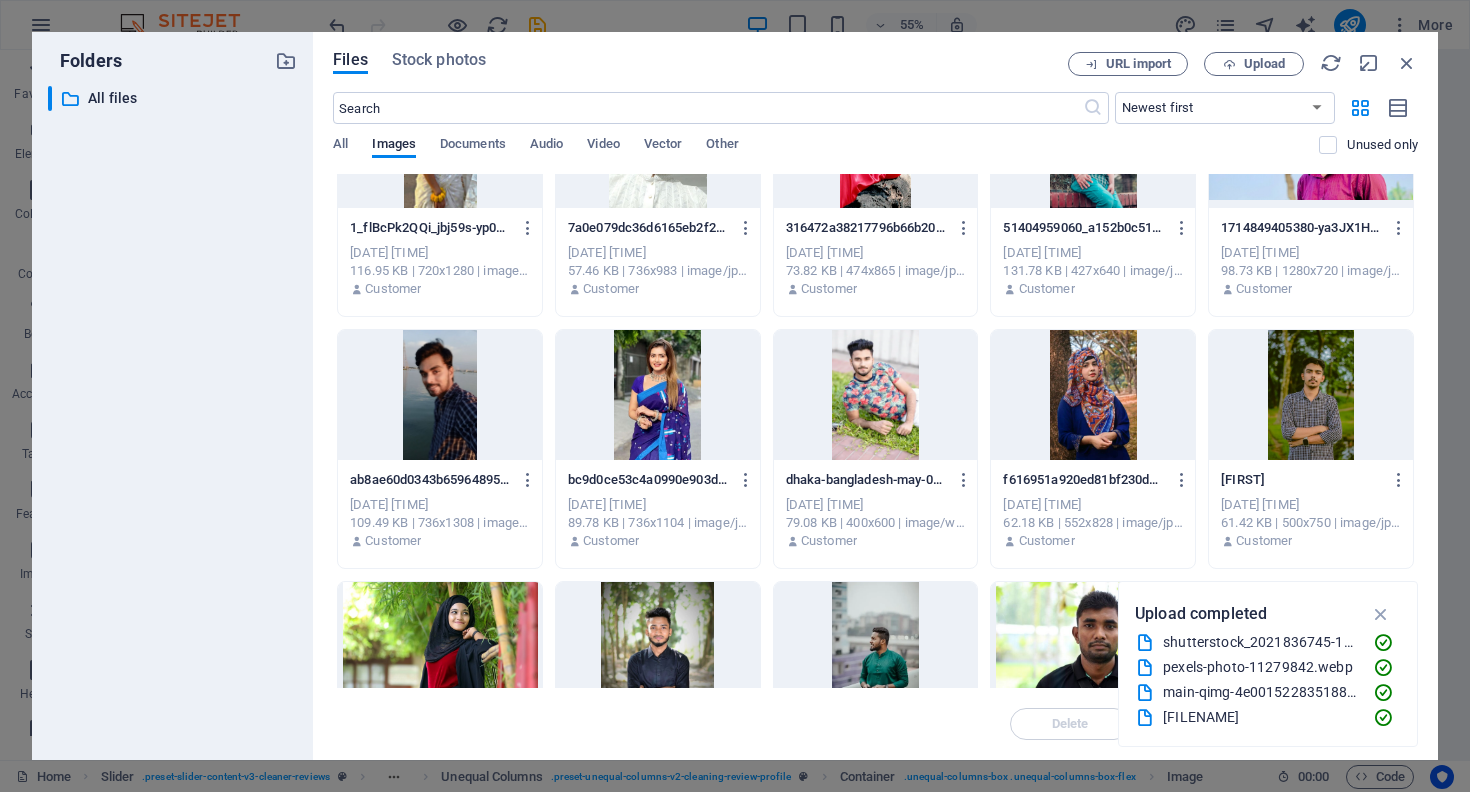 click at bounding box center (1093, 395) 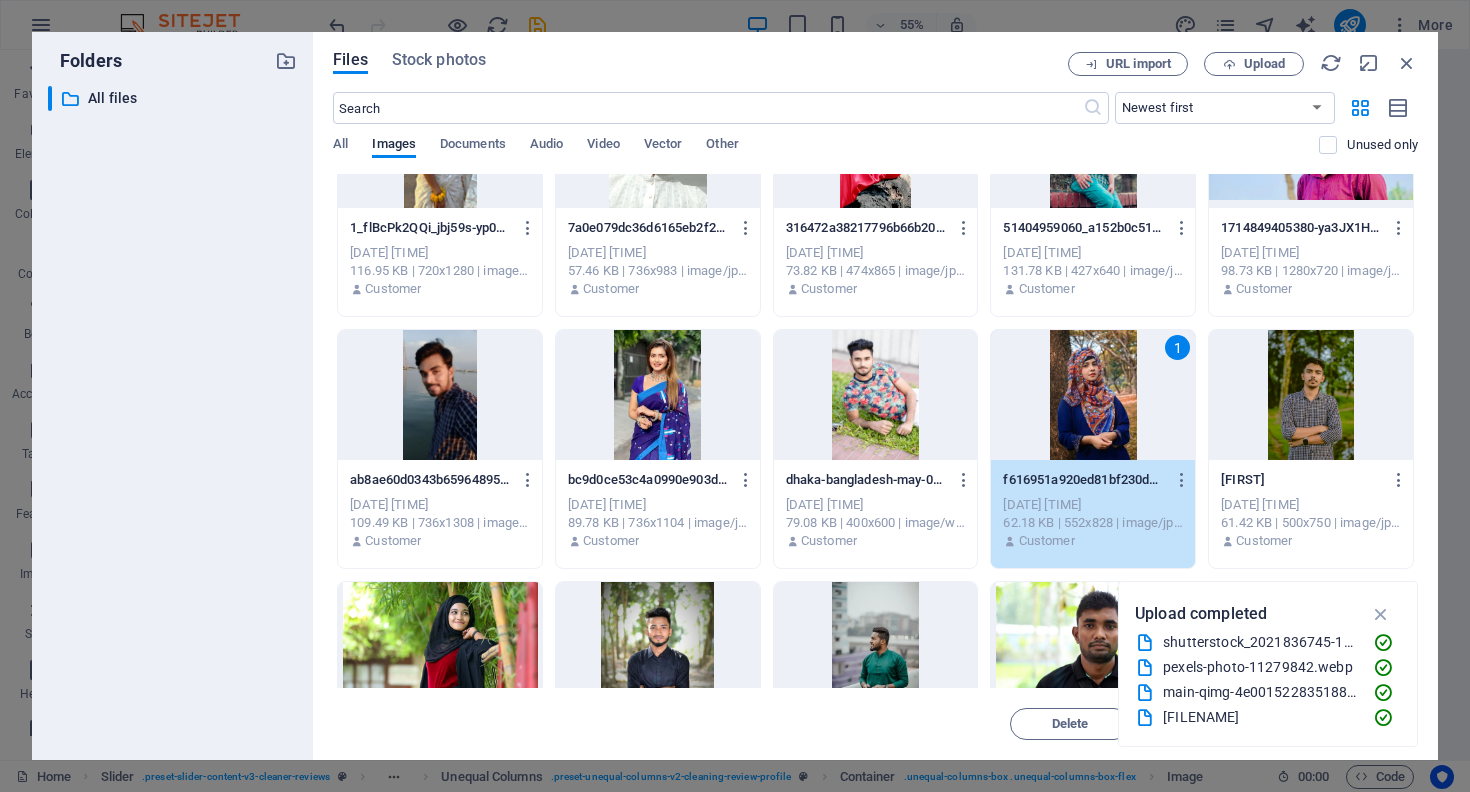 click on "1" at bounding box center (1093, 395) 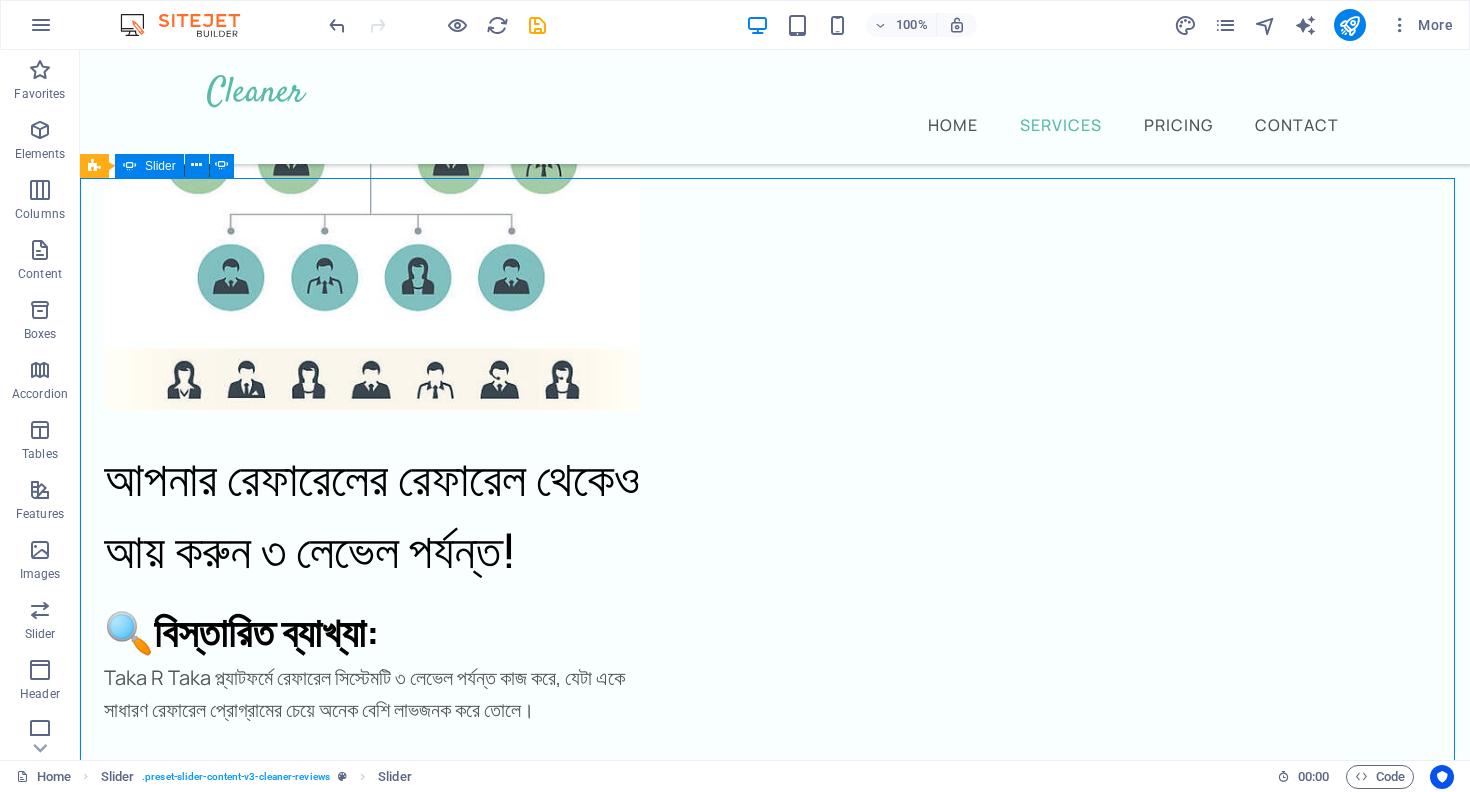 scroll, scrollTop: 3683, scrollLeft: 0, axis: vertical 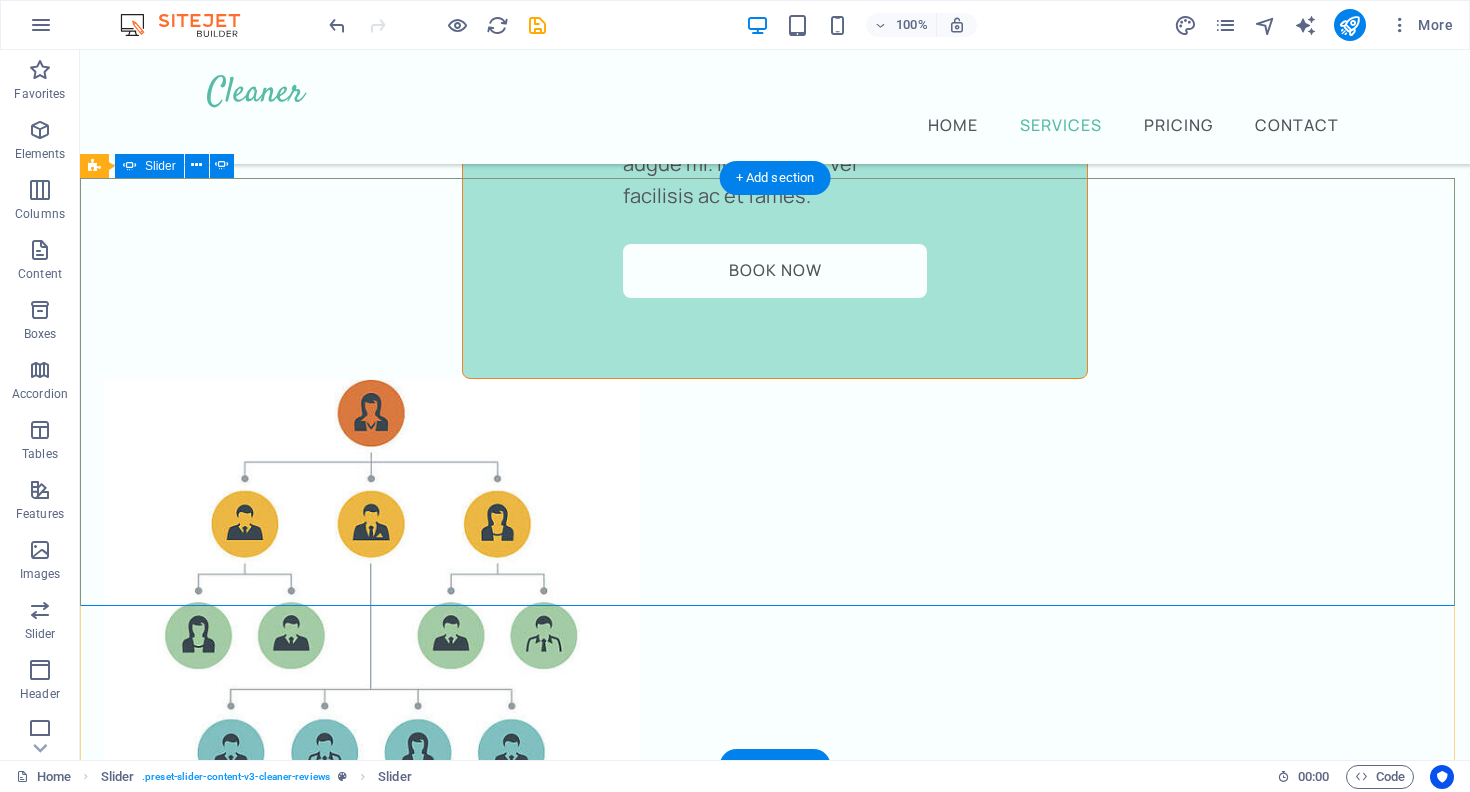 click on "Jane Smith [TIME] ago “...amazing service...” Nec dolor in molestie lacus. Orci cursus a in elementum aliquet. Platea risus volutpat scelerisque feugiat quis massa sollicitudin egestas. Vitae eros suspendisse nunc aliquam curabitur faucibus odio lobortis metus. Duis rhoncus scelerisque vulputate tortor. Jane Smith [TIME] ago “...amazing service...” Nec dolor in molestie lacus. Orci cursus a in elementum aliquet. Platea risus volutpat scelerisque feugiat quis massa sollicitudin egestas. Vitae eros suspendisse nunc aliquam curabitur faucibus odio lobortis metus. Duis rhoncus scelerisque vulputate tortor. Jane Smith [TIME] ago “...amazing service...” Nec dolor in molestie lacus. Orci cursus a in elementum aliquet. Platea risus volutpat scelerisque feugiat quis massa sollicitudin egestas. Vitae eros suspendisse nunc aliquam curabitur faucibus odio lobortis metus. Duis rhoncus scelerisque vulputate tortor. Jane Smith [TIME] ago “...amazing service...” Jane Smith [TIME] ago “...amazing service...” 1" at bounding box center (775, 7299) 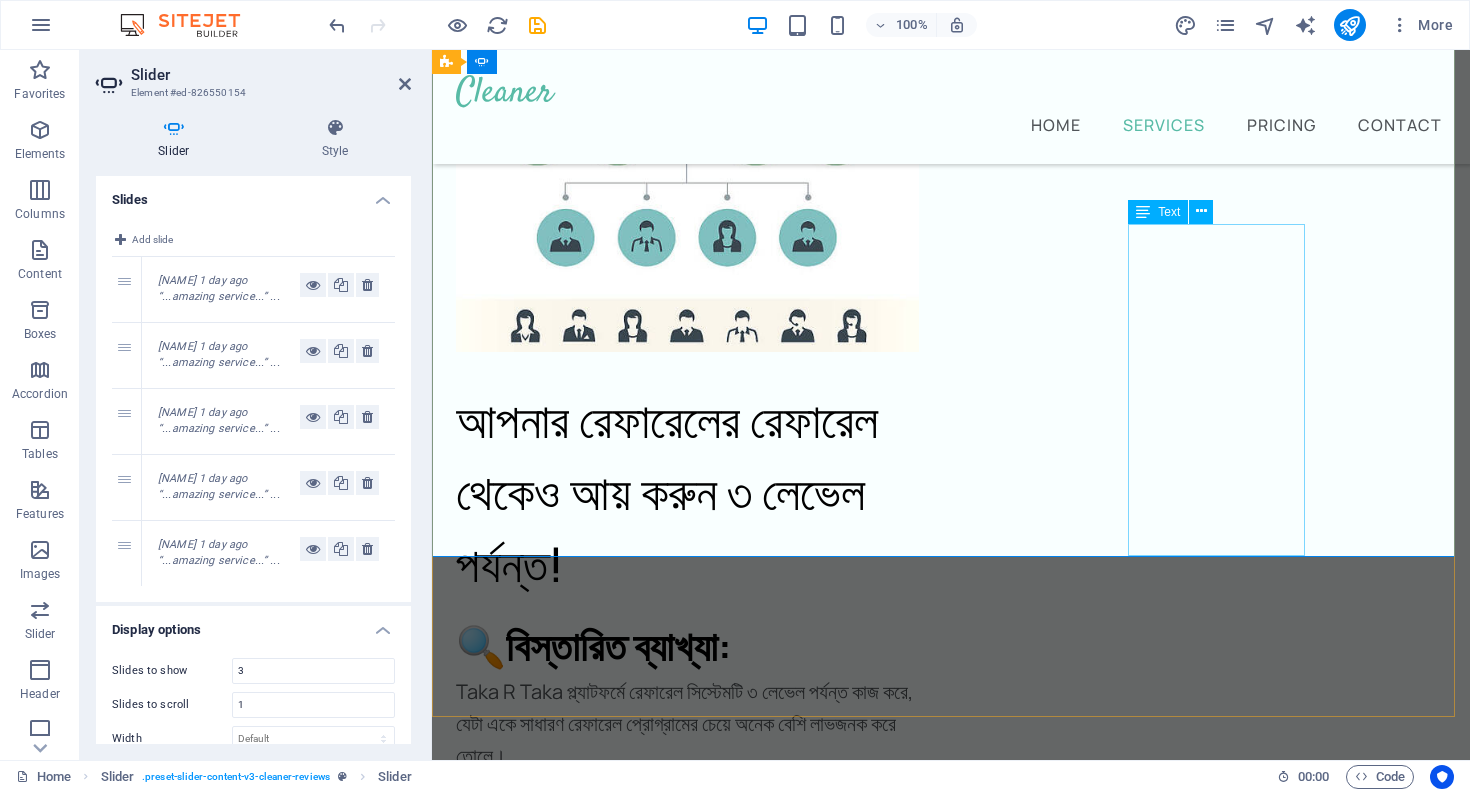 scroll, scrollTop: 4423, scrollLeft: 0, axis: vertical 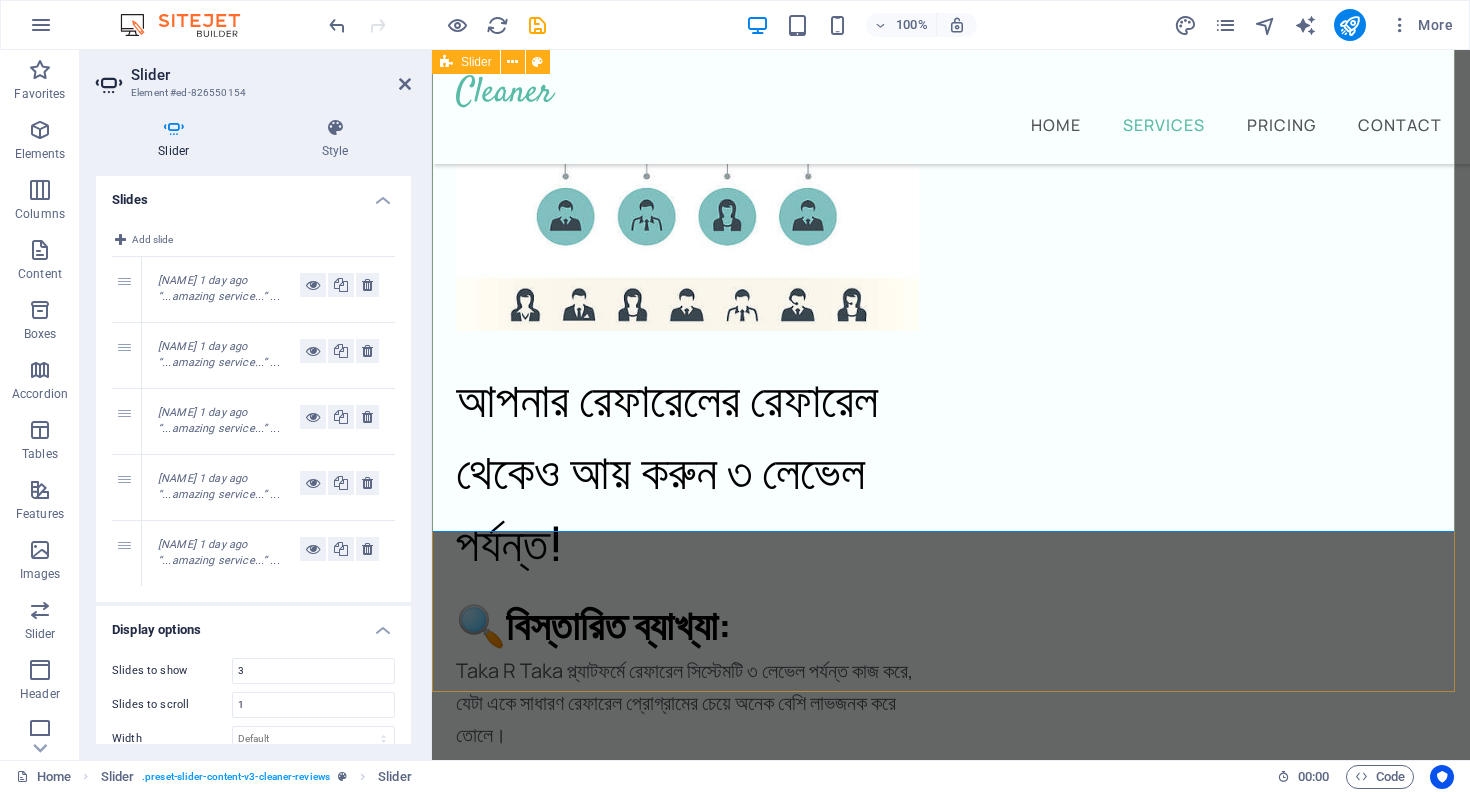 click on "4" at bounding box center [487, -3635] 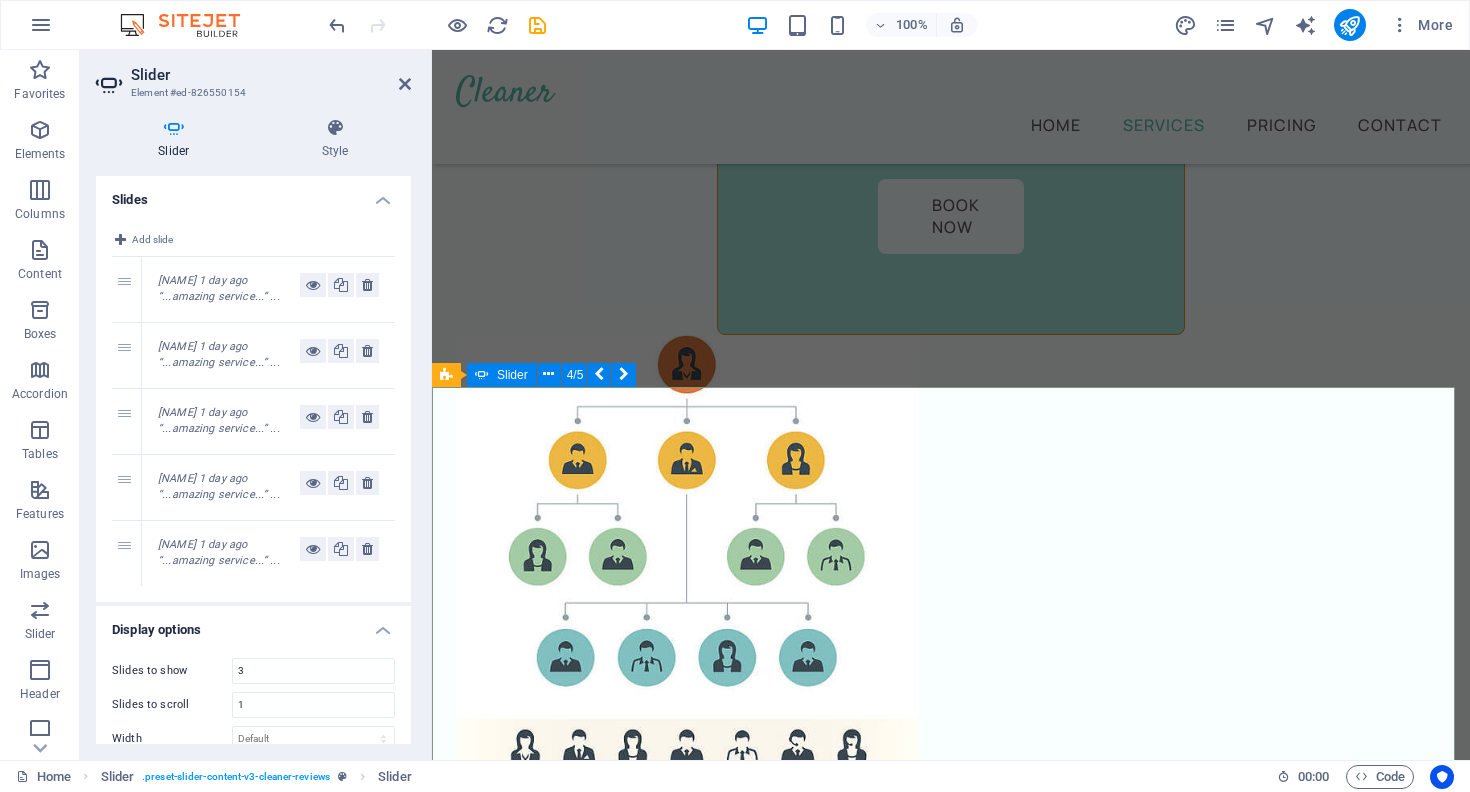 scroll, scrollTop: 3941, scrollLeft: 0, axis: vertical 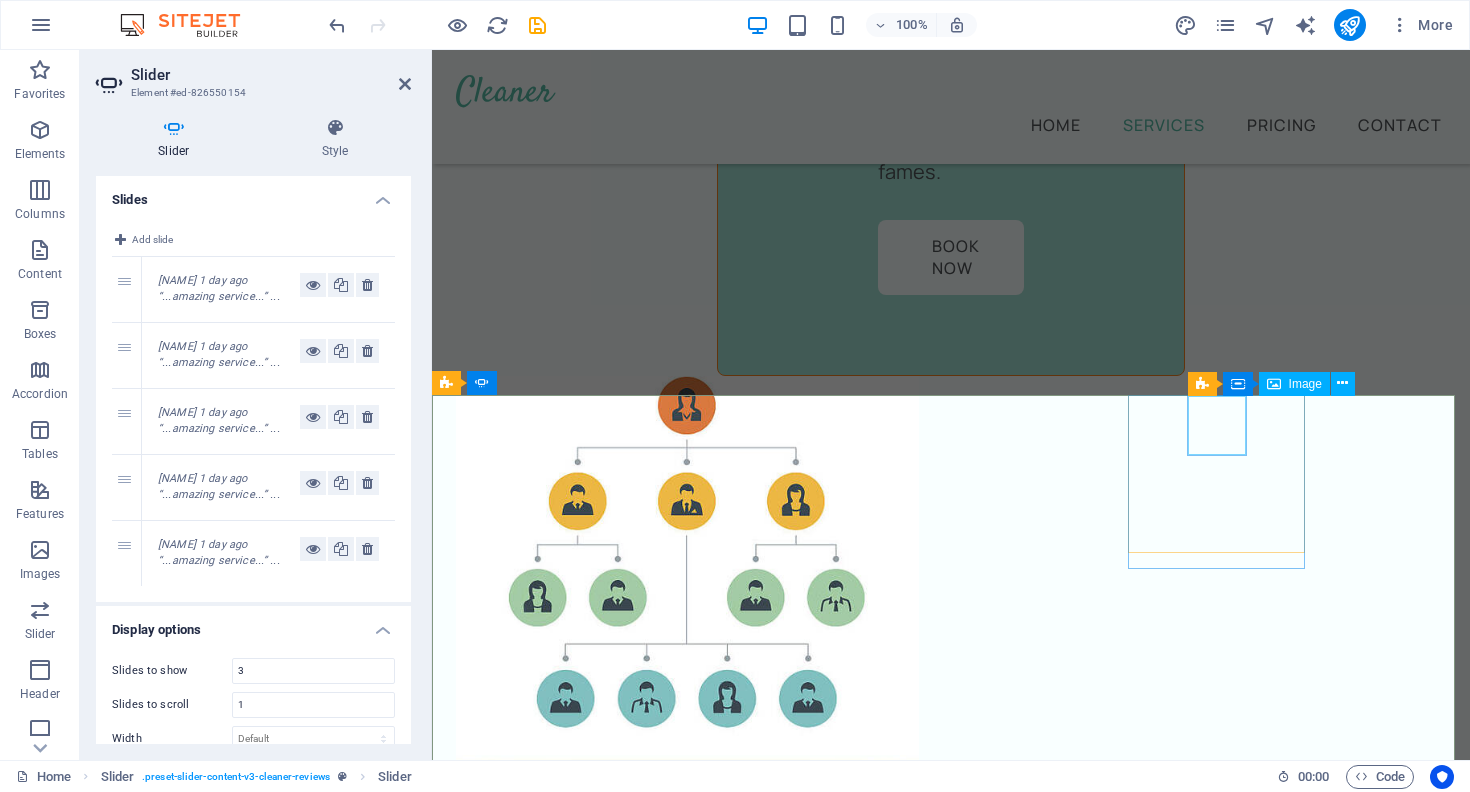 click at bounding box center (-966, 8983) 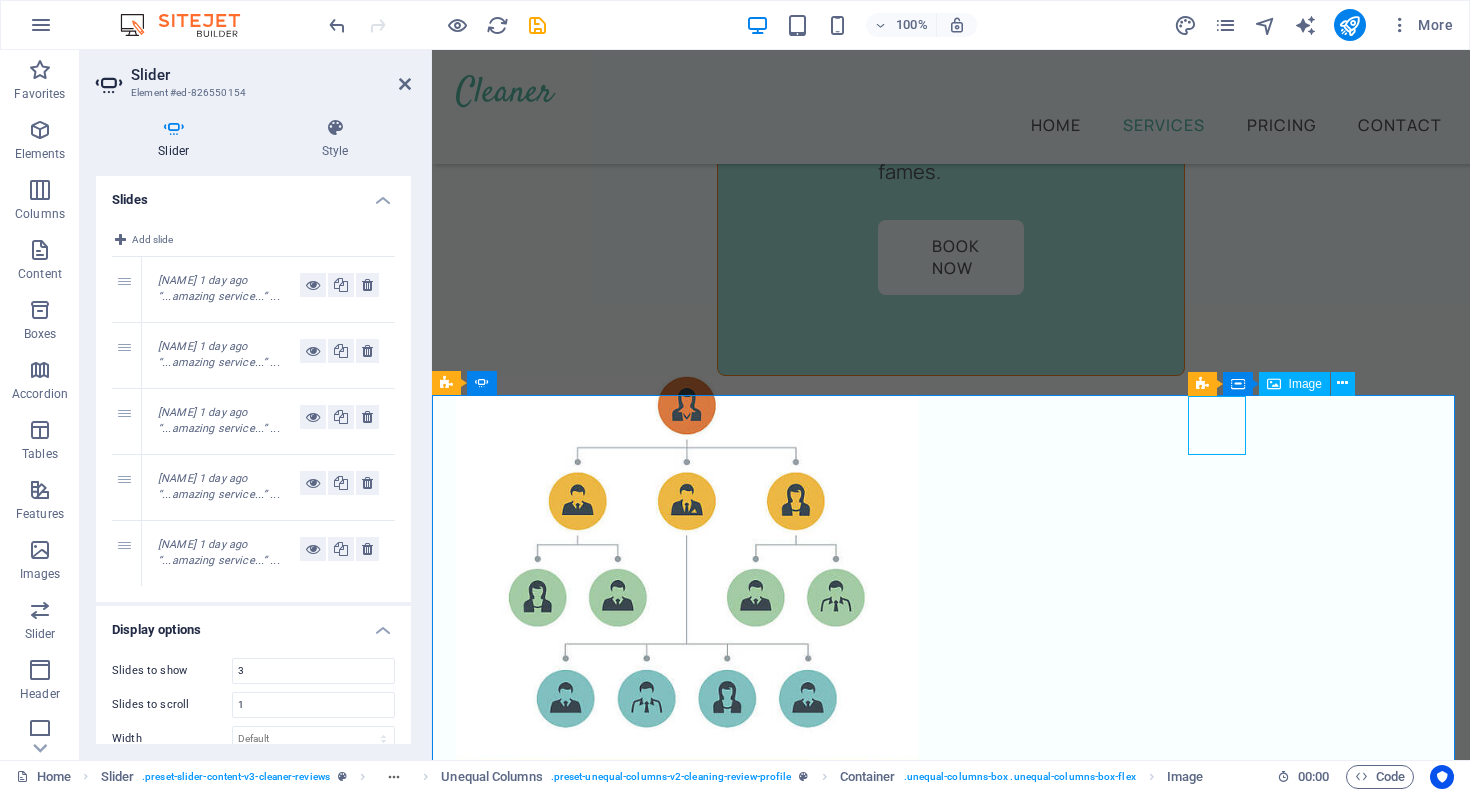 click at bounding box center (-966, 8983) 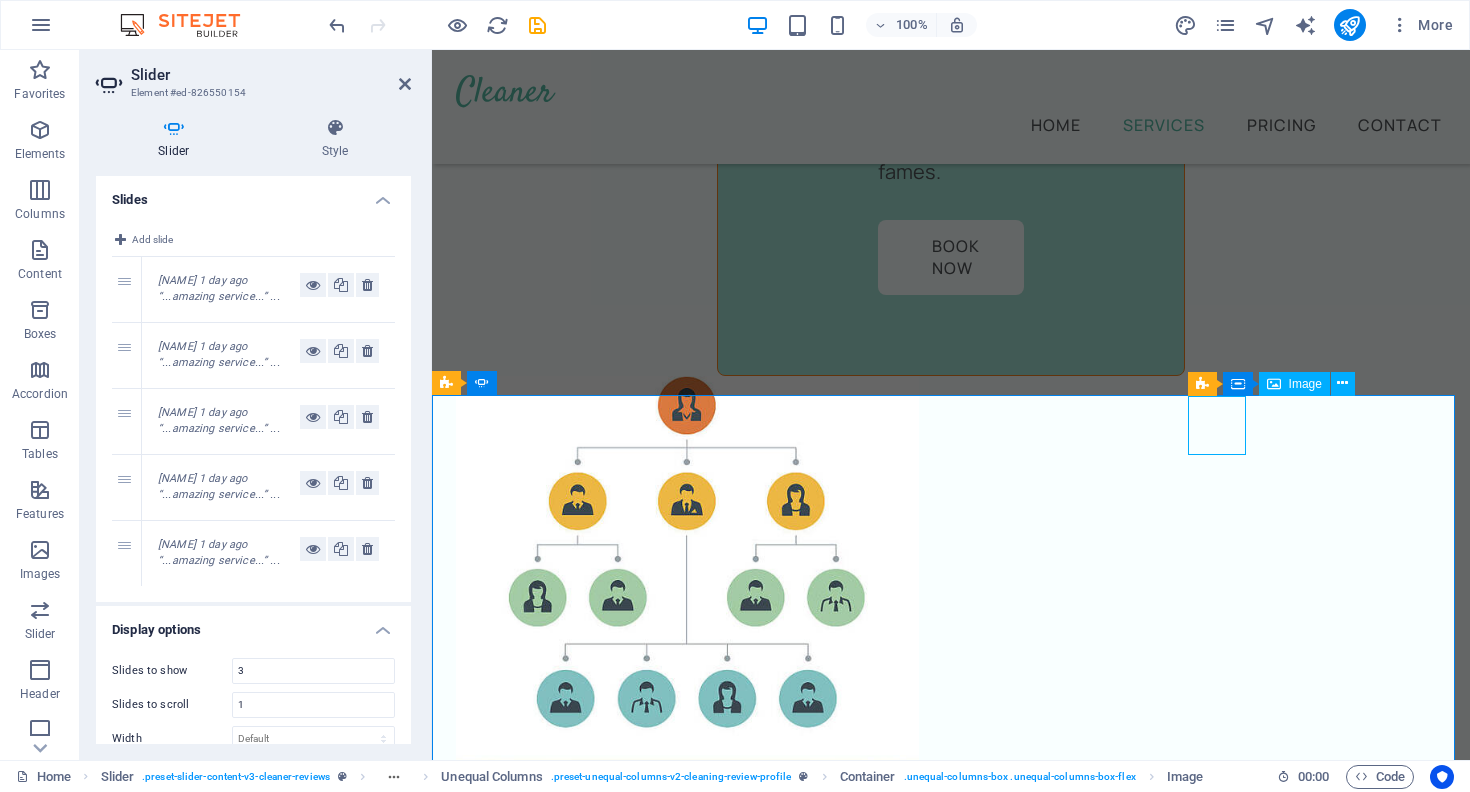 select on "%" 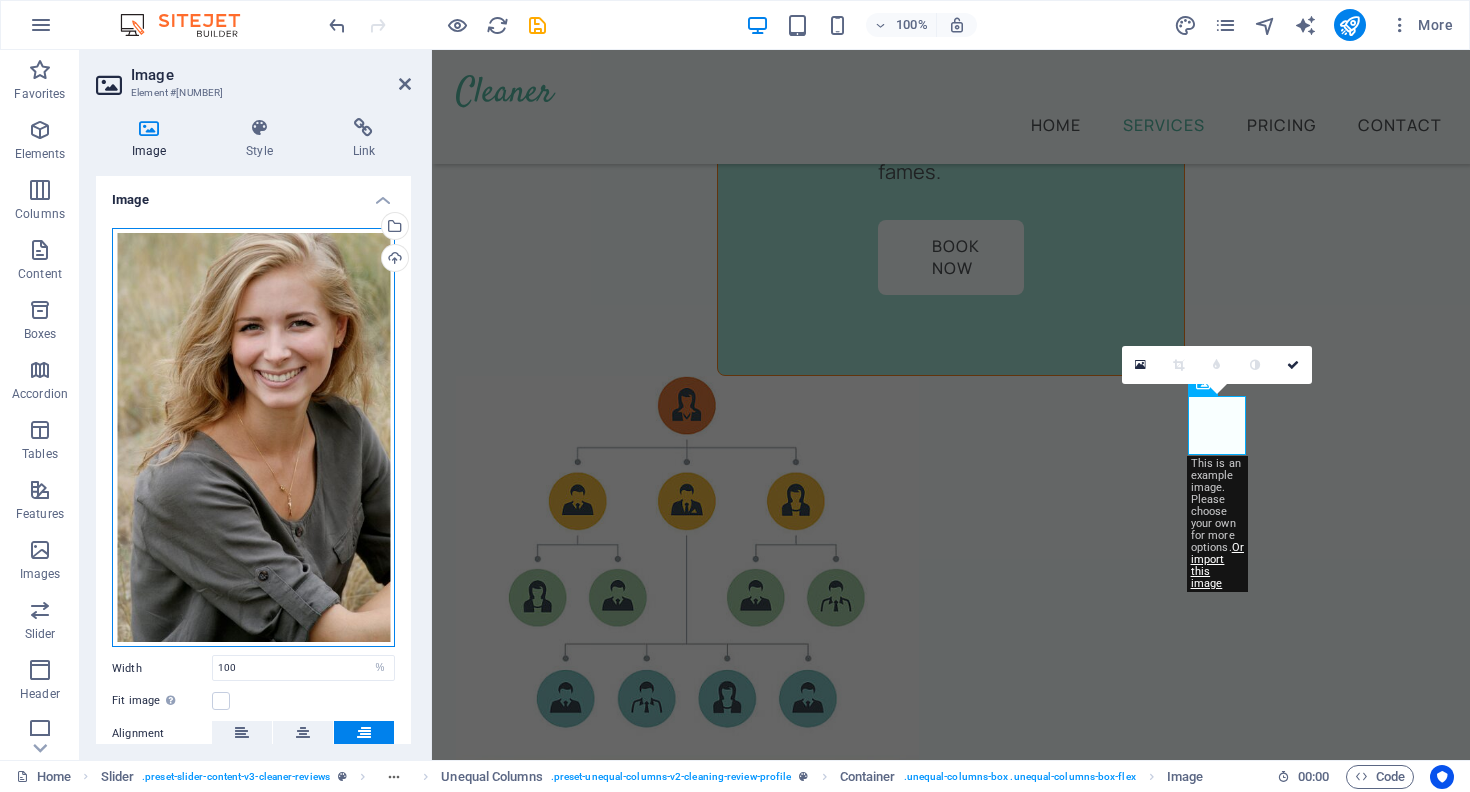 click on "Drag files here, click to choose files or select files from Files or our free stock photos & videos" at bounding box center [253, 438] 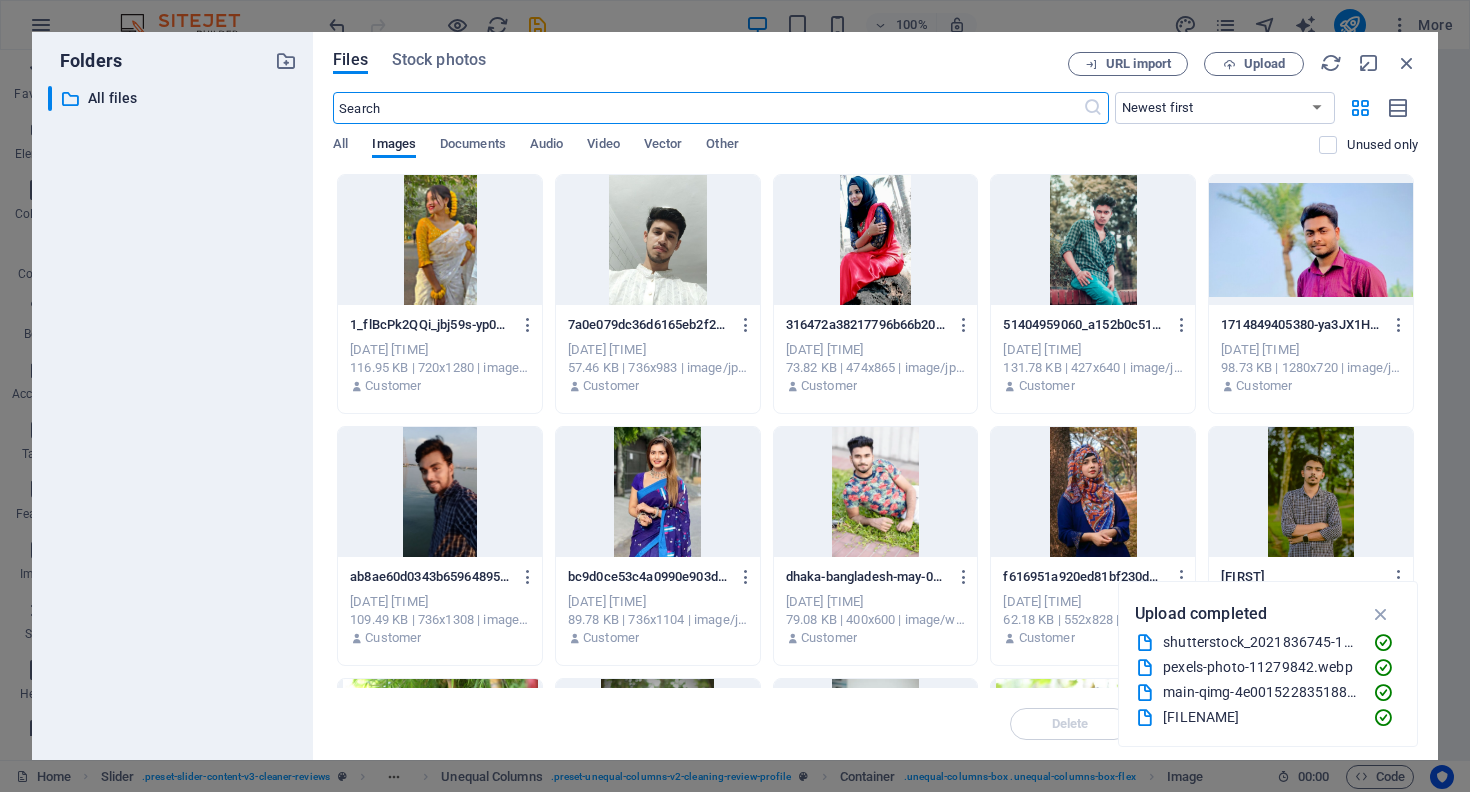 scroll, scrollTop: 4165, scrollLeft: 0, axis: vertical 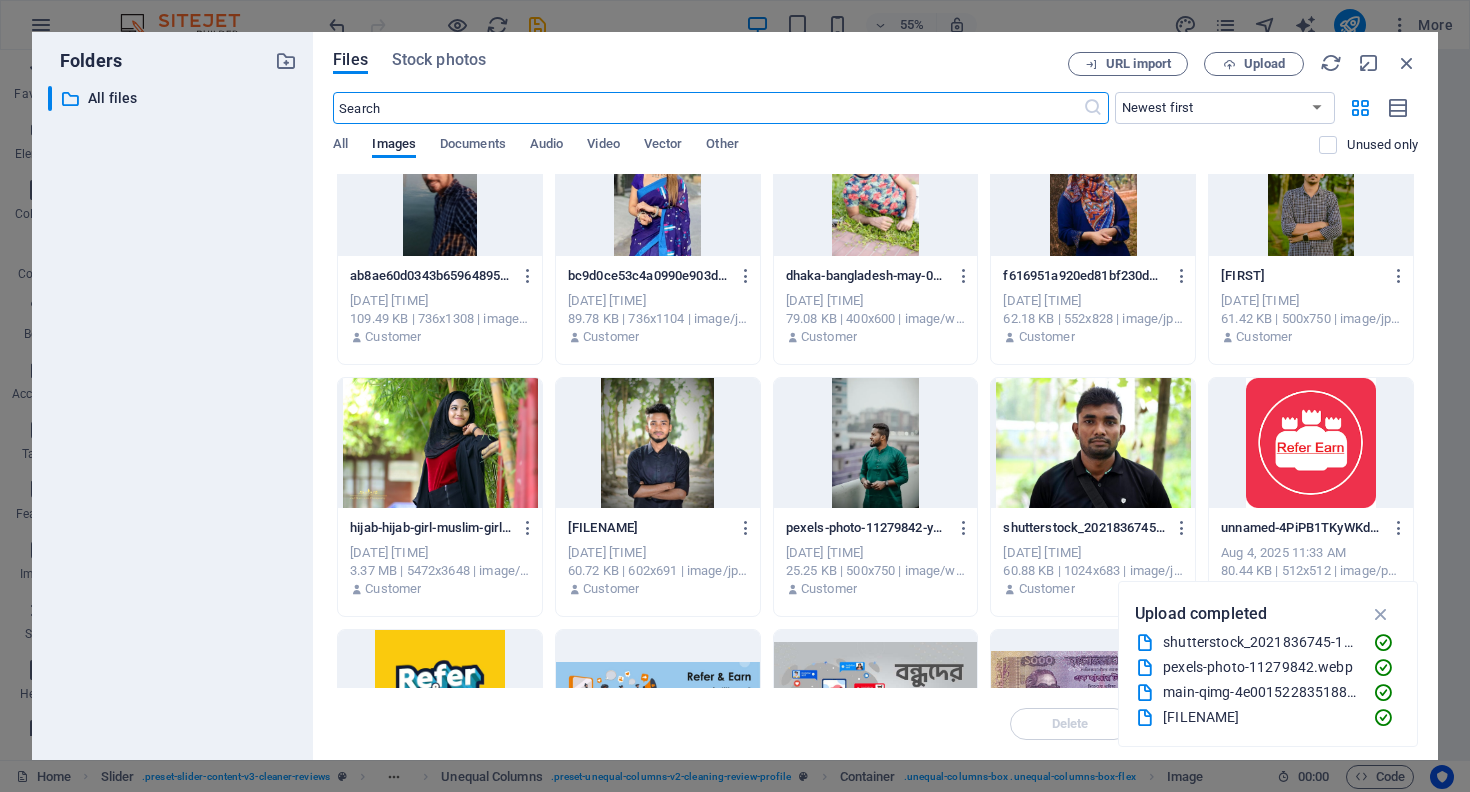 click at bounding box center (658, 443) 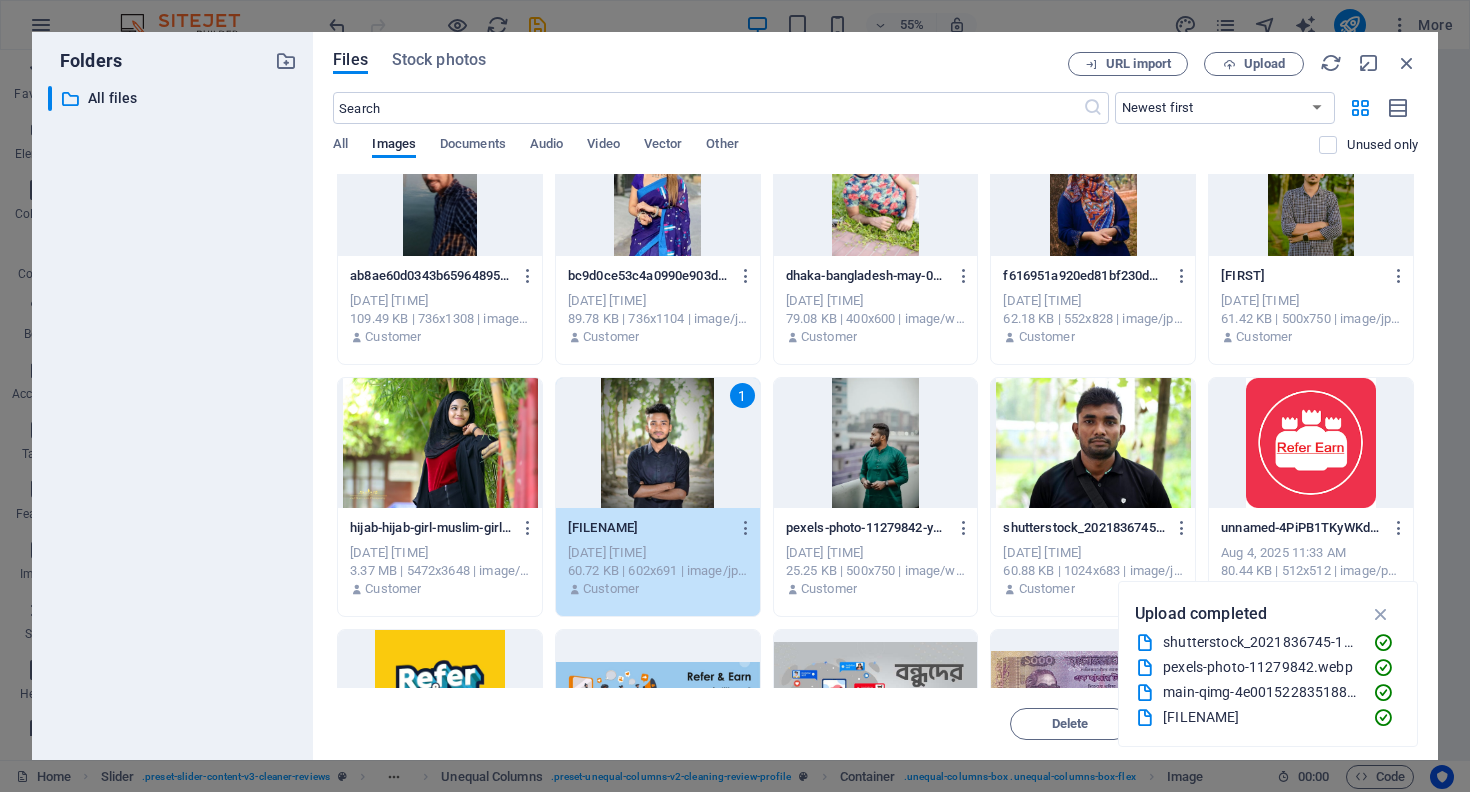 click on "1" at bounding box center (658, 443) 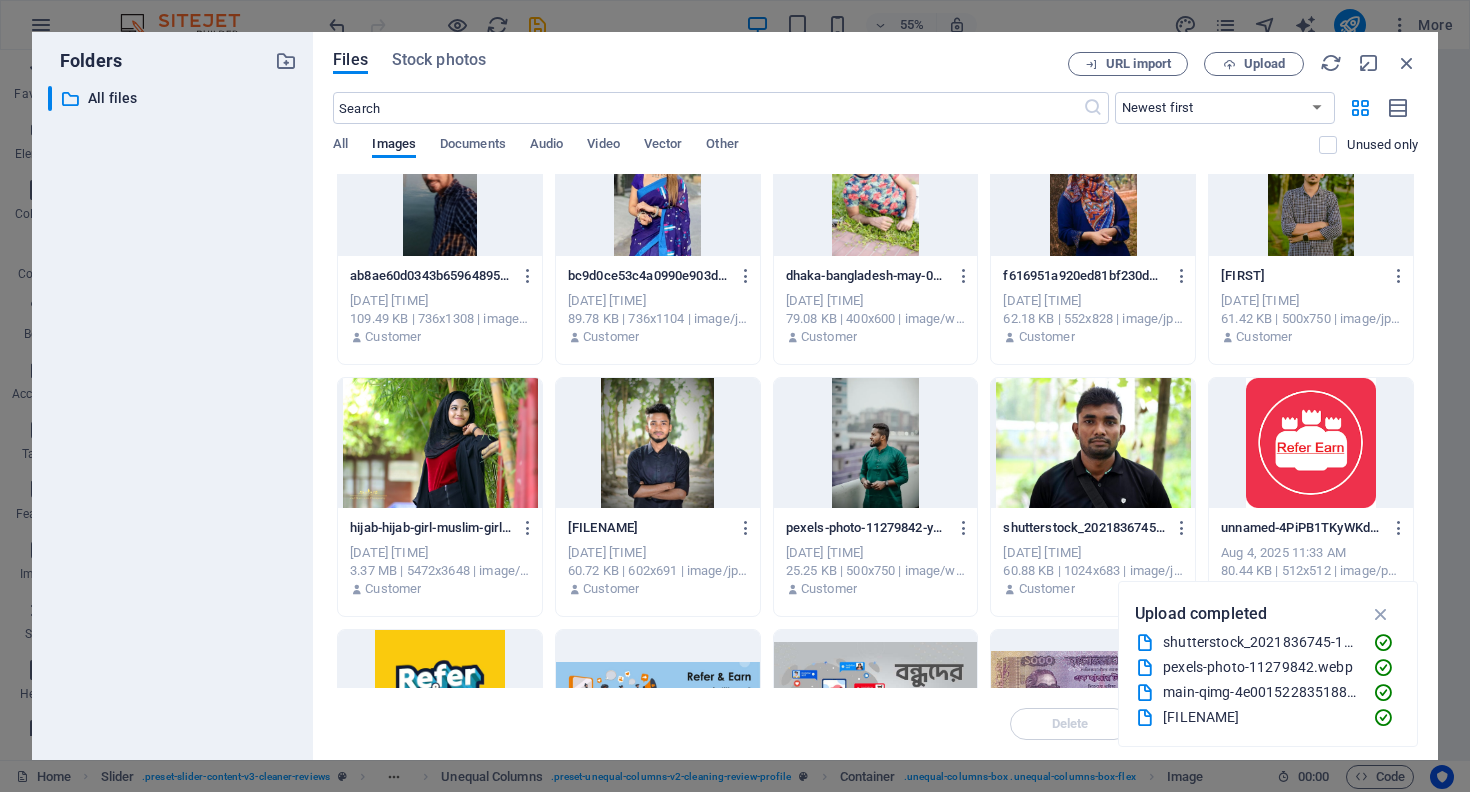 click at bounding box center (658, 443) 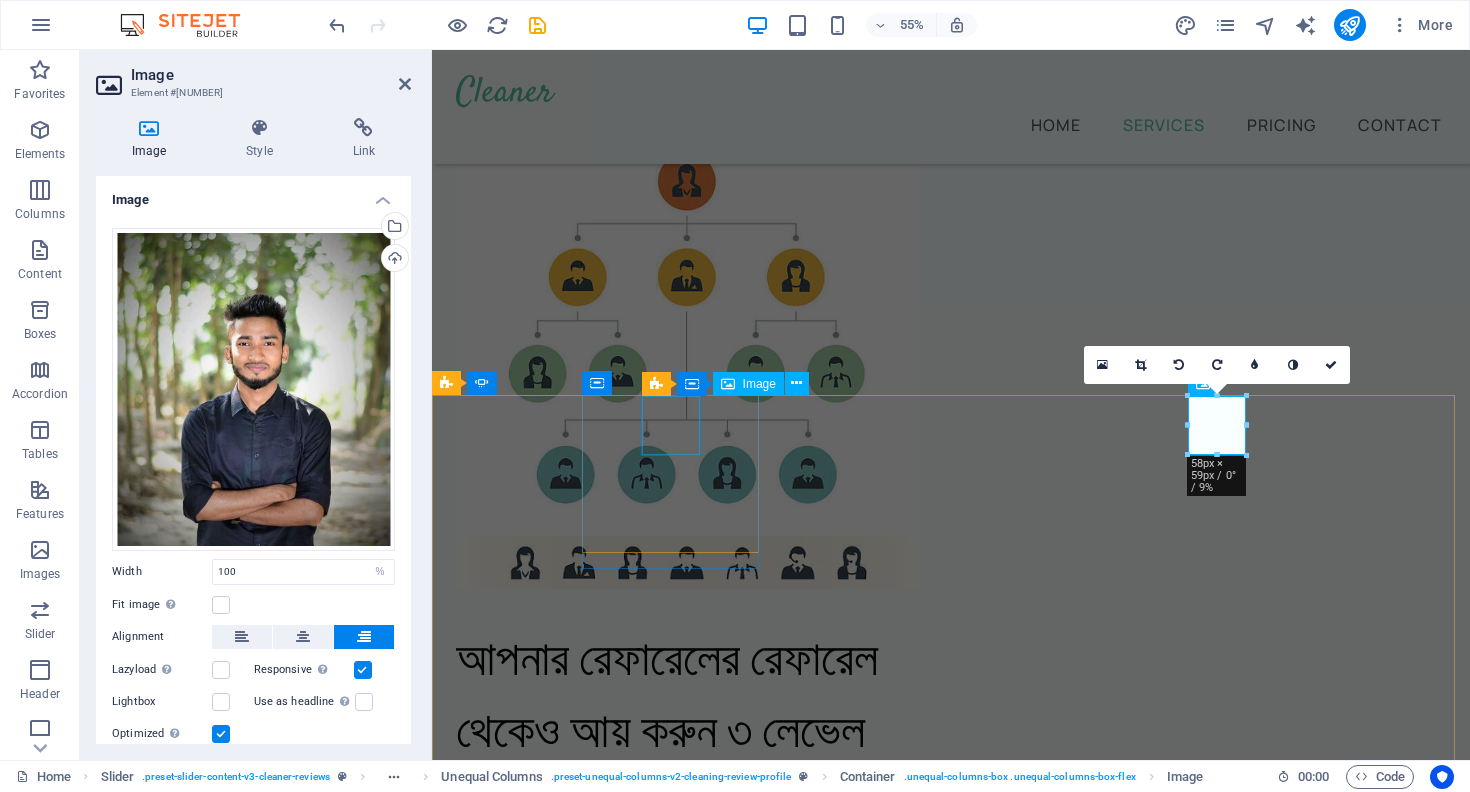 scroll, scrollTop: 3941, scrollLeft: 0, axis: vertical 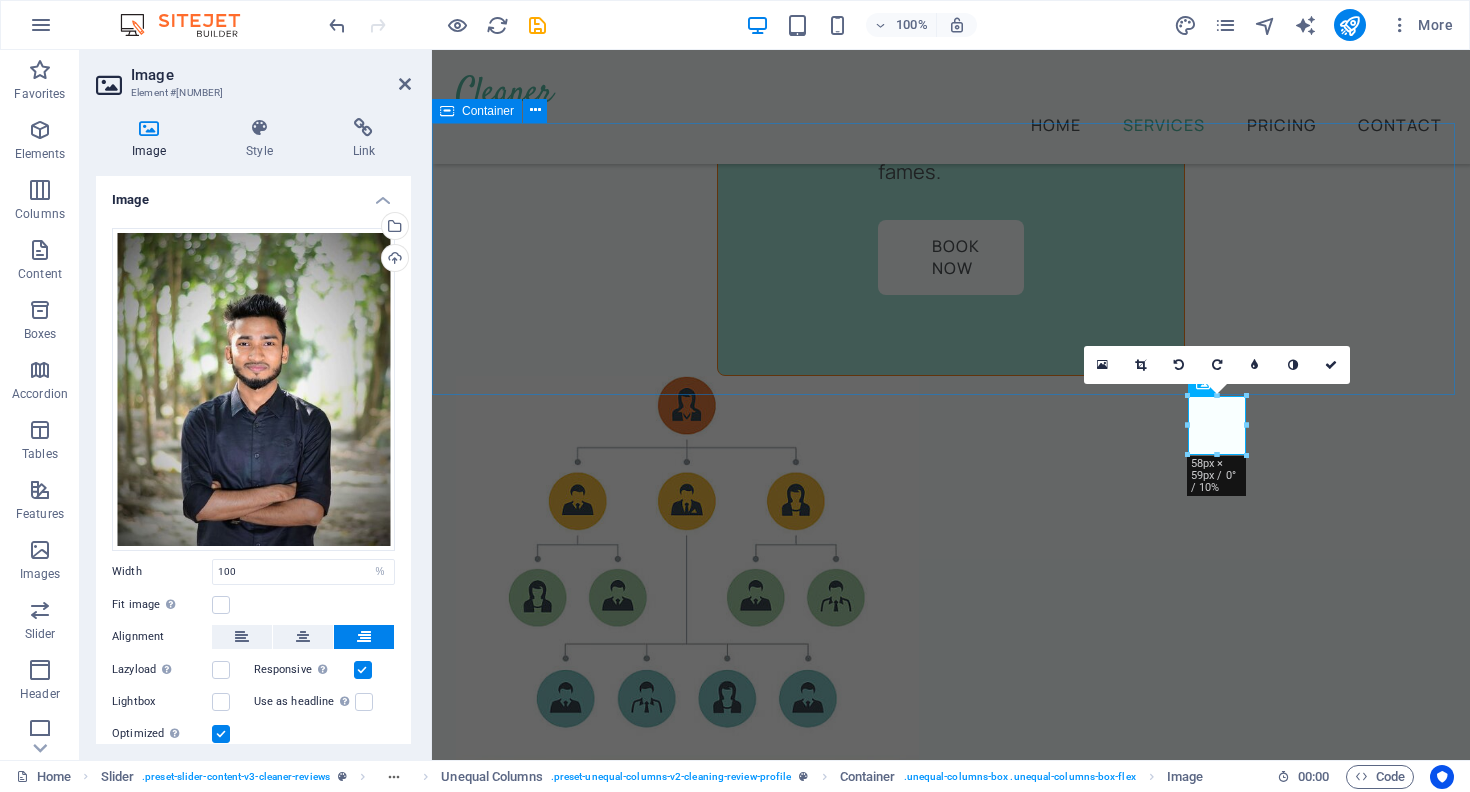 click on "What our customers are saying Don’t take our word for it - Have a look at the feedback from our happy customers from over 5 years of service." at bounding box center (951, 2023) 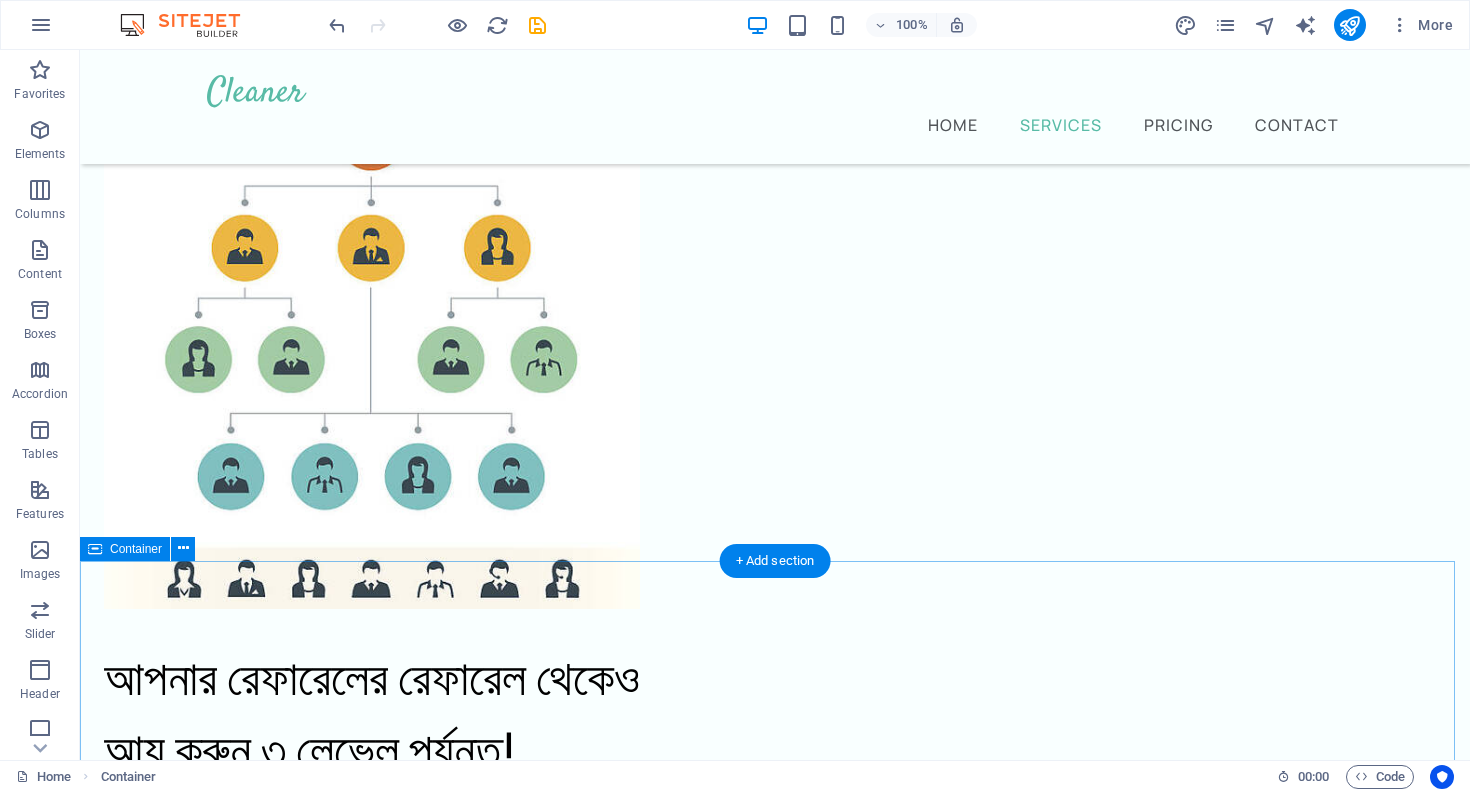 scroll, scrollTop: 3978, scrollLeft: 0, axis: vertical 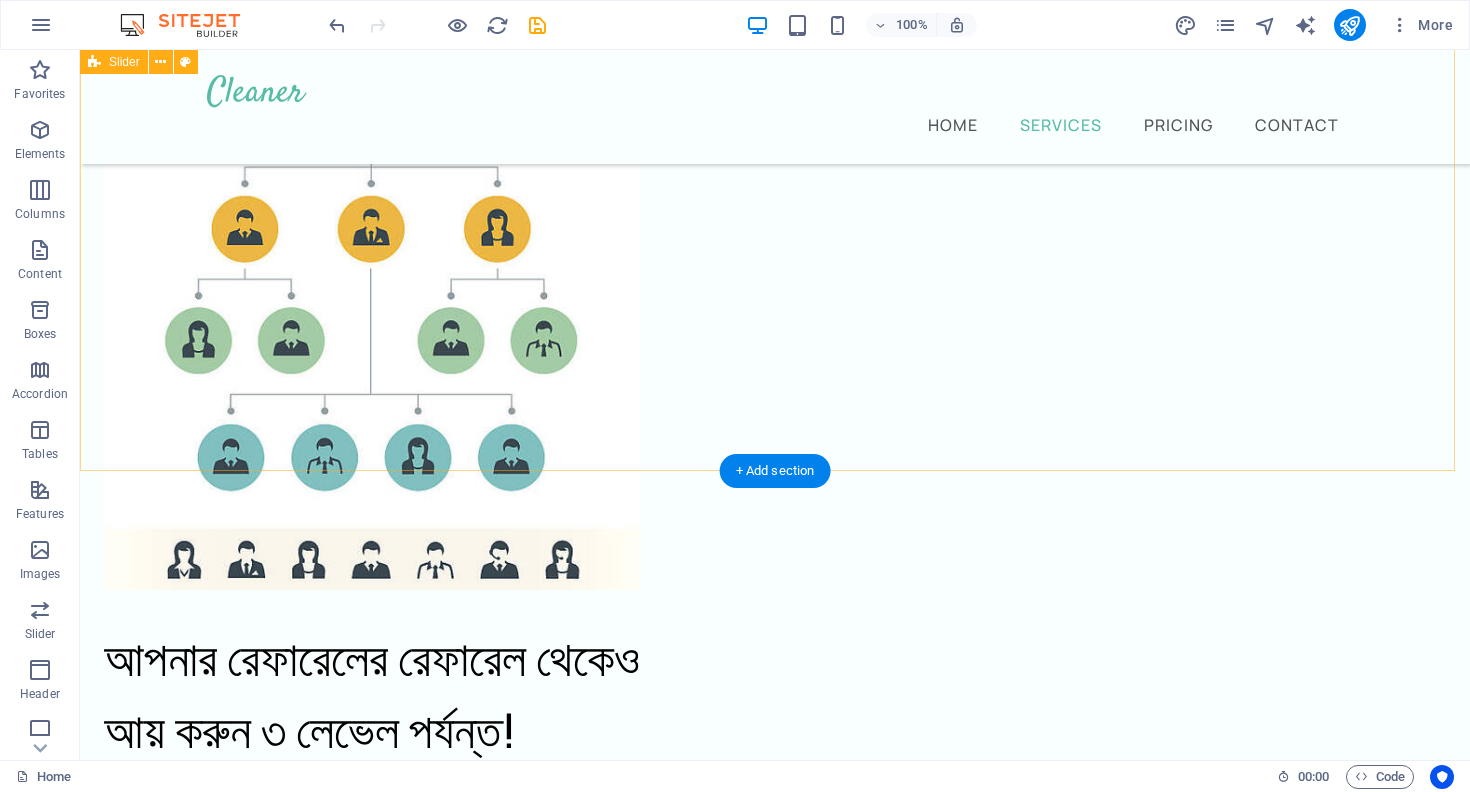 click on "5" at bounding box center (135, -3165) 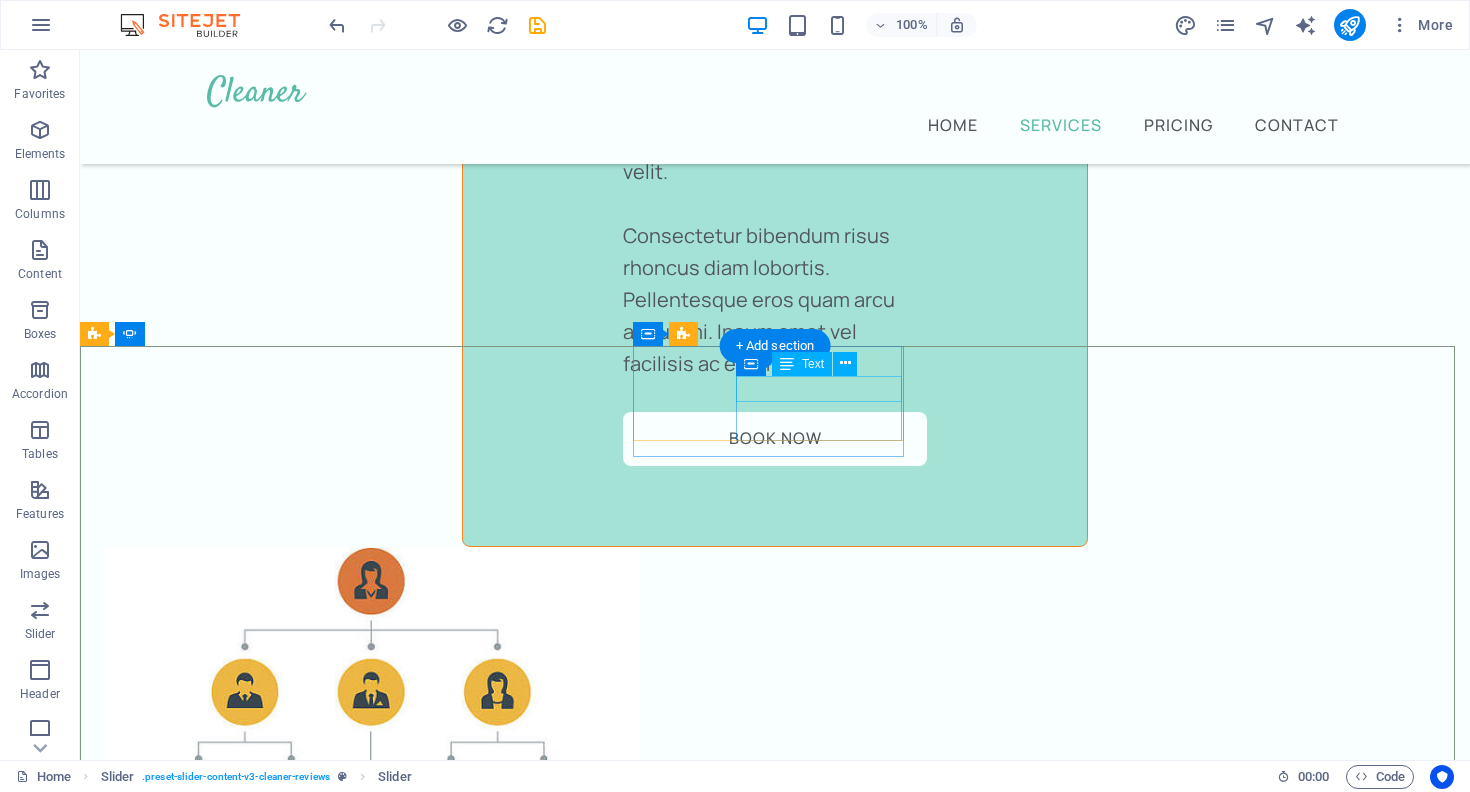 scroll, scrollTop: 3513, scrollLeft: 0, axis: vertical 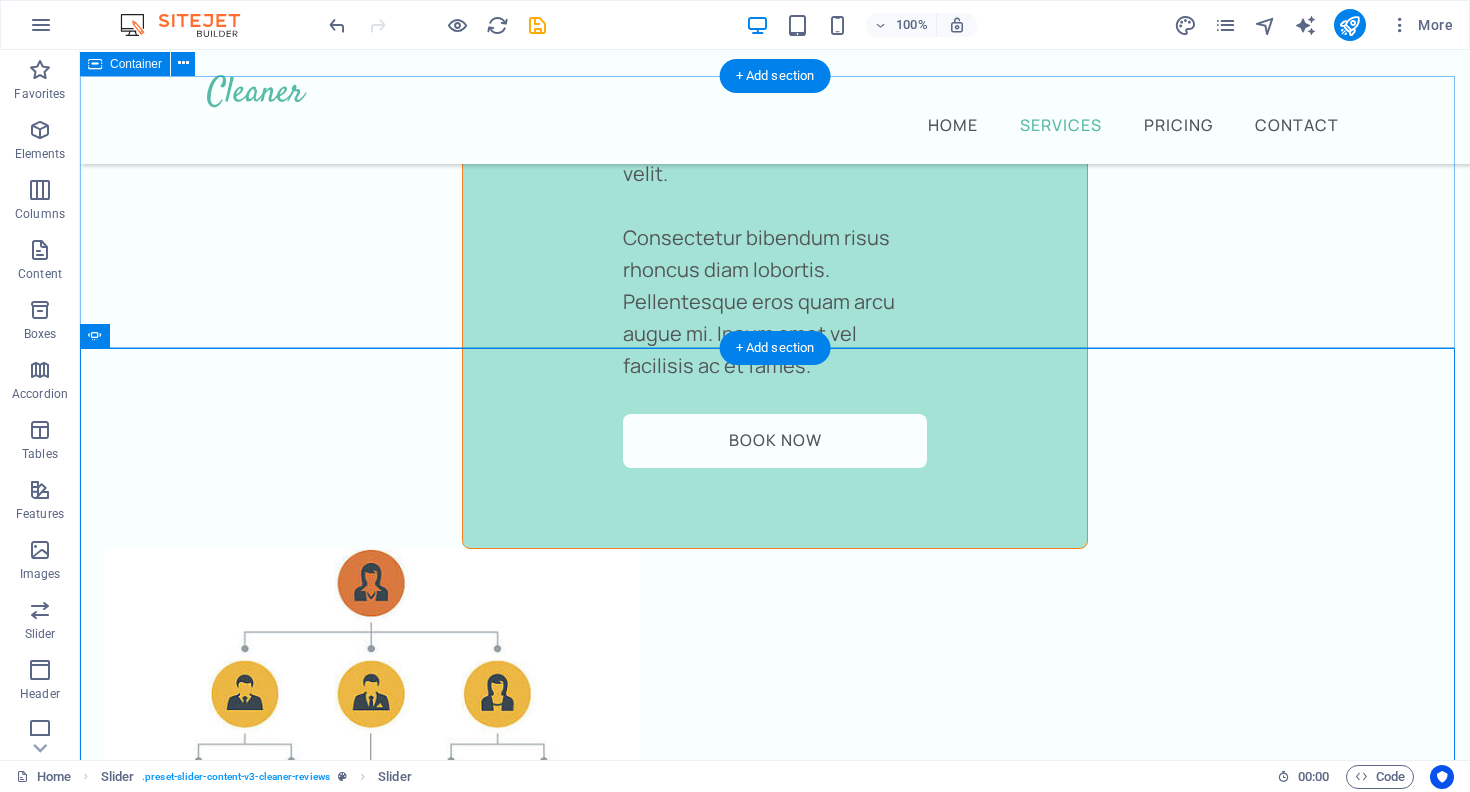 click on "What our customers are saying Don’t take our word for it - Have a look at the feedback from our happy customers from over 5 years of service." at bounding box center (775, 2112) 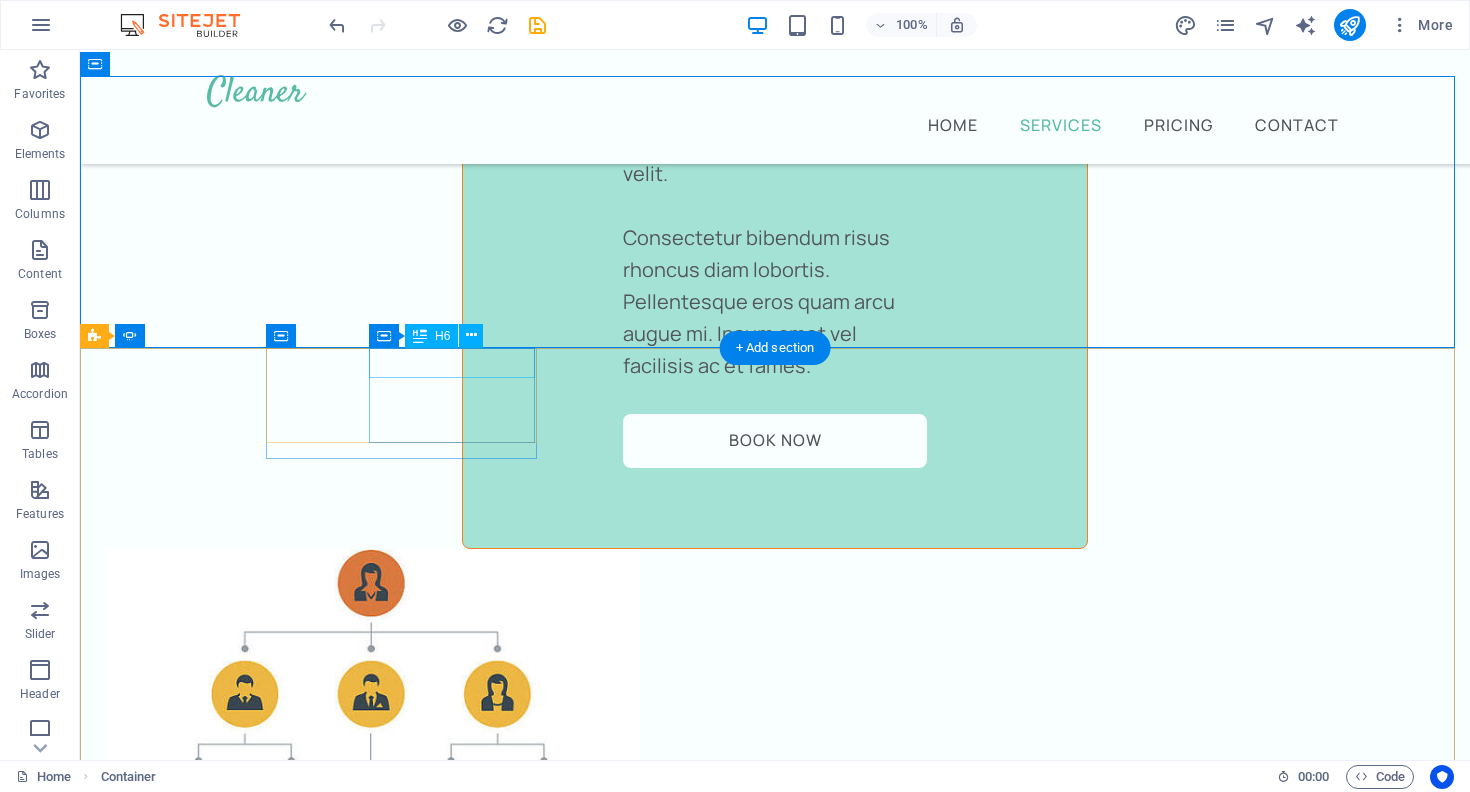 click on "Jane Smith" at bounding box center (-2168, 8162) 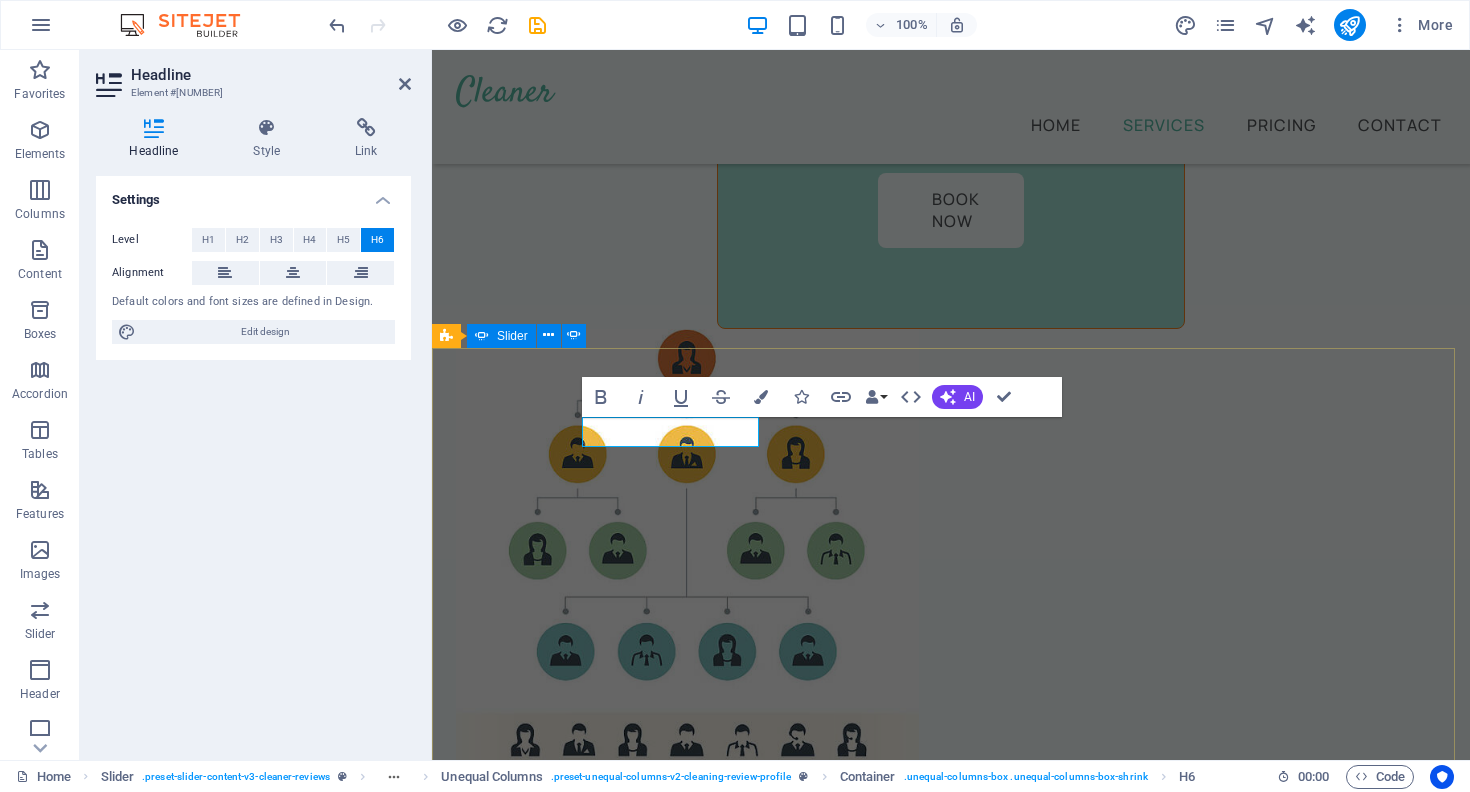 click on "Jane Smith [TIME] ago “...amazing service...” Nec dolor in molestie lacus. Orci cursus a in elementum aliquet. Platea risus volutpat scelerisque feugiat quis massa sollicitudin egestas. Vitae eros suspendisse nunc aliquam curabitur faucibus odio lobortis metus. Duis rhoncus scelerisque vulputate tortor. Jane Smith [TIME] ago “...amazing service...” Nec dolor in molestie lacus. Orci cursus a in elementum aliquet. Platea risus volutpat scelerisque feugiat quis massa sollicitudin egestas. Vitae eros suspendisse nunc aliquam curabitur faucibus odio lobortis metus. Duis rhoncus scelerisque vulputate tortor. Jane Smith [TIME] ago “...amazing service...” Nec dolor in molestie lacus. Orci cursus a in elementum aliquet. Platea risus volutpat scelerisque feugiat quis massa sollicitudin egestas. Vitae eros suspendisse nunc aliquam curabitur faucibus odio lobortis metus. Duis rhoncus scelerisque vulputate tortor. Jane Smith [TIME] ago “...amazing service...” Jane Smith [TIME] ago “...amazing service...” 1" at bounding box center [951, 7584] 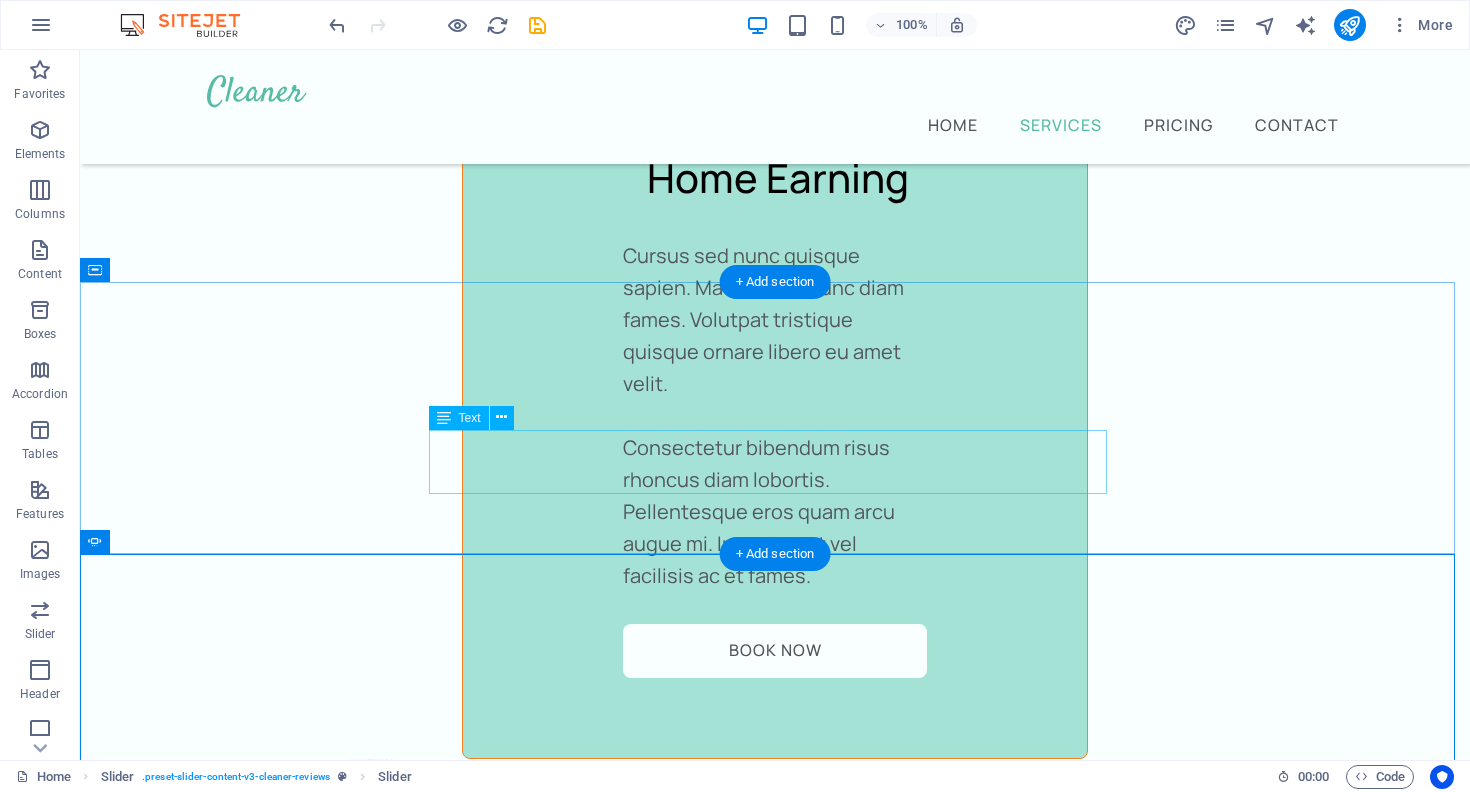 scroll, scrollTop: 3312, scrollLeft: 0, axis: vertical 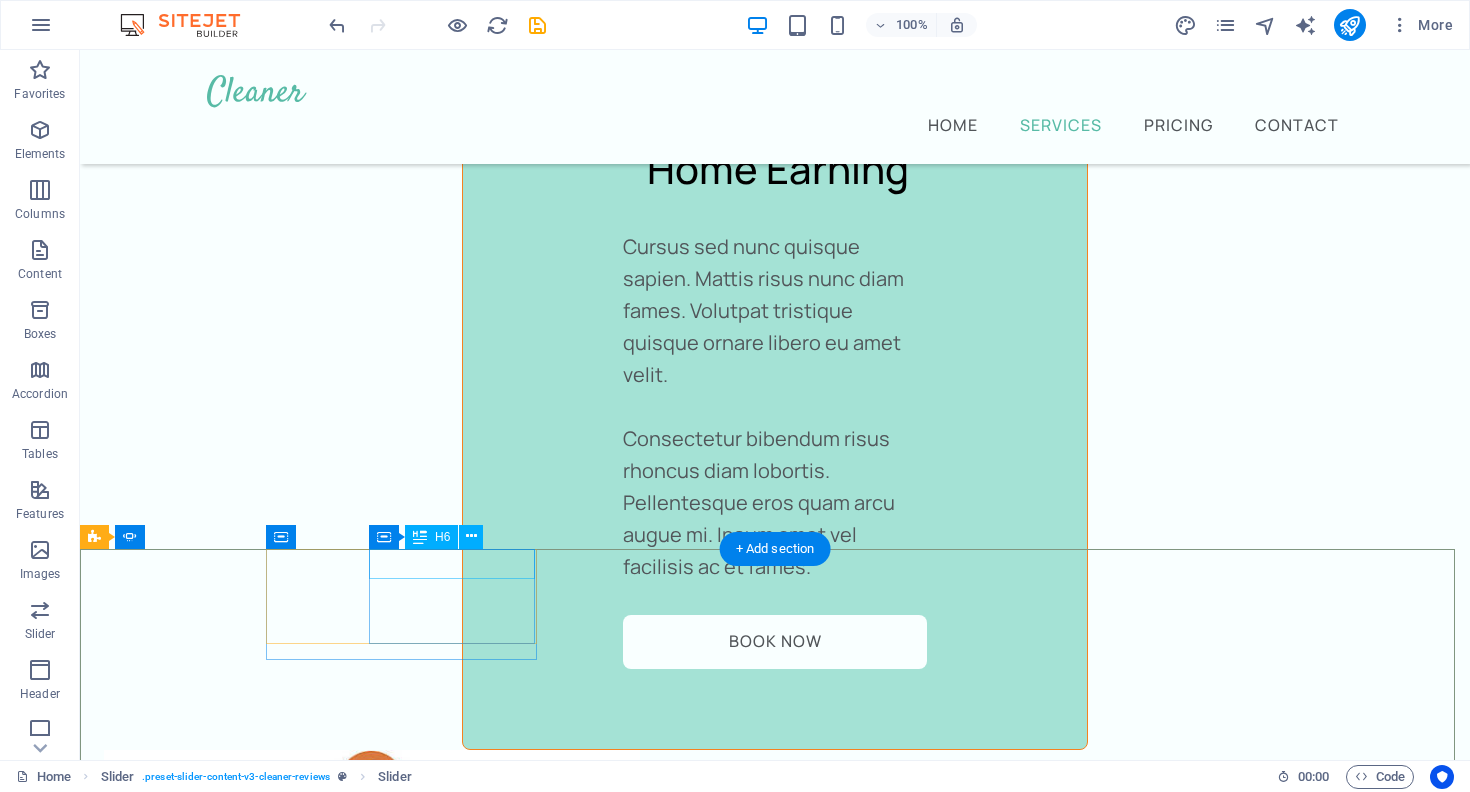 click on "Jane Smith" at bounding box center [-2168, 8363] 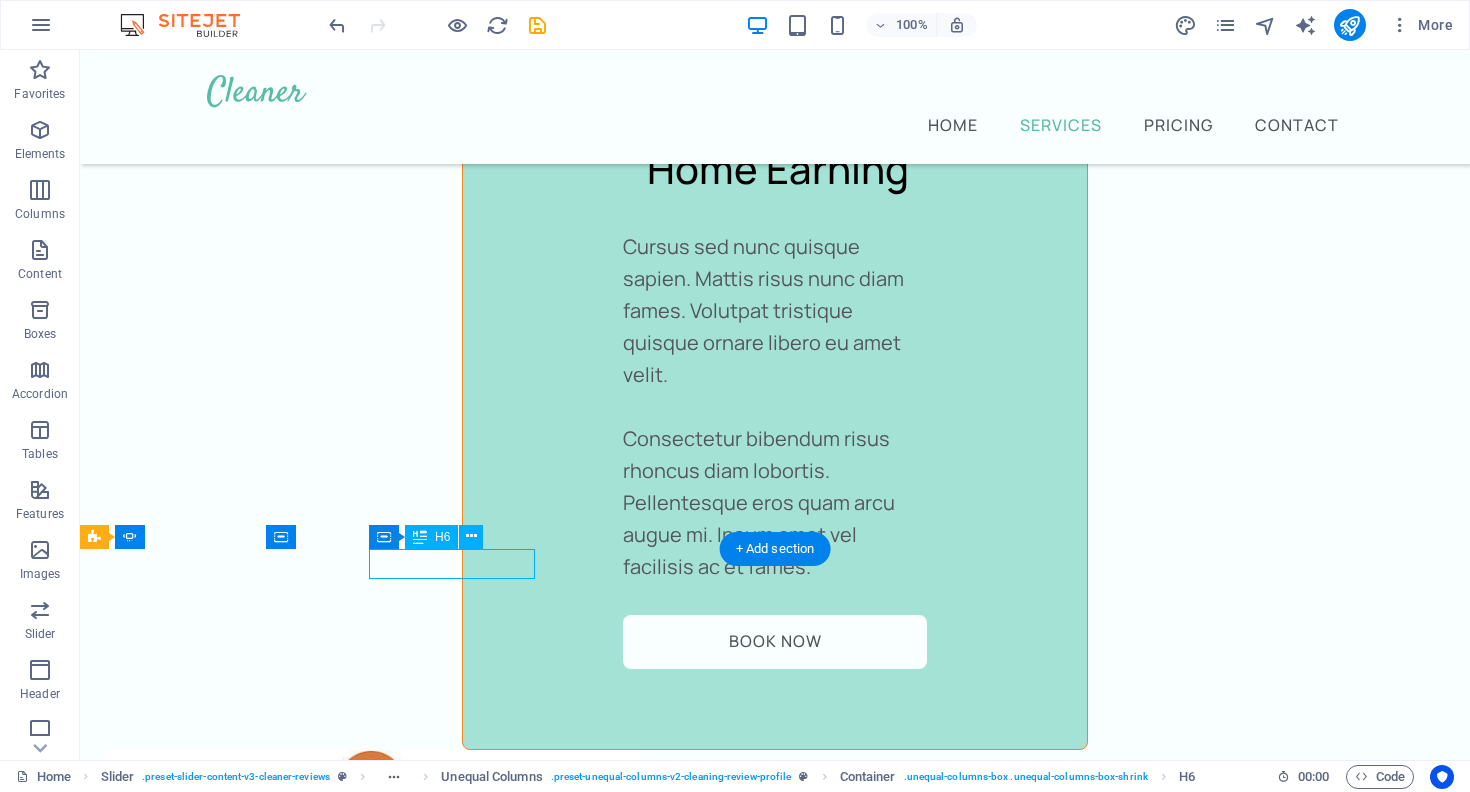 click on "Jane Smith" at bounding box center (-2168, 8363) 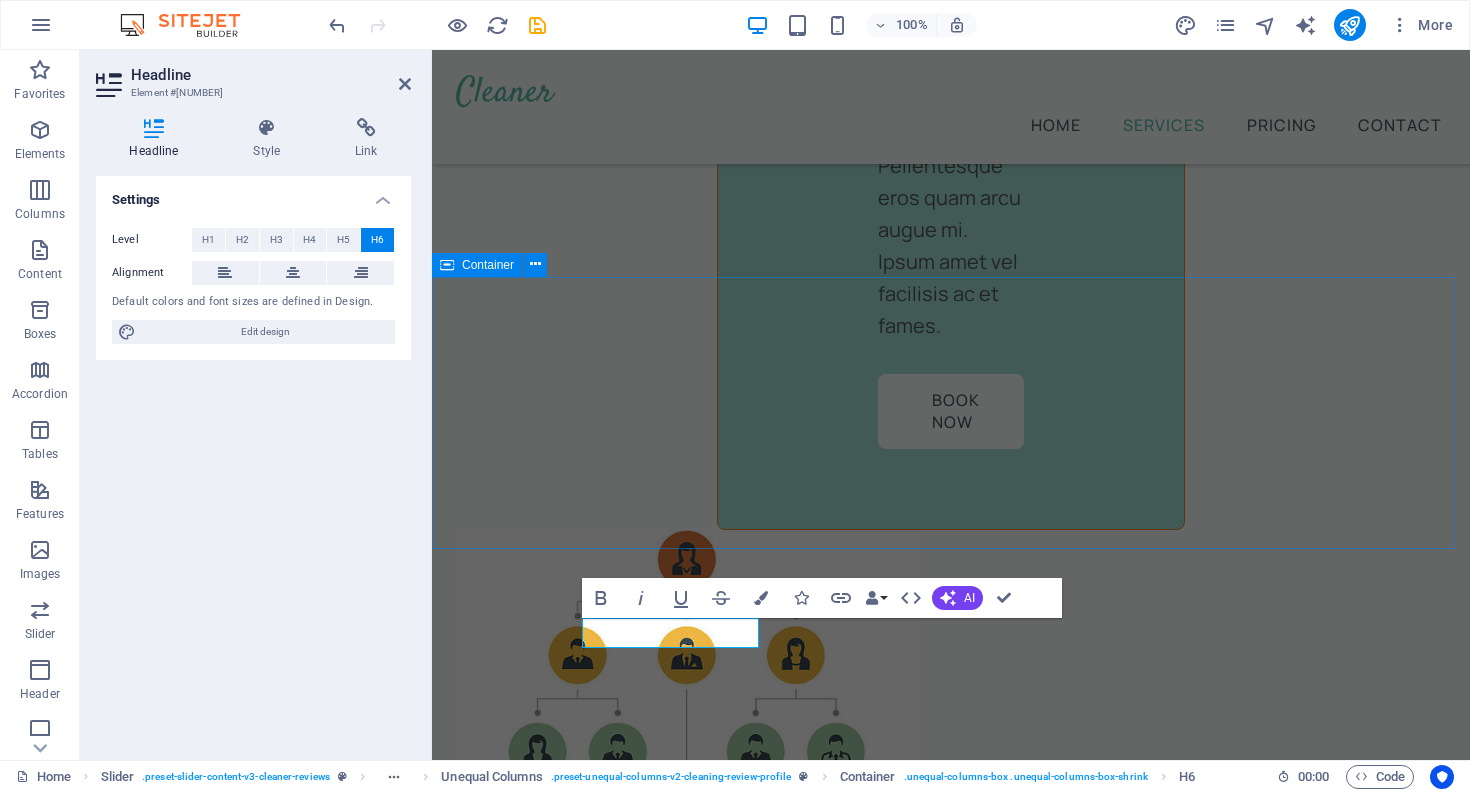 click on "What our customers are saying Don’t take our word for it - Have a look at the feedback from our happy customers from over 5 years of service." at bounding box center [951, 2177] 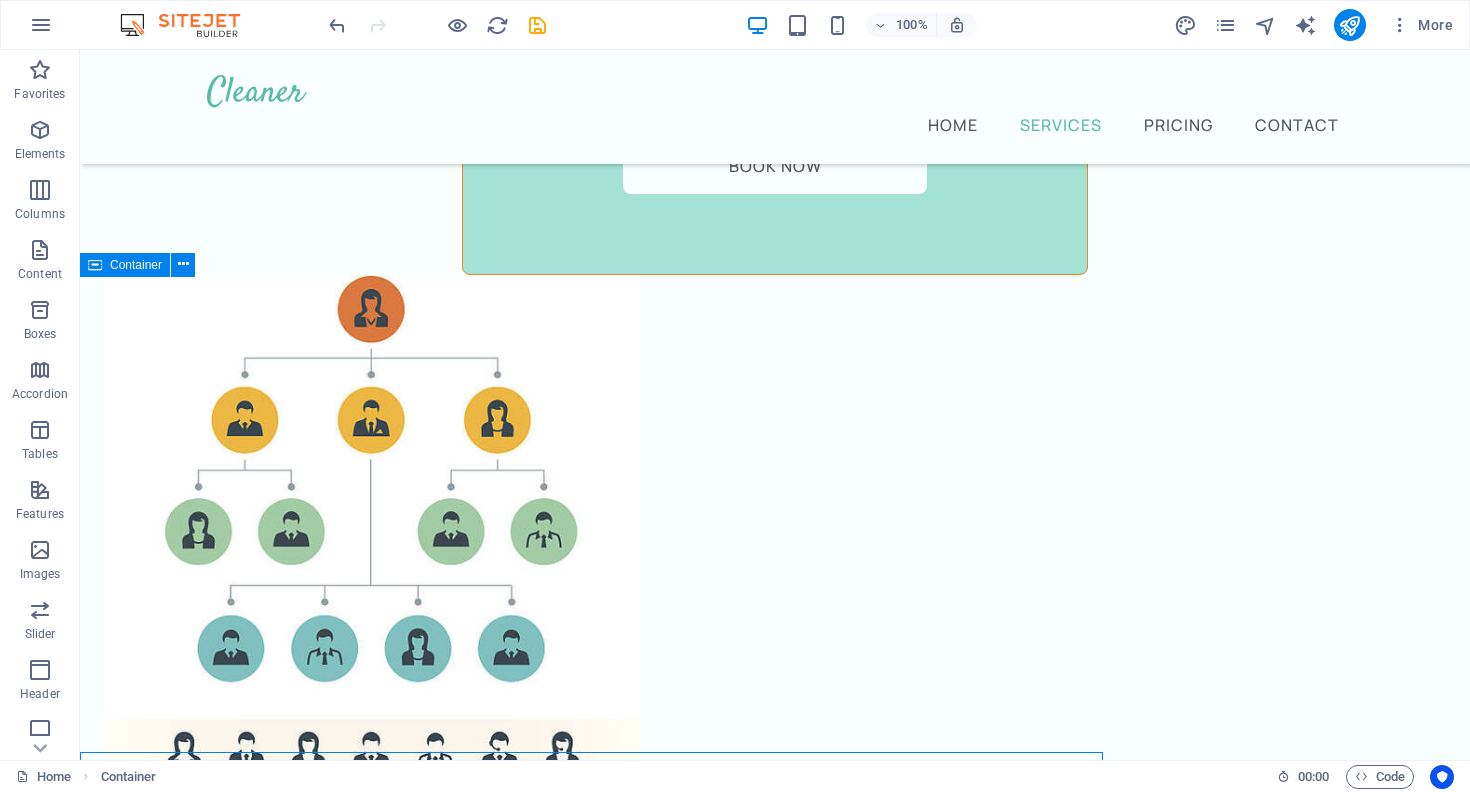 scroll, scrollTop: 3312, scrollLeft: 0, axis: vertical 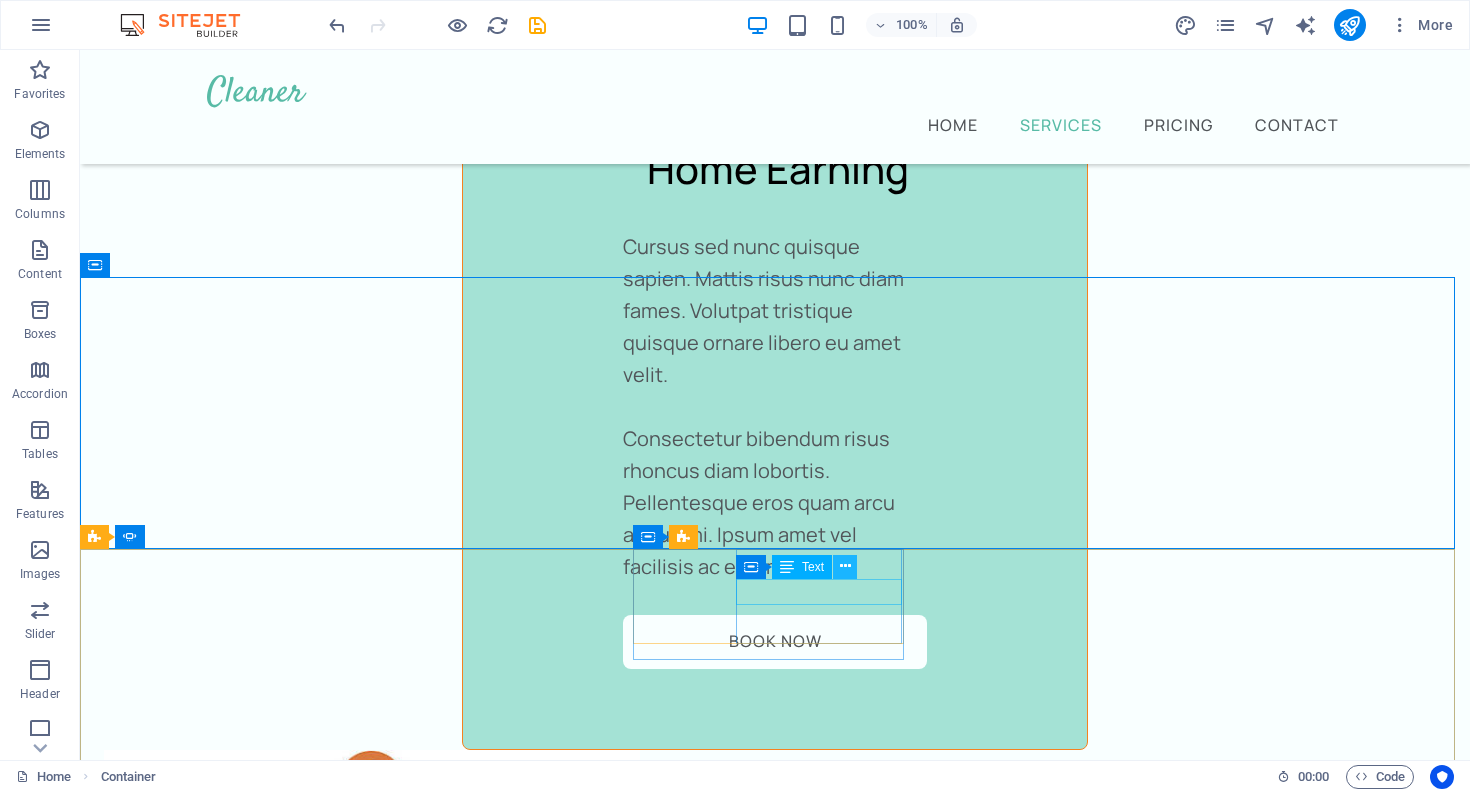 click at bounding box center [845, 566] 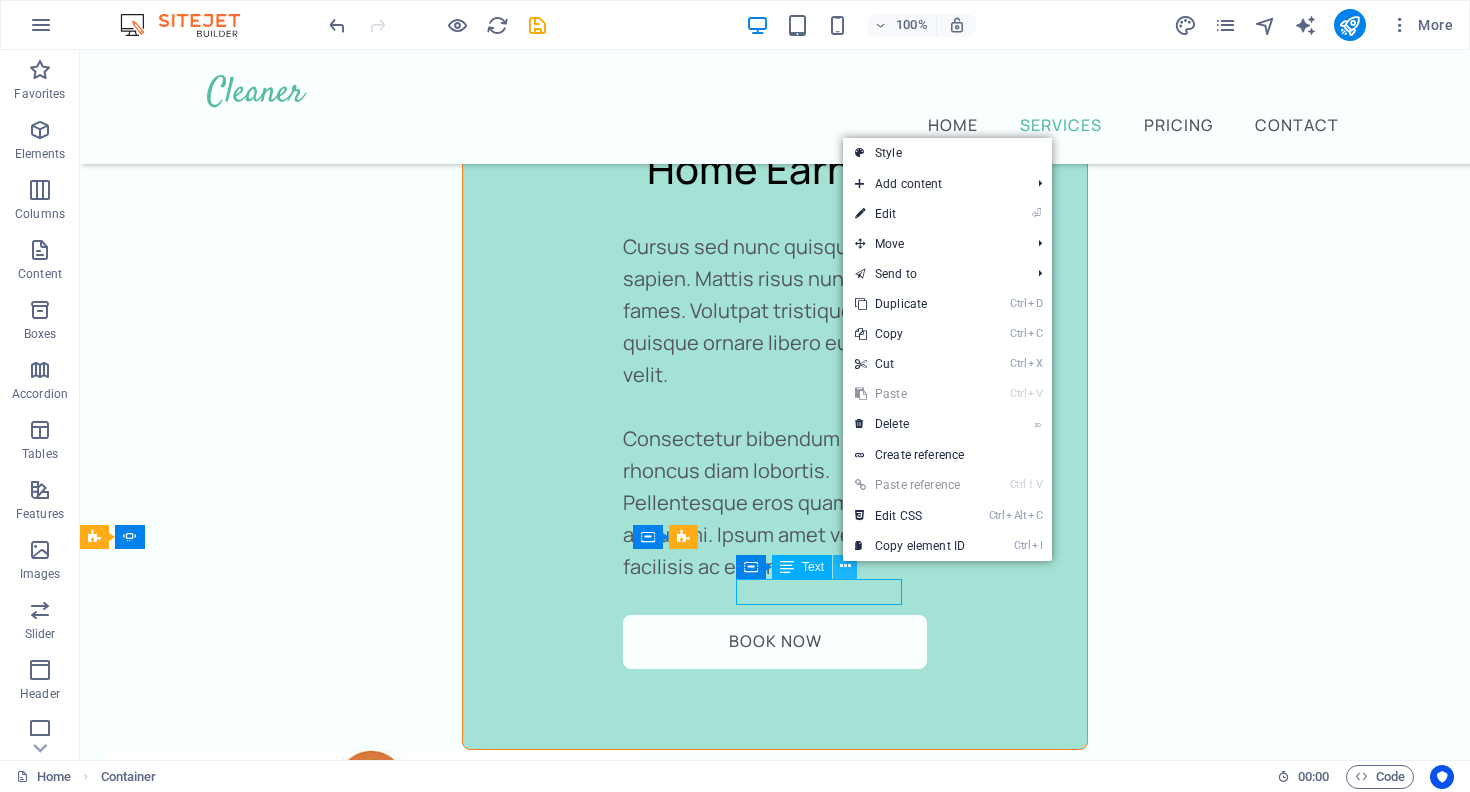 click at bounding box center [845, 566] 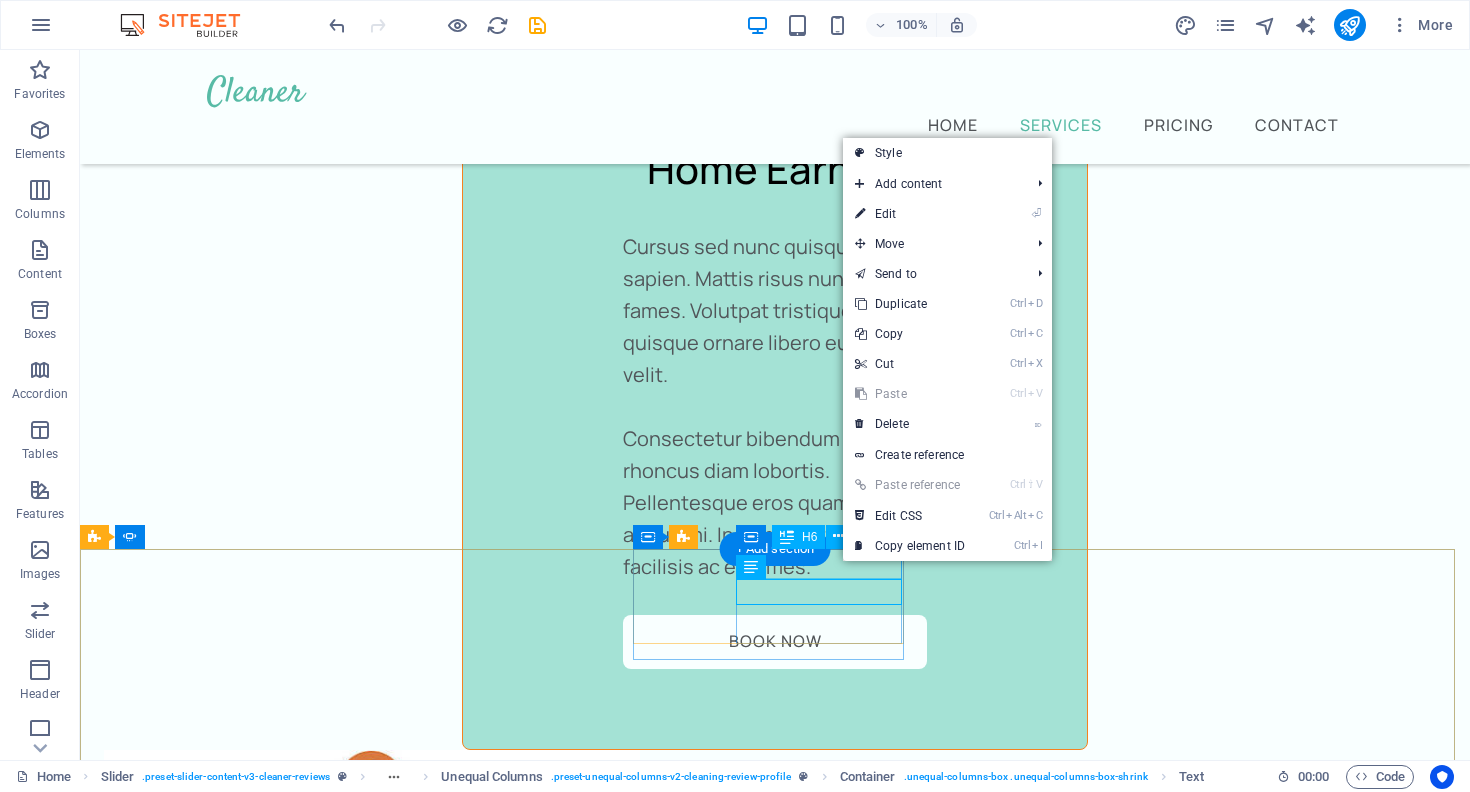 click on "Jane Smith" at bounding box center [-2168, 9169] 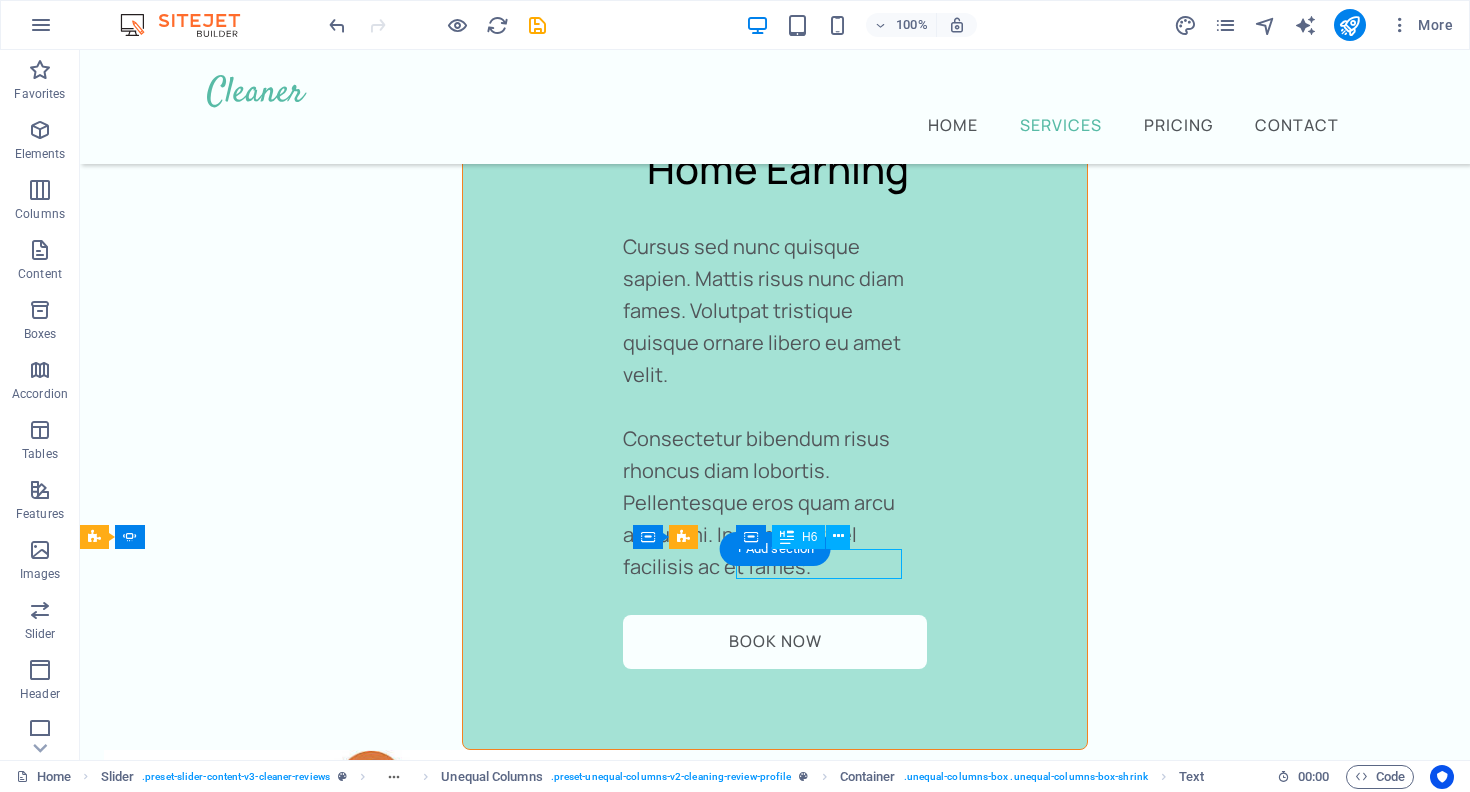 click on "Jane Smith" at bounding box center [-2168, 9169] 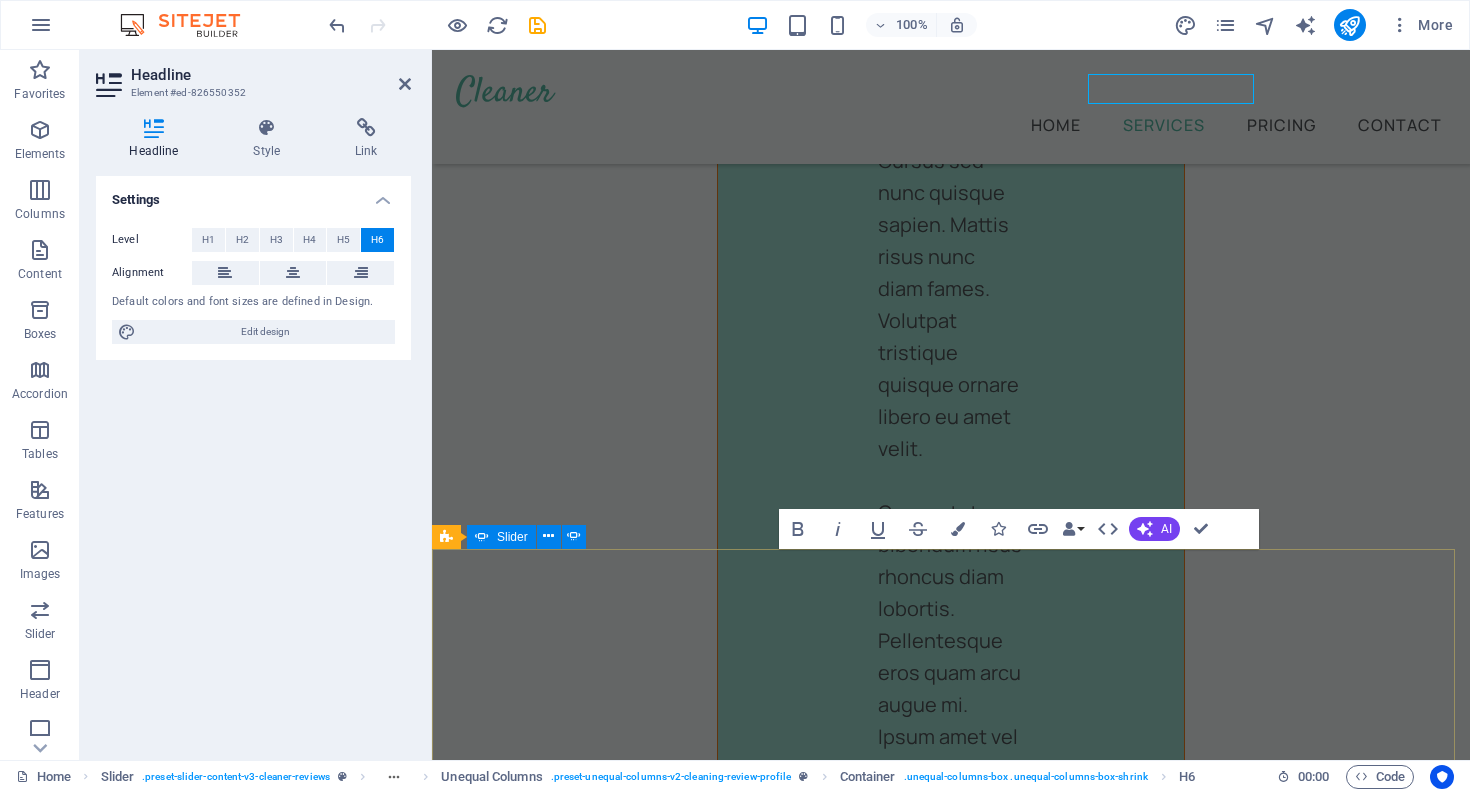 scroll, scrollTop: 3787, scrollLeft: 0, axis: vertical 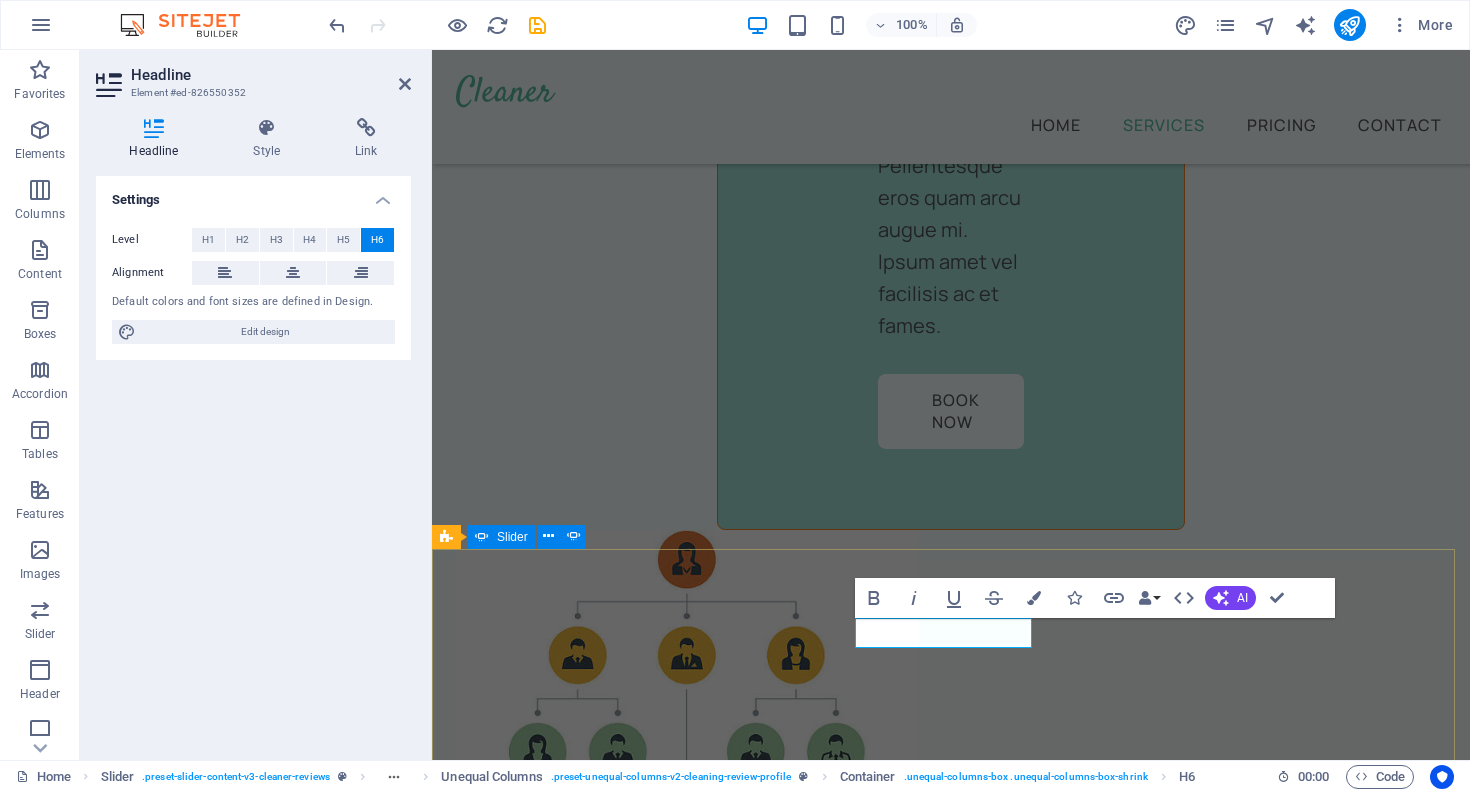 click on "Jane Smith" at bounding box center [-1239, 10088] 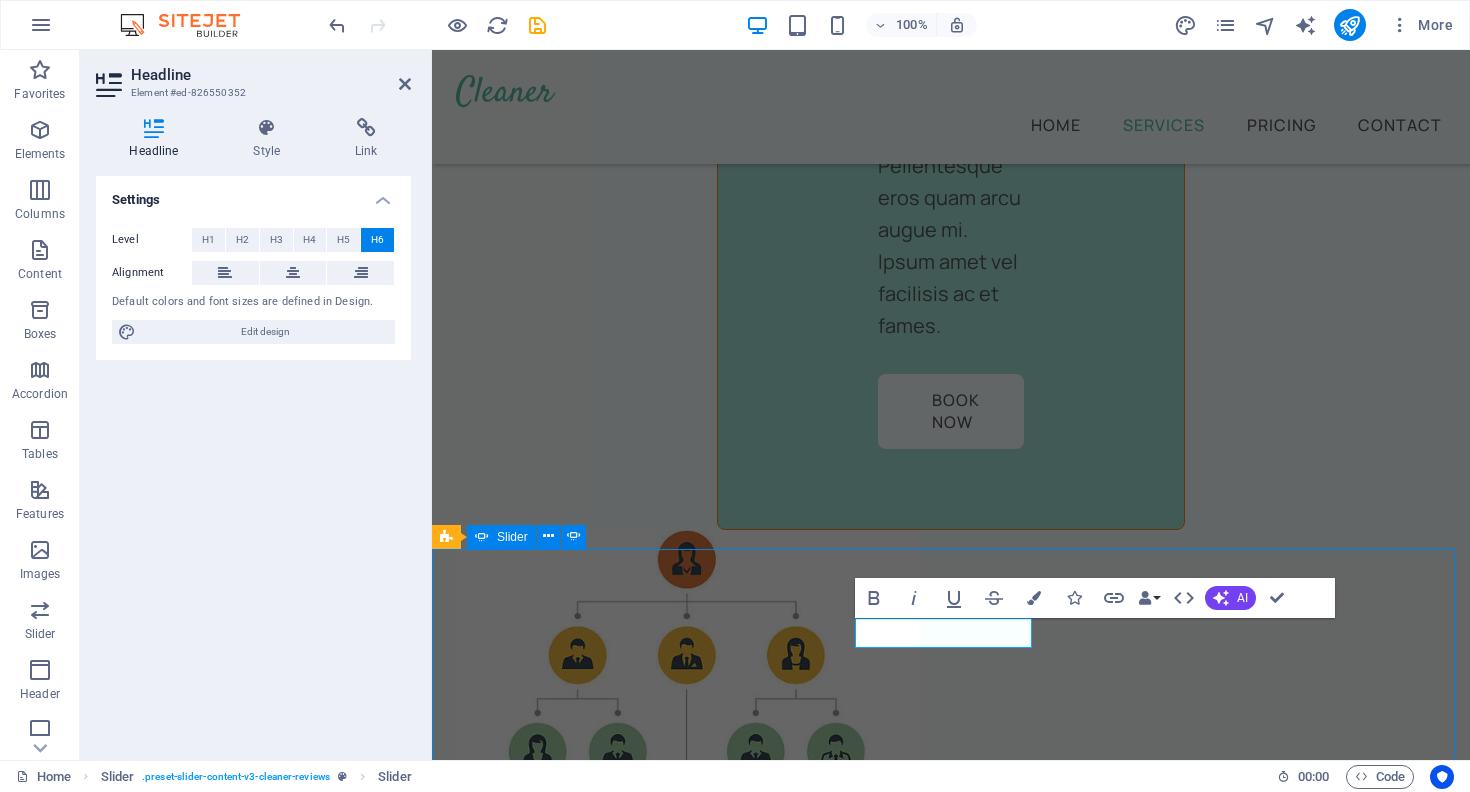 click on "[FIRST] [LAST] 1 day ago “...amazing service...” Nec dolor in molestie lacus. Orci cursus a in elementum aliquet. Platea risus volutpat scelerisque feugiat quis massa sollicitudin egestas. Vitae eros suspendisse nunc aliquam curabitur faucibus odio lobortis metus. Duis rhoncus scelerisque vulputate tortor. [FIRST] [LAST] 1 day ago “...amazing service...” Nec dolor in molestie lacus. Orci cursus a in elementum aliquet. Platea risus volutpat scelerisque feugiat quis massa sollicitudin egestas. Vitae eros suspendisse nunc aliquam curabitur faucibus odio lobortis metus. Duis rhoncus scelerisque vulputate tortor. তানহা 1 day ago “...amazing service...” Nec dolor in molestie lacus. Orci cursus a in elementum aliquet. Platea risus volutpat scelerisque feugiat quis massa sollicitudin egestas. Vitae eros suspendisse nunc aliquam curabitur faucibus odio lobortis metus. Duis rhoncus scelerisque vulputate tortor. [FIRST] [LAST] 1 day ago “...amazing service...” [FIRST] [LAST] 1 day ago [FIRST] [LAST] 1 day ago 1 2" at bounding box center (951, 7785) 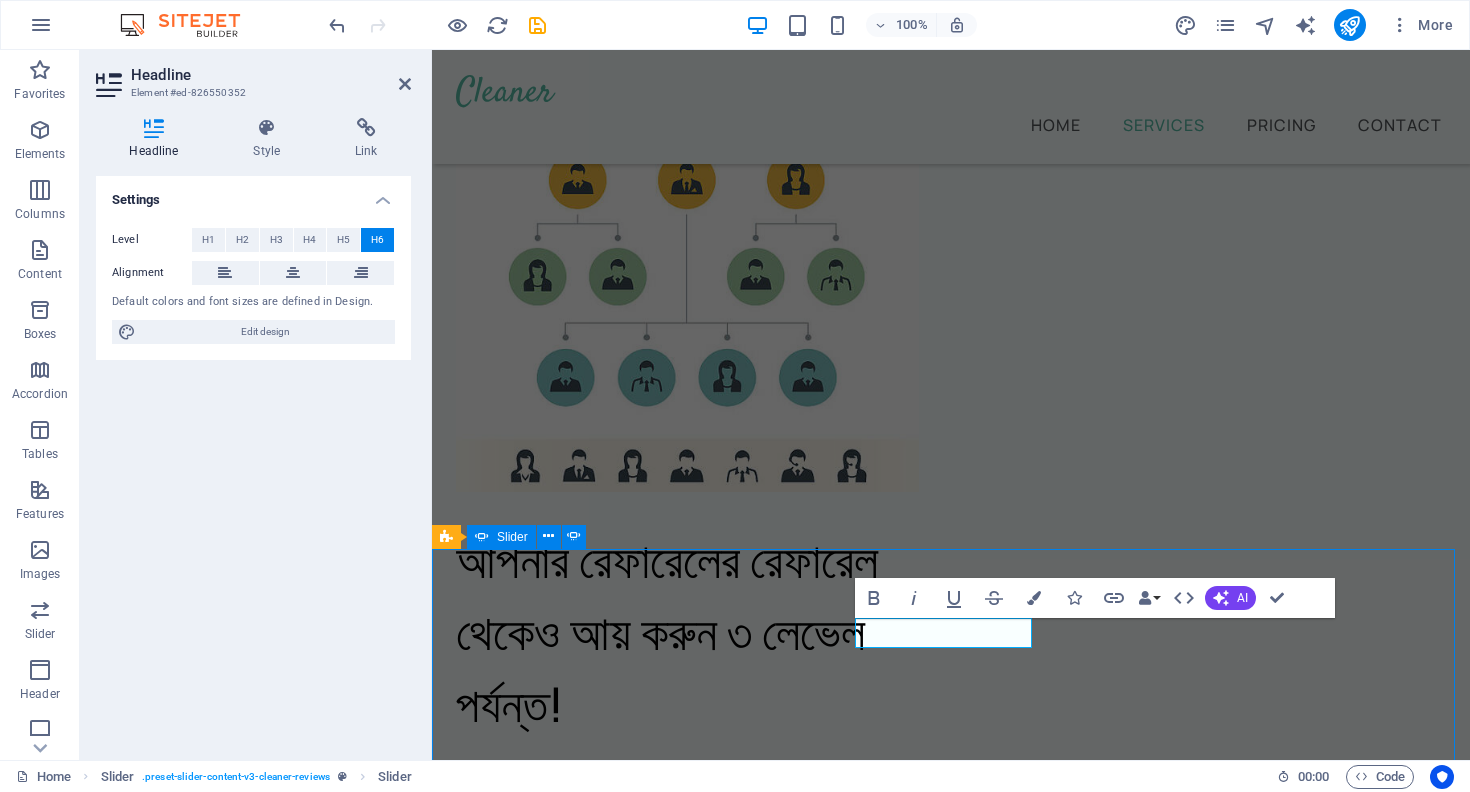 select on "%" 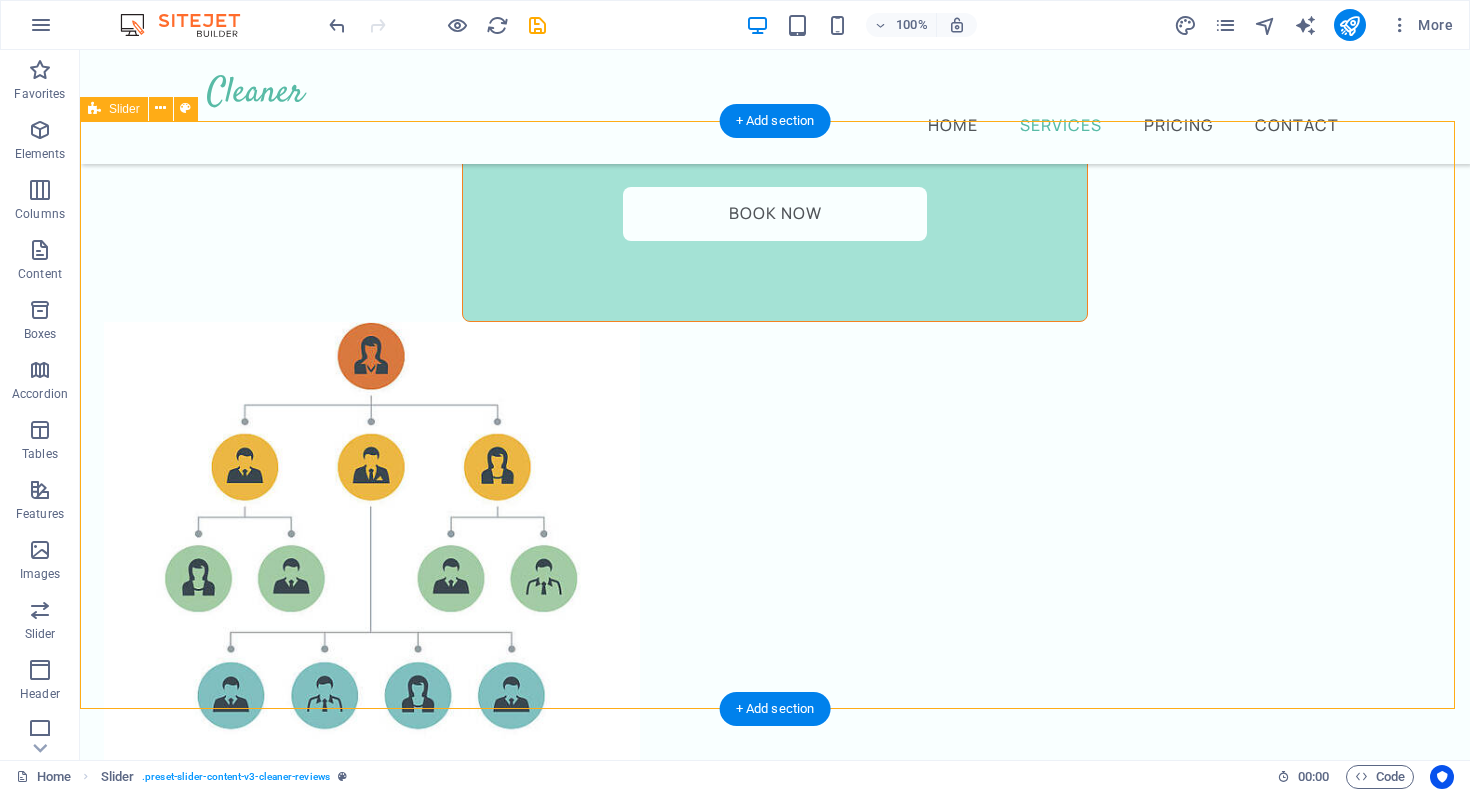 scroll, scrollTop: 3730, scrollLeft: 0, axis: vertical 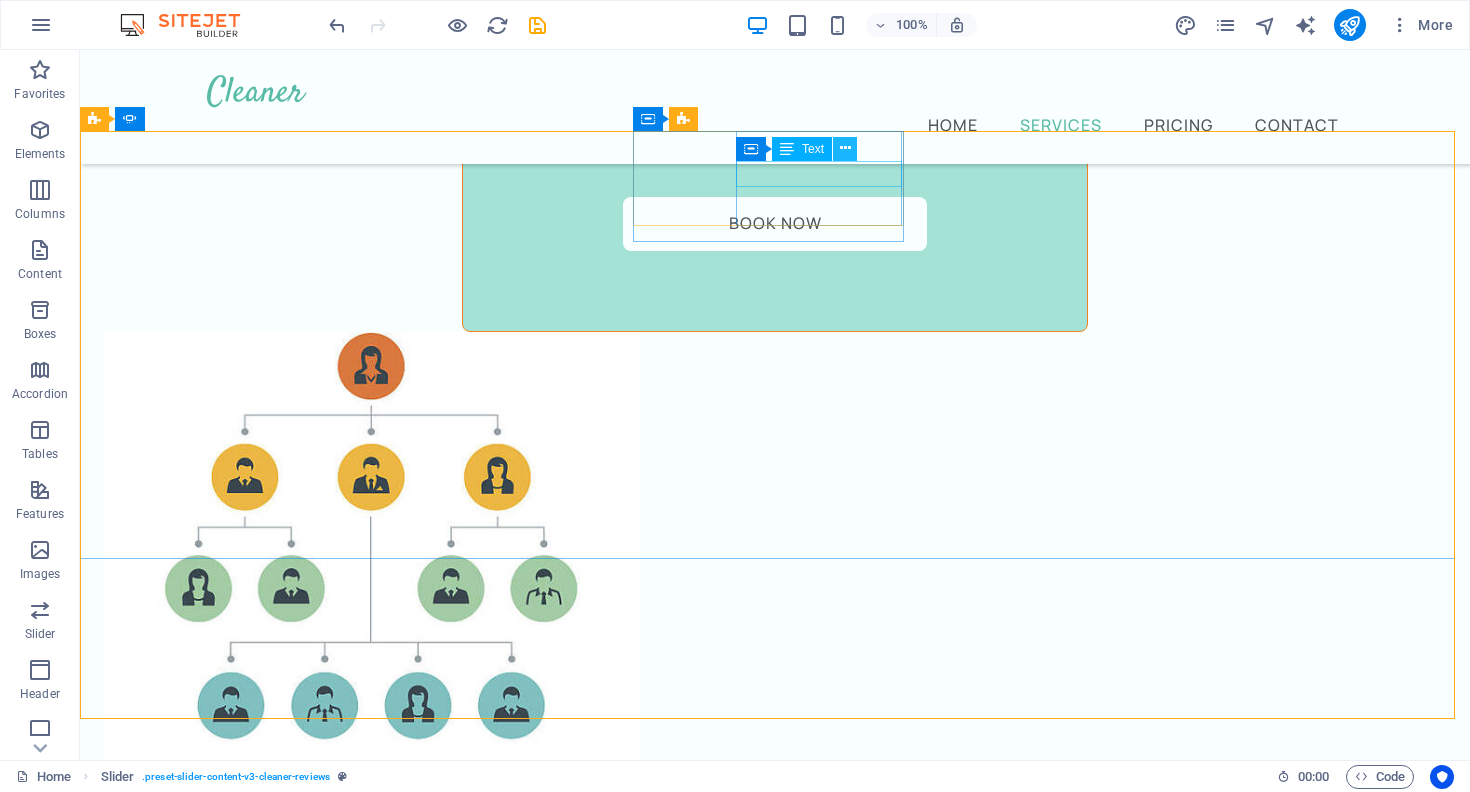click at bounding box center (845, 148) 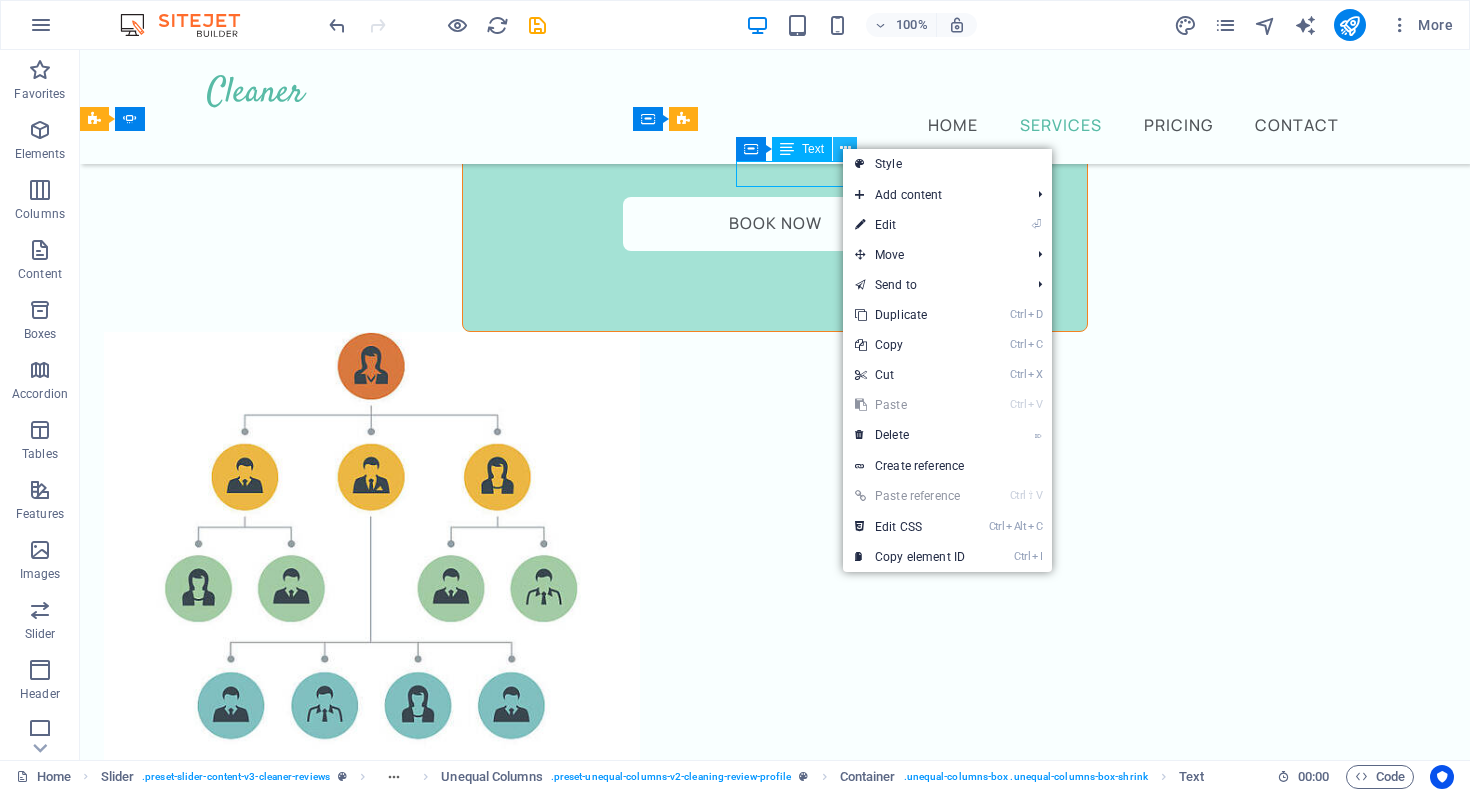 click at bounding box center [845, 148] 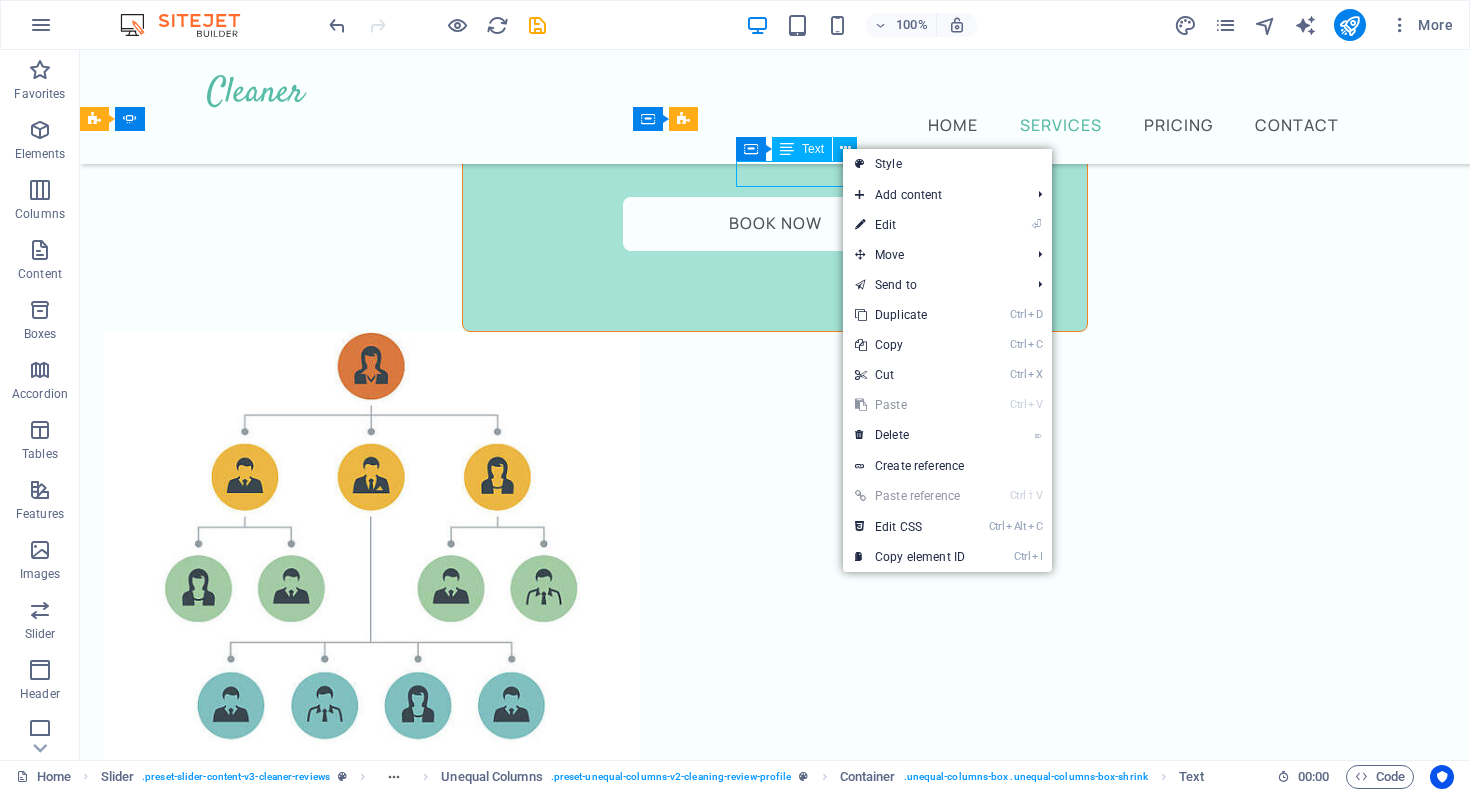 click on "Container   Text" at bounding box center [803, 149] 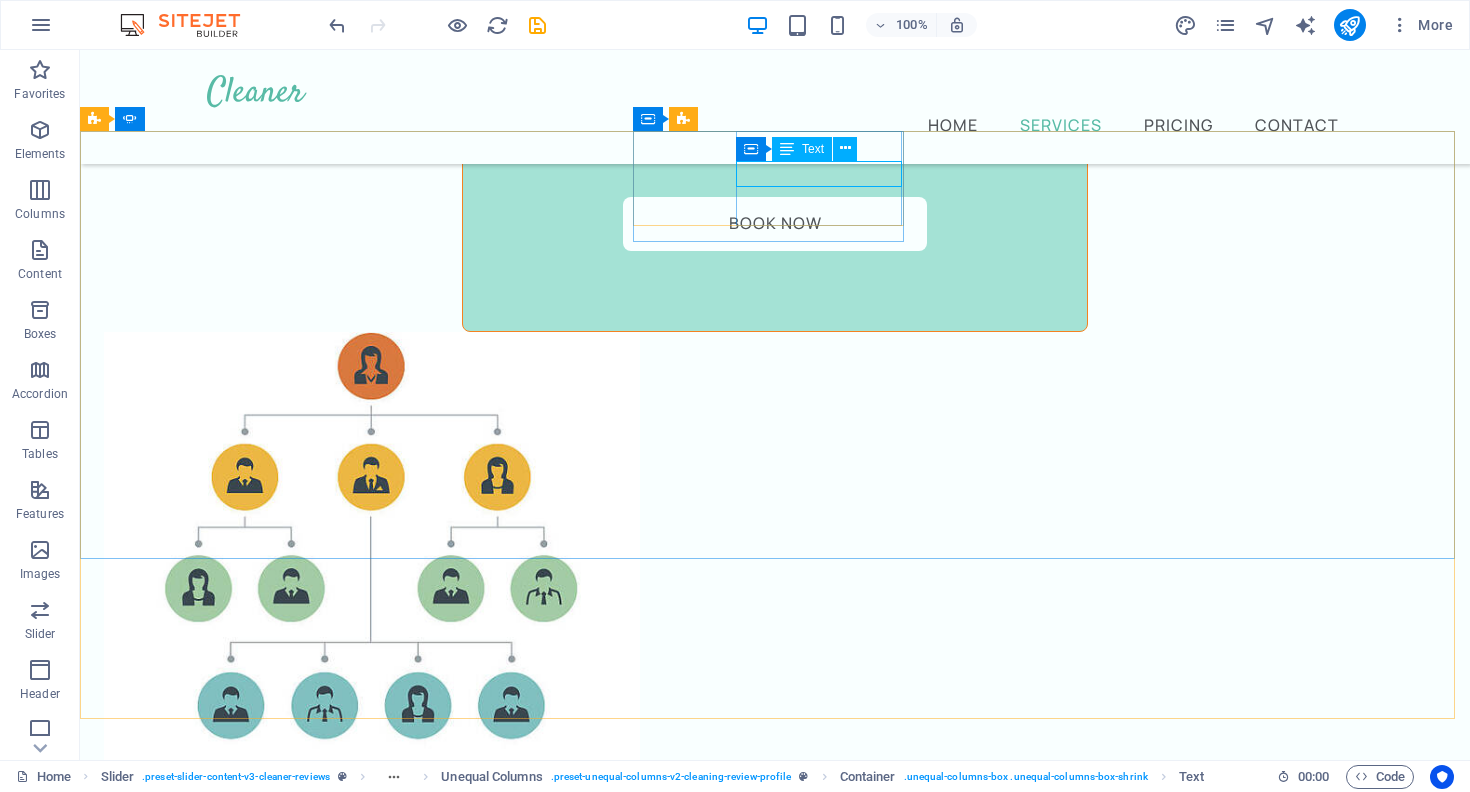 click on "Container   Text" at bounding box center (803, 149) 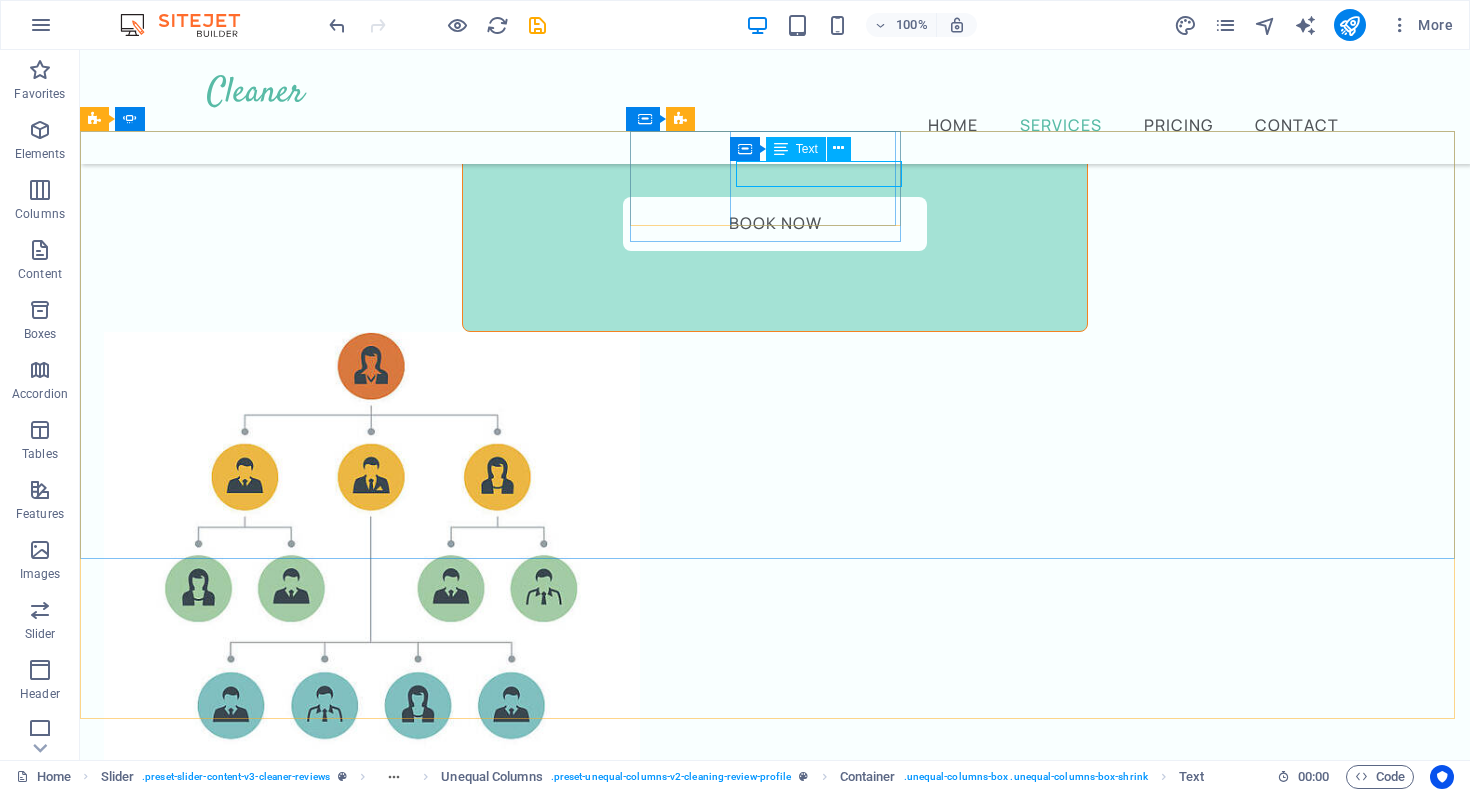 click on "Text" at bounding box center (796, 149) 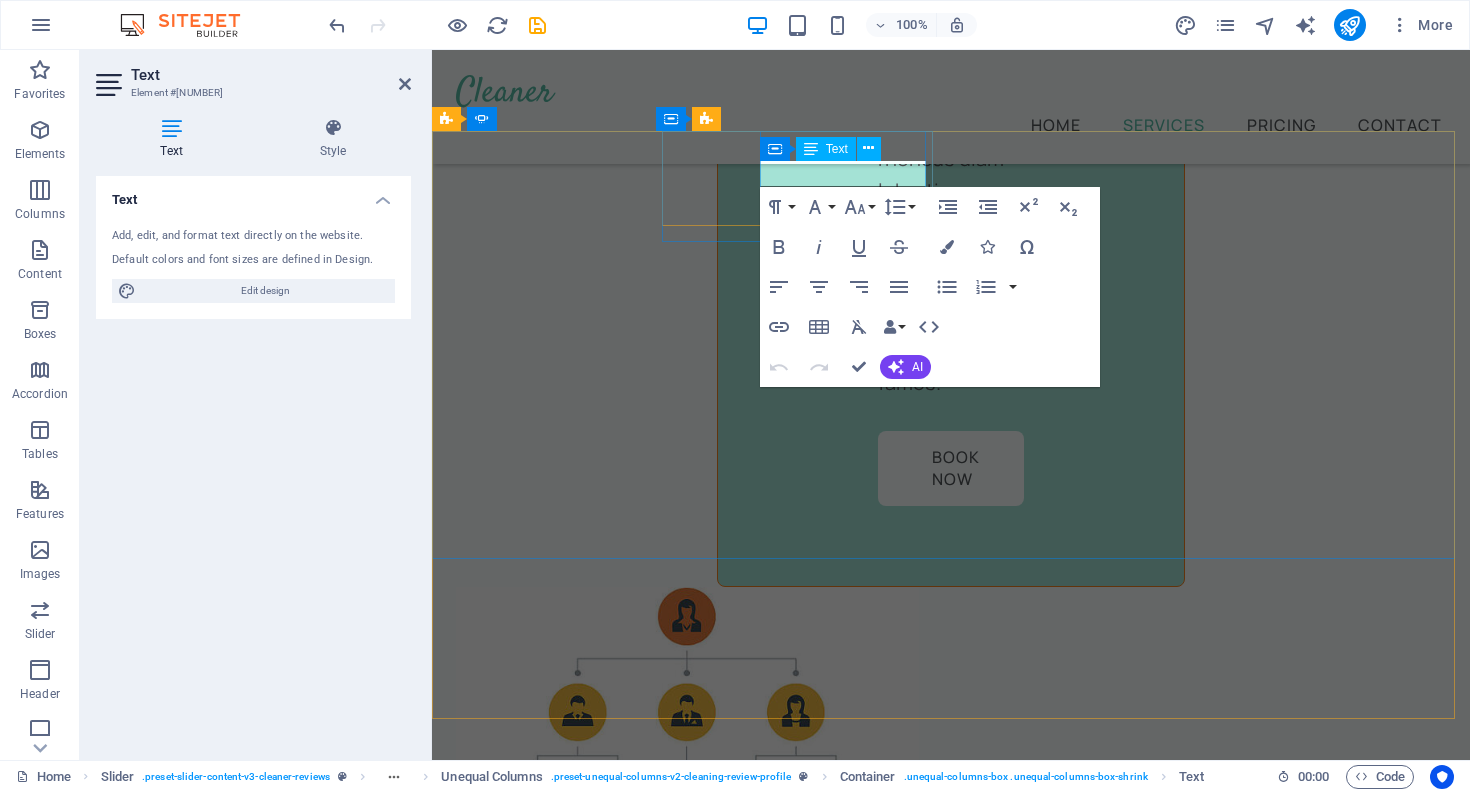 scroll, scrollTop: 4205, scrollLeft: 0, axis: vertical 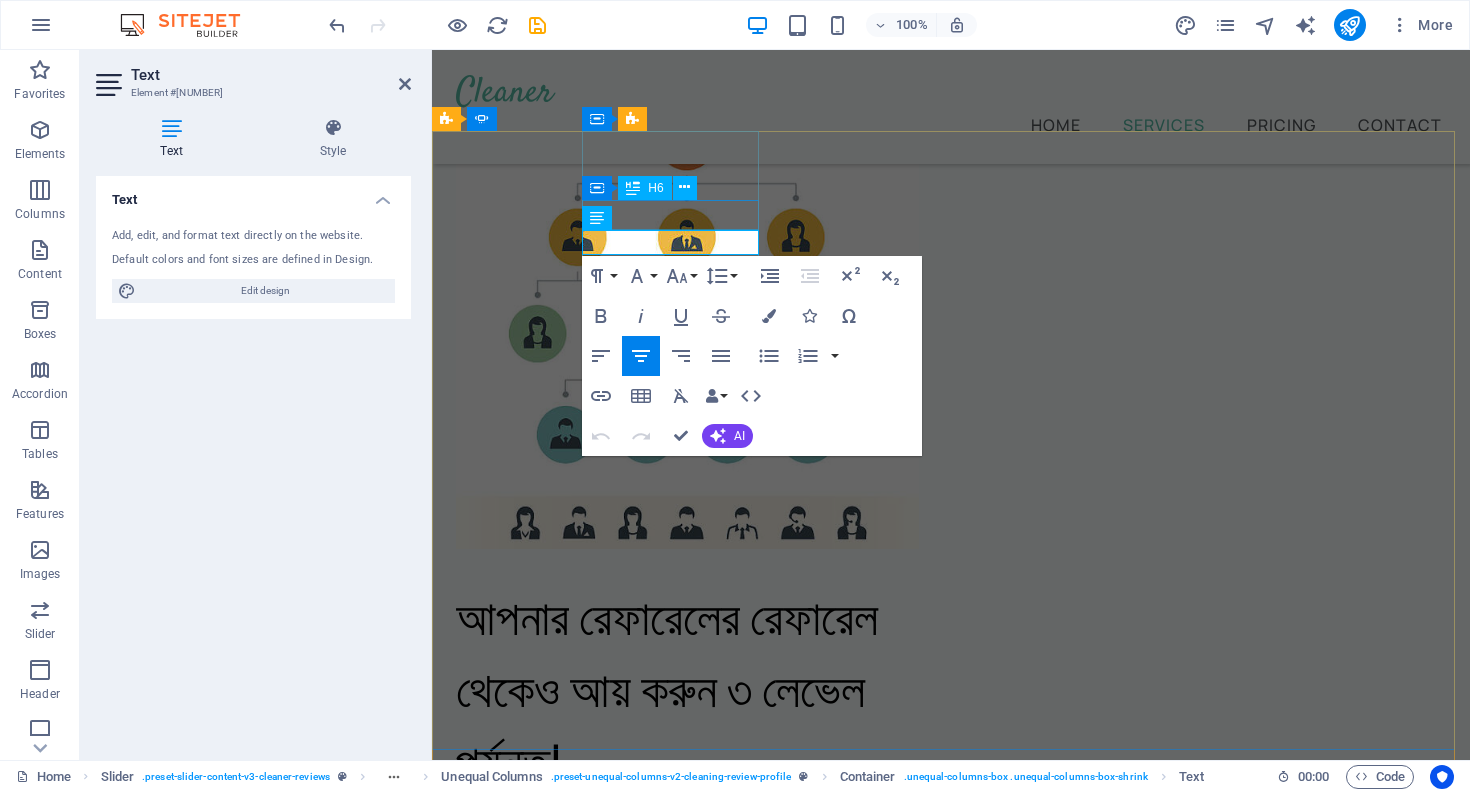 click on "Jane Smith" at bounding box center (-420, 5460) 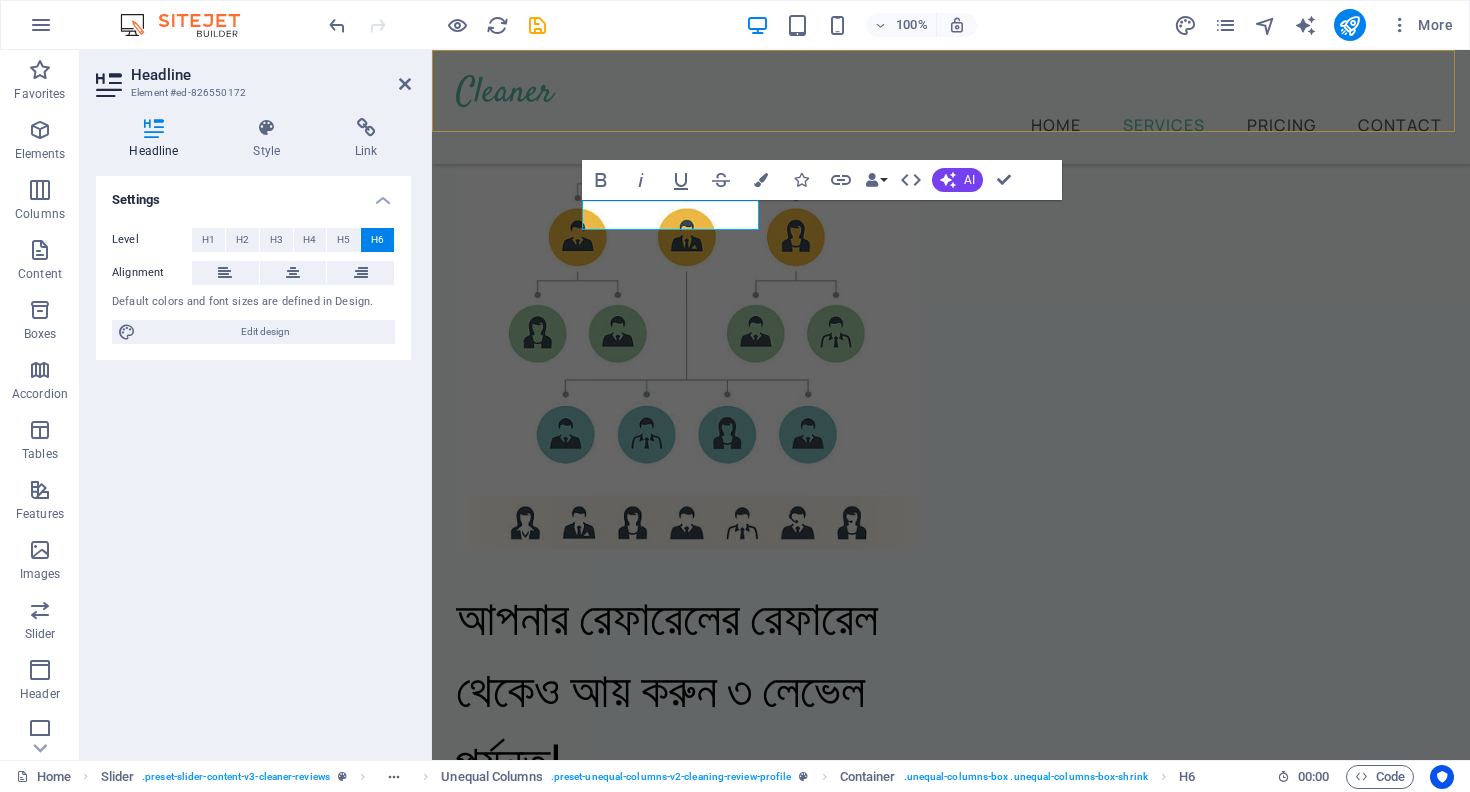 click on "Home Services Pricing Contact" at bounding box center [951, 107] 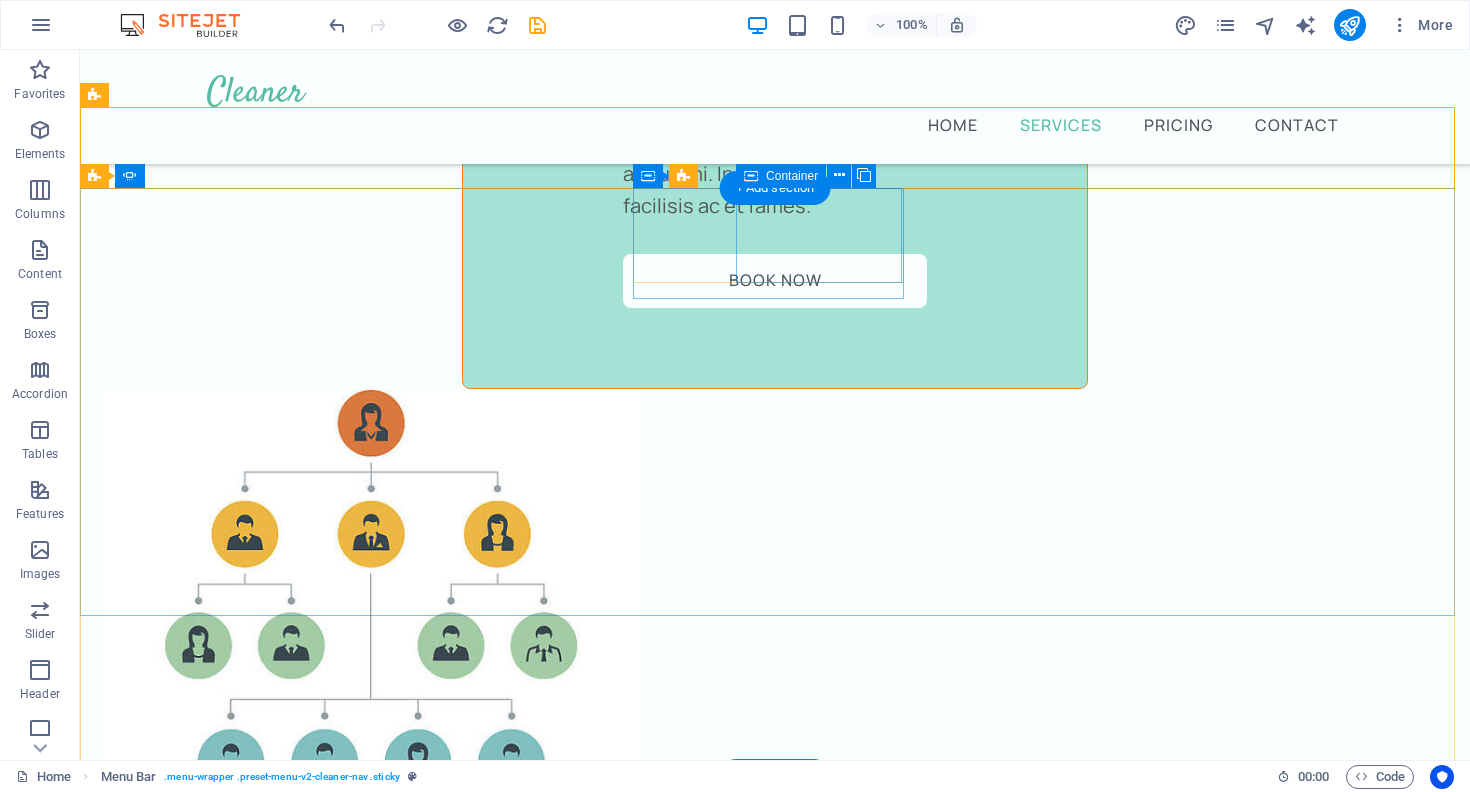 scroll, scrollTop: 3670, scrollLeft: 0, axis: vertical 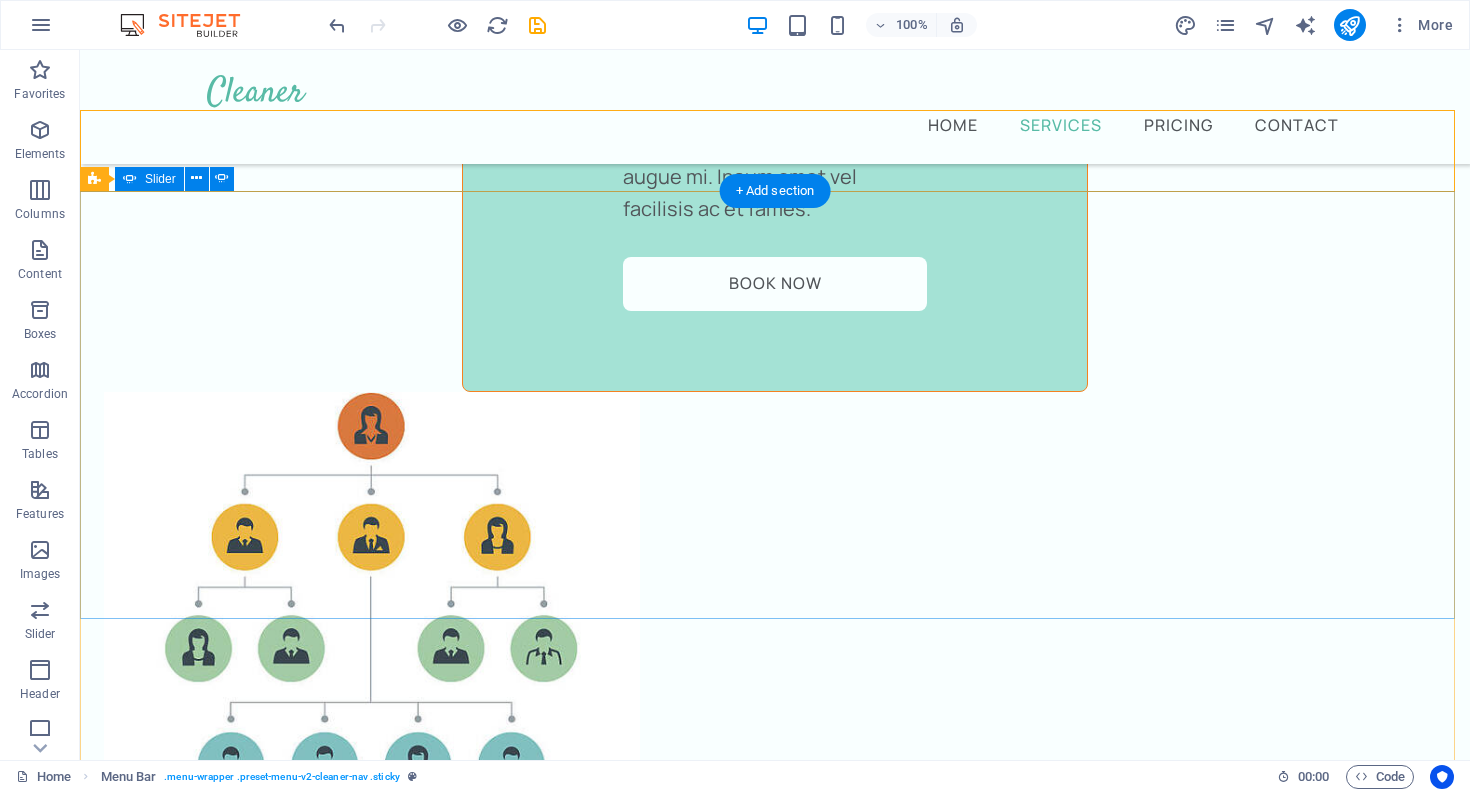 click on "3" at bounding box center (135, -2908) 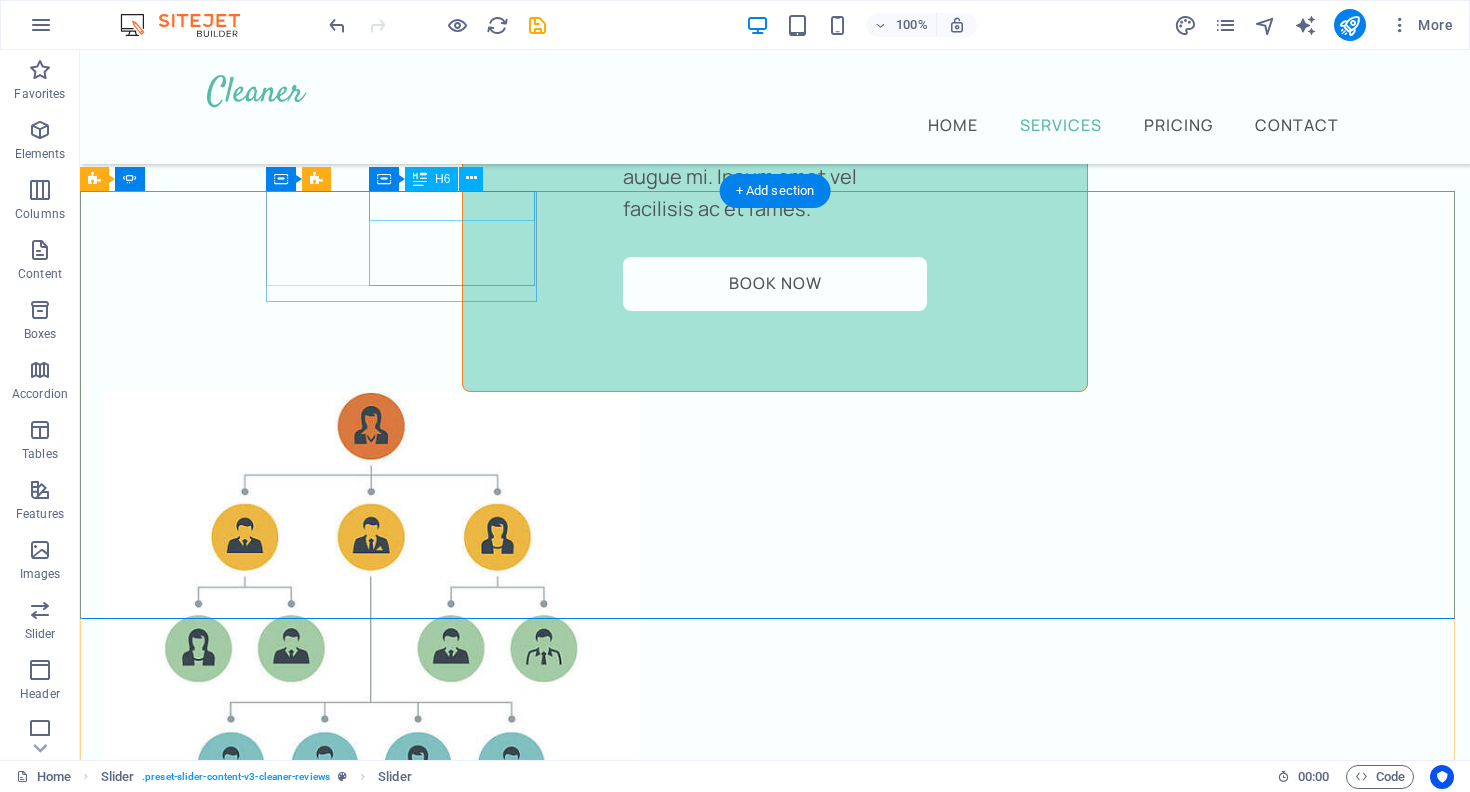 click on "Jane Smith" at bounding box center [-1434, 6394] 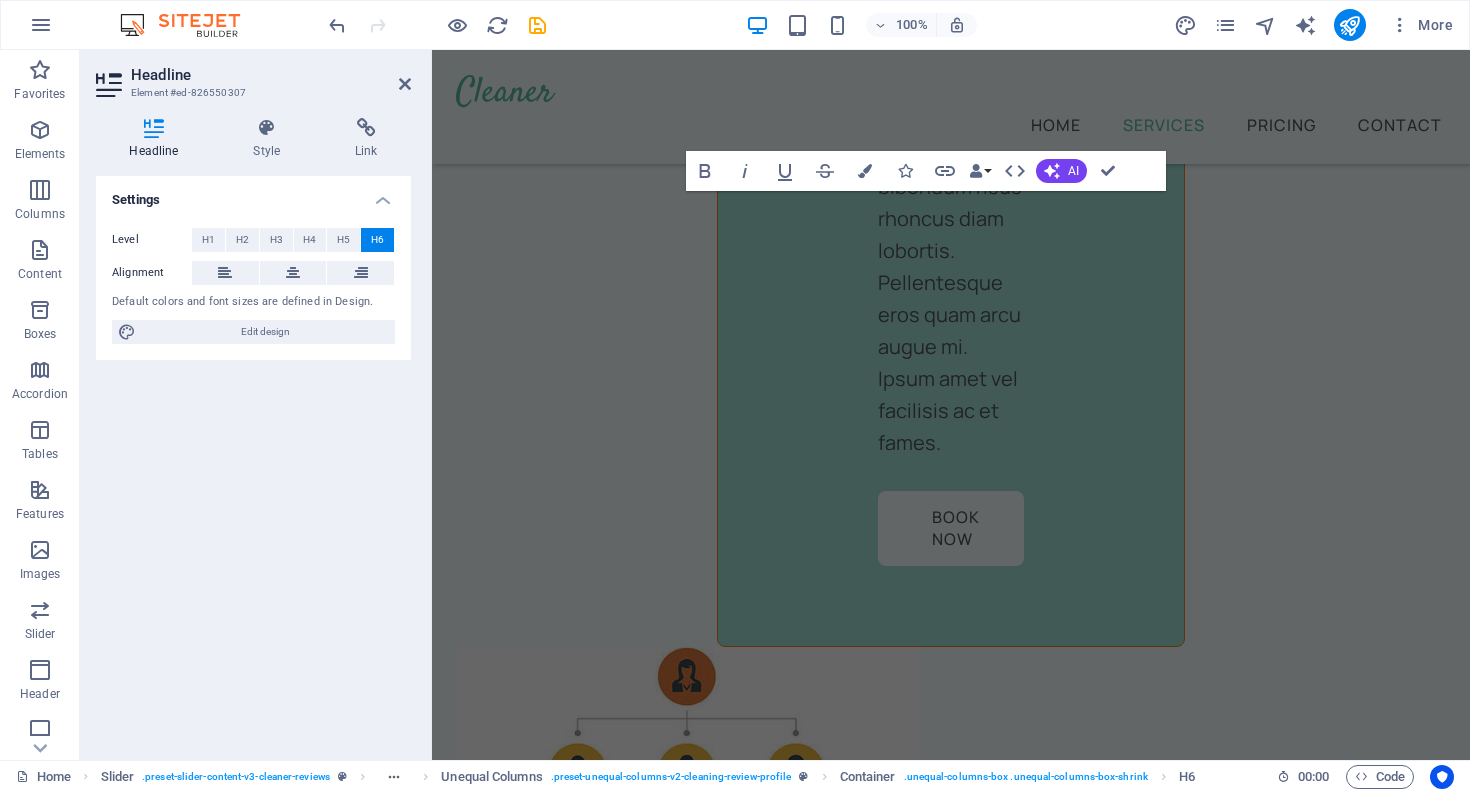 scroll, scrollTop: 4145, scrollLeft: 0, axis: vertical 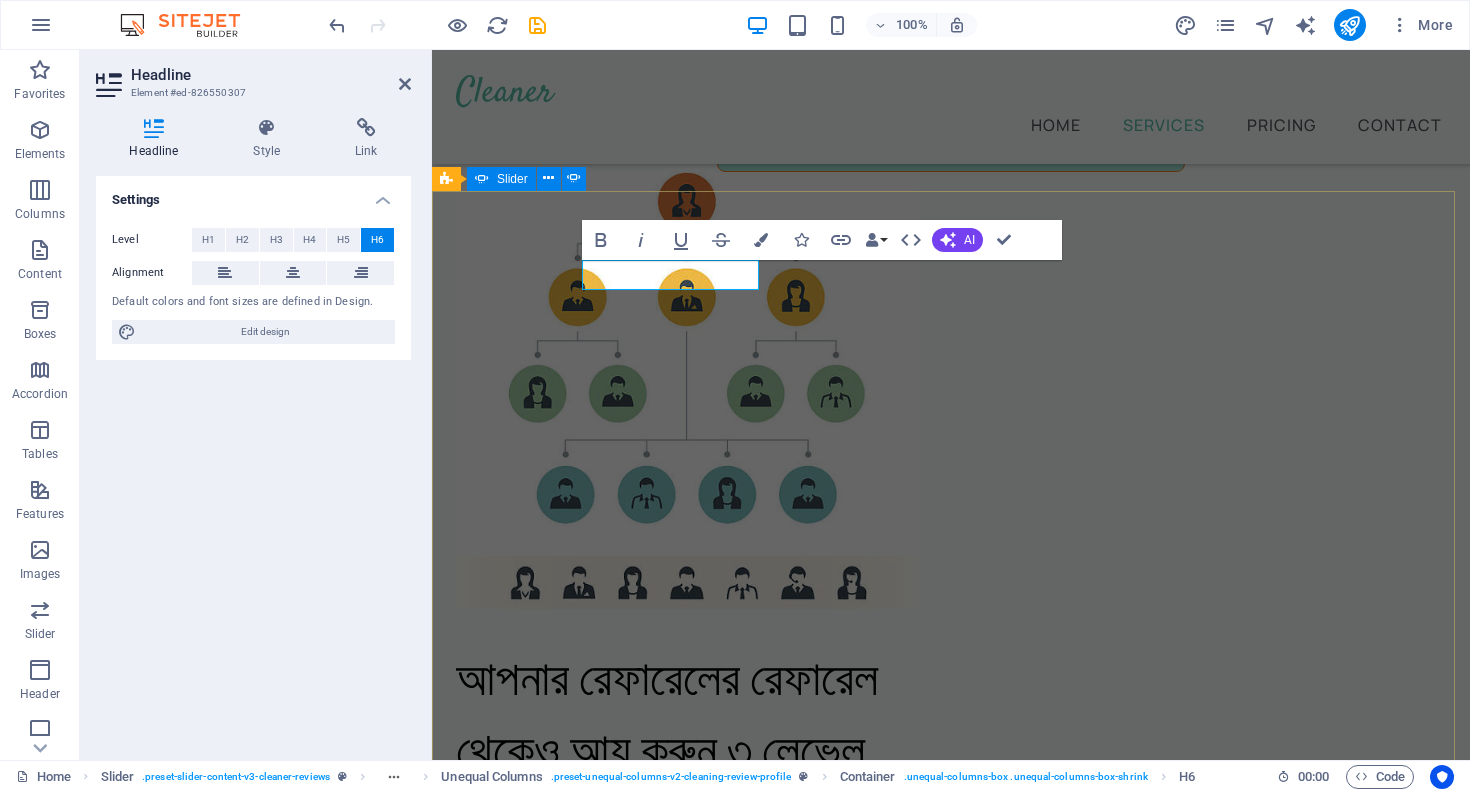 click on "Jane Smith [TIME] ago “...amazing service...” Nec dolor in molestie lacus. Orci cursus a in elementum aliquet. Platea risus volutpat scelerisque feugiat quis massa sollicitudin egestas. Vitae eros suspendisse nunc aliquam curabitur faucibus odio lobortis metus. Duis rhoncus scelerisque vulputate tortor. Jane Smith [TIME] ago “...amazing service...” Nec dolor in molestie lacus. Orci cursus a in elementum aliquet. Platea risus volutpat scelerisque feugiat quis massa sollicitudin egestas. Vitae eros suspendisse nunc aliquam curabitur faucibus odio lobortis metus. Duis rhoncus scelerisque vulputate tortor. তানহা [TIME] ago “...amazing service...” Nec dolor in molestie lacus. Orci cursus a in elementum aliquet. Platea risus volutpat scelerisque feugiat quis massa sollicitudin egestas. Vitae eros suspendisse nunc aliquam curabitur faucibus odio lobortis metus. Duis rhoncus scelerisque vulputate tortor. জিহাদ [TIME] ago “...amazing service...” ফারহান [TIME] ago [TIME] ago 1" at bounding box center (951, 7427) 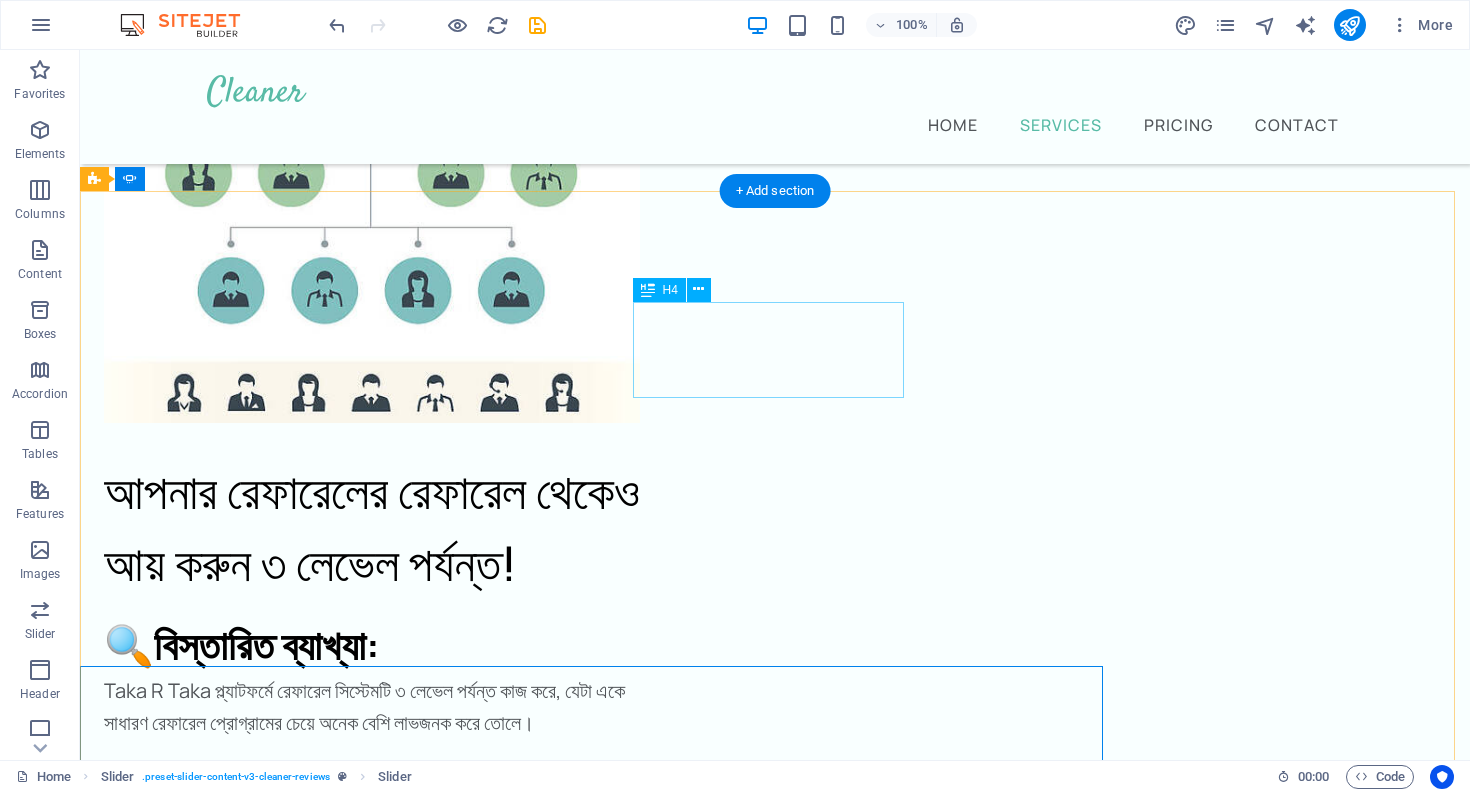 scroll, scrollTop: 3670, scrollLeft: 0, axis: vertical 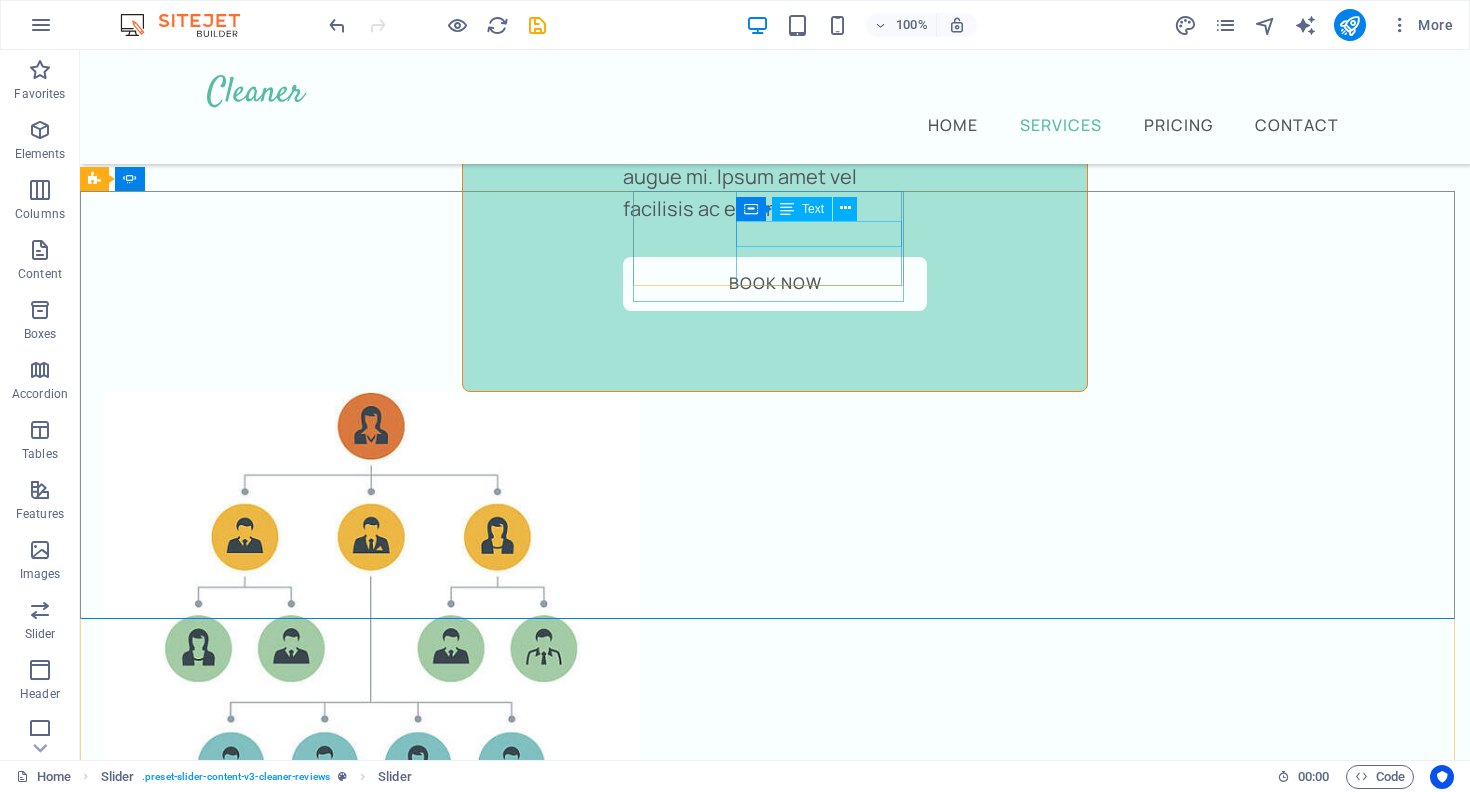 click on "Container   Text" at bounding box center (803, 209) 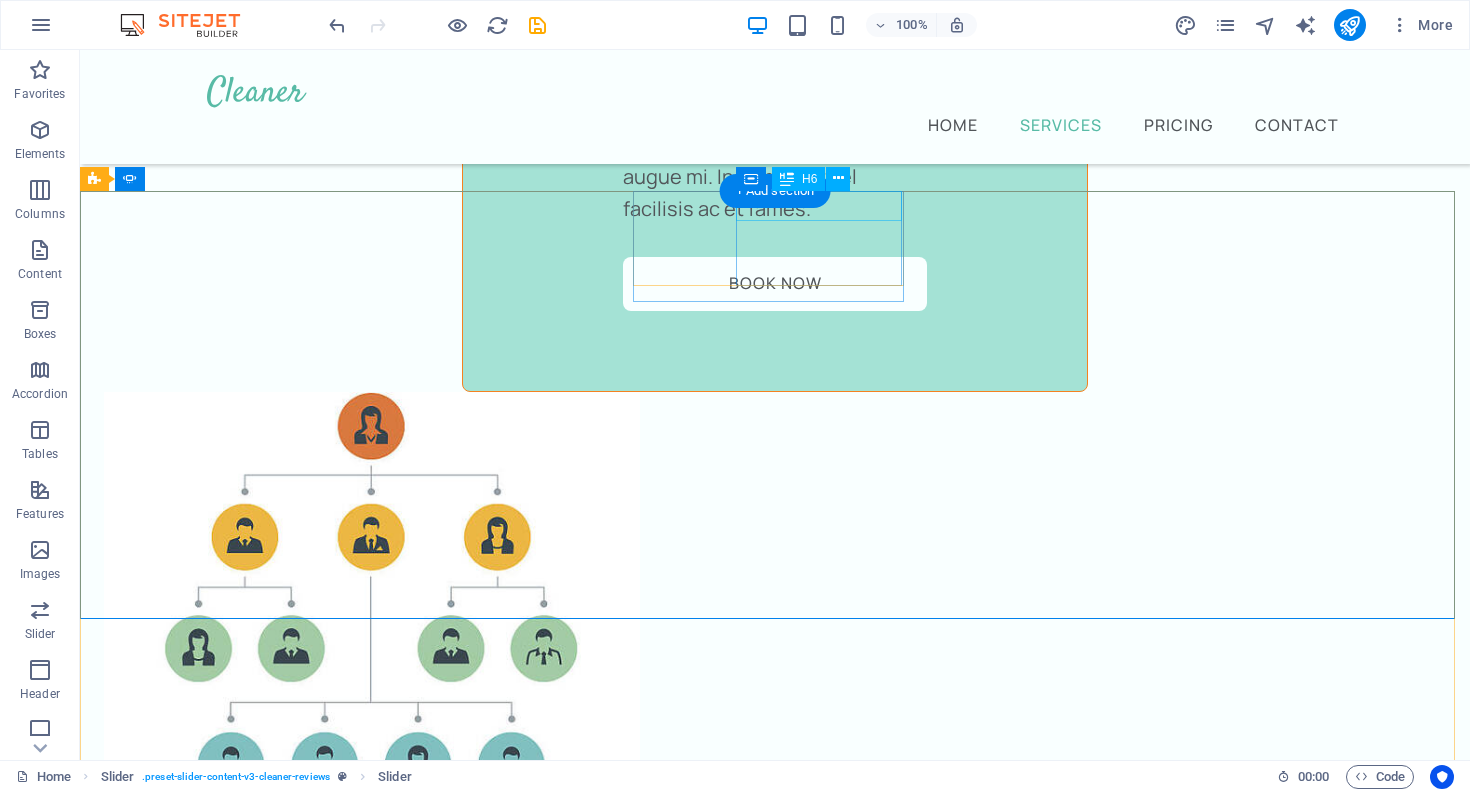 click on "Jane Smith" at bounding box center (-1434, 7200) 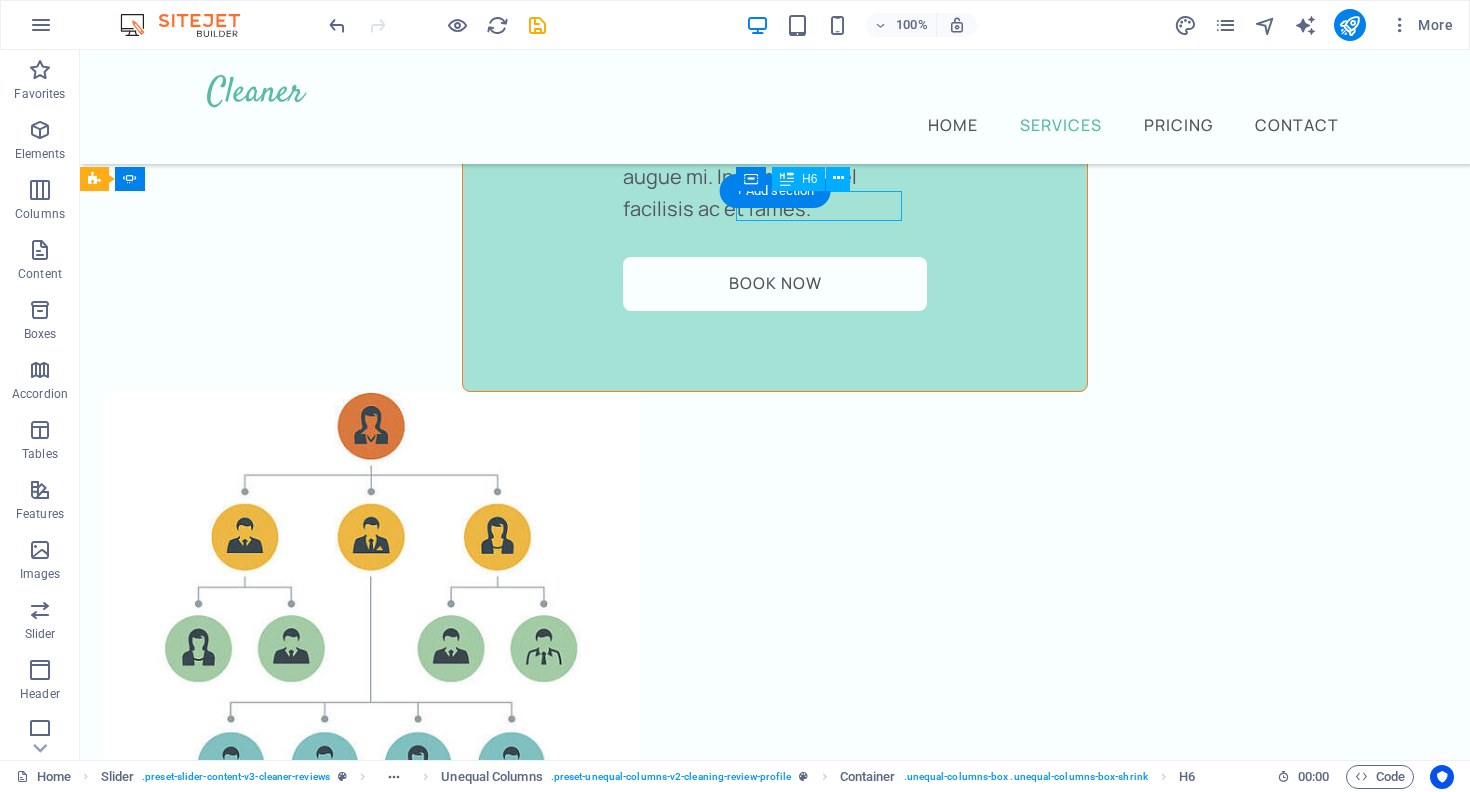 click on "Jane Smith" at bounding box center (-1434, 7200) 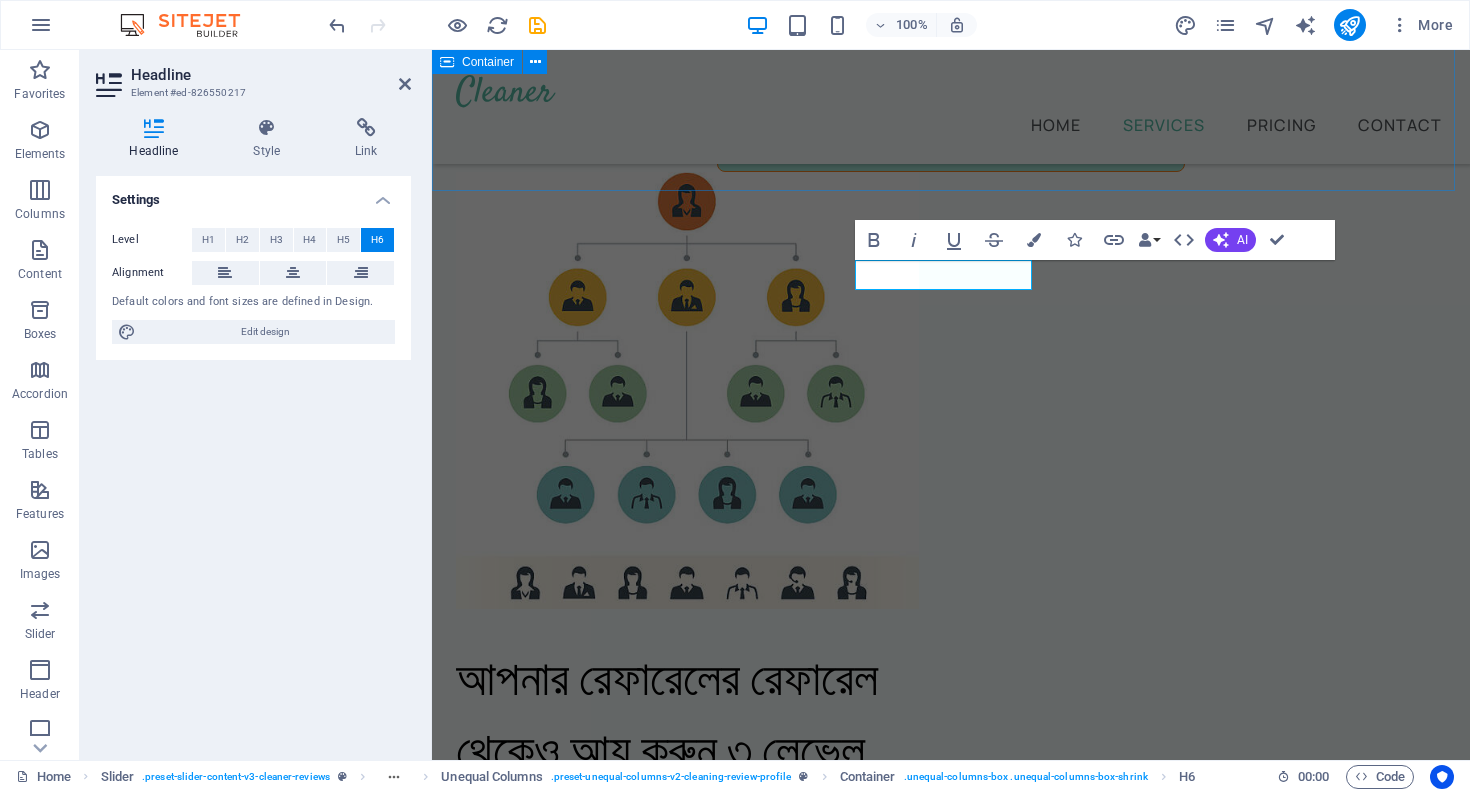 click on "What our customers are saying Don’t take our word for it - Have a look at the feedback from our happy customers from over 5 years of service." at bounding box center [951, 1819] 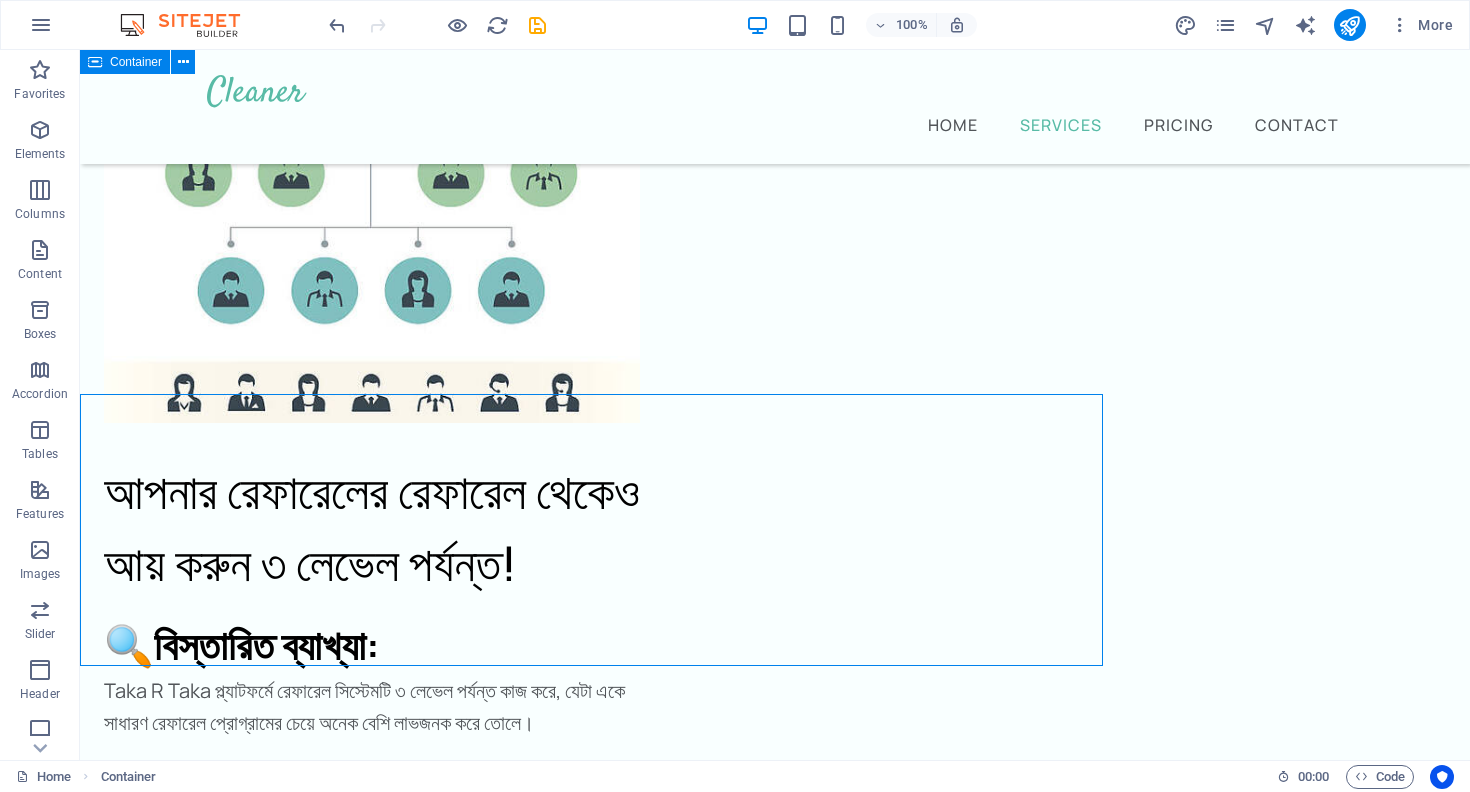 scroll, scrollTop: 3670, scrollLeft: 0, axis: vertical 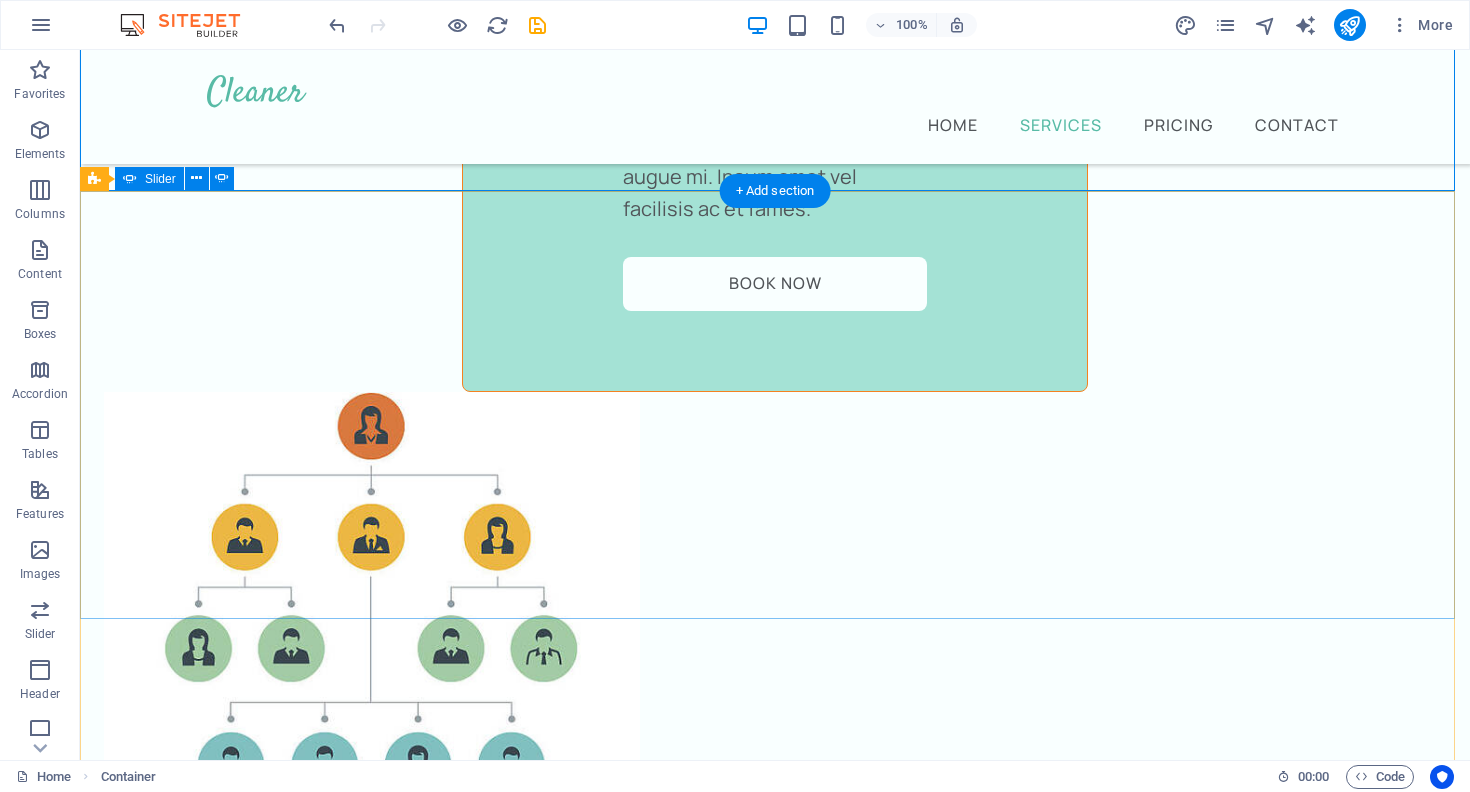 click on "4" at bounding box center (135, -2882) 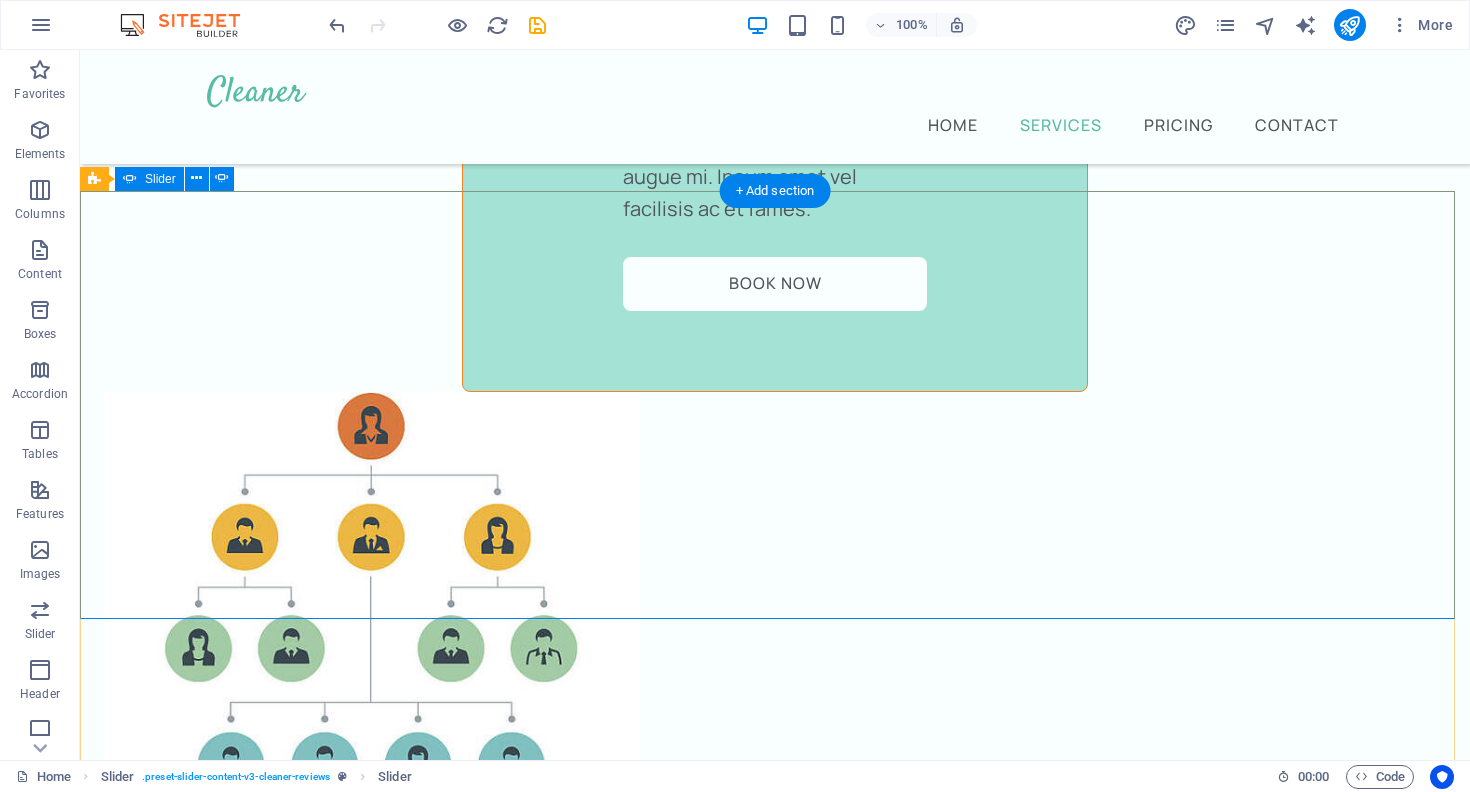 click on "5" at bounding box center (135, -2857) 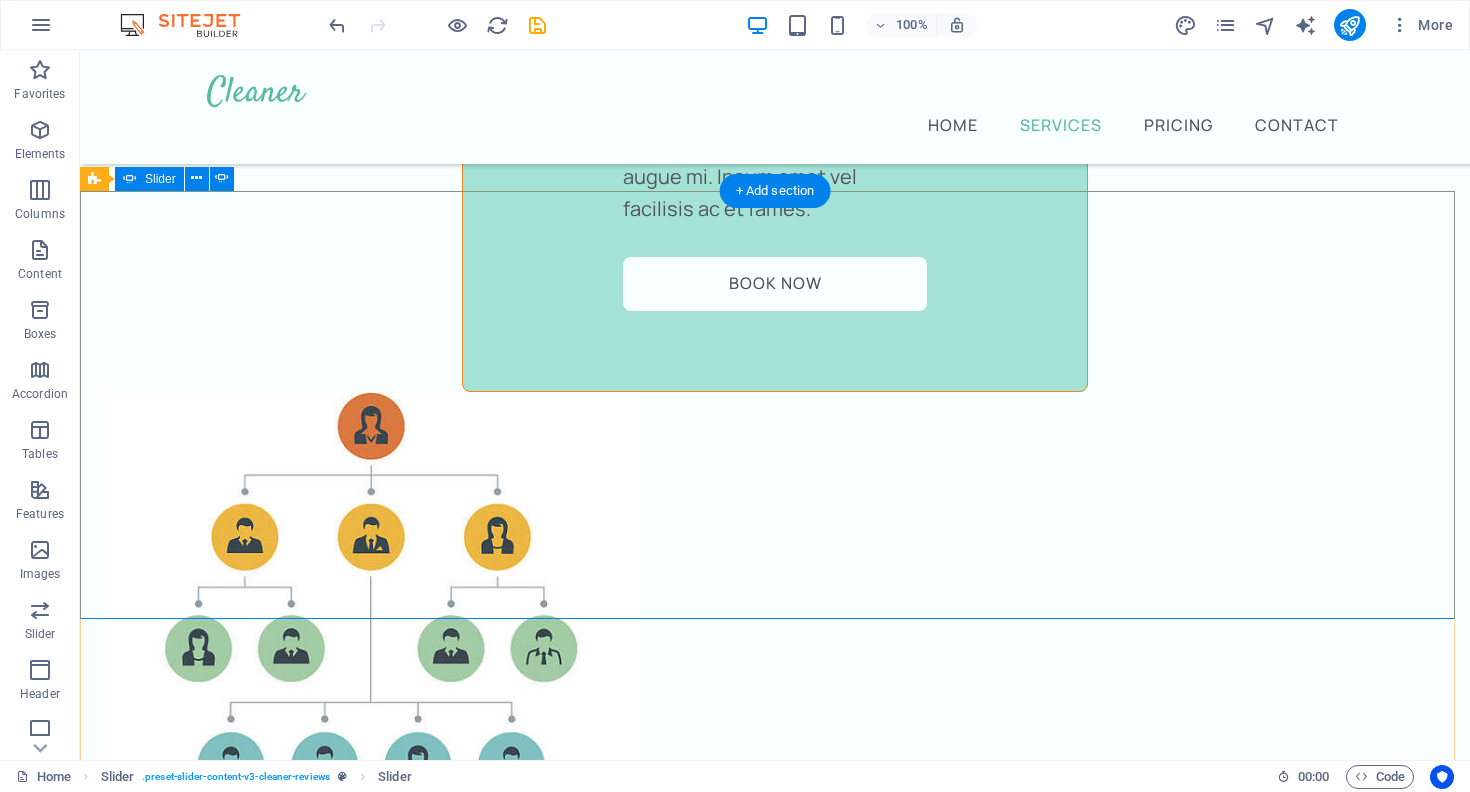 click on "5" at bounding box center (135, -2857) 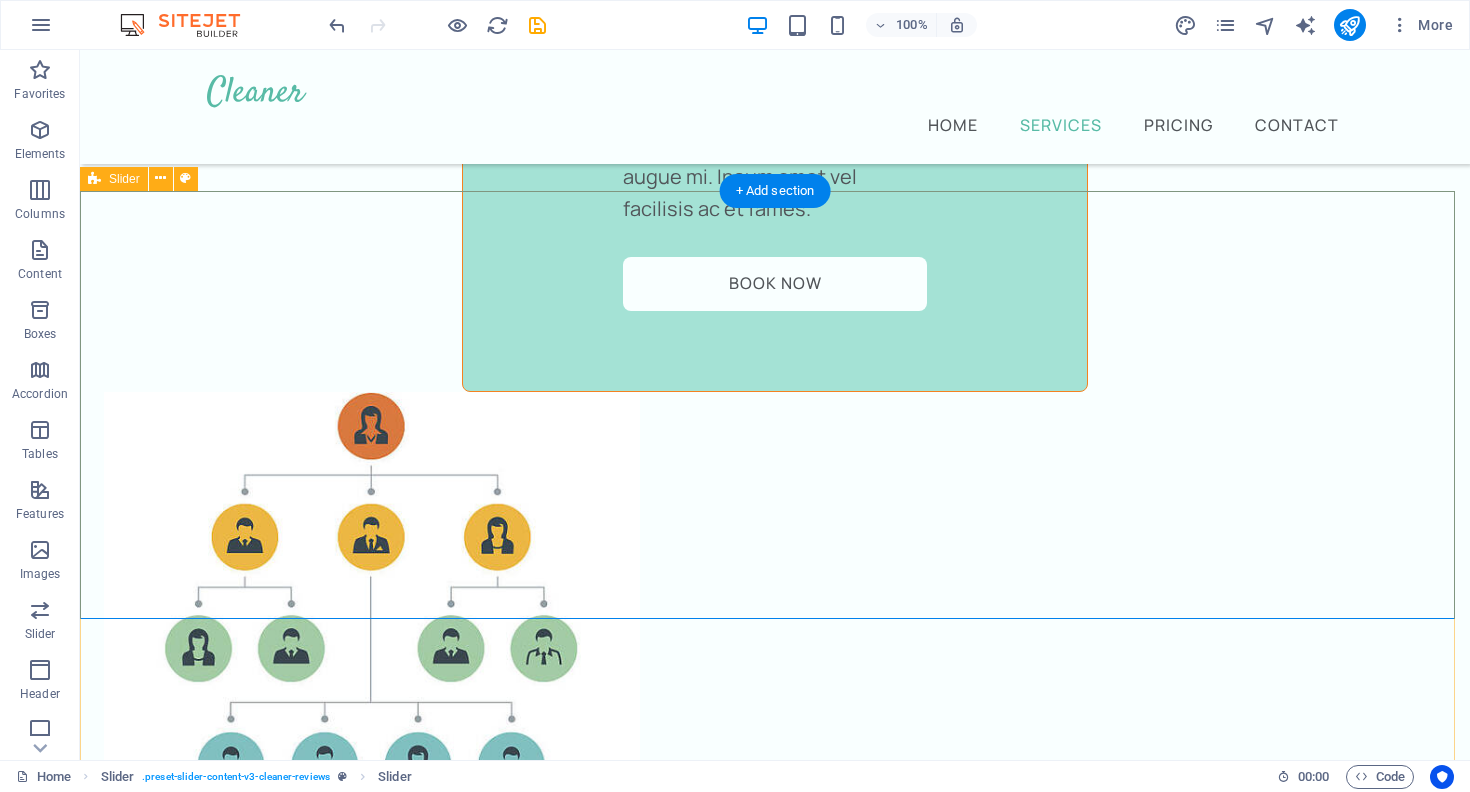 click on "[FIRST] 1 day ago “...amazing service...” Nec dolor in molestie lacus. Orci cursus a in elementum aliquet. Platea risus volutpat scelerisque feugiat quis massa sollicitudin egestas. Vitae eros suspendisse nunc aliquam curabitur faucibus odio lobortis metus. Duis rhoncus scelerisque vulputate tortor. তাওহীদ 1 day ago “...amazing service...” Nec dolor in molestie lacus. Orci cursus a in elementum aliquet. Platea risus volutpat scelerisque feugiat quis massa sollicitudin egestas. Vitae eros suspendisse nunc aliquam curabitur faucibus odio lobortis metus. Duis rhoncus scelerisque vulputate tortor. তানহা 1 day ago “...amazing service...” Nec dolor in molestie lacus. Orci cursus a in elementum aliquet. Platea risus volutpat scelerisque feugiat quis massa sollicitudin egestas. Vitae eros suspendisse nunc aliquam curabitur faucibus odio lobortis metus. Duis rhoncus scelerisque vulputate tortor. জিহাদ 1 day ago “...amazing service...” ফারহান 1 2" at bounding box center [775, 7392] 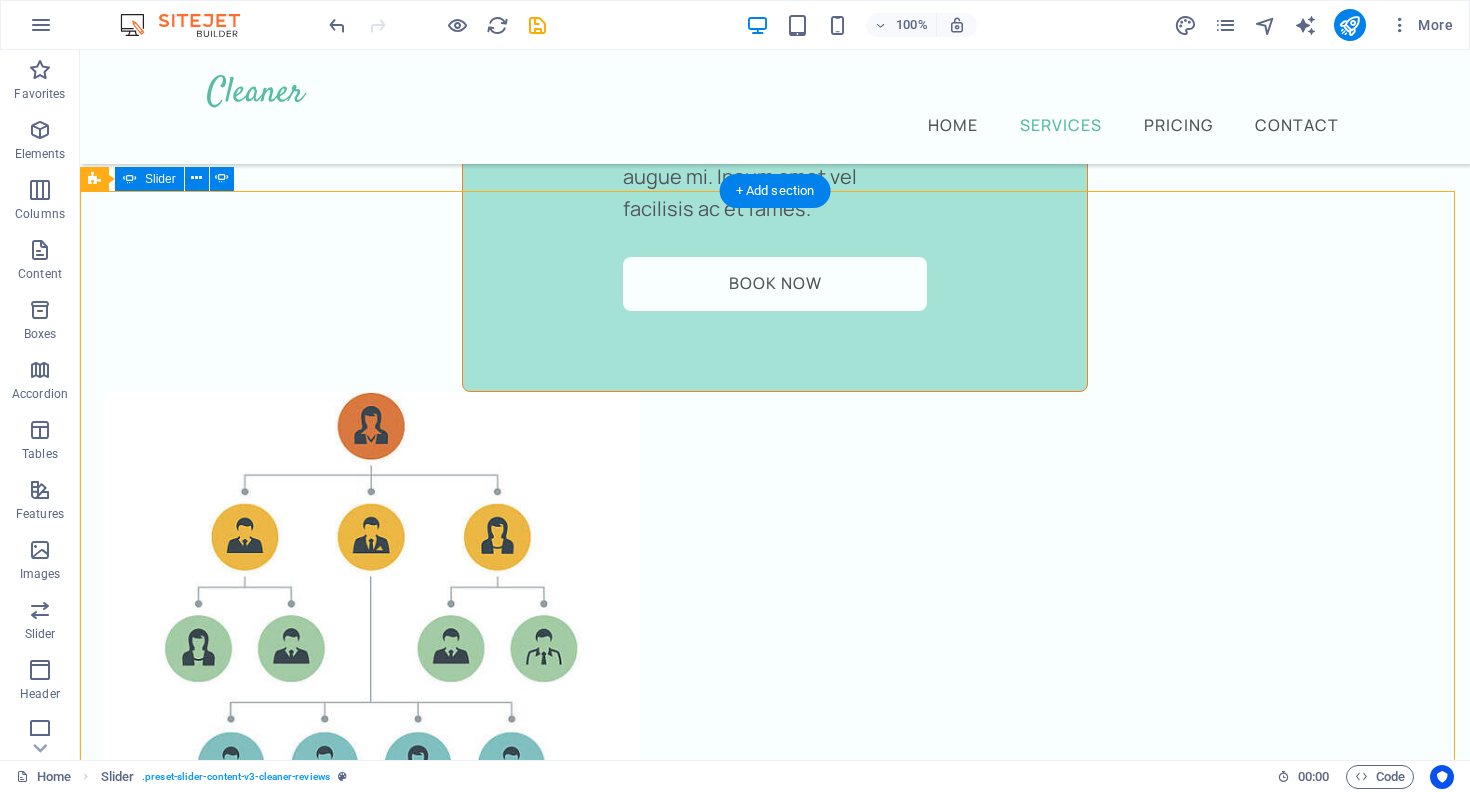 click on "1" at bounding box center (135, -2959) 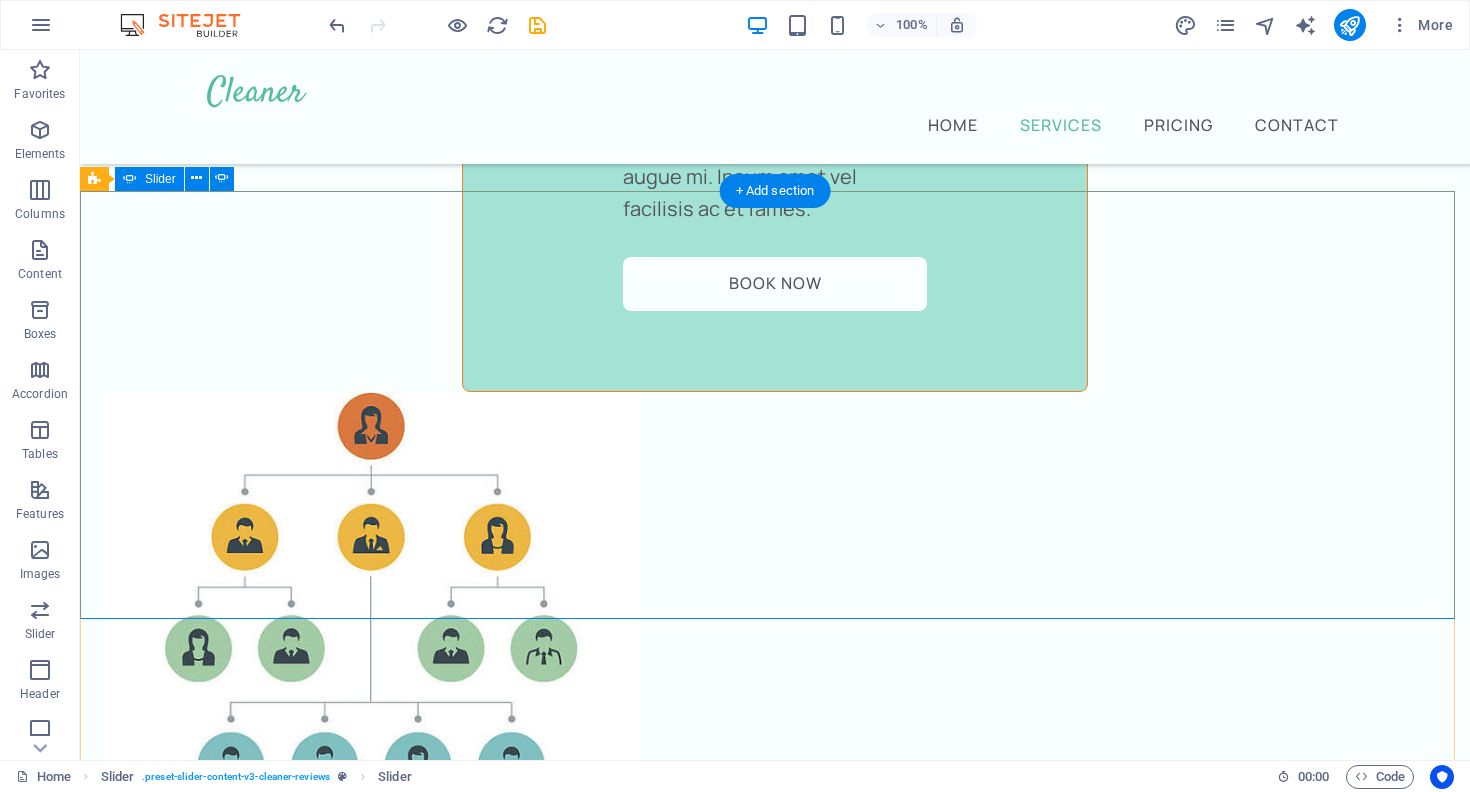click on "1 day ago" at bounding box center (-700, 4810) 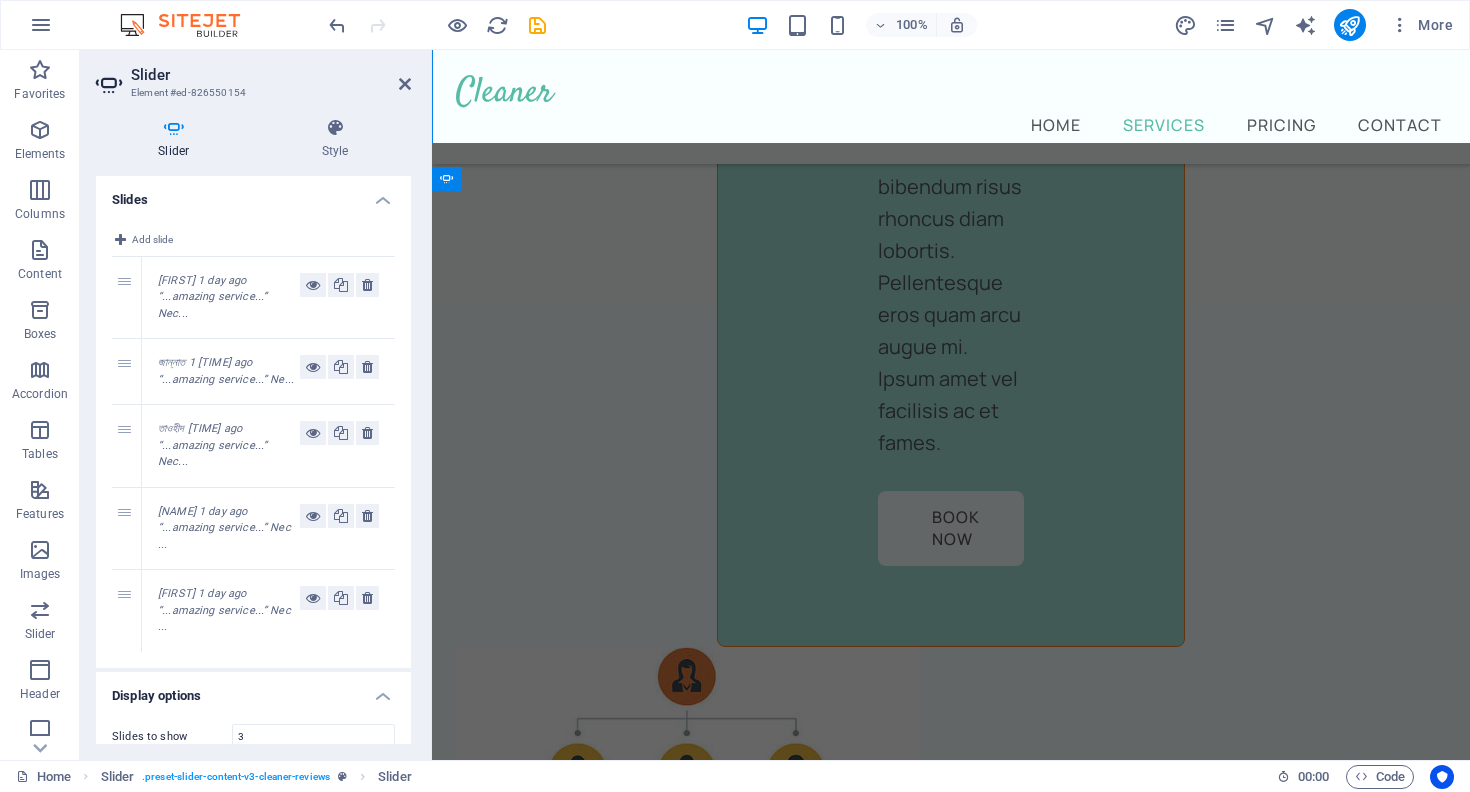 click on "Slider Style Slides Add slide 1 ফারহান
[TIME] ago
“...amazing service...”
Nec... 2 জান্নাত
[TIME] ago
“...amazing service...”
Ne... 3 তাওহীদ
[TIME] ago
“...amazing service...”
Nec... 4 তানহা
[TIME] ago
“...amazing service...”
Nec ... 5 জিহাদ
[TIME] ago
“...amazing service...”
Nec ... Display options Slides to show 3 Slides to scroll 1 Width Default px % rem em vw vh Adaptive height Automatically adjust the height for single slide horizontal sliders Navigate Select another slider to be navigated by this one
Center mode Enables centered view with partial previous/next slide. Use with odd numbered "Slides to show" counts. Center padding Not visible while "Variable width" is activated 10 px % Animation Animation Slide Fade Speed 1000 s ms Automatic Pause 5 s ms Pause on hover Loop Arrows Dots Slider Element Layout How this element expands within the layout (Flexbox). Size px" at bounding box center (253, 431) 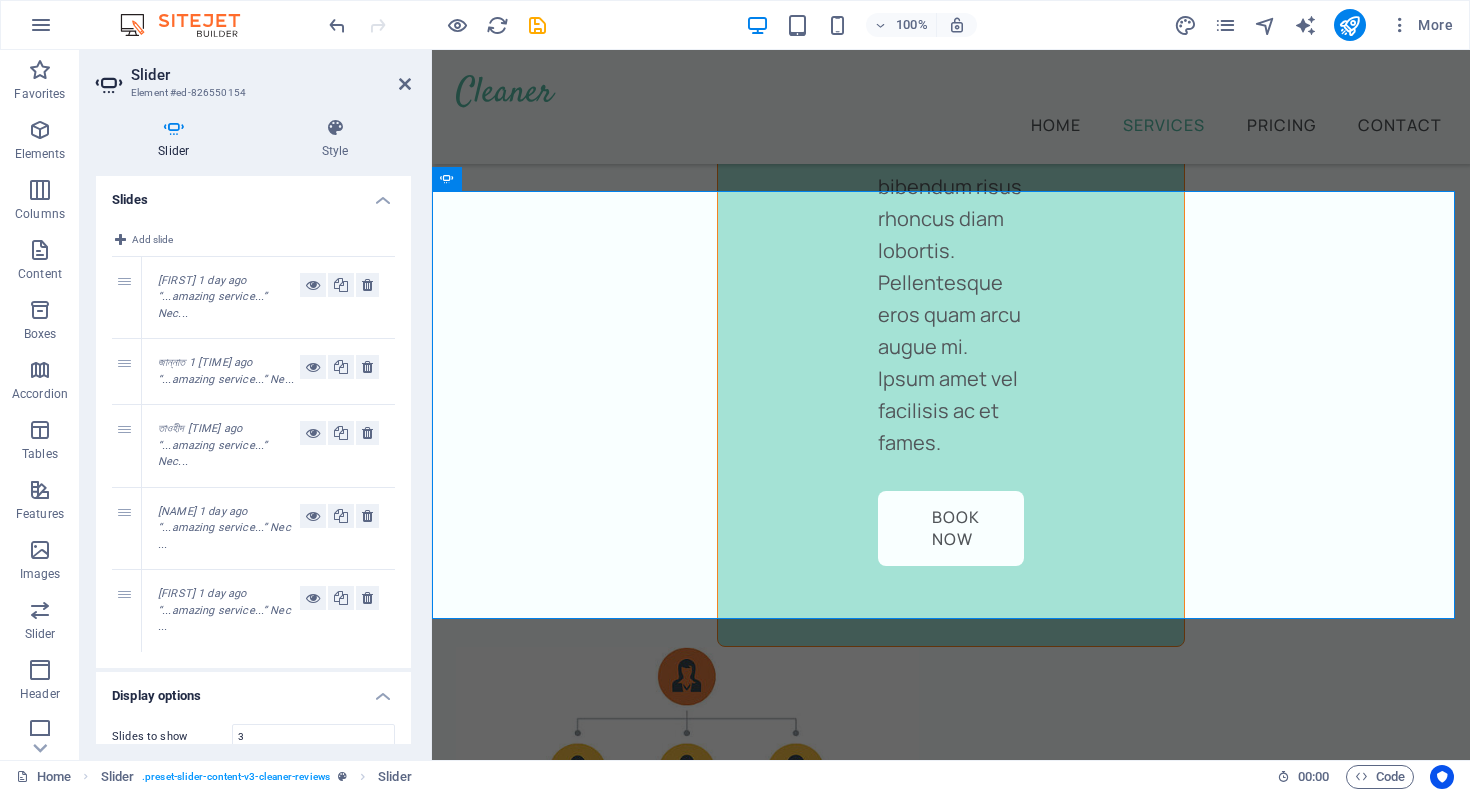 scroll, scrollTop: 4145, scrollLeft: 0, axis: vertical 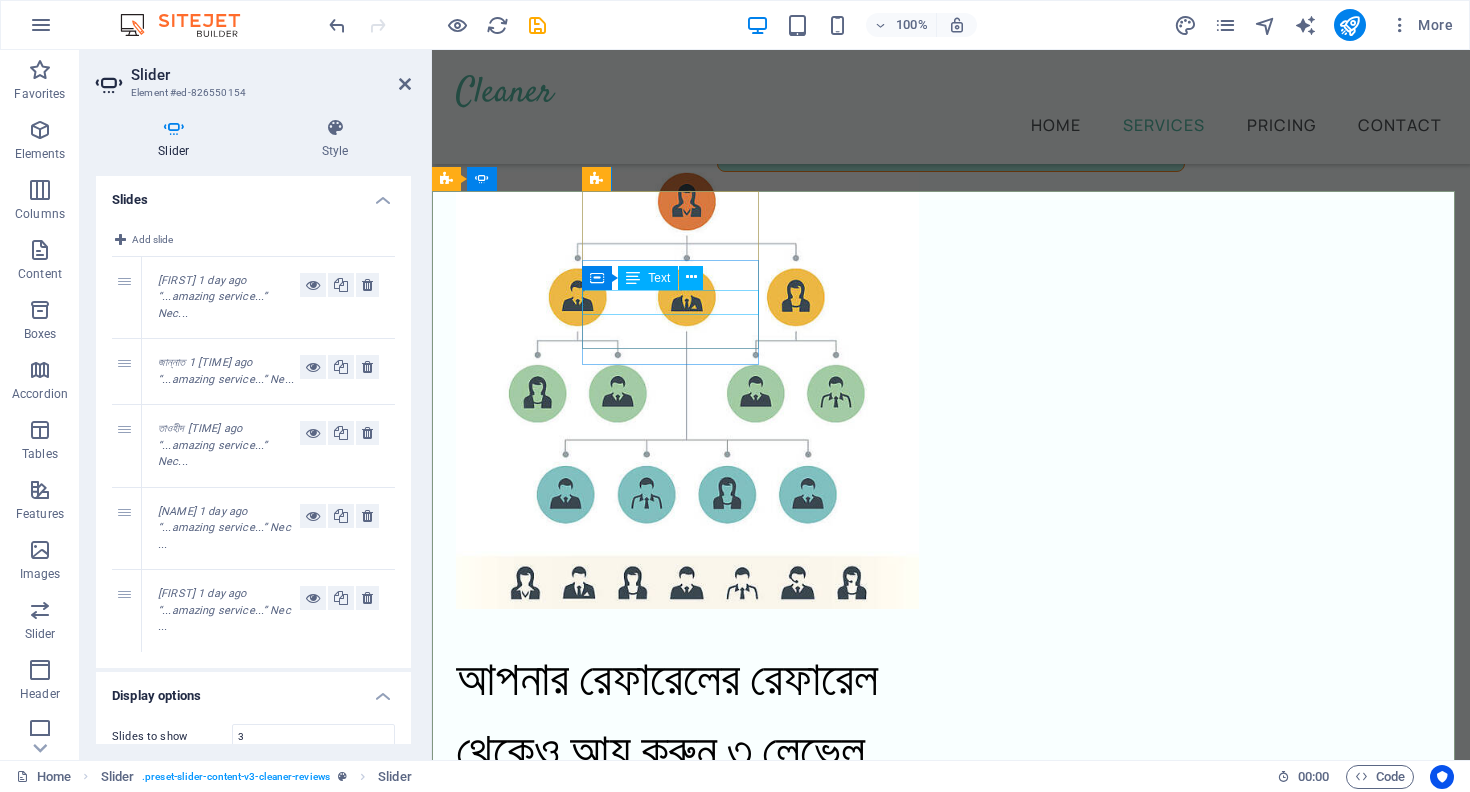 click on "1 day ago" at bounding box center (-1239, 8074) 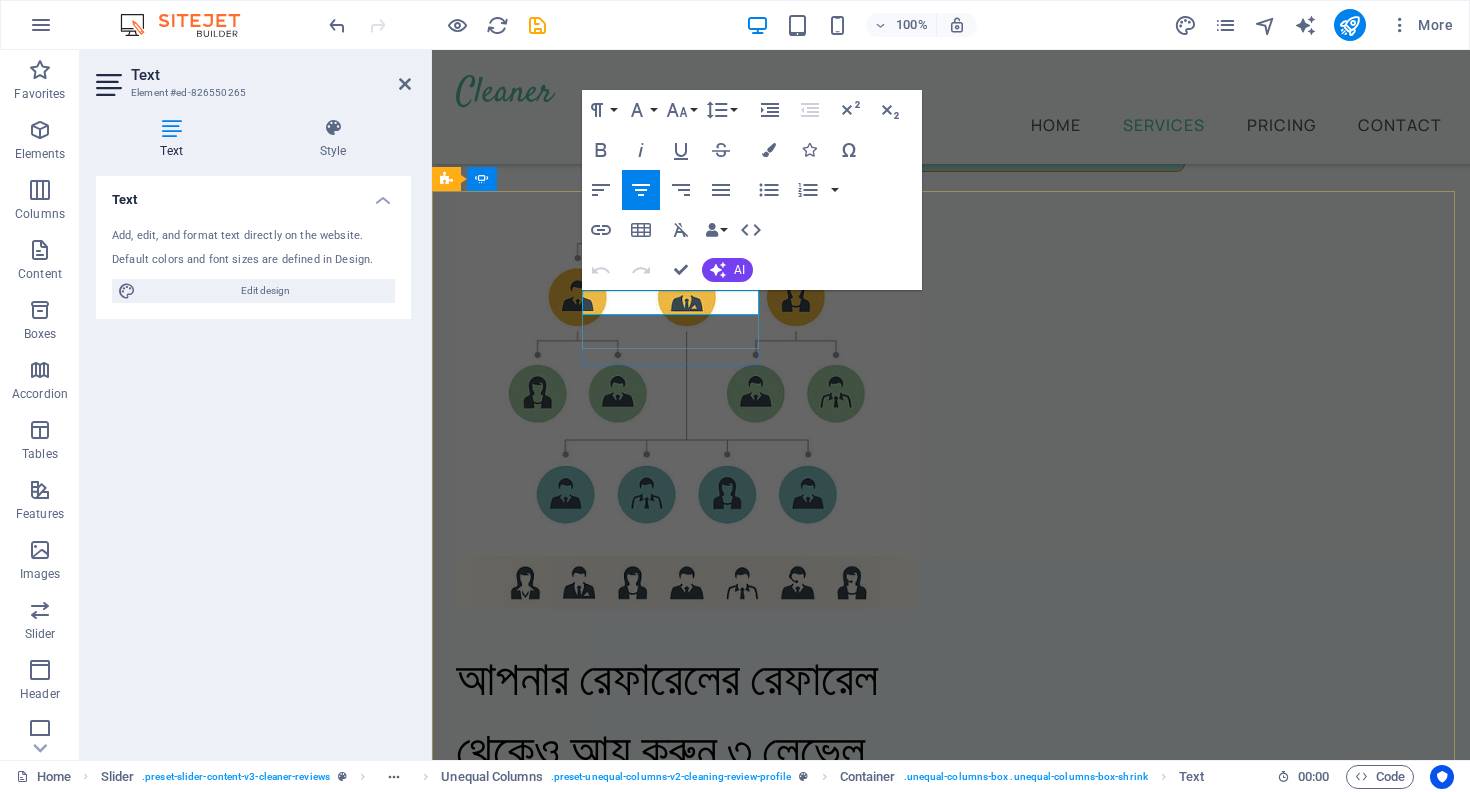 click on "1 day ago" at bounding box center (-1239, 8074) 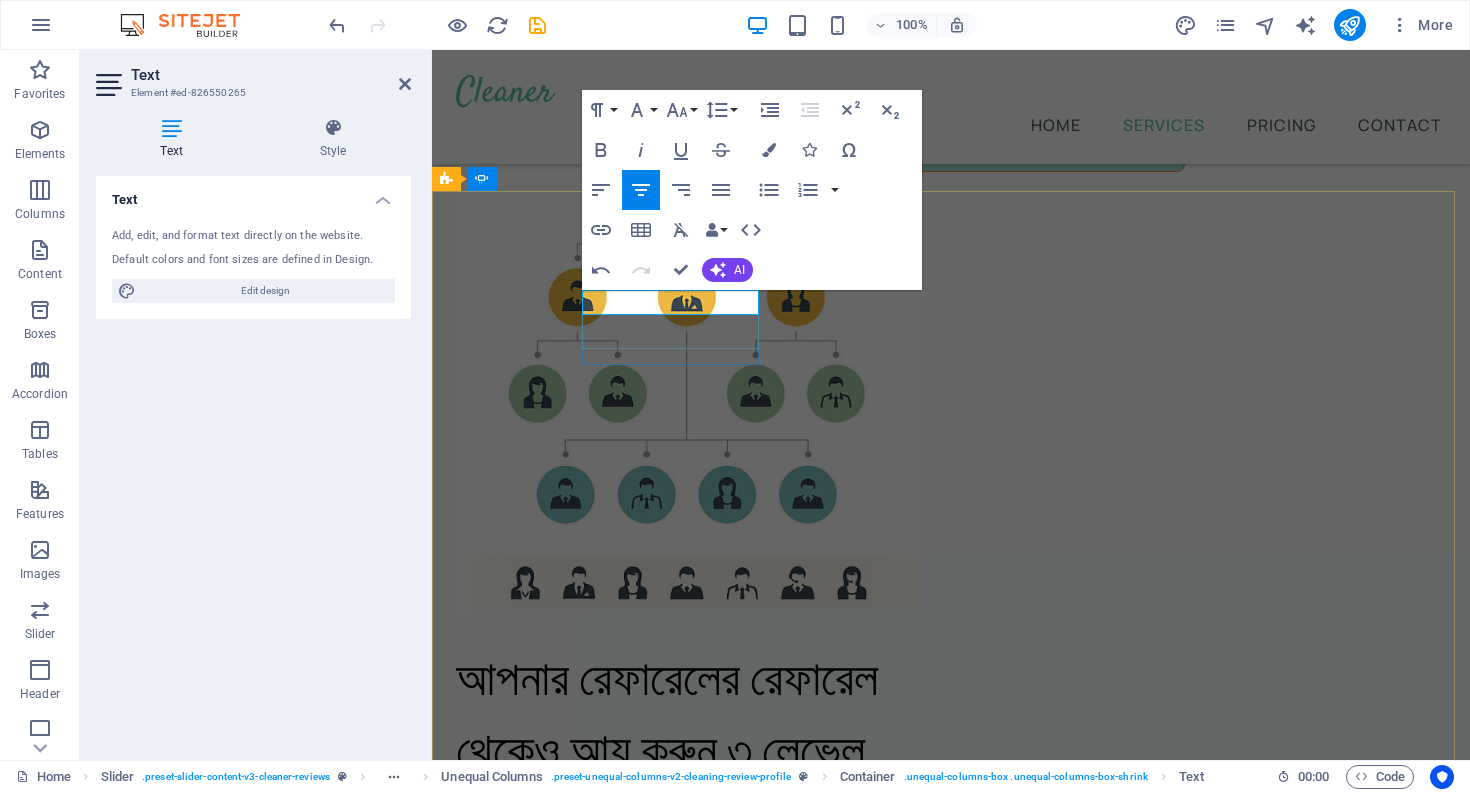 click on "2 day ago" at bounding box center [-1239, 8074] 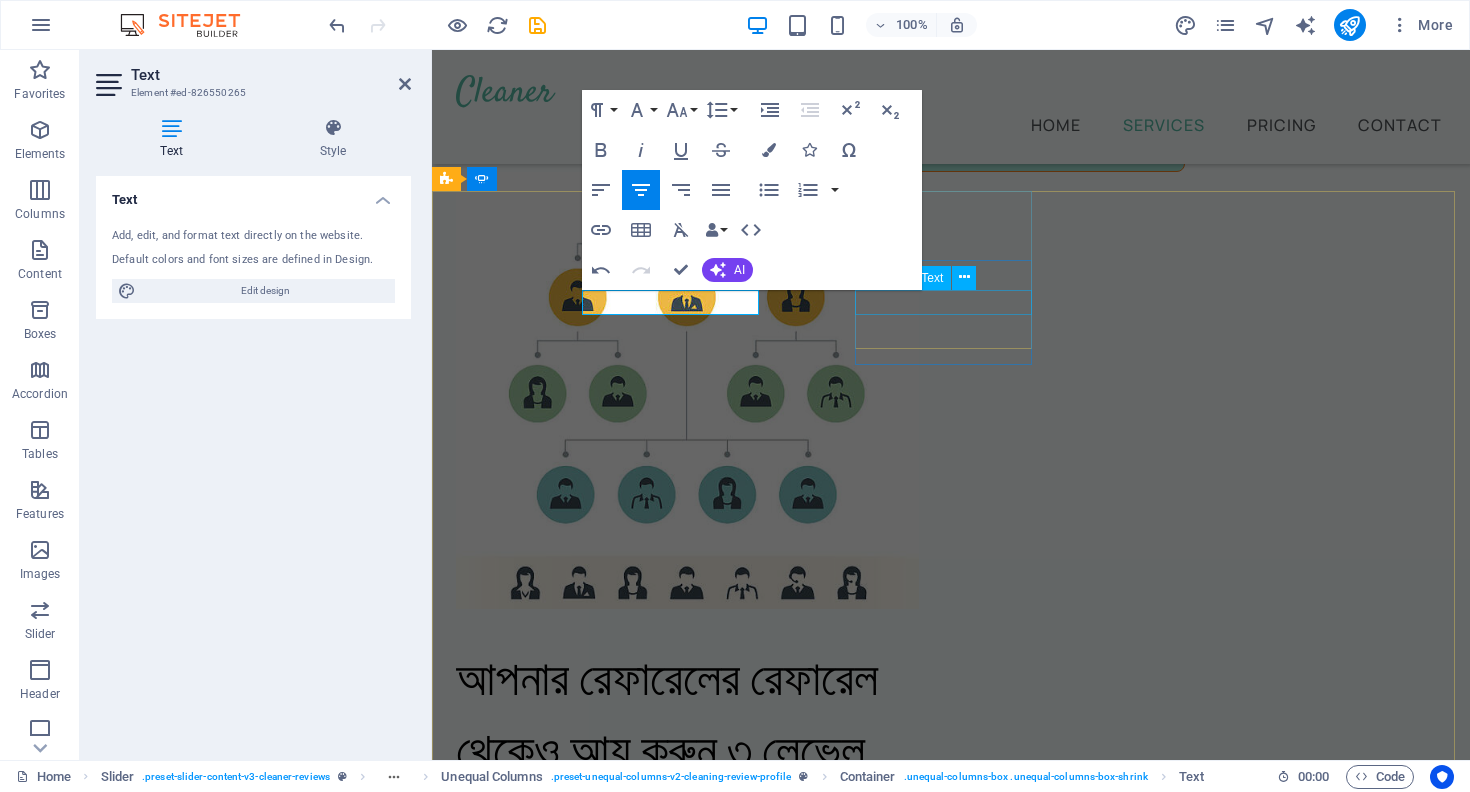 click on "1 day ago" at bounding box center [-1239, 8916] 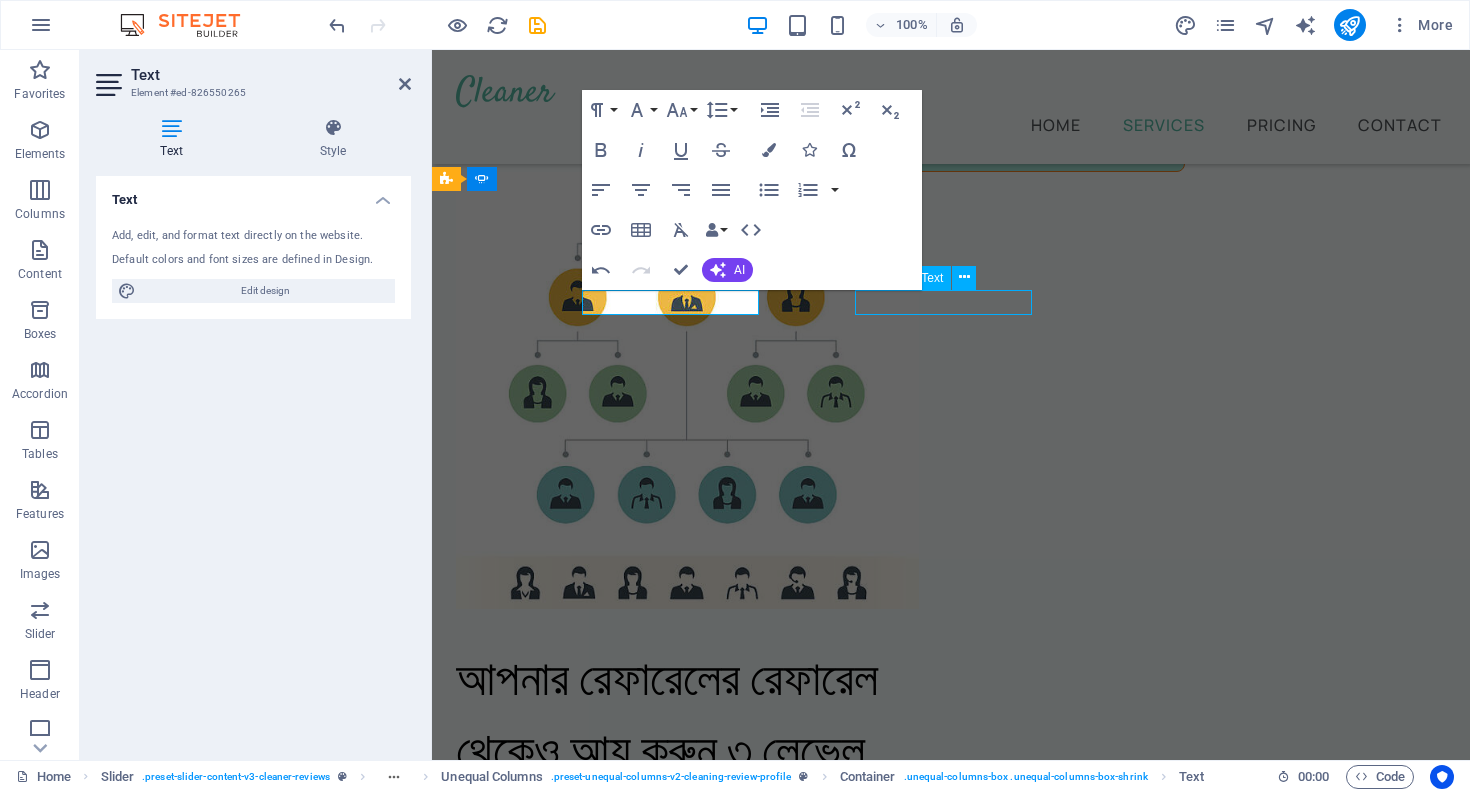 click on "1 day ago" at bounding box center (-1239, 8916) 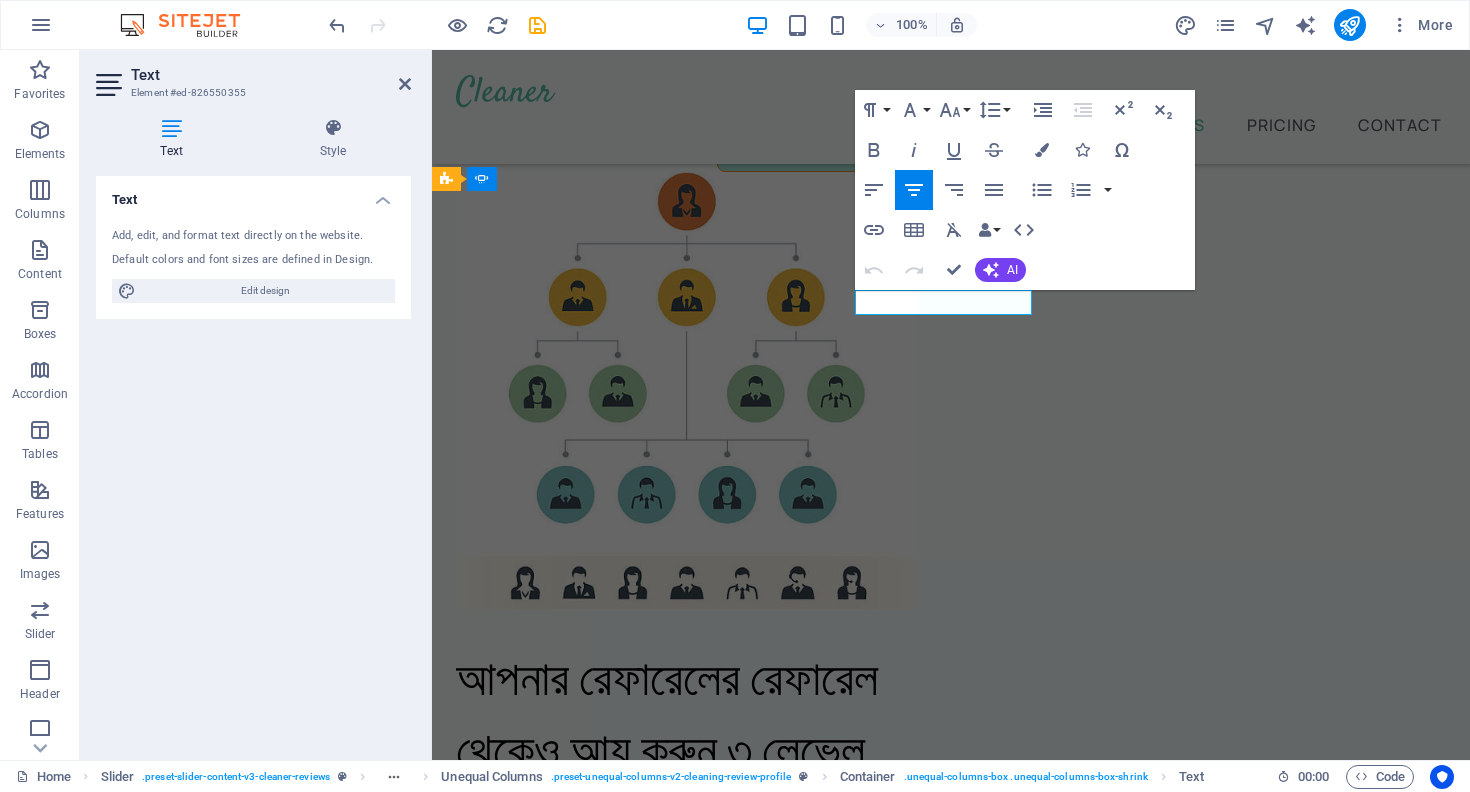 click on "1 day ago" at bounding box center (-1239, 8916) 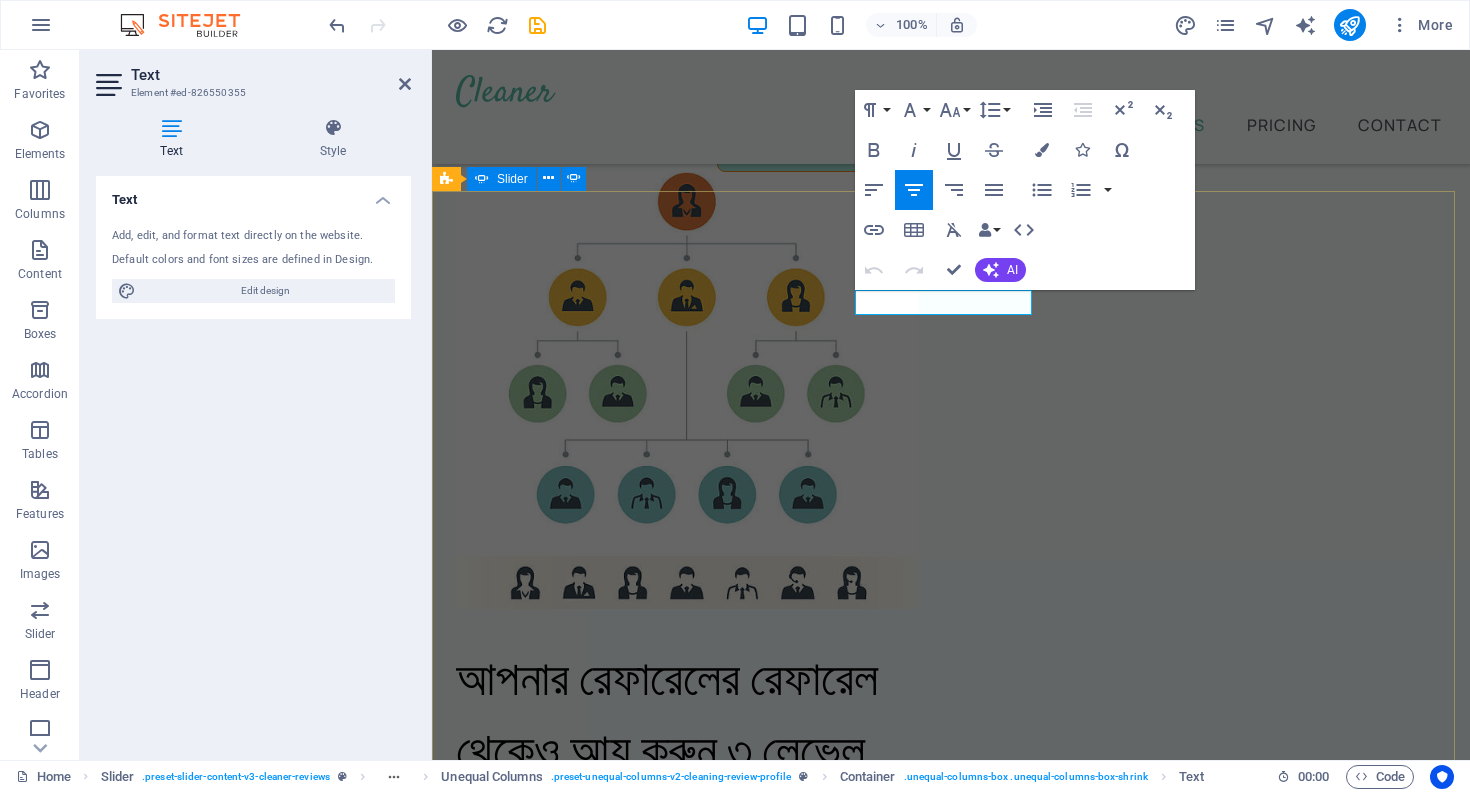 click on "1 day ago" at bounding box center [-1239, 9758] 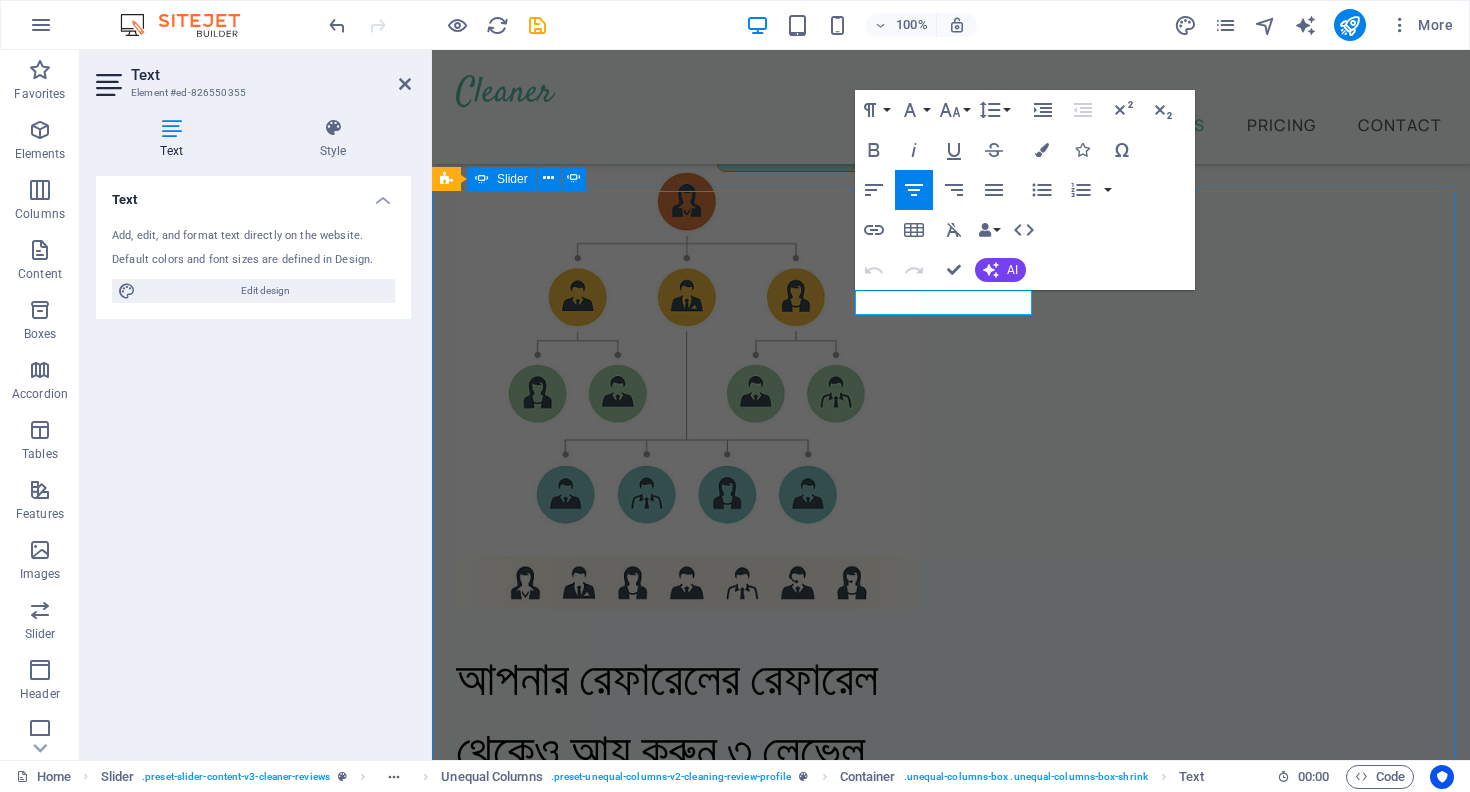 click on "[NAME] 1 day ago “...amazing service...” Nec dolor in molestie lacus. Orci cursus a in elementum aliquet. Platea risus volutpat scelerisque feugiat quis massa sollicitudin egestas. Vitae eros suspendisse nunc aliquam curabitur faucibus odio lobortis metus. Duis rhoncus scelerisque vulputate tortor. [NAME] 1 day ago “...amazing service...” Nec dolor in molestie lacus. Orci cursus a in elementum aliquet. Platea risus volutpat scelerisque feugiat quis massa sollicitudin egestas. Vitae eros suspendisse nunc aliquam curabitur faucibus odio lobortis metus. Duis rhoncus scelerisque vulputate tortor. [NAME] 2 months ago “...amazing service...” Nec dolor in molestie lacus. Orci cursus a in elementum aliquet. Platea risus volutpat scelerisque feugiat quis massa sollicitudin egestas. Vitae eros suspendisse nunc aliquam curabitur faucibus odio lobortis metus. Duis rhoncus scelerisque vulputate tortor. [NAME] 1 day ago “...amazing service...” [NAME]" at bounding box center [951, 7427] 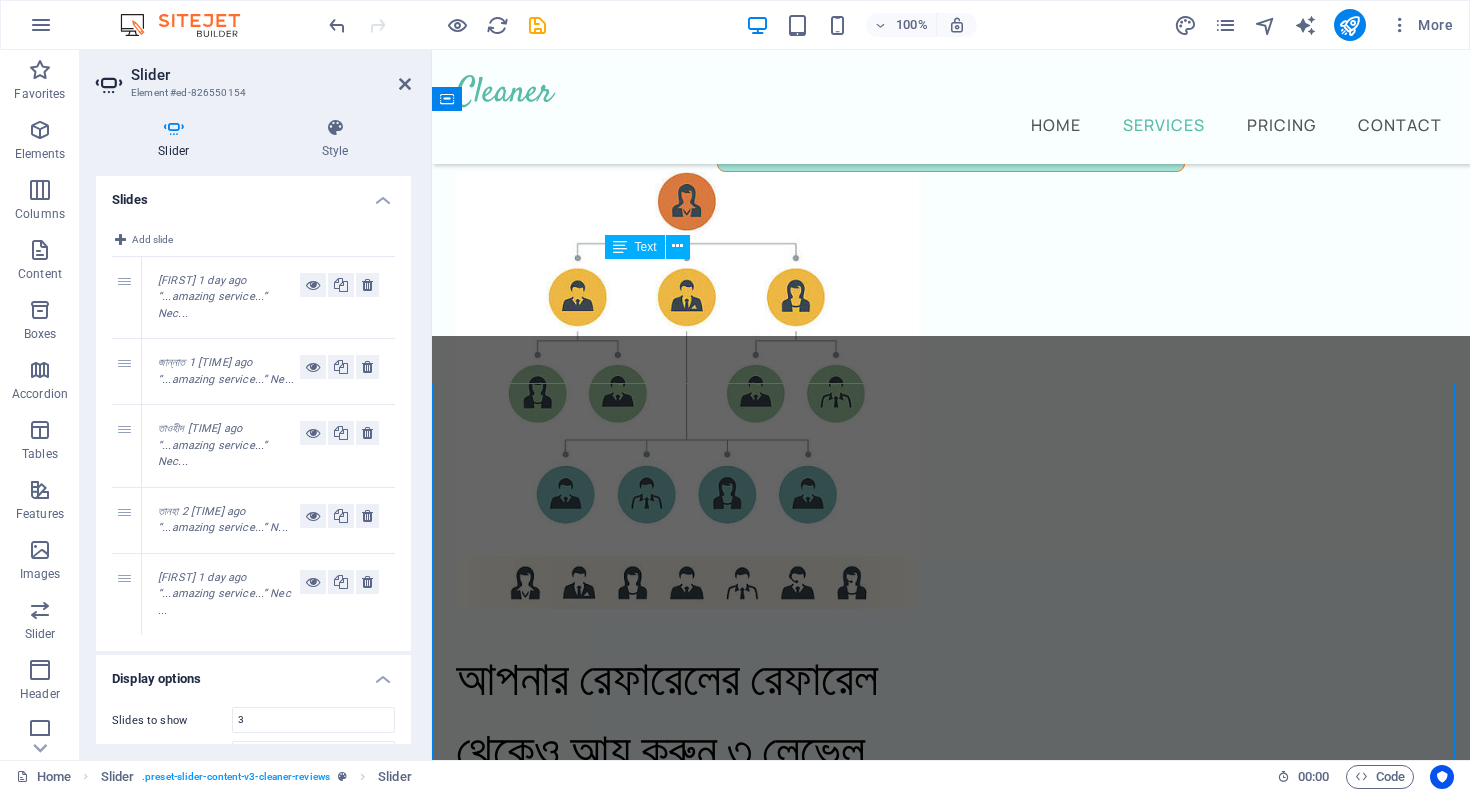 scroll, scrollTop: 4043, scrollLeft: 0, axis: vertical 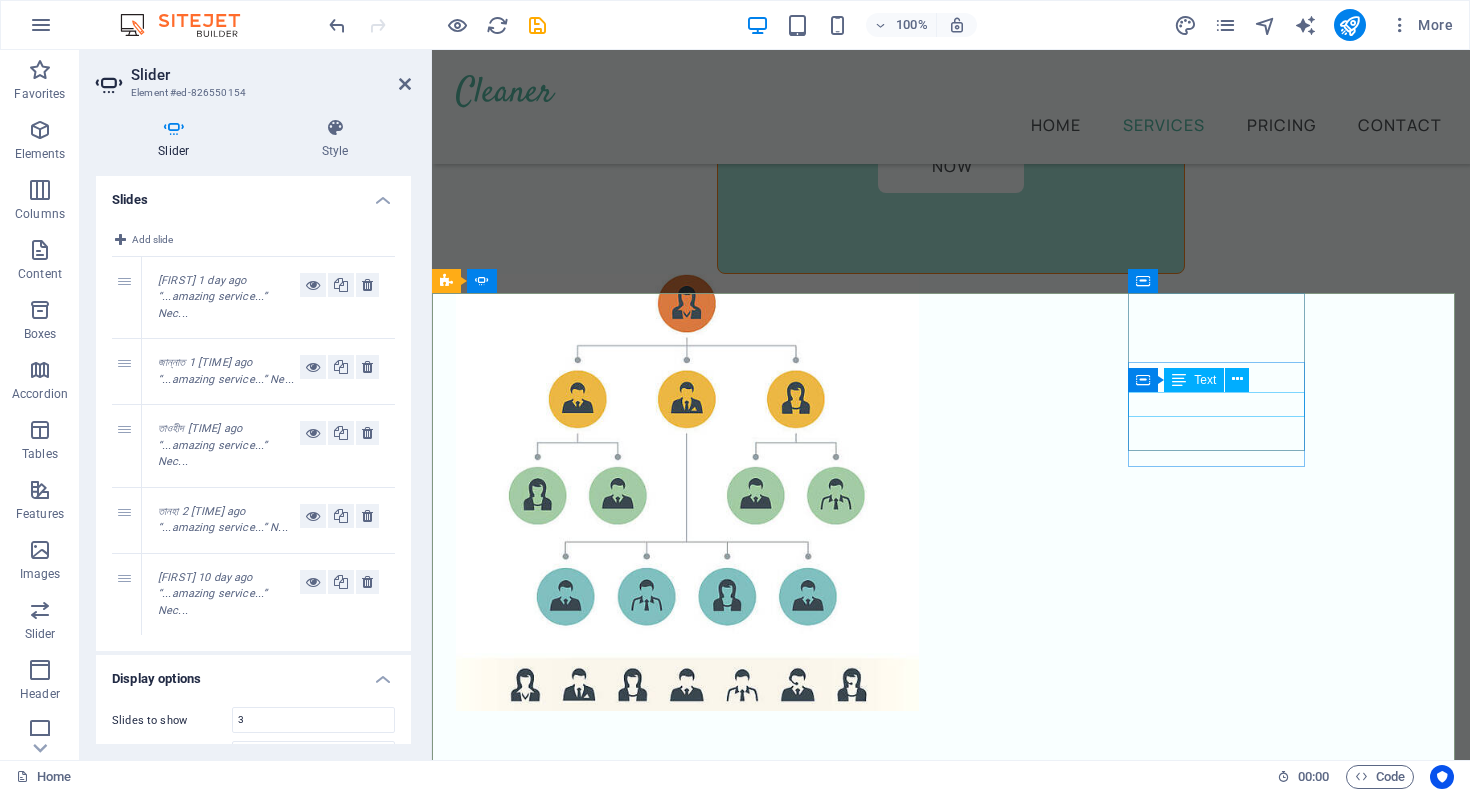 click on "1 day ago" at bounding box center (-147, 6492) 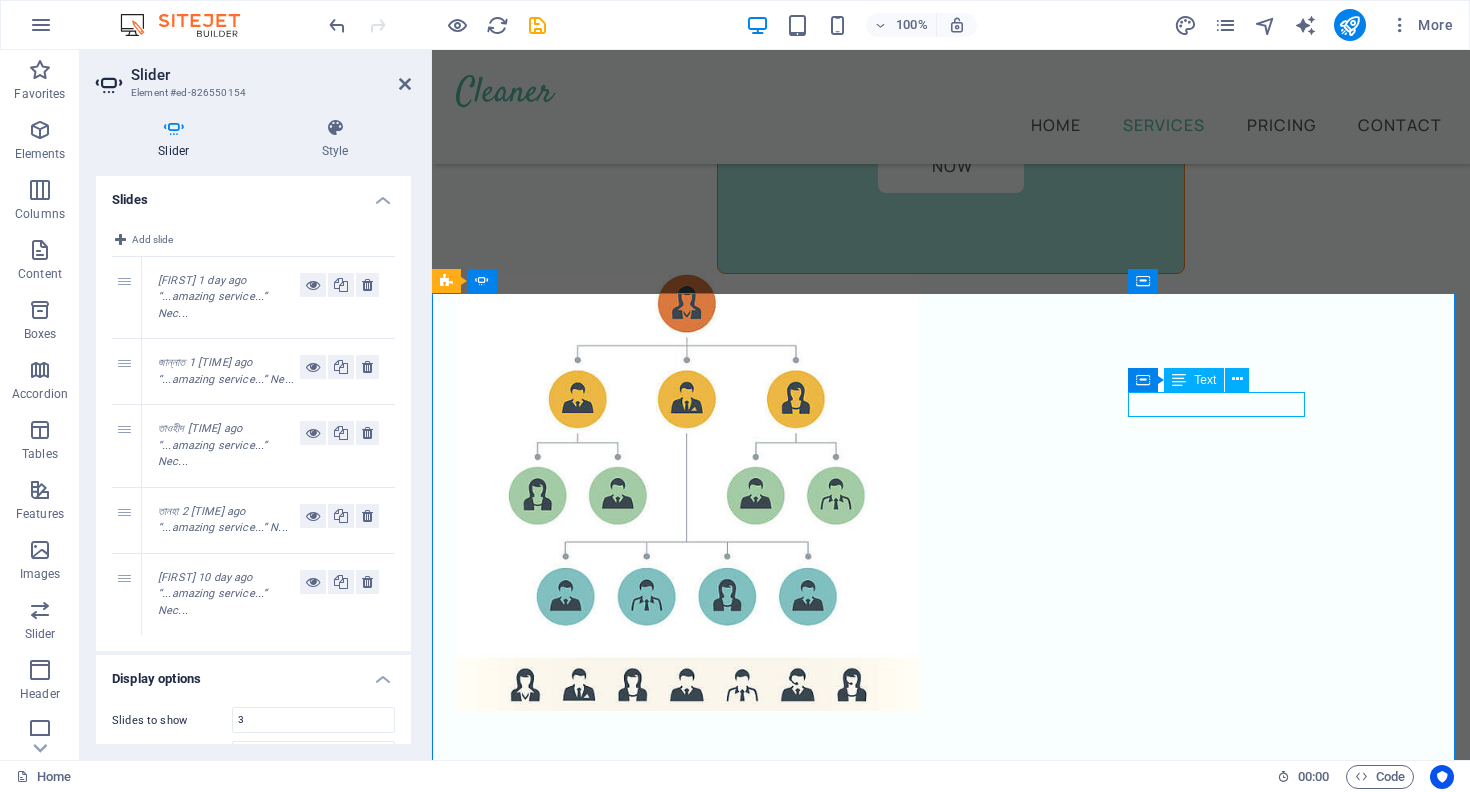 click on "1 day ago" at bounding box center (-147, 6492) 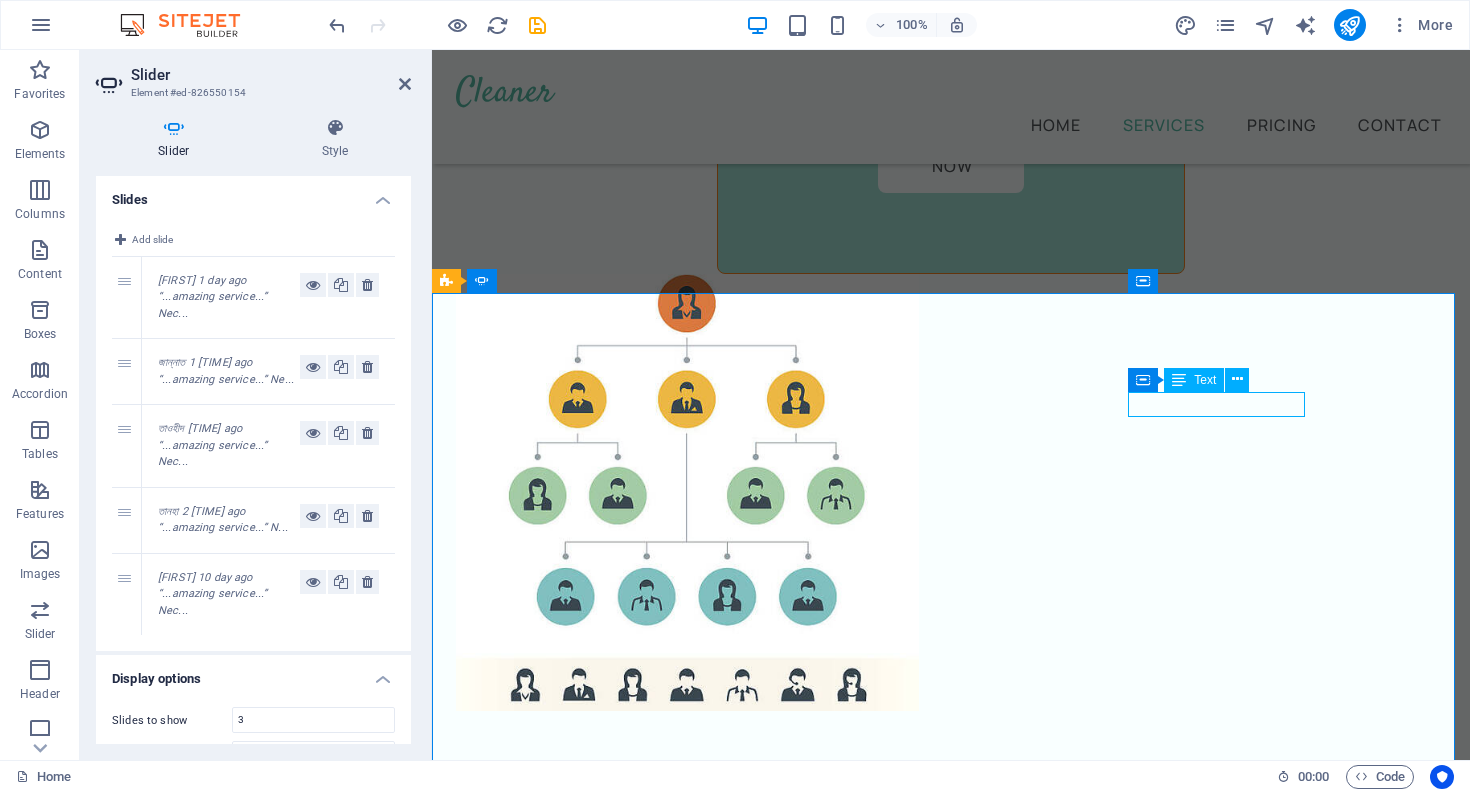 click on "[NAME] 1 day ago" at bounding box center (-147, 6548) 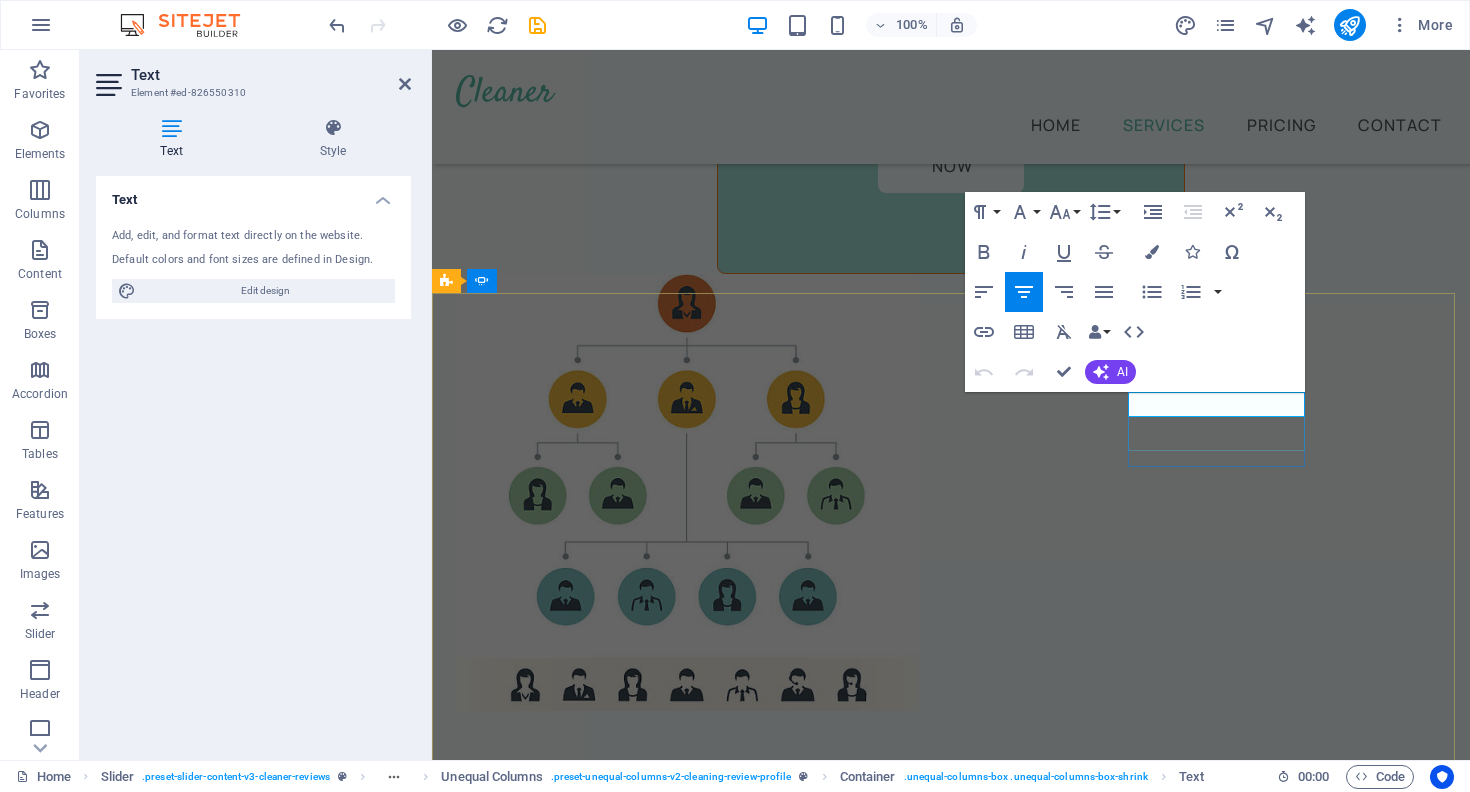 click on "1 day ago" at bounding box center [-147, 6492] 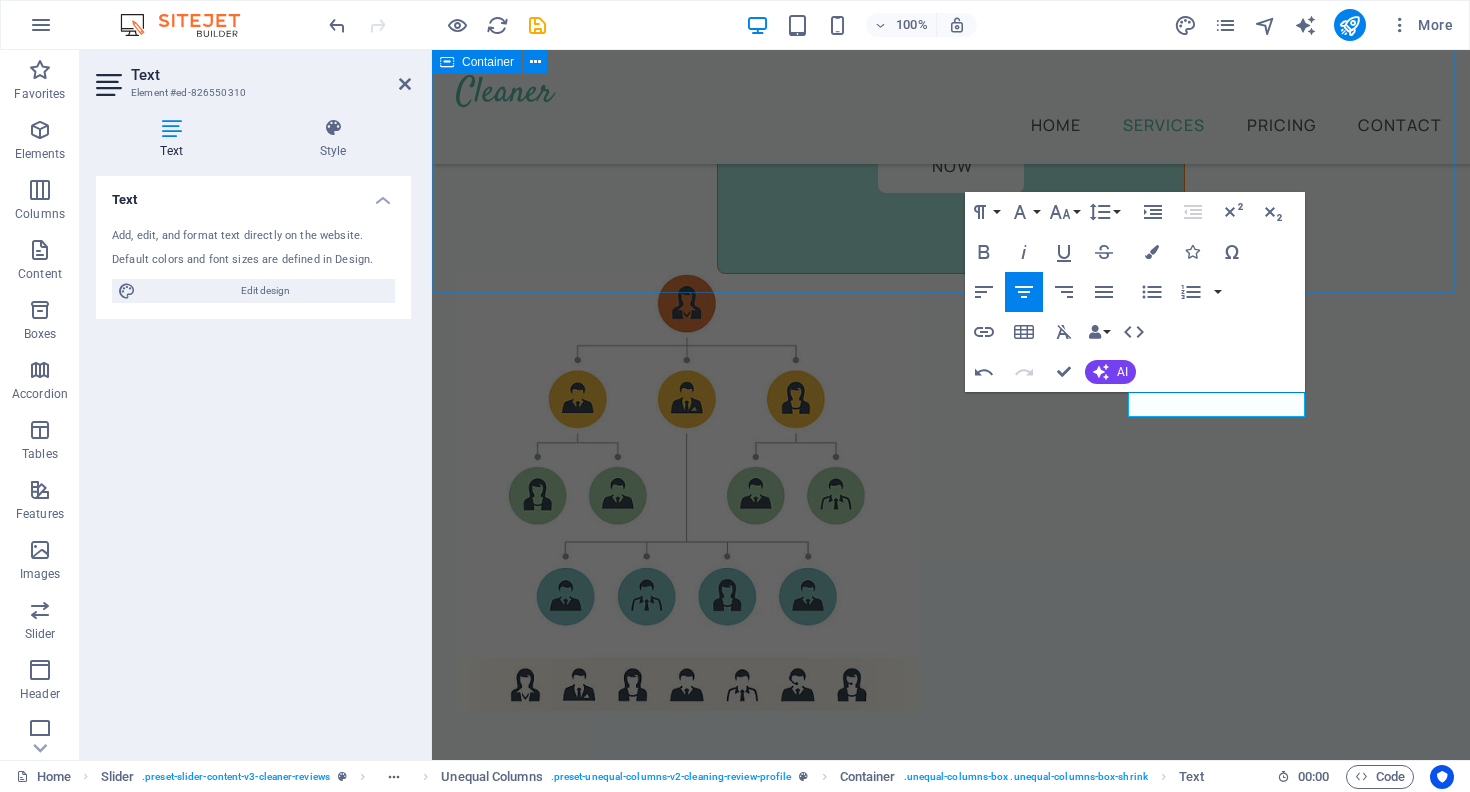 click on "What our customers are saying Don’t take our word for it - Have a look at the feedback from our happy customers from over 5 years of service." at bounding box center (951, 1921) 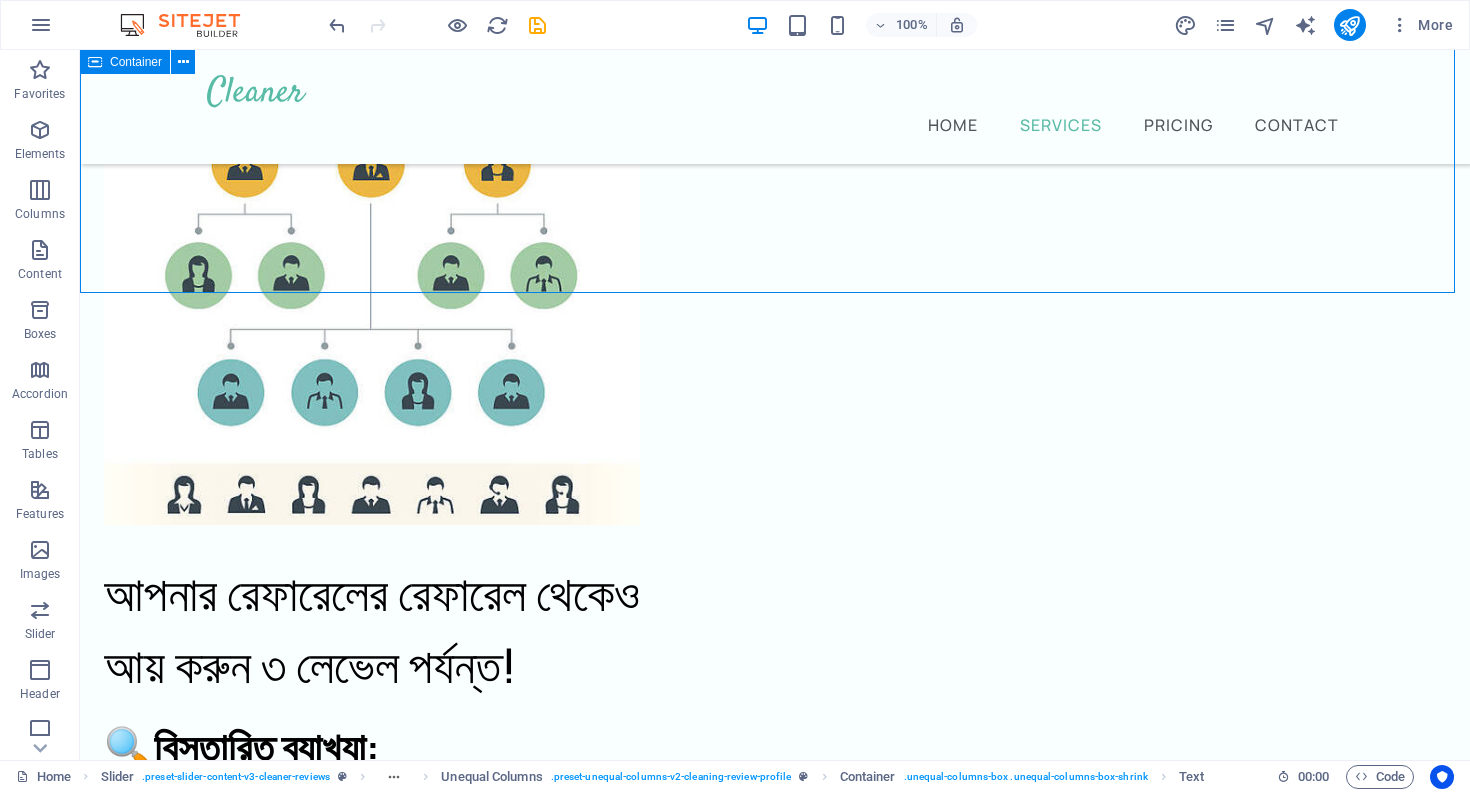 scroll, scrollTop: 3568, scrollLeft: 0, axis: vertical 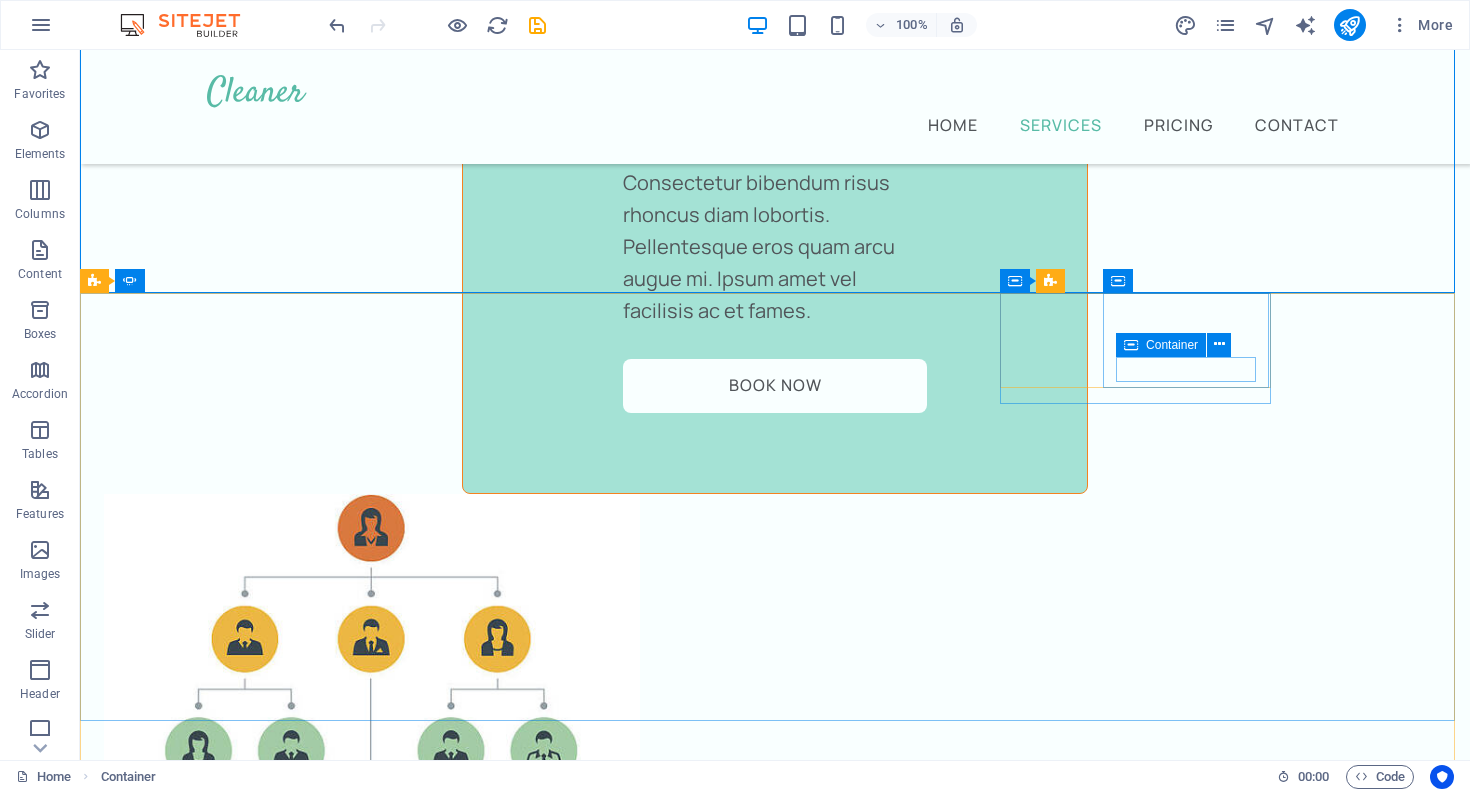 click on "Container" at bounding box center [1172, 345] 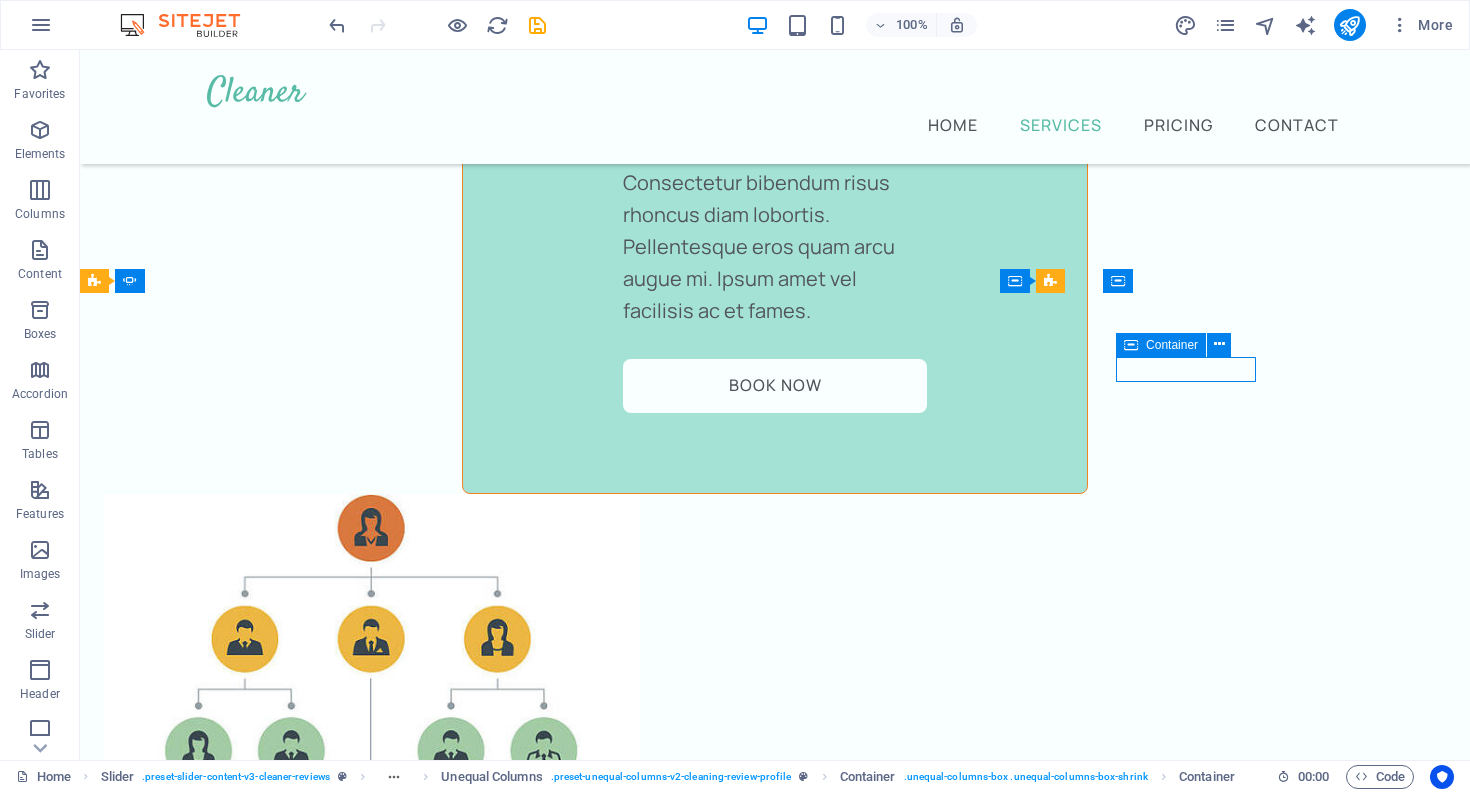 click on "Container" at bounding box center [1172, 345] 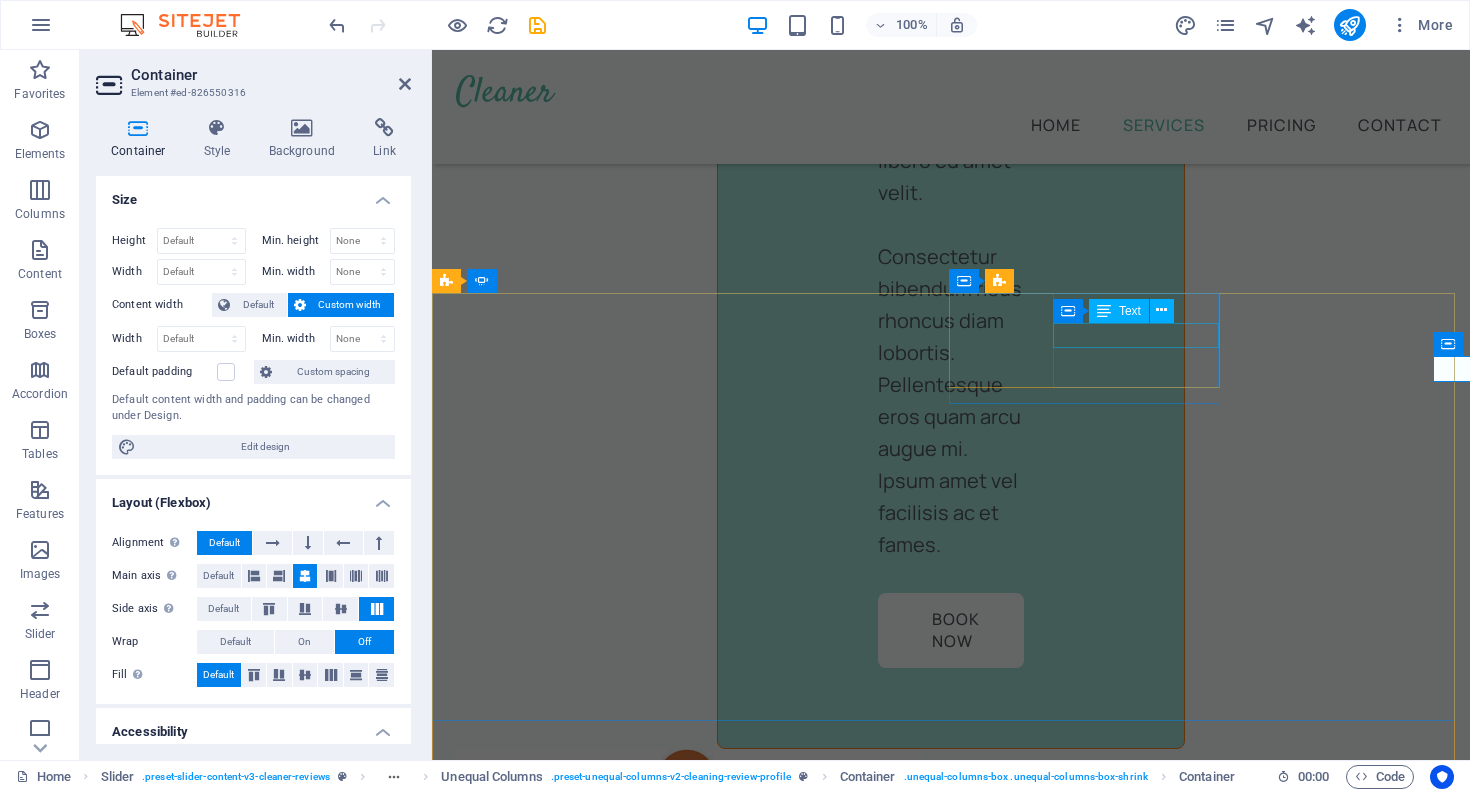 scroll, scrollTop: 4043, scrollLeft: 0, axis: vertical 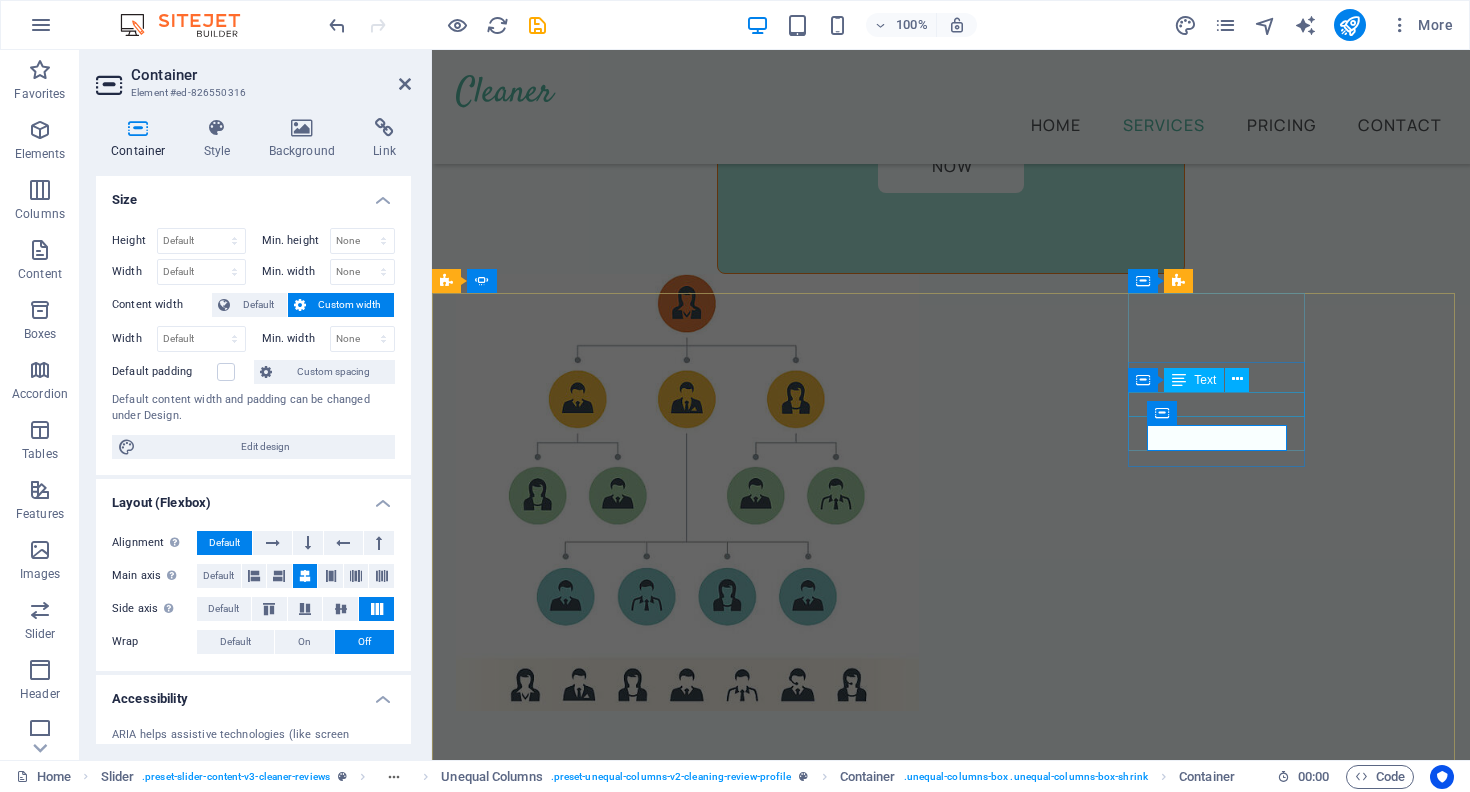 drag, startPoint x: 1219, startPoint y: 402, endPoint x: 1658, endPoint y: 442, distance: 440.81854 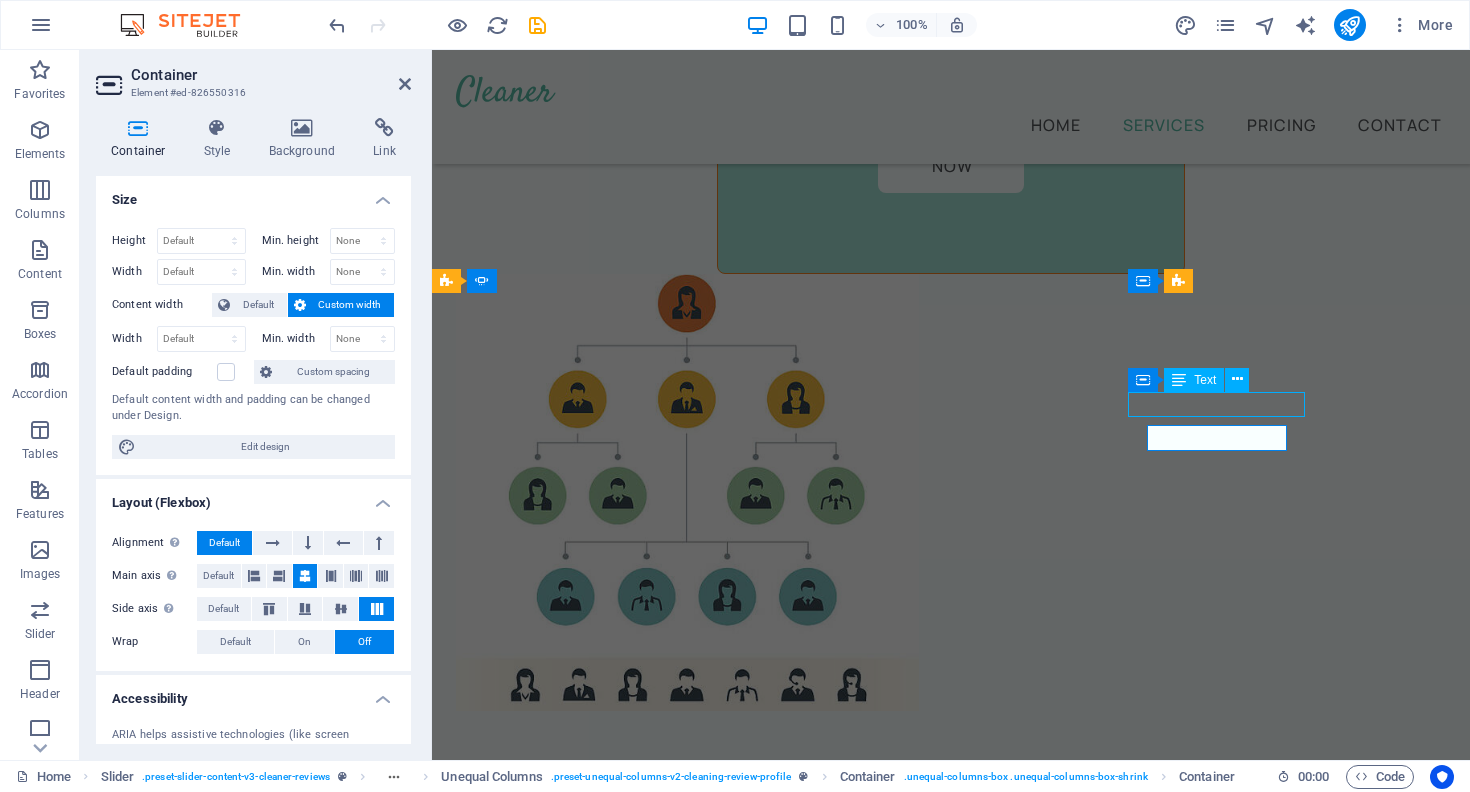 click on "1 monthago" at bounding box center [-147, 6492] 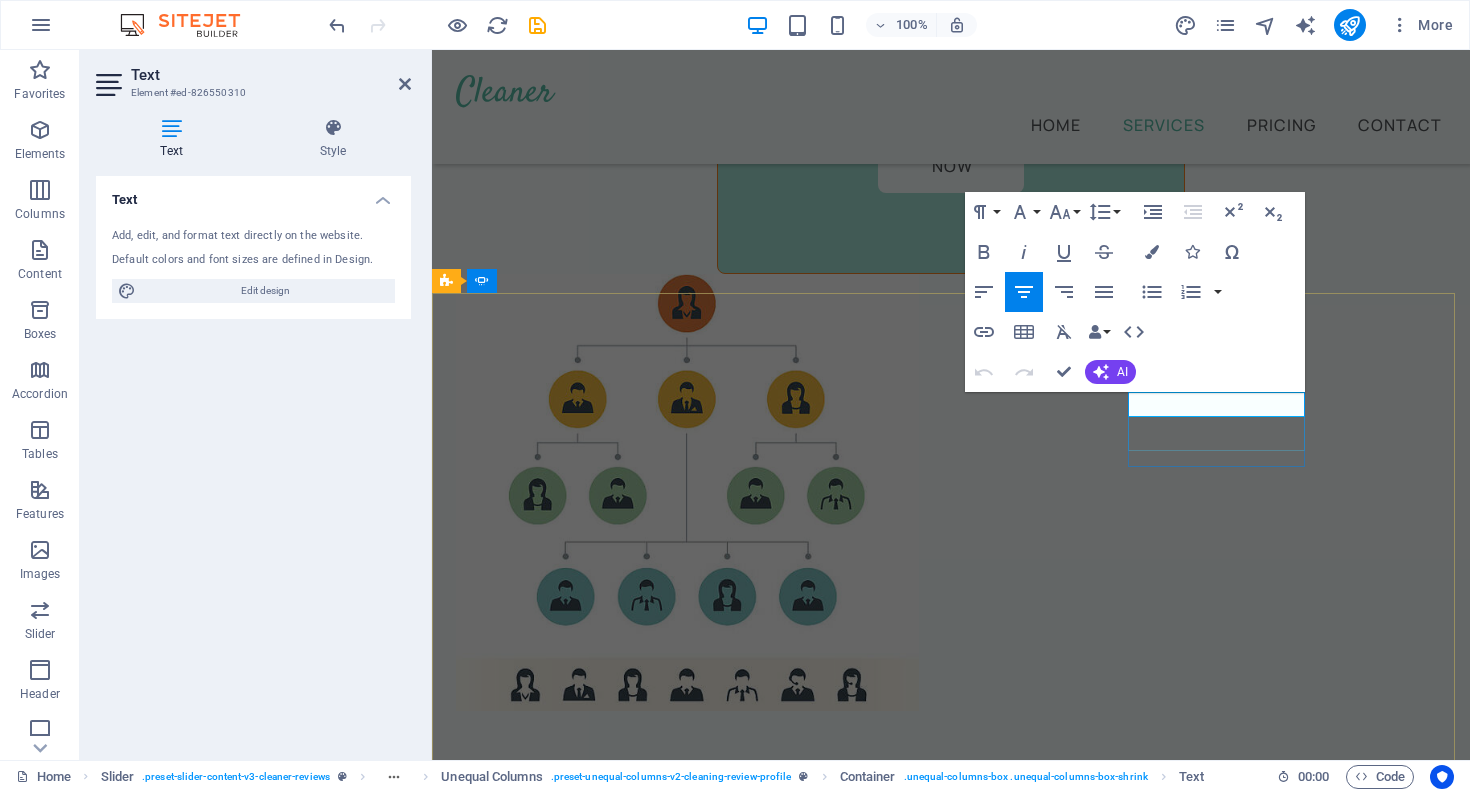 click on "1 monthago" at bounding box center [-147, 6492] 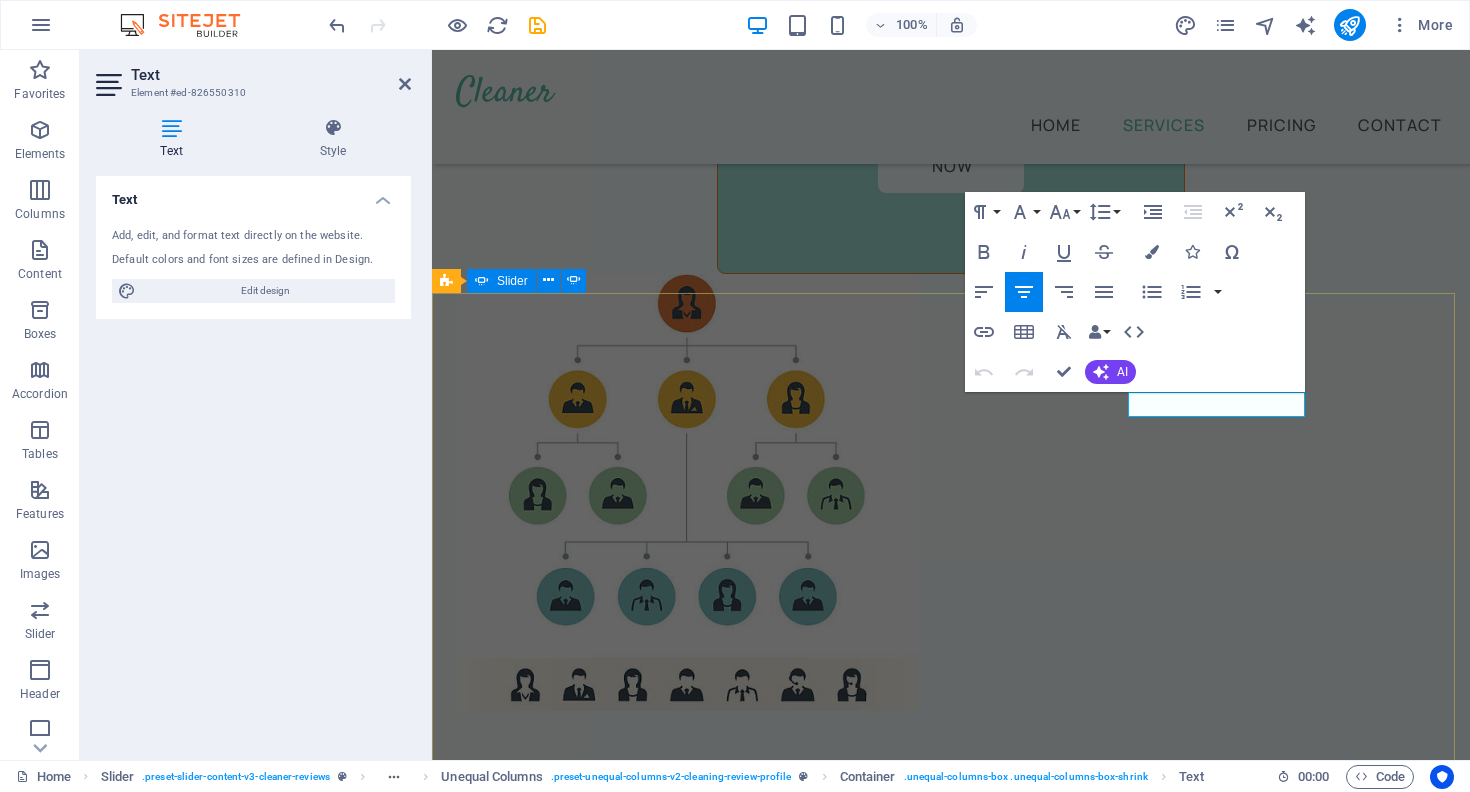 click on "[FIRST] 1 monthago “...amazing service...” Nec dolor in molestie lacus. Orci cursus a in elementum aliquet. Platea risus volutpat scelerisque feugiat quis massa sollicitudin egestas. Vitae eros suspendisse nunc aliquam curabitur faucibus odio lobortis metus. Duis rhoncus scelerisque vulputate tortor. [FIRST] 1 day ago “...amazing service...” Nec dolor in molestie lacus. Orci cursus a in elementum aliquet. Platea risus volutpat scelerisque feugiat quis massa sollicitudin egestas. Vitae eros suspendisse nunc aliquam curabitur faucibus odio lobortis metus. Duis rhoncus scelerisque vulputate tortor. [FIRST] 2 months ago “...amazing service...” Nec dolor in molestie lacus. Orci cursus a in elementum aliquet. Platea risus volutpat scelerisque feugiat quis massa sollicitudin egestas. Vitae eros suspendisse nunc aliquam curabitur faucibus odio lobortis metus. Duis rhoncus scelerisque vulputate tortor. [FIRST] 10 day ago “...amazing service...” 1 day ago 1 2 3 4" at bounding box center (951, 7529) 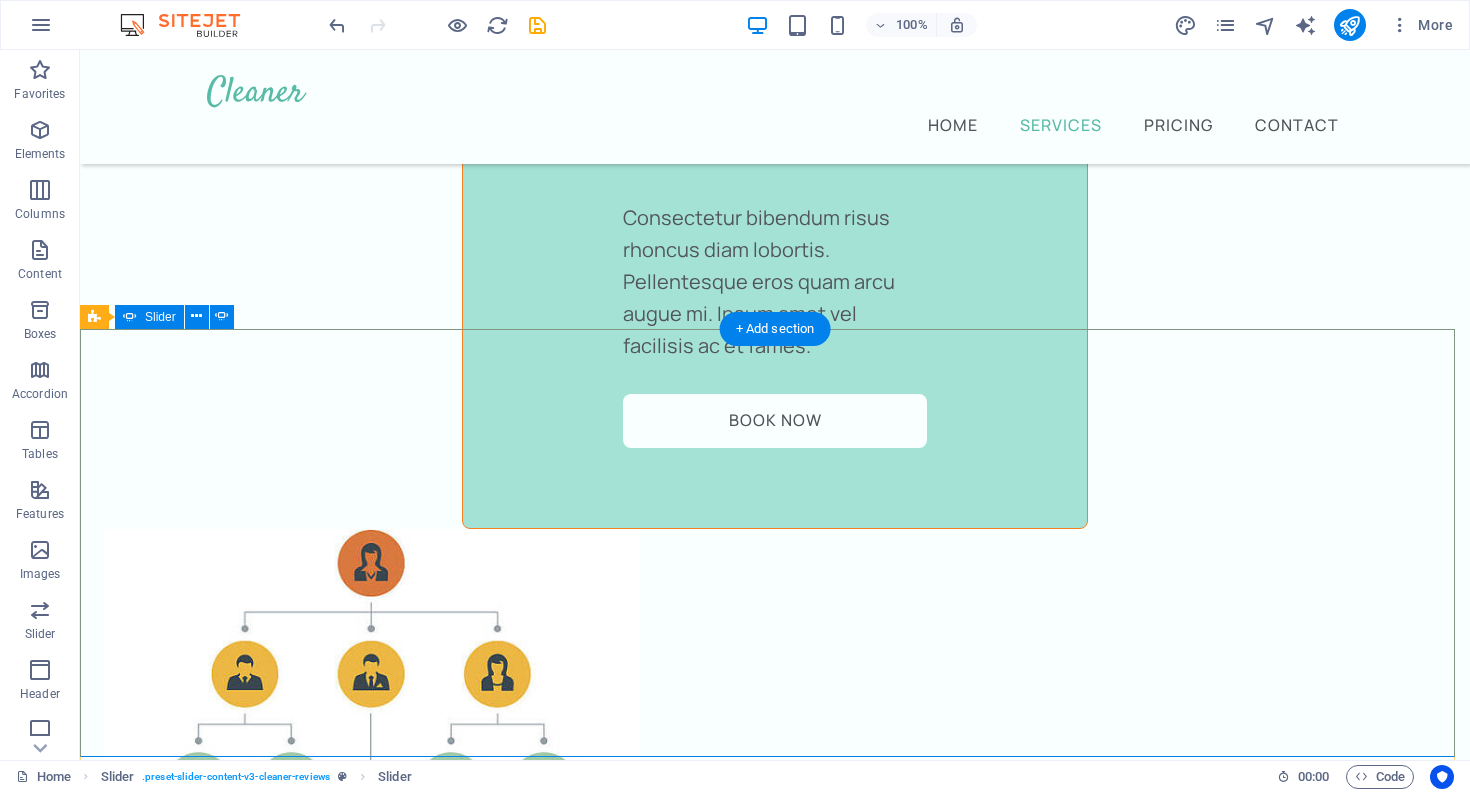 scroll, scrollTop: 3532, scrollLeft: 0, axis: vertical 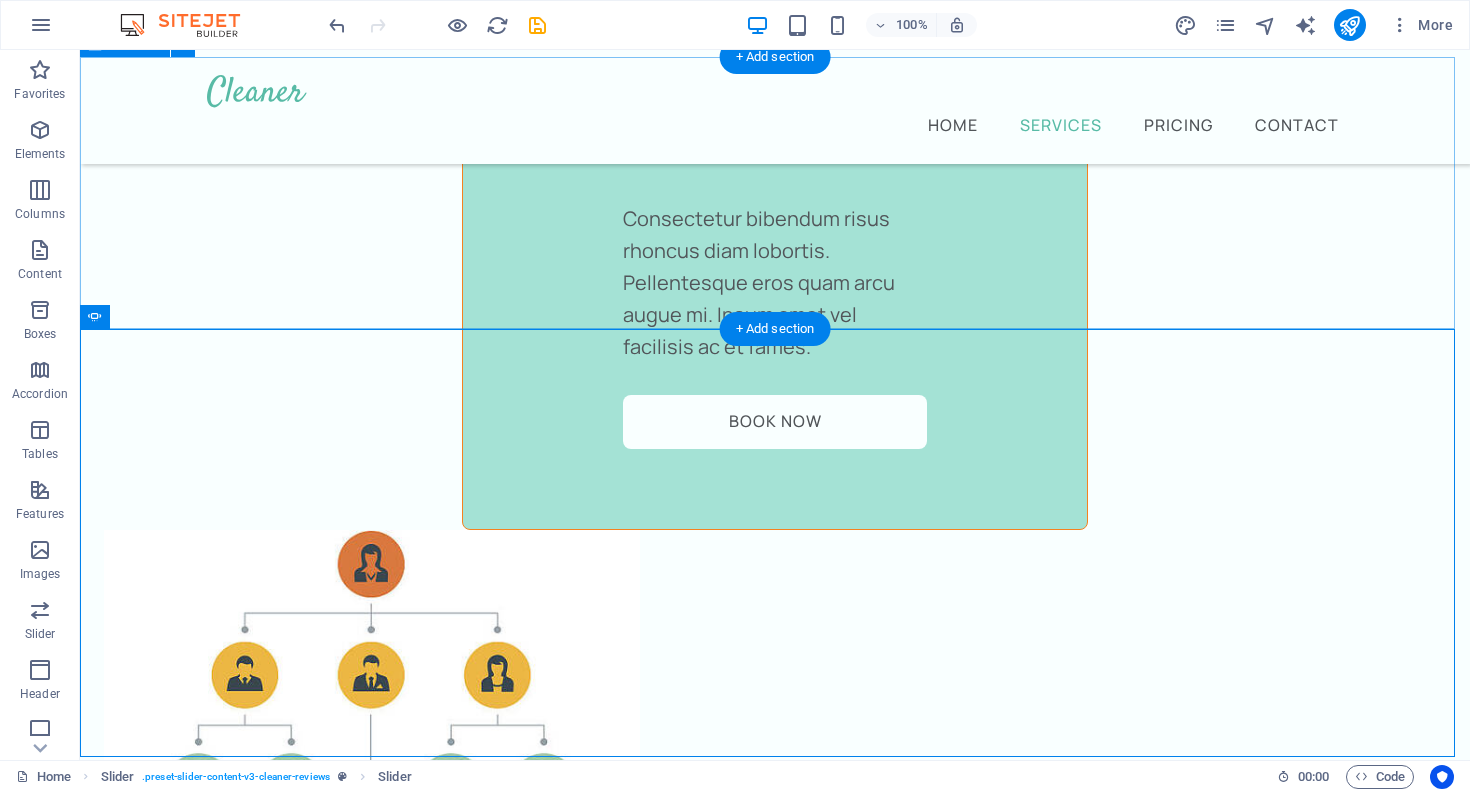 click on "What our customers are saying Don’t take our word for it - Have a look at the feedback from our happy customers from over 5 years of service." at bounding box center (775, 2093) 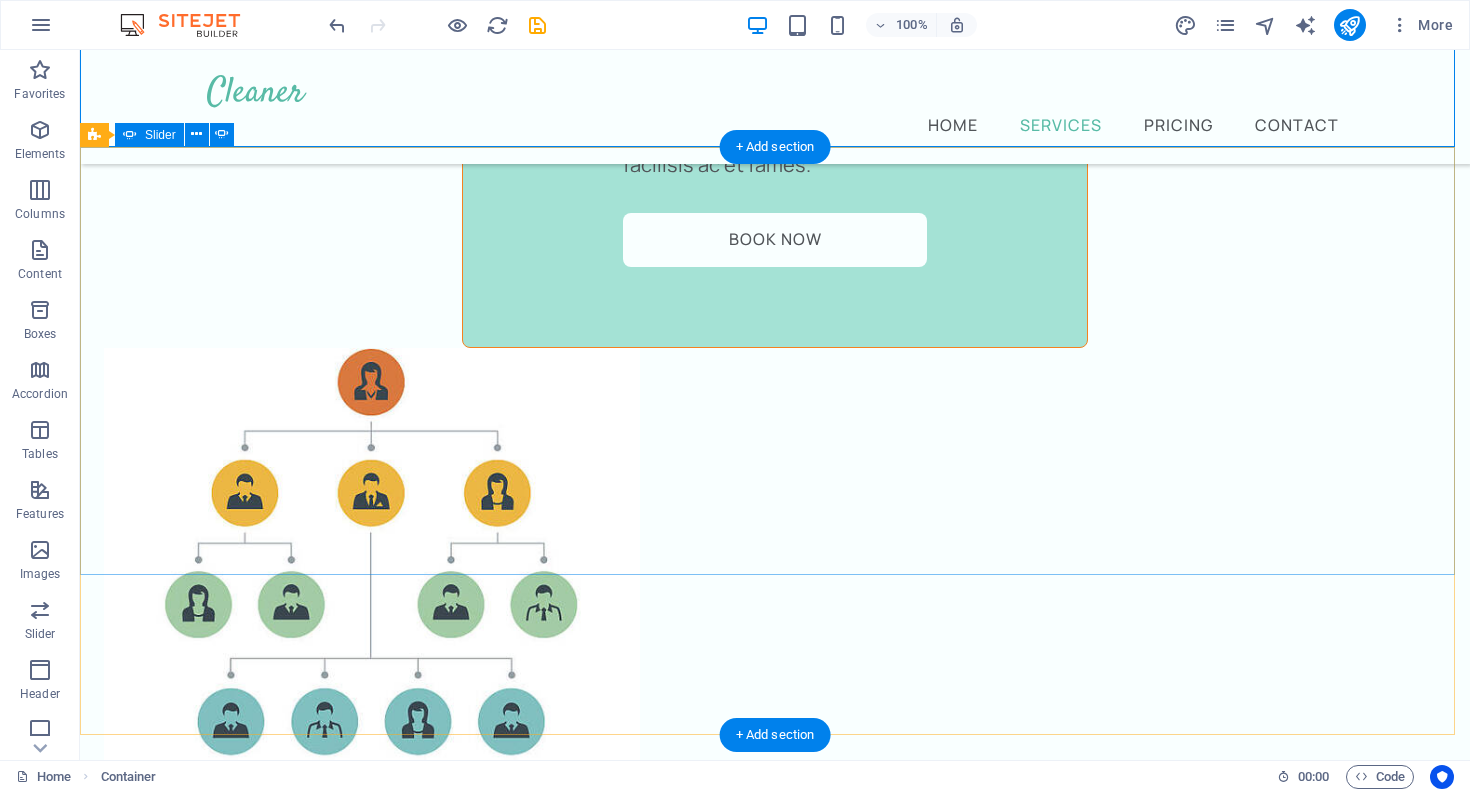 scroll, scrollTop: 3816, scrollLeft: 0, axis: vertical 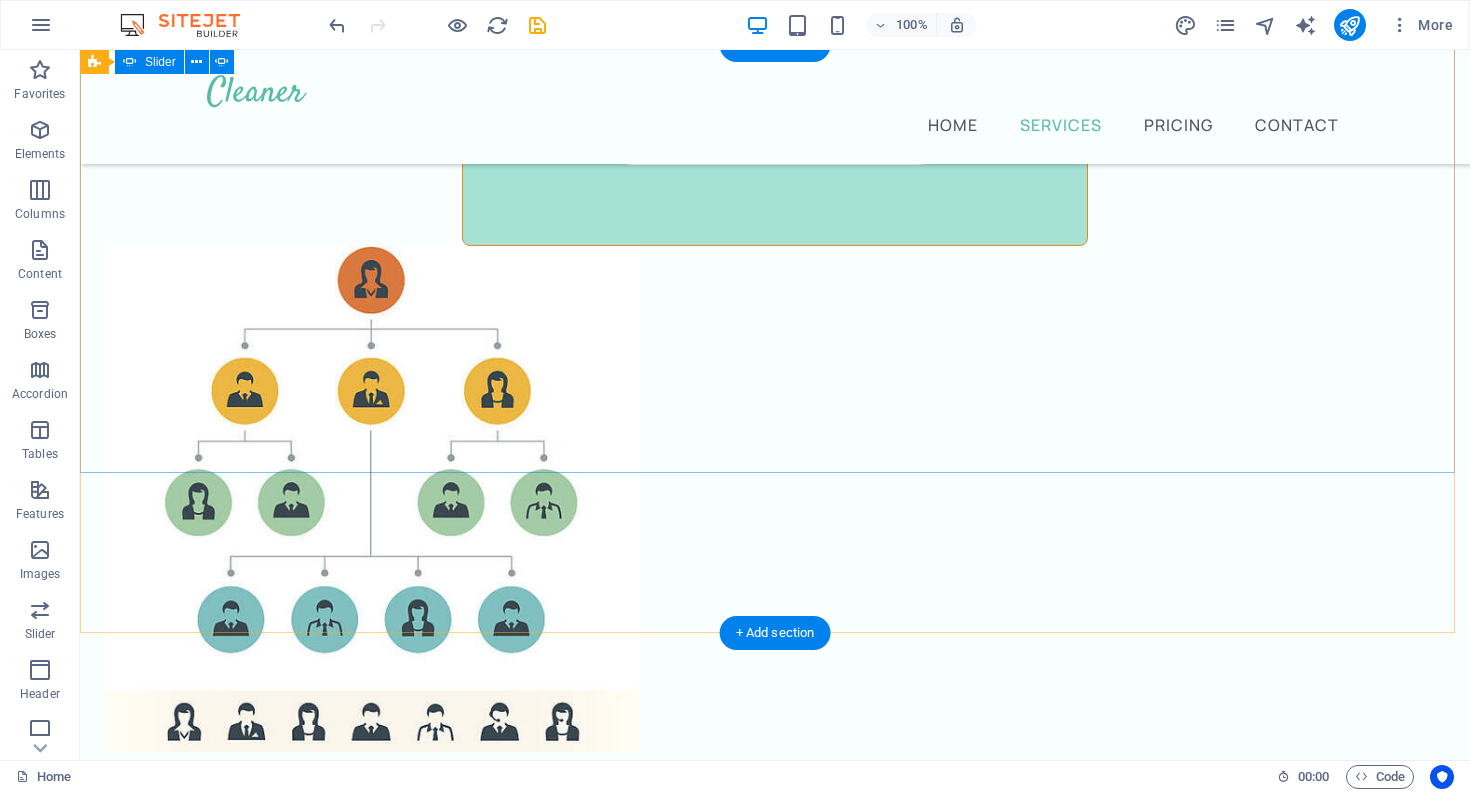 click on "3" at bounding box center [135, -3054] 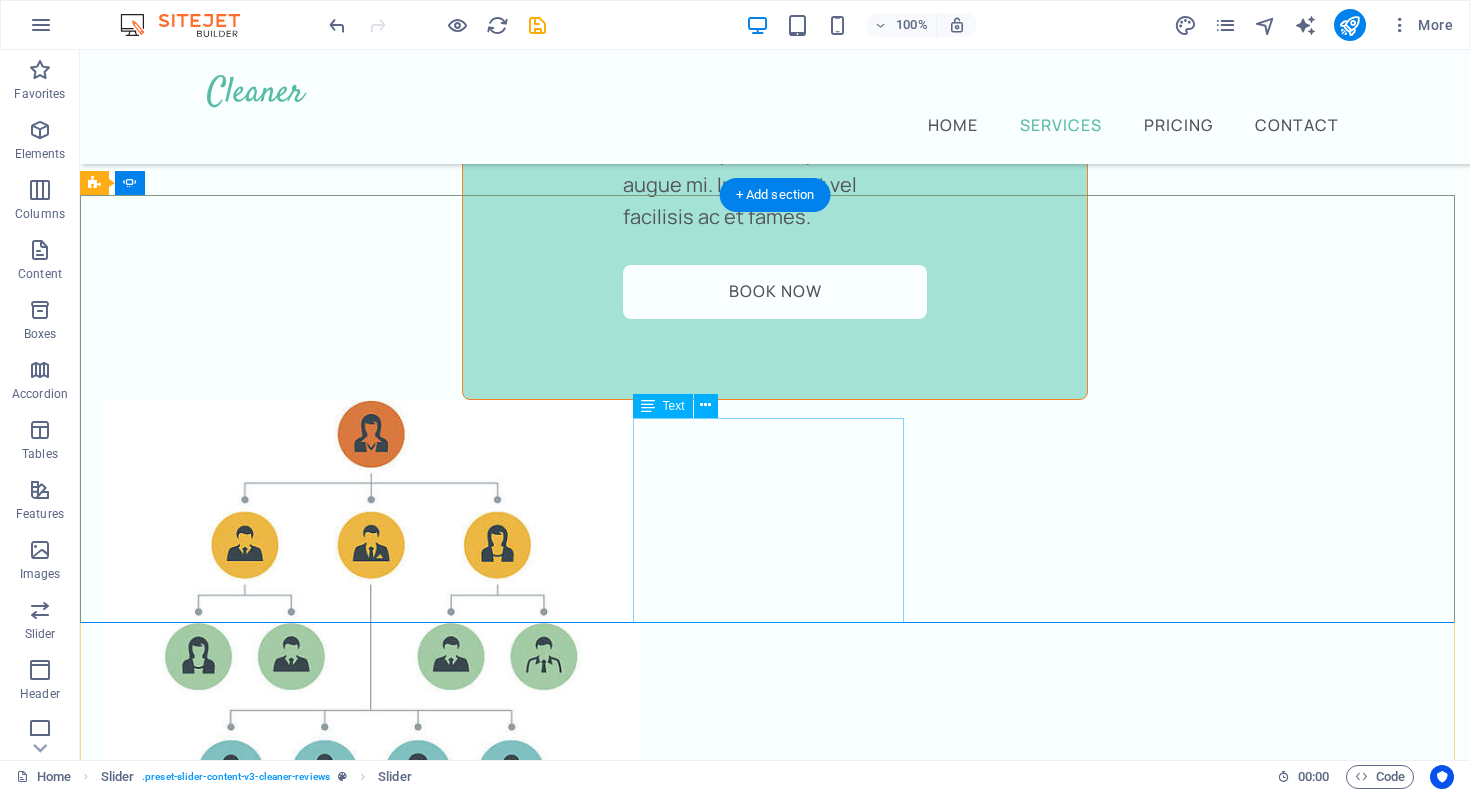 scroll, scrollTop: 3661, scrollLeft: 0, axis: vertical 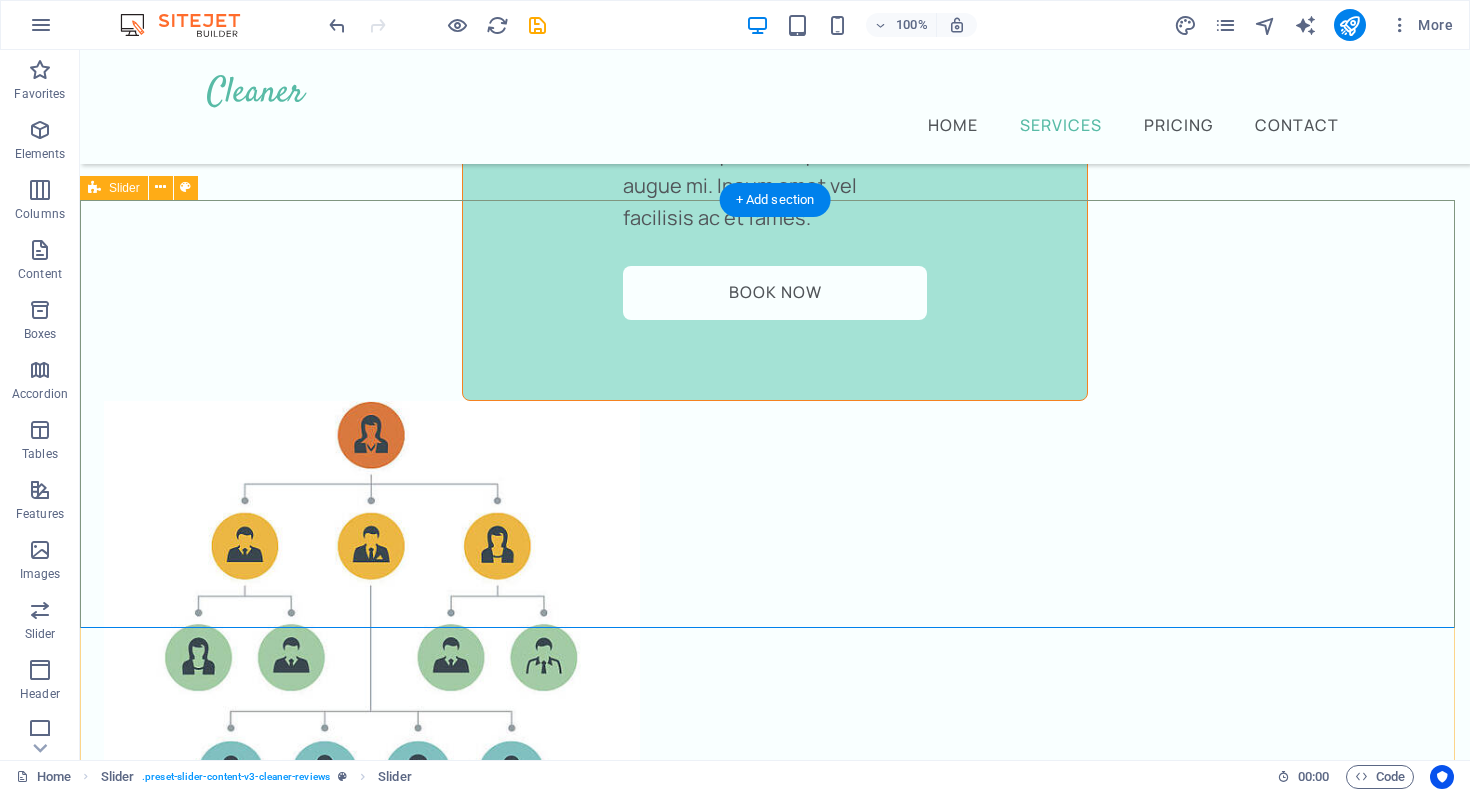 click on "[NAME] 1 month ago “...amazing service...” Nec dolor in molestie lacus. Orci cursus a in elementum aliquet. Platea risus volutpat scelerisque feugiat quis massa sollicitudin egestas. Vitae eros suspendisse nunc aliquam curabitur faucibus odio lobortis metus. Duis rhoncus scelerisque vulputate tortor. [NAME] 1 day ago “...amazing service...” Nec dolor in molestie lacus. Orci cursus a in elementum aliquet. Platea risus volutpat scelerisque feugiat quis massa sollicitudin egestas. Vitae eros suspendisse nunc aliquam curabitur faucibus odio lobortis metus. Duis rhoncus scelerisque vulputate tortor. [NAME] 2 months ago “...amazing service...” Nec dolor in molestie lacus. Orci cursus a in elementum aliquet. Platea risus volutpat scelerisque feugiat quis massa sollicitudin egestas. Vitae eros suspendisse nunc aliquam curabitur faucibus odio lobortis metus. Duis rhoncus scelerisque vulputate tortor. [NAME] 10 day ago “...amazing service...” 1 day ago 1 2 3" at bounding box center (775, 7401) 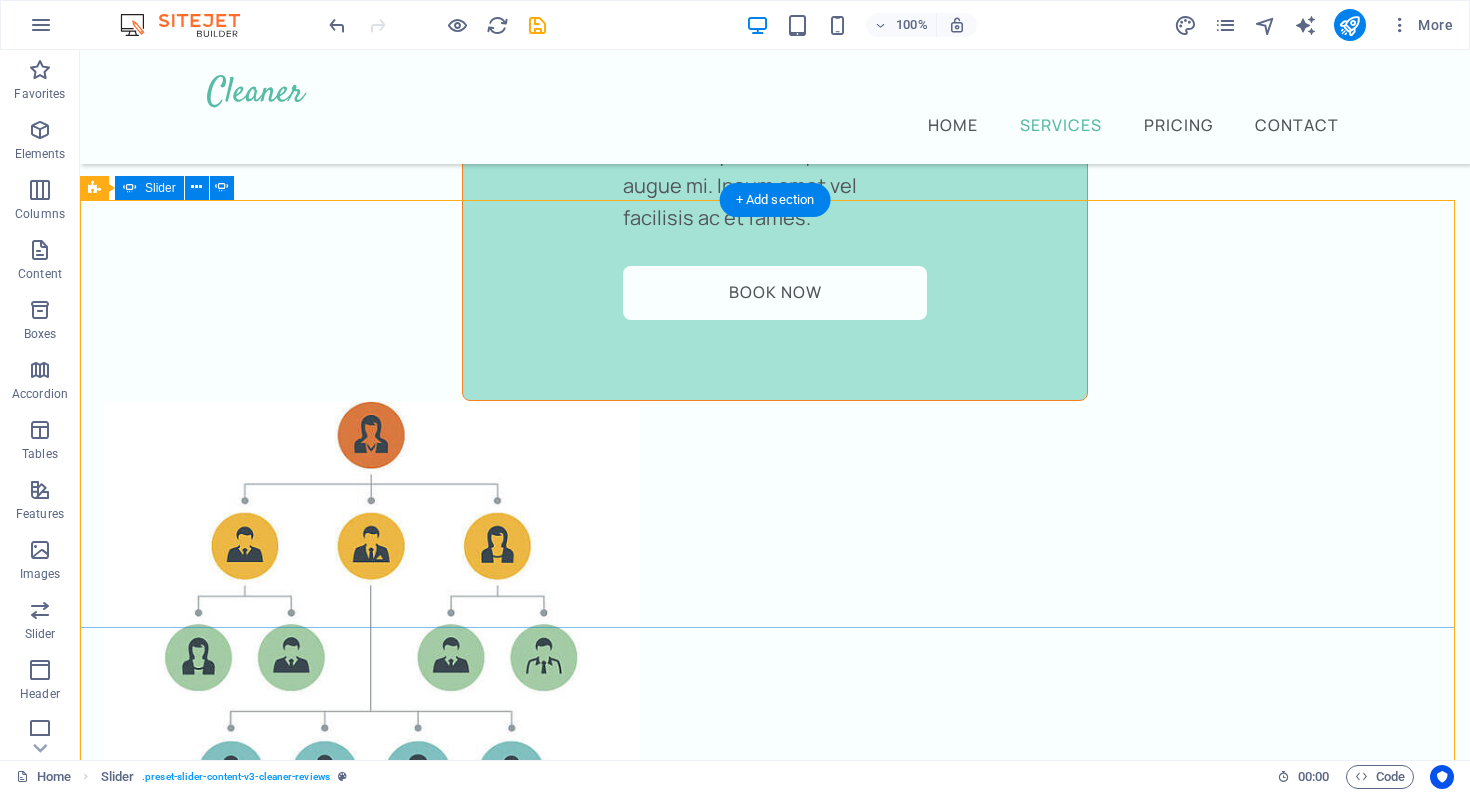 click on "4" at bounding box center [135, -2873] 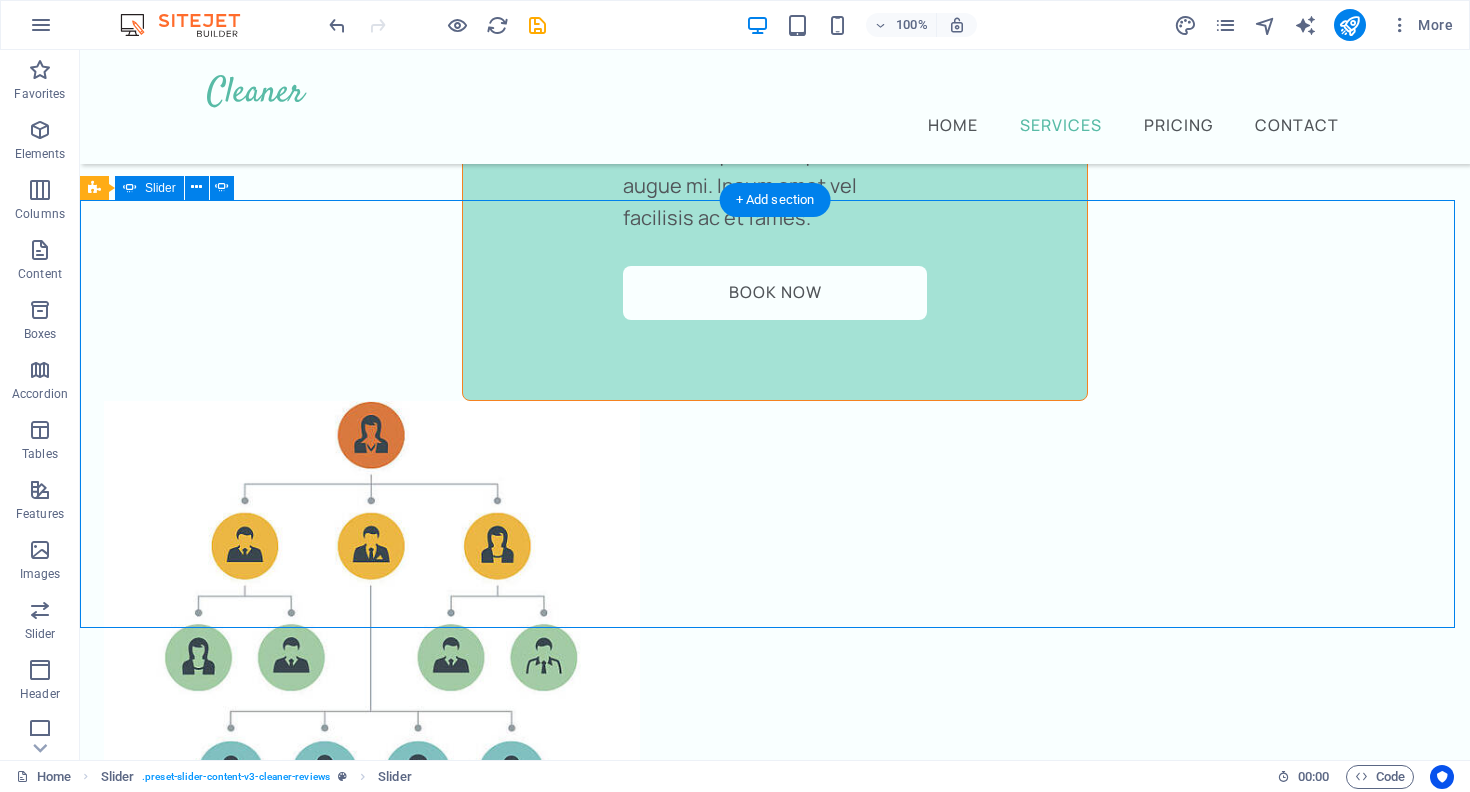 click on "4" at bounding box center [135, -2873] 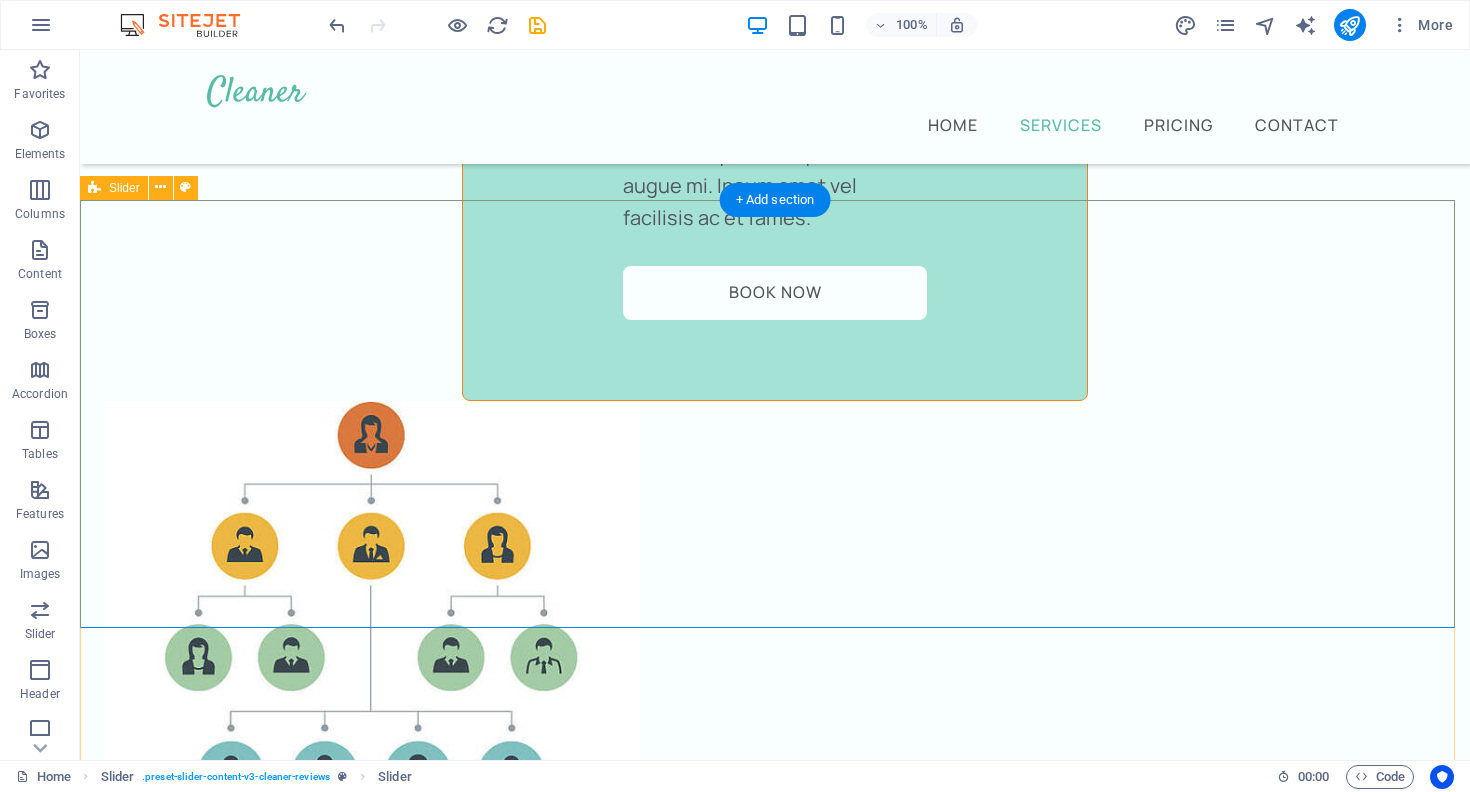 click on "[NAME] 1 month ago “...amazing service...” Nec dolor in molestie lacus. Orci cursus a in elementum aliquet. Platea risus volutpat scelerisque feugiat quis massa sollicitudin egestas. Vitae eros suspendisse nunc aliquam curabitur faucibus odio lobortis metus. Duis rhoncus scelerisque vulputate tortor. [NAME] 1 day ago “...amazing service...” Nec dolor in molestie lacus. Orci cursus a in elementum aliquet. Platea risus volutpat scelerisque feugiat quis massa sollicitudin egestas. Vitae eros suspendisse nunc aliquam curabitur faucibus odio lobortis metus. Duis rhoncus scelerisque vulputate tortor. [NAME] 2 months ago “...amazing service...” Nec dolor in molestie lacus. Orci cursus a in elementum aliquet. Platea risus volutpat scelerisque feugiat quis massa sollicitudin egestas. Vitae eros suspendisse nunc aliquam curabitur faucibus odio lobortis metus. Duis rhoncus scelerisque vulputate tortor. [NAME] 10 day ago “...amazing service...” 1 day ago 1 2 3" at bounding box center [775, 7401] 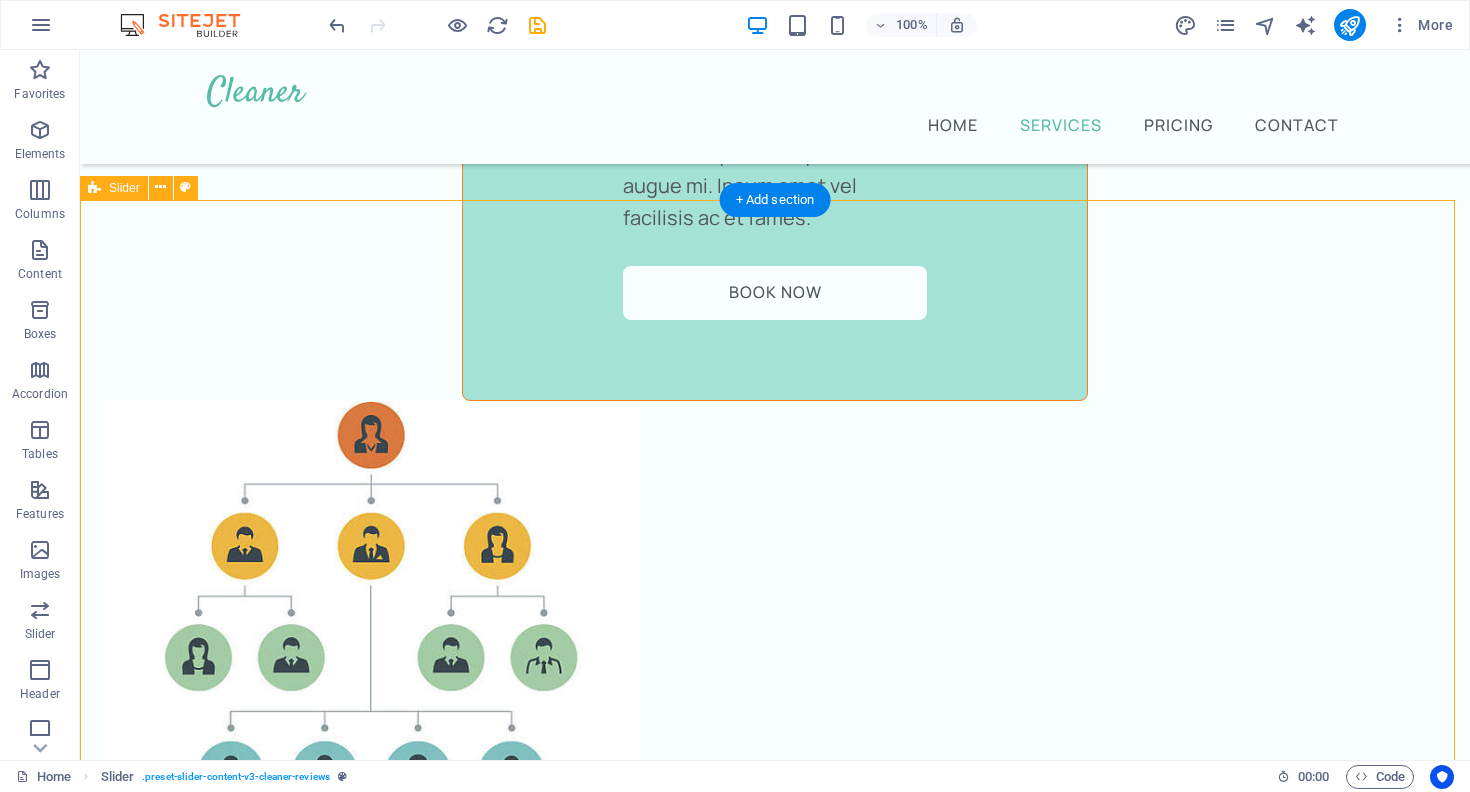 click on "5" at bounding box center [135, -2848] 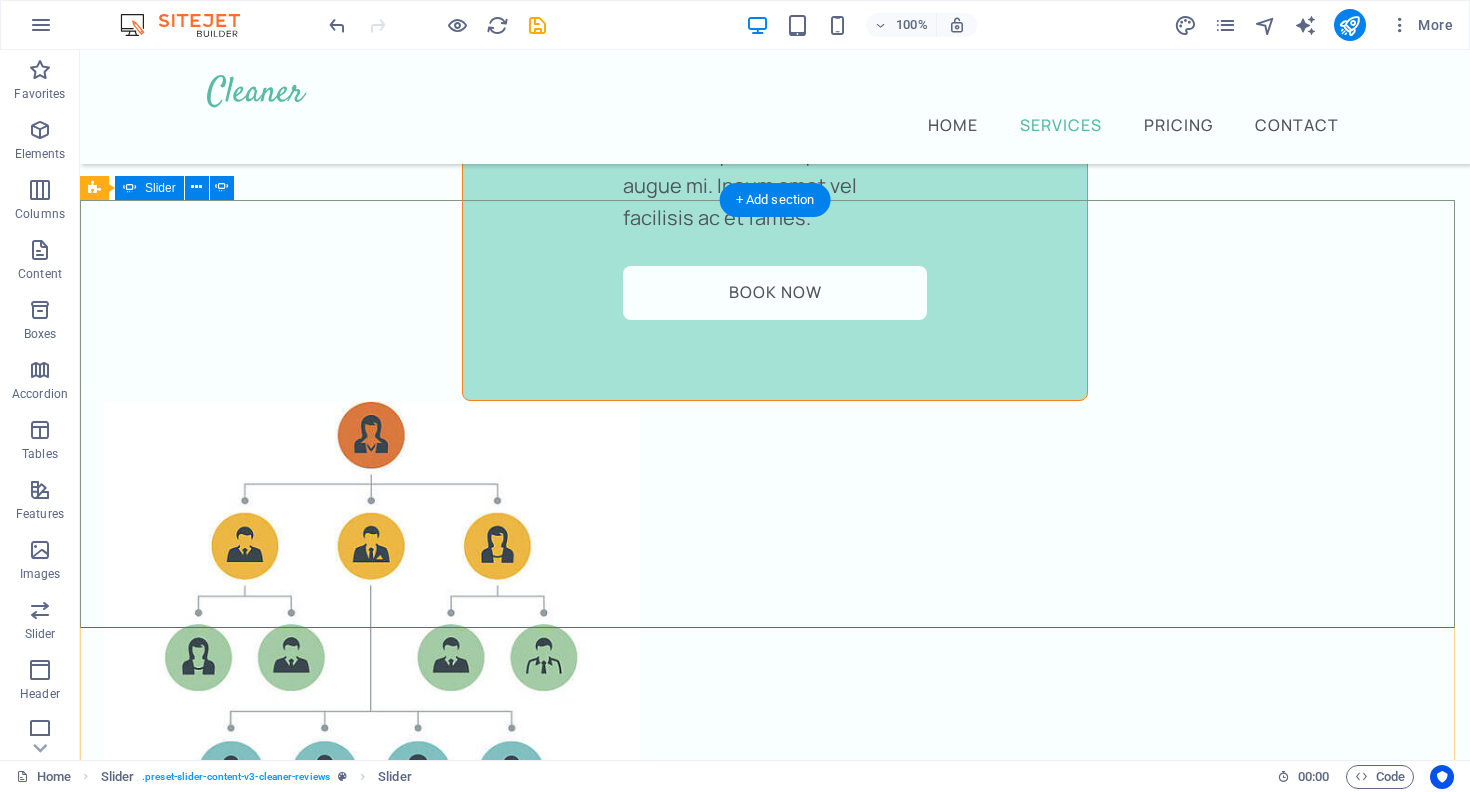 click on "1 day ago" at bounding box center [-2168, 9654] 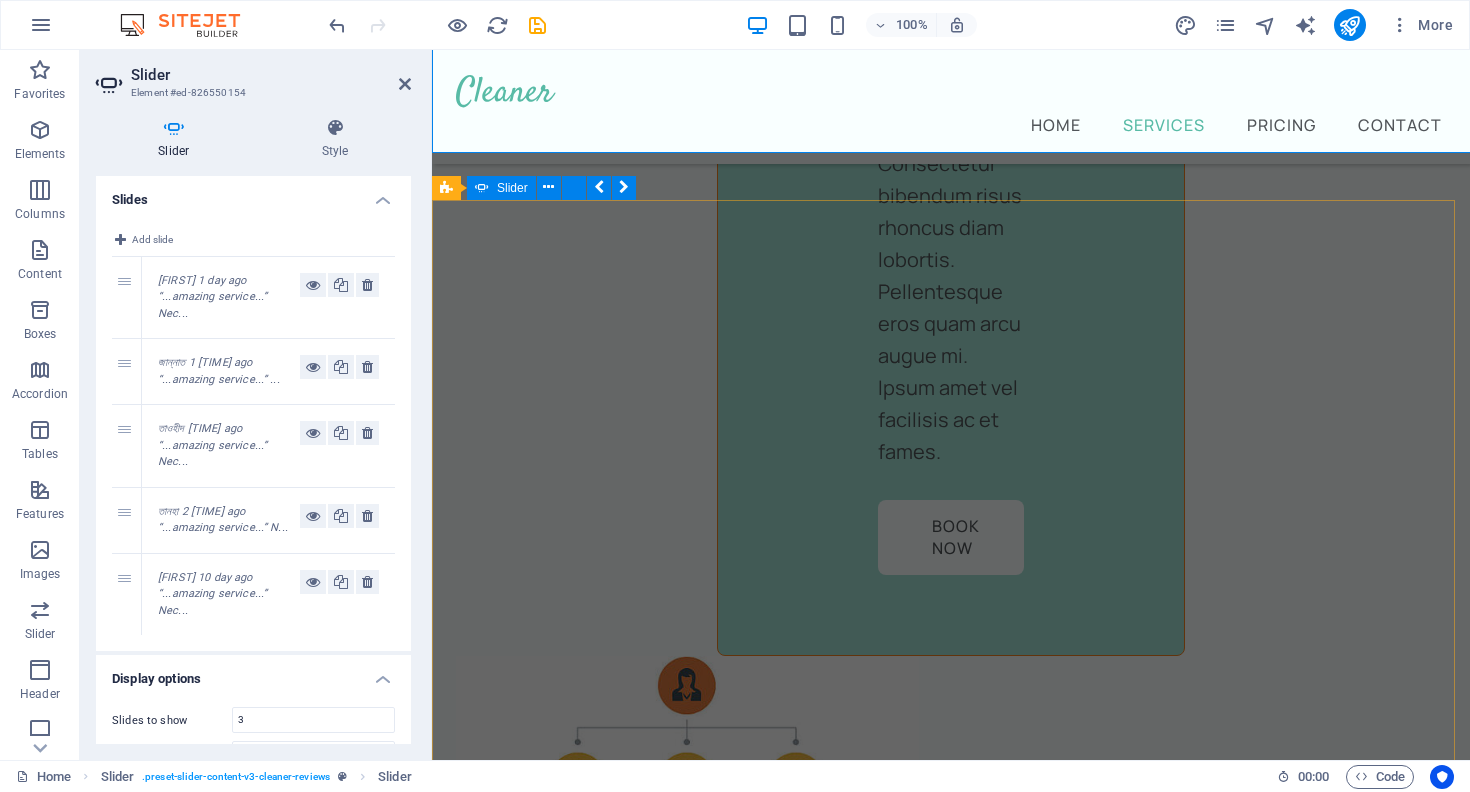 scroll, scrollTop: 4136, scrollLeft: 0, axis: vertical 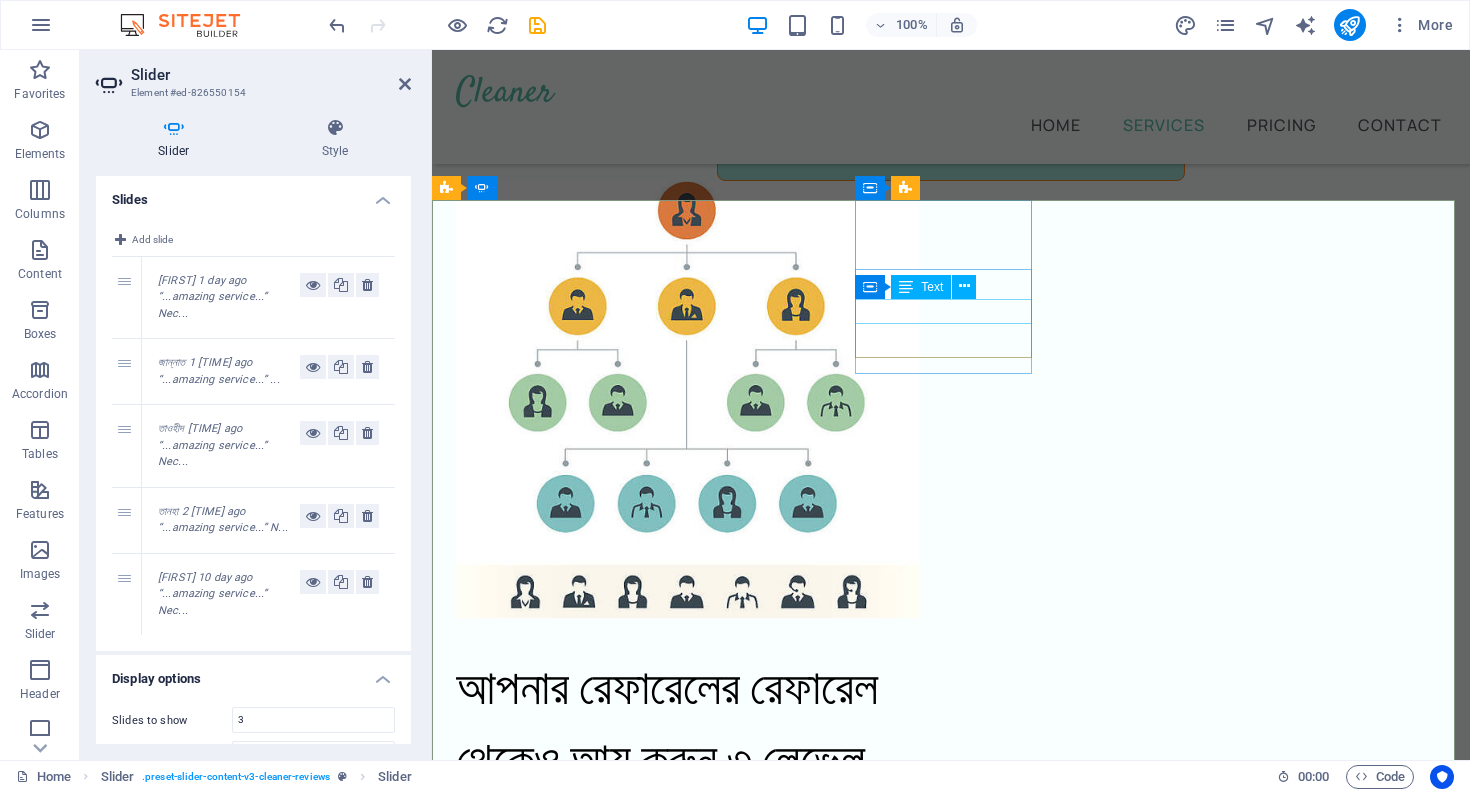 click on "1 day ago" at bounding box center [-147, 5557] 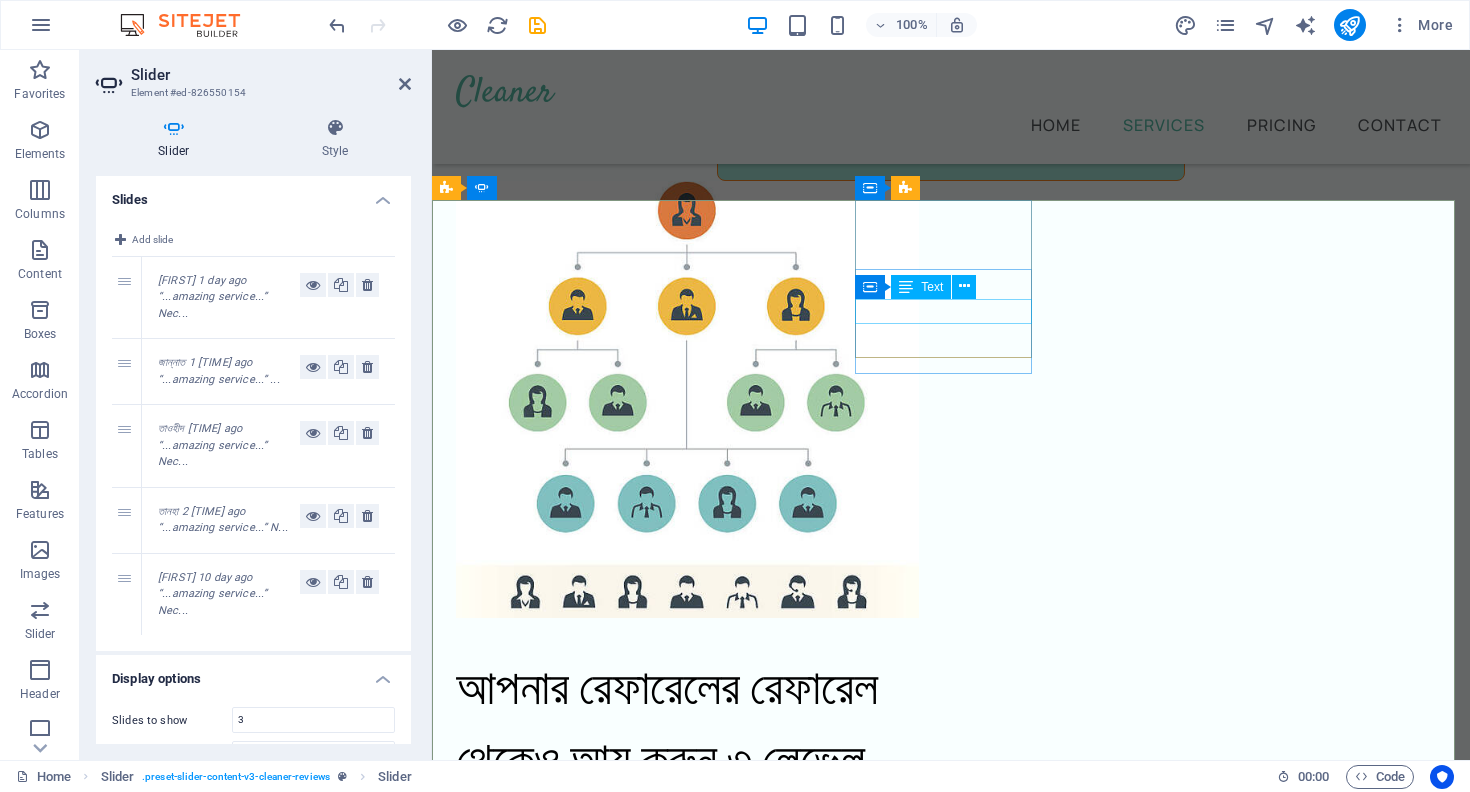 click on "1 day ago" at bounding box center [-147, 5557] 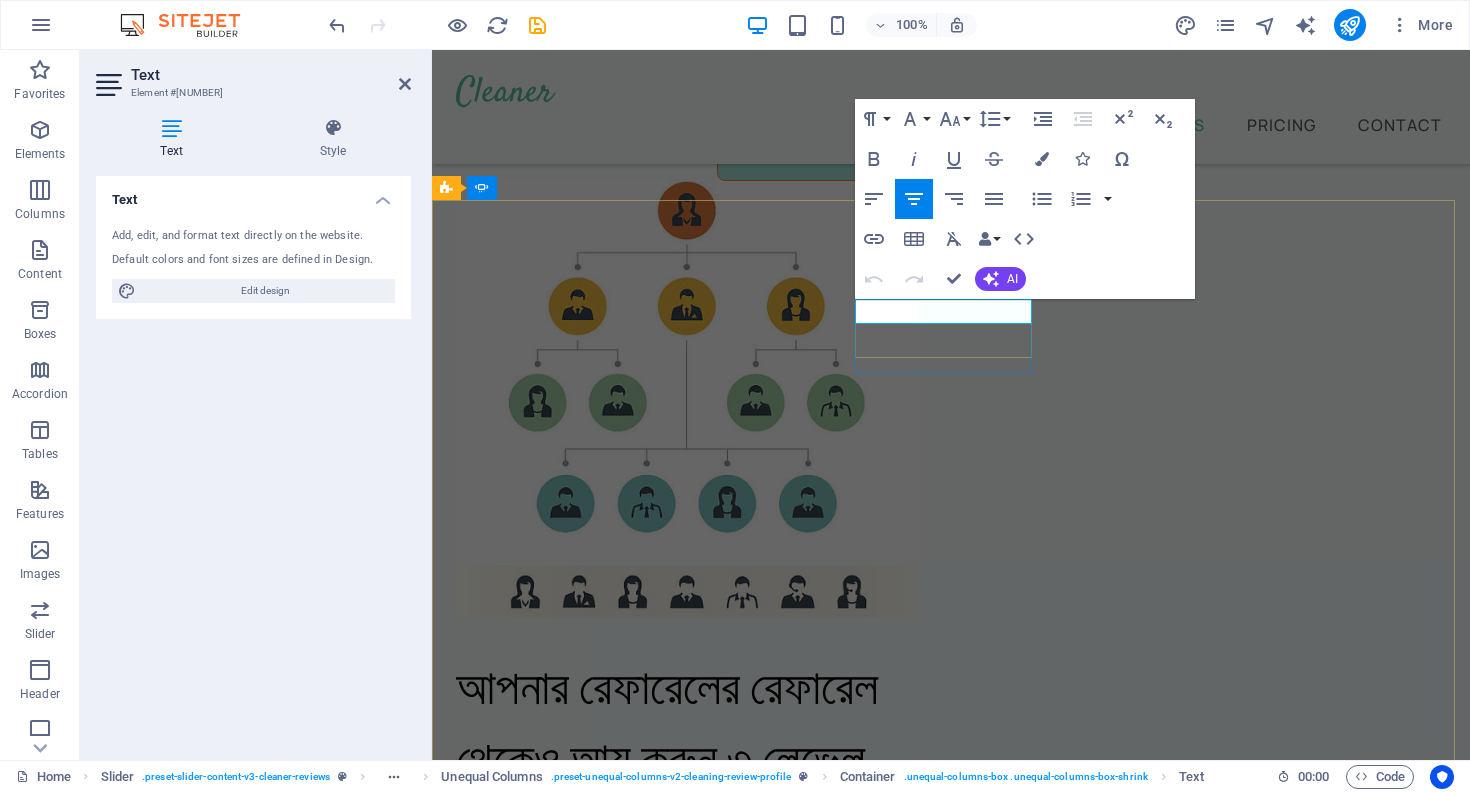 click on "1 day ago" at bounding box center (-147, 5557) 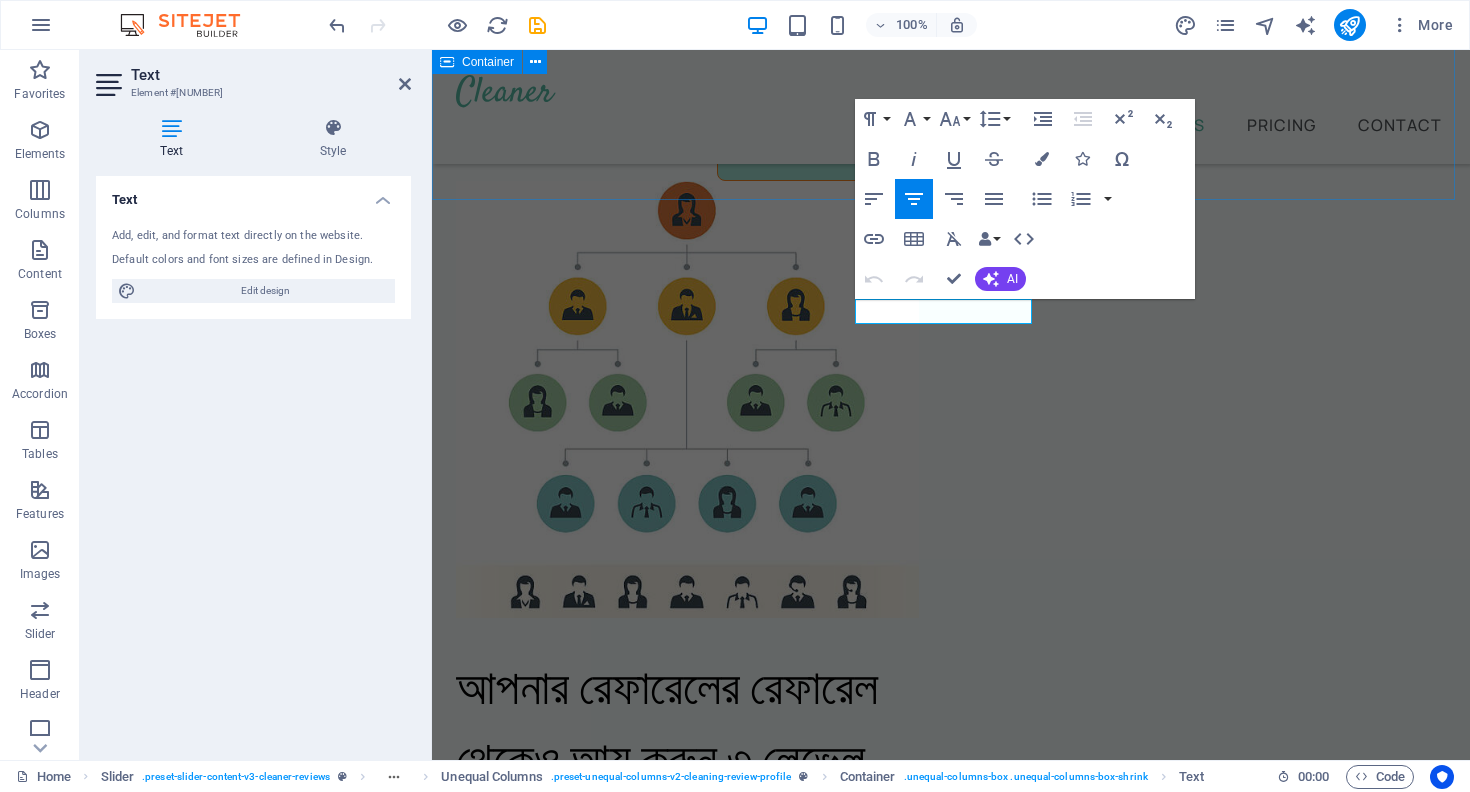 click on "What our customers are saying Don’t take our word for it - Have a look at the feedback from our happy customers from over 5 years of service." at bounding box center (951, 1828) 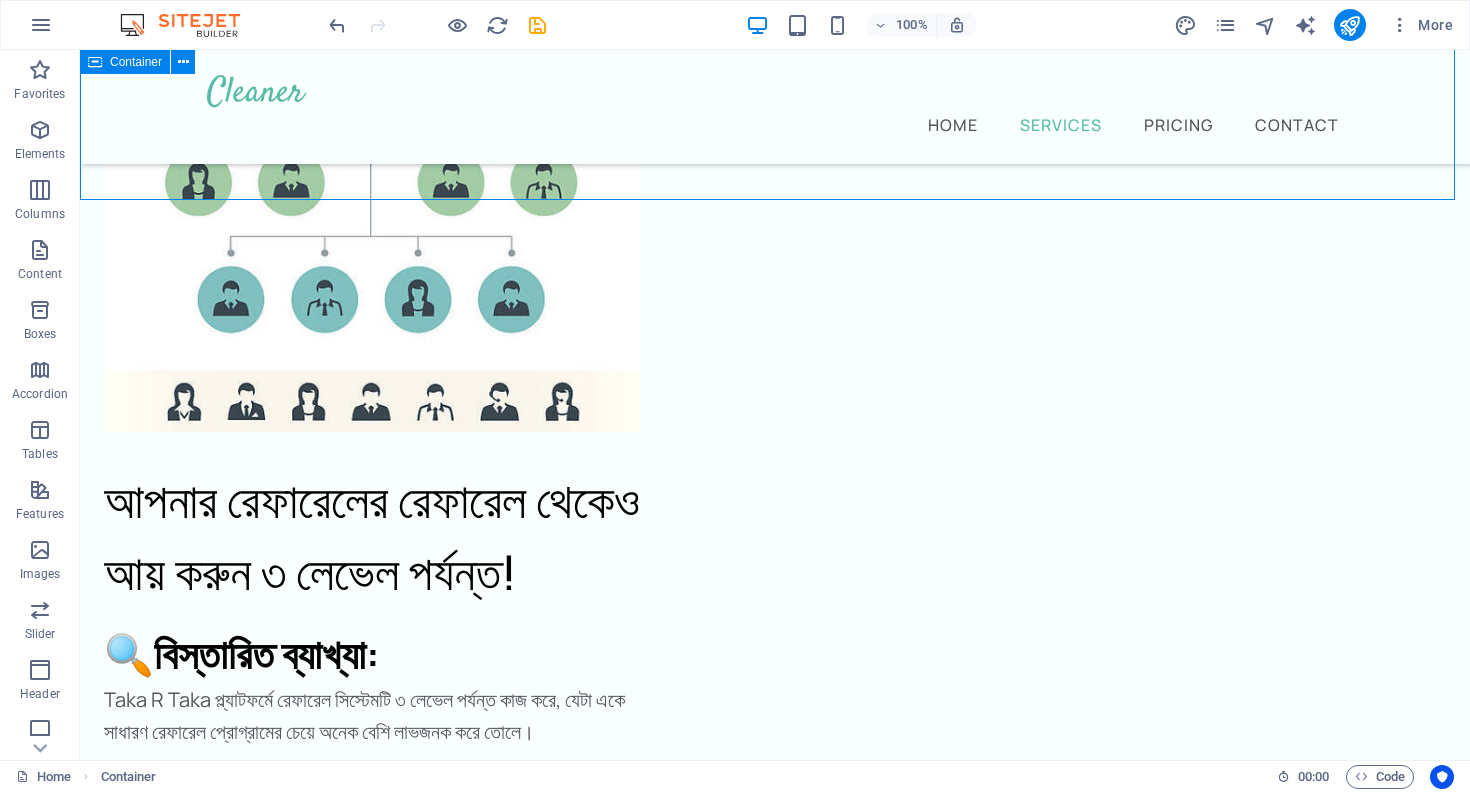 scroll, scrollTop: 3661, scrollLeft: 0, axis: vertical 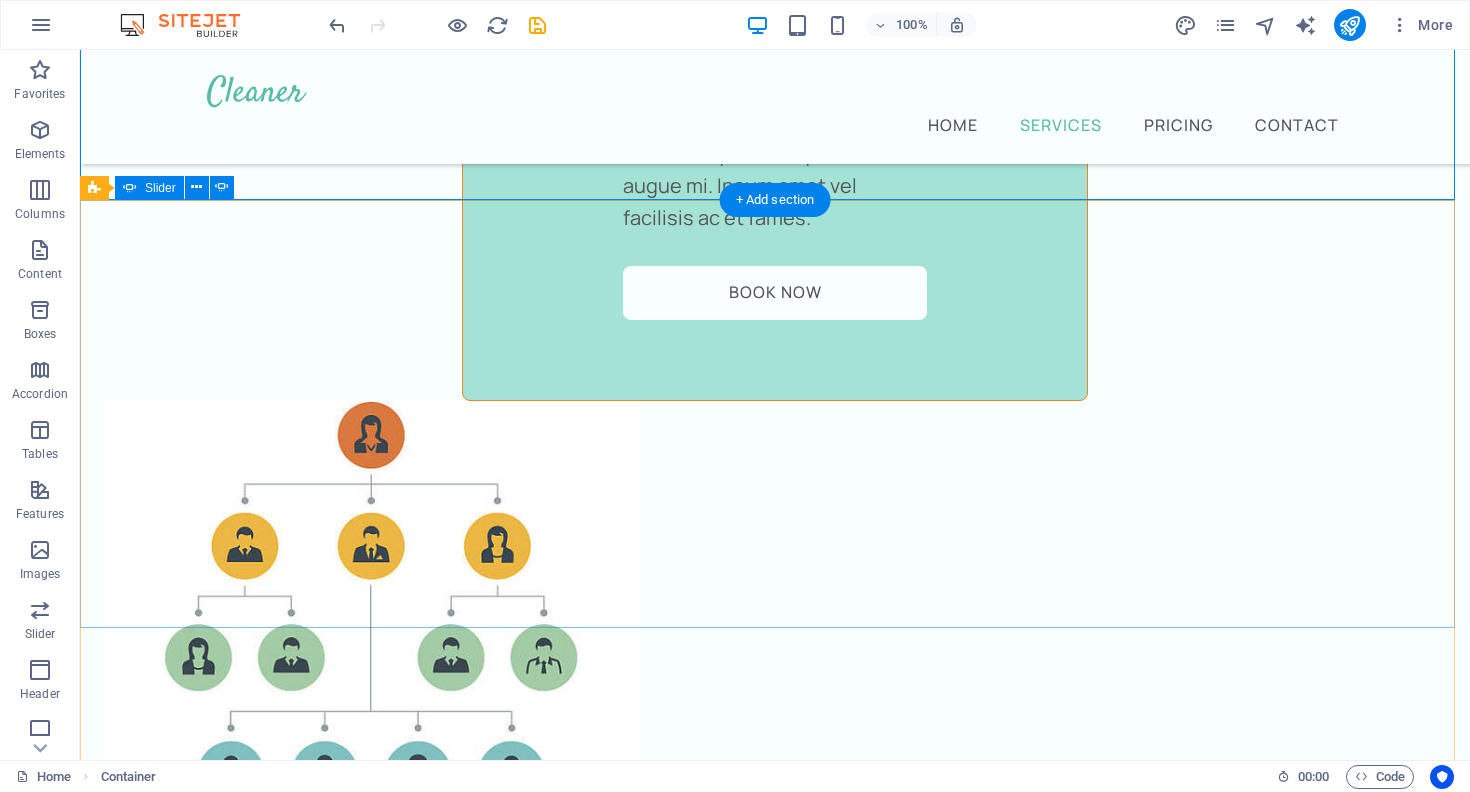 click on "“...amazing service...”" at bounding box center (-699, 5039) 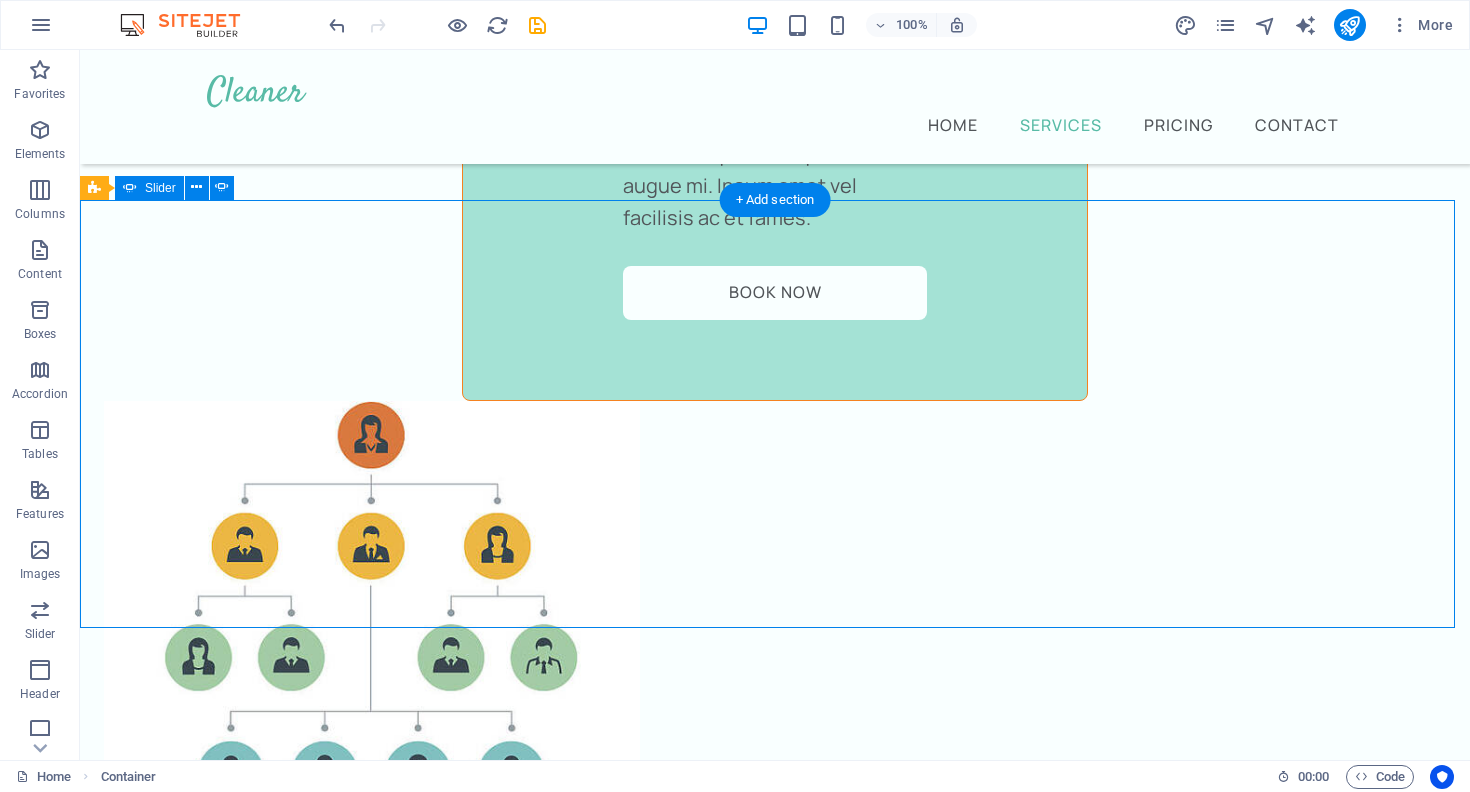 click on "“...amazing service...”" at bounding box center (-699, 5039) 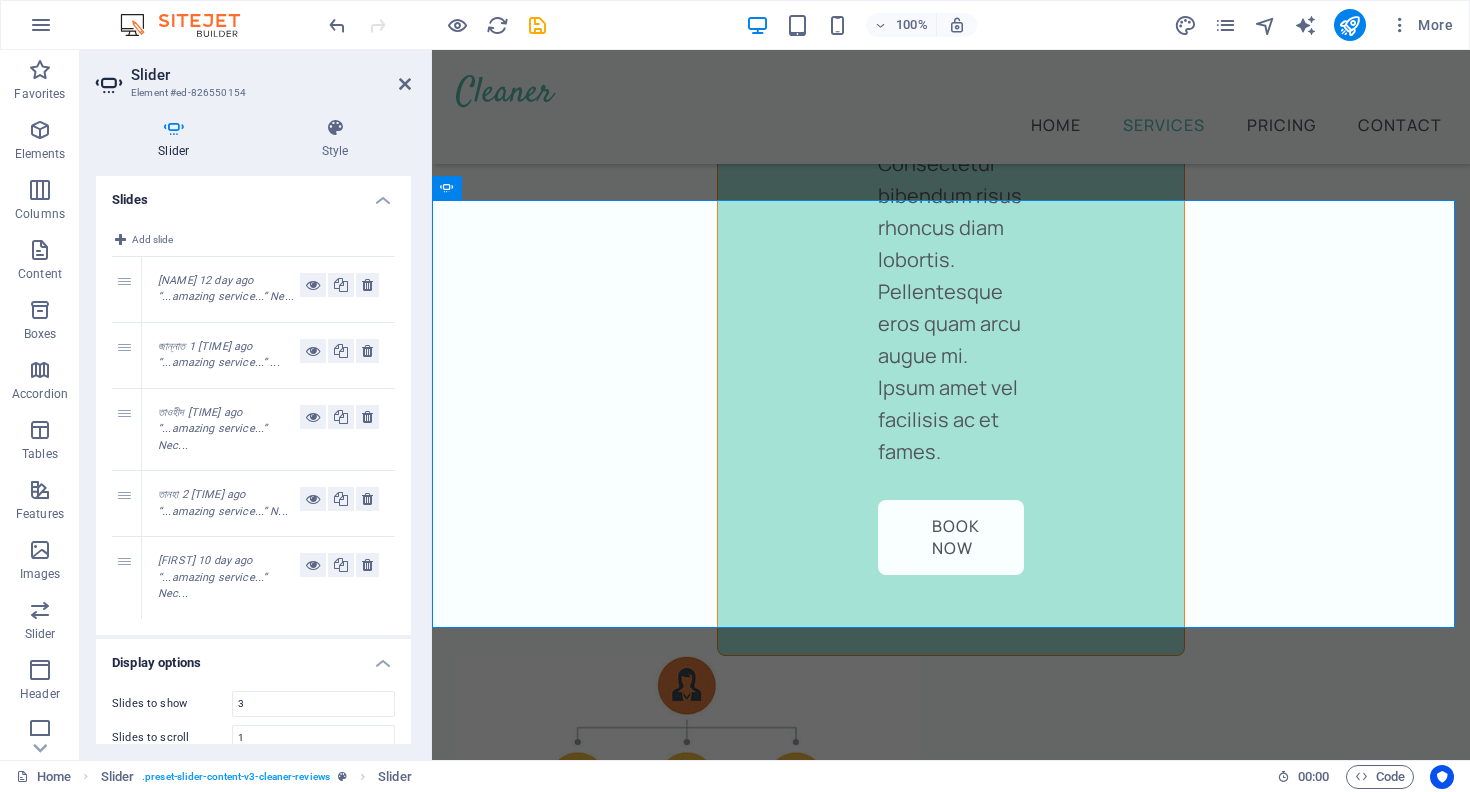 scroll, scrollTop: 4136, scrollLeft: 0, axis: vertical 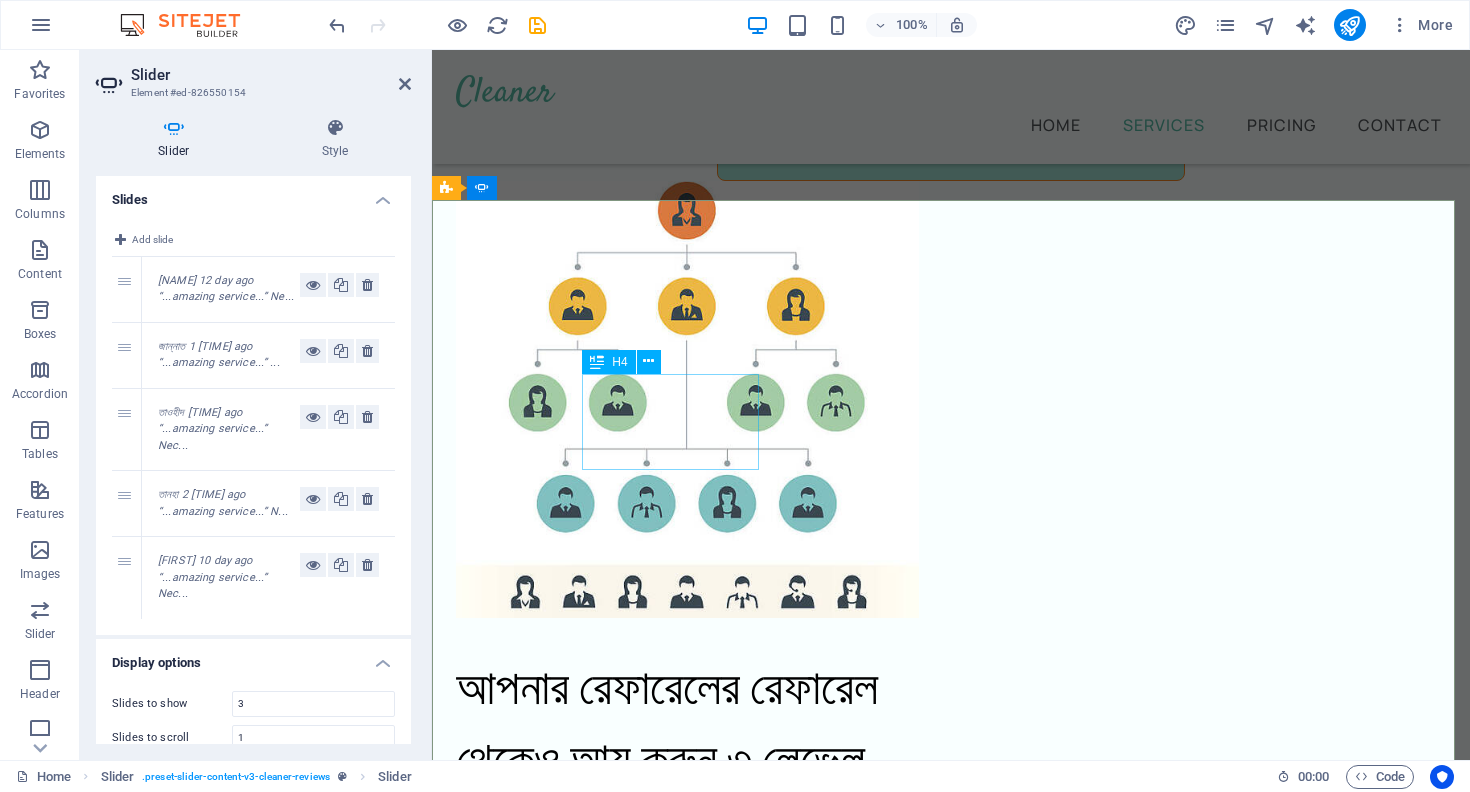 click on "“...amazing service...”" at bounding box center [-1239, 8302] 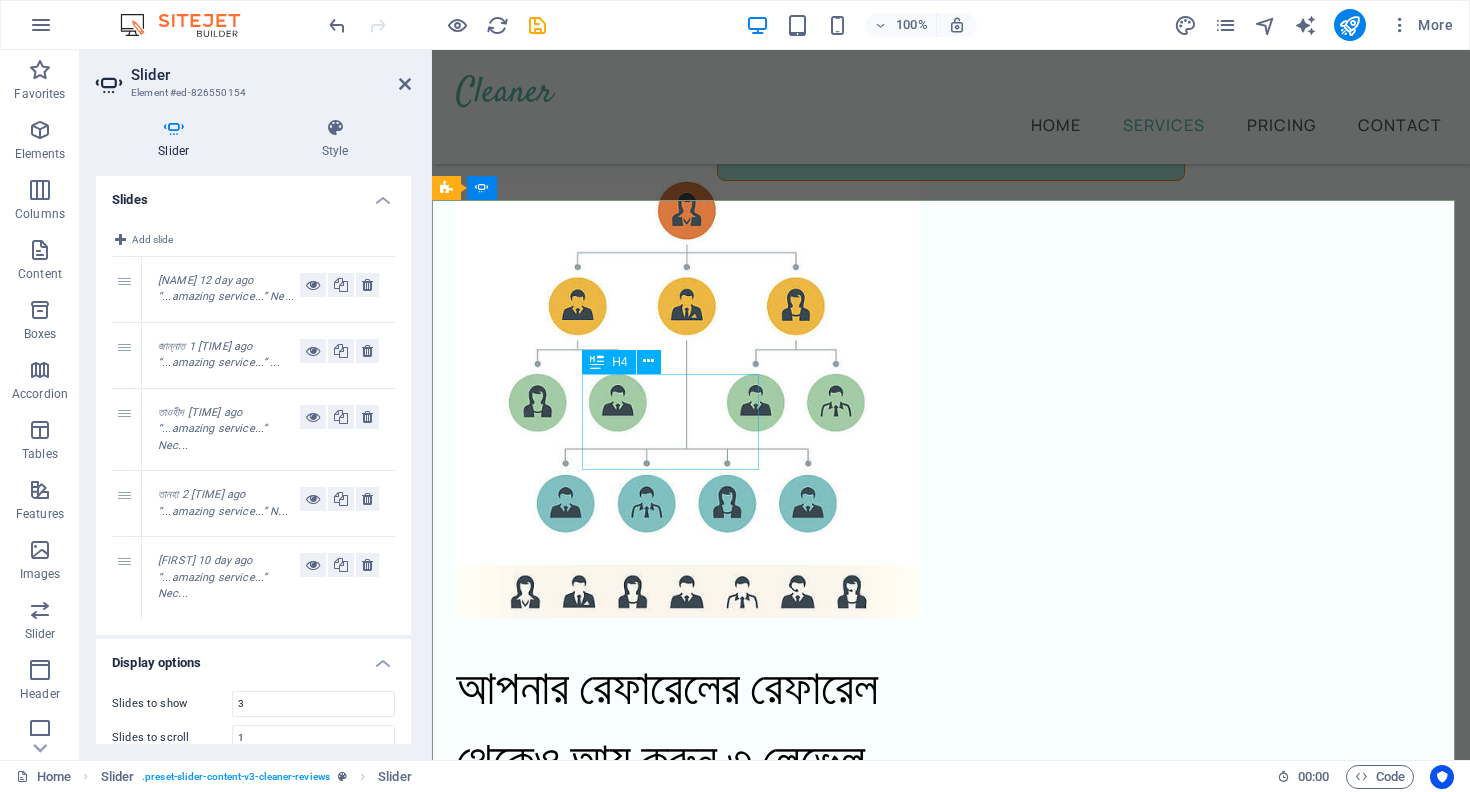 click on "“...amazing service...”" at bounding box center [-1239, 8302] 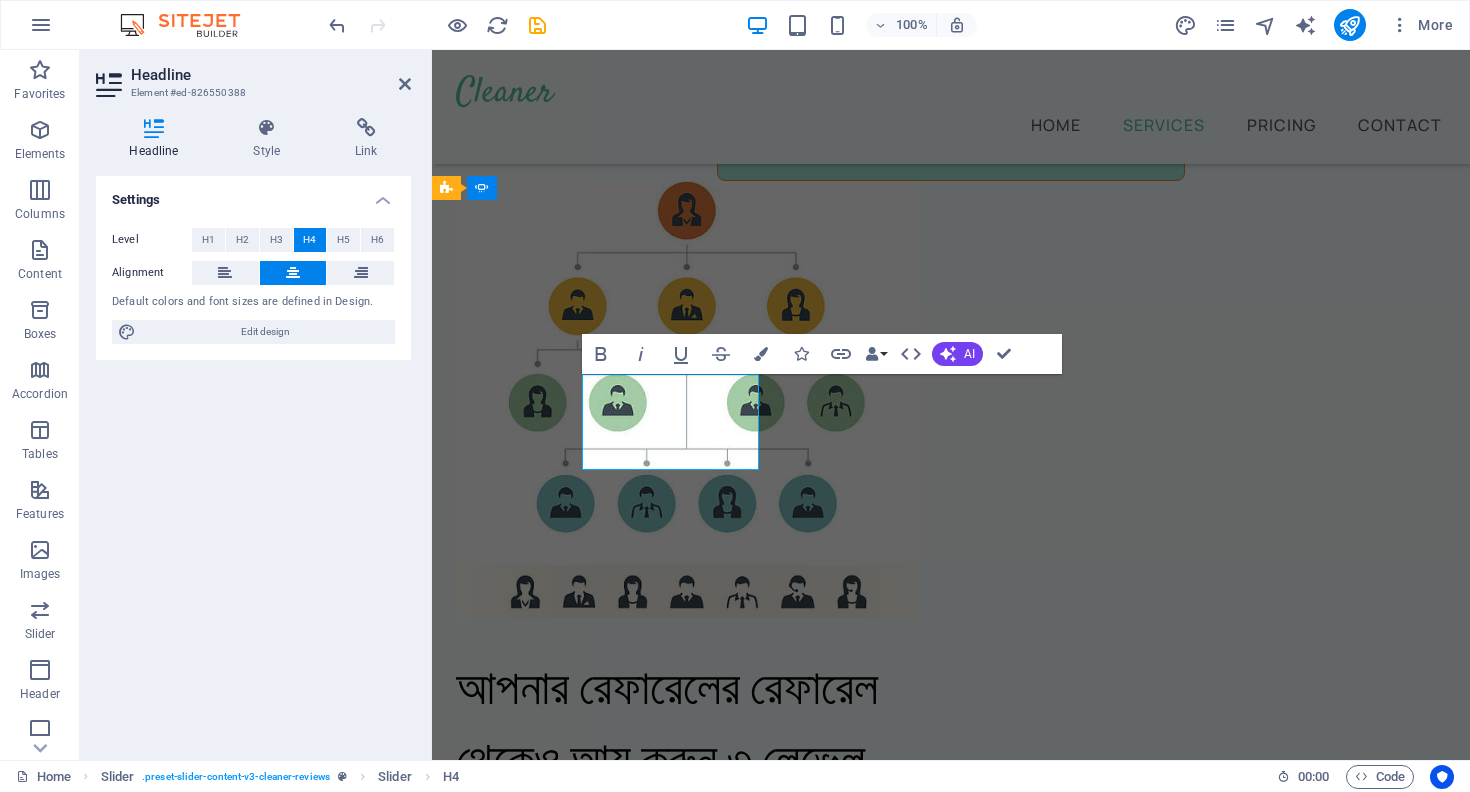 click on "“...amazing service...”" at bounding box center [-1239, 8302] 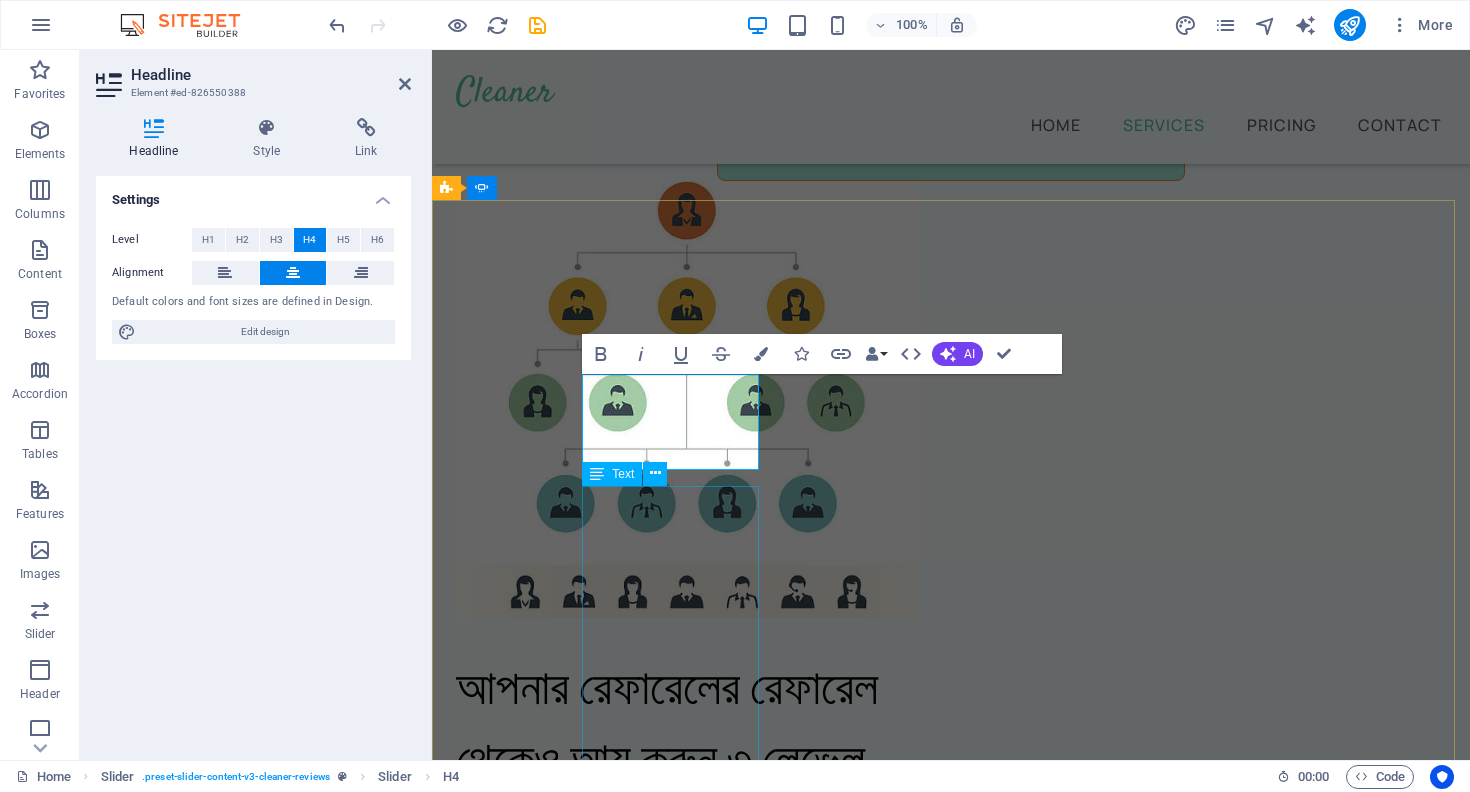 click on "Nec dolor in molestie lacus. Orci cursus a in elementum aliquet. Platea risus volutpat scelerisque feugiat quis massa sollicitudin egestas. Vitae eros suspendisse nunc aliquam curabitur faucibus odio lobortis metus. Duis rhoncus scelerisque vulputate tortor." at bounding box center [-1239, 8532] 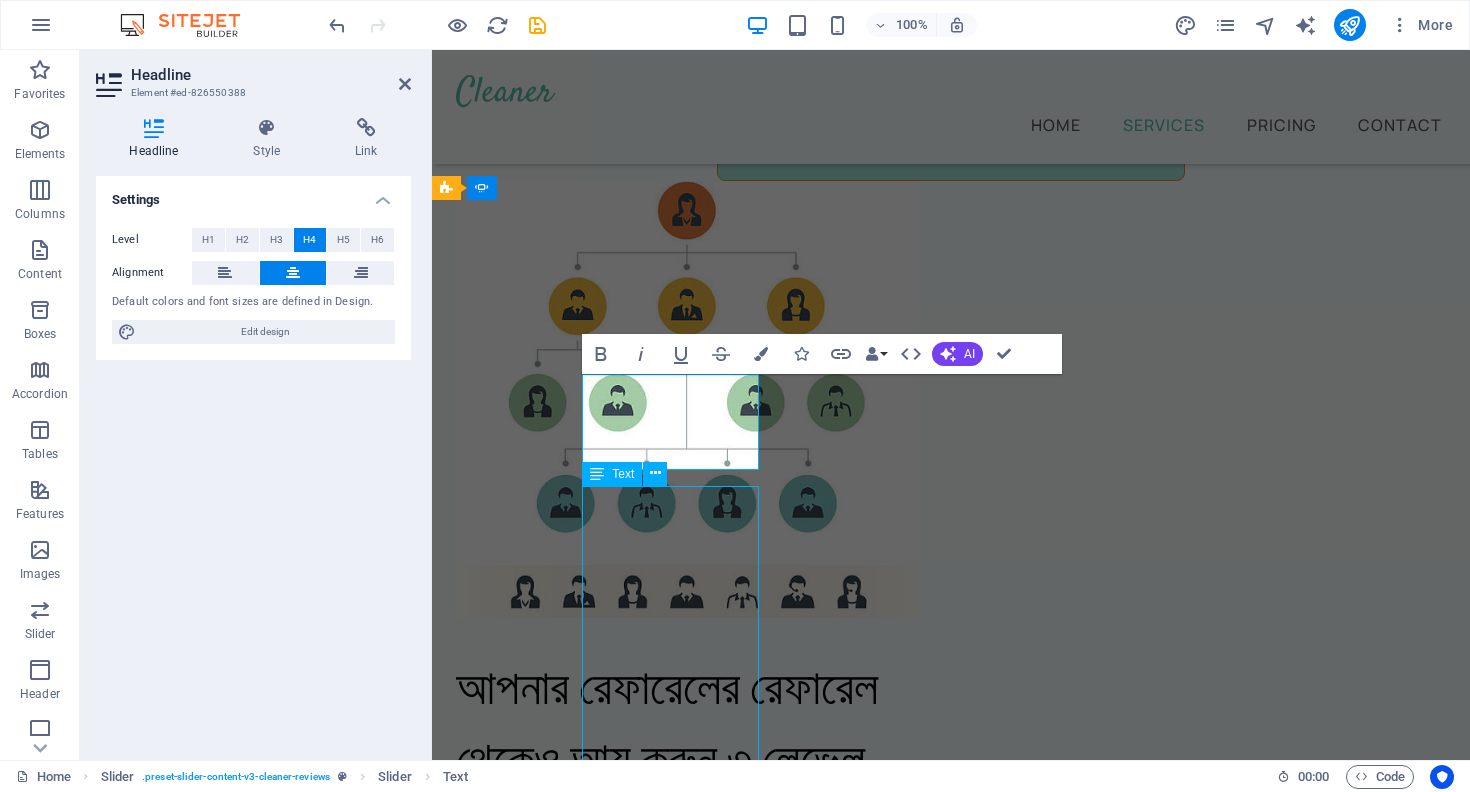 click on "Nec dolor in molestie lacus. Orci cursus a in elementum aliquet. Platea risus volutpat scelerisque feugiat quis massa sollicitudin egestas. Vitae eros suspendisse nunc aliquam curabitur faucibus odio lobortis metus. Duis rhoncus scelerisque vulputate tortor." at bounding box center [-1239, 8532] 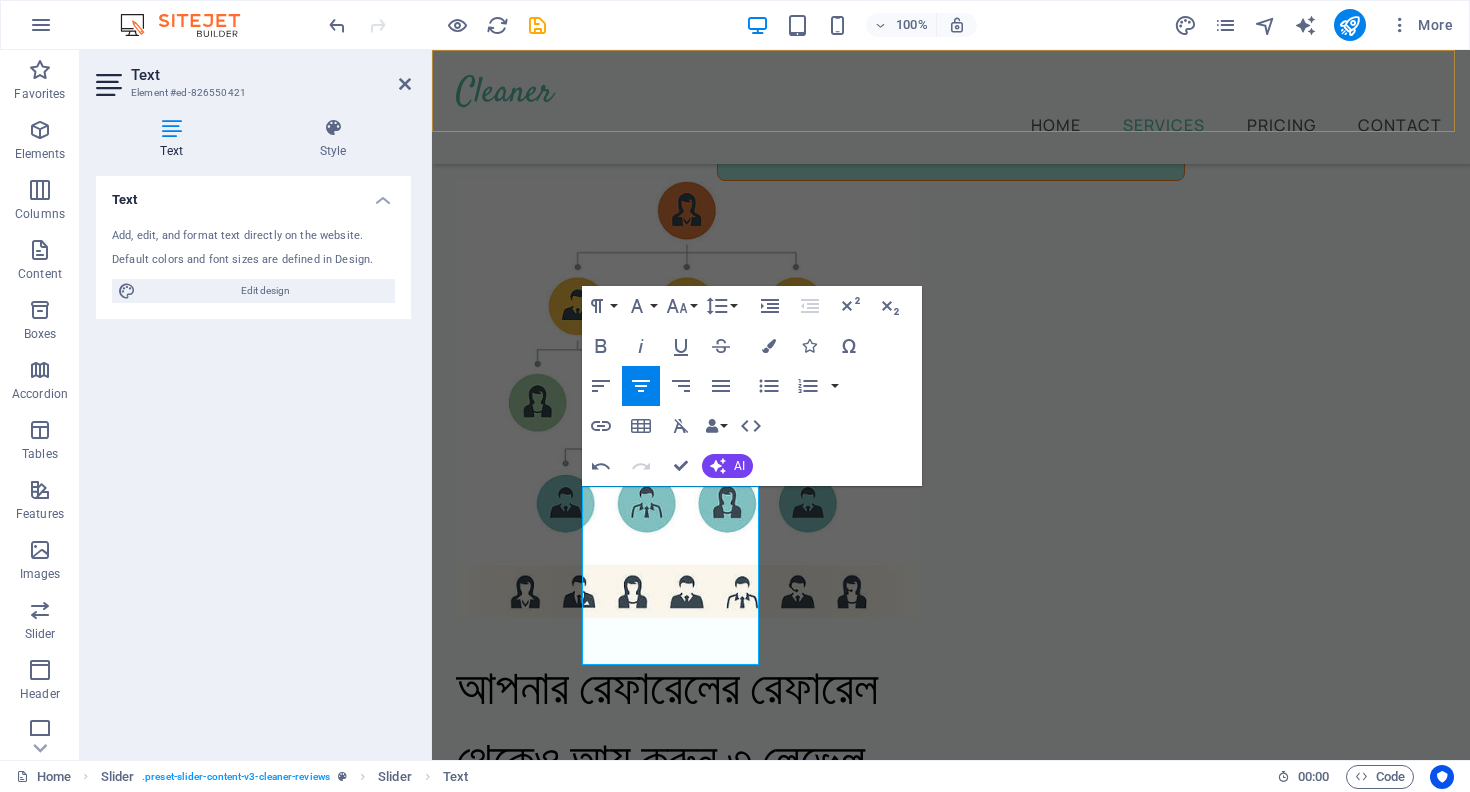 click on "Home Services Pricing Contact" at bounding box center (951, 107) 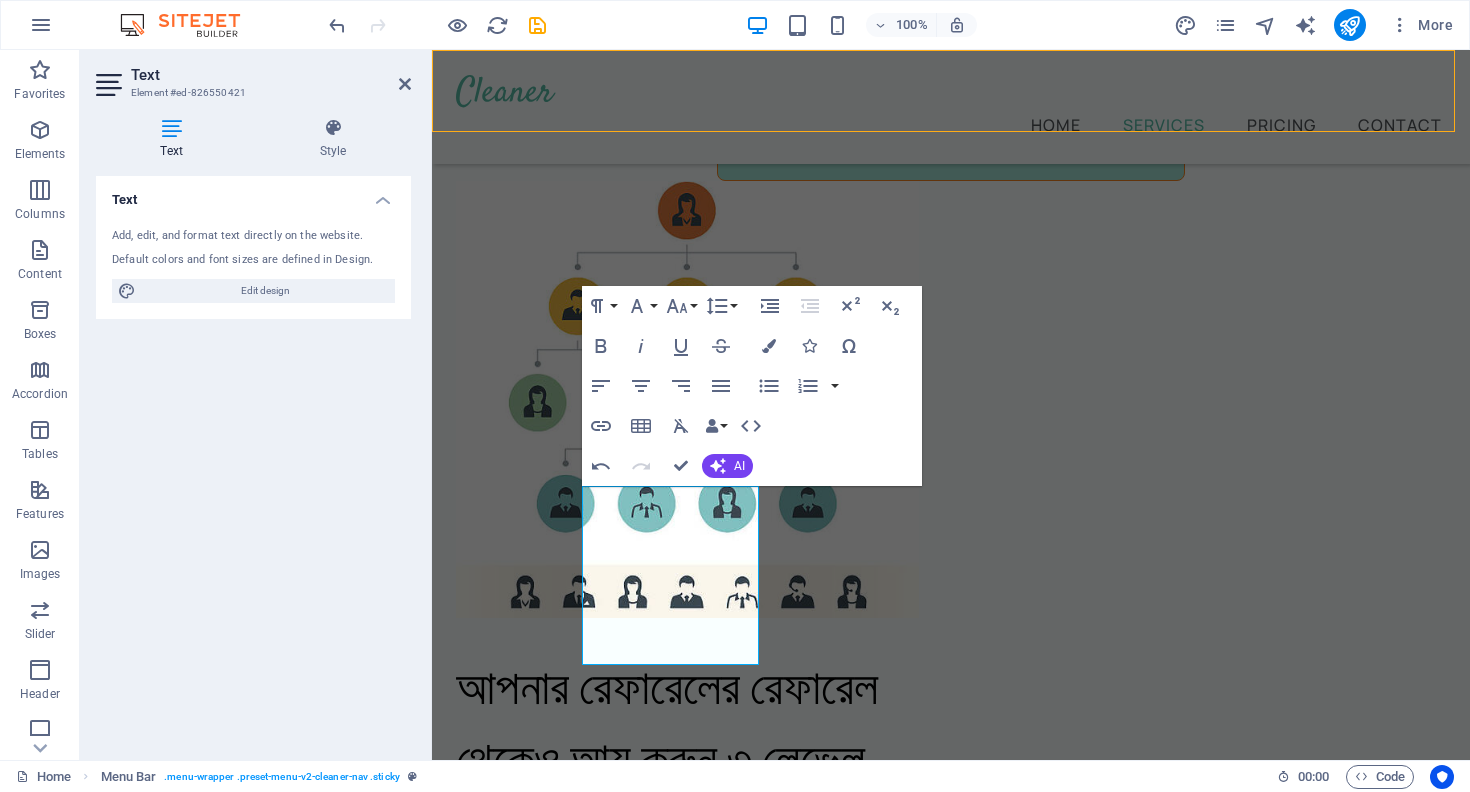 scroll, scrollTop: 3661, scrollLeft: 0, axis: vertical 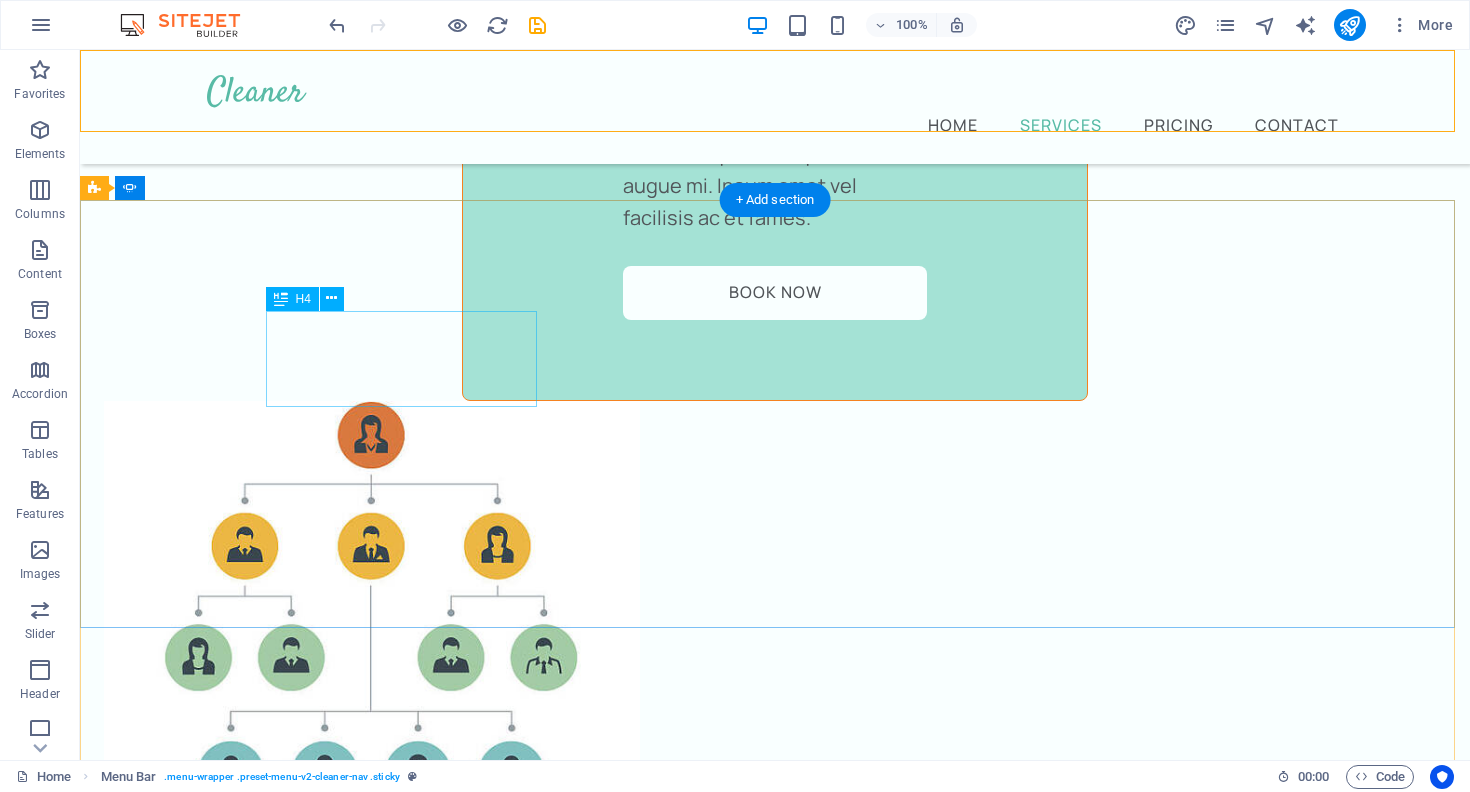 click on "“...amazing service...”" at bounding box center (-2167, 8134) 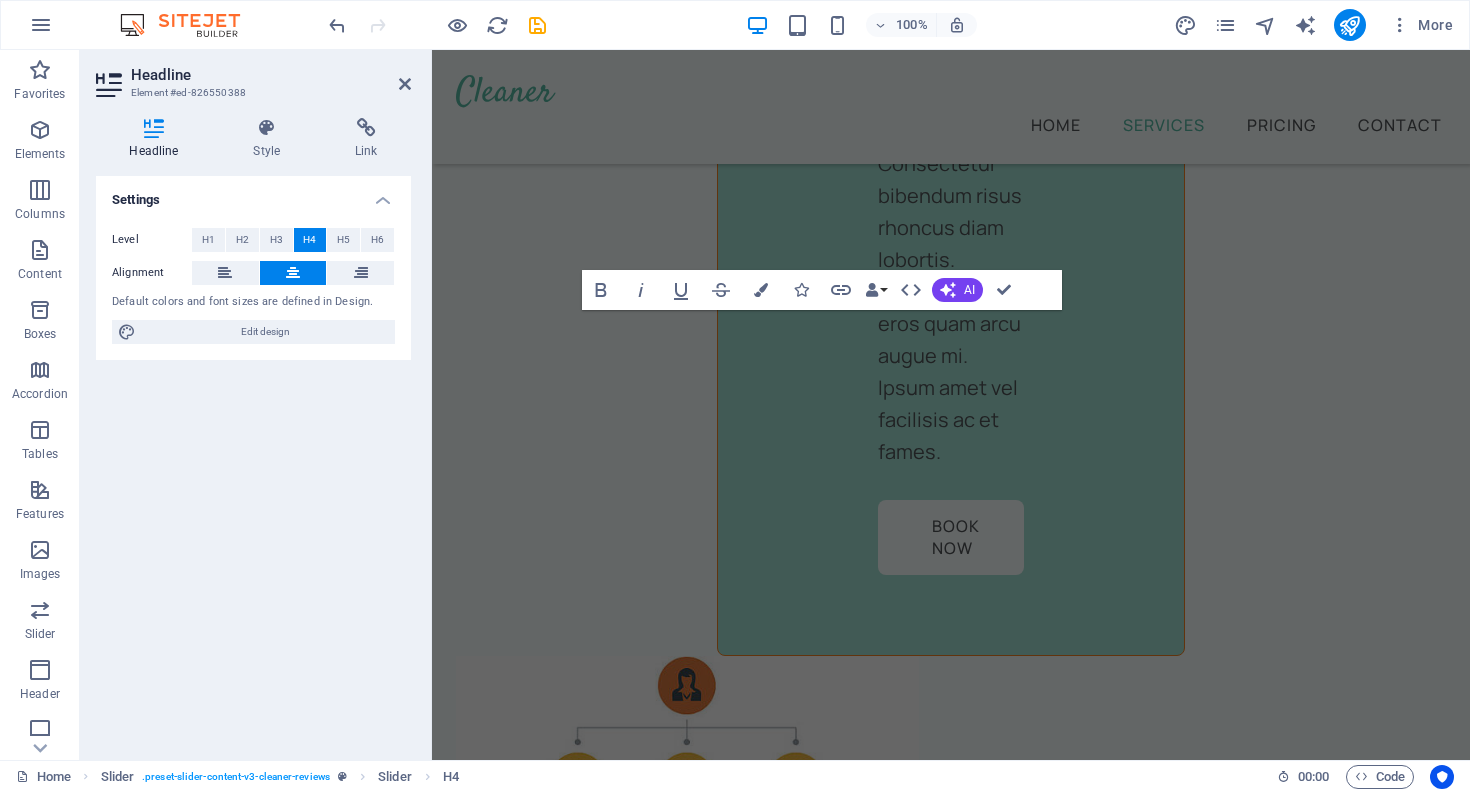 scroll, scrollTop: 4136, scrollLeft: 0, axis: vertical 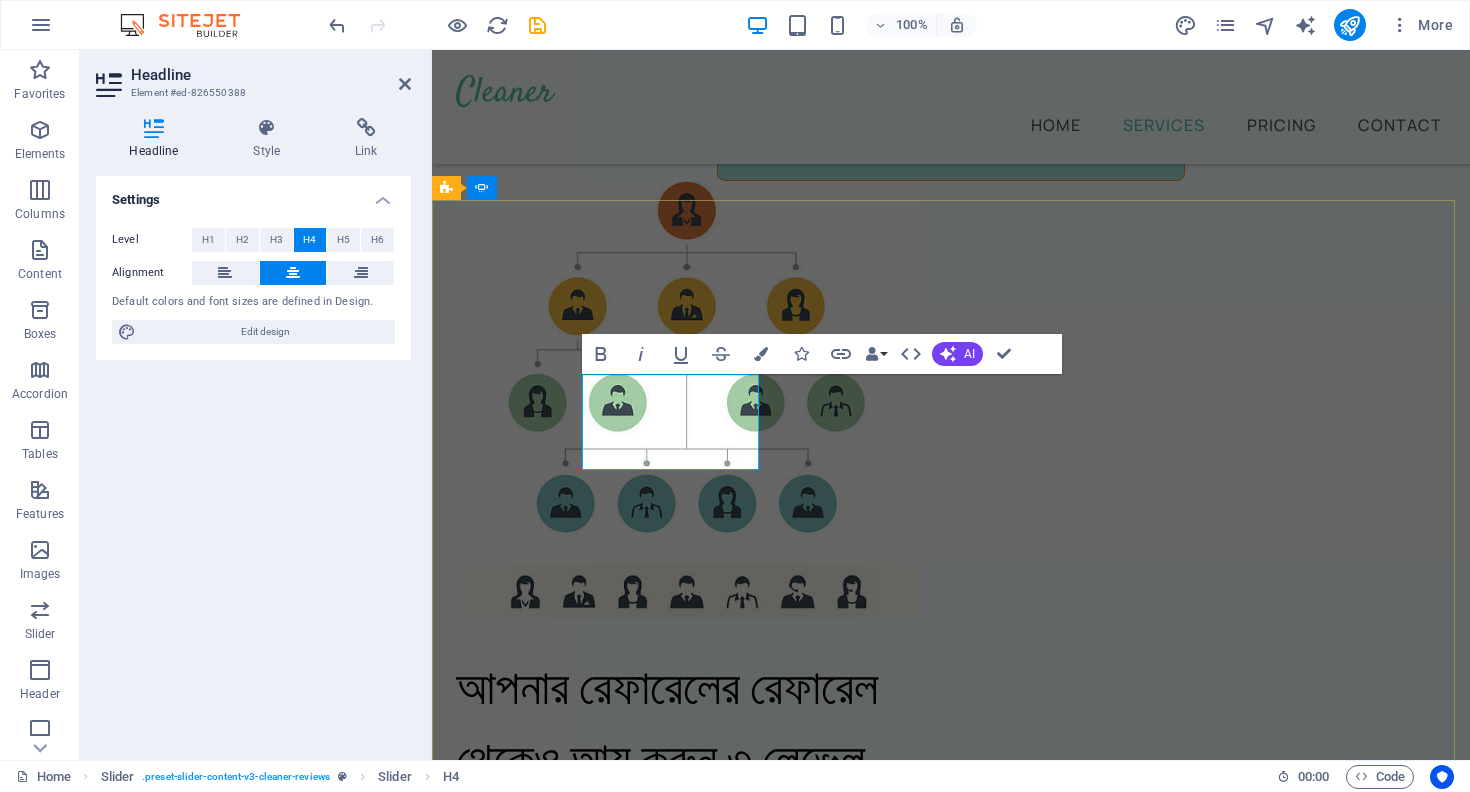 click on "“...amazing service...”" at bounding box center [-1239, 8098] 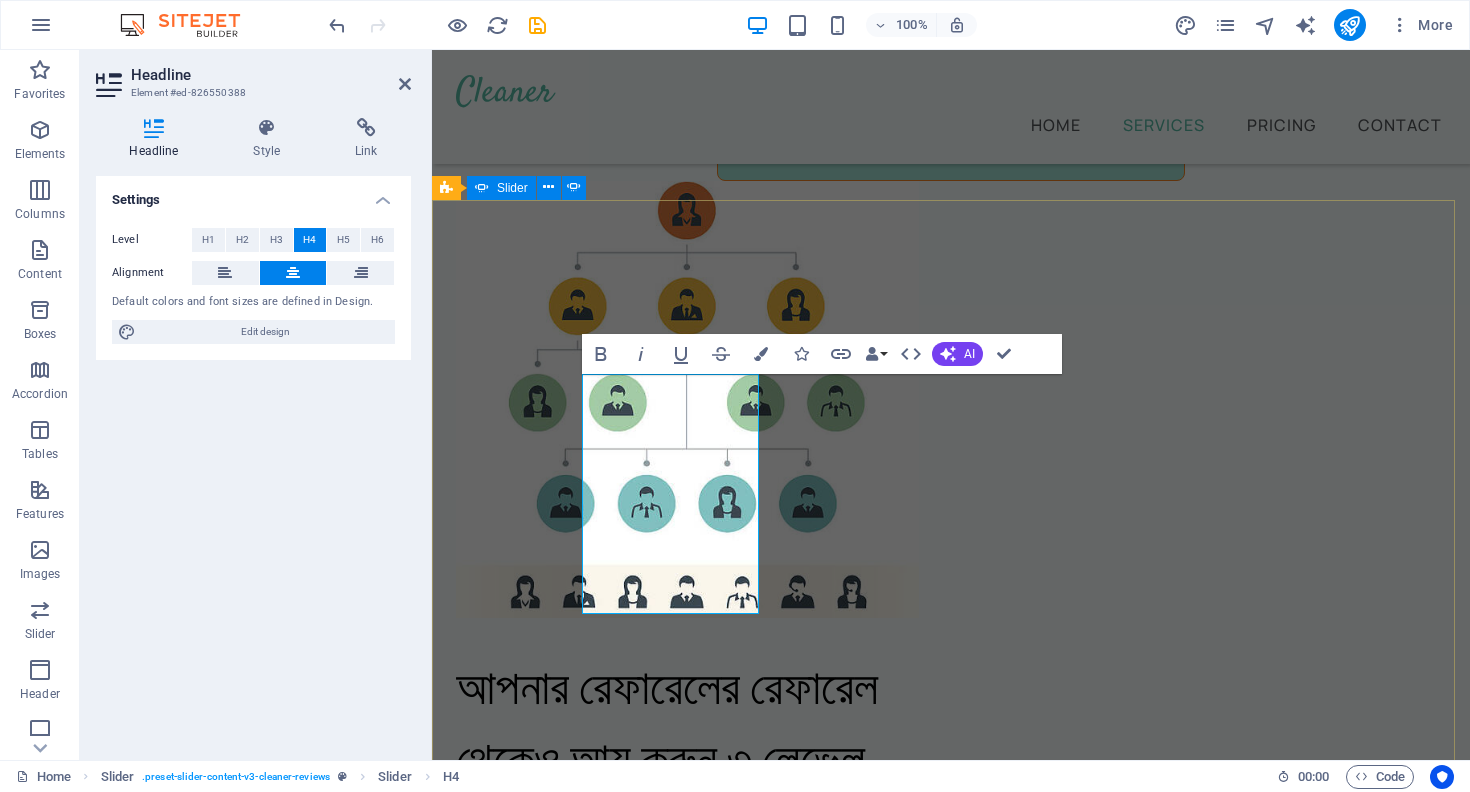 click on "[FIRST] 1 month ago “...amazing service...” Nec dolor in molestie lacus. Orci cursus a in elementum aliquet. Platea risus volutpat scelerisque feugiat quis massa sollicitudin egestas. Vitae eros suspendisse nunc aliquam curabitur faucibus odio lobortis metus. Duis rhoncus scelerisque vulputate tortor. [FIRST] 1 day ago “...amazing service...” Nec dolor in molestie lacus. Orci cursus a in elementum aliquet. Platea risus volutpat scelerisque feugiat quis massa sollicitudin egestas. Vitae eros suspendisse nunc aliquam curabitur faucibus odio lobortis metus. Duis rhoncus scelerisque vulputate tortor. [FIRST] 2 months ago “...amazing service...” Nec dolor in molestie lacus. Orci cursus a in elementum aliquet. Platea risus volutpat scelerisque feugiat quis massa sollicitudin egestas. Vitae eros suspendisse nunc aliquam curabitur faucibus odio lobortis metus. Duis rhoncus scelerisque vulputate tortor. [FIRST] 10 day ago “...amazing service...” 12 day ago 1 2 3" at bounding box center (951, 7177) 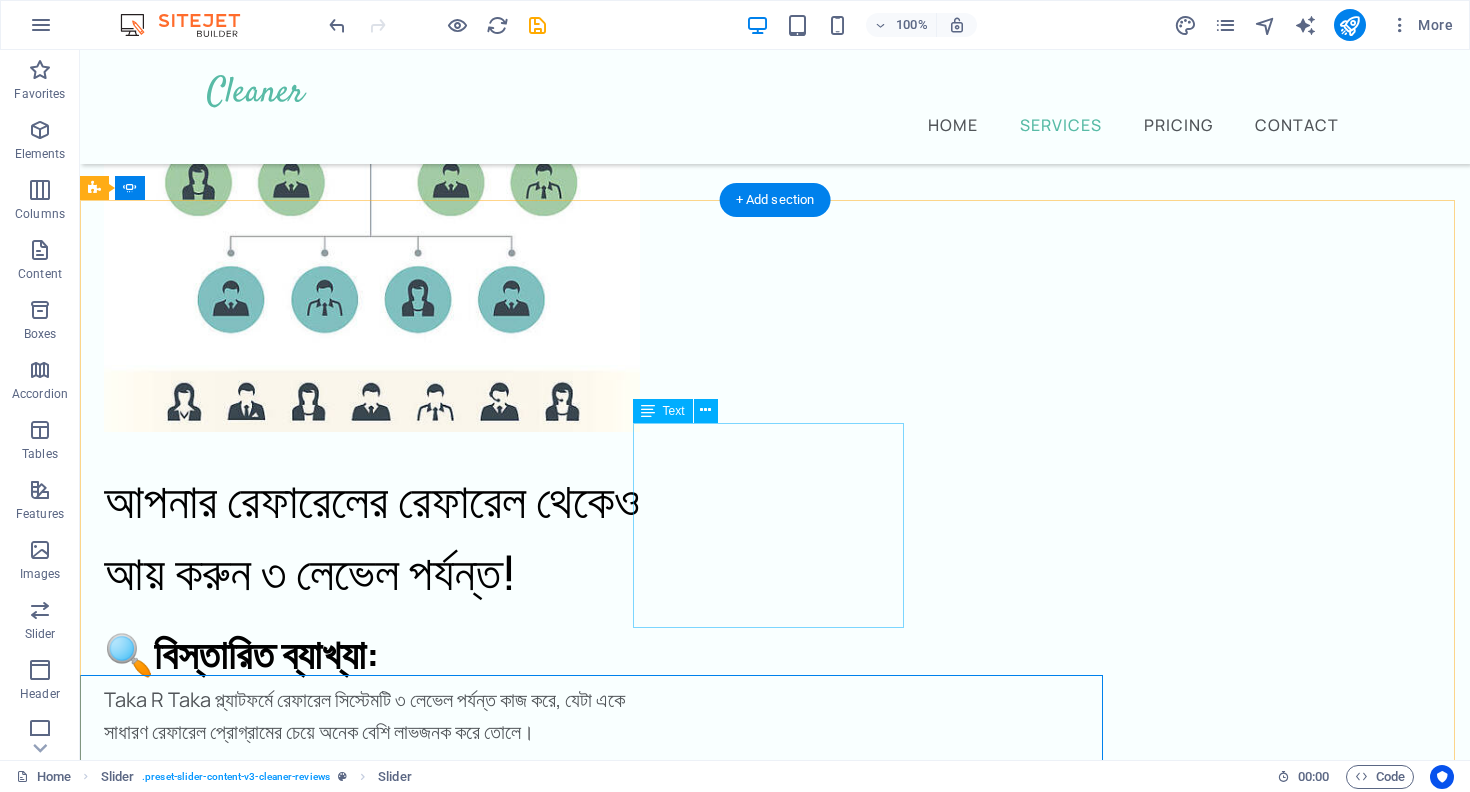 scroll, scrollTop: 3661, scrollLeft: 0, axis: vertical 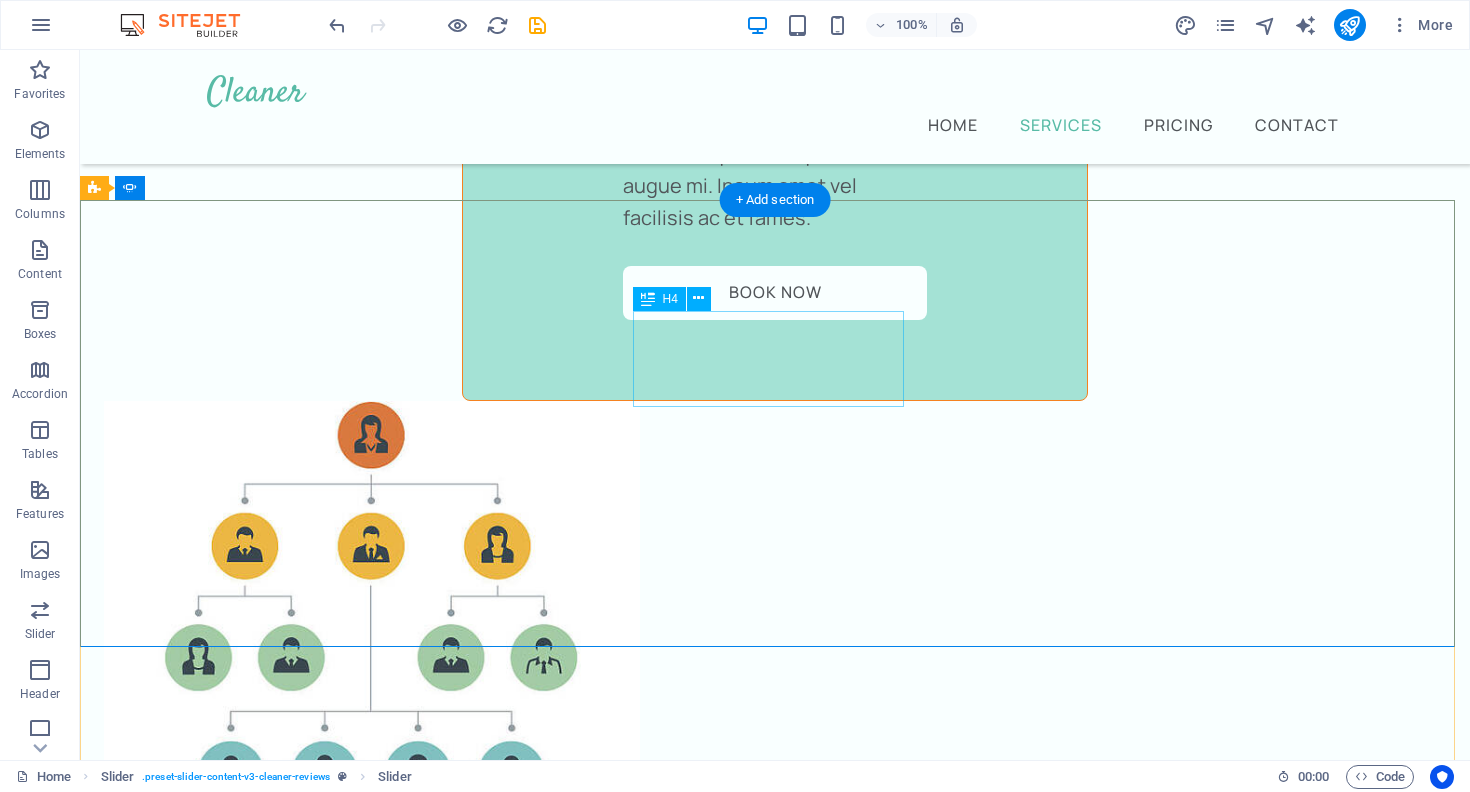 click on "“...amazing service...”" at bounding box center [-2167, 8908] 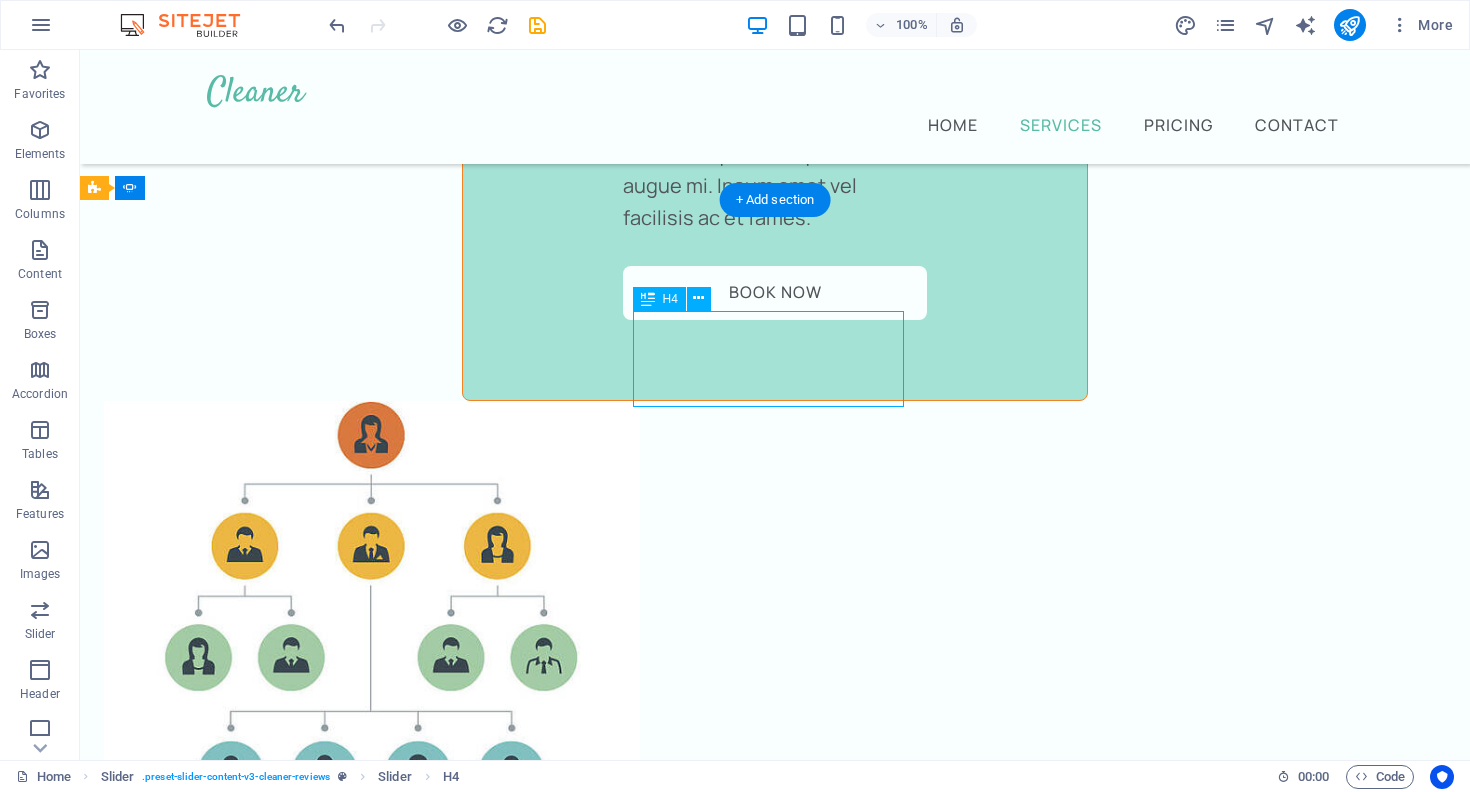 click on "“...amazing service...”" at bounding box center (-2167, 8908) 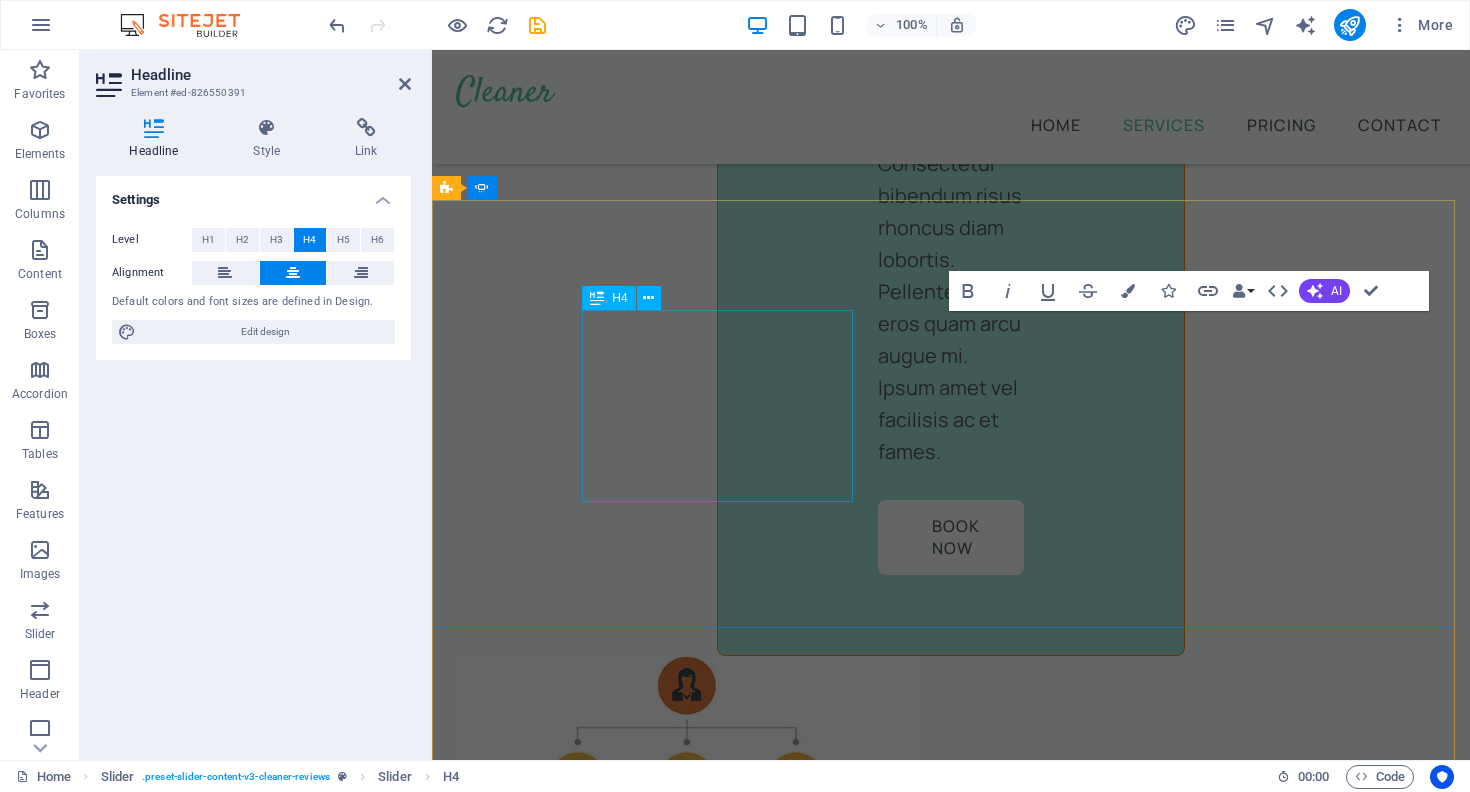 scroll, scrollTop: 4136, scrollLeft: 0, axis: vertical 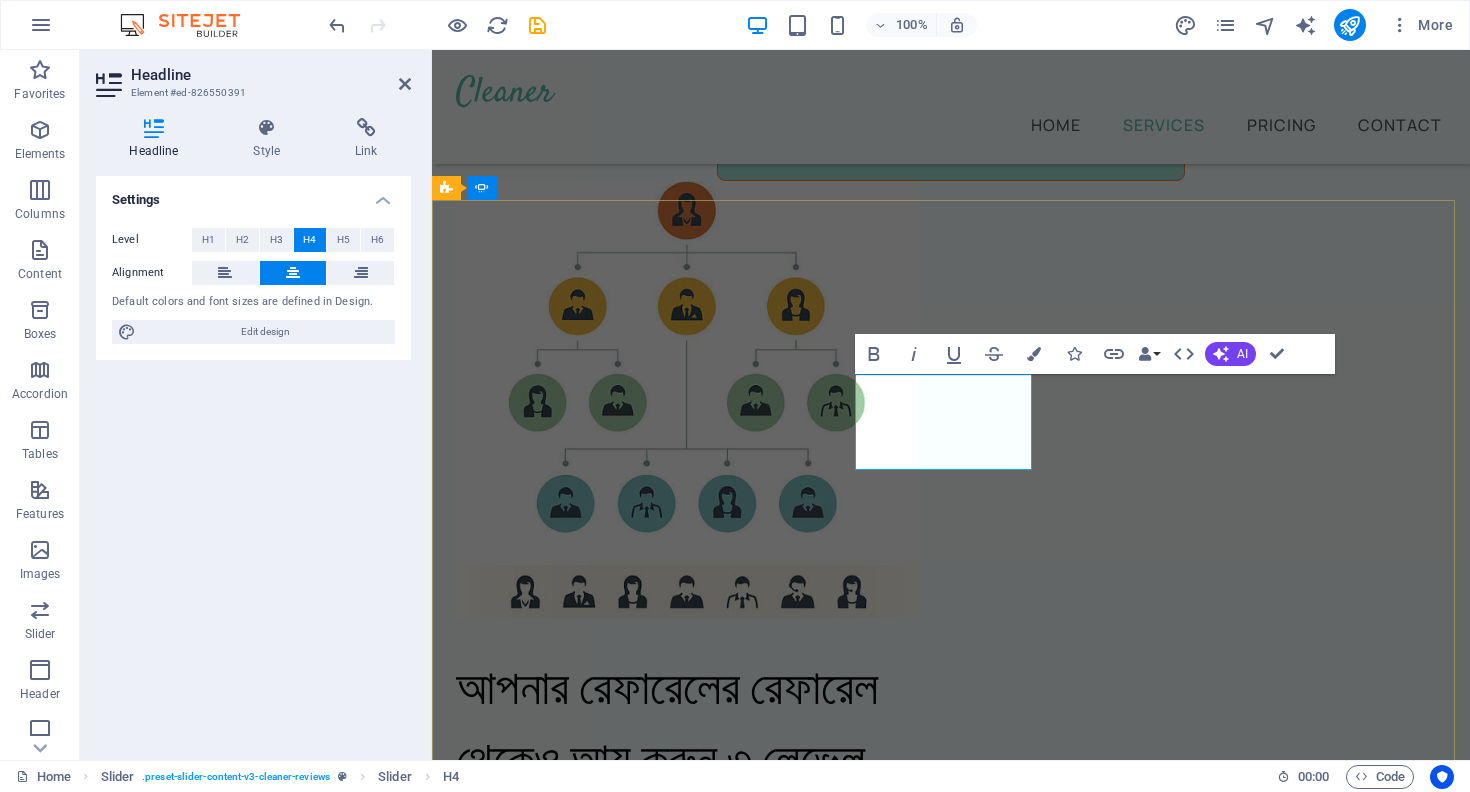 click on "“...amazing service...”" at bounding box center (-1239, 8927) 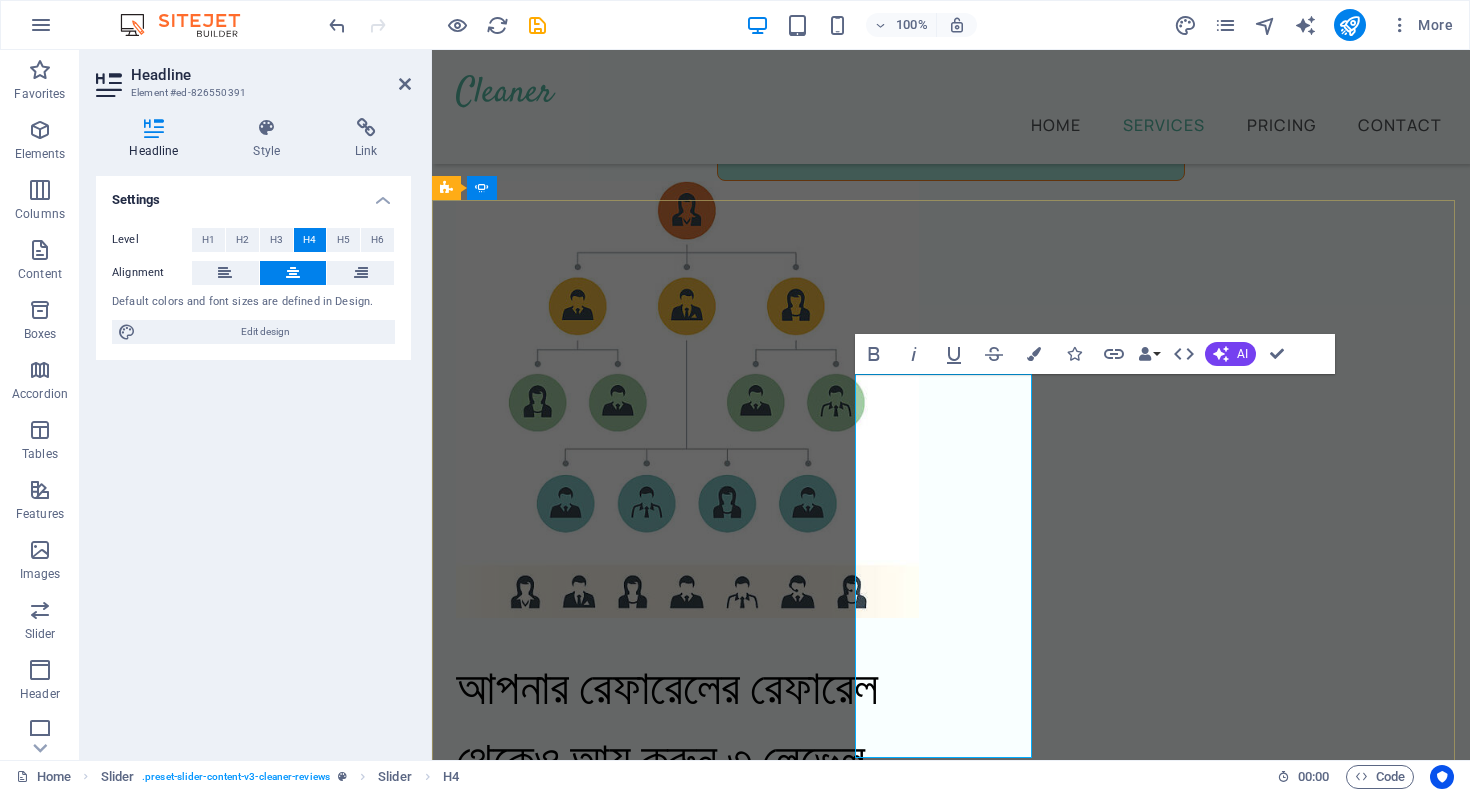 scroll, scrollTop: 4140, scrollLeft: 0, axis: vertical 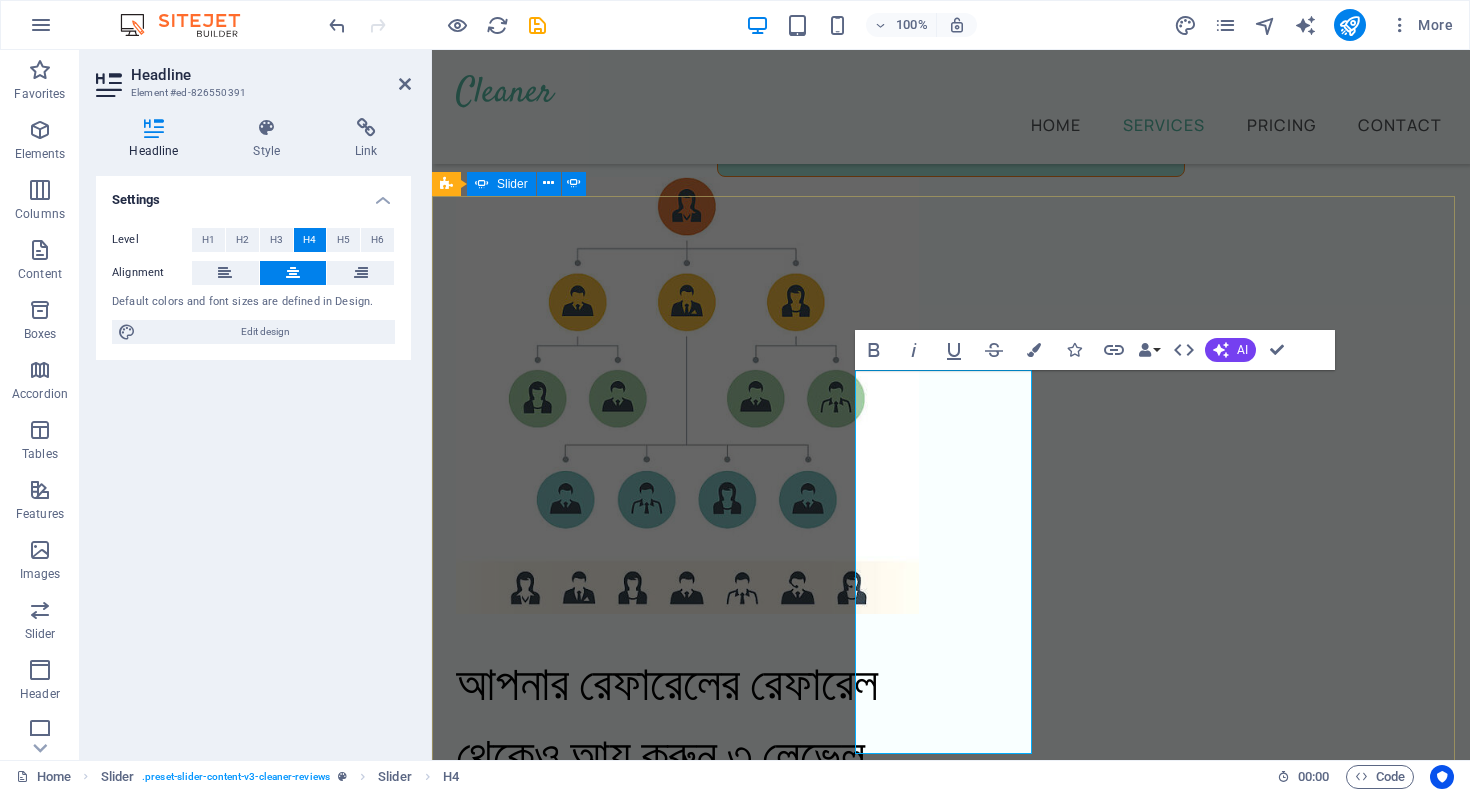 click on "[NAME] 1 month ago “...amazing service...” Nec dolor in molestie lacus. Orci cursus a in elementum aliquet. Platea risus volutpat scelerisque feugiat quis massa sollicitudin egestas. Vitae eros suspendisse nunc aliquam curabitur faucibus odio lobortis metus. Duis rhoncus scelerisque vulputate tortor. [NAME] 1 day ago “...amazing service...” Nec dolor in molestie lacus. Orci cursus a in elementum aliquet. Platea risus volutpat scelerisque feugiat quis massa sollicitudin egestas. Vitae eros suspendisse nunc aliquam curabitur faucibus odio lobortis metus. Duis rhoncus scelerisque vulputate tortor. [NAME] 2 months ago “আমি শুধু রেফার করেই মাসে ১৫-২০ হাজার টাকা আয় করছি!” [NAME] 10 day ago “...amazing service...” [NAME] 12 day ago “...amazing service...” [NAME] 1 month ago “...amazing service...” [NAME] 1 day ago" at bounding box center [951, 7317] 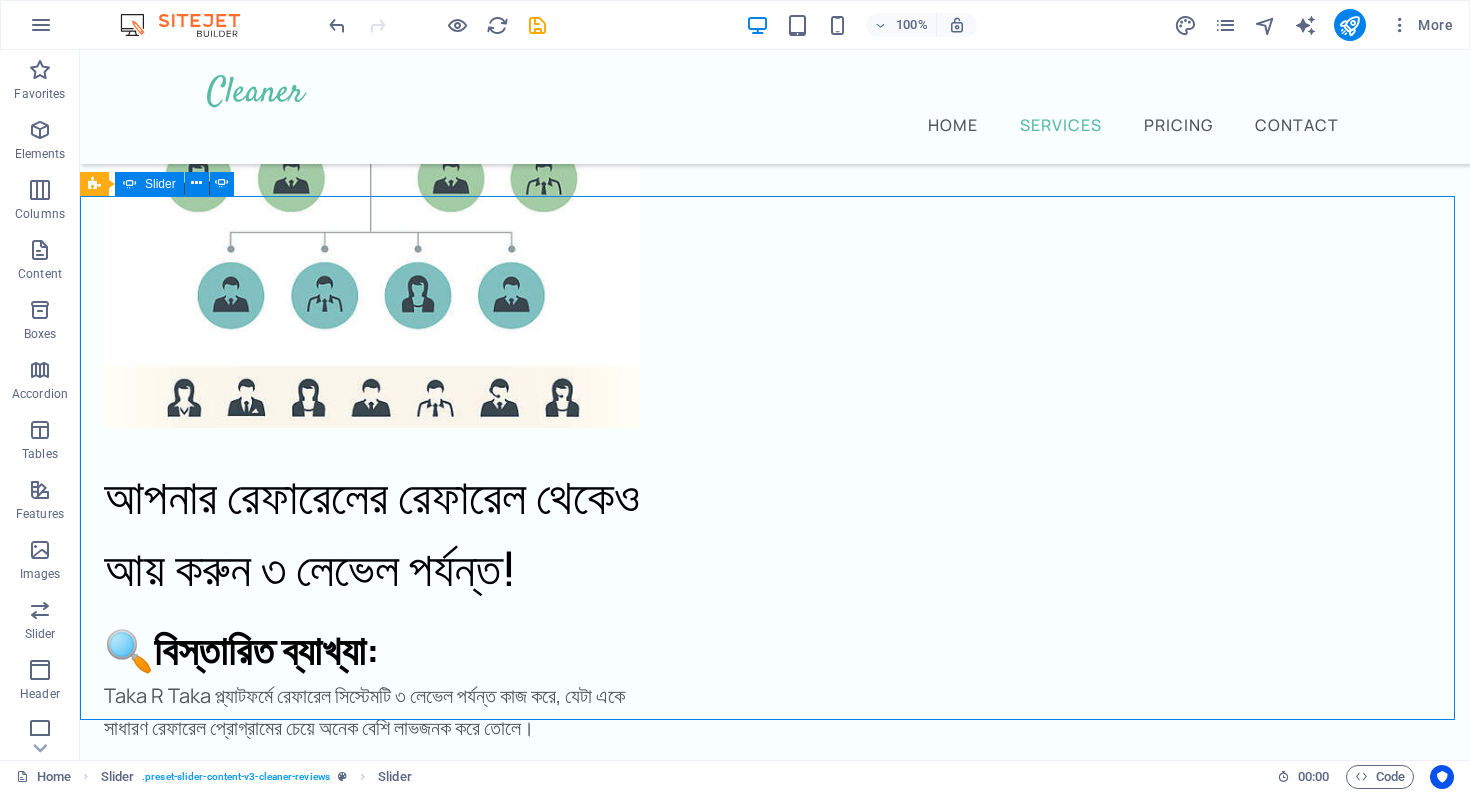 scroll, scrollTop: 3665, scrollLeft: 0, axis: vertical 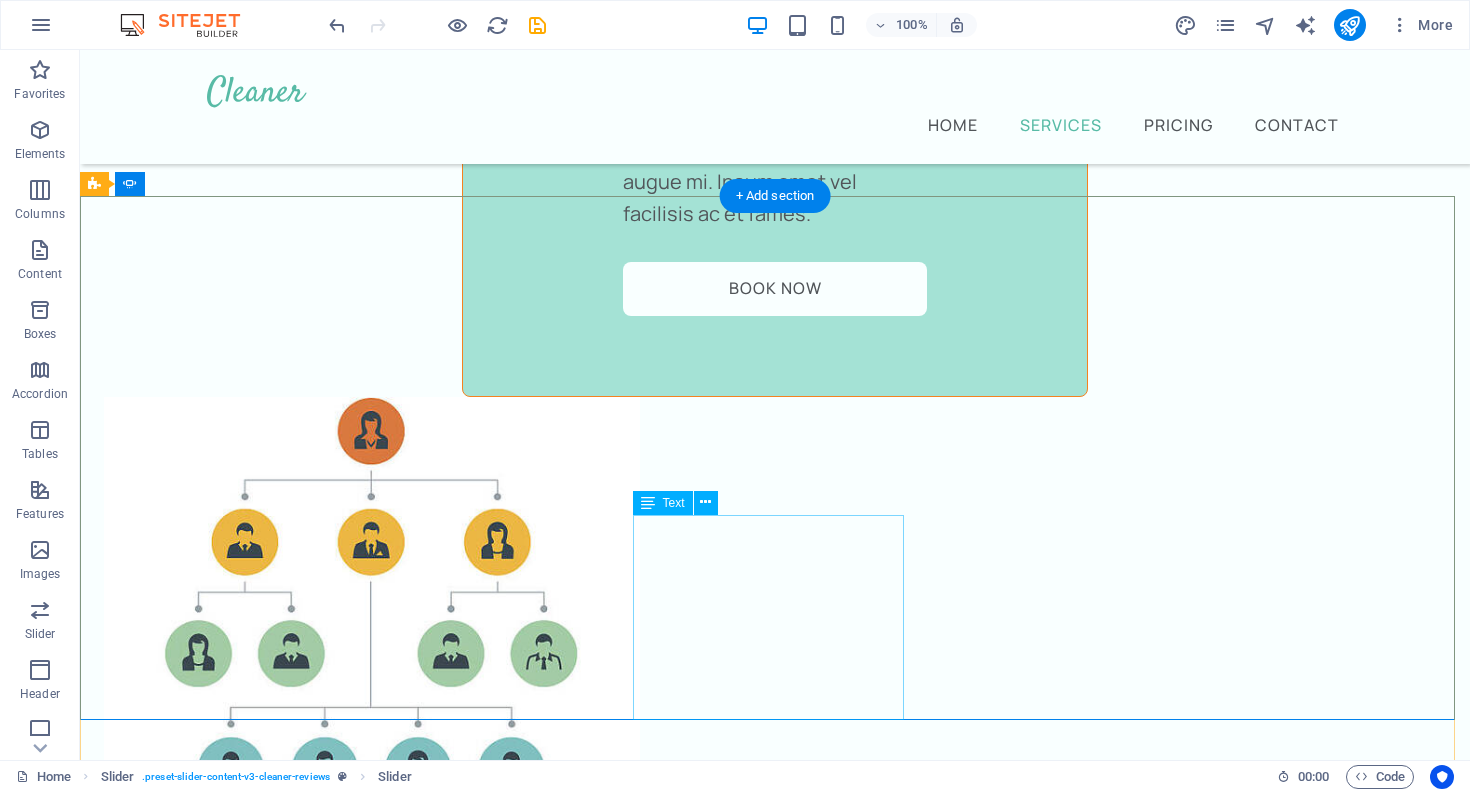 click on "Nec dolor in molestie lacus. Orci cursus a in elementum aliquet. Platea risus volutpat scelerisque feugiat quis massa sollicitudin egestas. Vitae eros suspendisse nunc aliquam curabitur faucibus odio lobortis metus. Duis rhoncus scelerisque vulputate tortor." at bounding box center (-2167, 9166) 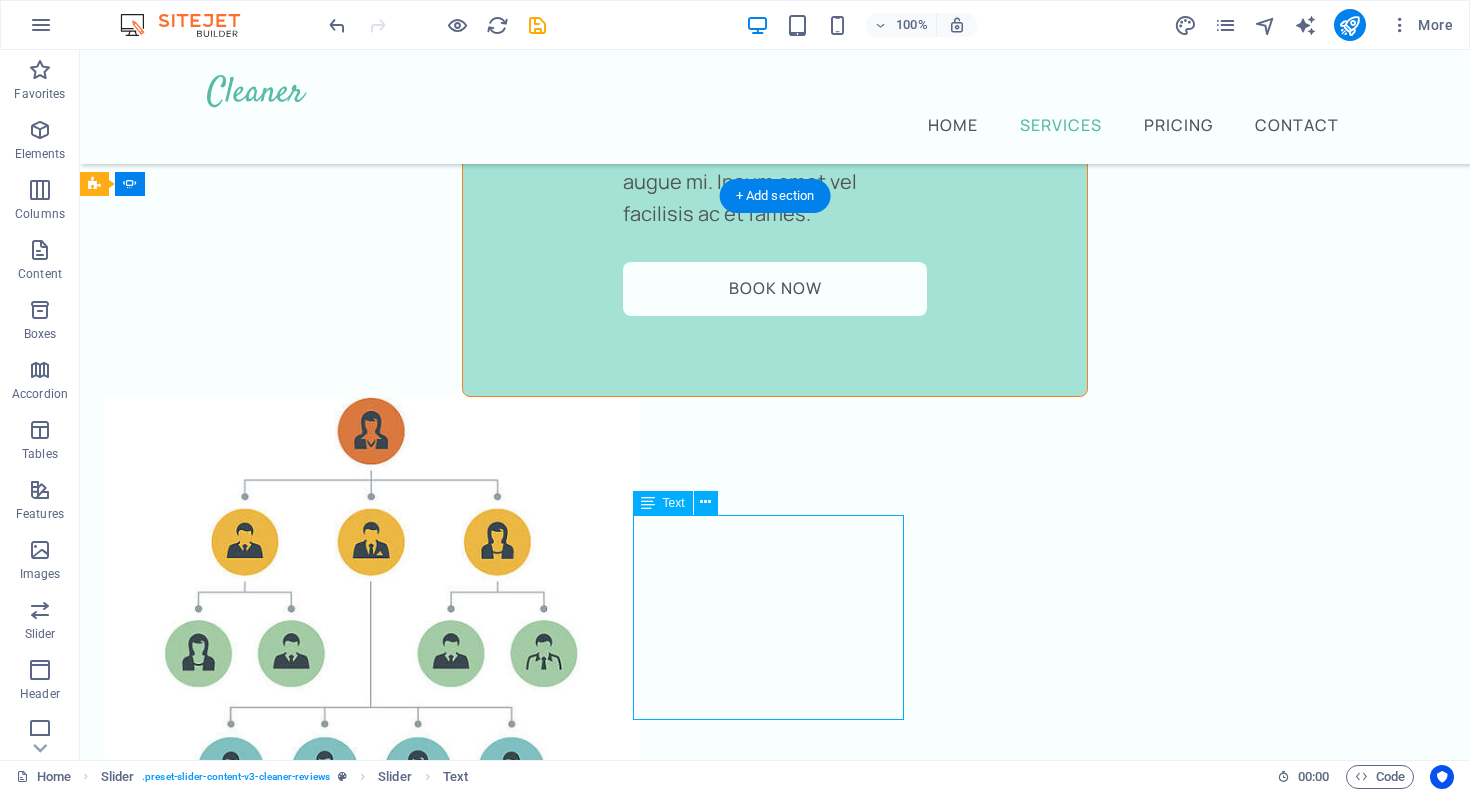 click on "Nec dolor in molestie lacus. Orci cursus a in elementum aliquet. Platea risus volutpat scelerisque feugiat quis massa sollicitudin egestas. Vitae eros suspendisse nunc aliquam curabitur faucibus odio lobortis metus. Duis rhoncus scelerisque vulputate tortor." at bounding box center (-2167, 9166) 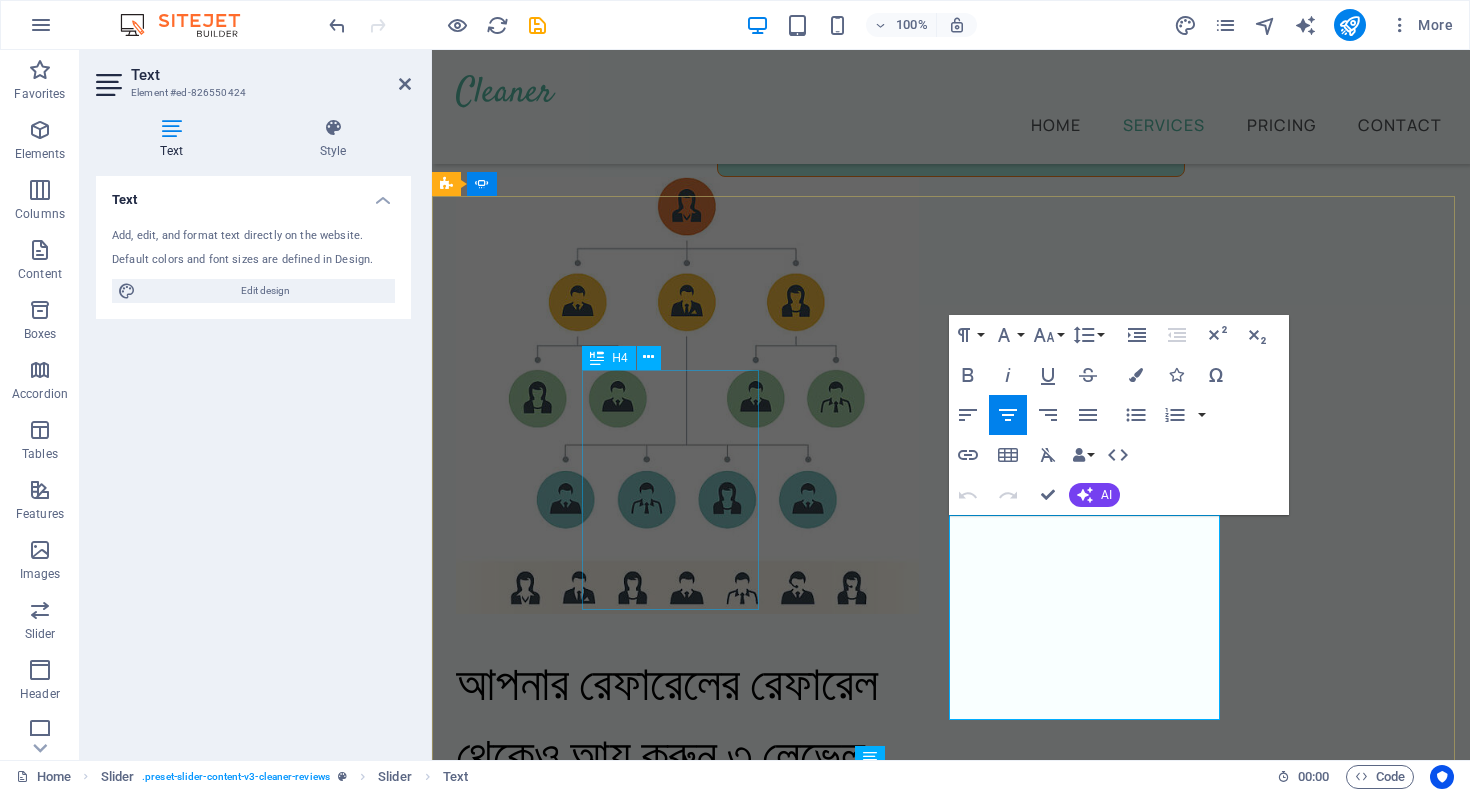 scroll, scrollTop: 4671, scrollLeft: 0, axis: vertical 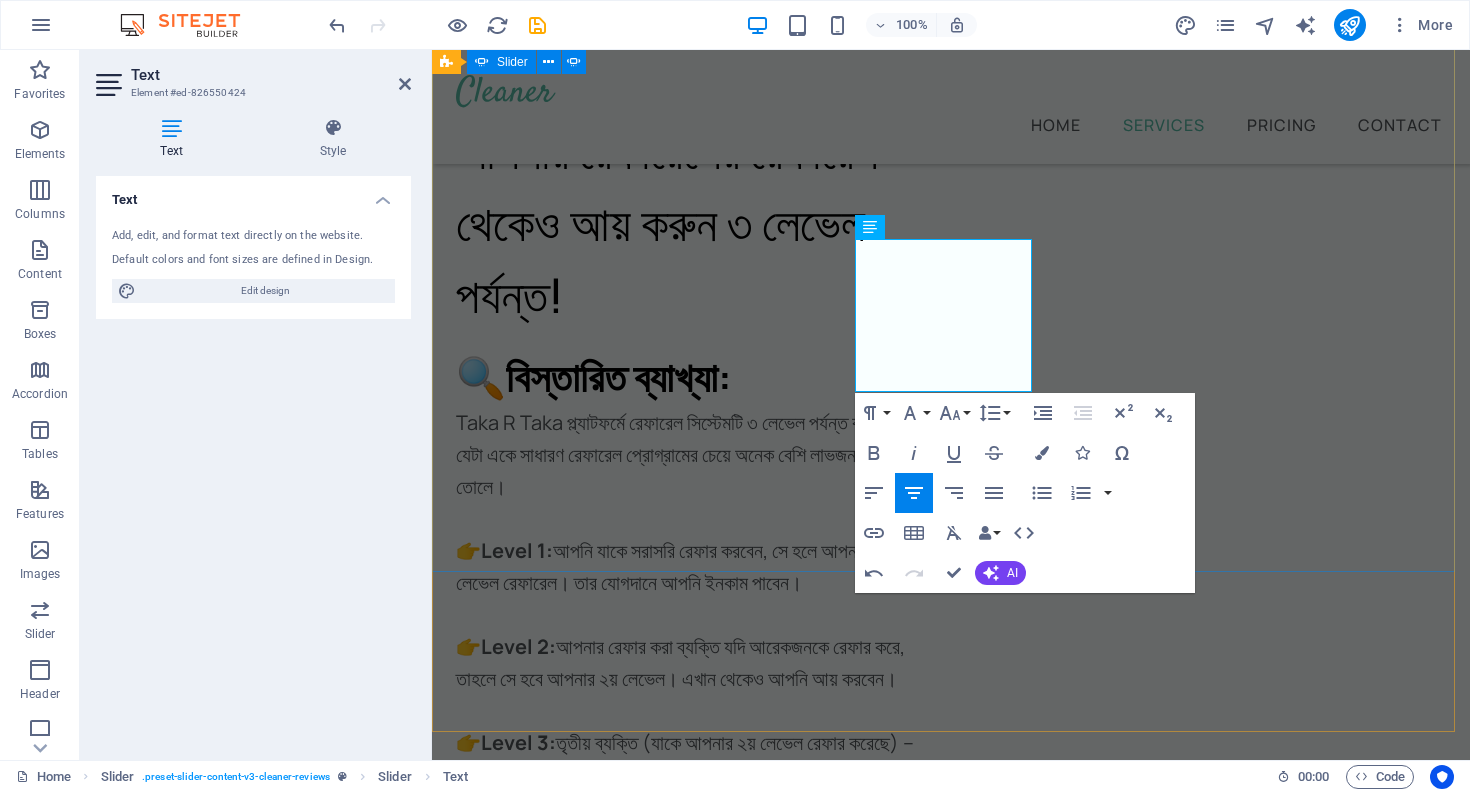click on "[NAME] 1 month ago “...amazing service...” Nec dolor in molestie lacus. Orci cursus a in elementum aliquet. Platea risus volutpat scelerisque feugiat quis massa sollicitudin egestas. Vitae eros suspendisse nunc aliquam curabitur faucibus odio lobortis metus. Duis rhoncus scelerisque vulputate tortor. [NAME] 1 day ago “...amazing service...” Nec dolor in molestie lacus. Orci cursus a in elementum aliquet. Platea risus volutpat scelerisque feugiat quis massa sollicitudin egestas. Vitae eros suspendisse nunc aliquam curabitur faucibus odio lobortis metus. Duis rhoncus scelerisque vulputate tortor. [NAME] 2 months ago “...amazing service...” Nec dolor in molestie lacus. Orci cursus a in elementum aliquet. Platea risus volutpat scelerisque feugiat quis massa sollicitudin egestas. Vitae eros suspendisse nunc aliquam curabitur faucibus odio lobortis metus. Duis rhoncus scelerisque vulputate tortor. [NAME] 10 day ago “বিশ্বাস হচ্ছিল না শুরুতে, এখন প্রতিদিন ইনকাম আসছে বিকাশে!” [NAME] 12 day ago 1 2 3" at bounding box center [951, 6719] 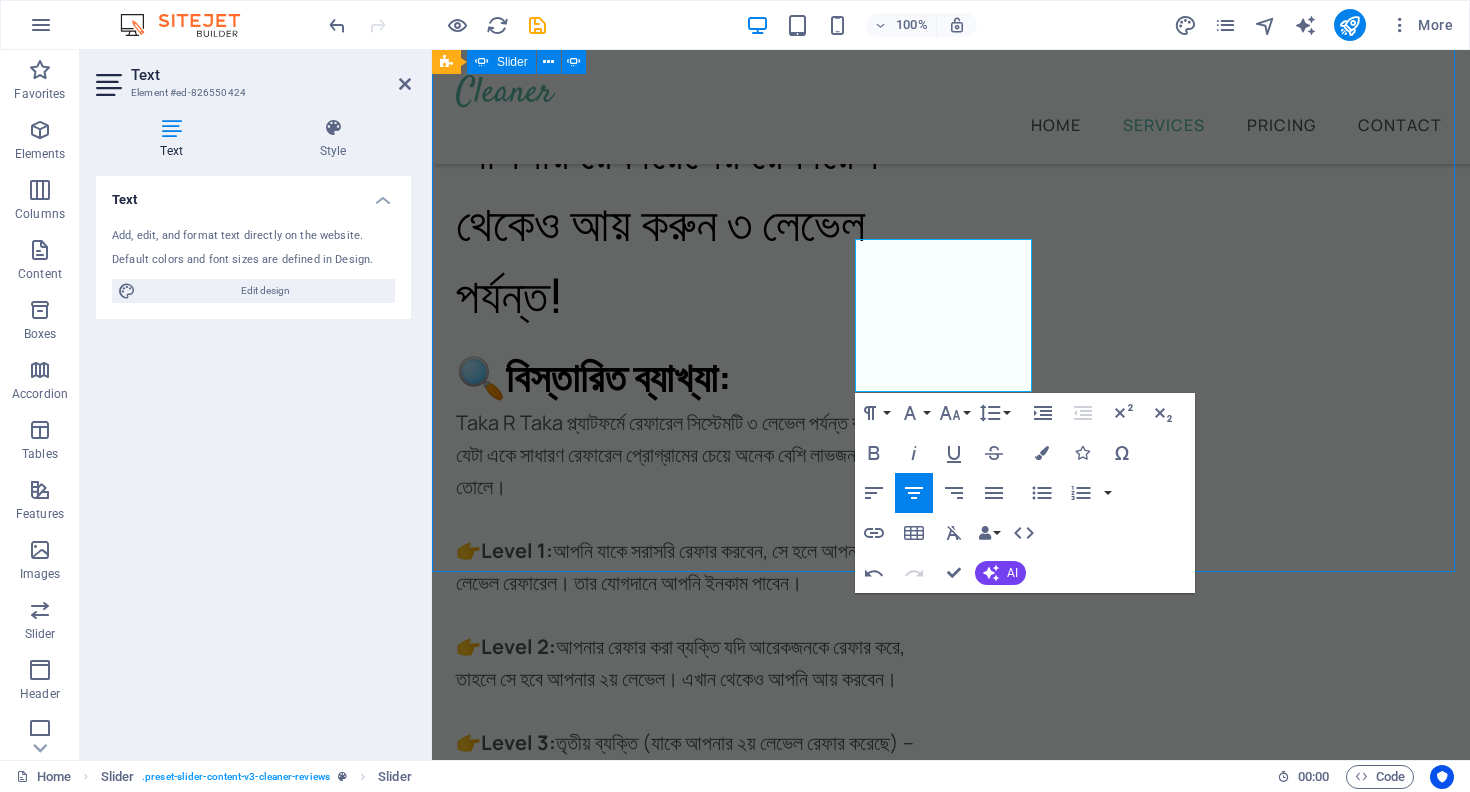 scroll, scrollTop: 3679, scrollLeft: 0, axis: vertical 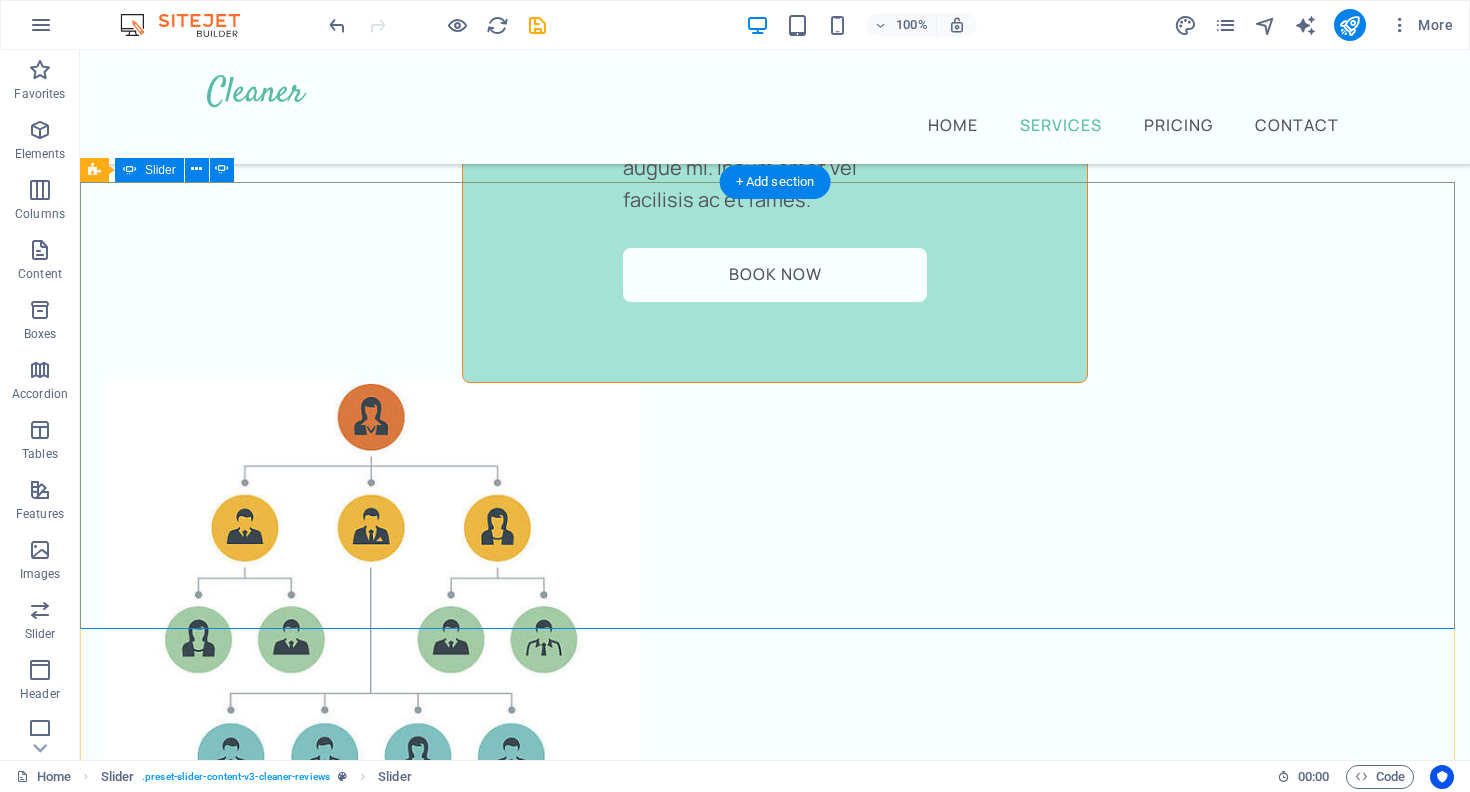 click on "“...amazing service...”" at bounding box center (-2167, 9536) 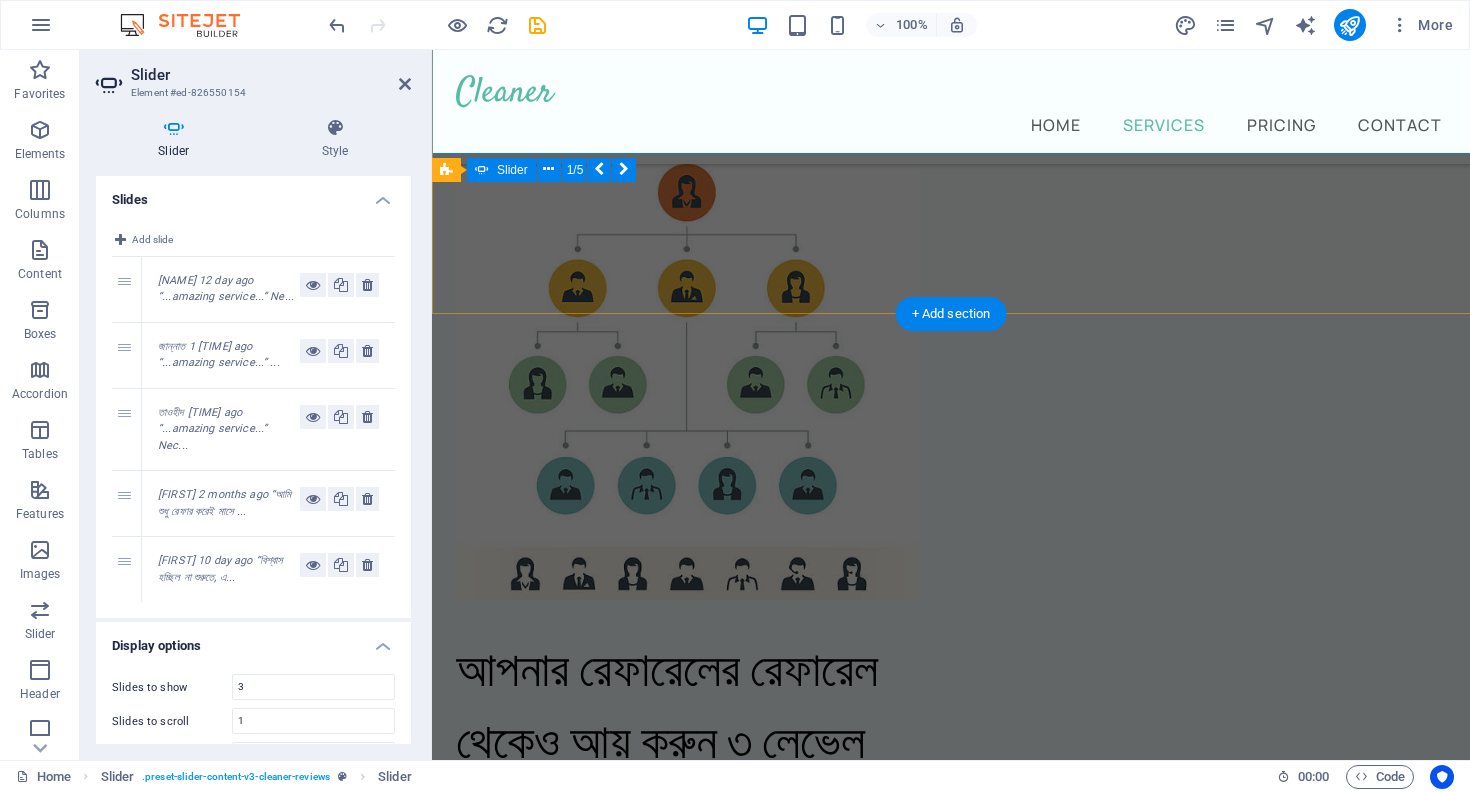 click on "[NAME] 1 month ago “...amazing service...” Nec dolor in molestie lacus. Orci cursus a in elementum aliquet. Platea risus volutpat scelerisque feugiat quis massa sollicitudin egestas. Vitae eros suspendisse nunc aliquam curabitur faucibus odio lobortis metus. Duis rhoncus scelerisque vulputate tortor. [NAME] 1 day ago “...amazing service...” Nec dolor in molestie lacus. Orci cursus a in elementum aliquet. Platea risus volutpat scelerisque feugiat quis massa sollicitudin egestas. Vitae eros suspendisse nunc aliquam curabitur faucibus odio lobortis metus. Duis rhoncus scelerisque vulputate tortor. [NAME] 2 months ago “...amazing service...” Nec dolor in molestie lacus. Orci cursus a in elementum aliquet. Platea risus volutpat scelerisque feugiat quis massa sollicitudin egestas. Vitae eros suspendisse nunc aliquam curabitur faucibus odio lobortis metus. Duis rhoncus scelerisque vulputate tortor. [NAME] 10 day ago “বিশ্বাস হচ্ছিল না শুরুতে, এখন প্রতিদিন ইনকাম আসছে বিকাশে!” [NAME] 12 day ago 1 2 3" at bounding box center (951, 6983) 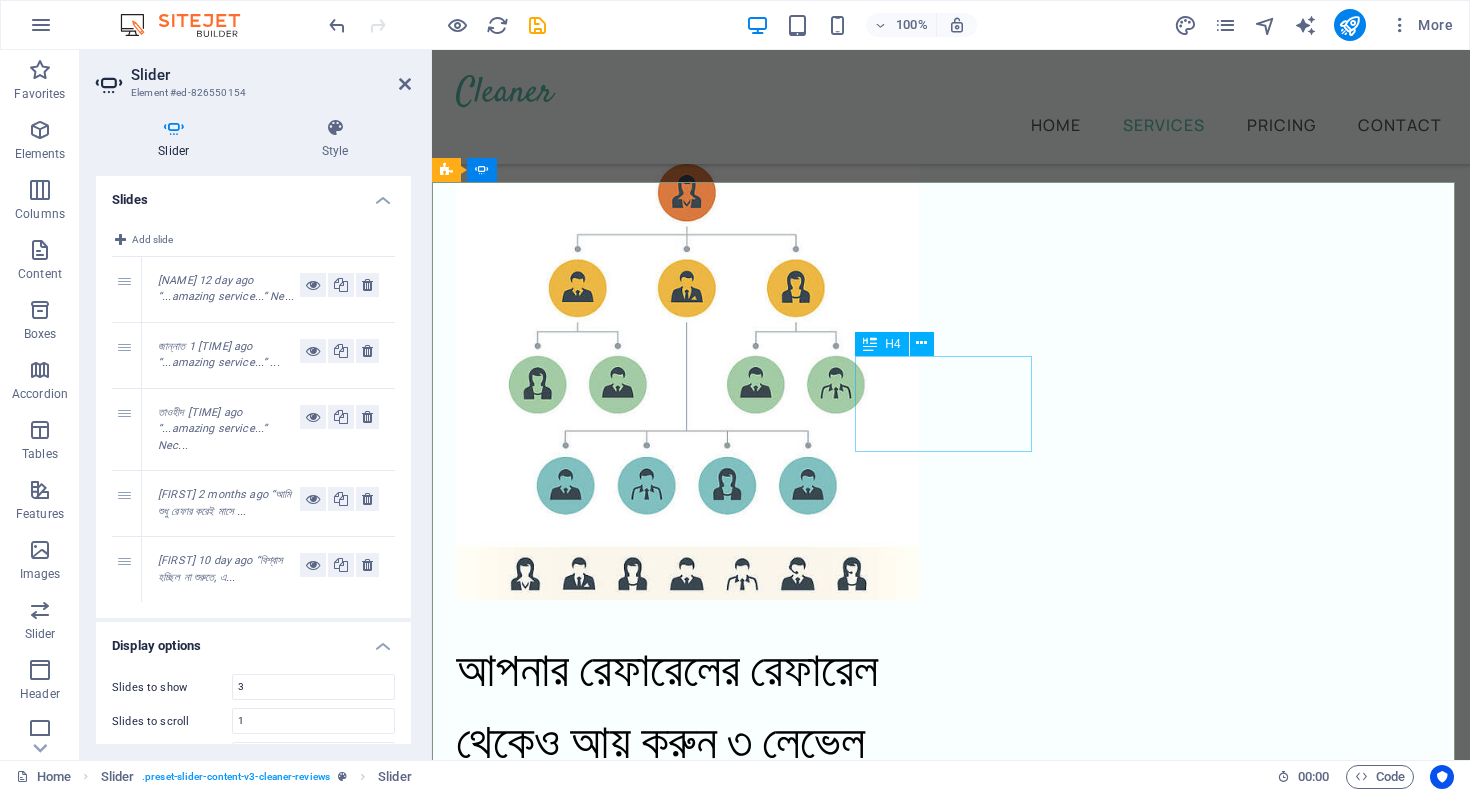 click on "“...amazing service...”" at bounding box center [-147, 5516] 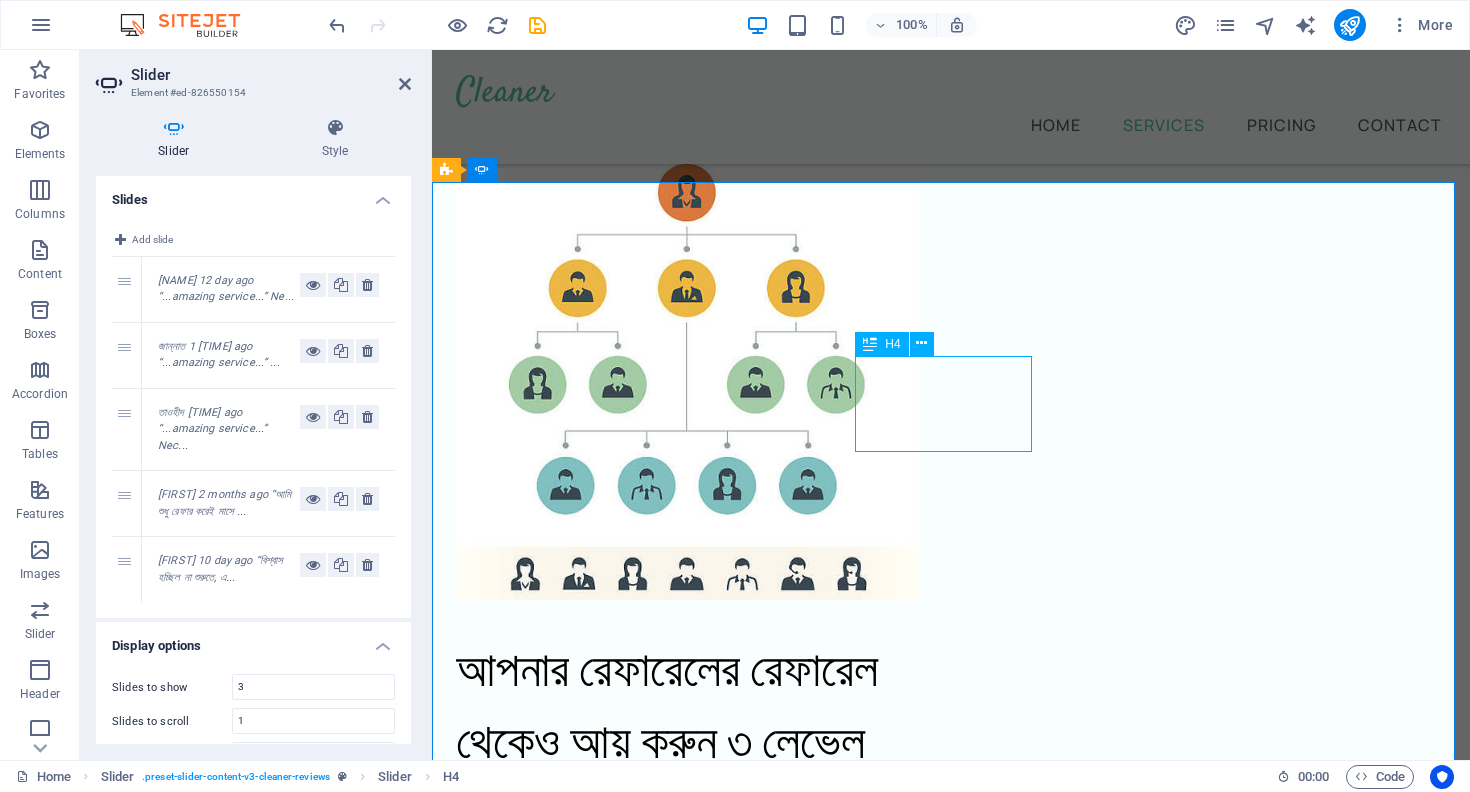 click on "“...amazing service...”" at bounding box center (-147, 5516) 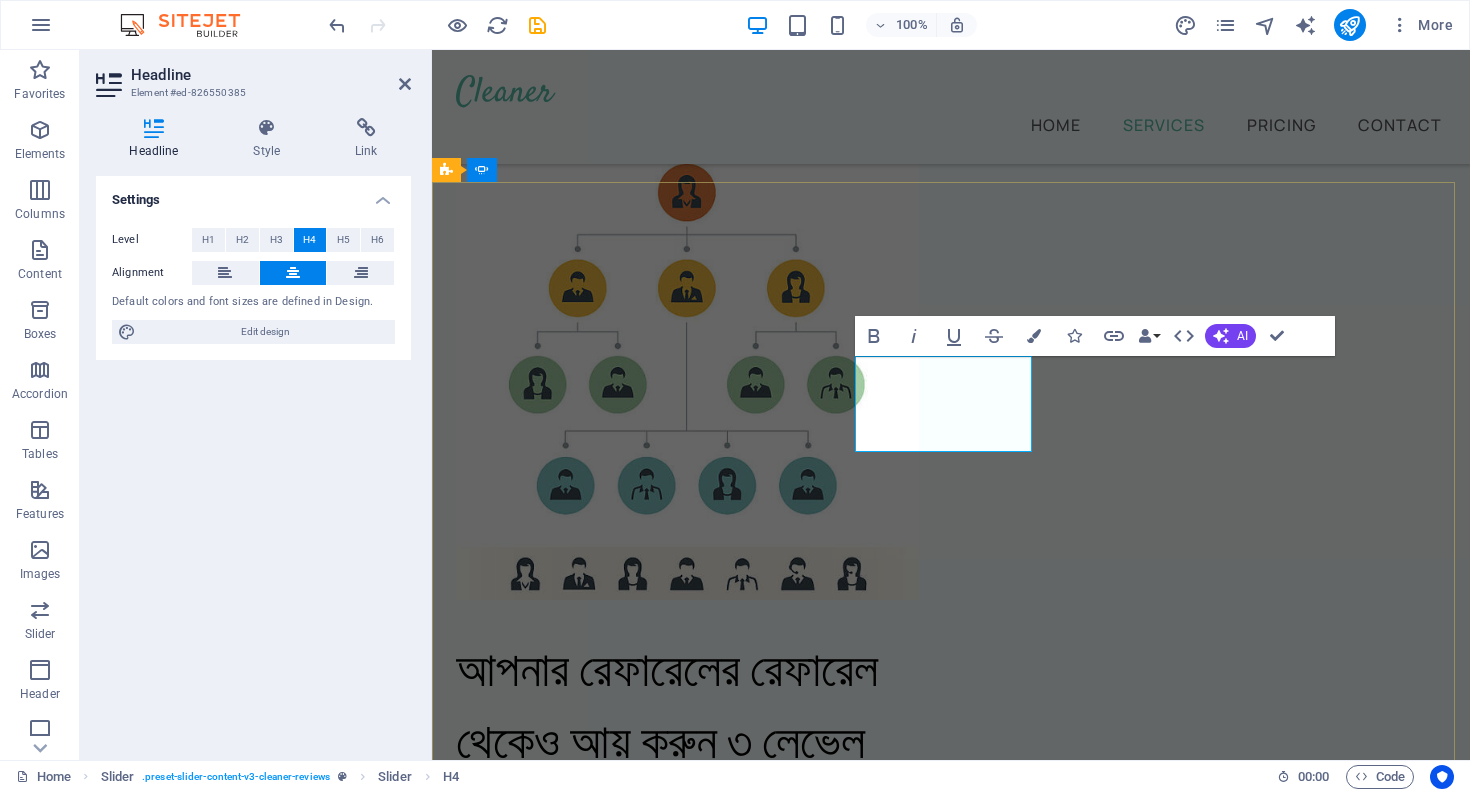 click on "“...amazing service...”" at bounding box center (-147, 5516) 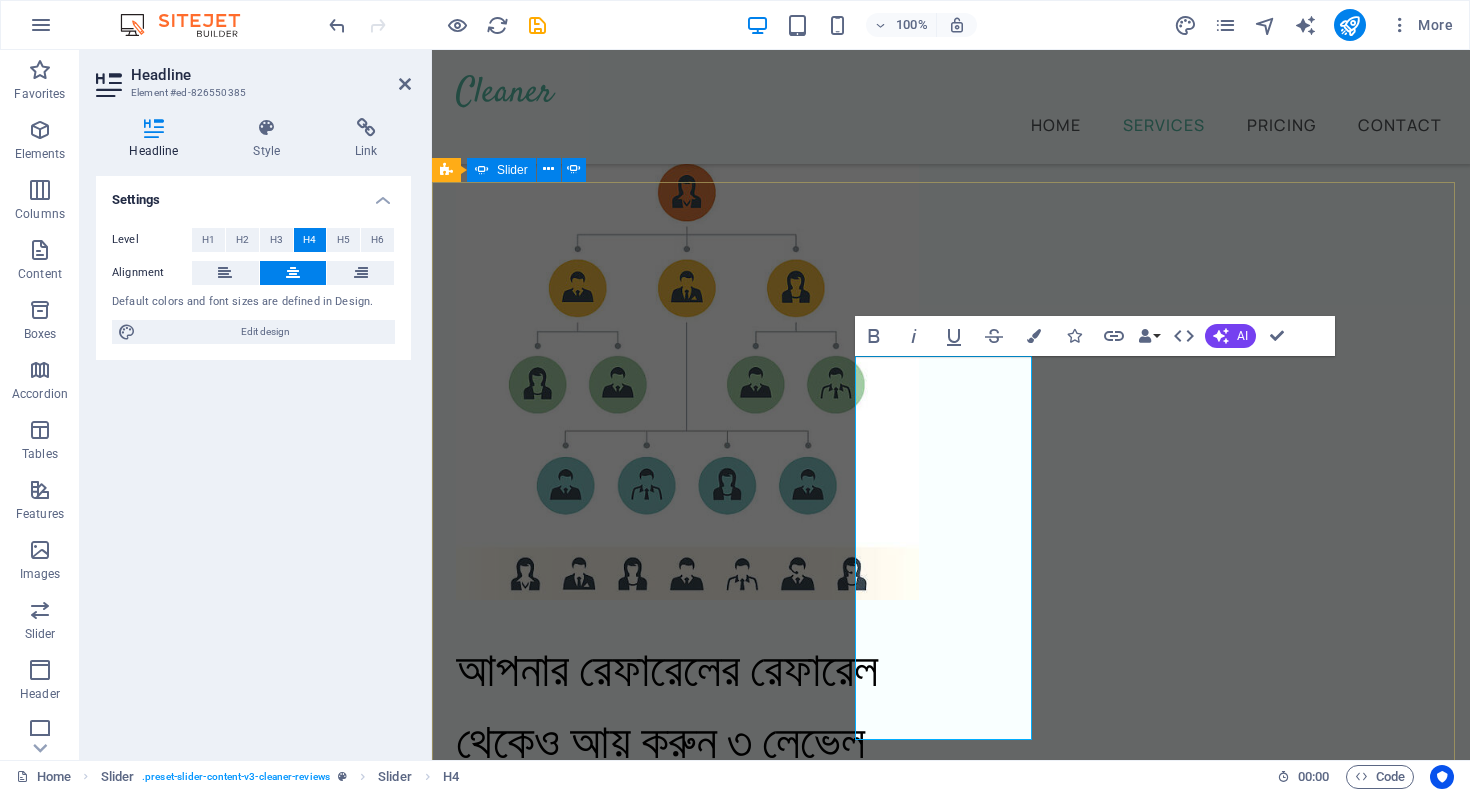 click on "[NAME] 1 month ago “...amazing service...” Nec dolor in molestie lacus. Orci cursus a in elementum aliquet. Platea risus volutpat scelerisque feugiat quis massa sollicitudin egestas. Vitae eros suspendisse nunc aliquam curabitur faucibus odio lobortis metus. Duis rhoncus scelerisque vulputate tortor. [NAME] 1 day ago “...amazing service...” Nec dolor in molestie lacus. Orci cursus a in elementum aliquet. Platea risus volutpat scelerisque feugiat quis massa sollicitudin egestas. Vitae eros suspendisse nunc aliquam curabitur faucibus odio lobortis metus. Duis rhoncus scelerisque vulputate tortor. [NAME] 2 months ago “...amazing service...” Nec dolor in molestie lacus. Orci cursus a in elementum aliquet. Platea risus volutpat scelerisque feugiat quis massa sollicitudin egestas. Vitae eros suspendisse nunc aliquam curabitur faucibus odio lobortis metus. Duis rhoncus scelerisque vulputate tortor. [NAME] 10 day ago “বিশ্বাস হচ্ছিল না শুরুতে, এখন প্রতিদিন ইনকাম আসছে বিকাশে!” [NAME] 12 day ago 1 2 3" at bounding box center (951, 7193) 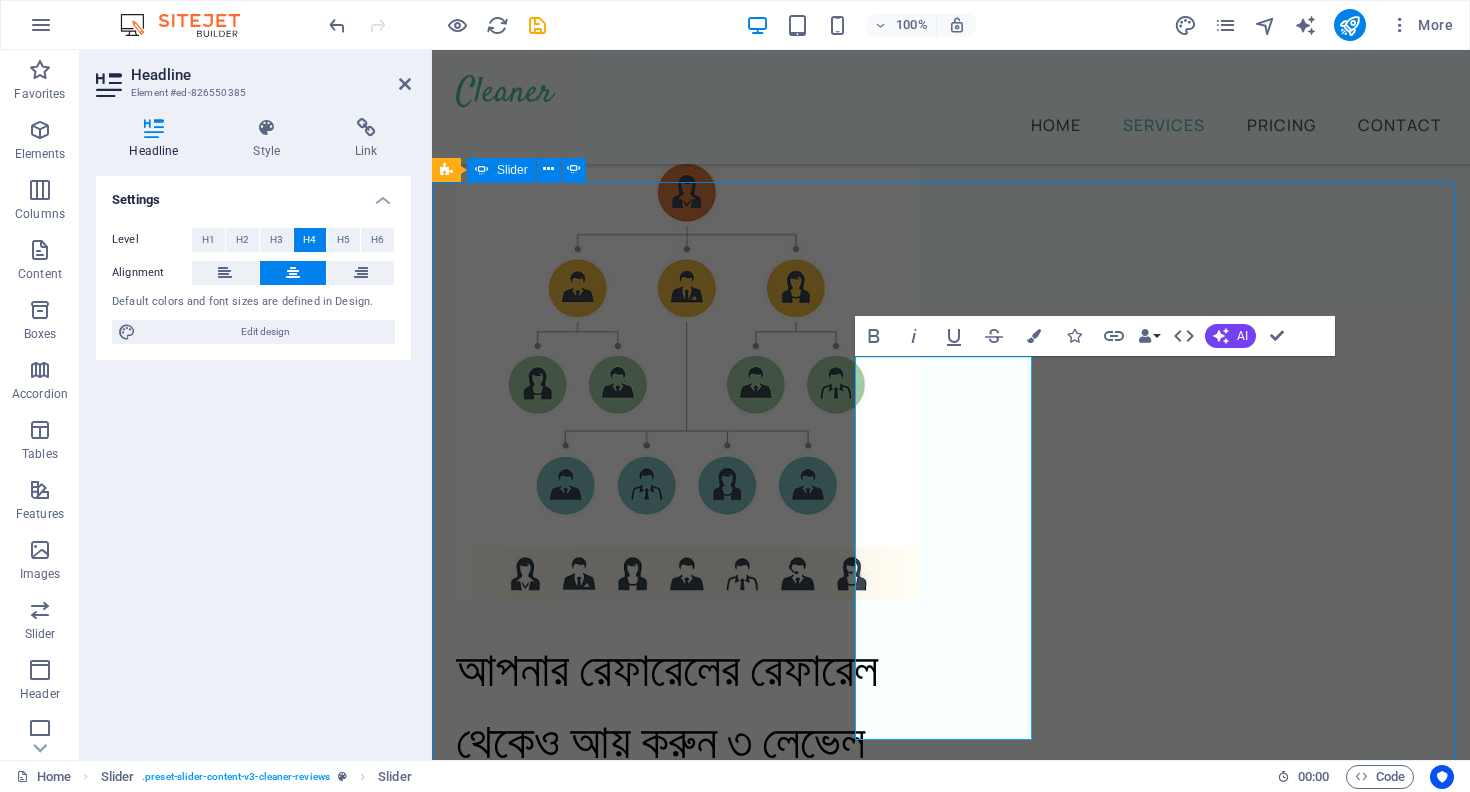 scroll, scrollTop: 3679, scrollLeft: 0, axis: vertical 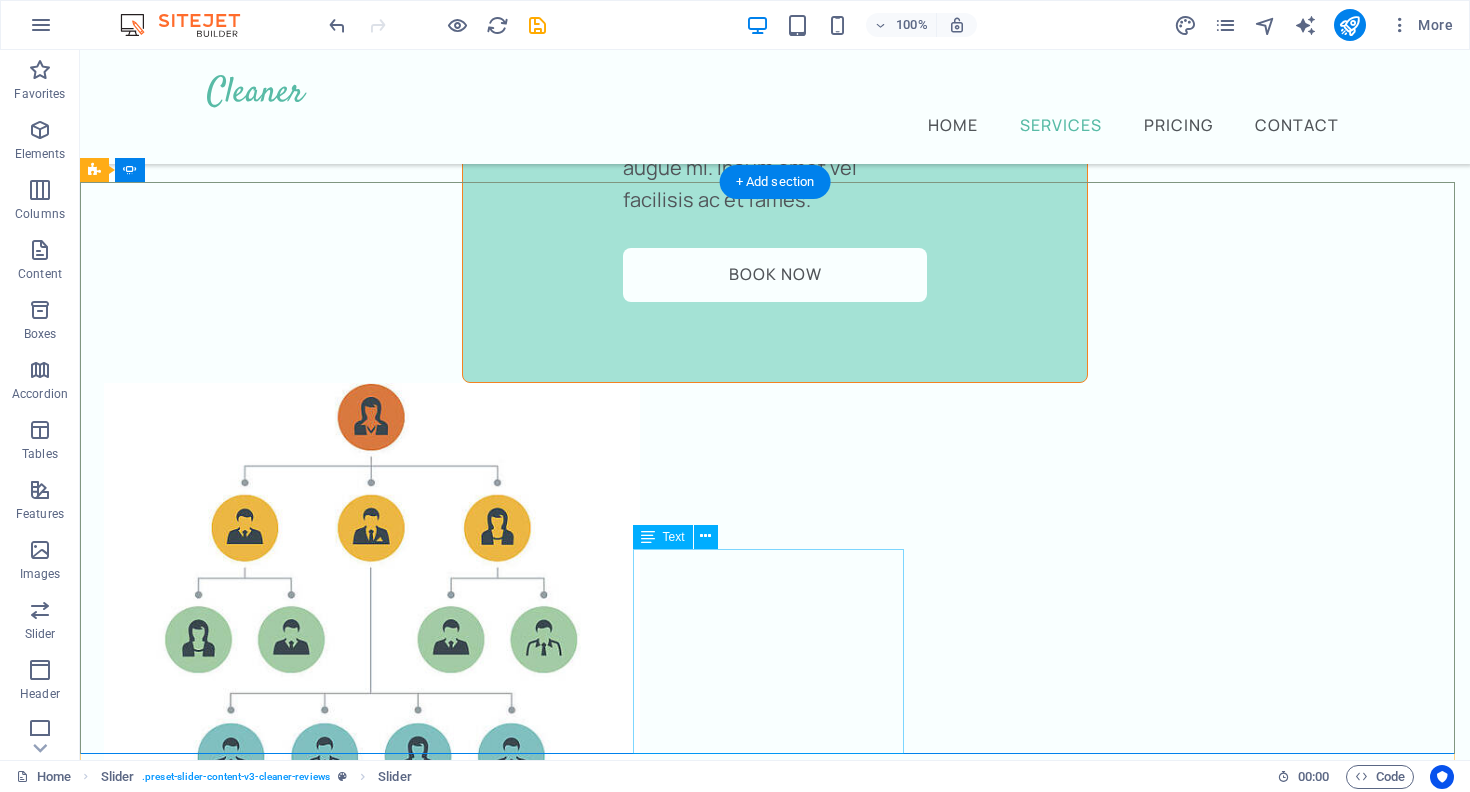click on "Nec dolor in molestie lacus. Orci cursus a in elementum aliquet. Platea risus volutpat scelerisque feugiat quis massa sollicitudin egestas. Vitae eros suspendisse nunc aliquam curabitur faucibus odio lobortis metus. Duis rhoncus scelerisque vulputate tortor." at bounding box center (-699, 5881) 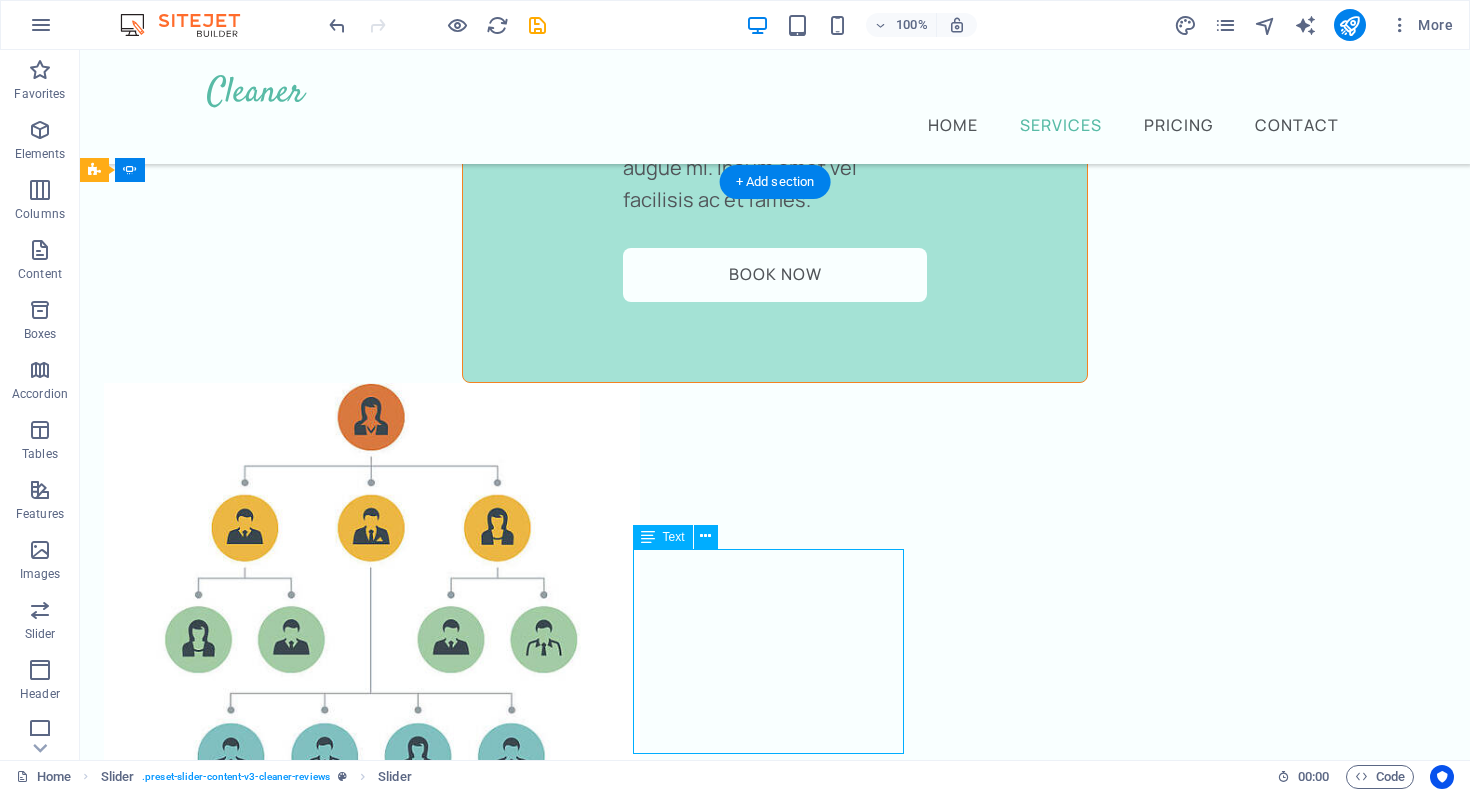 click on "Nec dolor in molestie lacus. Orci cursus a in elementum aliquet. Platea risus volutpat scelerisque feugiat quis massa sollicitudin egestas. Vitae eros suspendisse nunc aliquam curabitur faucibus odio lobortis metus. Duis rhoncus scelerisque vulputate tortor." at bounding box center (-699, 5881) 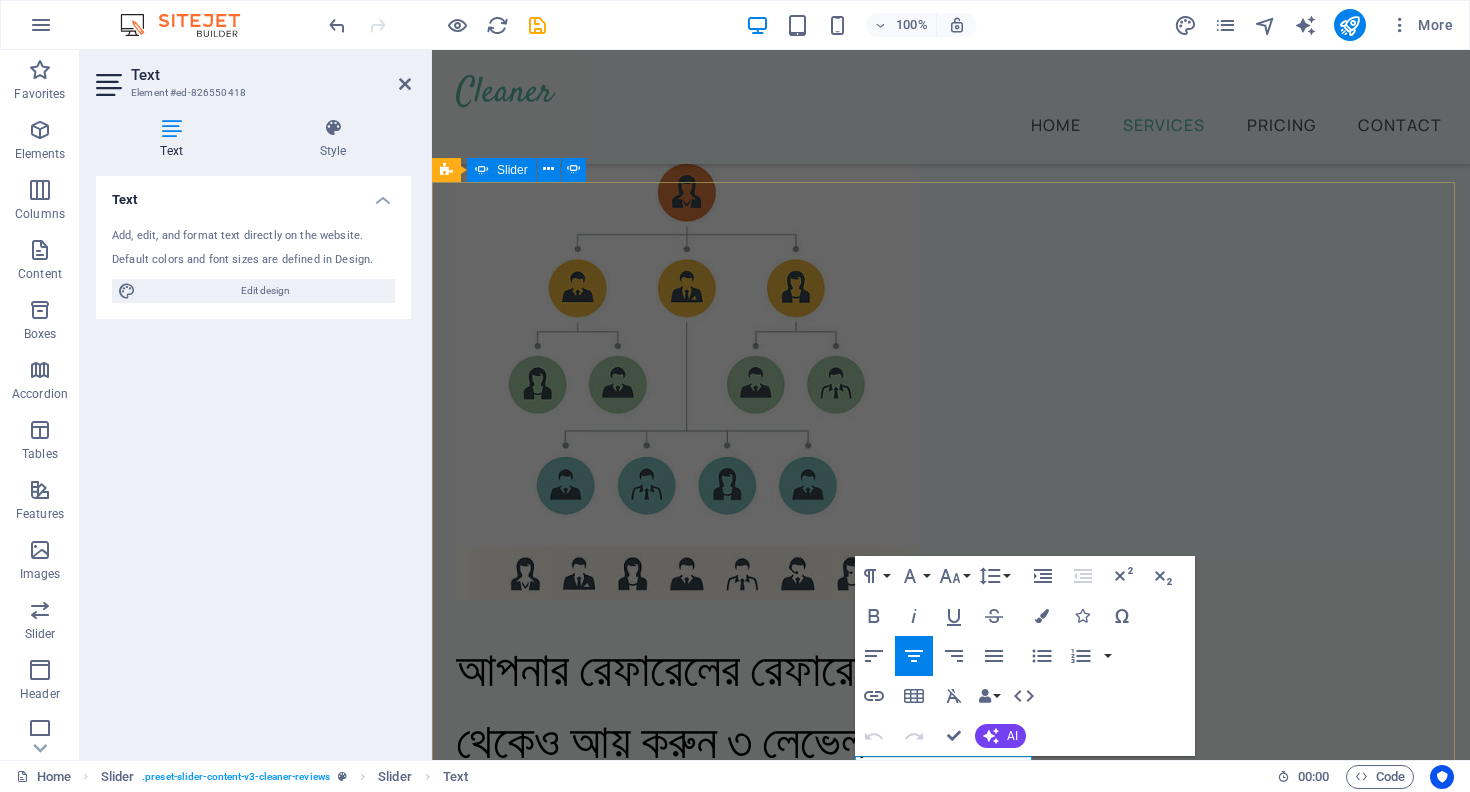 click on "[NAME] 1 month ago “...amazing service...” Nec dolor in molestie lacus. Orci cursus a in elementum aliquet. Platea risus volutpat scelerisque feugiat quis massa sollicitudin egestas. Vitae eros suspendisse nunc aliquam curabitur faucibus odio lobortis metus. Duis rhoncus scelerisque vulputate tortor. [NAME] 1 day ago “...amazing service...” Nec dolor in molestie lacus. Orci cursus a in elementum aliquet. Platea risus volutpat scelerisque feugiat quis massa sollicitudin egestas. Vitae eros suspendisse nunc aliquam curabitur faucibus odio lobortis metus. Duis rhoncus scelerisque vulputate tortor. [NAME] 2 months ago “...amazing service...” Nec dolor in molestie lacus. Orci cursus a in elementum aliquet. Platea risus volutpat scelerisque feugiat quis massa sollicitudin egestas. Vitae eros suspendisse nunc aliquam curabitur faucibus odio lobortis metus. Duis rhoncus scelerisque vulputate tortor. [NAME] 10 day ago “বিশ্বাস হচ্ছিল না শুরুতে, এখন প্রতিদিন ইনকাম আসছে বিকাশে!” [NAME] 12 day ago 1 2 3" at bounding box center [951, 7265] 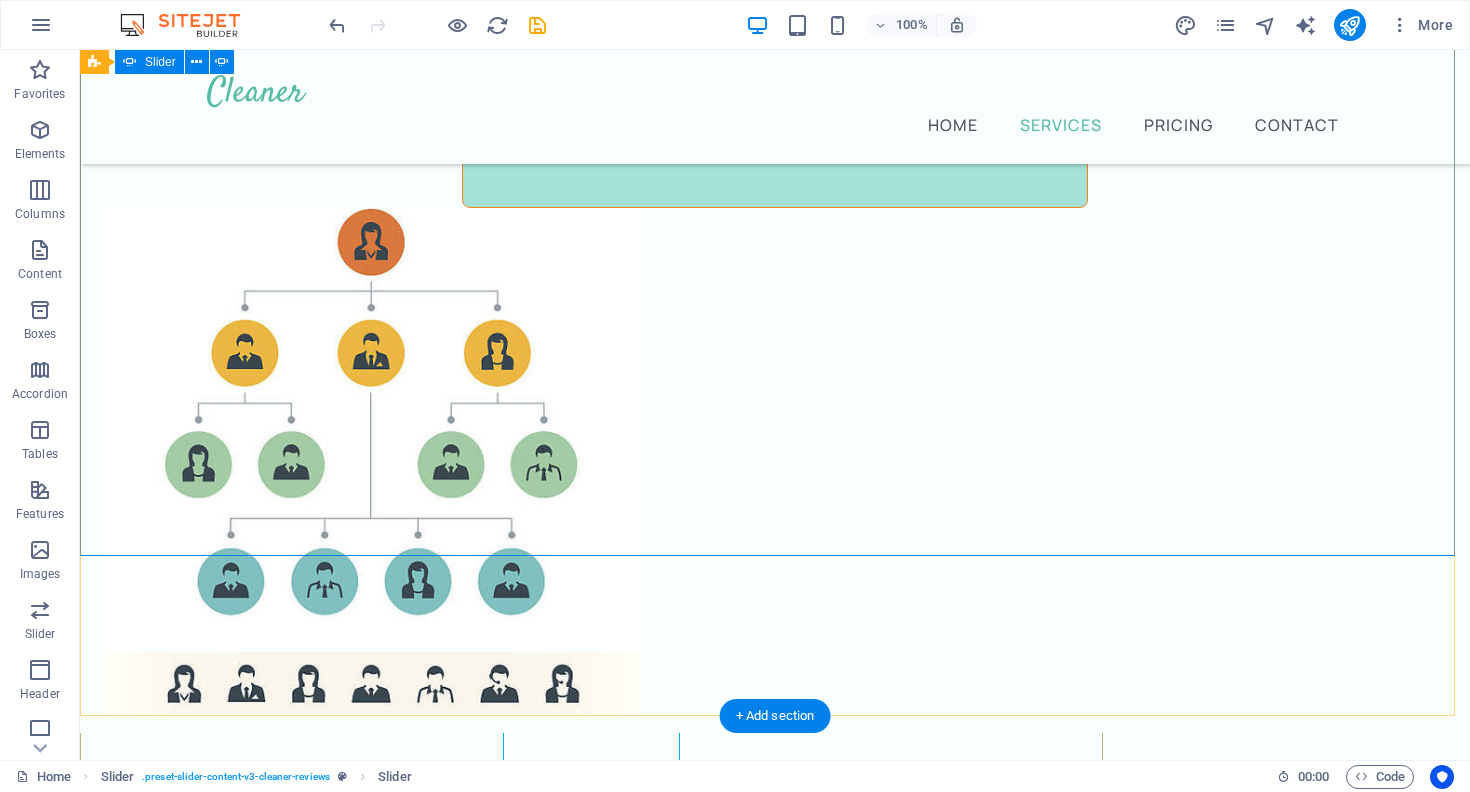 scroll, scrollTop: 3847, scrollLeft: 0, axis: vertical 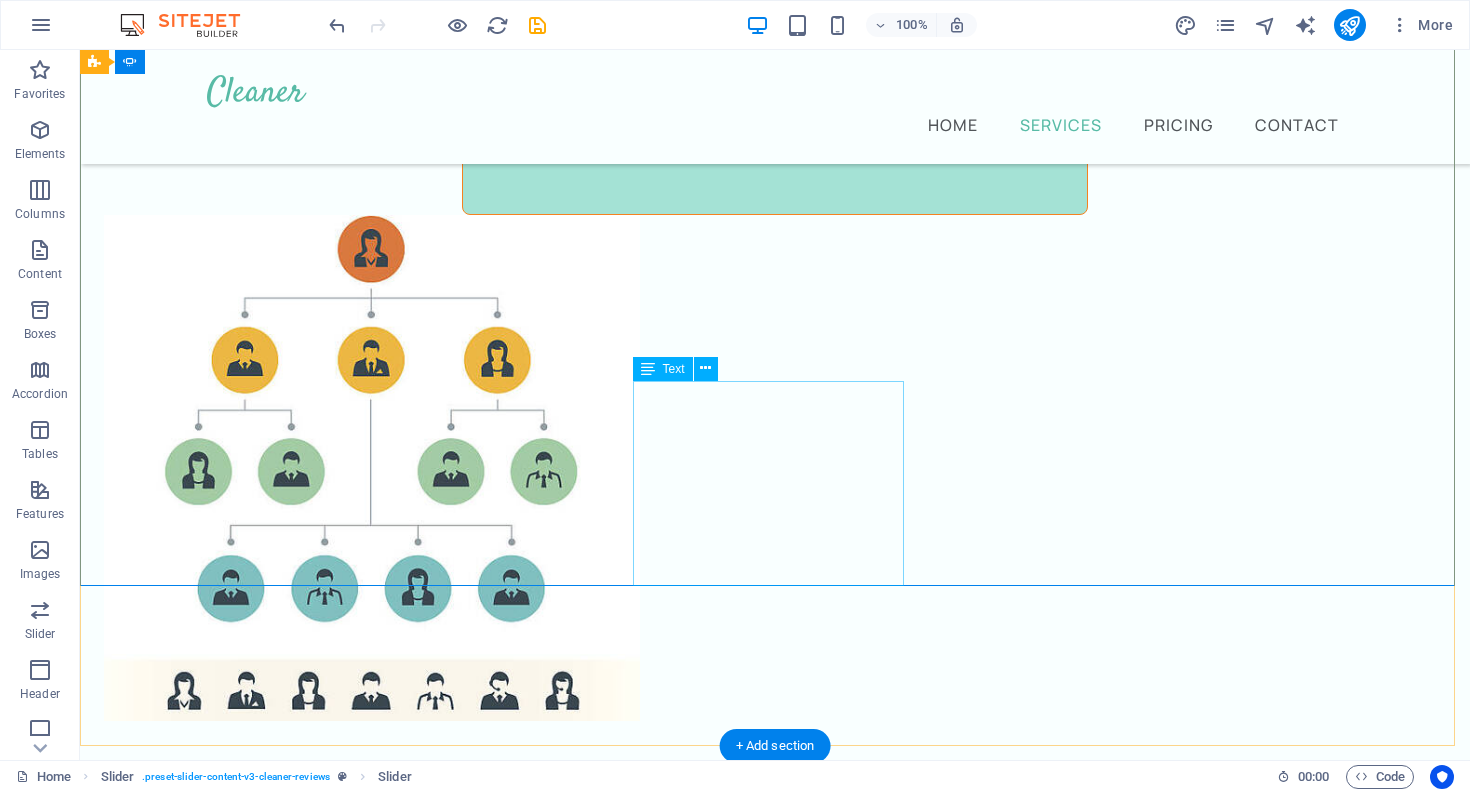 click on "Nec dolor in molestie lacus. Orci cursus a in elementum aliquet. Platea risus volutpat scelerisque feugiat quis massa sollicitudin egestas. Vitae eros suspendisse nunc aliquam curabitur faucibus odio lobortis metus. Duis rhoncus scelerisque vulputate tortor." at bounding box center (-699, 5713) 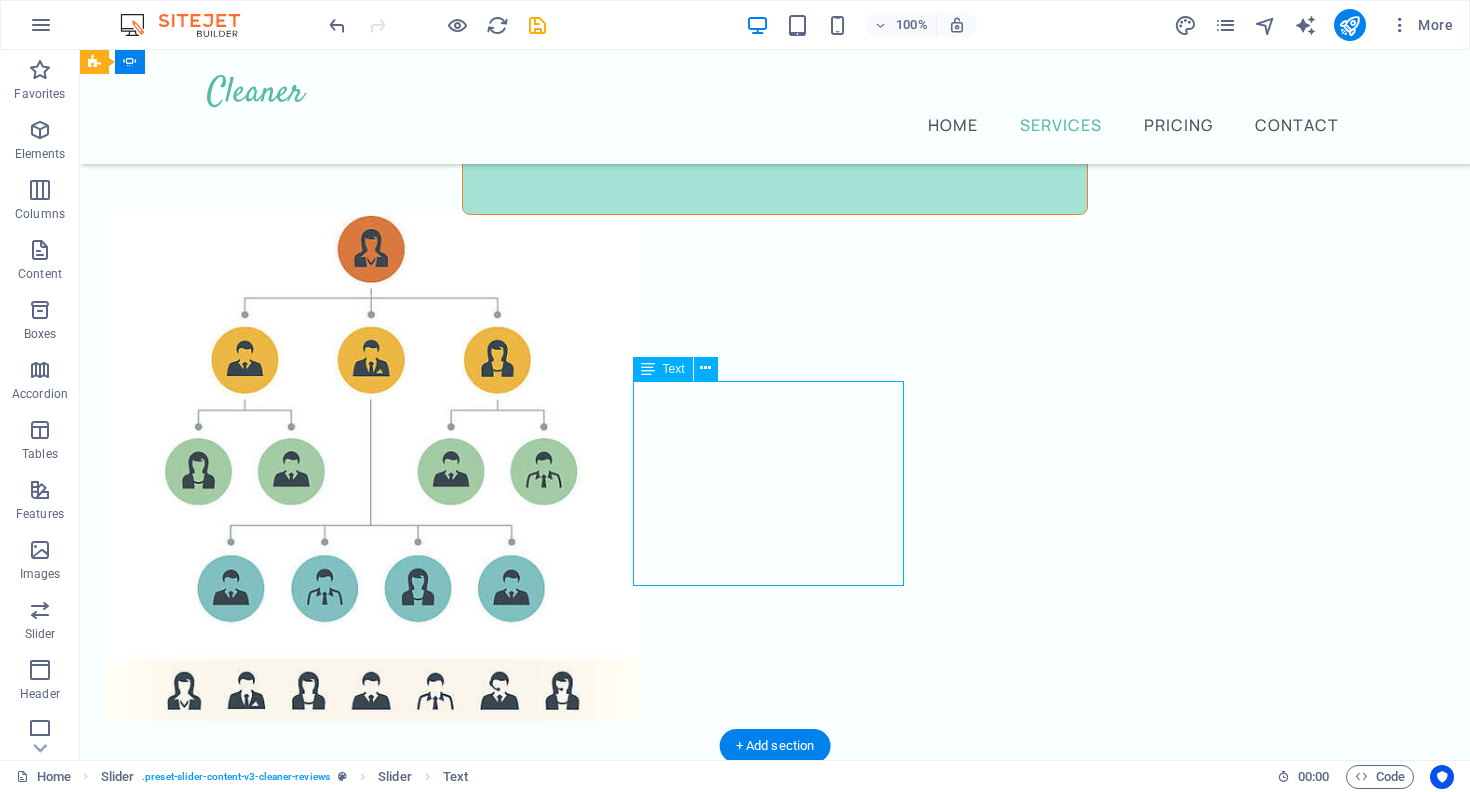 click on "Nec dolor in molestie lacus. Orci cursus a in elementum aliquet. Platea risus volutpat scelerisque feugiat quis massa sollicitudin egestas. Vitae eros suspendisse nunc aliquam curabitur faucibus odio lobortis metus. Duis rhoncus scelerisque vulputate tortor." at bounding box center (-699, 5713) 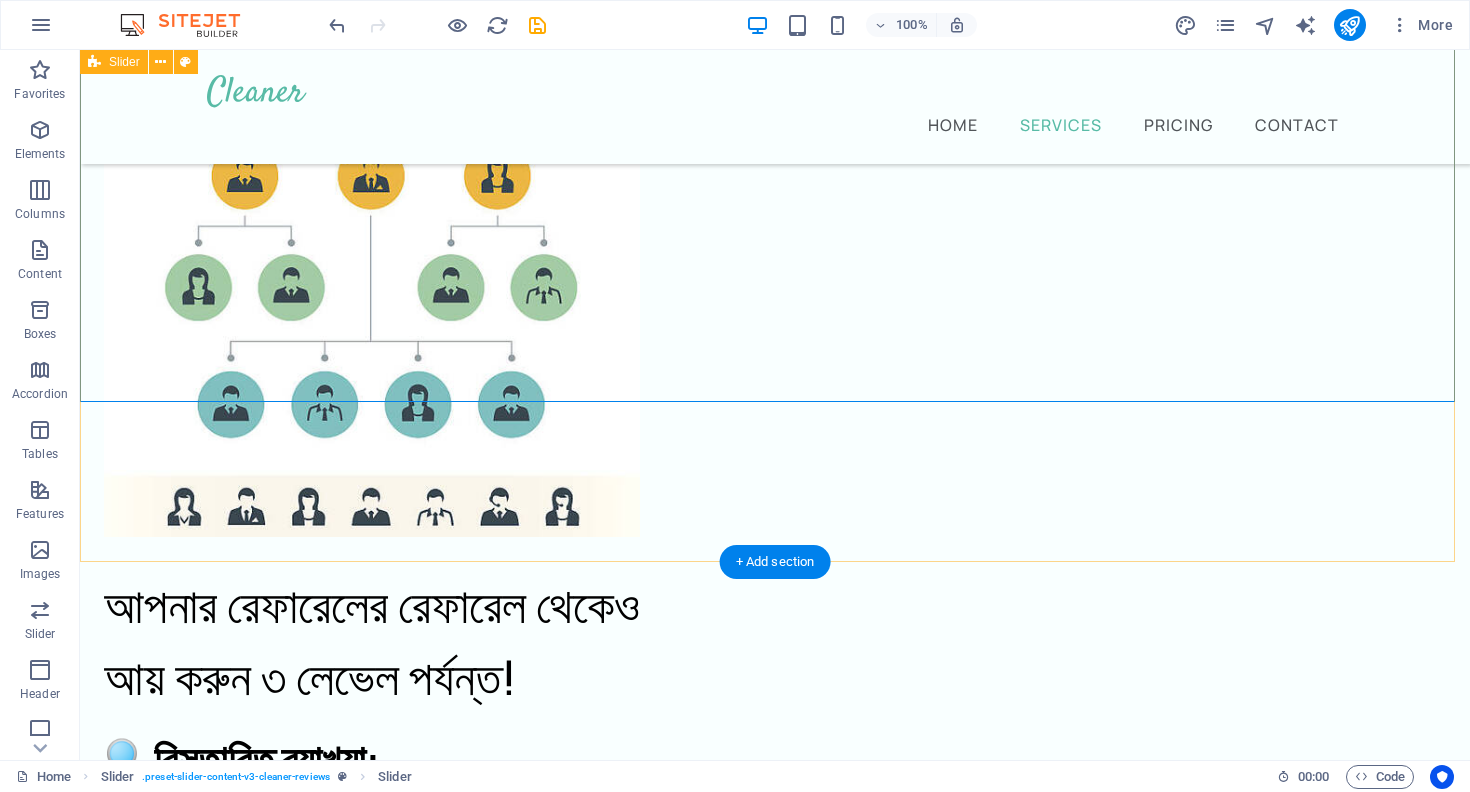 scroll, scrollTop: 4014, scrollLeft: 0, axis: vertical 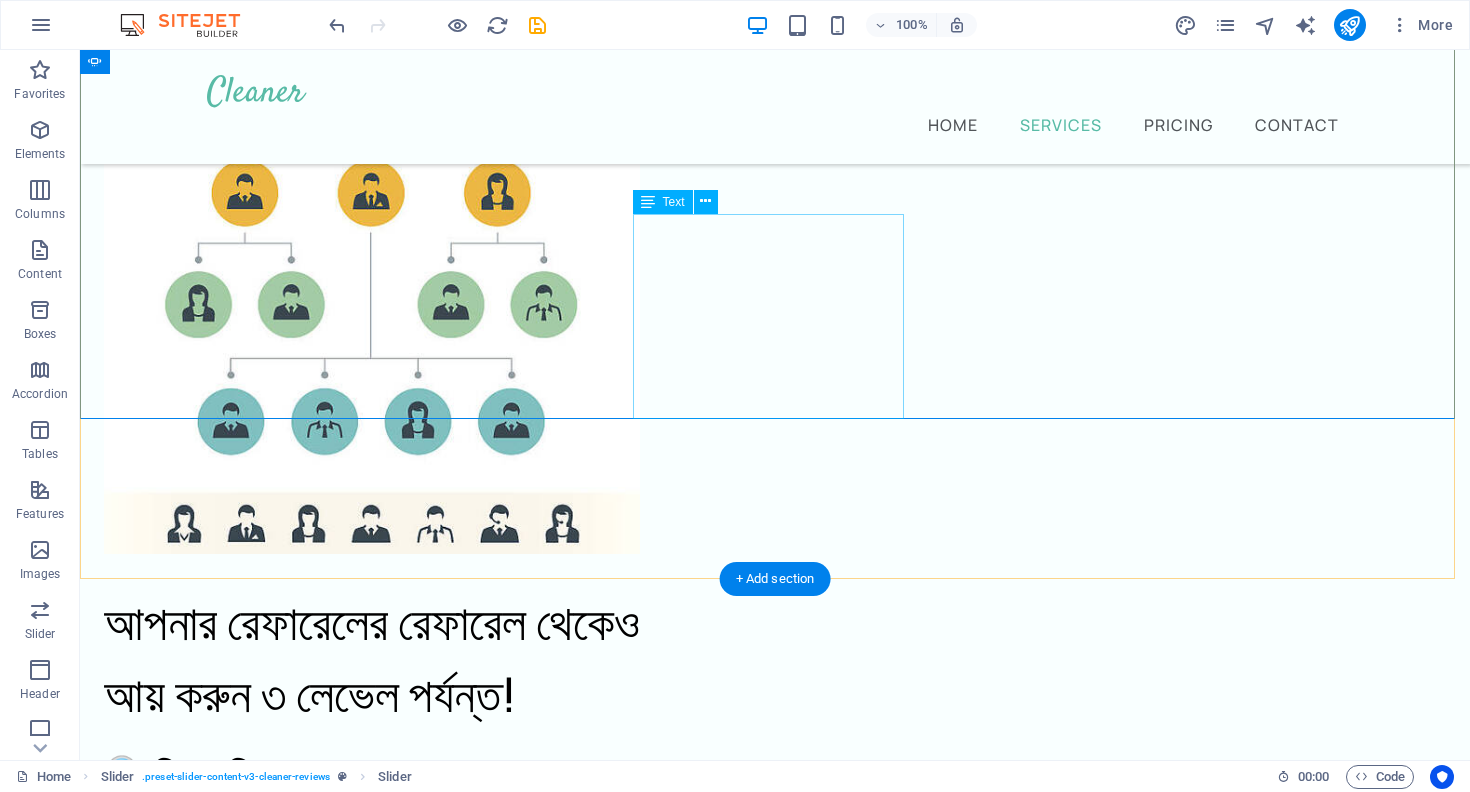 click on "Nec dolor in molestie lacus. Orci cursus a in elementum aliquet. Platea risus volutpat scelerisque feugiat quis massa sollicitudin egestas. Vitae eros suspendisse nunc aliquam curabitur faucibus odio lobortis metus. Duis rhoncus scelerisque vulputate tortor." at bounding box center (-699, 5546) 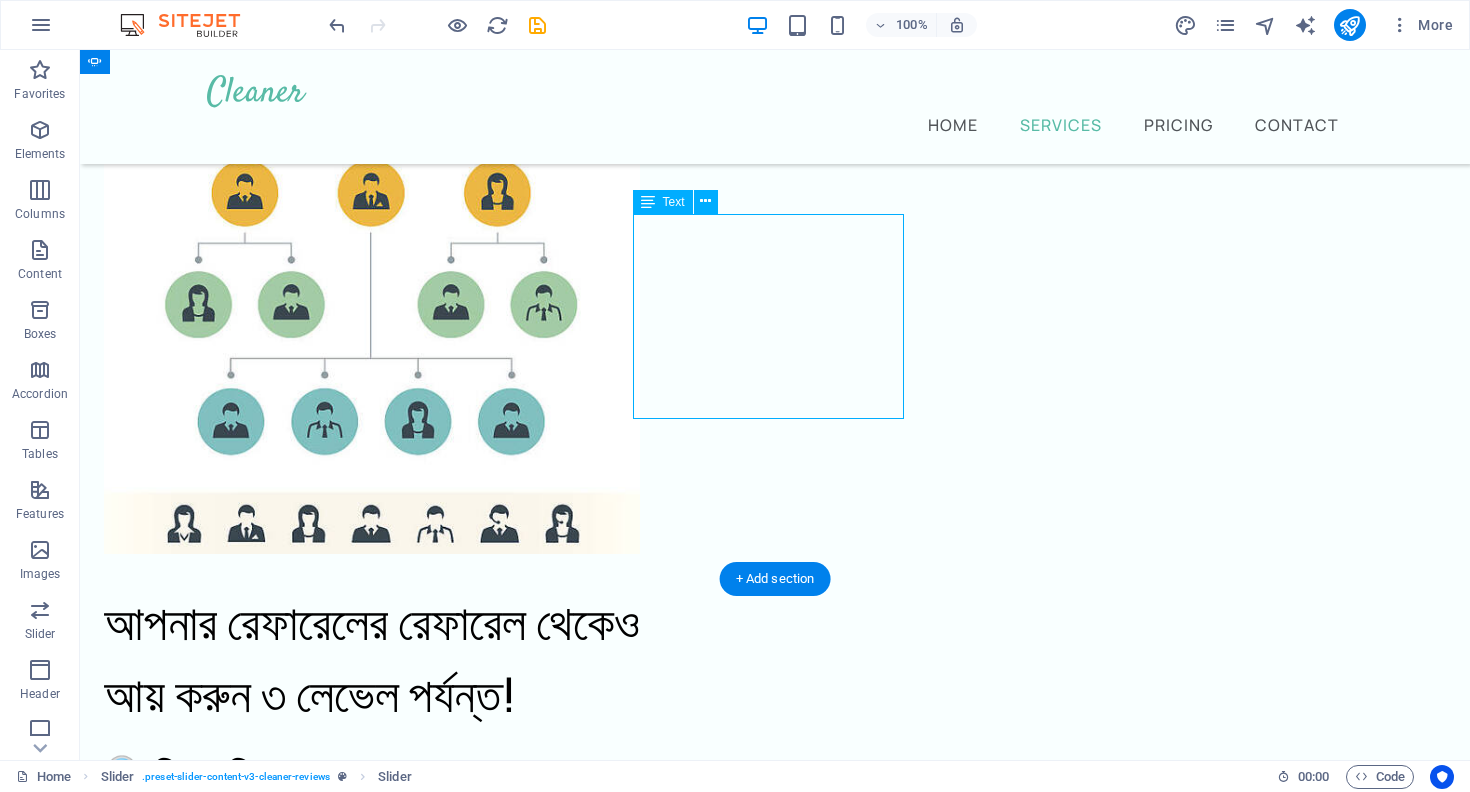 click on "Nec dolor in molestie lacus. Orci cursus a in elementum aliquet. Platea risus volutpat scelerisque feugiat quis massa sollicitudin egestas. Vitae eros suspendisse nunc aliquam curabitur faucibus odio lobortis metus. Duis rhoncus scelerisque vulputate tortor." at bounding box center [-699, 5546] 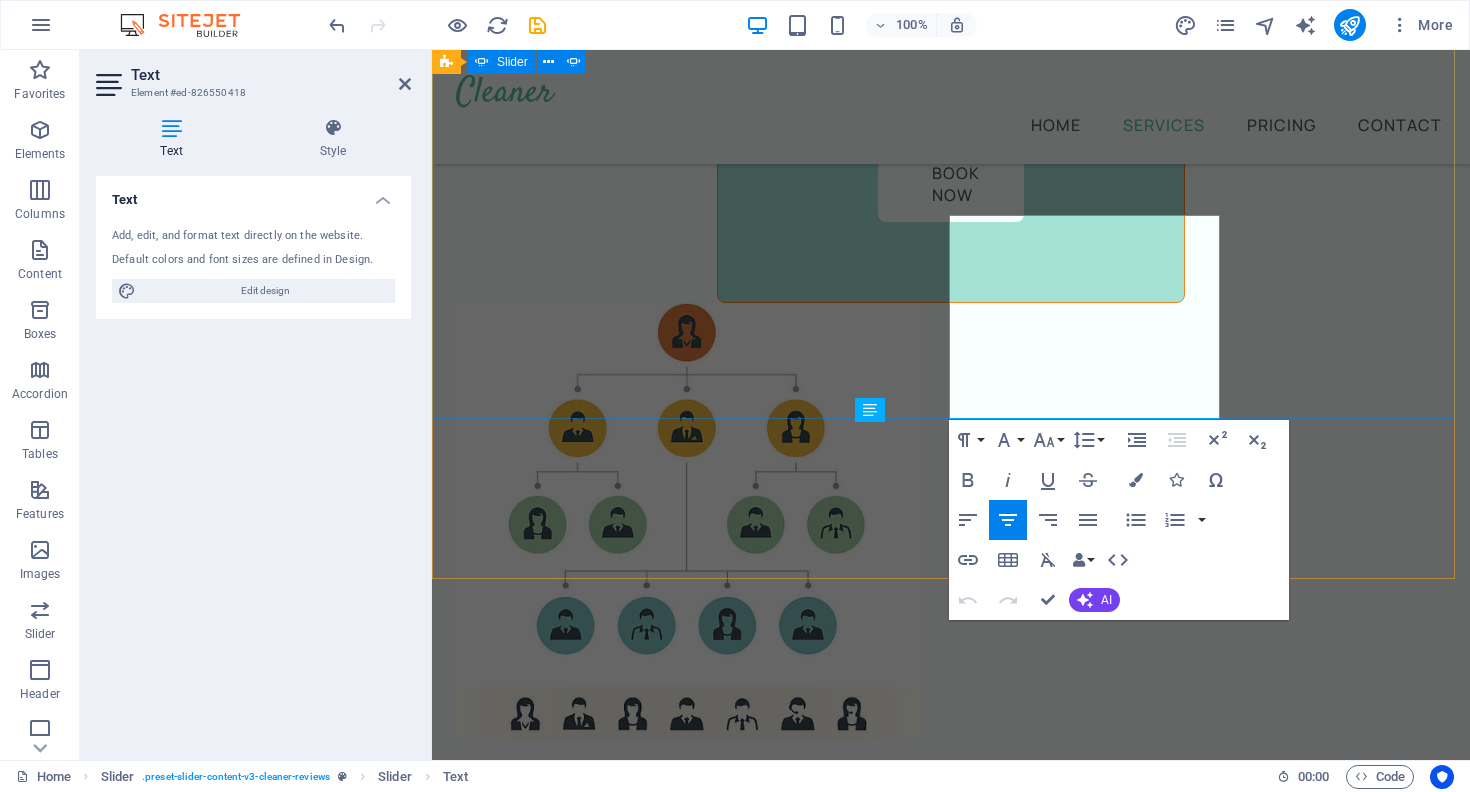 scroll, scrollTop: 4488, scrollLeft: 0, axis: vertical 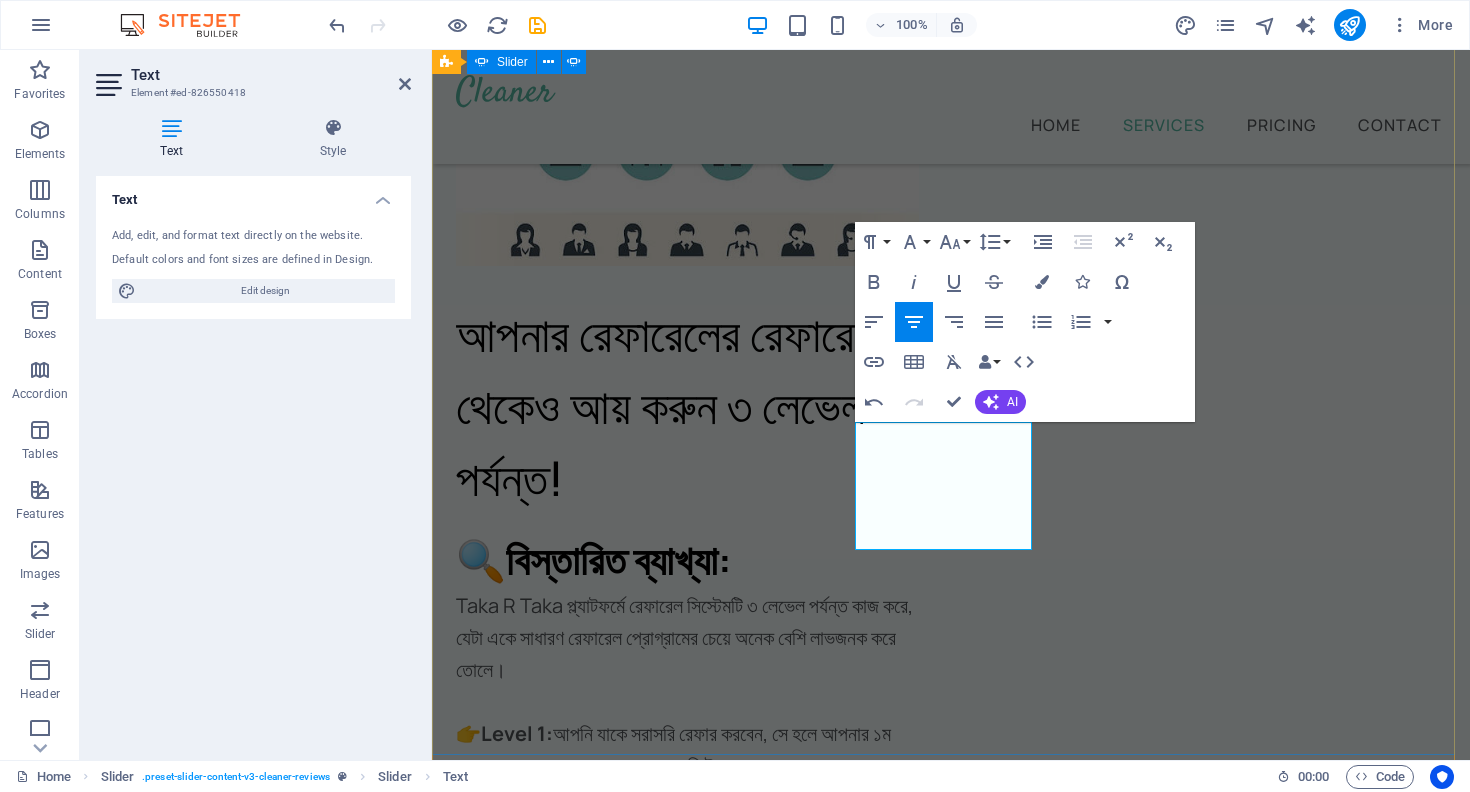 click on "[NAME] 1 month ago “...amazing service...” Nec dolor in molestie lacus. Orci cursus a in elementum aliquet. Platea risus volutpat scelerisque feugiat quis massa sollicitudin egestas. Vitae eros suspendisse nunc aliquam curabitur faucibus odio lobortis metus. Duis rhoncus scelerisque vulputate tortor. [NAME] 1 day ago “...amazing service...” Nec dolor in molestie lacus. Orci cursus a in elementum aliquet. Platea risus volutpat scelerisque feugiat quis massa sollicitudin egestas. Vitae eros suspendisse nunc aliquam curabitur faucibus odio lobortis metus. Duis rhoncus scelerisque vulputate tortor. [NAME] 2 months ago “...amazing service...” Nec dolor in molestie lacus. Orci cursus a in elementum aliquet. Platea risus volutpat scelerisque feugiat quis massa sollicitudin egestas. Vitae eros suspendisse nunc aliquam curabitur faucibus odio lobortis metus. Duis rhoncus scelerisque vulputate tortor. [NAME] 10 day ago “বিশ্বাস হচ্ছিল না শুরুতে, এখন প্রতিদিন ইনকাম আসছে বিকাশে!” [NAME] 12 day ago 1 2 3" at bounding box center [951, 6815] 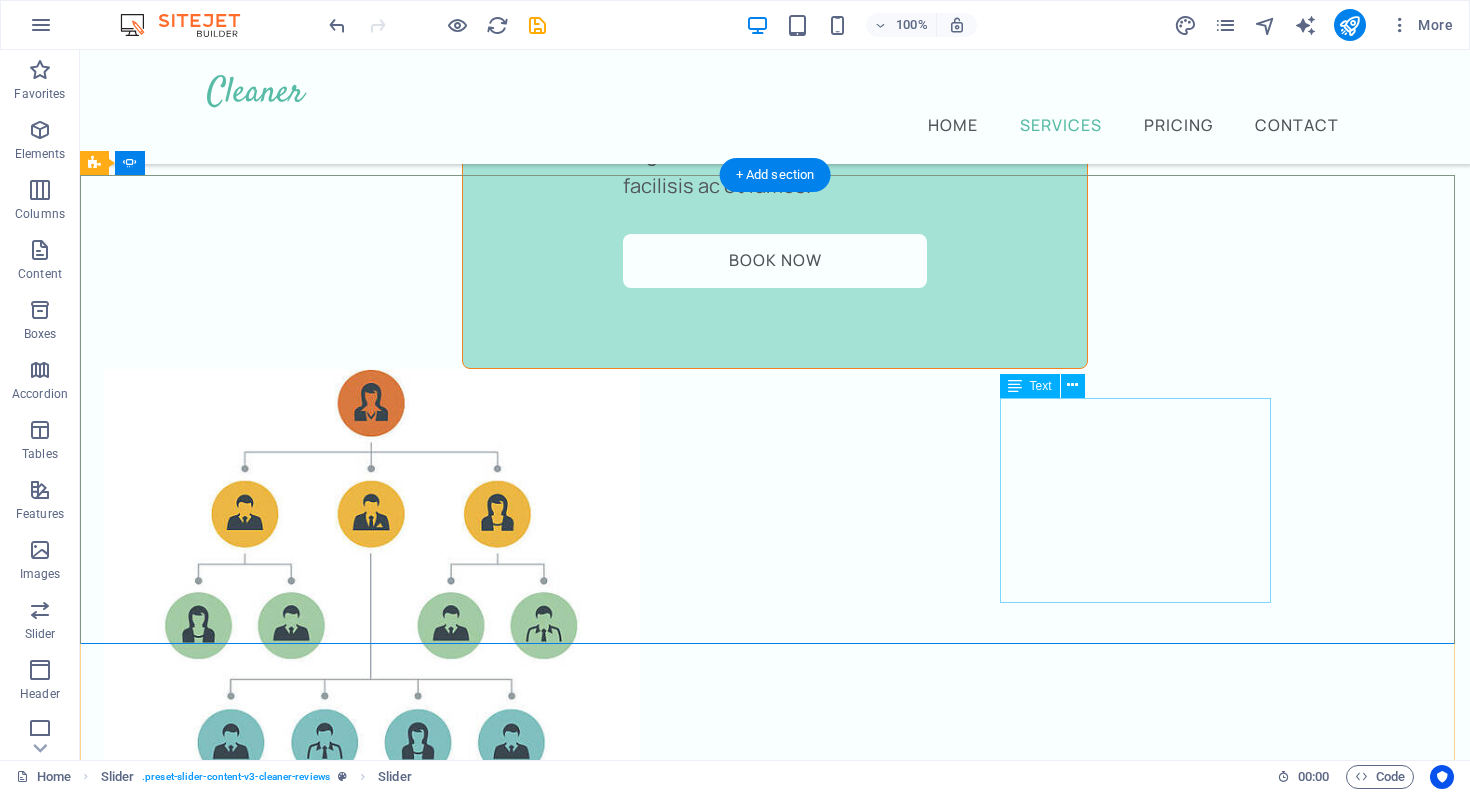 scroll, scrollTop: 3672, scrollLeft: 0, axis: vertical 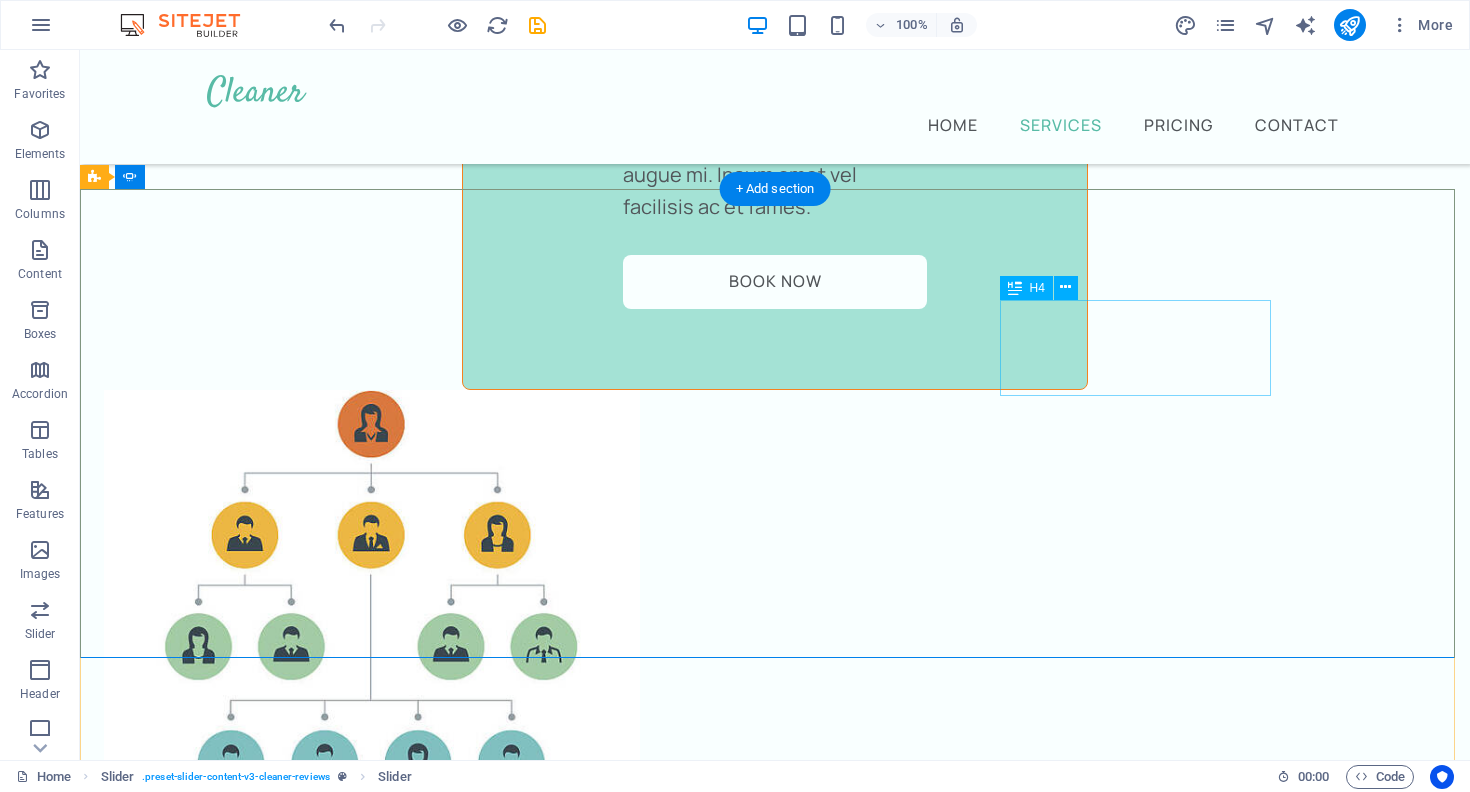click on "“...amazing service...”" at bounding box center (-699, 6400) 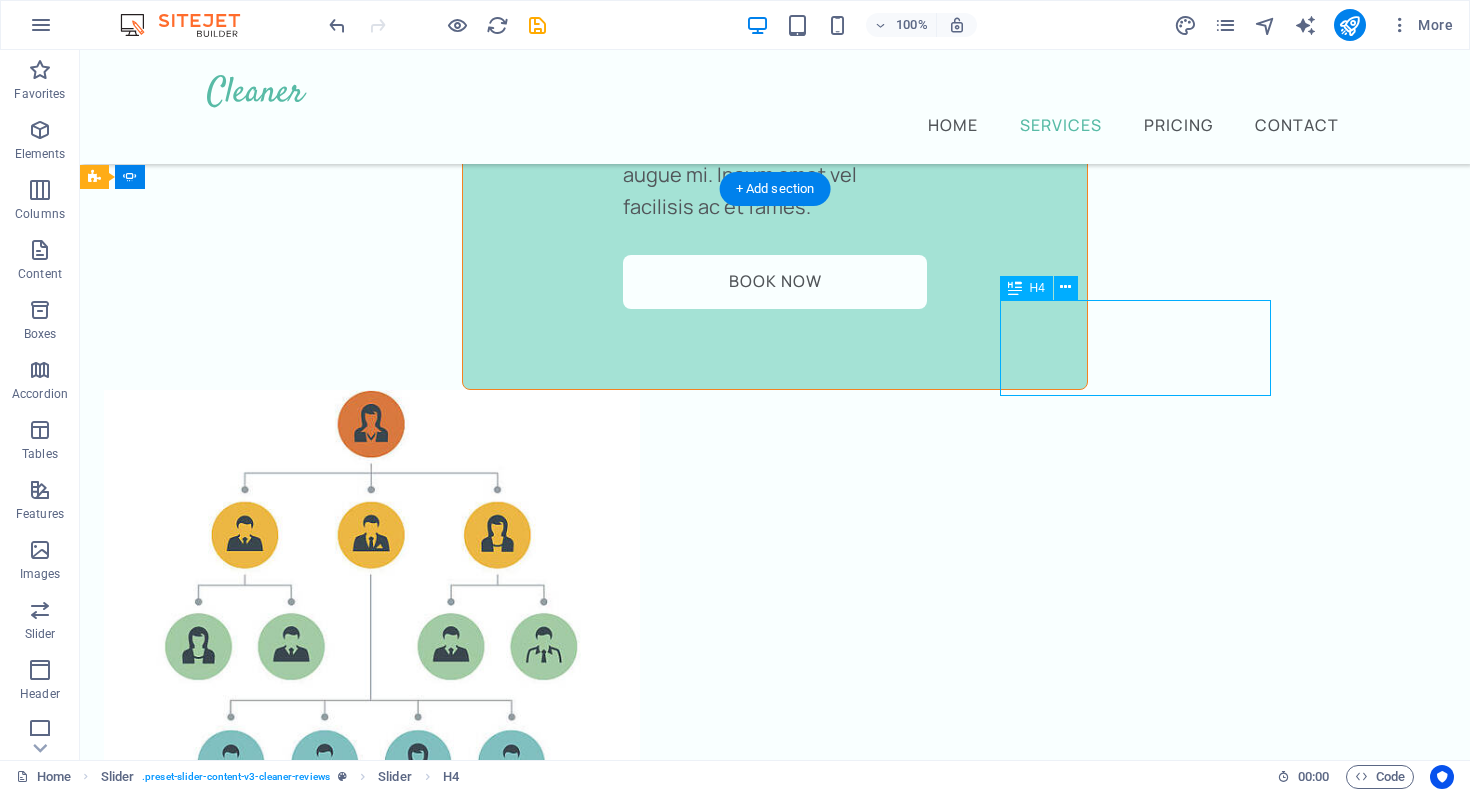 click on "“...amazing service...”" at bounding box center (-699, 6400) 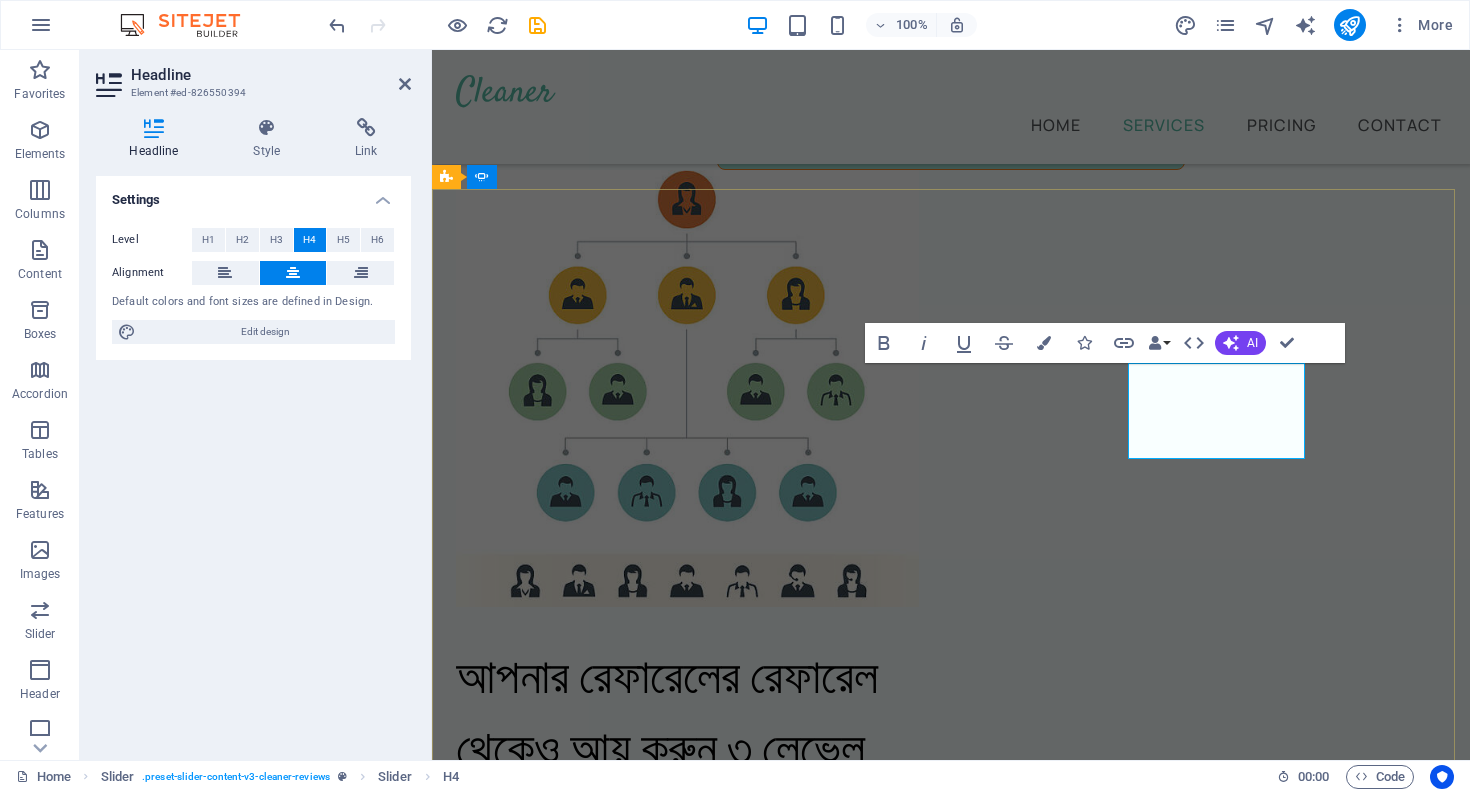 click on "“...amazing service...”" at bounding box center [-147, 6278] 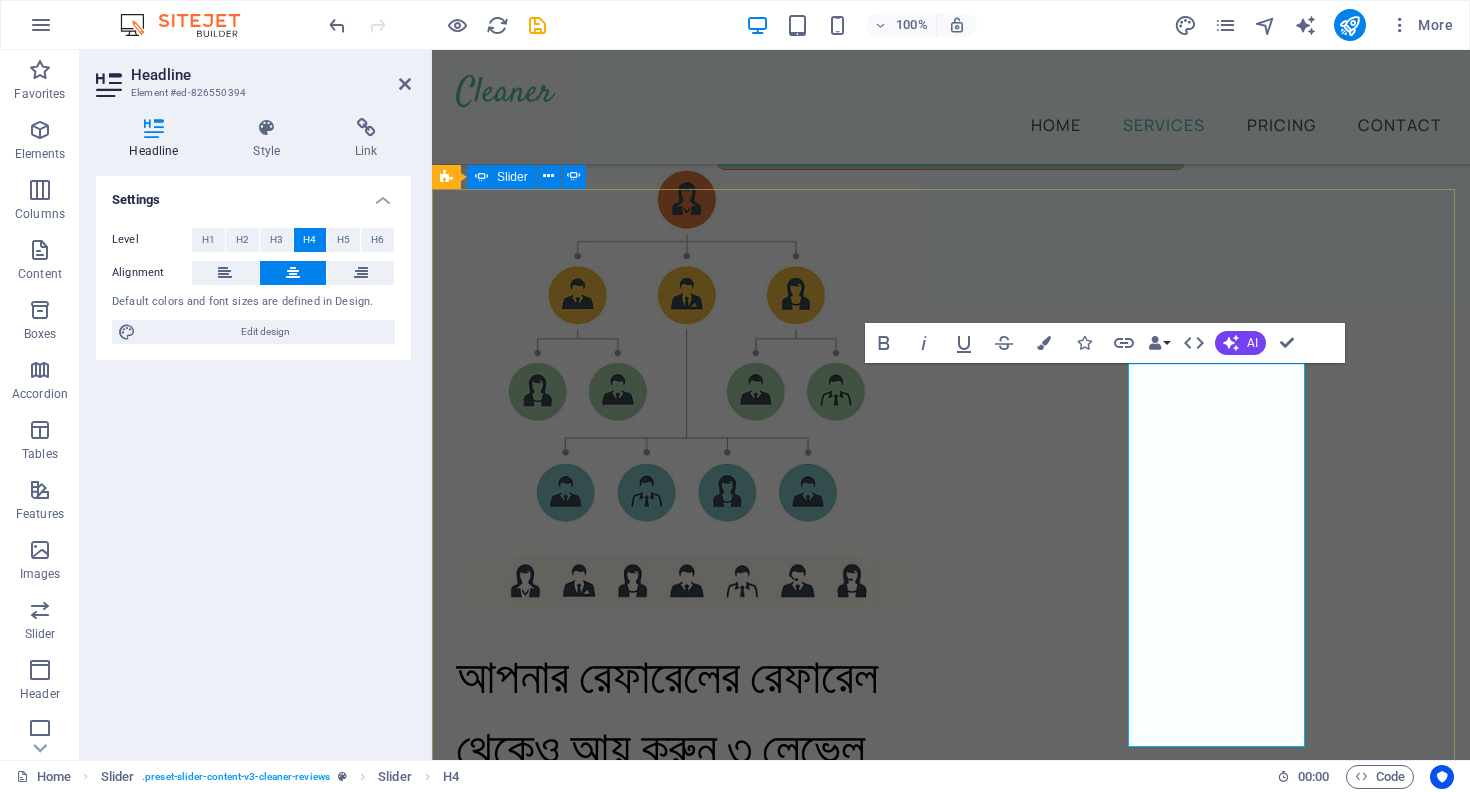 click on "[NAME] 1 month ago “...amazing service...” Nec dolor in molestie lacus. Orci cursus a in elementum aliquet. Platea risus volutpat scelerisque feugiat quis massa sollicitudin egestas. Vitae eros suspendisse nunc aliquam curabitur faucibus odio lobortis metus. Duis rhoncus scelerisque vulputate tortor. [NAME] 1 day ago “...amazing service...” Nec dolor in molestie lacus. Orci cursus a in elementum aliquet. Platea risus volutpat scelerisque feugiat quis massa sollicitudin egestas. Vitae eros suspendisse nunc aliquam curabitur faucibus odio lobortis metus. Duis rhoncus scelerisque vulputate tortor. [NAME] 2 months ago “...amazing service...” Nec dolor in molestie lacus. Orci cursus a in elementum aliquet. Platea risus volutpat scelerisque feugiat quis massa sollicitudin egestas. Vitae eros suspendisse nunc aliquam curabitur faucibus odio lobortis metus. Duis rhoncus scelerisque vulputate tortor. [NAME] 10 day ago “বিশ্বাস হচ্ছিল না শুরুতে, এখন প্রতিদিন ইনকাম আসছে বিকাশে!” [NAME] 12 day ago 1 2 3" at bounding box center [951, 7113] 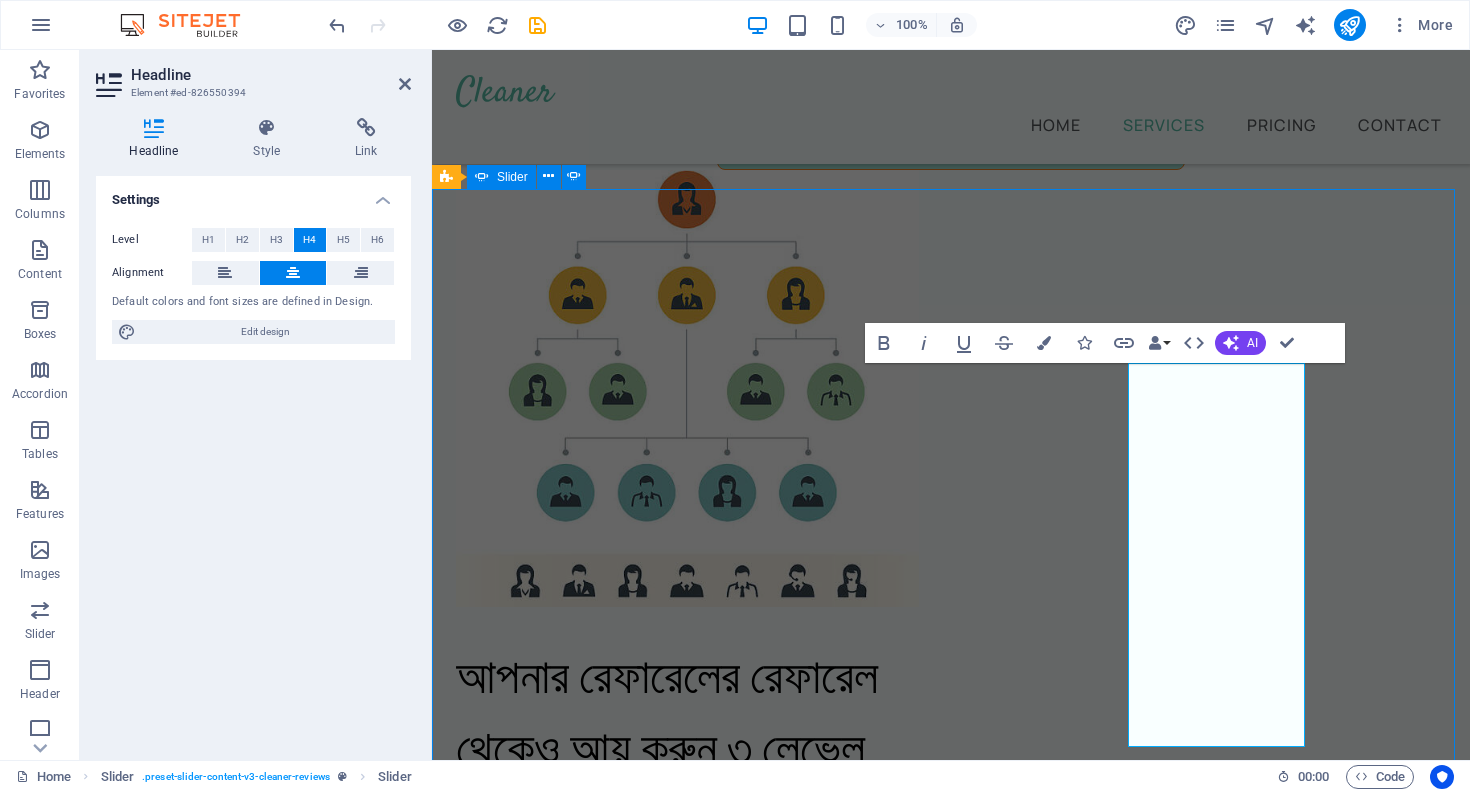 scroll, scrollTop: 3672, scrollLeft: 0, axis: vertical 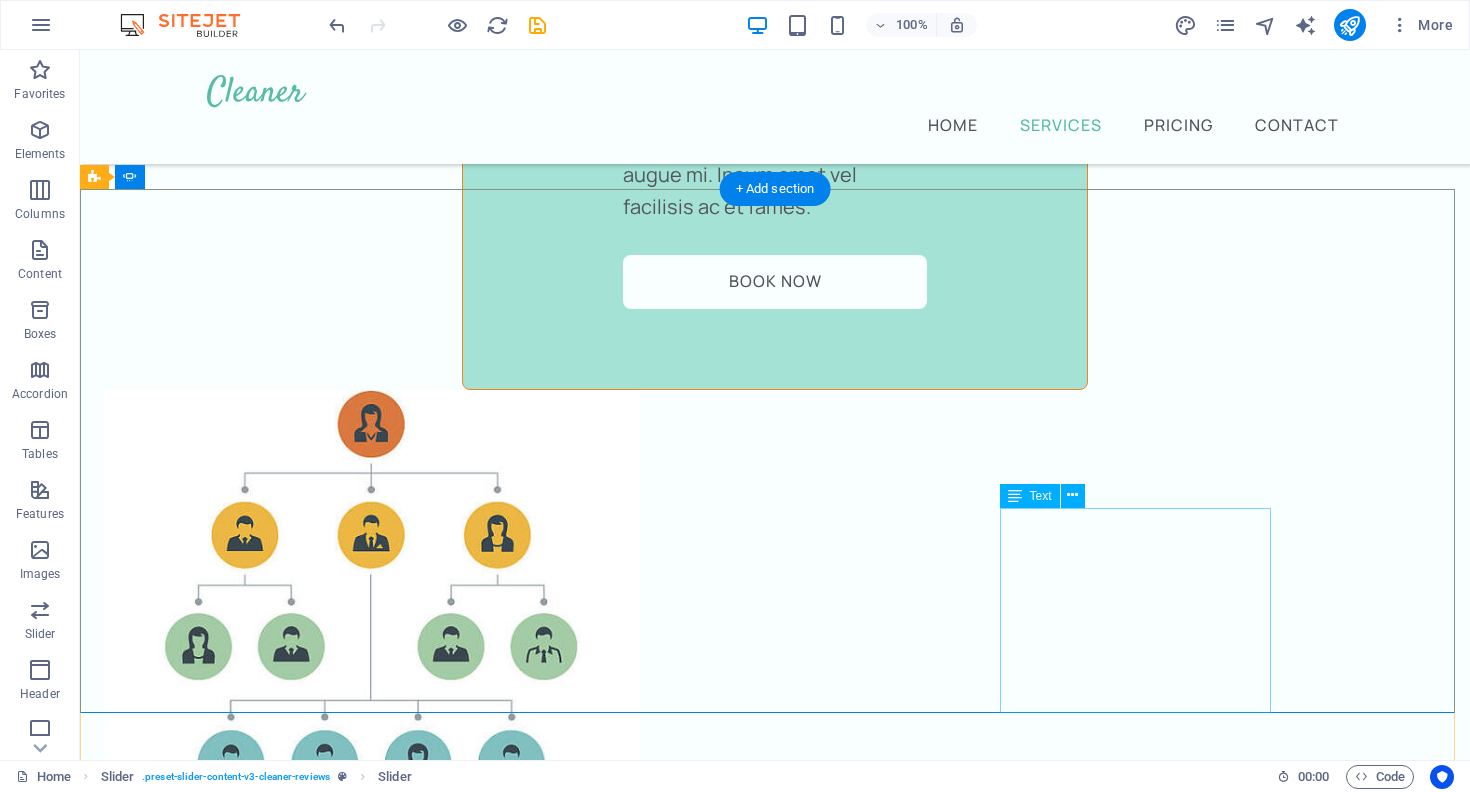 click on "Nec dolor in molestie lacus. Orci cursus a in elementum aliquet. Platea risus volutpat scelerisque feugiat quis massa sollicitudin egestas. Vitae eros suspendisse nunc aliquam curabitur faucibus odio lobortis metus. Duis rhoncus scelerisque vulputate tortor." at bounding box center (-699, 6662) 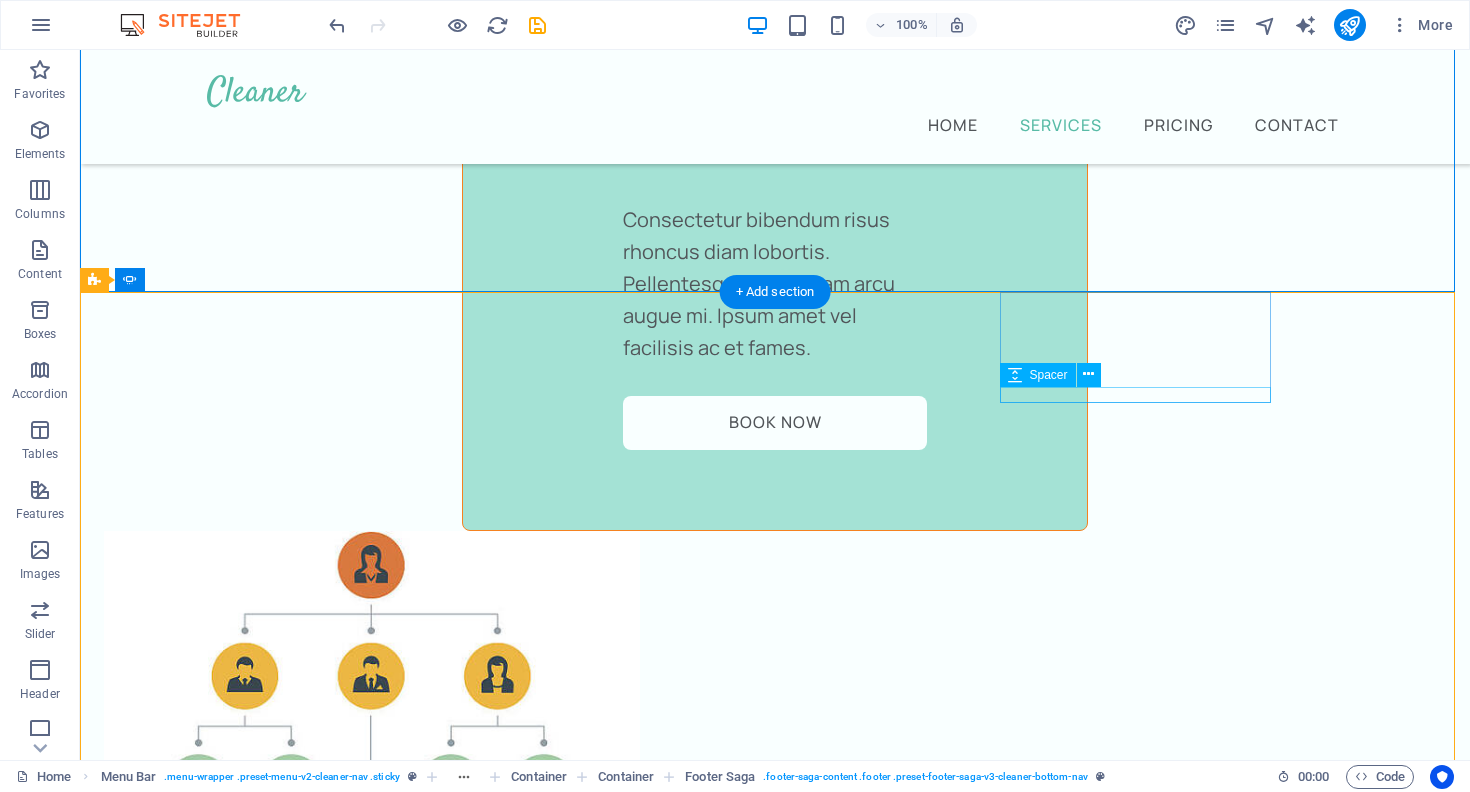 scroll, scrollTop: 3679, scrollLeft: 0, axis: vertical 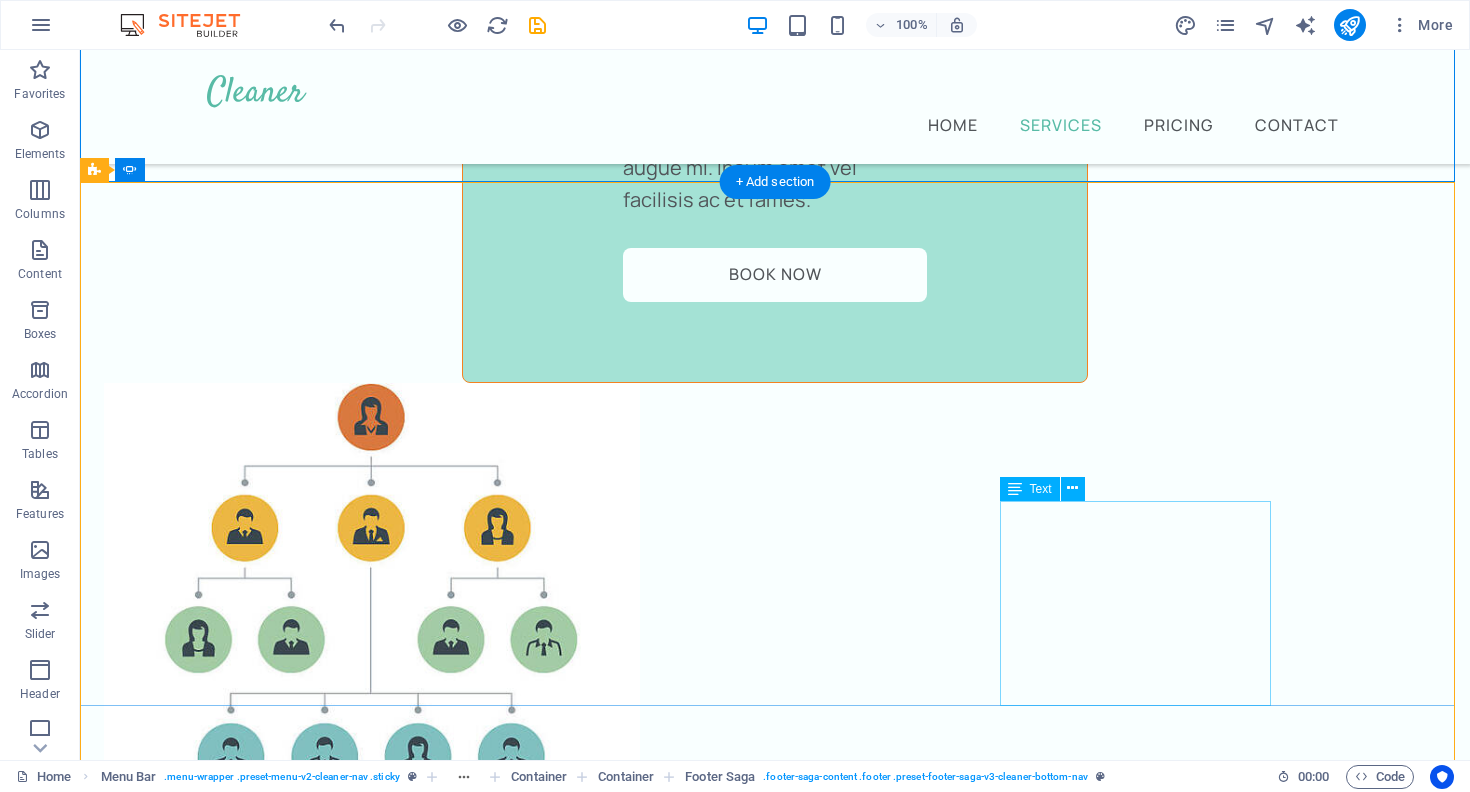click on "Nec dolor in molestie lacus. Orci cursus a in elementum aliquet. Platea risus volutpat scelerisque feugiat quis massa sollicitudin egestas. Vitae eros suspendisse nunc aliquam curabitur faucibus odio lobortis metus. Duis rhoncus scelerisque vulputate tortor." at bounding box center [-699, 6655] 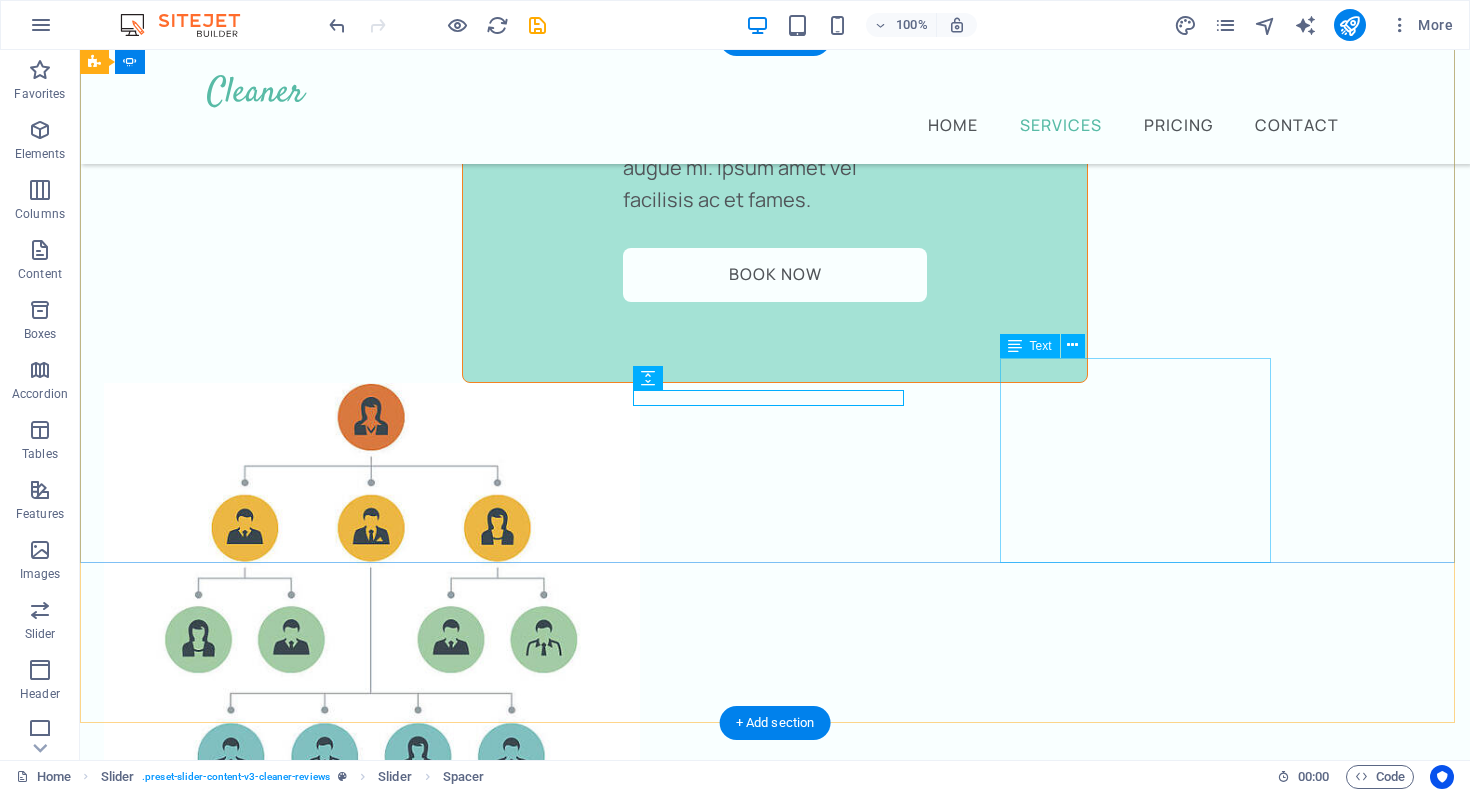 scroll, scrollTop: 3613, scrollLeft: 0, axis: vertical 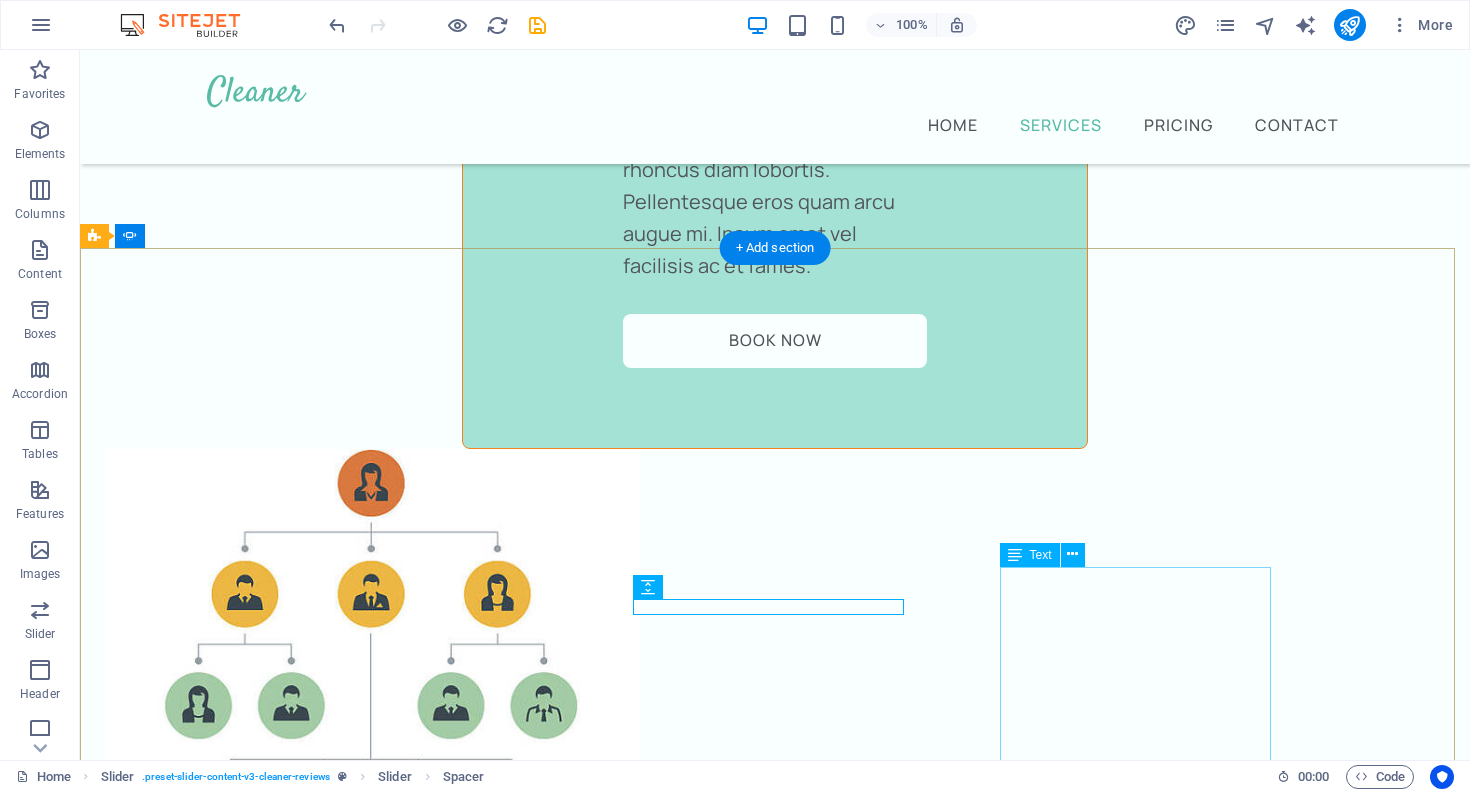 click on "Nec dolor in molestie lacus. Orci cursus a in elementum aliquet. Platea risus volutpat scelerisque feugiat quis massa sollicitudin egestas. Vitae eros suspendisse nunc aliquam curabitur faucibus odio lobortis metus. Duis rhoncus scelerisque vulputate tortor." at bounding box center [-699, 6721] 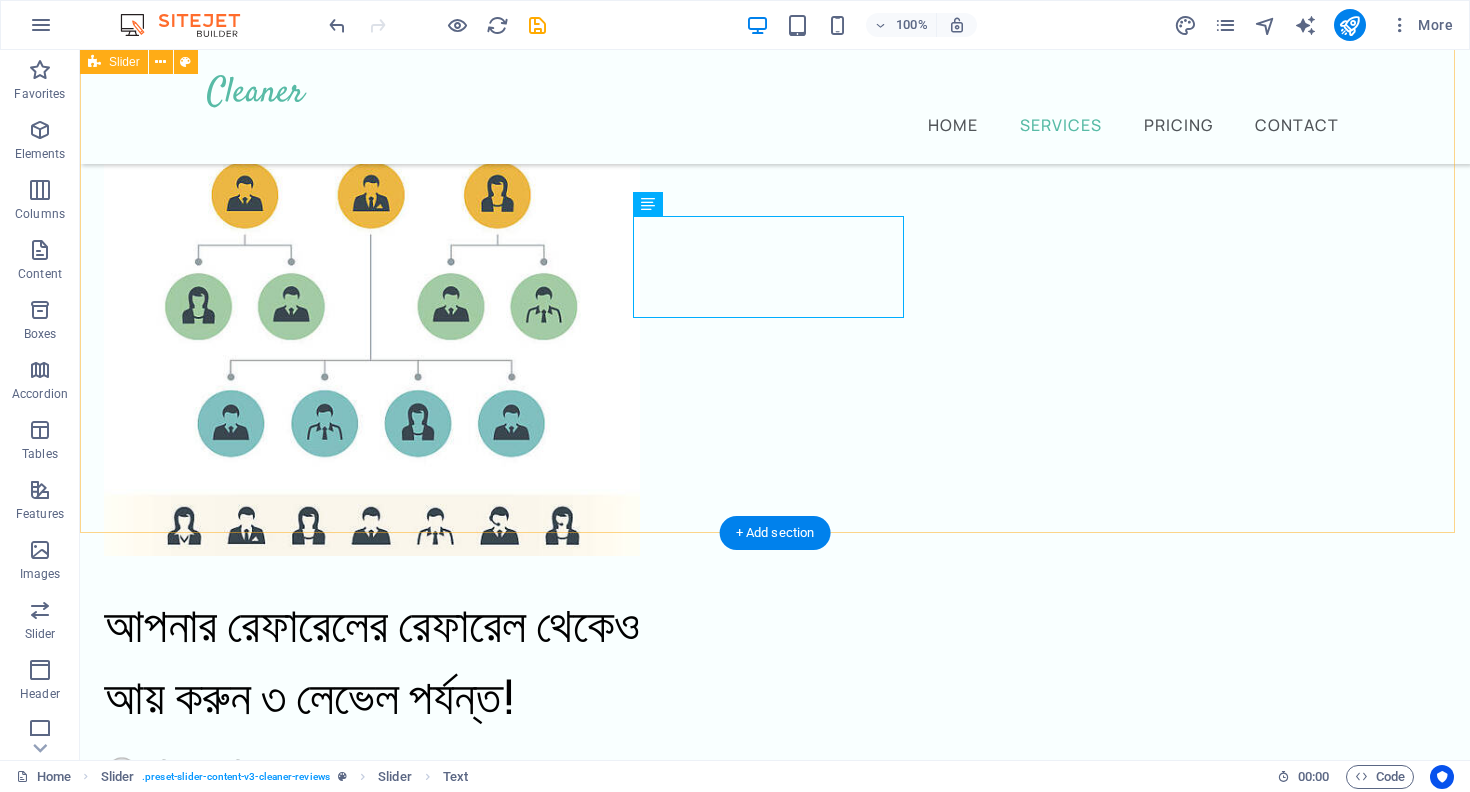 scroll, scrollTop: 3999, scrollLeft: 0, axis: vertical 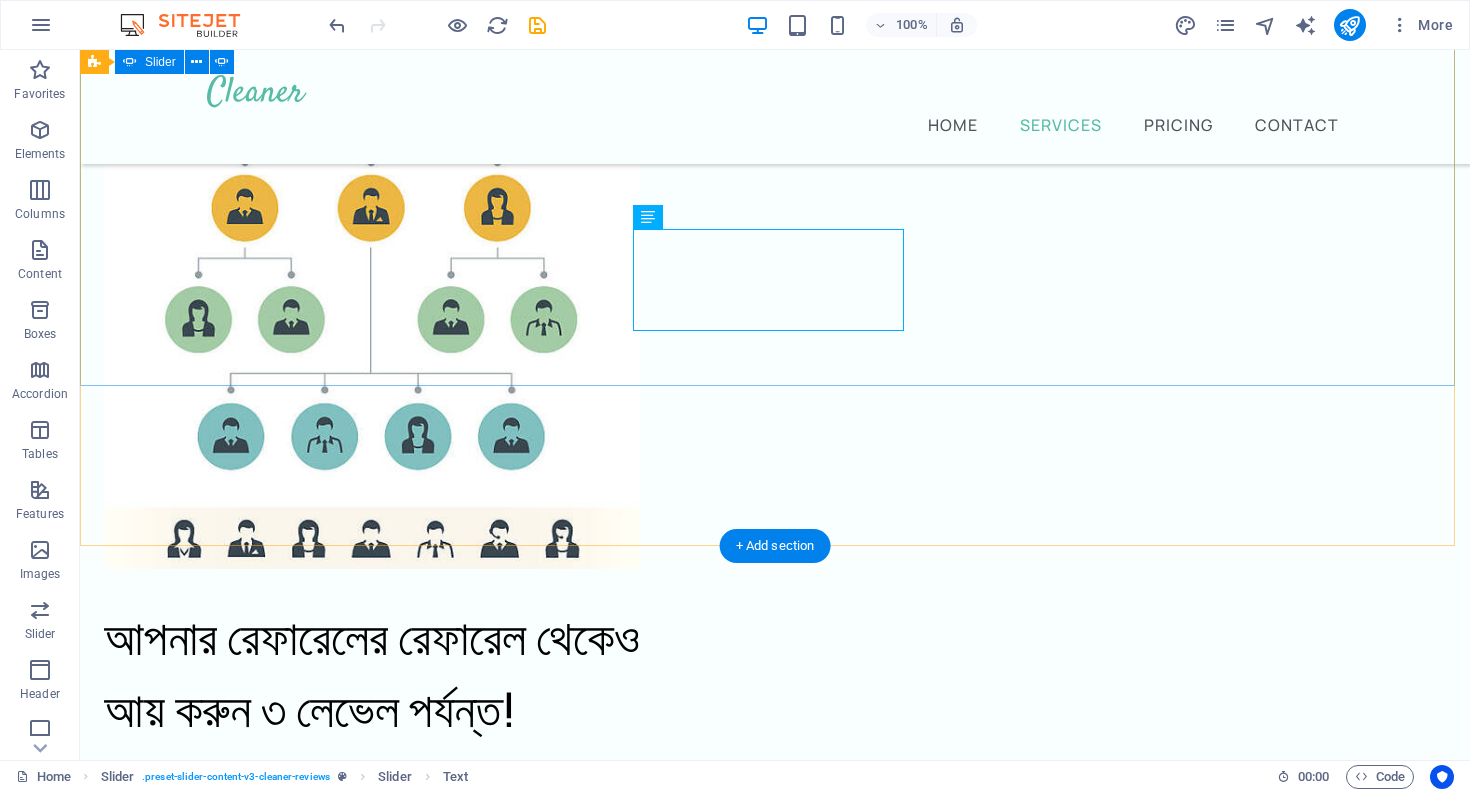 click on "2" at bounding box center [135, -3262] 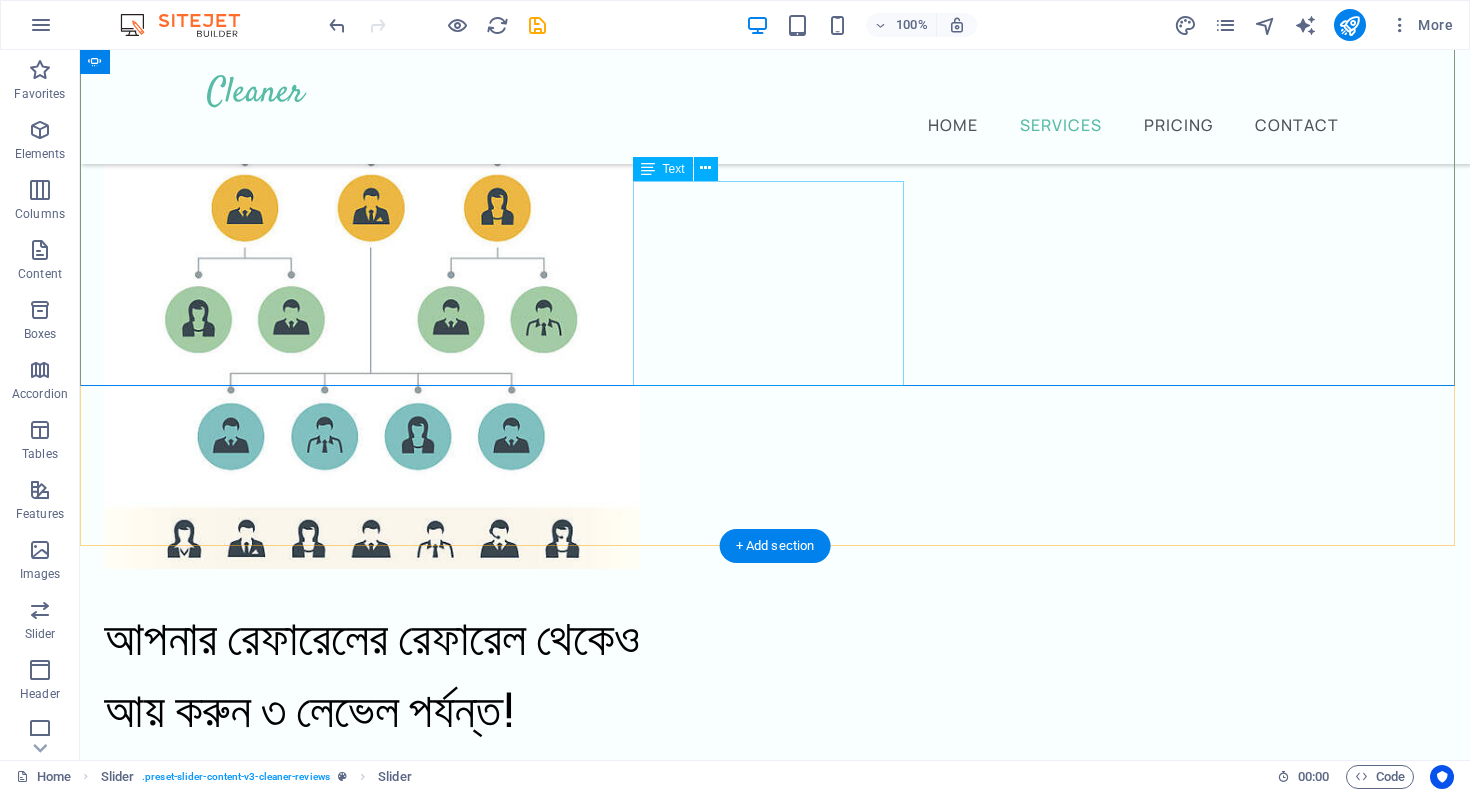 click on "Nec dolor in molestie lacus. Orci cursus a in elementum aliquet. Platea risus volutpat scelerisque feugiat quis massa sollicitudin egestas. Vitae eros suspendisse nunc aliquam curabitur faucibus odio lobortis metus. Duis rhoncus scelerisque vulputate tortor." at bounding box center [-1066, 6335] 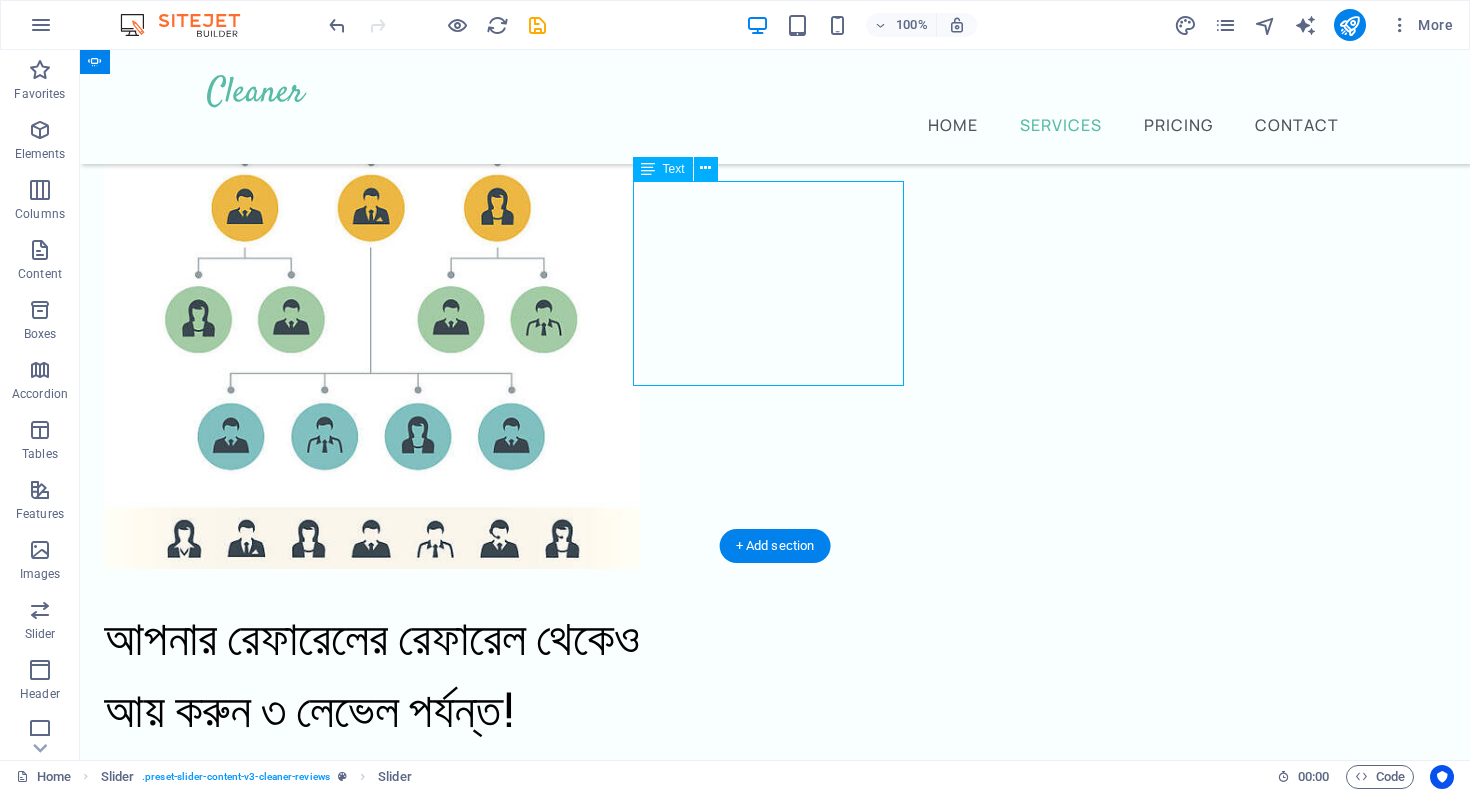 click on "Nec dolor in molestie lacus. Orci cursus a in elementum aliquet. Platea risus volutpat scelerisque feugiat quis massa sollicitudin egestas. Vitae eros suspendisse nunc aliquam curabitur faucibus odio lobortis metus. Duis rhoncus scelerisque vulputate tortor." at bounding box center (-1066, 6335) 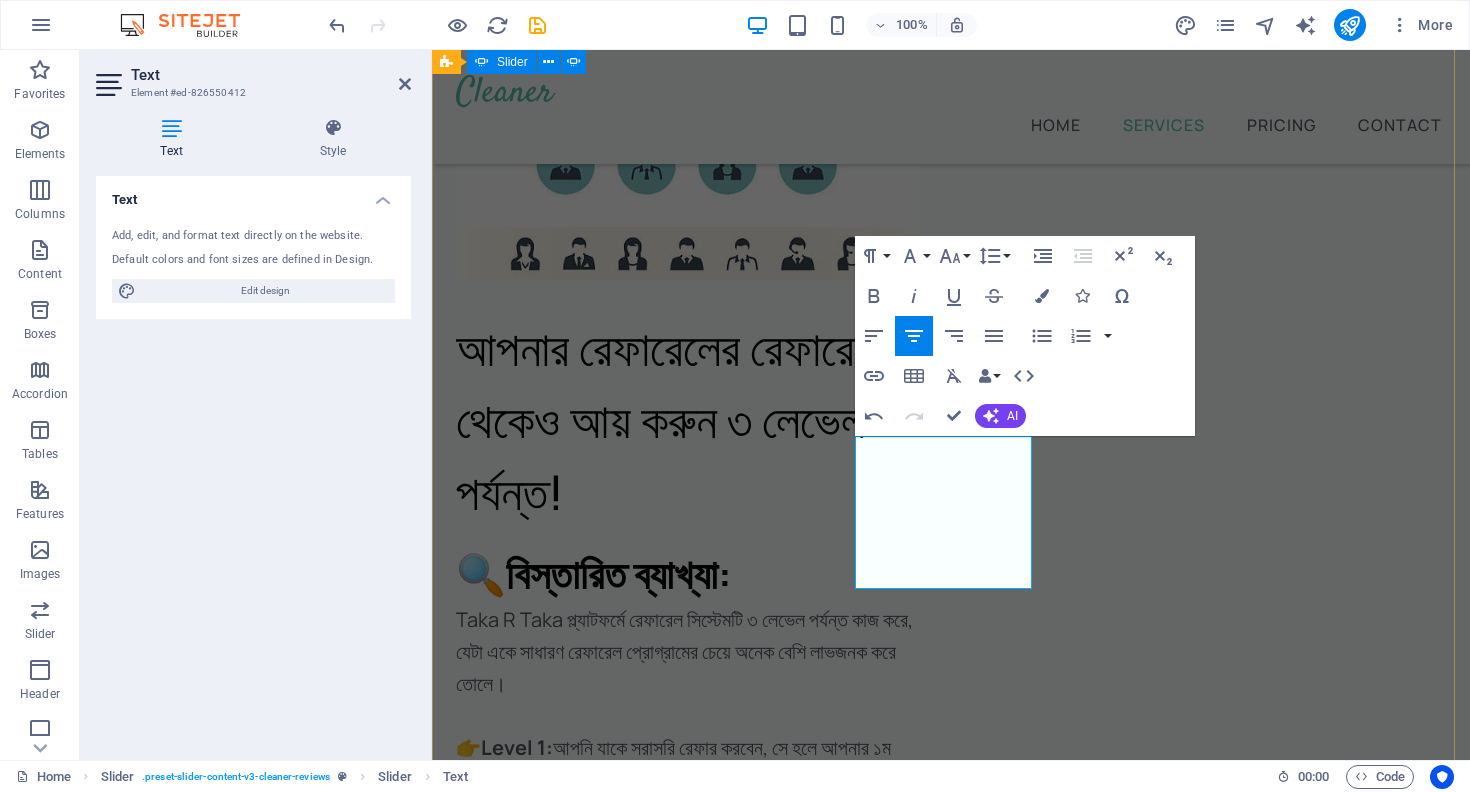 click on "[FIRST] 1 month ago “Taka R Taka না থাকলে বুঝতাম না অনলাইন থেকেও ইনকাম করা যায়!” Nec dolor in molestie lacus. Orci cursus a in elementum aliquet. Platea risus volutpat scelerisque feugiat quis massa sollicitudin egestas. Vitae eros suspendisse nunc aliquam curabitur faucibus odio lobortis metus. Duis rhoncus scelerisque vulputate tortor. তাওহীদ 1 day ago “...amazing service...” Nec dolor in molestie lacus. Orci cursus a in elementum aliquet. Platea risus volutpat scelerisque feugiat quis massa sollicitudin egestas. Vitae eros suspendisse nunc aliquam curabitur faucibus odio lobortis metus. Duis rhoncus scelerisque vulputate tortor. তানহা 2 months ago “আমি শুধু রেফার করেই মাসে ১৫-২০ হাজার টাকা আয় করছি!” জিহাদ 10 day ago ফারহান 12 day ago জান্নাত 1 month ago 1 day ago 1 2 3" at bounding box center (951, 6815) 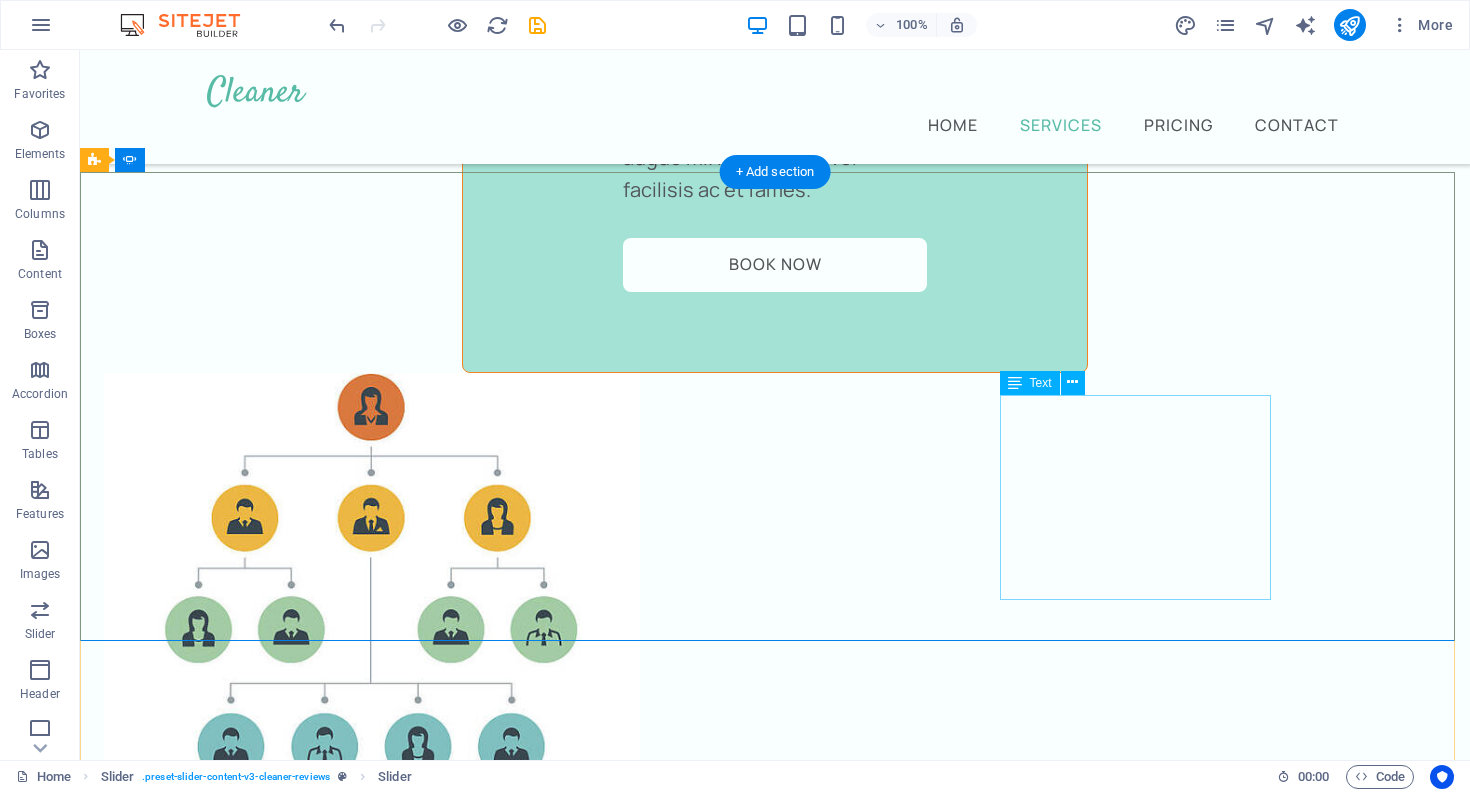 scroll, scrollTop: 3683, scrollLeft: 0, axis: vertical 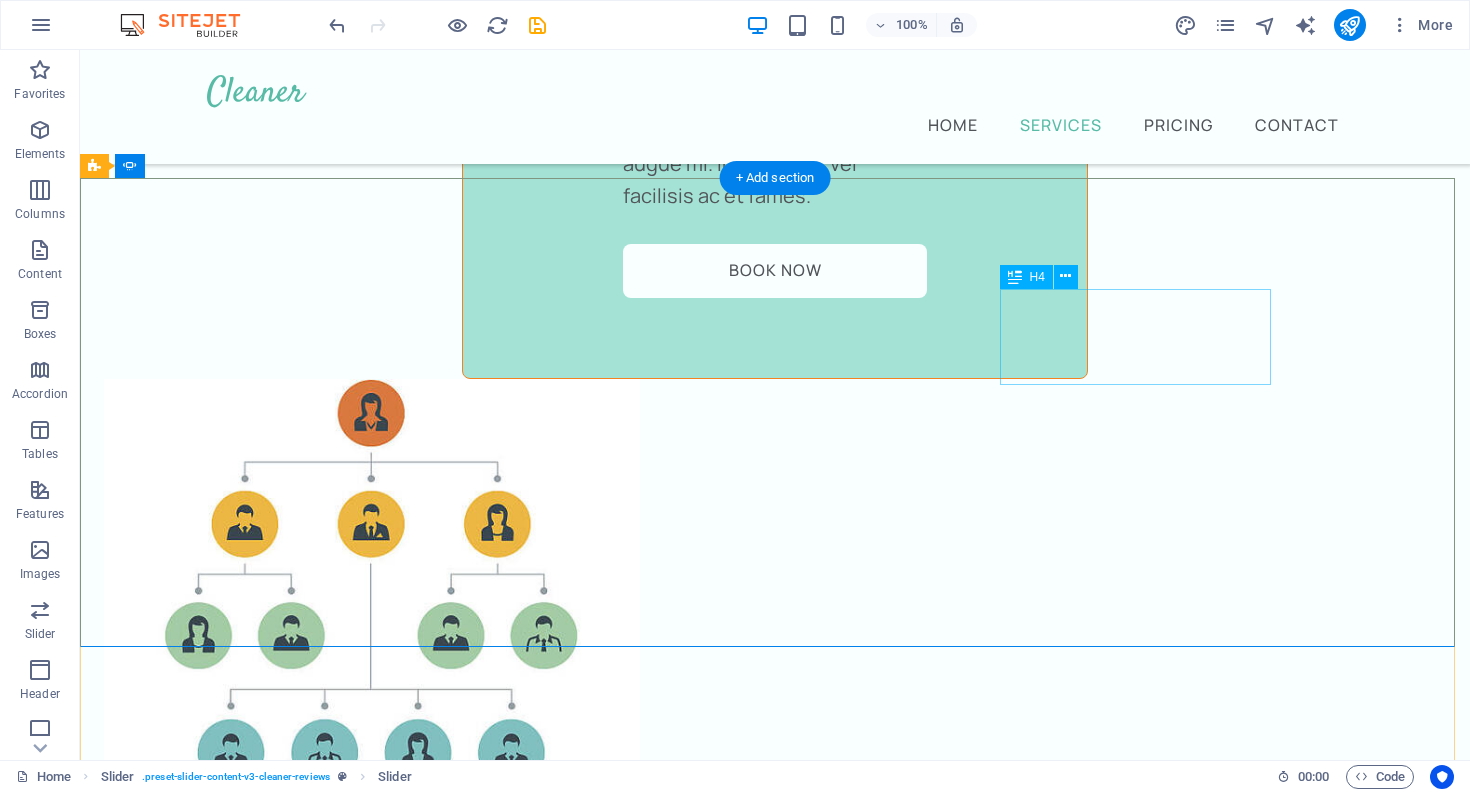 click on "“...amazing service...”" at bounding box center (-1066, 7035) 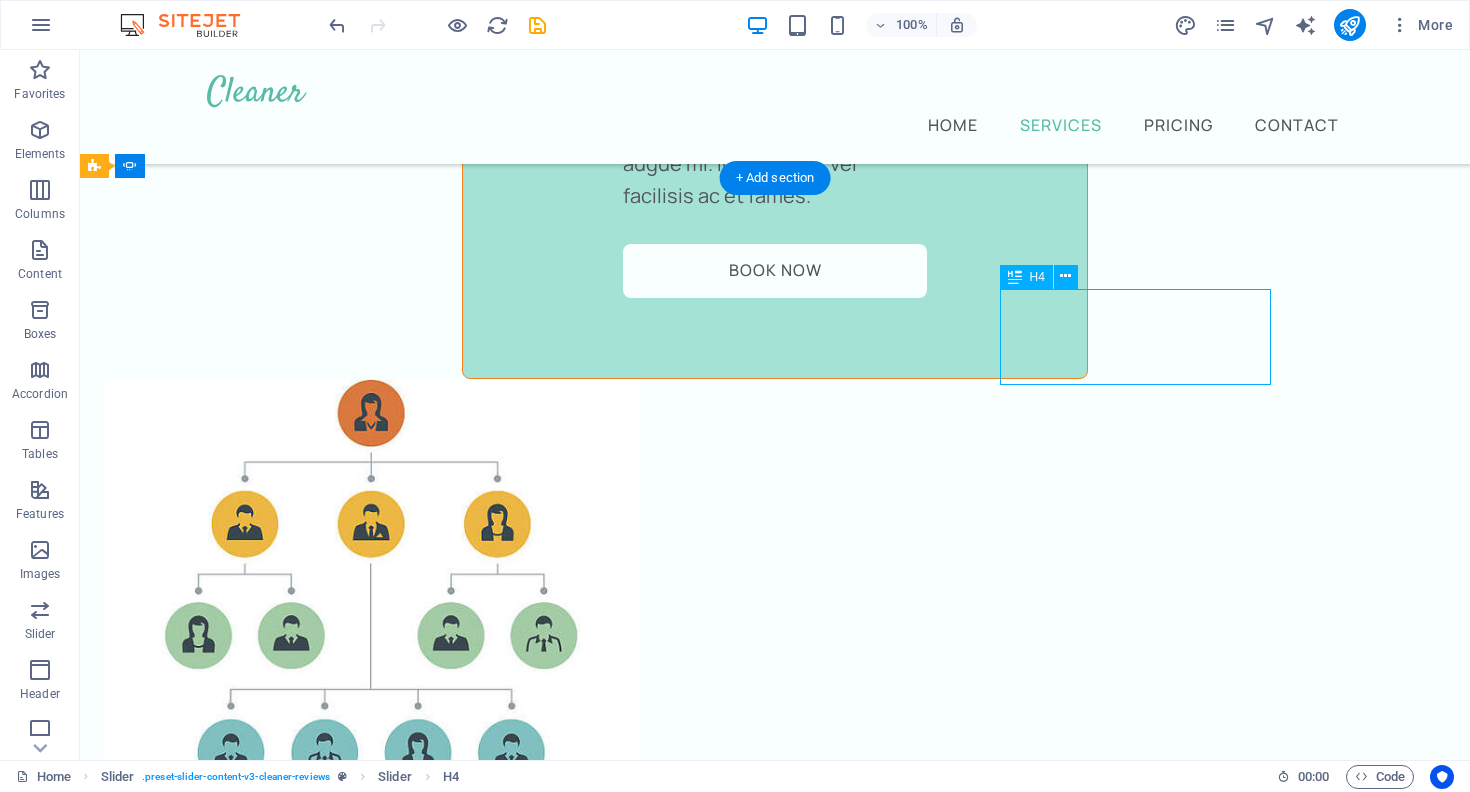click on "“...amazing service...”" at bounding box center (-1066, 7035) 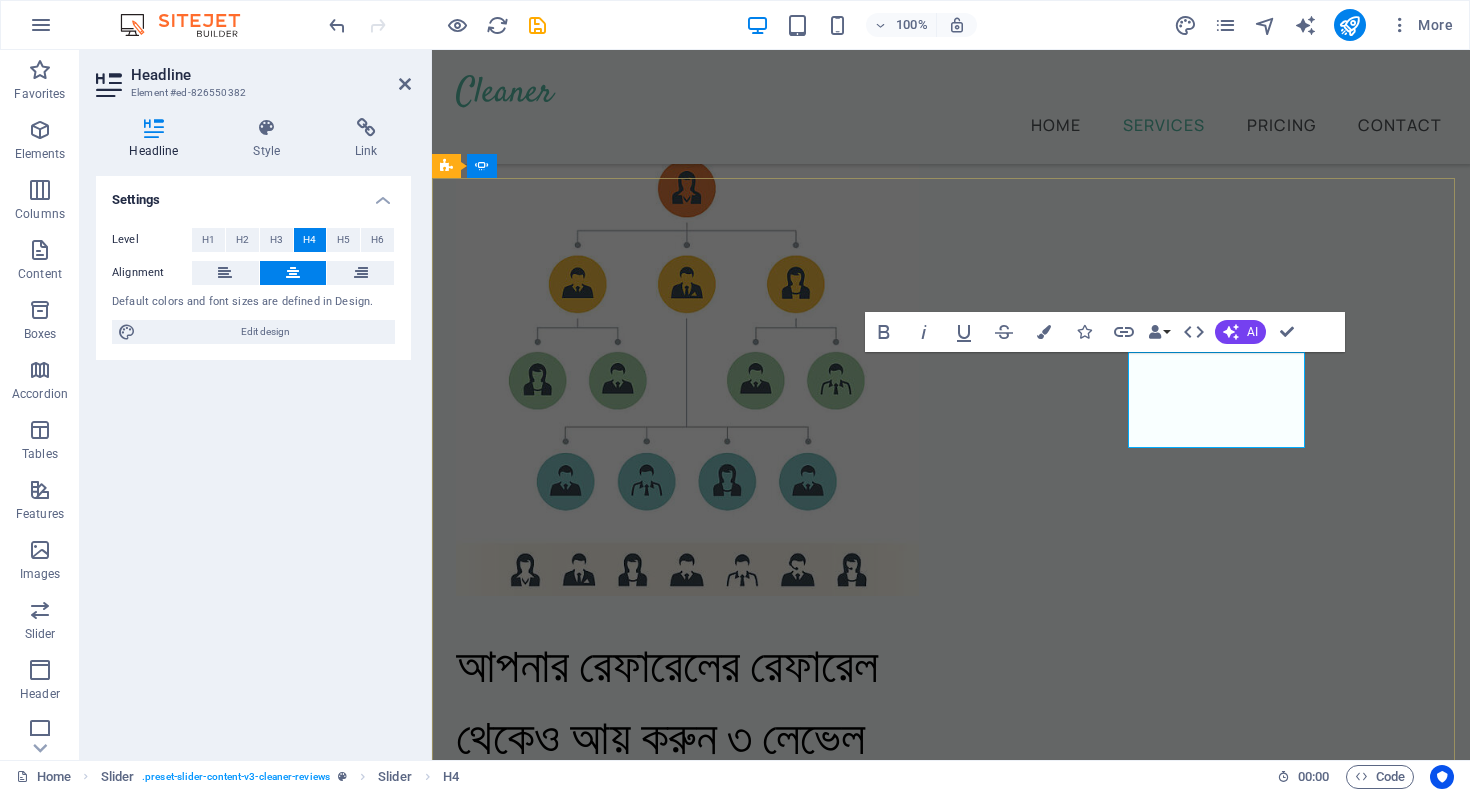 click on "“...amazing service...”" at bounding box center [-420, 6937] 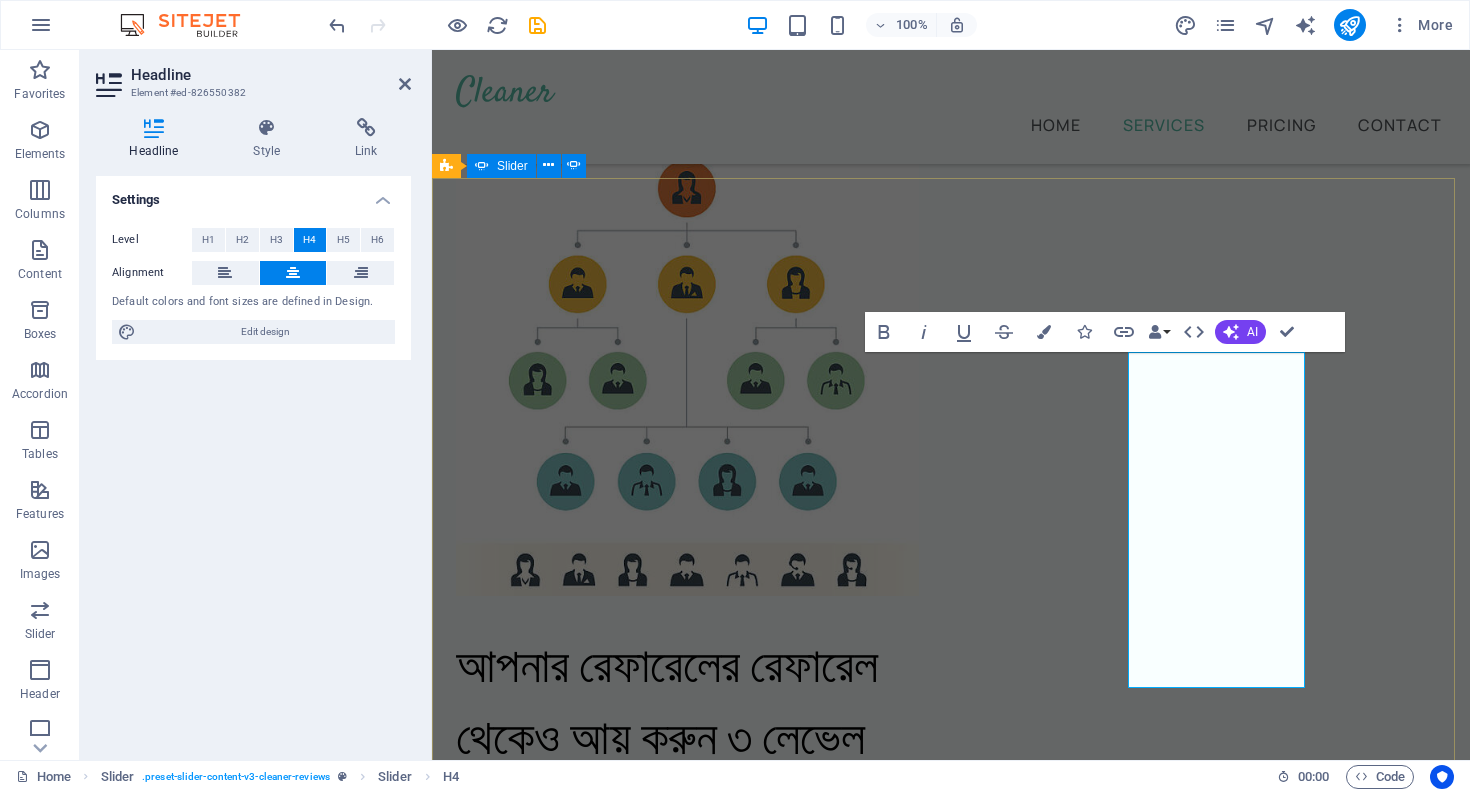 click on "[FIRST] 1 month ago “Taka R Taka না থাকলে বুঝতাম না অনলাইন থেকেও ইনকাম করা যায়!” স্কুলে পড়ি, কিন্তু বন্ধুদের রেফার করে প্রতিদিন ৩০-৫০ টাকা ইনকাম করছি। নিজের মোবাইল রিচার্জ আর খরচ এখন আমি নিজেই দিচ্ছি। [FIRST] 1 day ago “...amazing service...” Nec dolor in molestie lacus. Orci cursus a in elementum aliquet. Platea risus volutpat scelerisque feugiat quis massa sollicitudin egestas. Vitae eros suspendisse nunc aliquam curabitur faucibus odio lobortis metus. Duis rhoncus scelerisque vulputate tortor. [FIRST] 2 months ago “আমি শুধু রেফার করেই মাসে ১৫-২০ হাজার টাকা আয় করছি!” [FIRST] 10 day ago [FIRST]" at bounding box center [951, 6973] 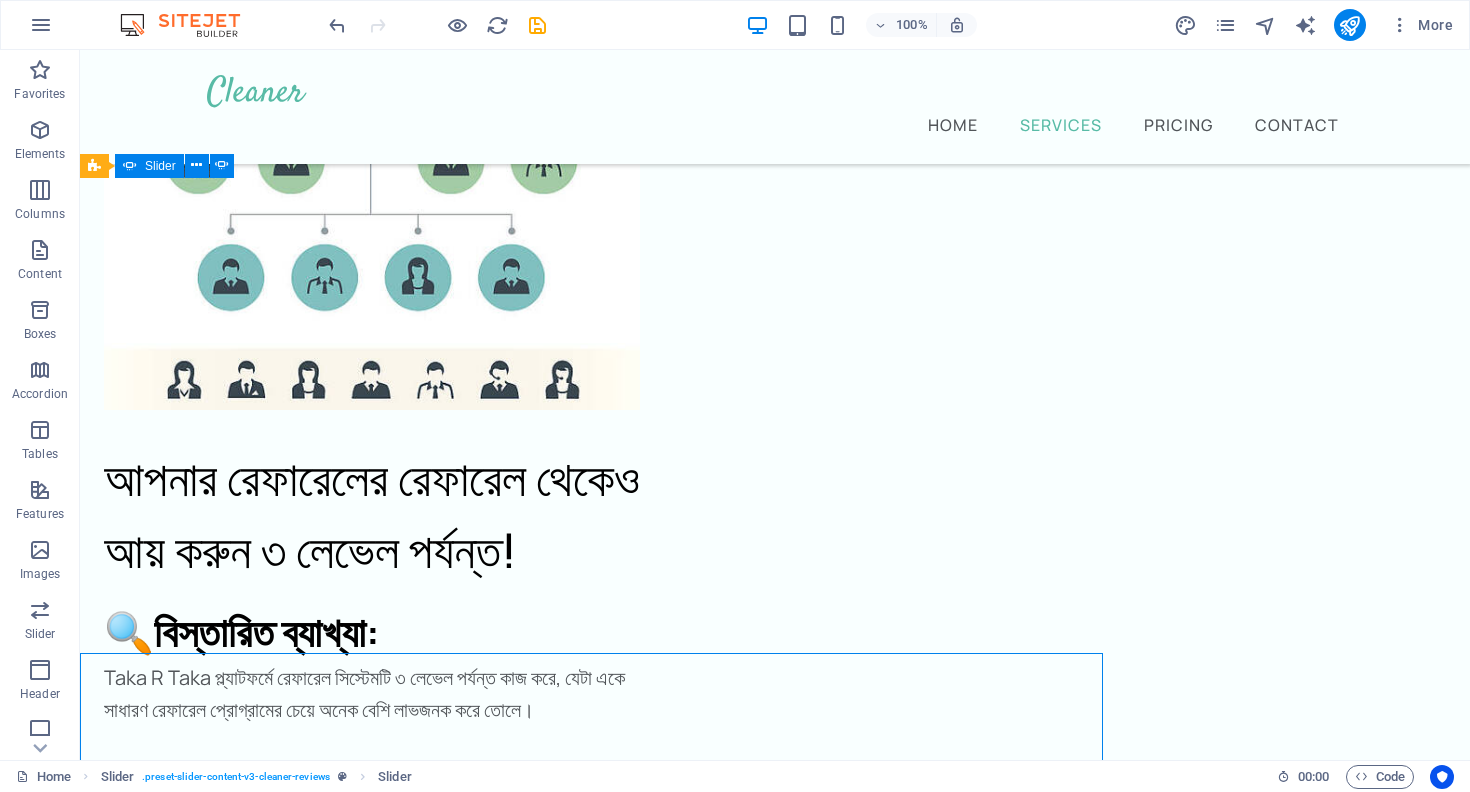 scroll, scrollTop: 3683, scrollLeft: 0, axis: vertical 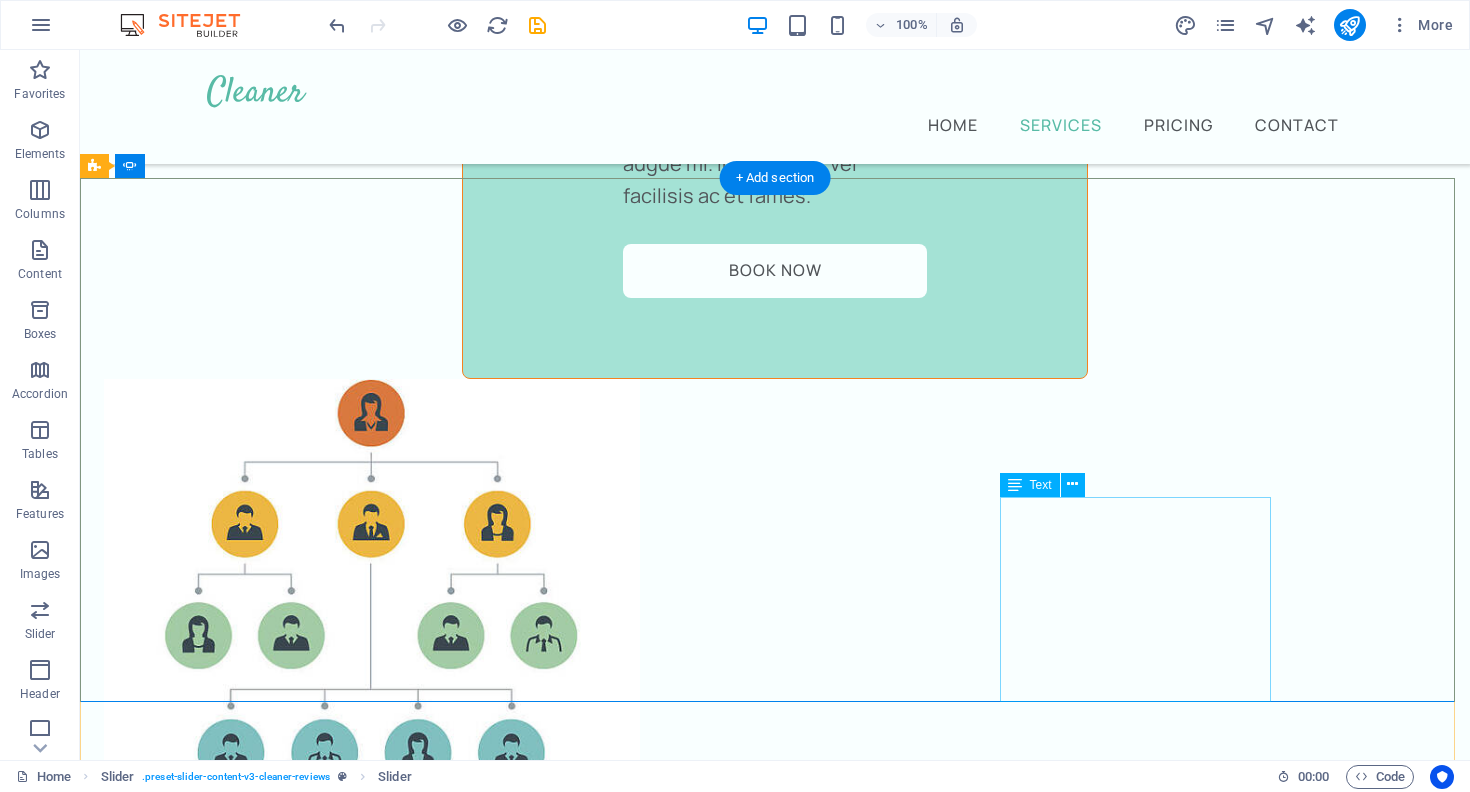 click on "Nec dolor in molestie lacus. Orci cursus a in elementum aliquet. Platea risus volutpat scelerisque feugiat quis massa sollicitudin egestas. Vitae eros suspendisse nunc aliquam curabitur faucibus odio lobortis metus. Duis rhoncus scelerisque vulputate tortor." at bounding box center [-1066, 7297] 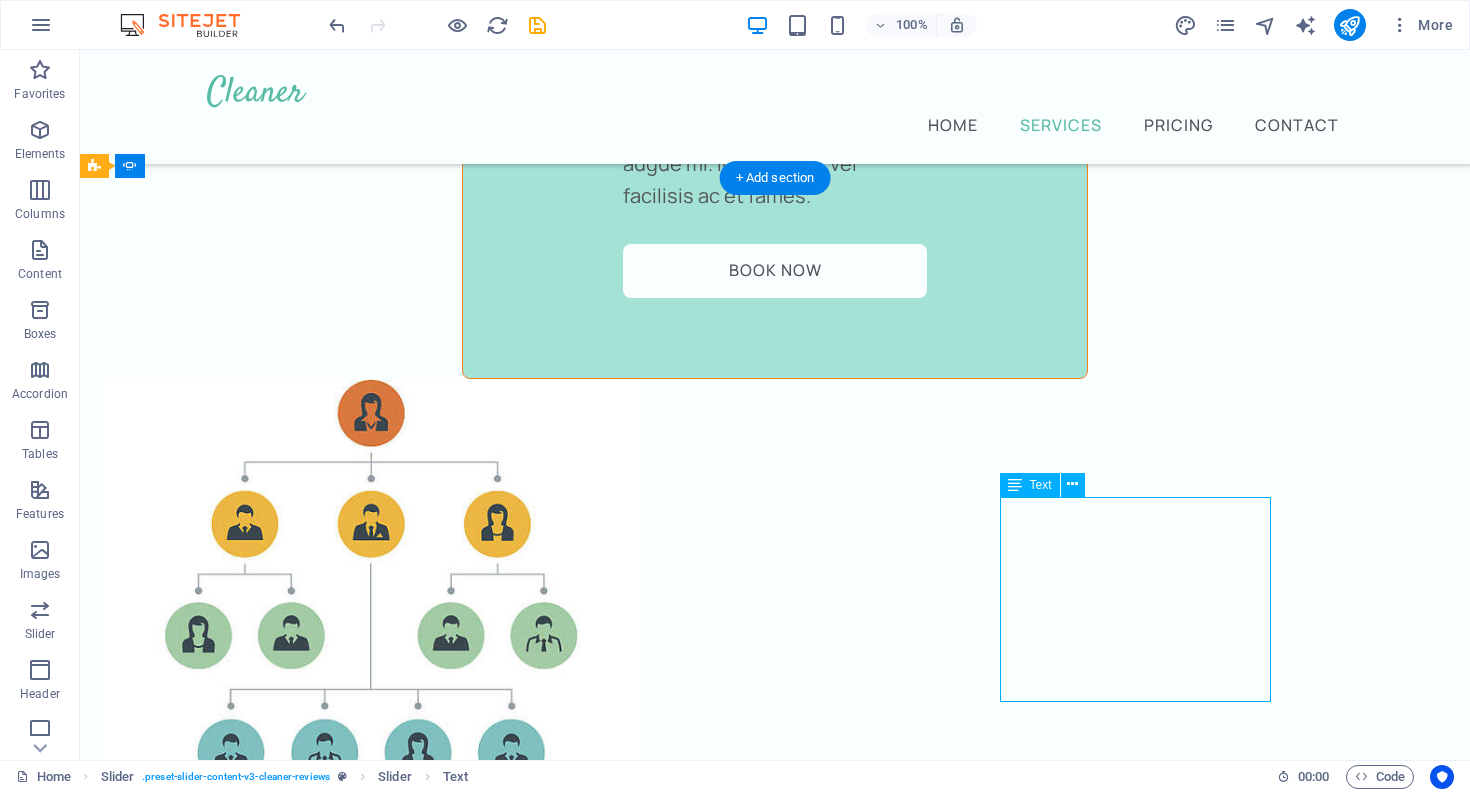 click on "Nec dolor in molestie lacus. Orci cursus a in elementum aliquet. Platea risus volutpat scelerisque feugiat quis massa sollicitudin egestas. Vitae eros suspendisse nunc aliquam curabitur faucibus odio lobortis metus. Duis rhoncus scelerisque vulputate tortor." at bounding box center [-1066, 7297] 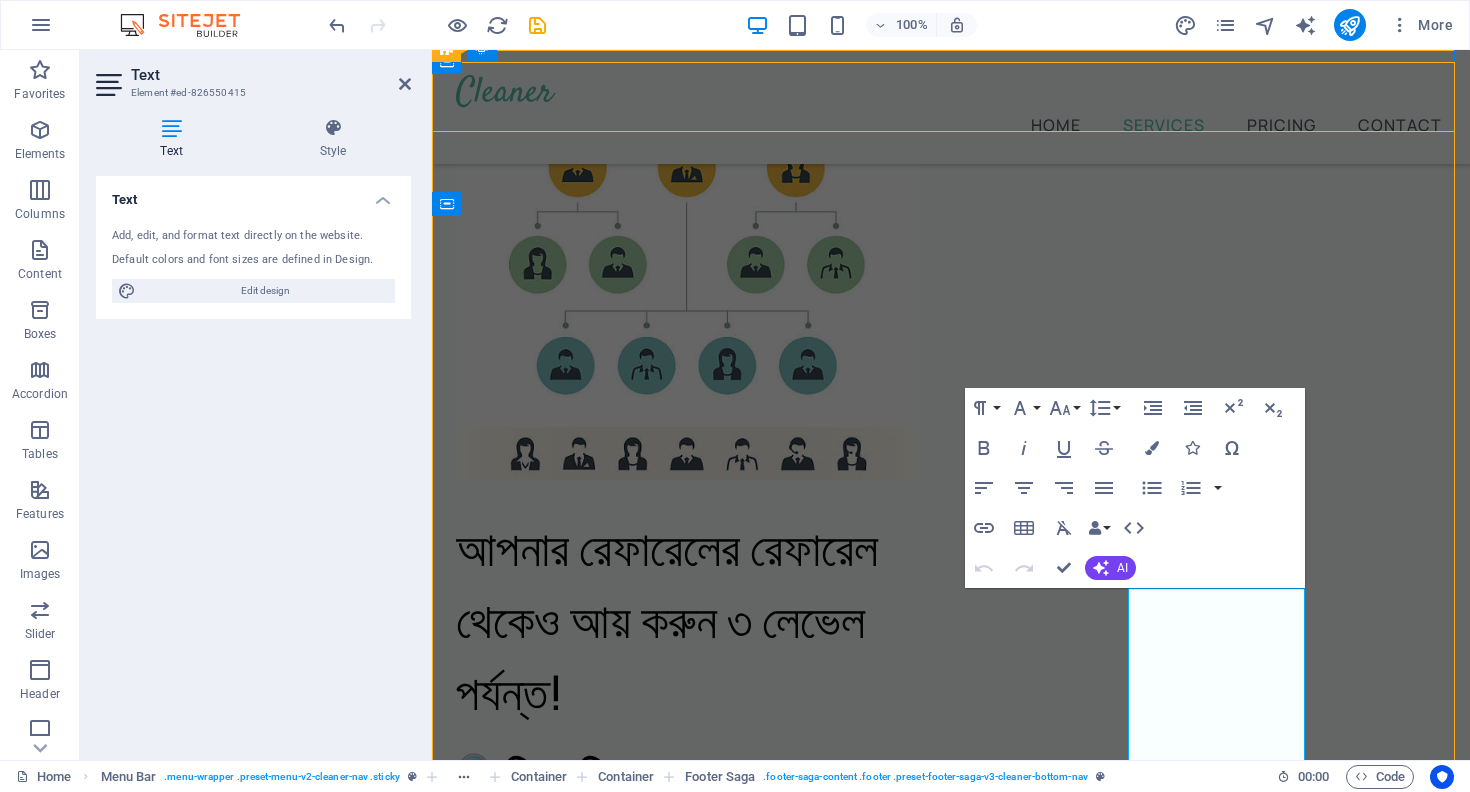 scroll, scrollTop: 3799, scrollLeft: 0, axis: vertical 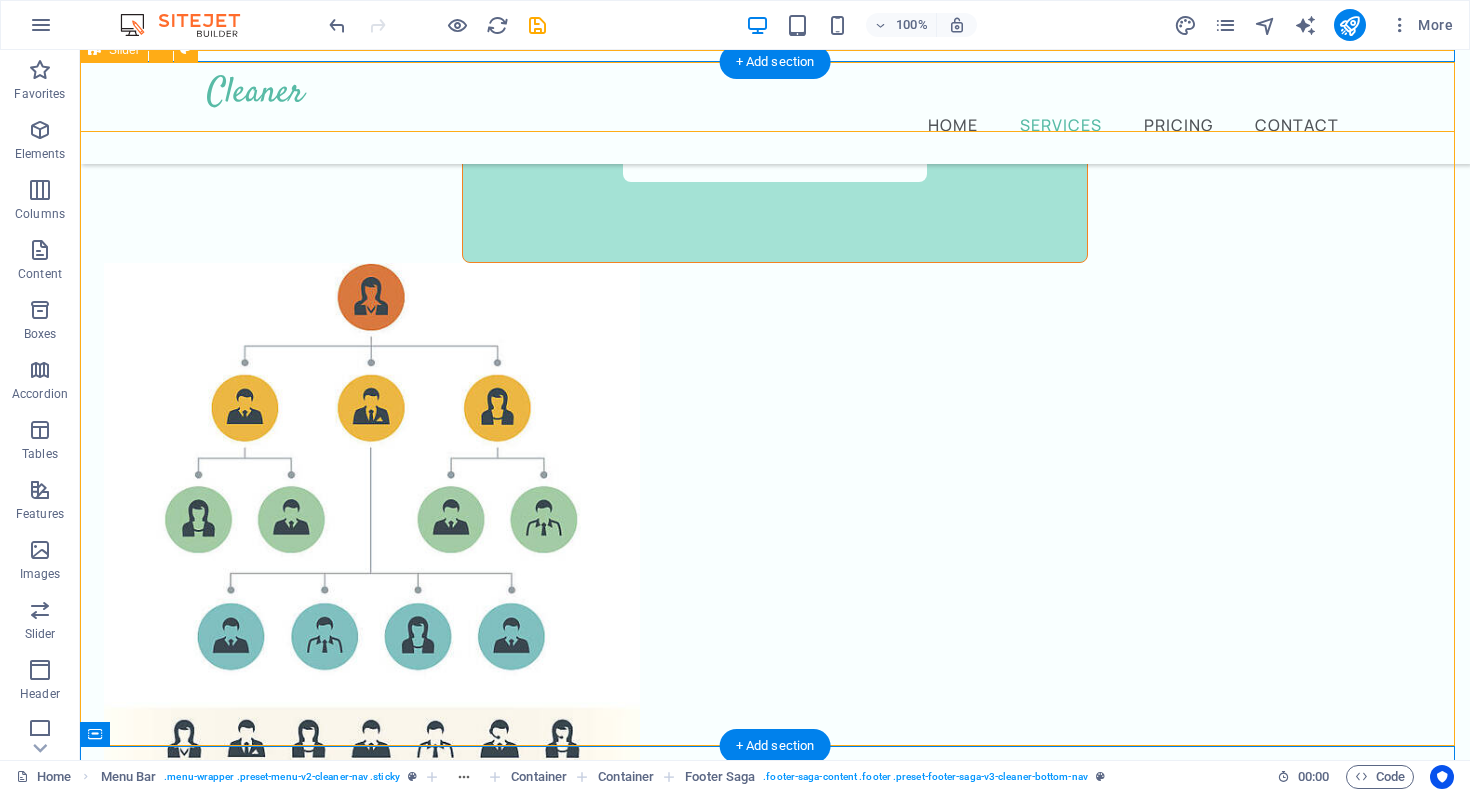 click on "3" at bounding box center [795, -3029] 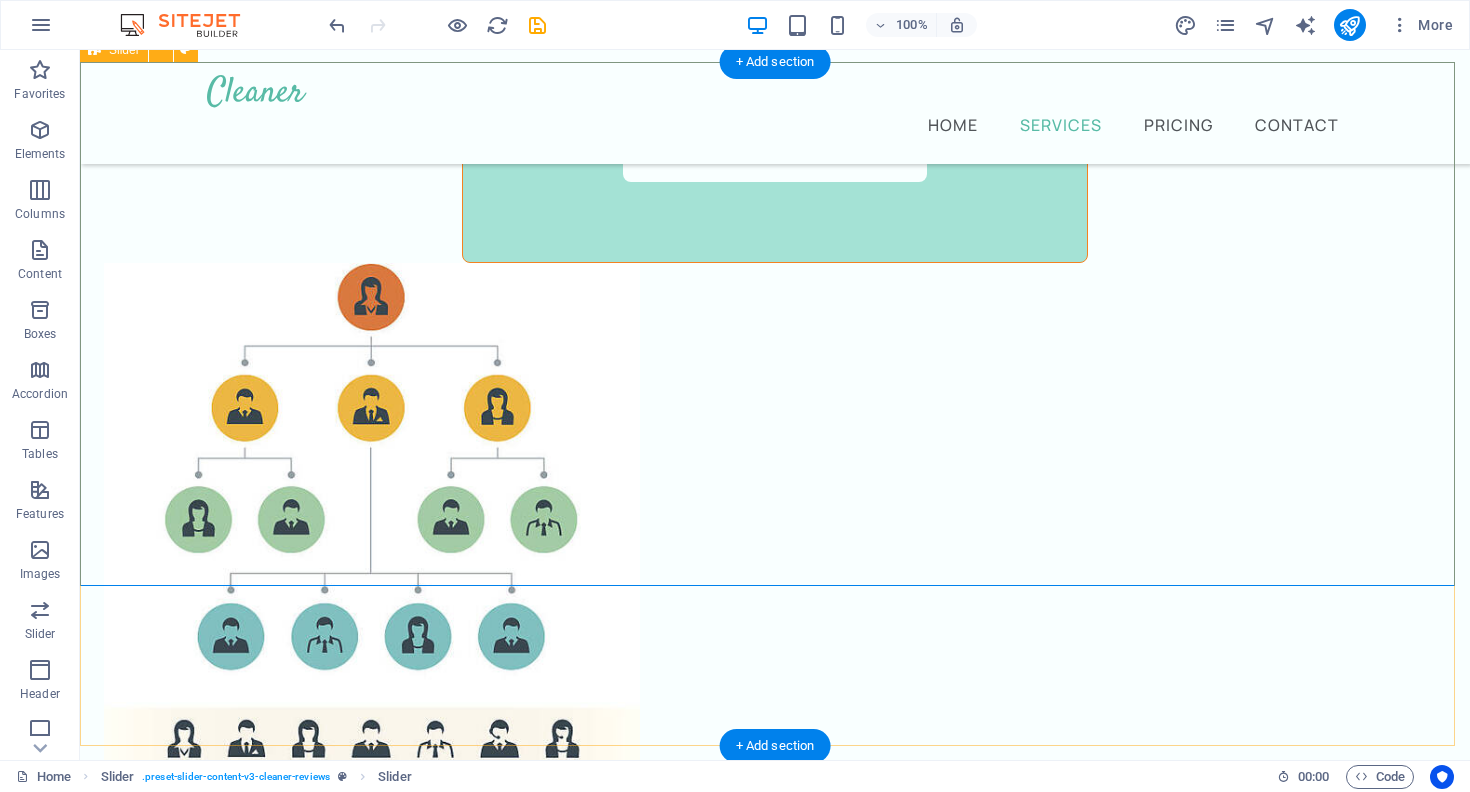 click on "Nec dolor in molestie lacus. Orci cursus a in elementum aliquet. Platea risus volutpat scelerisque feugiat quis massa sollicitudin egestas. Vitae eros suspendisse nunc aliquam curabitur faucibus odio lobortis metus. Duis rhoncus scelerisque vulputate tortor." at bounding box center (-1433, 7181) 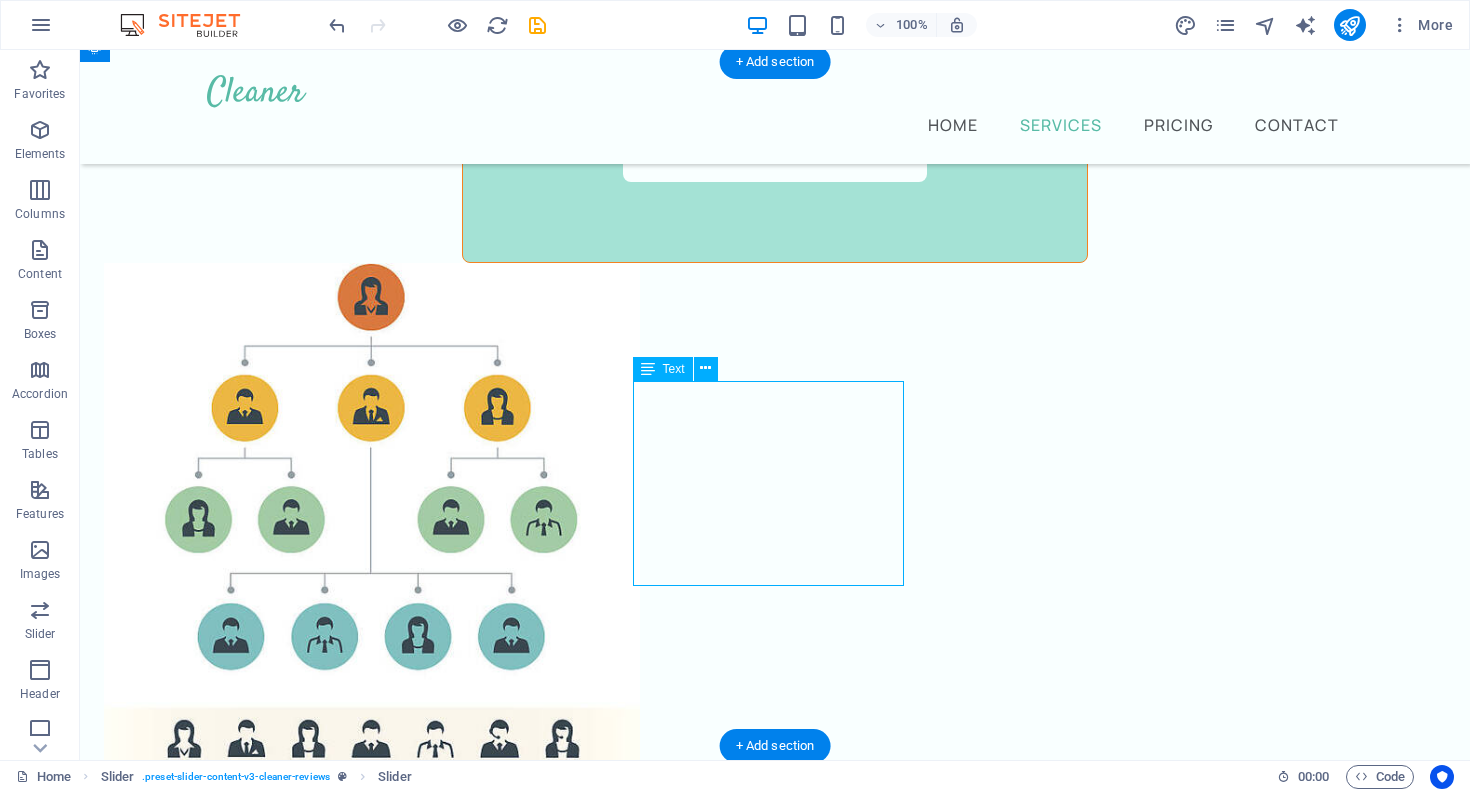 click on "Nec dolor in molestie lacus. Orci cursus a in elementum aliquet. Platea risus volutpat scelerisque feugiat quis massa sollicitudin egestas. Vitae eros suspendisse nunc aliquam curabitur faucibus odio lobortis metus. Duis rhoncus scelerisque vulputate tortor." at bounding box center (-1433, 7181) 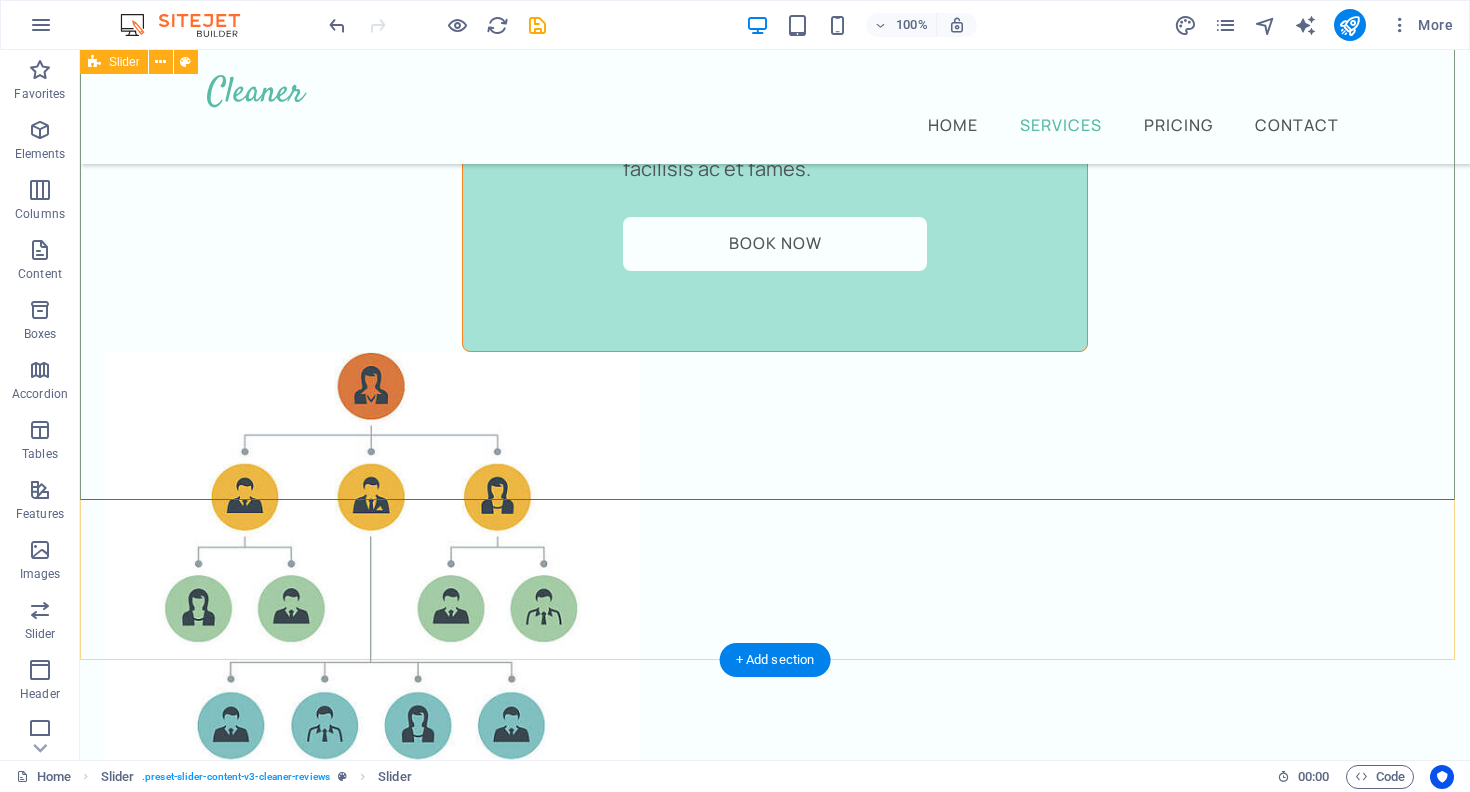 scroll, scrollTop: 3707, scrollLeft: 0, axis: vertical 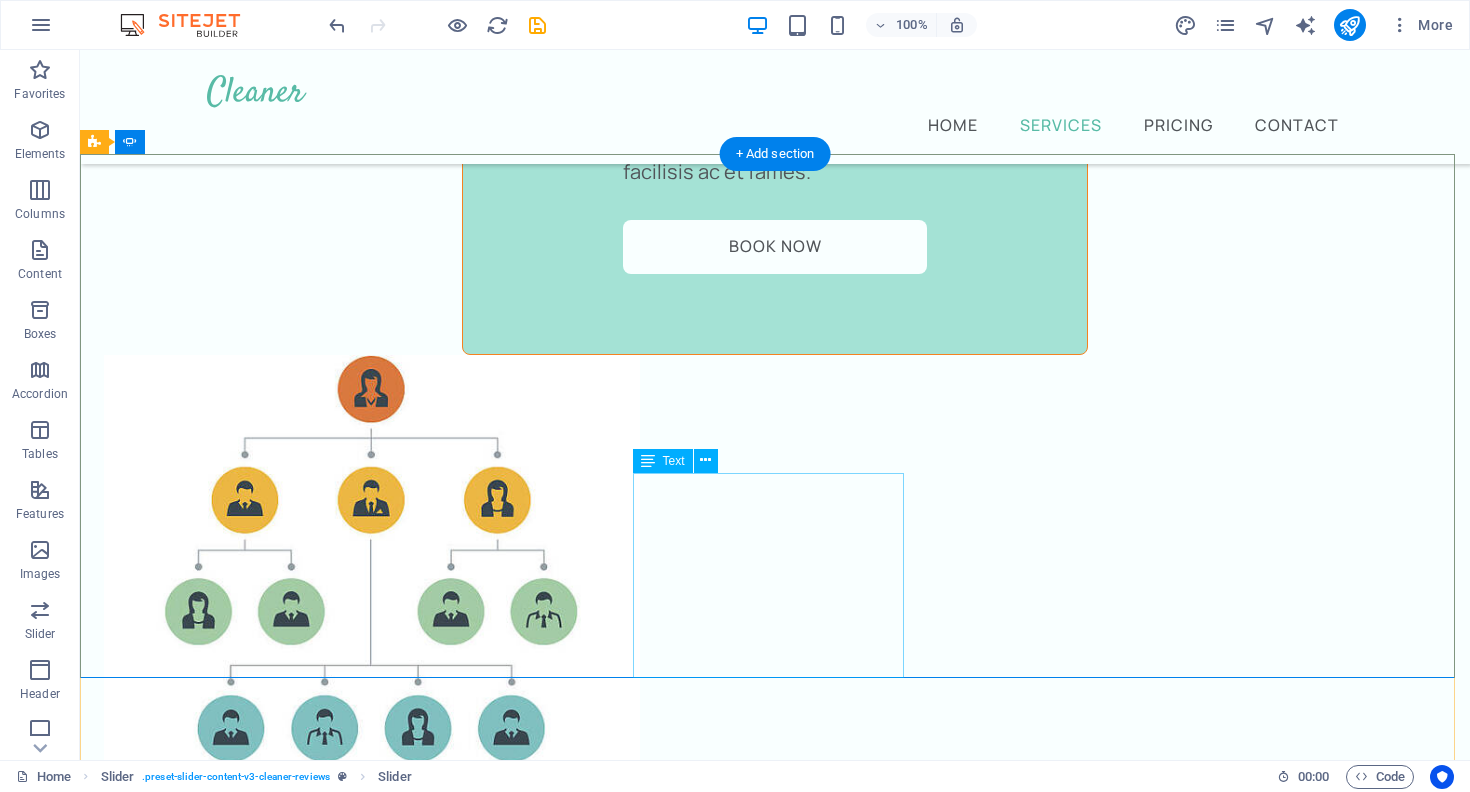 click on "Nec dolor in molestie lacus. Orci cursus a in elementum aliquet. Platea risus volutpat scelerisque feugiat quis massa sollicitudin egestas. Vitae eros suspendisse nunc aliquam curabitur faucibus odio lobortis metus. Duis rhoncus scelerisque vulputate tortor." at bounding box center [-1433, 7273] 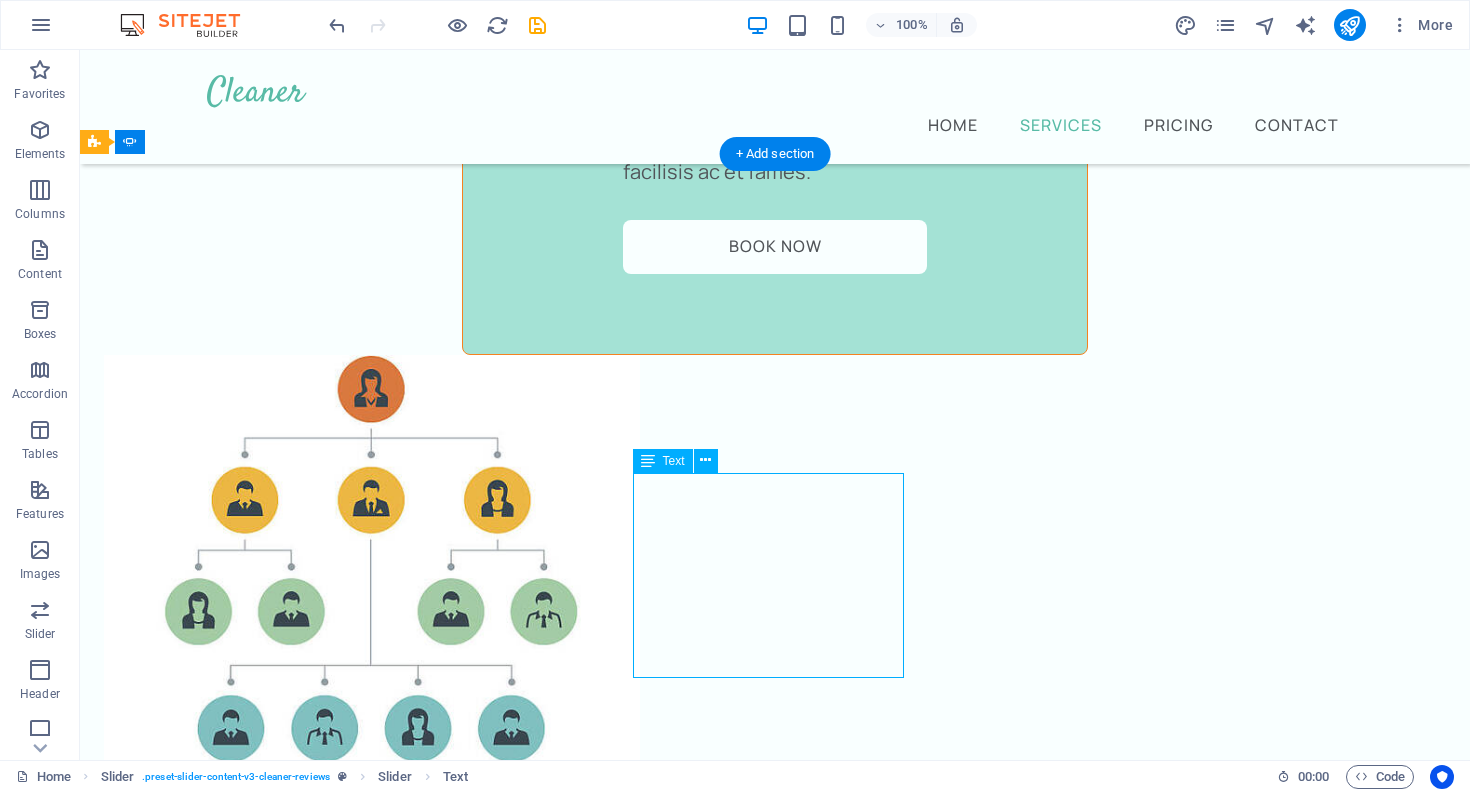click on "Nec dolor in molestie lacus. Orci cursus a in elementum aliquet. Platea risus volutpat scelerisque feugiat quis massa sollicitudin egestas. Vitae eros suspendisse nunc aliquam curabitur faucibus odio lobortis metus. Duis rhoncus scelerisque vulputate tortor." at bounding box center [-1433, 7273] 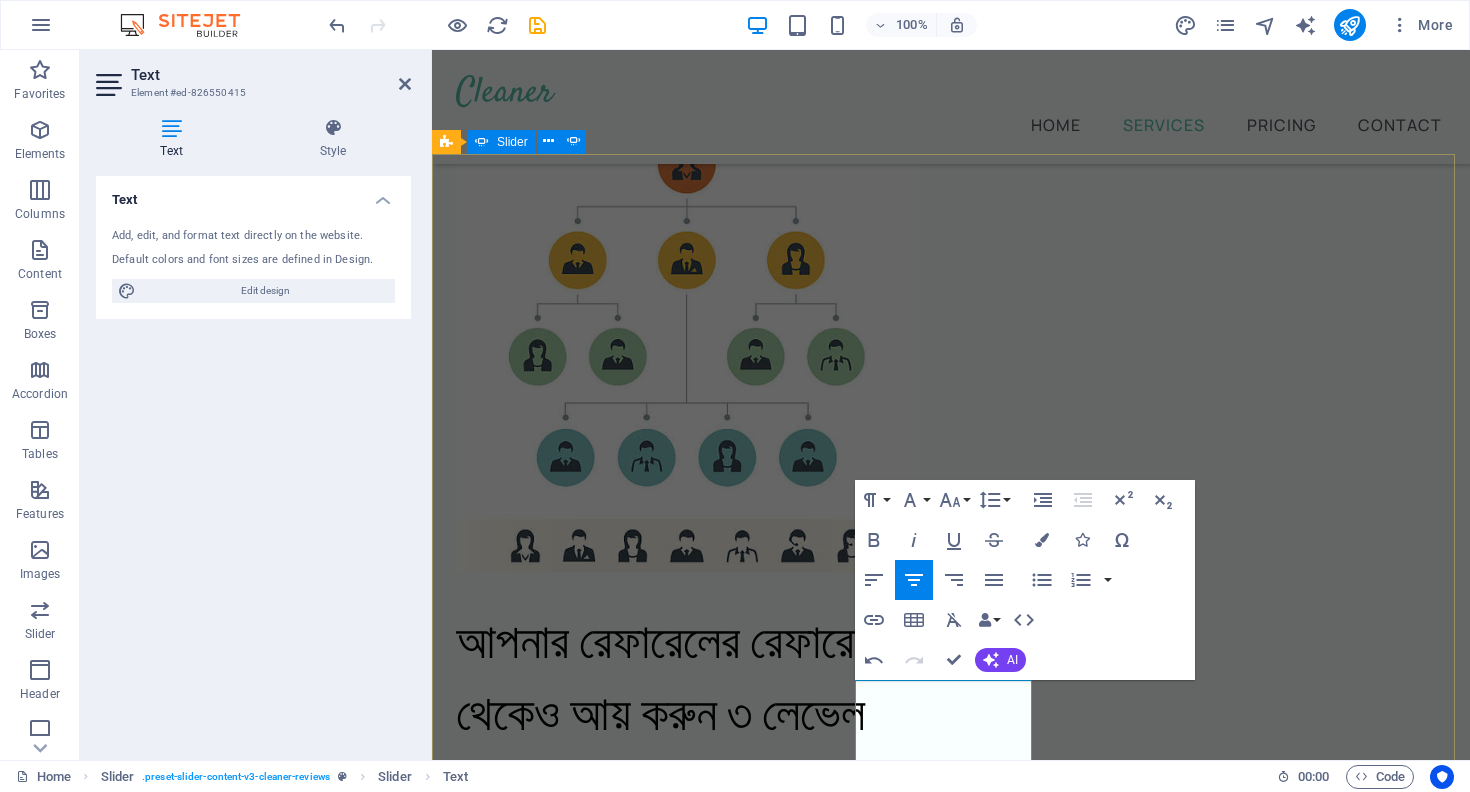 click on "জান্নাত 1 [TIME] ago “Taka R Taka না থাকলে বুঝতাম না অনলাইন থেকেও ইনকাম করা যায়!” স্কুলে পড়ি, কিন্তু বন্ধুদের রেফার করে প্রতিদিন ৩০-৫০ টাকা ইনকাম করছি। নিজের মোবাইল রিচার্জ আর খরচ এখন আমি নিজেই দিচ্ছি। তাওহীদ 1 [TIME] ago “একবার শুরু করলে বুঝবেন, এটা ফেক না – রিয়েল ইনকাম হচ্ছে।” Nec dolor in molestie lacus. Orci cursus a in elementum aliquet. Platea risus volutpat scelerisque feugiat quis massa sollicitudin egestas. Vitae eros suspendisse nunc aliquam curabitur faucibus odio lobortis metus. Duis rhoncus scelerisque vulputate tortor. তানহা 2 [TIME] ago জিহাদ 10 [TIME] ago ফারহান 12 [TIME] ago 1" at bounding box center [951, 6990] 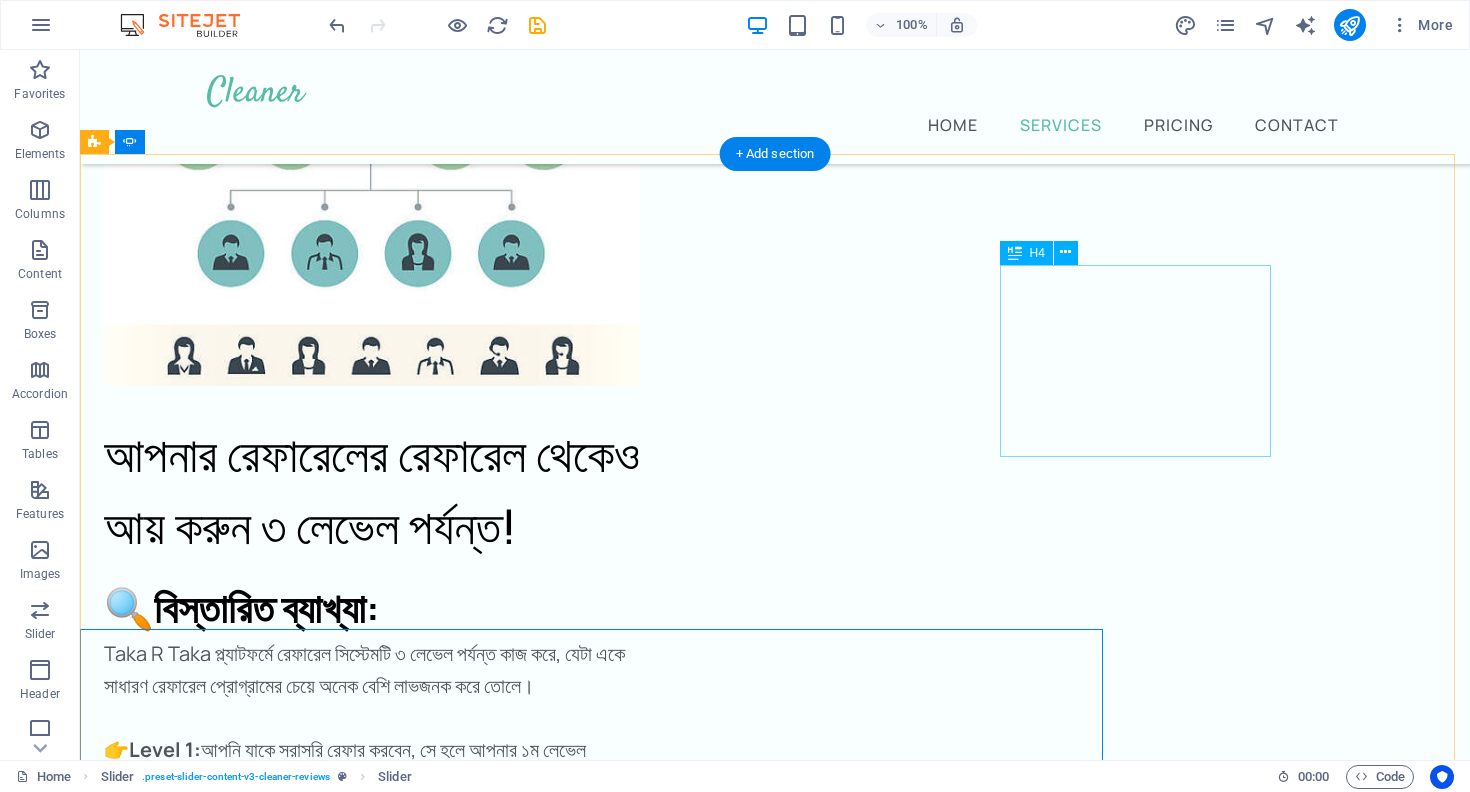 scroll, scrollTop: 3707, scrollLeft: 0, axis: vertical 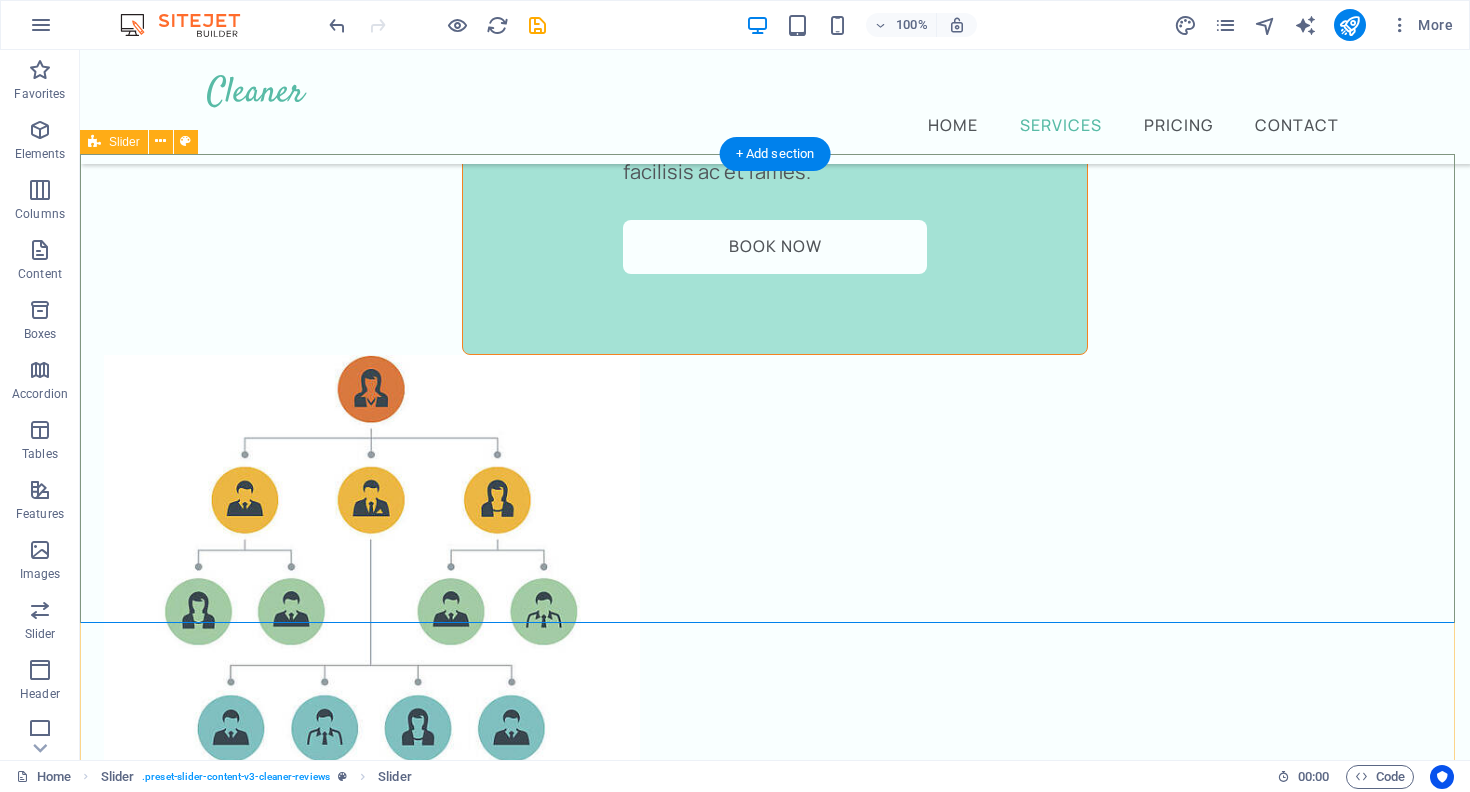 click on "জান্নাত 1 [TIME] ago “Taka R Taka না থাকলে বুঝতাম না অনলাইন থেকেও ইনকাম করা যায়!” স্কুলে পড়ি, কিন্তু বন্ধুদের রেফার করে প্রতিদিন ৩০-৫০ টাকা ইনকাম করছি। নিজের মোবাইল রিচার্জ আর খরচ এখন আমি নিজেই দিচ্ছি। তাওহীদ 1 [TIME] ago “একবার শুরু করলে বুঝবেন, এটা ফেক না – রিয়েল ইনকাম হচ্ছে।” একদিন হঠাৎ করে এক বন্ধু বলল – 'এই লিংকে সাইন আপ কর’। করেই ফেললাম। এখন আমি নিজেই সবাইকে বলি – 'রেফার করো, টাকা উঠাও’।তানহা 2 [TIME] ago জিহাদ 1 [TIME] ago" at bounding box center (775, 6835) 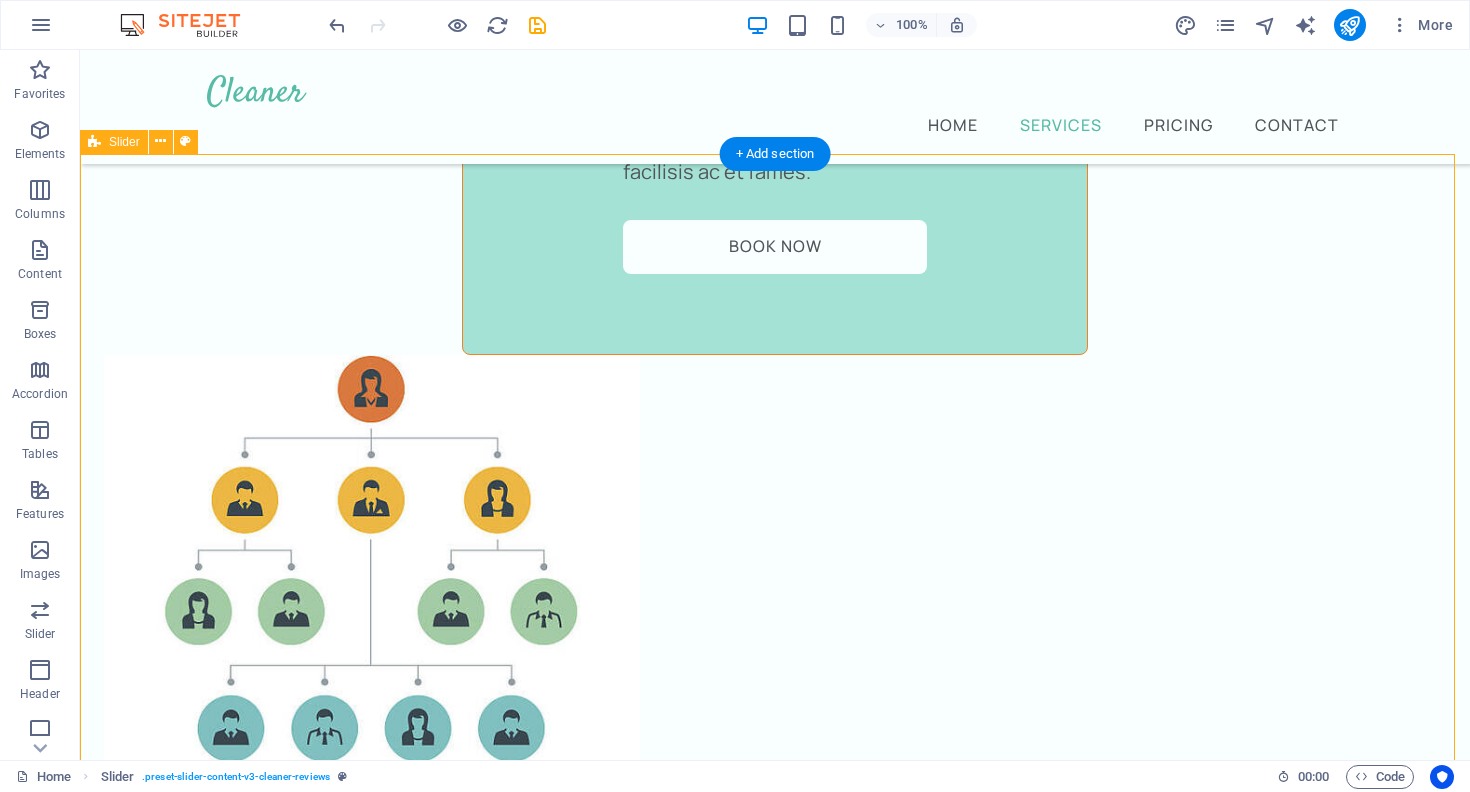 click on "জান্নাত 1 [TIME] ago “Taka R Taka না থাকলে বুঝতাম না অনলাইন থেকেও ইনকাম করা যায়!” স্কুলে পড়ি, কিন্তু বন্ধুদের রেফার করে প্রতিদিন ৩০-৫০ টাকা ইনকাম করছি। নিজের মোবাইল রিচার্জ আর খরচ এখন আমি নিজেই দিচ্ছি। তাওহীদ 1 [TIME] ago “একবার শুরু করলে বুঝবেন, এটা ফেক না – রিয়েল ইনকাম হচ্ছে।” একদিন হঠাৎ করে এক বন্ধু বলল – 'এই লিংকে সাইন আপ কর’। করেই ফেললাম। এখন আমি নিজেই সবাইকে বলি – 'রেফার করো, টাকা উঠাও’।তানহা 2 [TIME] ago জিহাদ 1 [TIME] ago" at bounding box center (775, 6835) 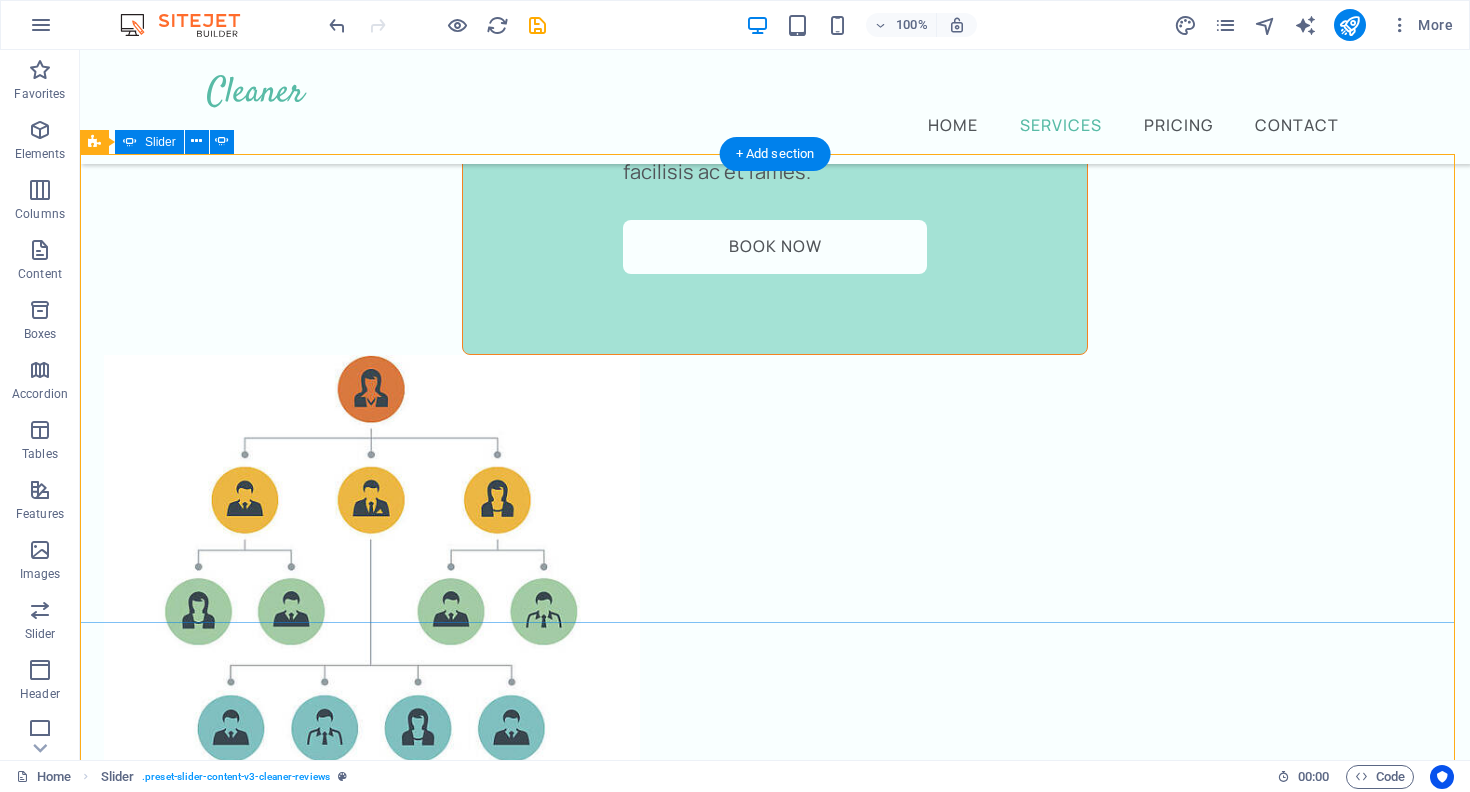 click on "4" at bounding box center (135, -2919) 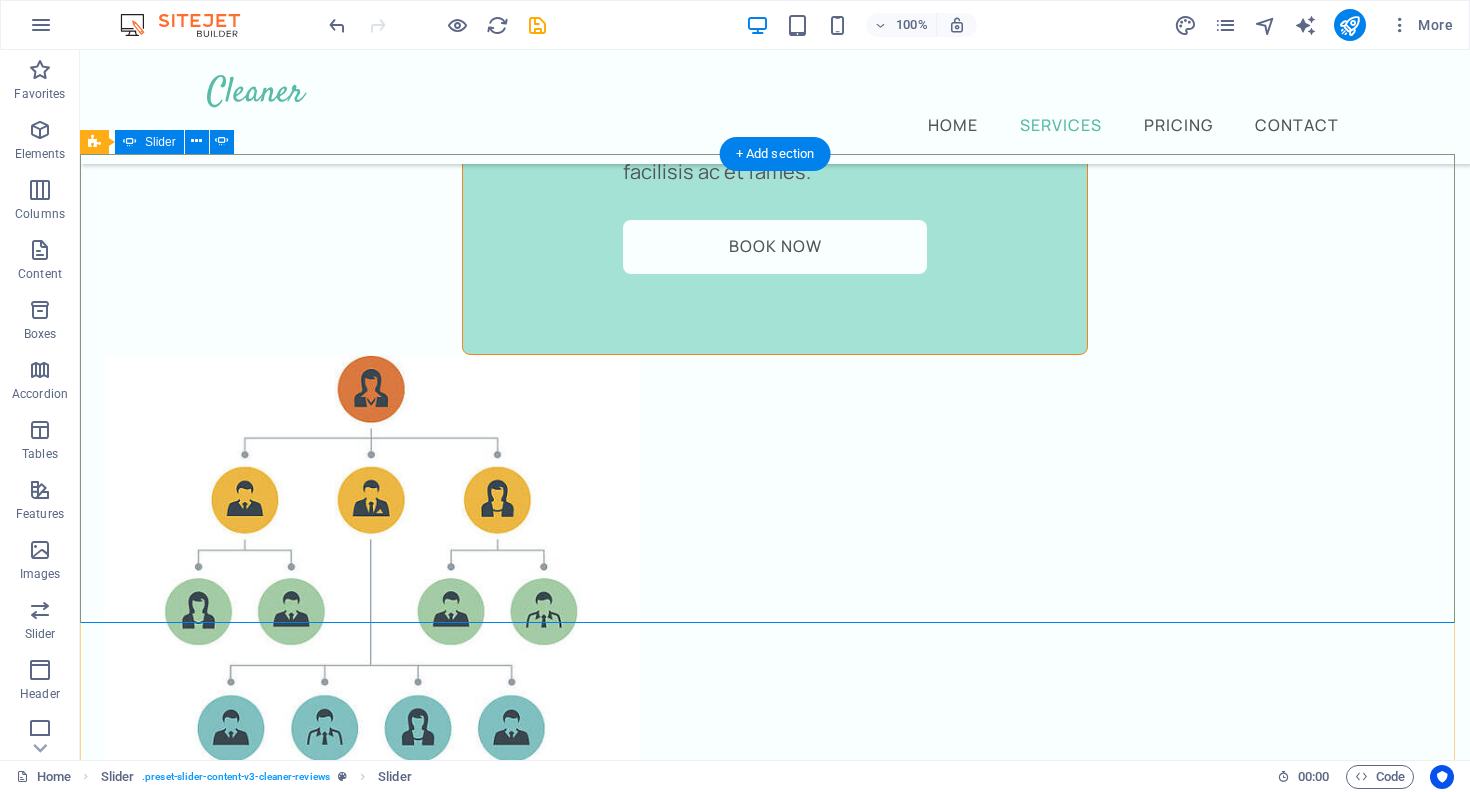 click on "5" at bounding box center (135, -2894) 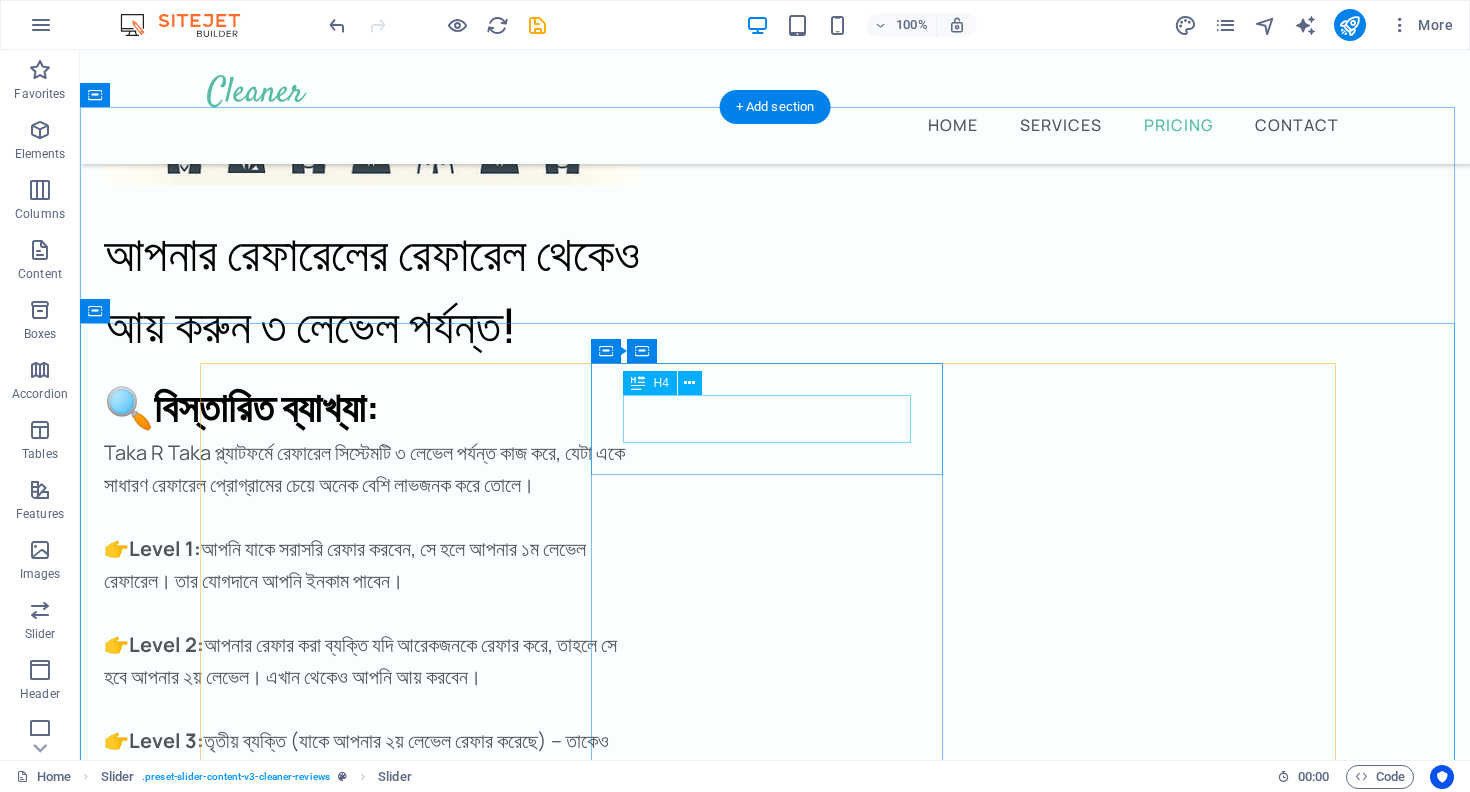 scroll, scrollTop: 4395, scrollLeft: 0, axis: vertical 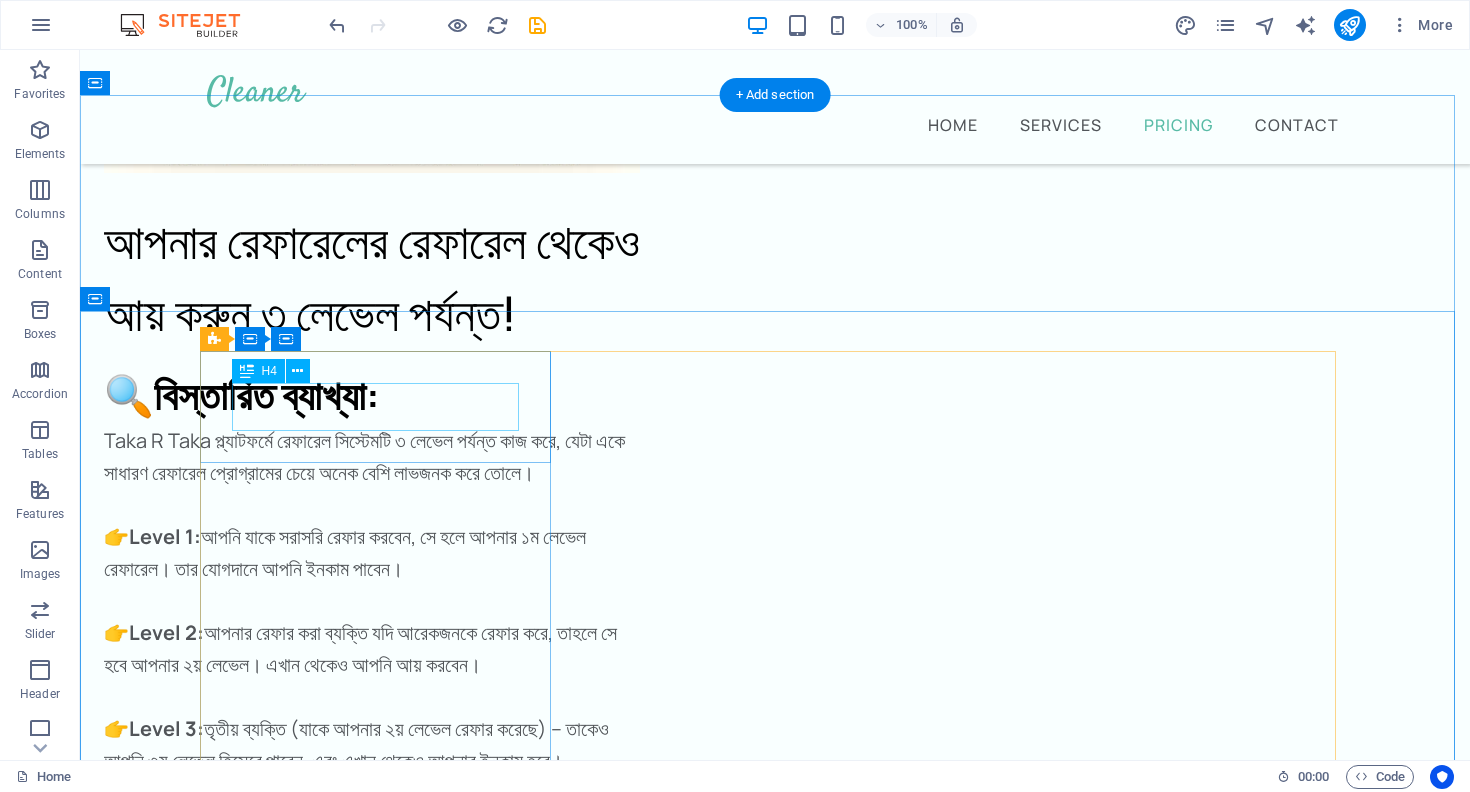click on "Weekly Service" at bounding box center (775, 11226) 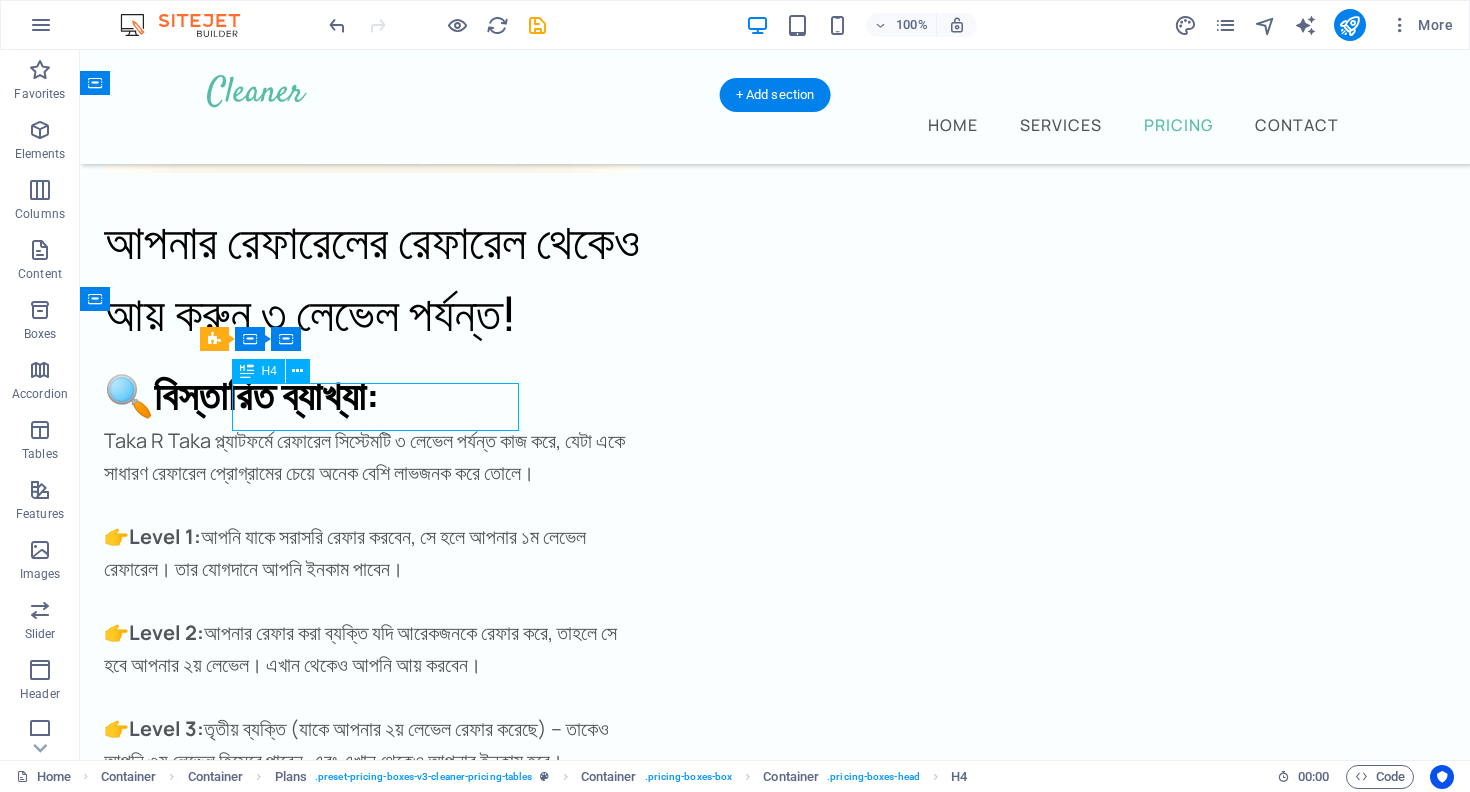 click on "Weekly Service" at bounding box center [775, 11226] 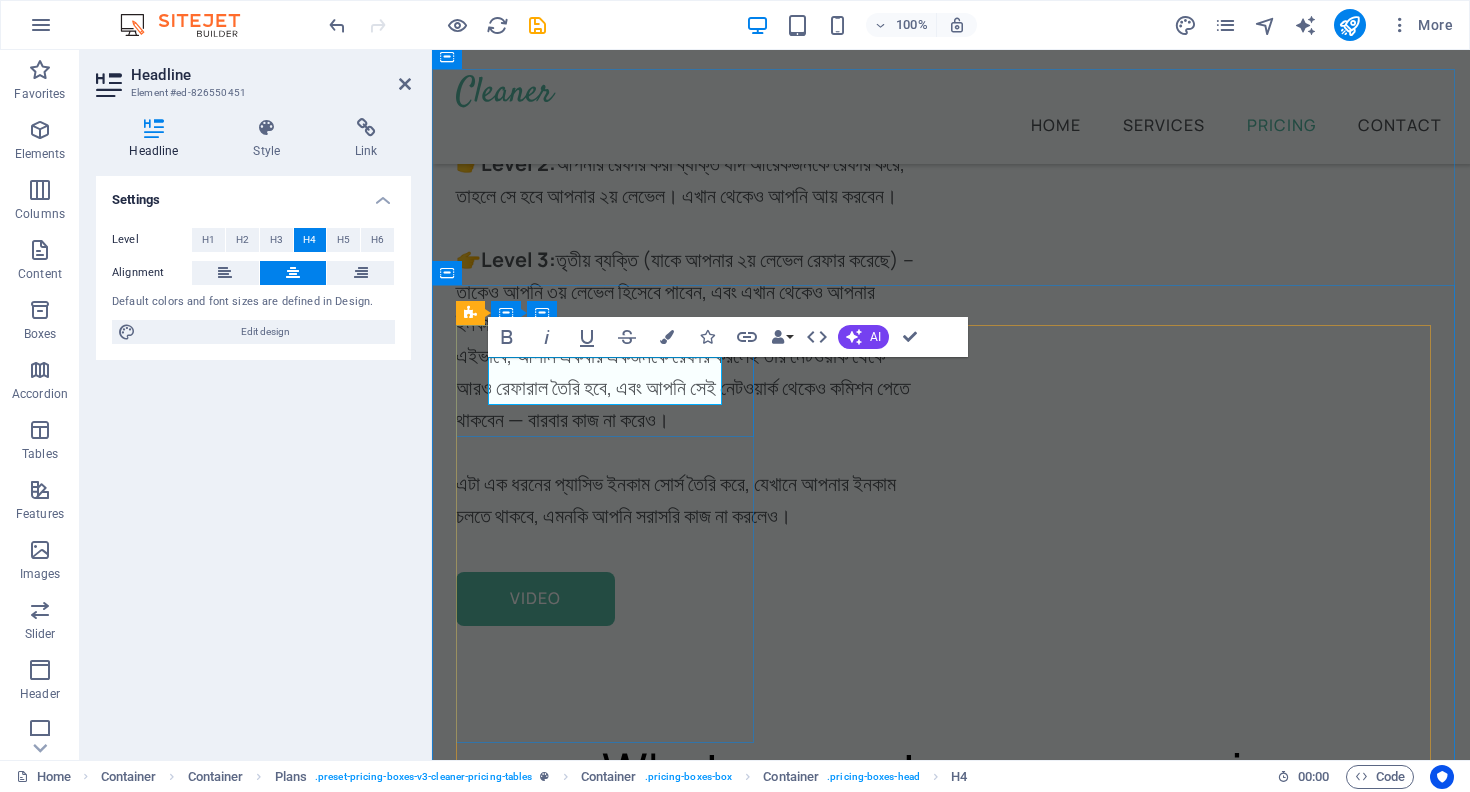 type 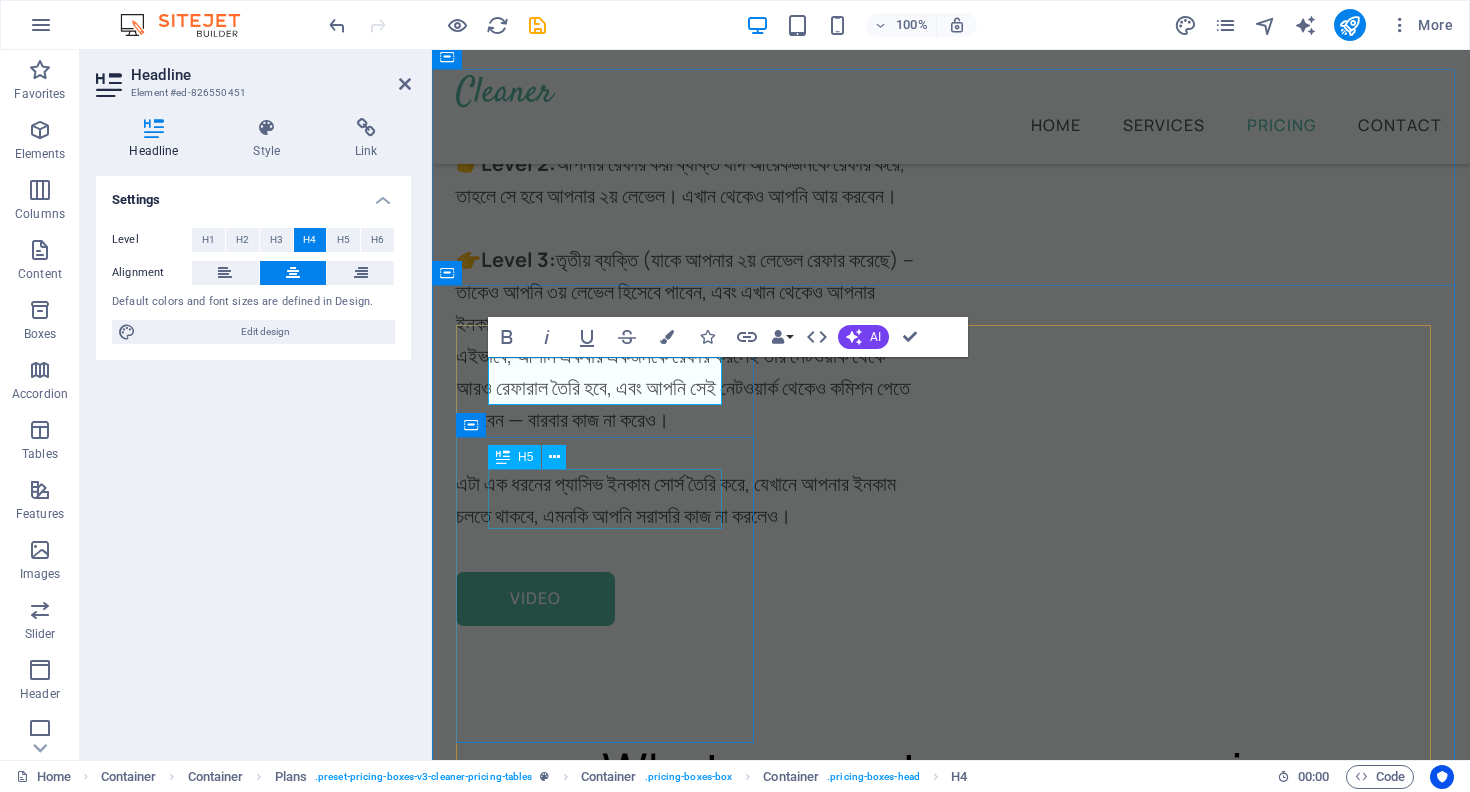 click on "$99" at bounding box center [951, 11240] 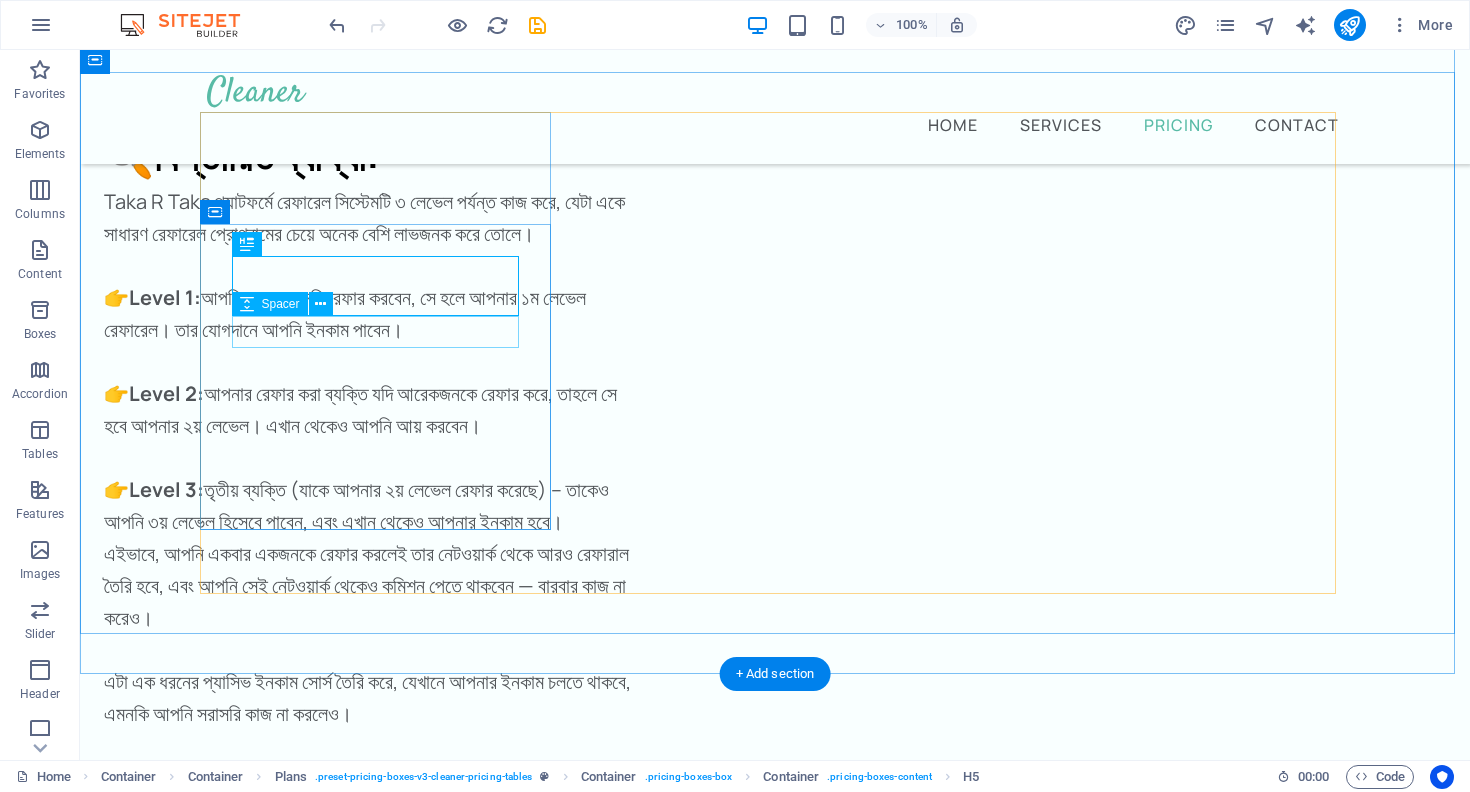 scroll, scrollTop: 4607, scrollLeft: 0, axis: vertical 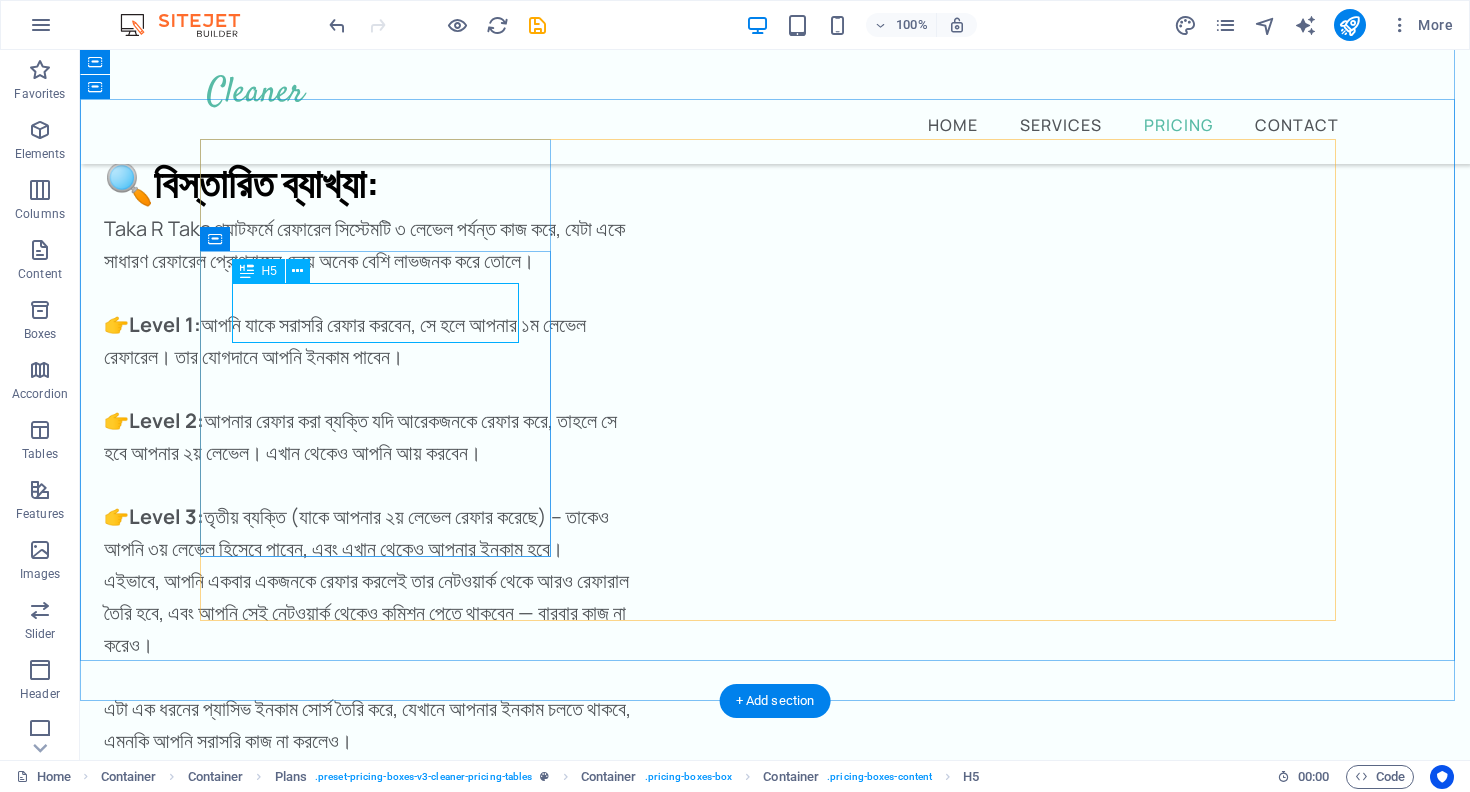 click on "$99" at bounding box center [775, 11132] 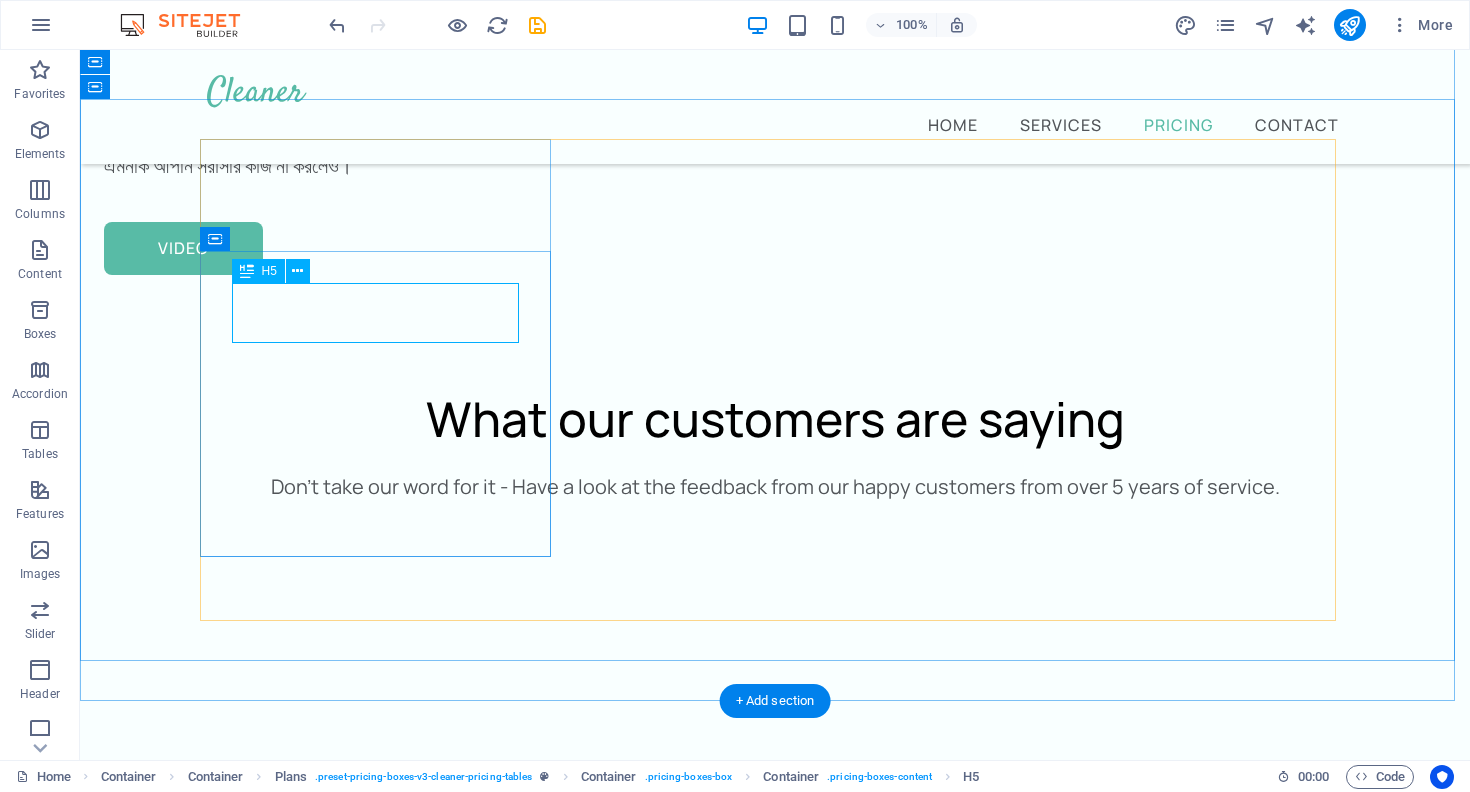 click on "H1   Unequal Columns   Container   Container   Image   Container   Spacer   Text   Menu   Menu Bar   Logo   Spacer   Text   Button   Button   Container   Container   HTML   Container   H2   Spacer   Text   Spacer   Container   Icon List   Icon   Container   Overlay   H3   Container   Spacer   H3   H3   Container   Text   2 columns   Container   H2   Container   Spacer   H4   Slider   Slider   Slider   Text   Container   Container   Text   Container   Container   Unequal Columns   Container   Button   Spacer   Container   Image   Container   Overlay   Spacer   Container   H2   Text   Overlay   Text   Text   Container   Container   Spacer   H2   Container   H6   Container   Container   Unequal Columns   Container   Icon   Container   Spacer   H4   Spacer   Text   H2   Spacer   Container   H4   Plans   Plans   Container   Plans   Container   Container   H5   Container   Text   Button   H2   Container   Spacer   Container   Boxes   Container   Boxes   Icon   Container   H4   Container   Text" at bounding box center (775, 405) 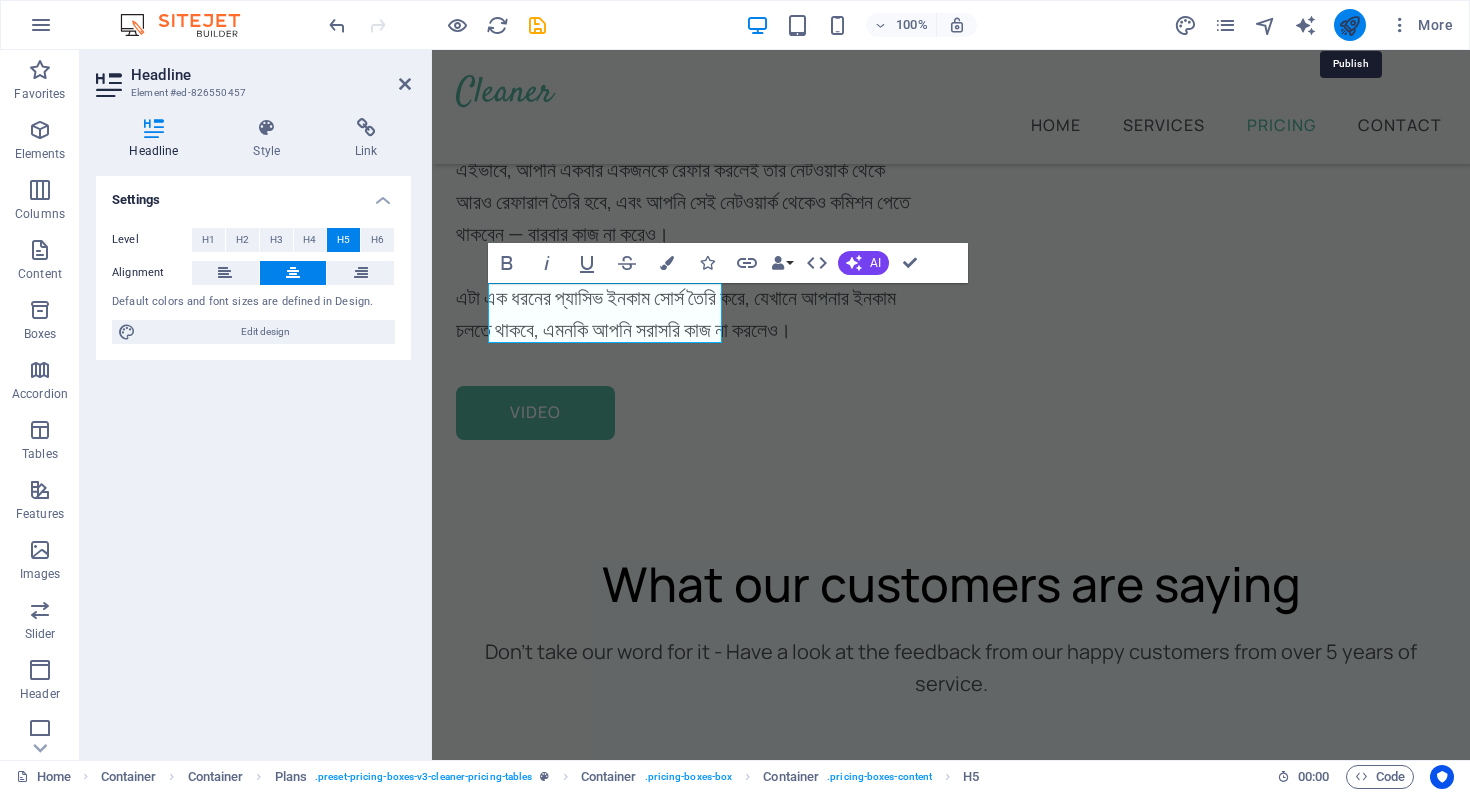 click at bounding box center (1349, 25) 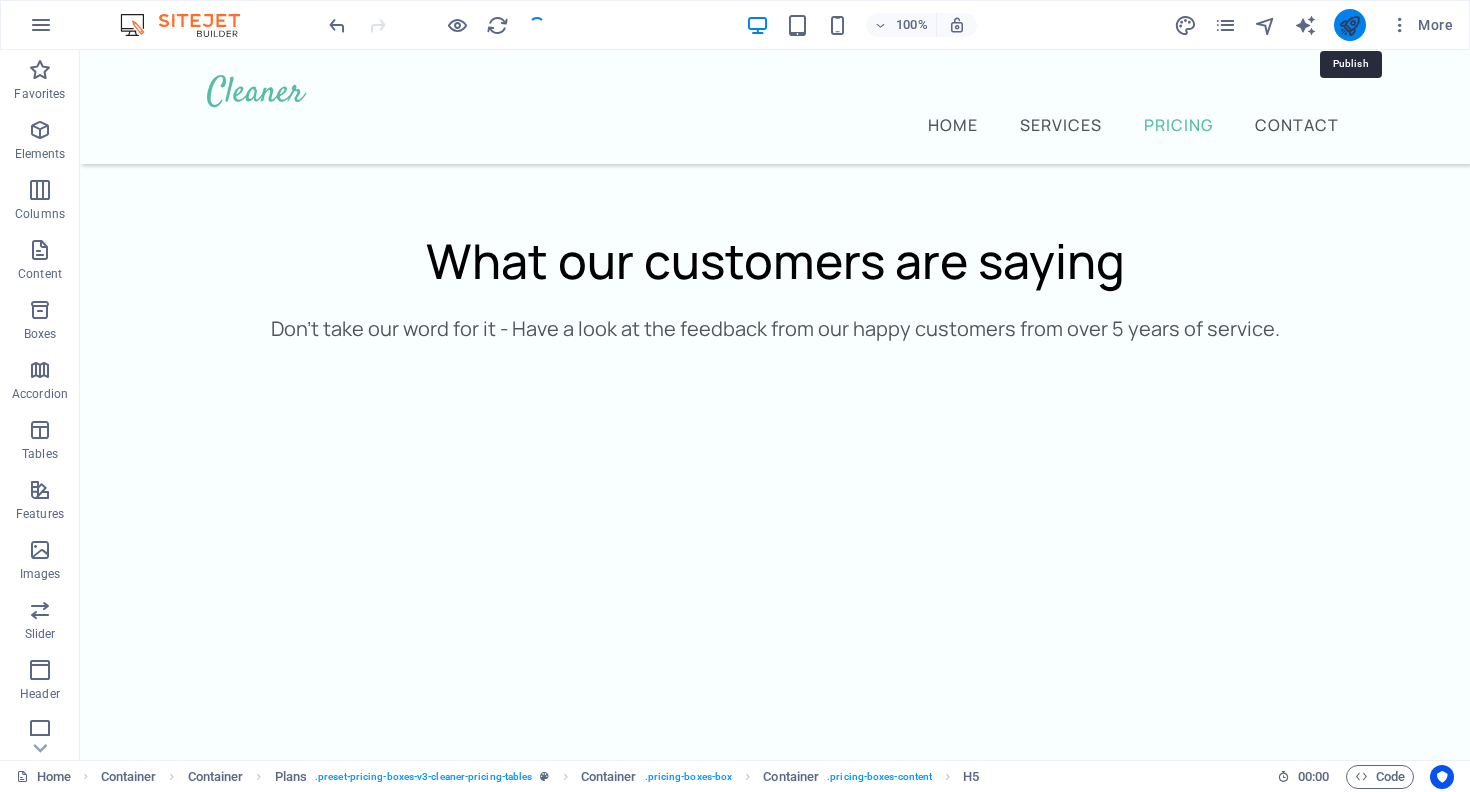 scroll, scrollTop: 4607, scrollLeft: 0, axis: vertical 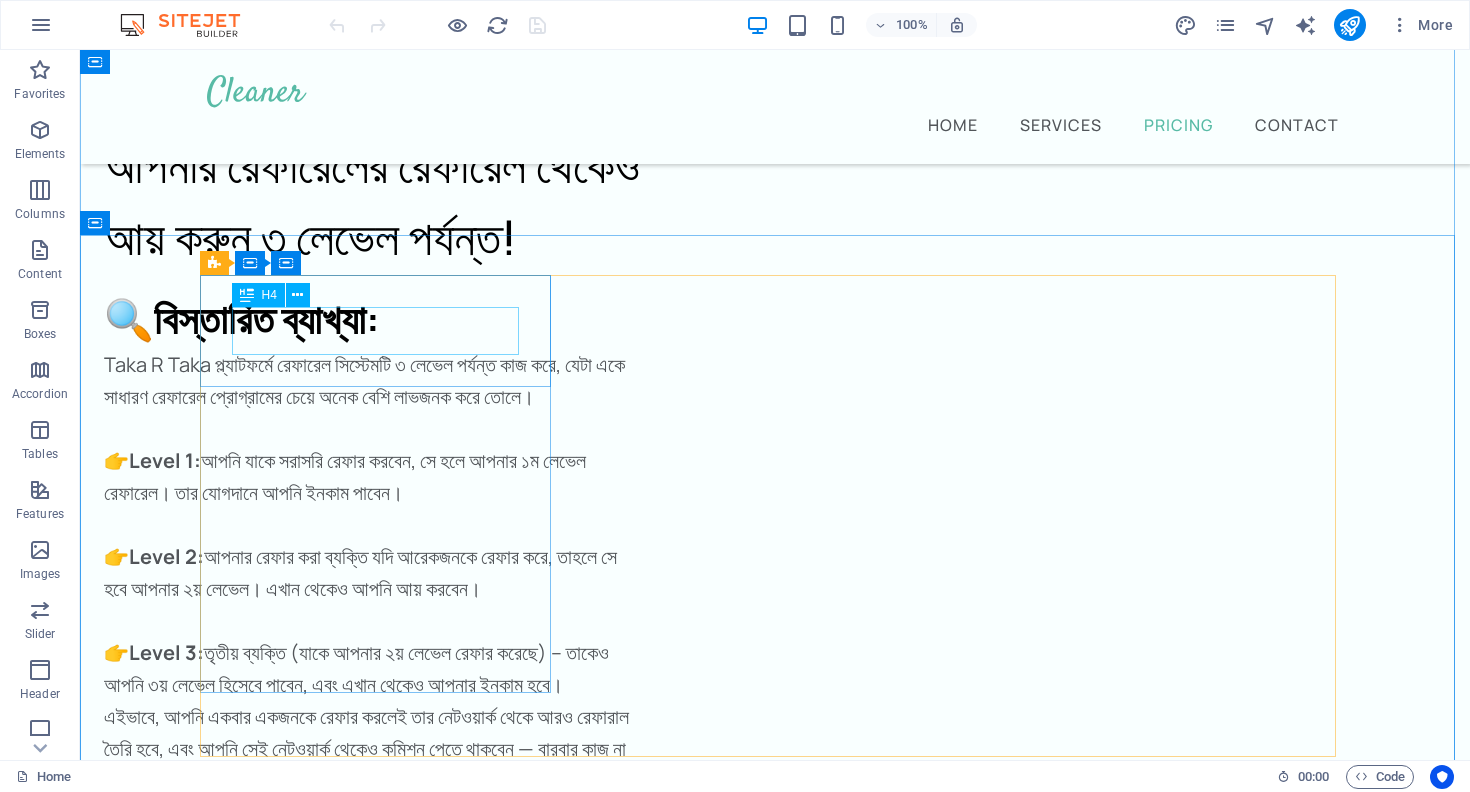 click on "Monthly Bonus" at bounding box center [775, 11073] 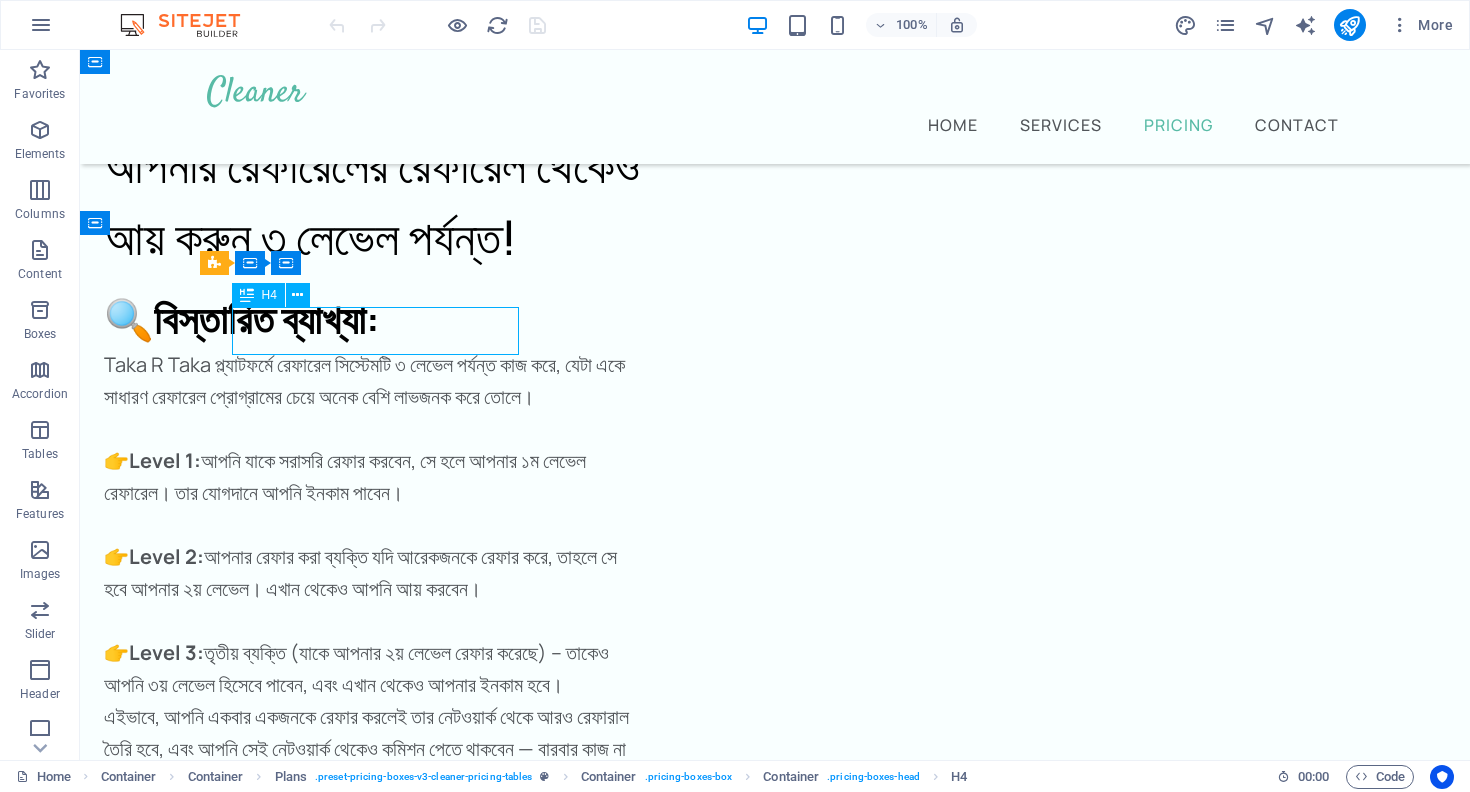 click on "Monthly Bonus" at bounding box center (775, 11073) 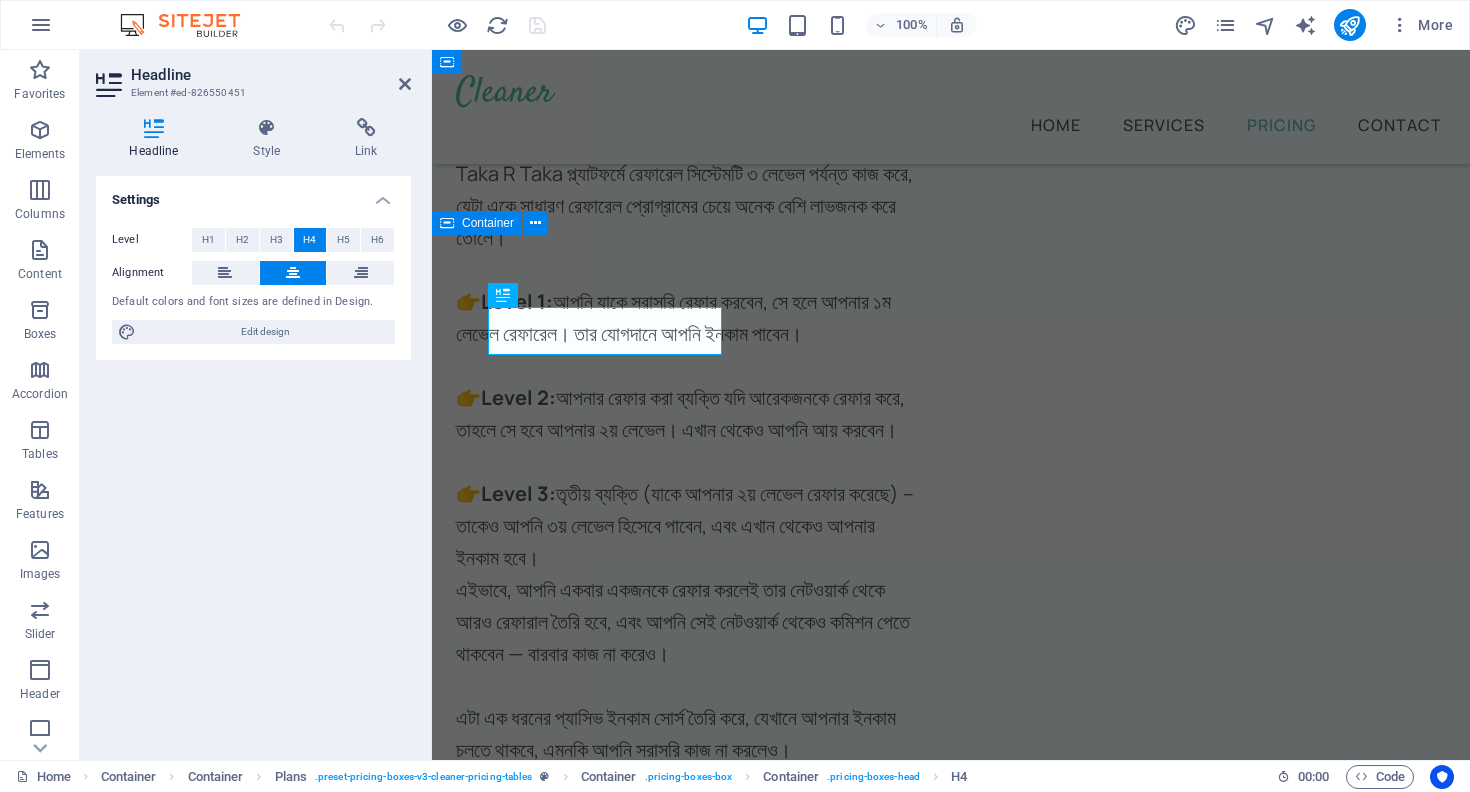 scroll, scrollTop: 5204, scrollLeft: 0, axis: vertical 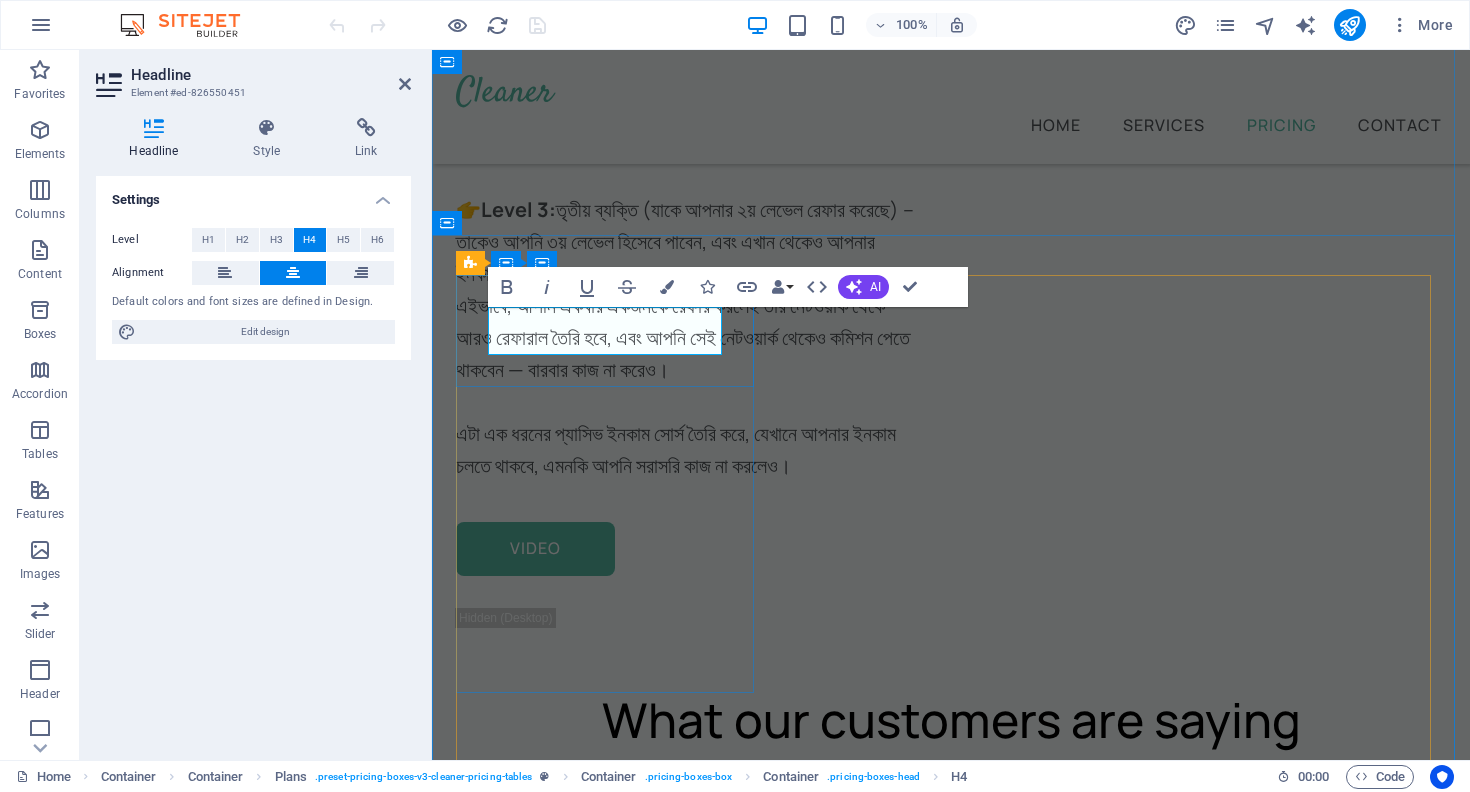 click on "Monthly Bonus" at bounding box center (951, 10841) 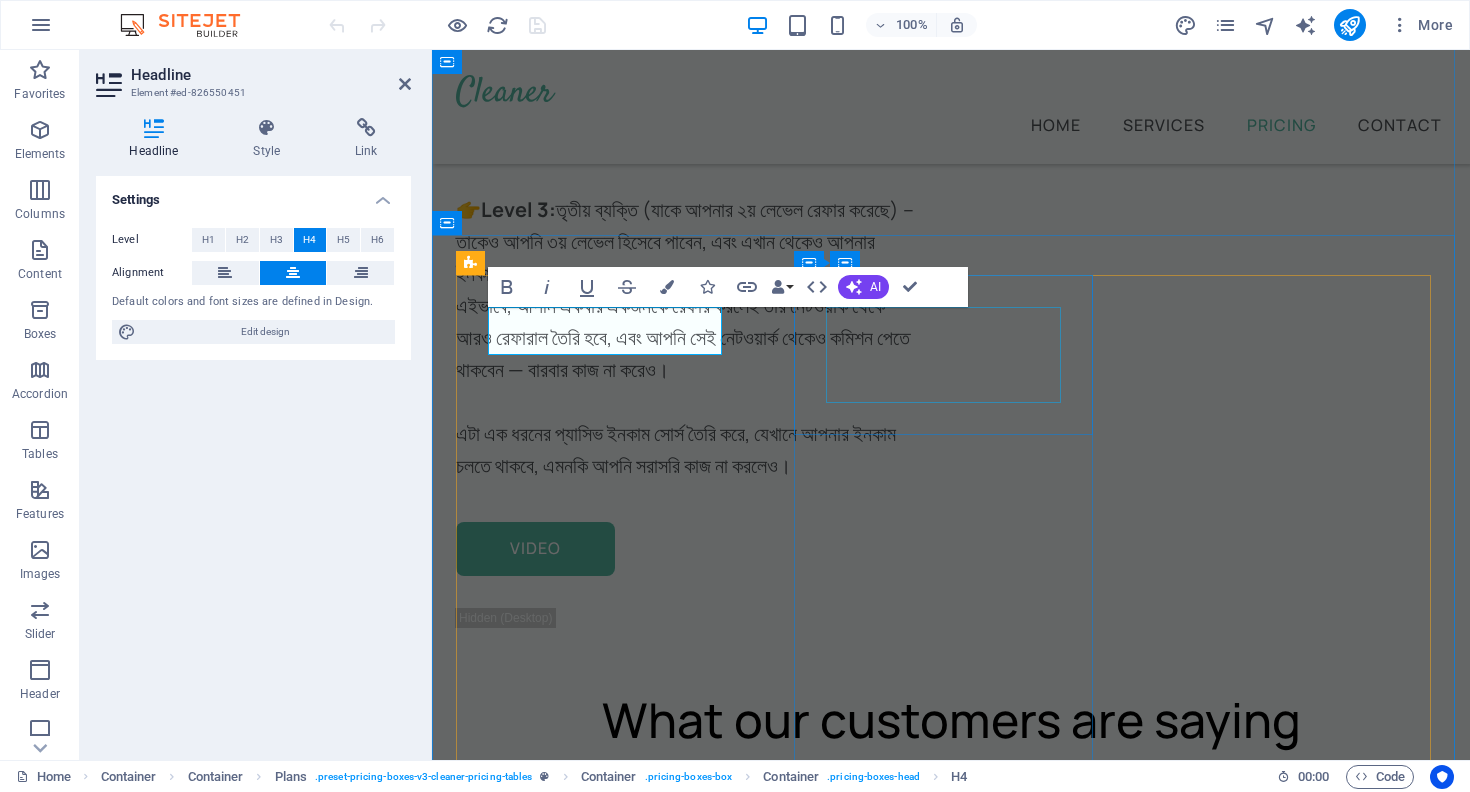 click on "Monthly Service" at bounding box center [951, 12617] 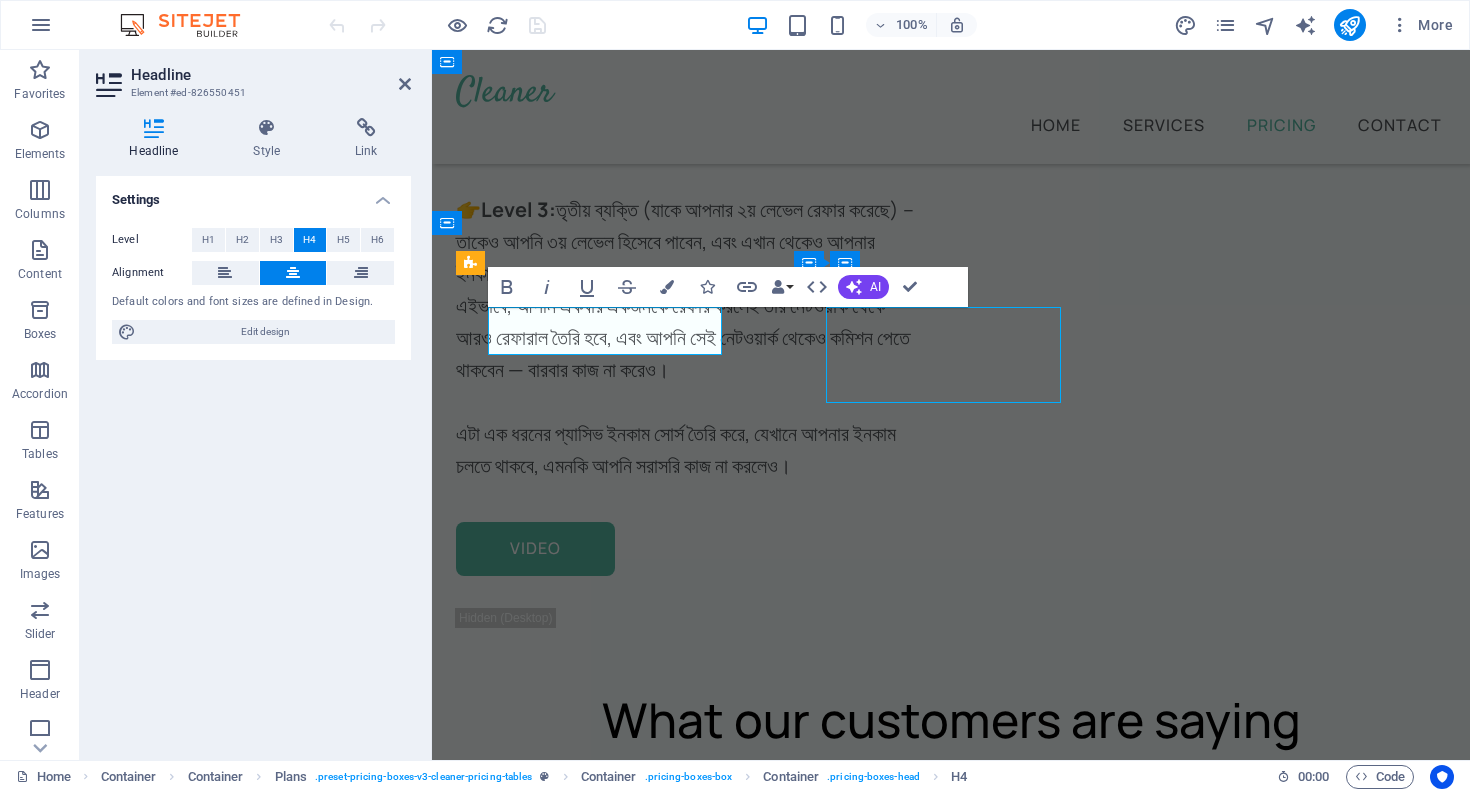 click on "Monthly Service" at bounding box center (951, 12617) 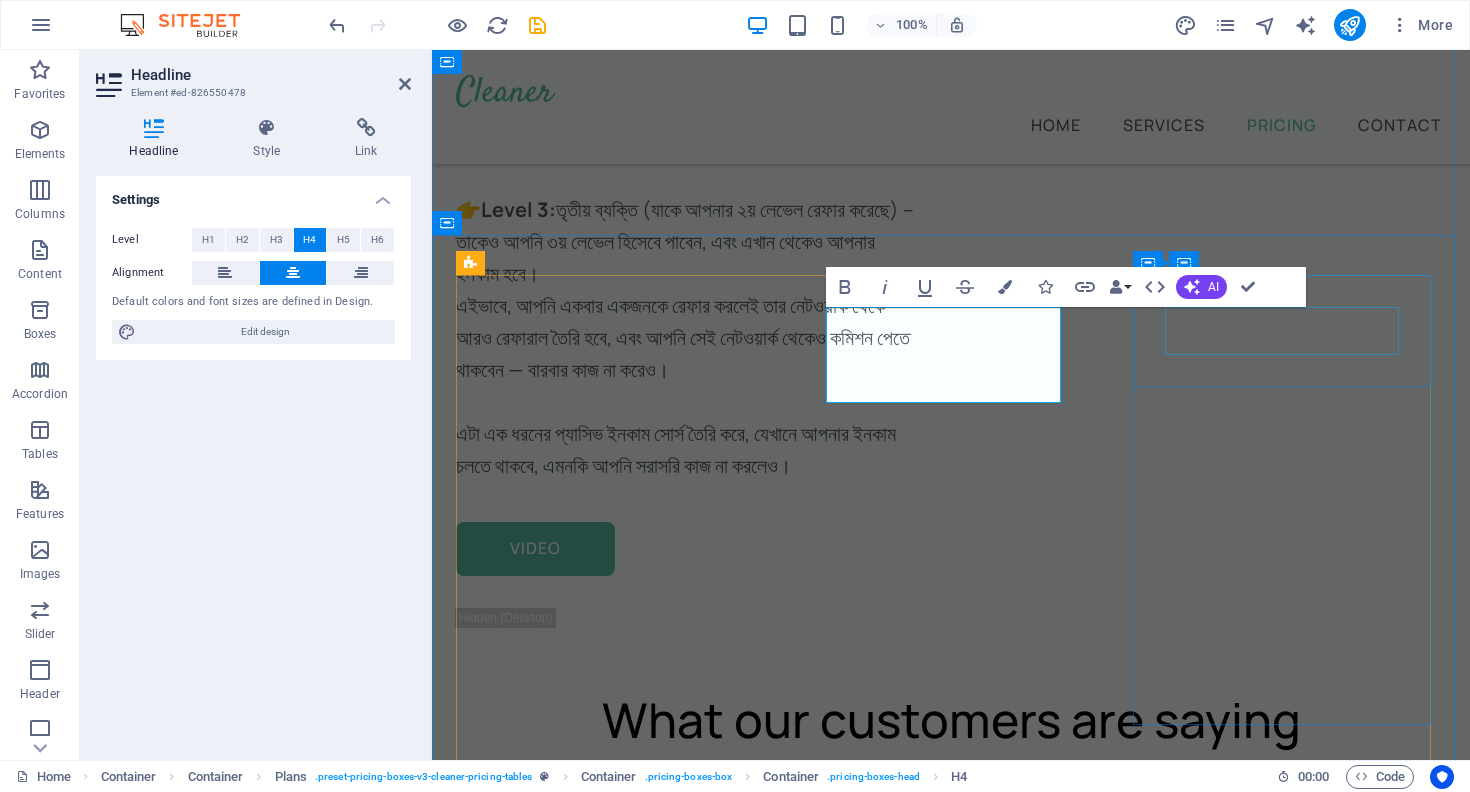 click on "Yearly Service" at bounding box center [951, 15796] 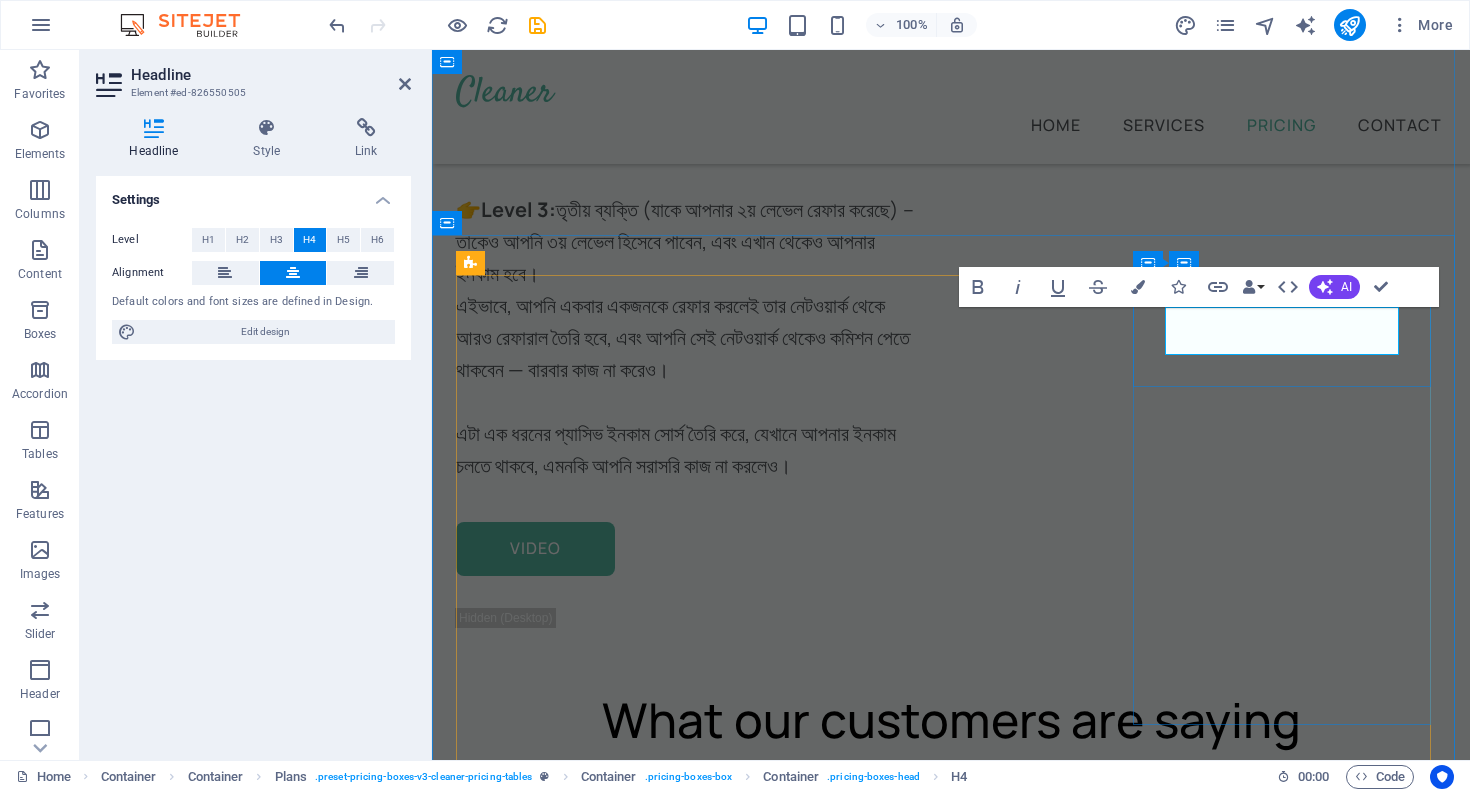click on "Yearly Service $299       Full Service        Timely Schedule        Budget Friendly BOOK NOW" at bounding box center (951, 16969) 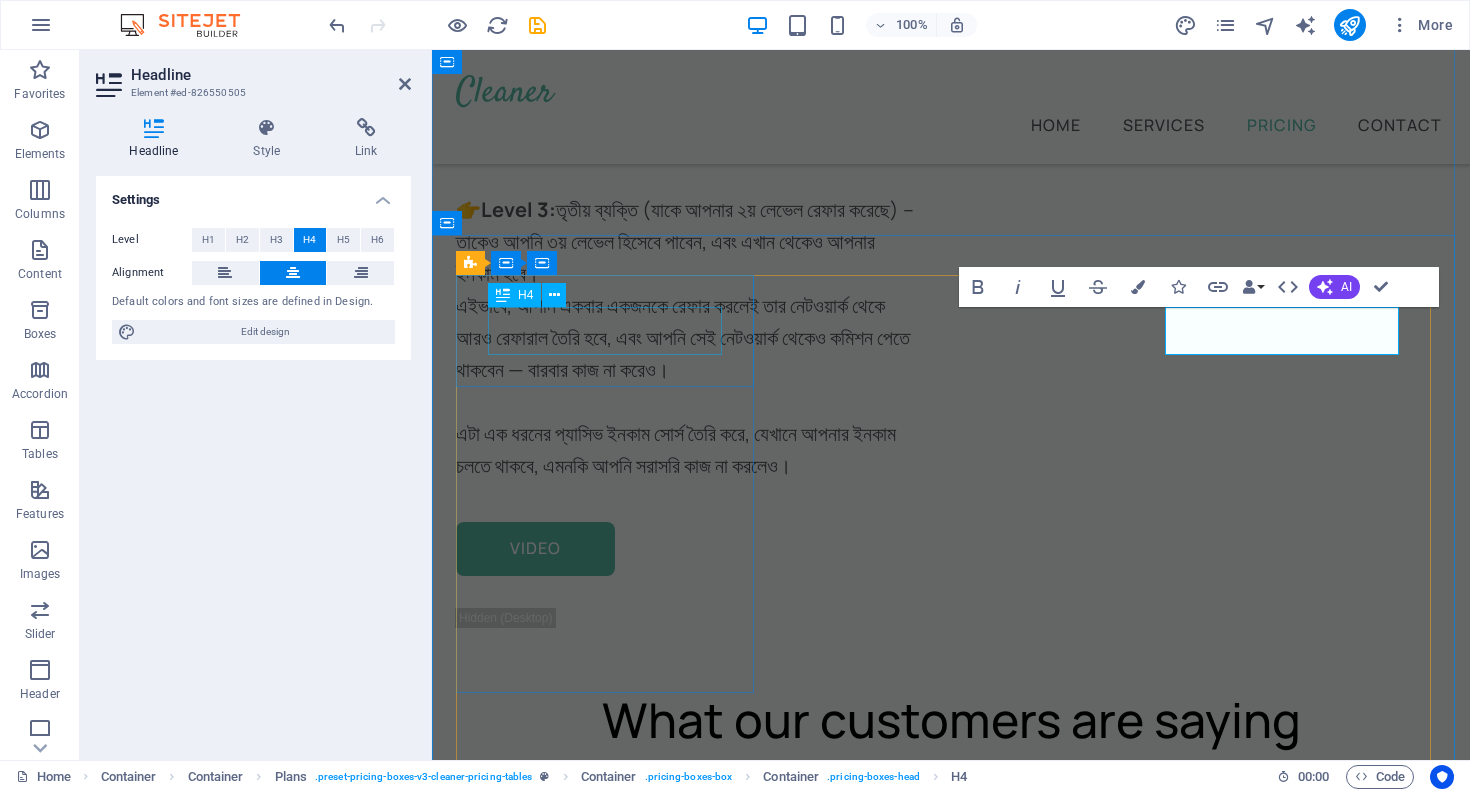 click on "Weekly Bonus" at bounding box center (951, 10841) 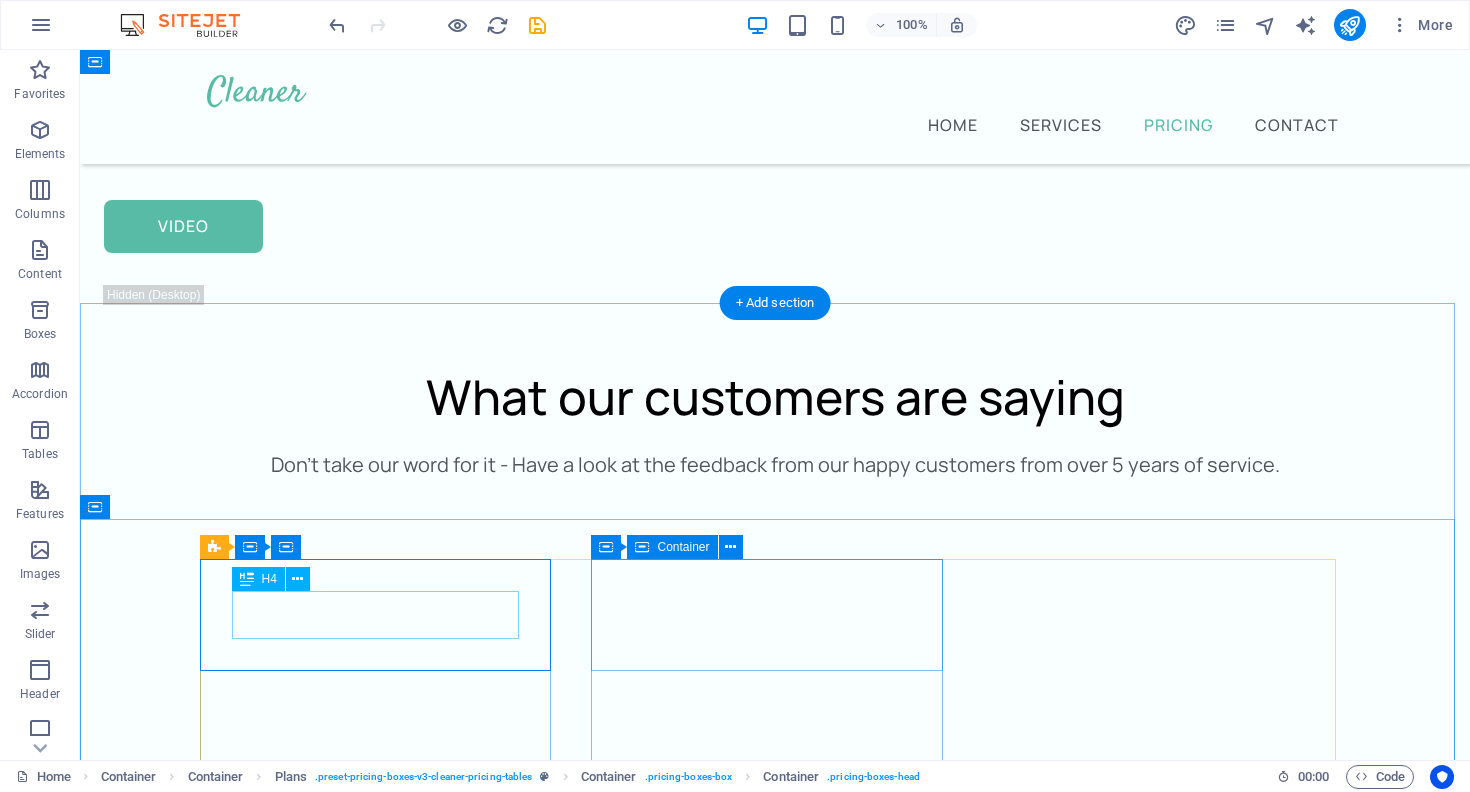 scroll, scrollTop: 4471, scrollLeft: 0, axis: vertical 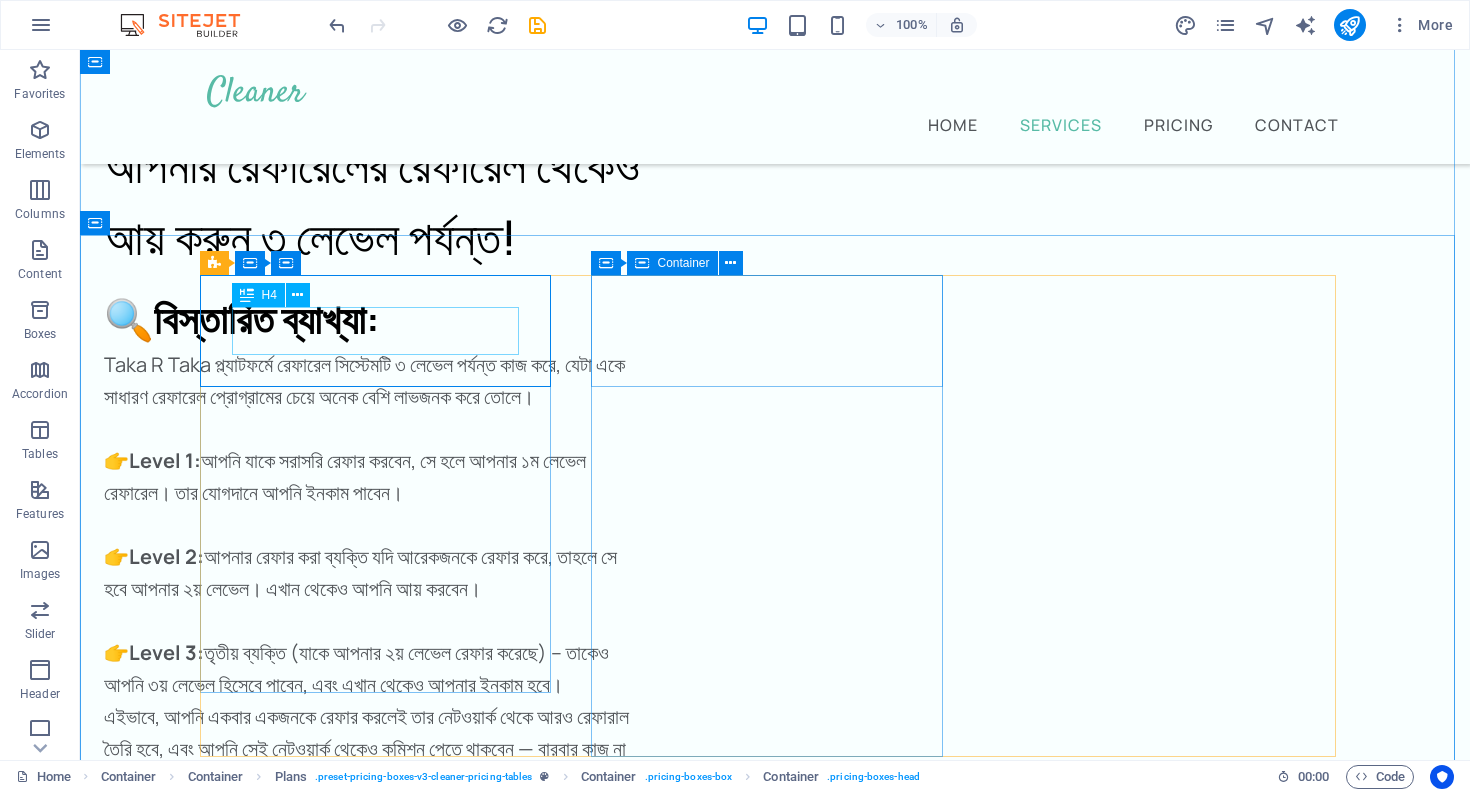 click on "Weekly Bonus $99       Full Service        Timely Schedule BOOK NOW Monthly Service $199       Full Service        Flexible Schedule        Timely Service        Budget Friendly BOOK NOW Yearly Service $299       Full Service        Timely Schedule        Budget Friendly BOOK NOW" at bounding box center (775, 15169) 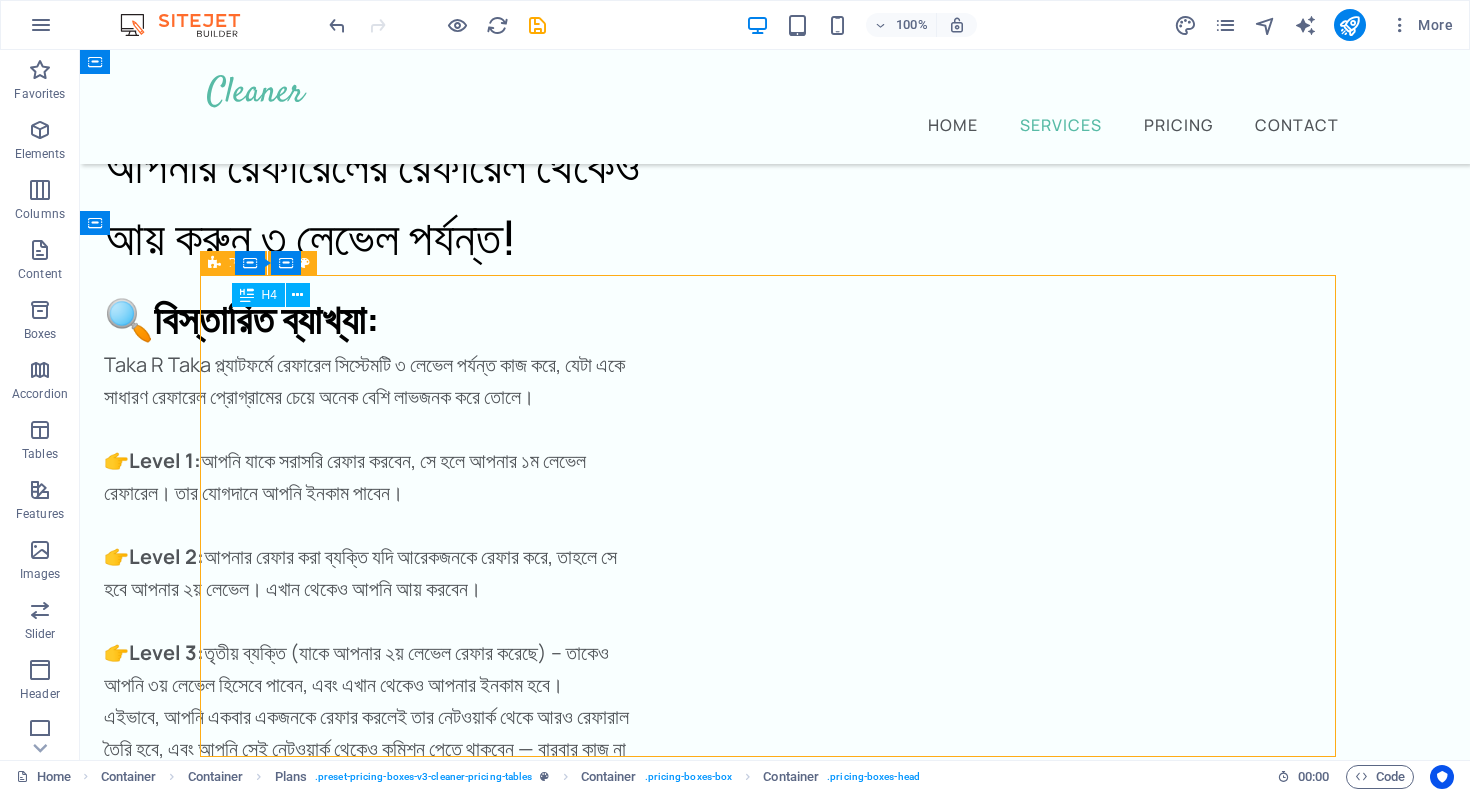 click on "Weekly Bonus" at bounding box center (775, 11073) 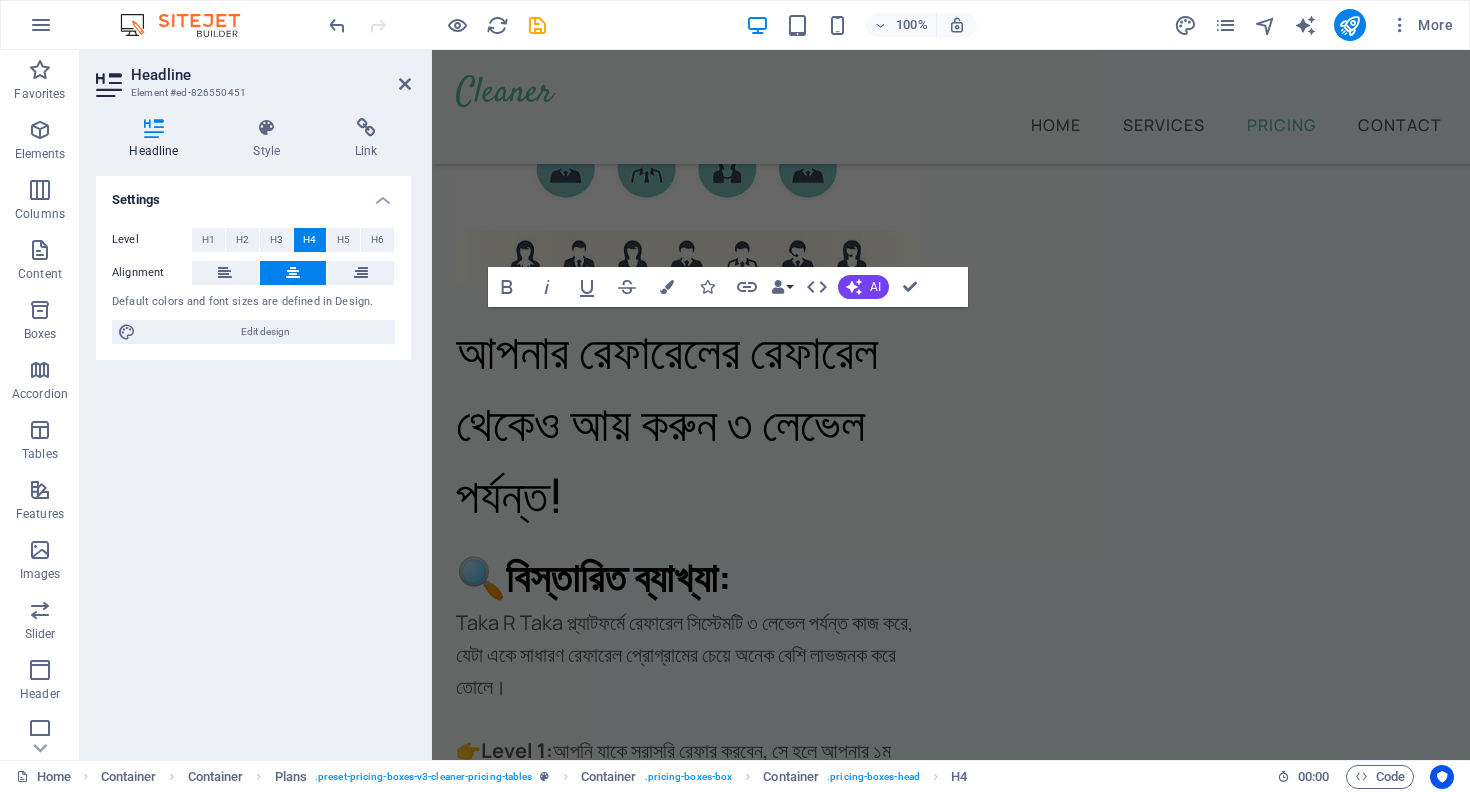 scroll, scrollTop: 5204, scrollLeft: 0, axis: vertical 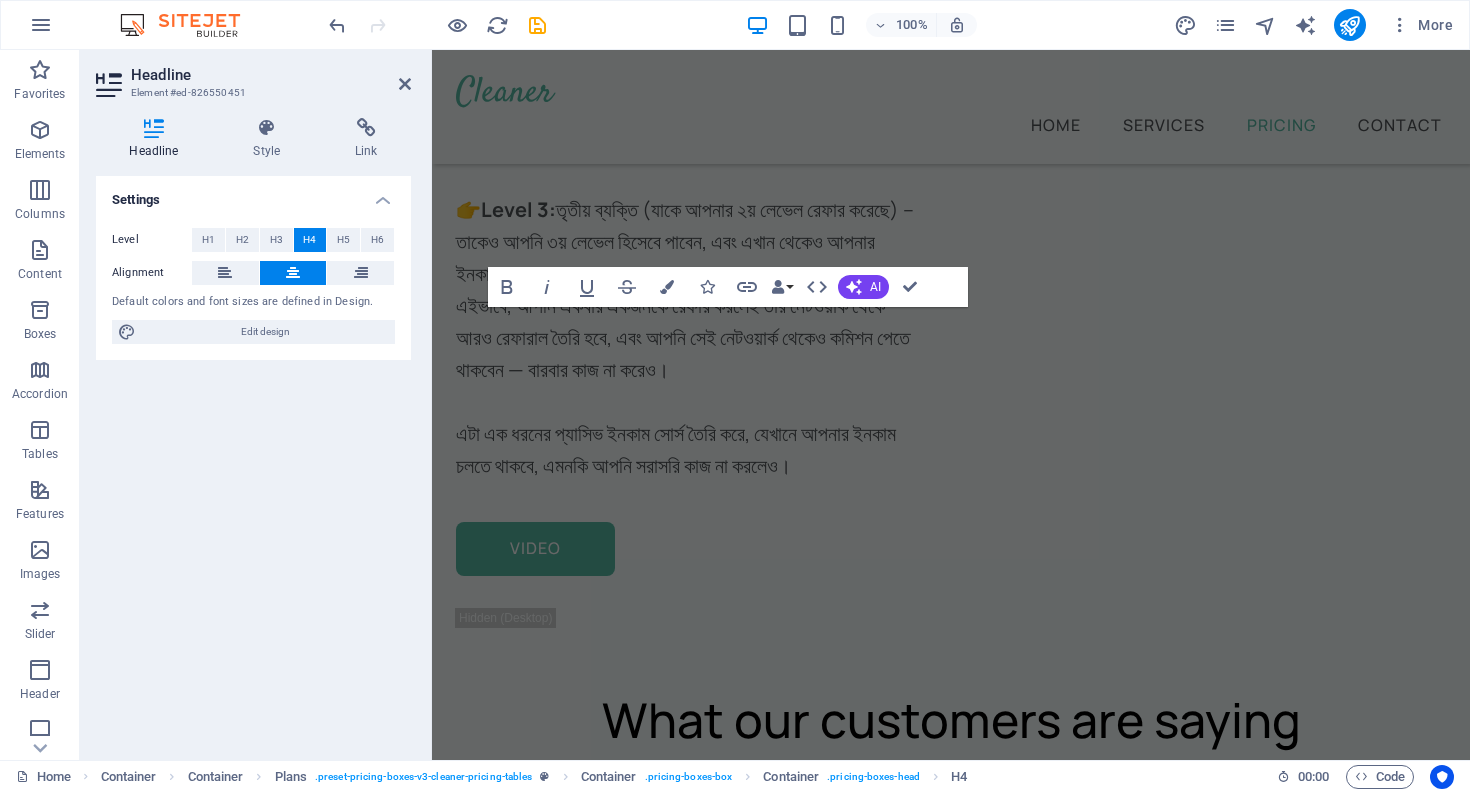 click on "Edit design" at bounding box center (265, 332) 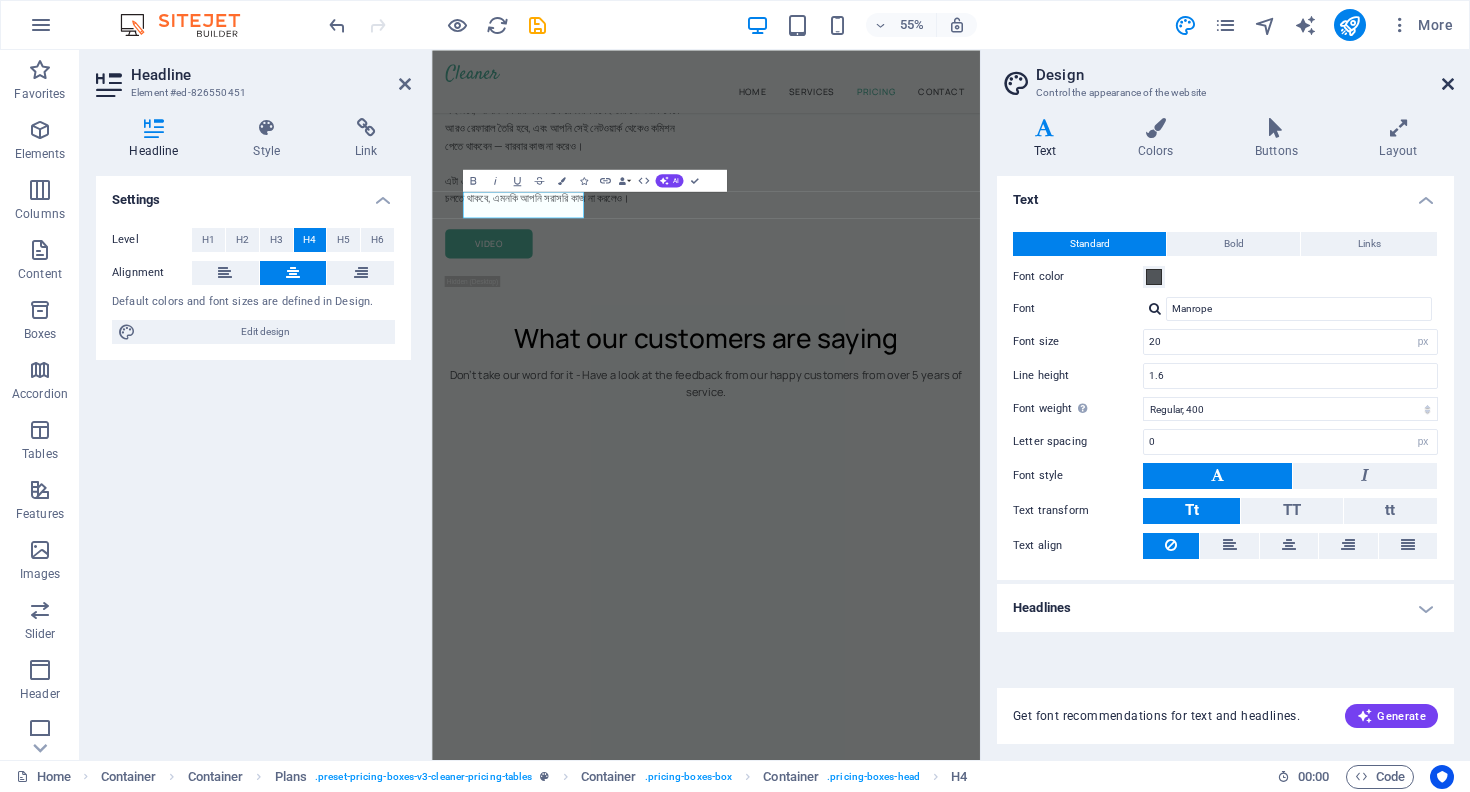 click at bounding box center [1448, 84] 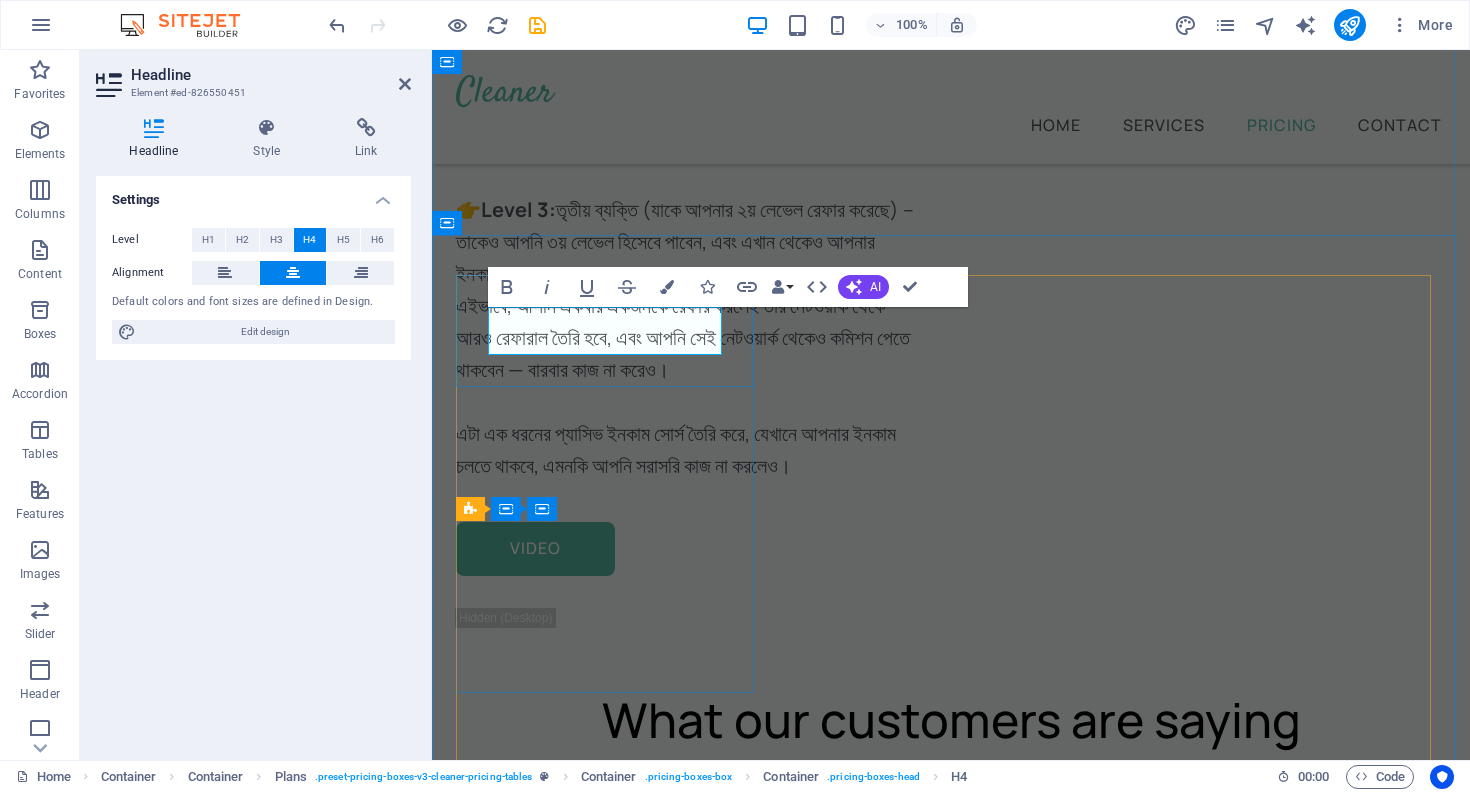 click on "Weekly Bonus" at bounding box center (951, 10841) 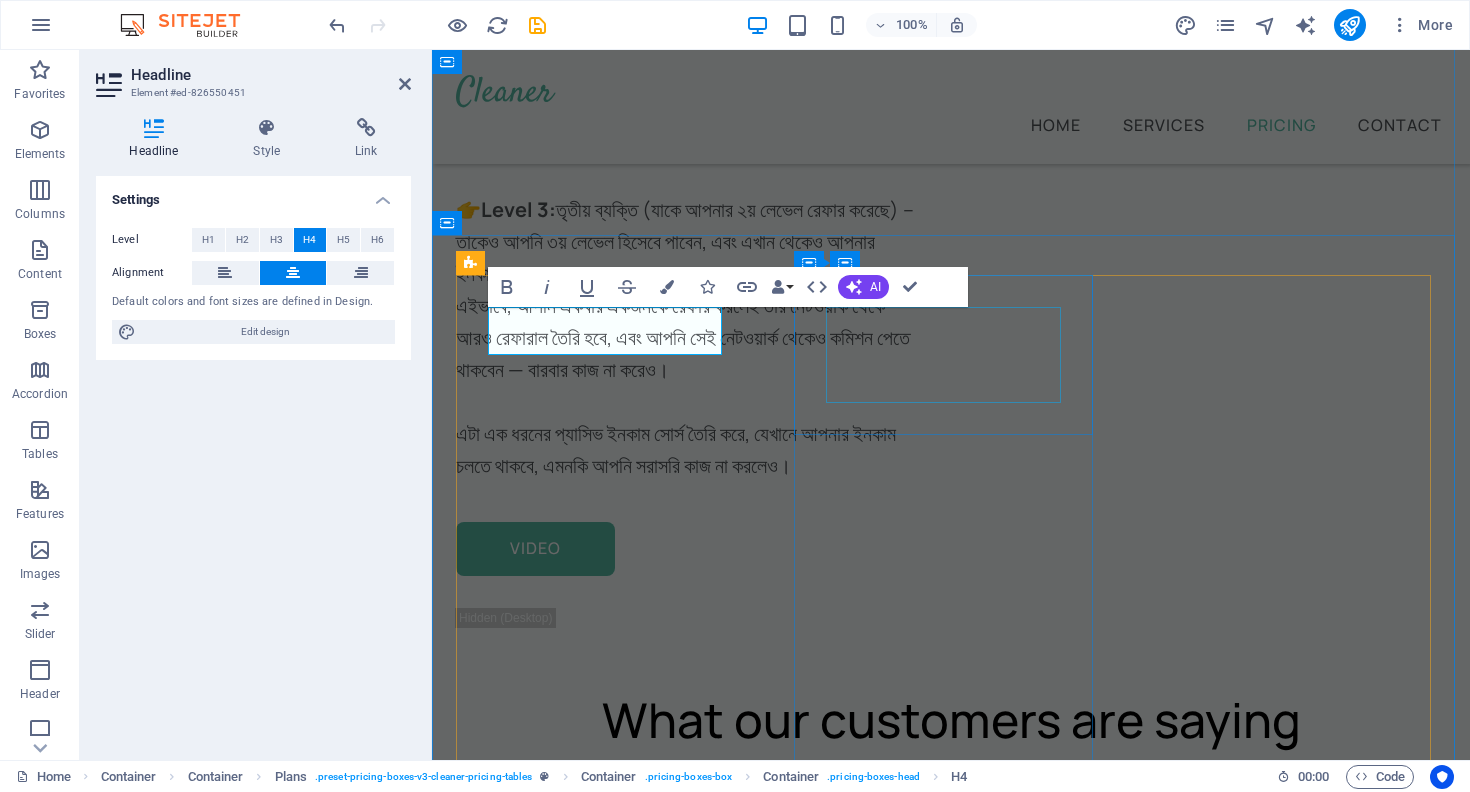 click on "Monthly Service" at bounding box center [951, 12617] 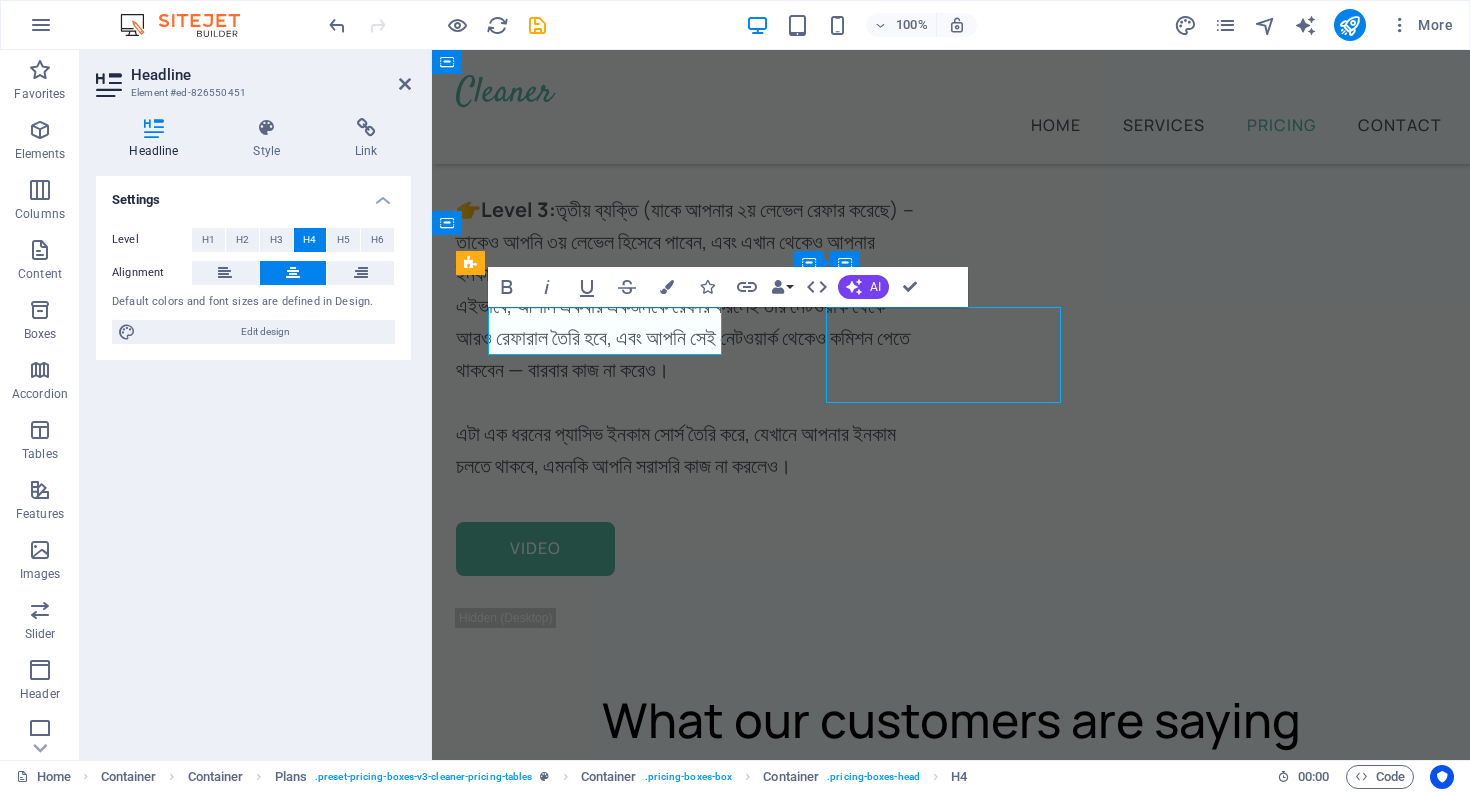 click on "Monthly Service" at bounding box center [951, 12617] 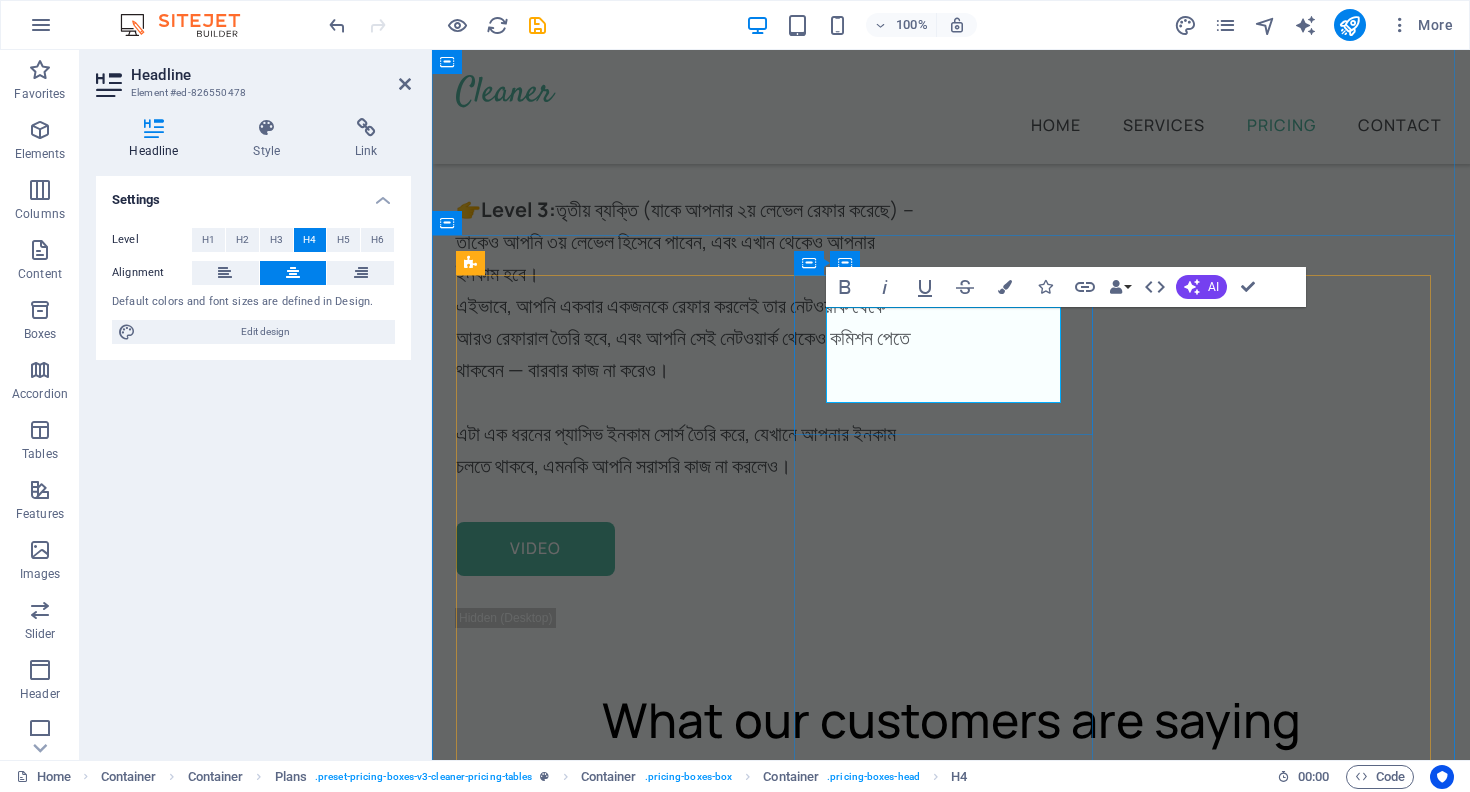 click on "Monthly Service" at bounding box center [951, 12617] 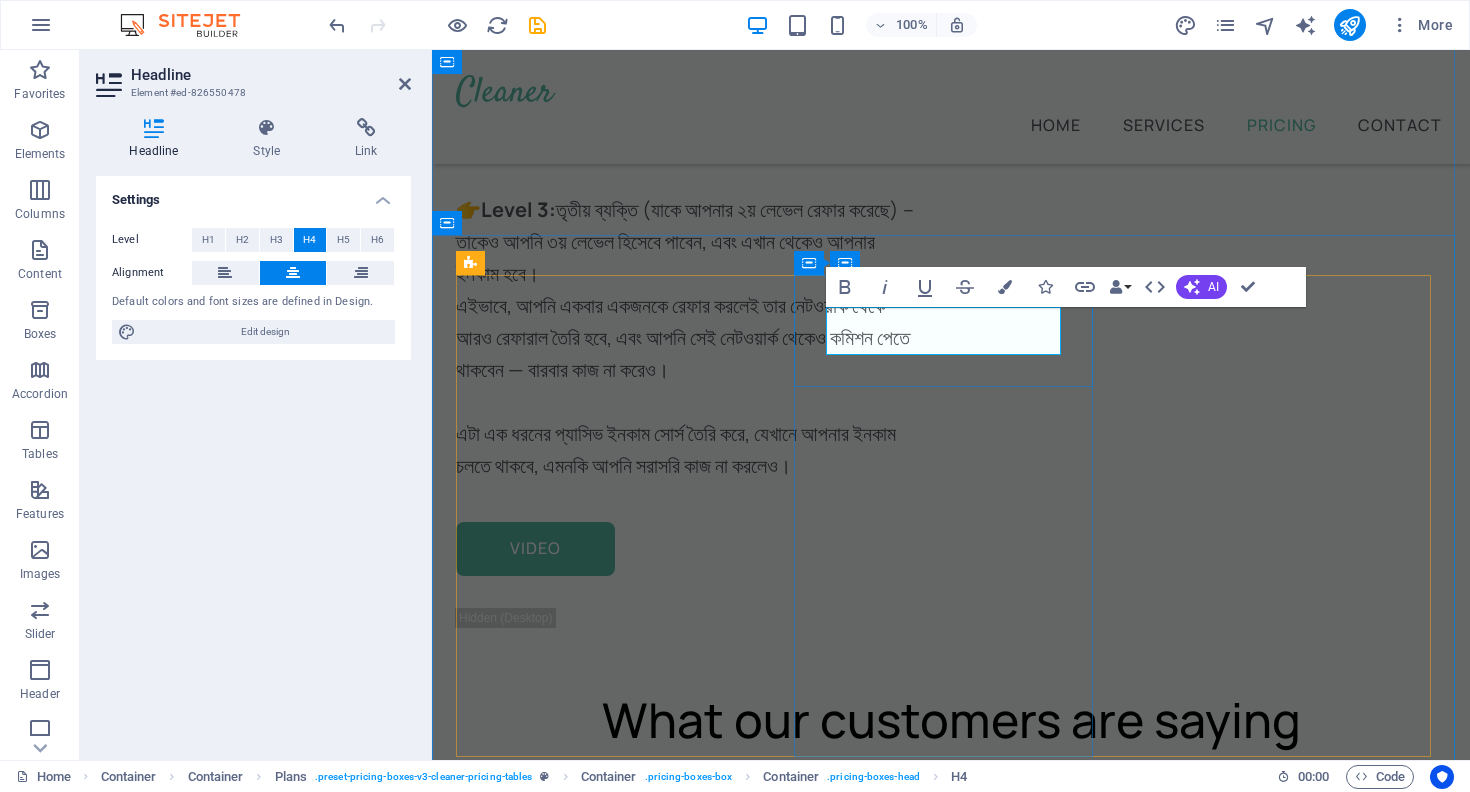 click on "Weekly Service" at bounding box center (951, 12617) 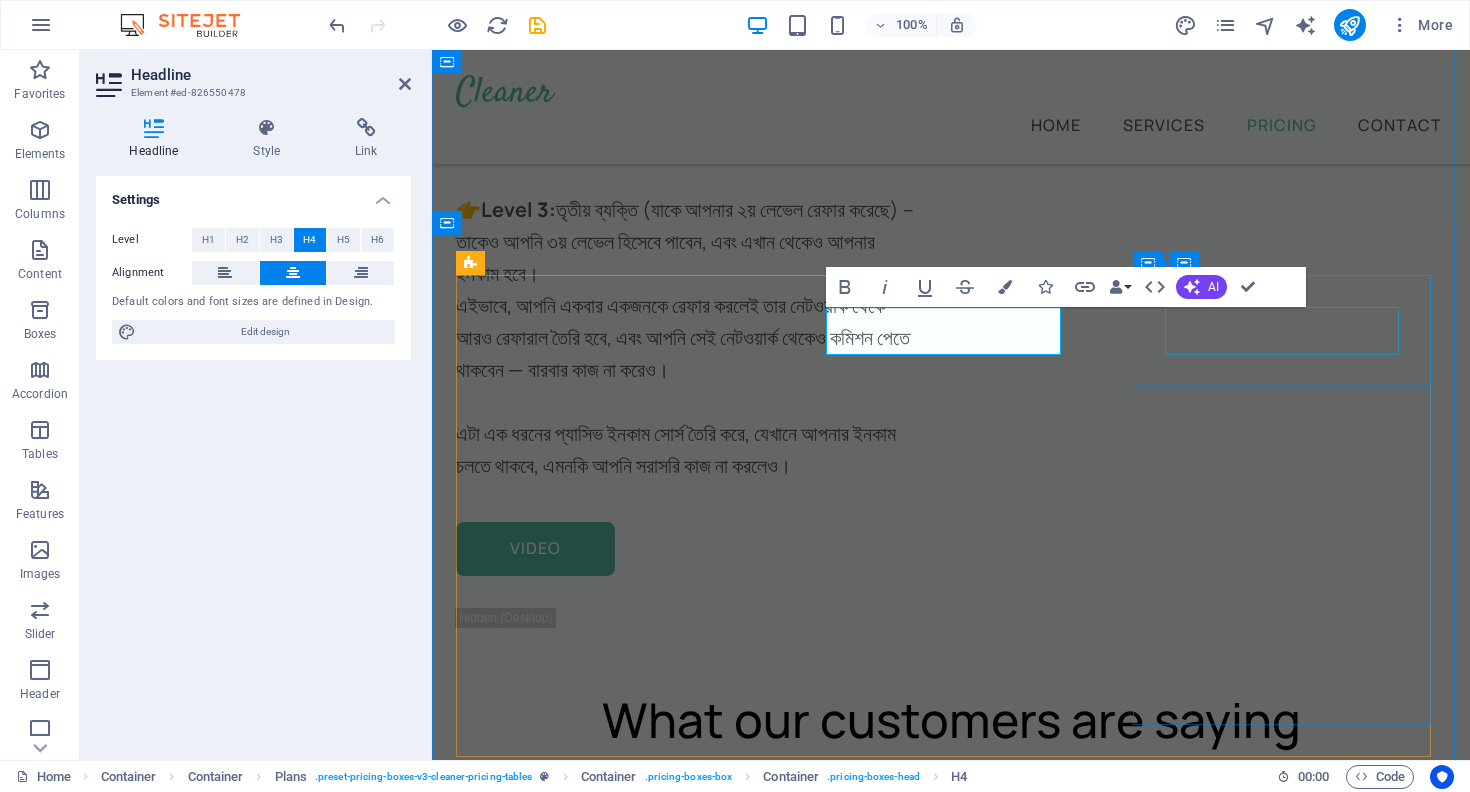 click on "Yearly Service" at bounding box center [951, 15796] 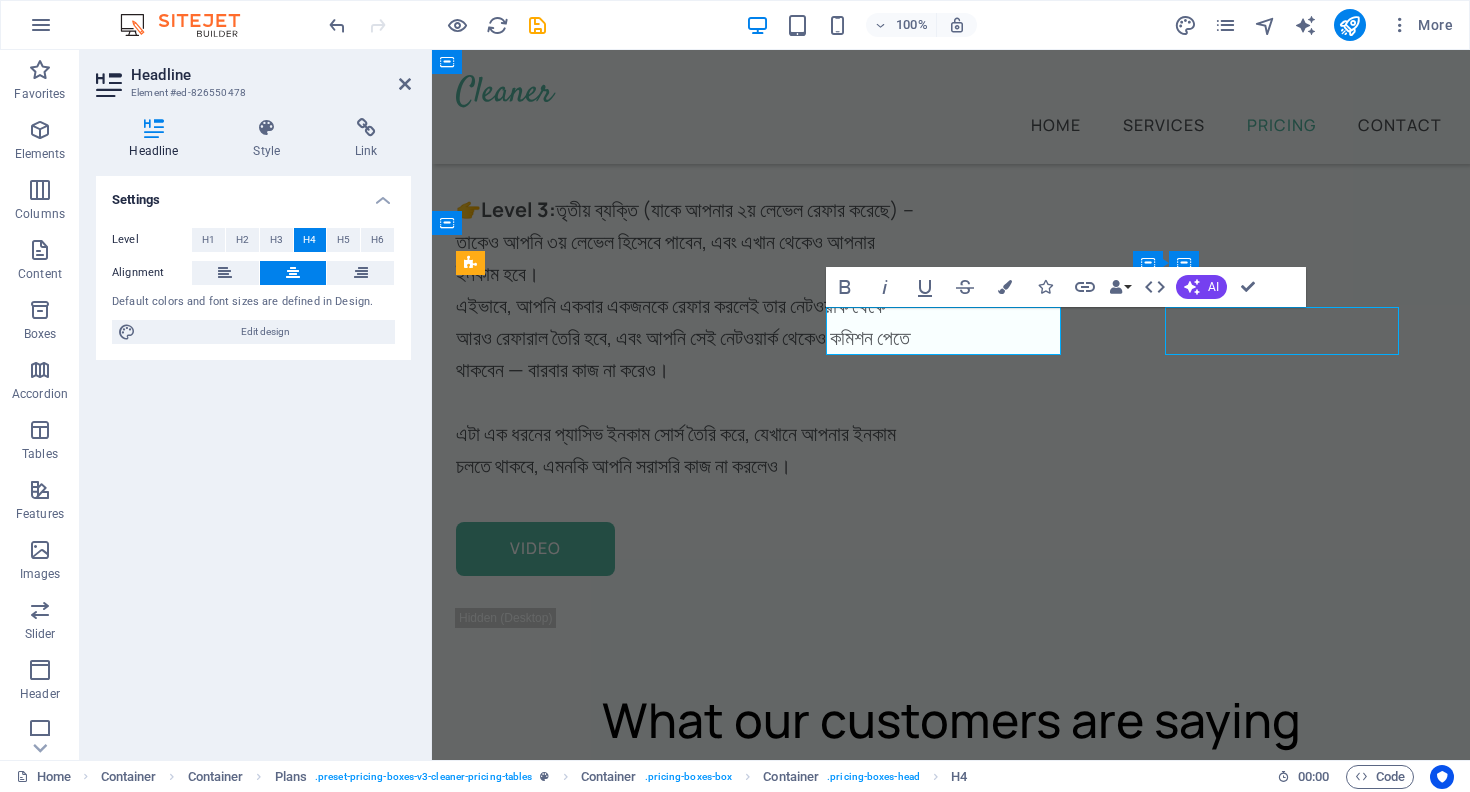 click on "Yearly Service" at bounding box center (951, 15796) 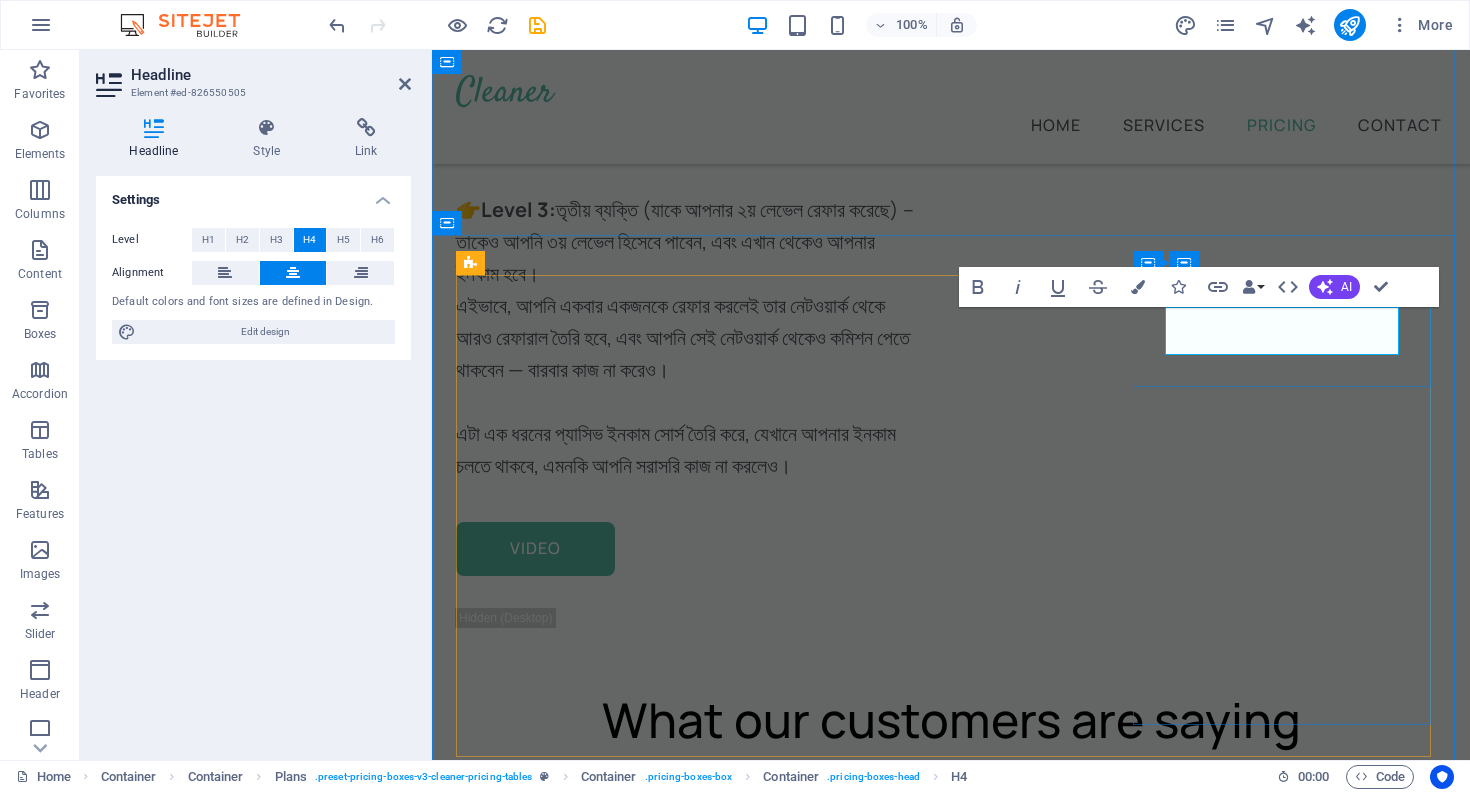 click on "Yearly Service" at bounding box center [951, 15796] 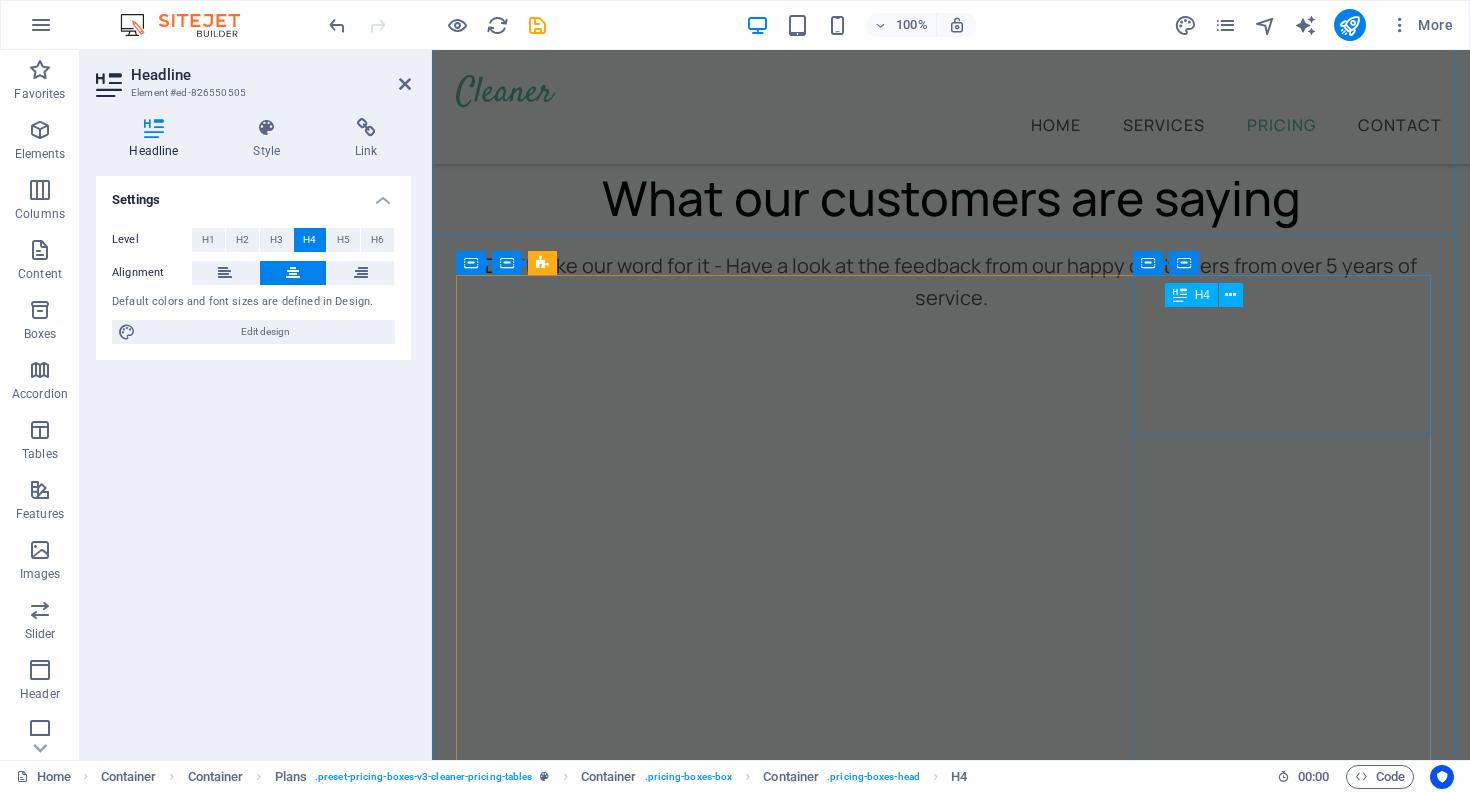 scroll, scrollTop: 5204, scrollLeft: 0, axis: vertical 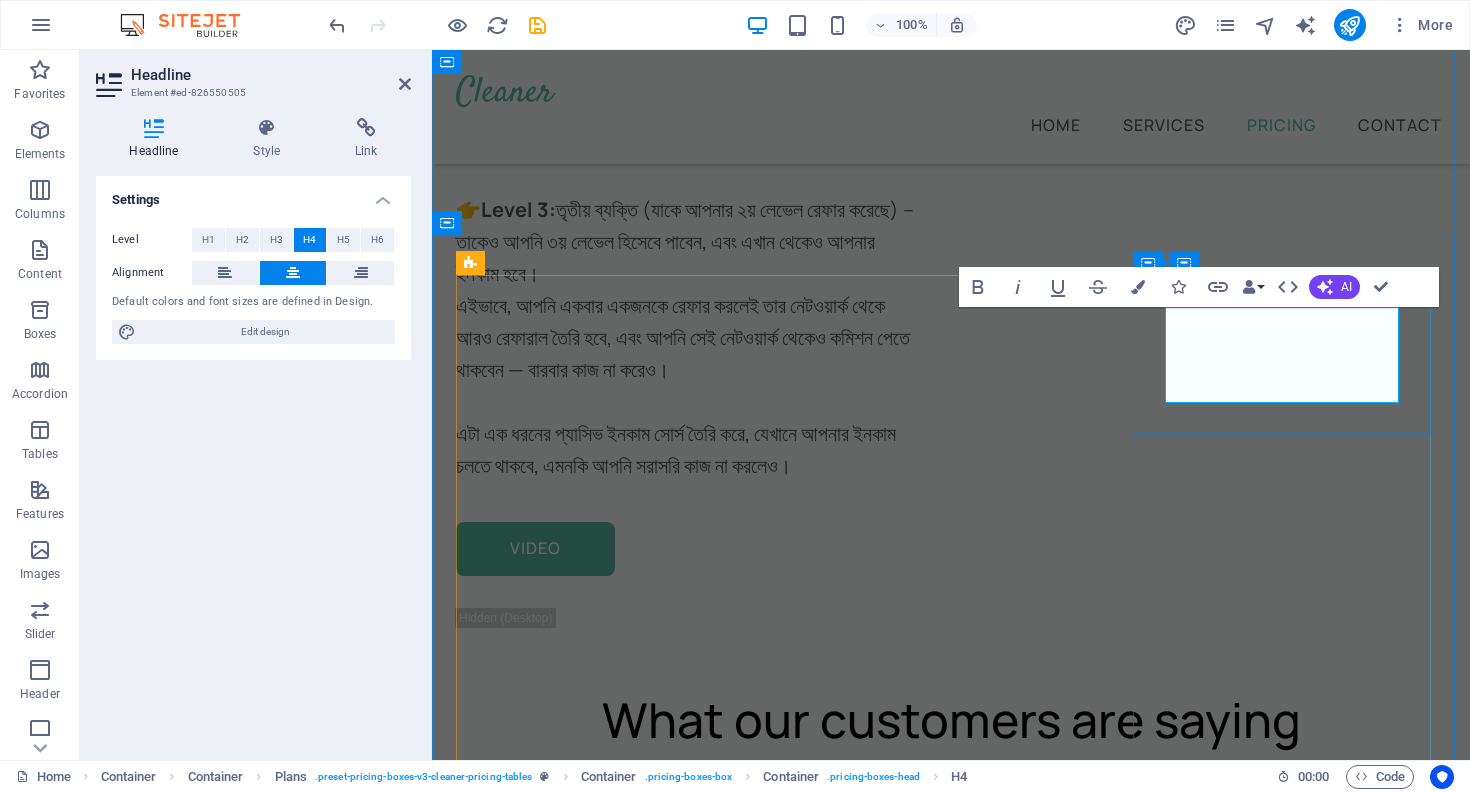 click on "Monthly Service" at bounding box center (951, 15796) 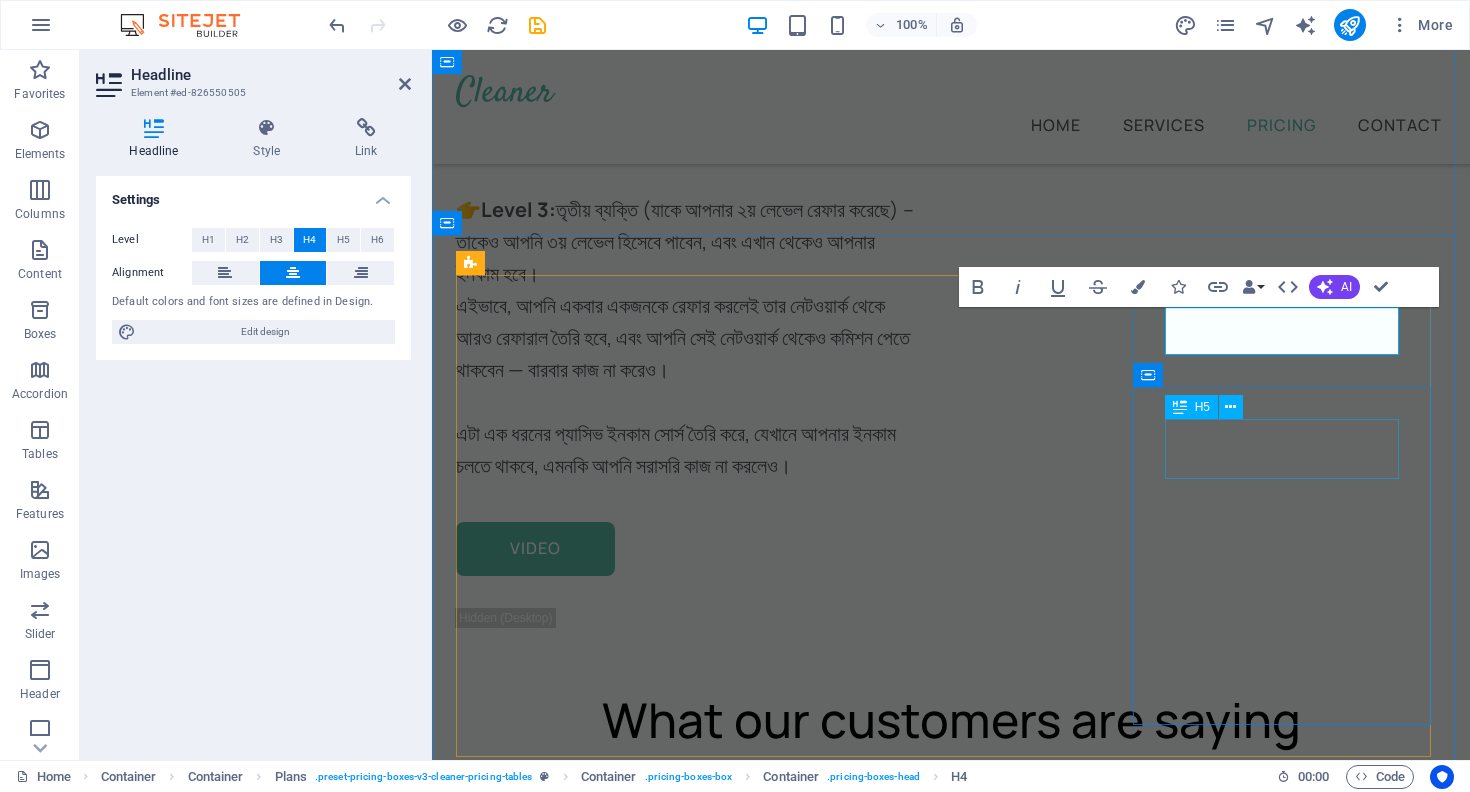 click on "$299" at bounding box center [951, 15914] 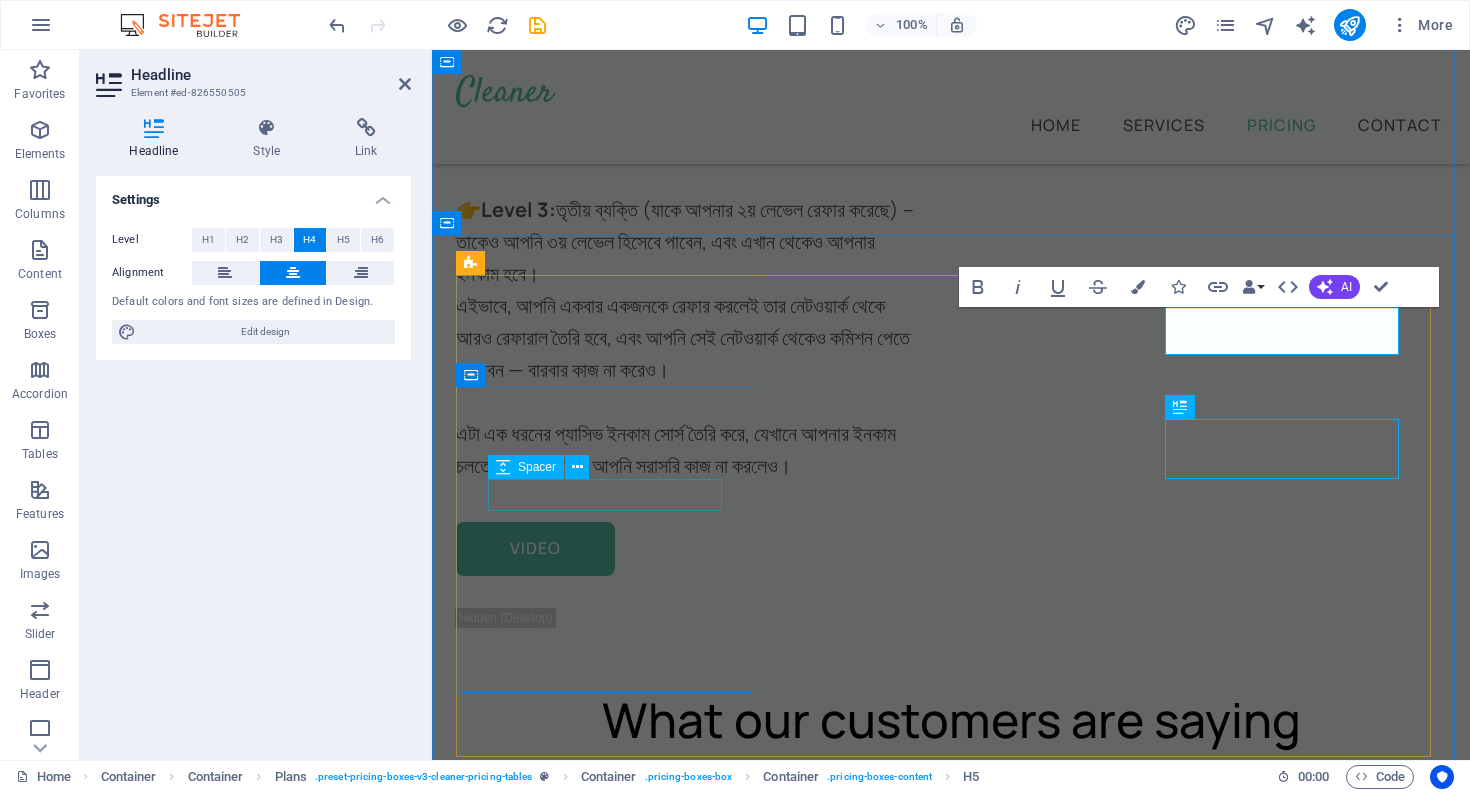 scroll, scrollTop: 4471, scrollLeft: 0, axis: vertical 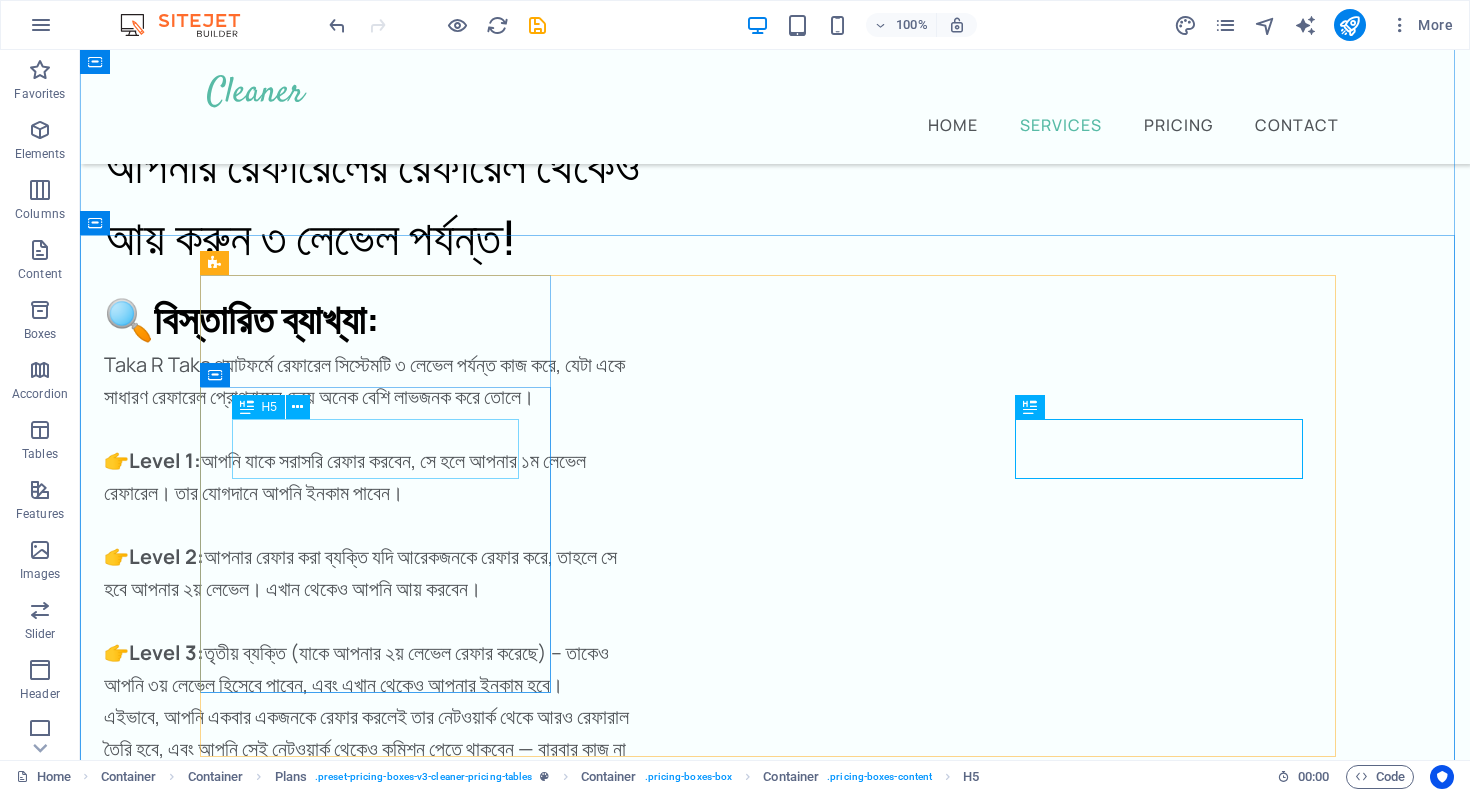 click on "$99" at bounding box center (775, 11191) 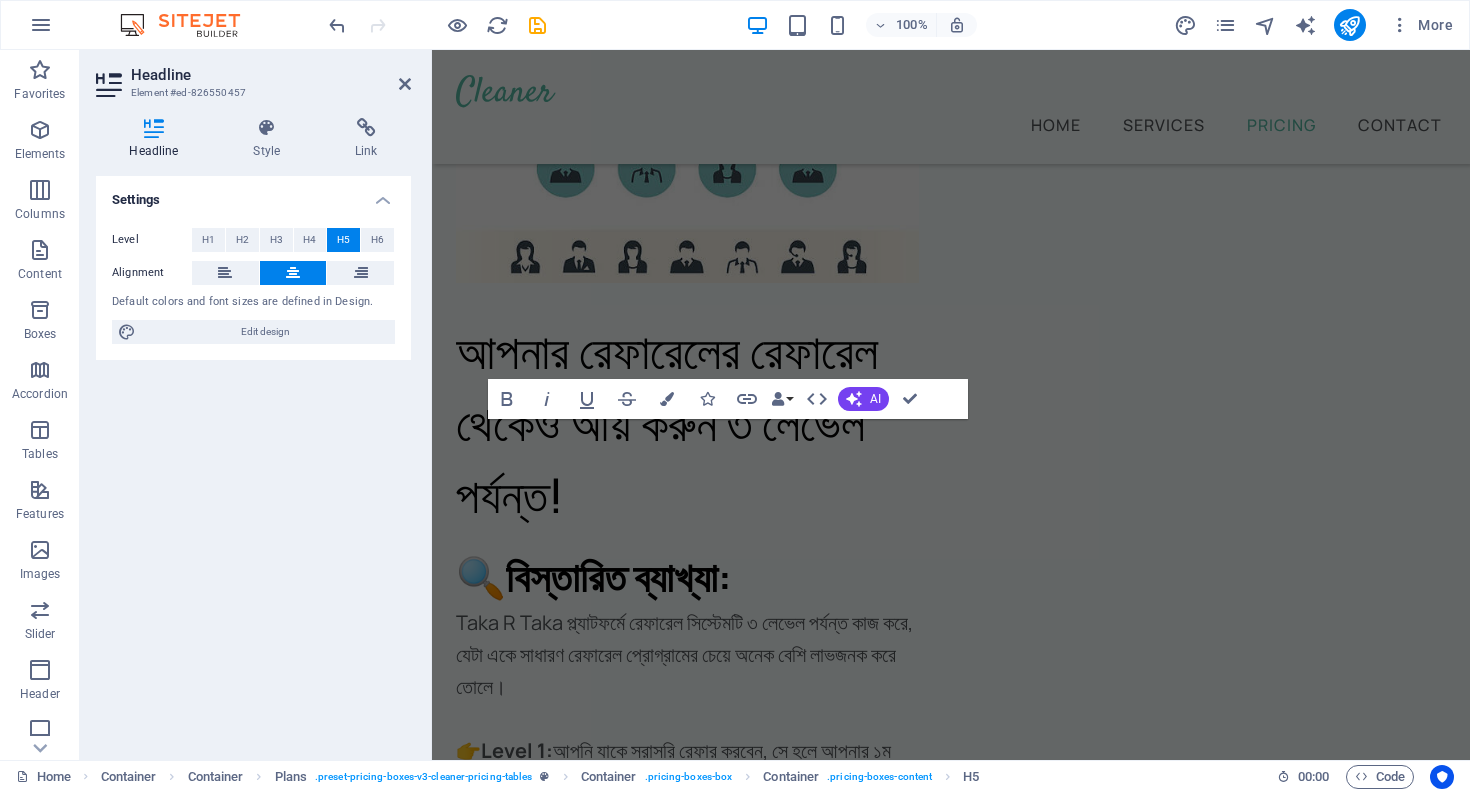 scroll, scrollTop: 5204, scrollLeft: 0, axis: vertical 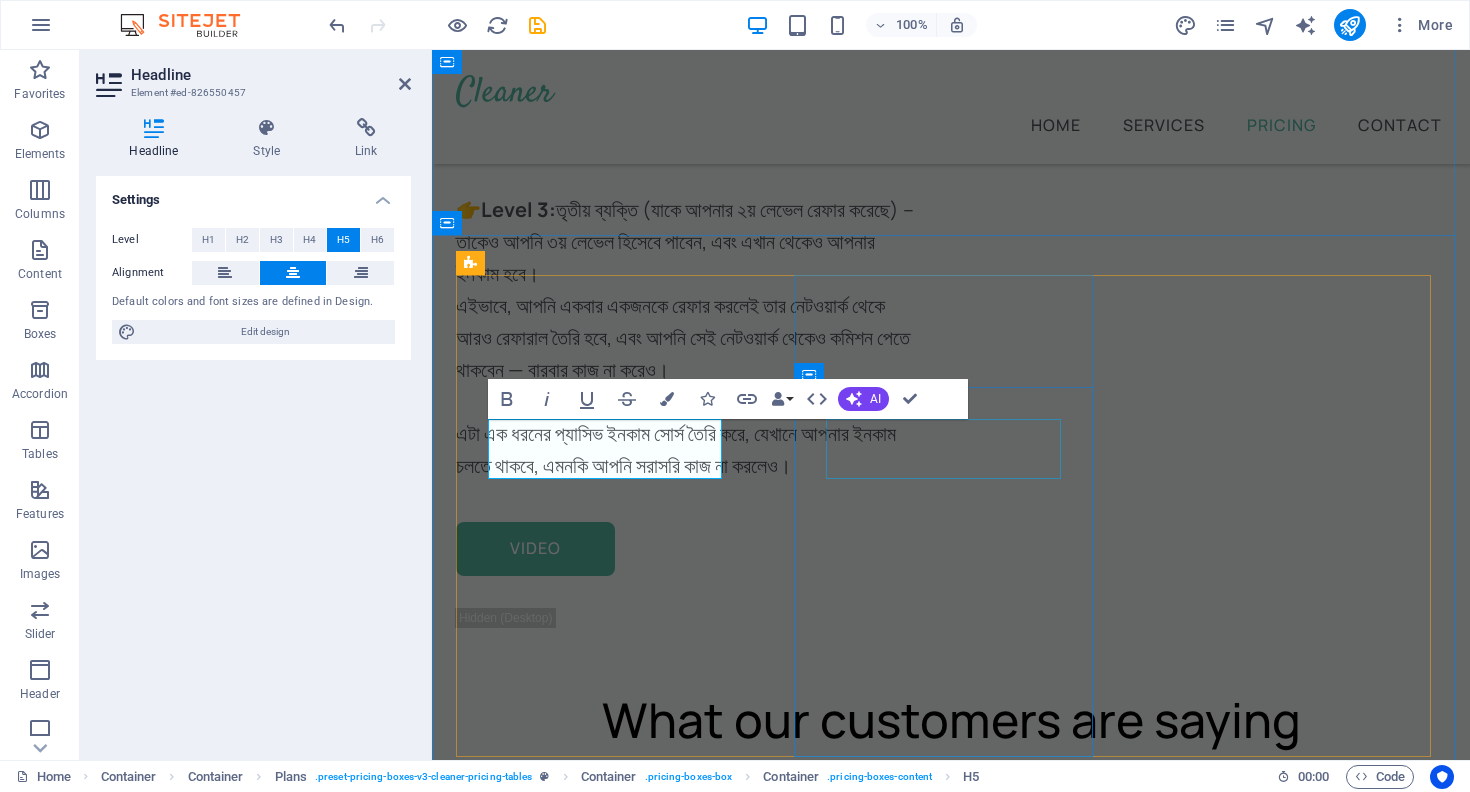 click on "$199" at bounding box center (951, 12735) 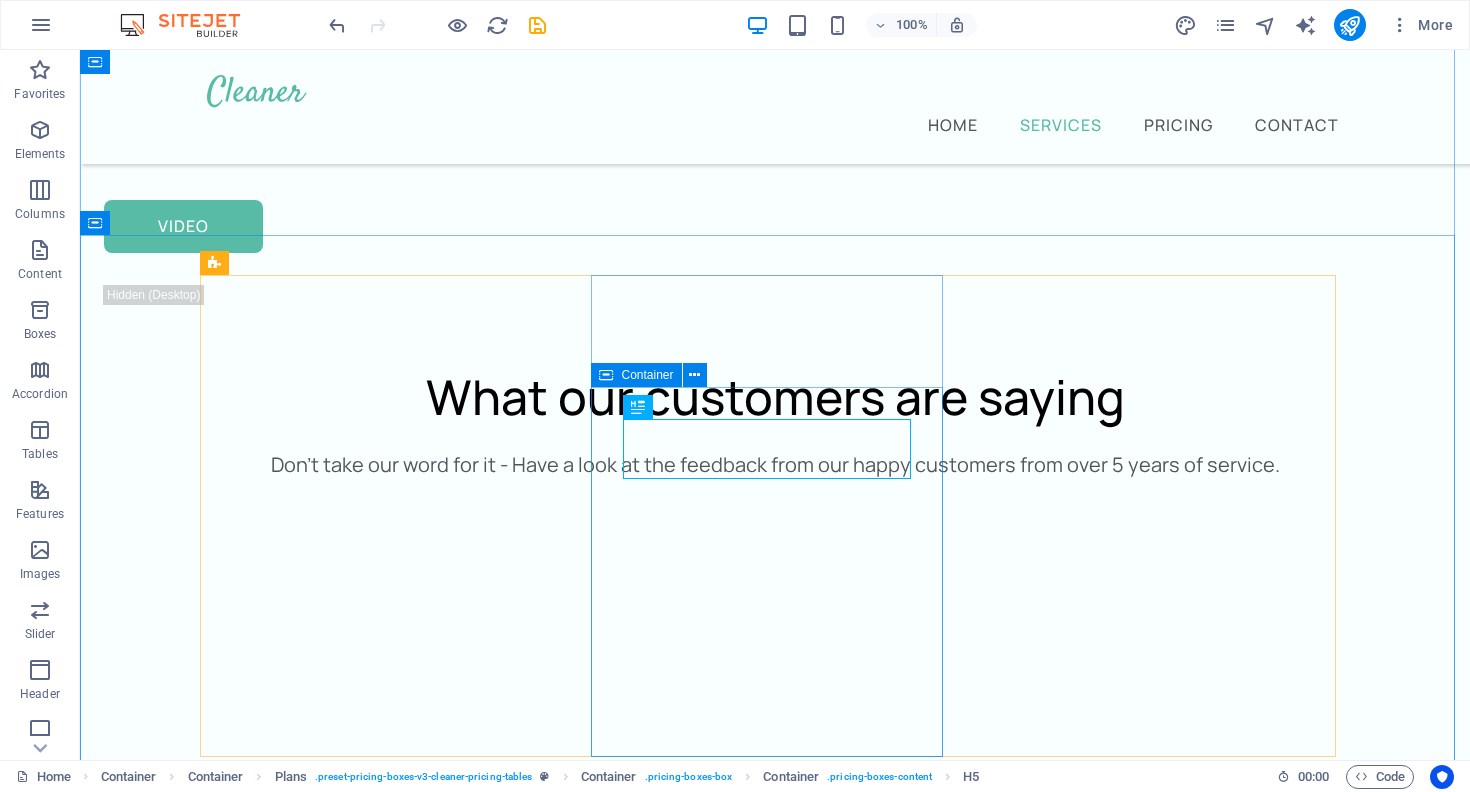 scroll, scrollTop: 4471, scrollLeft: 0, axis: vertical 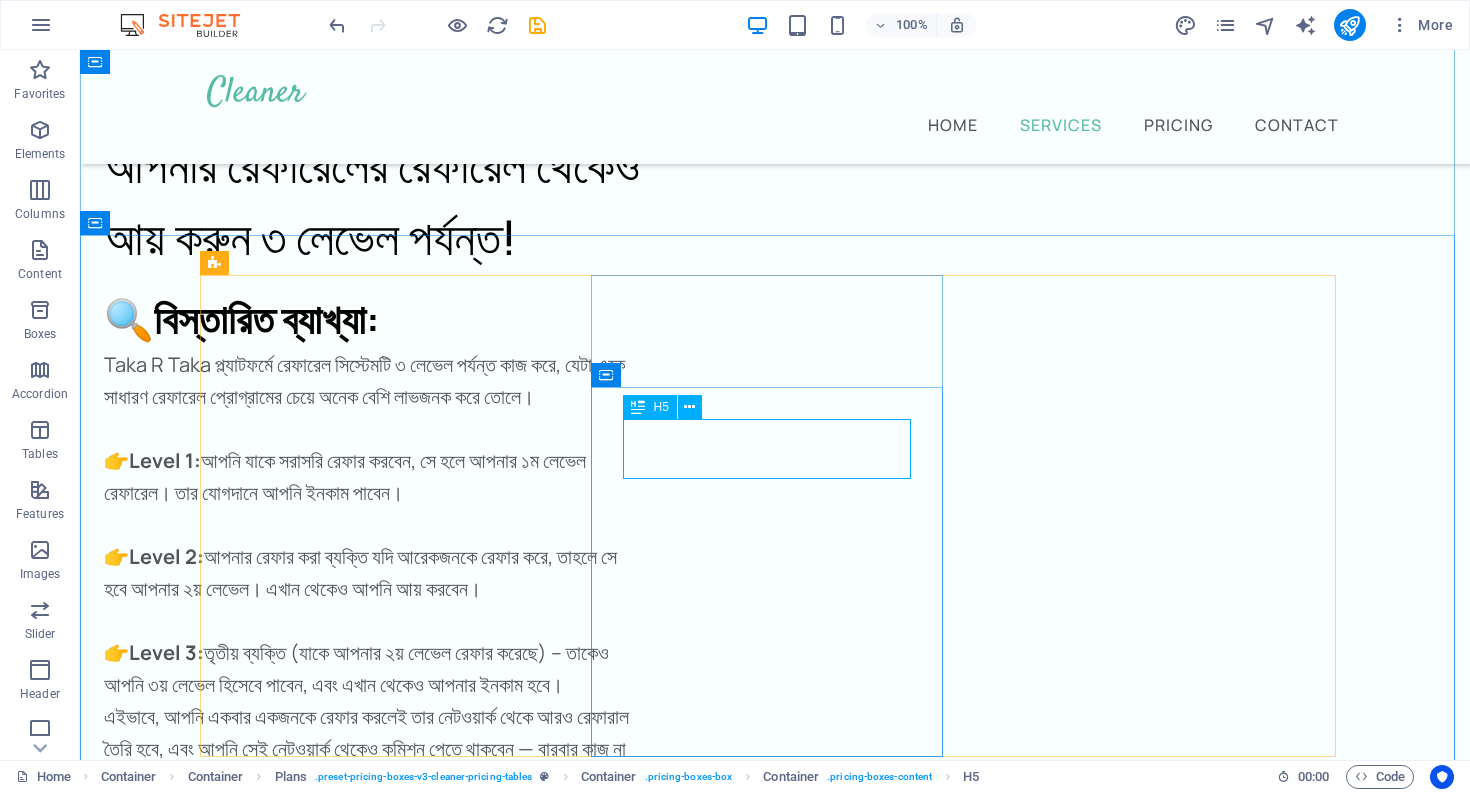 click on "$199" at bounding box center (775, 13165) 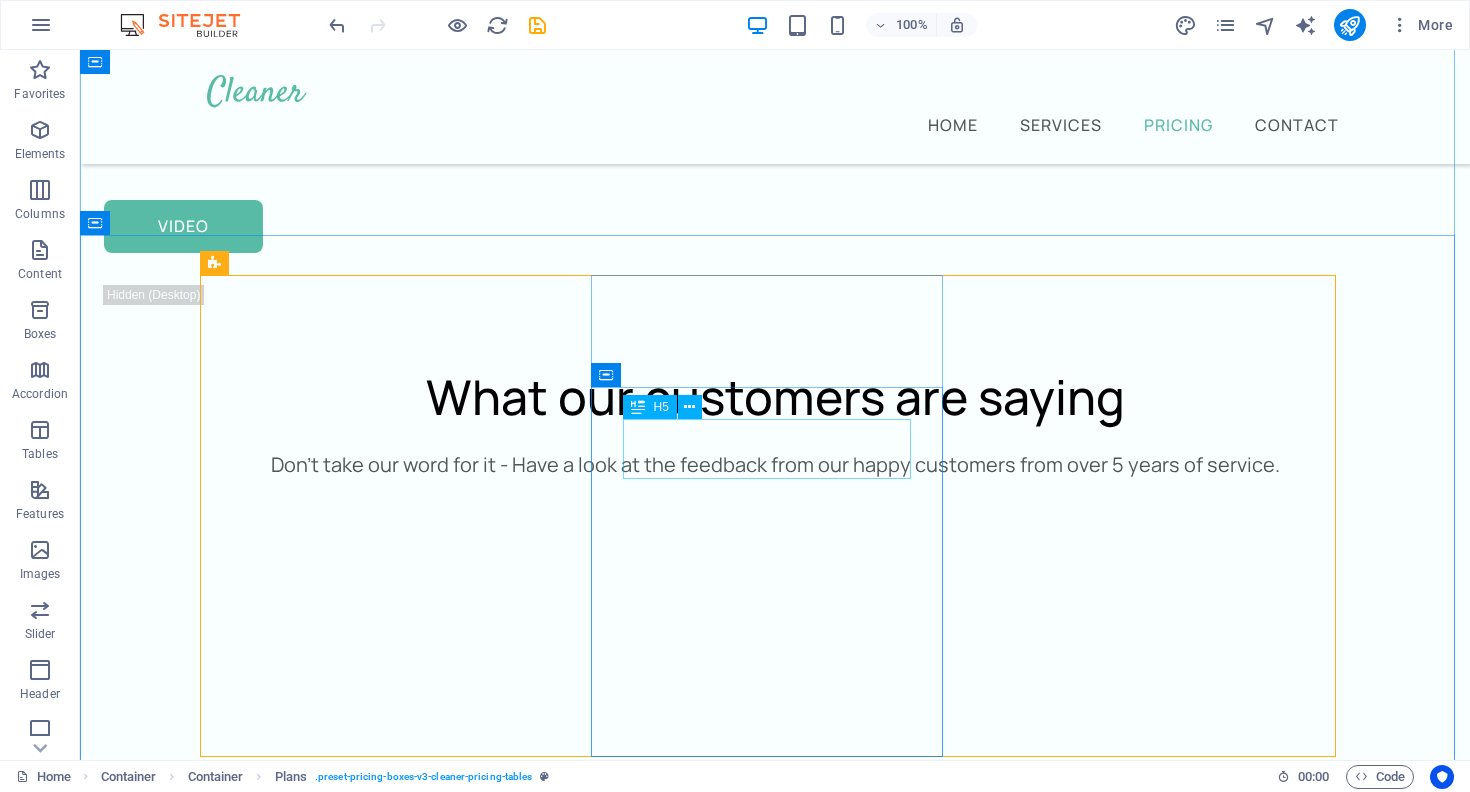 scroll, scrollTop: 4471, scrollLeft: 0, axis: vertical 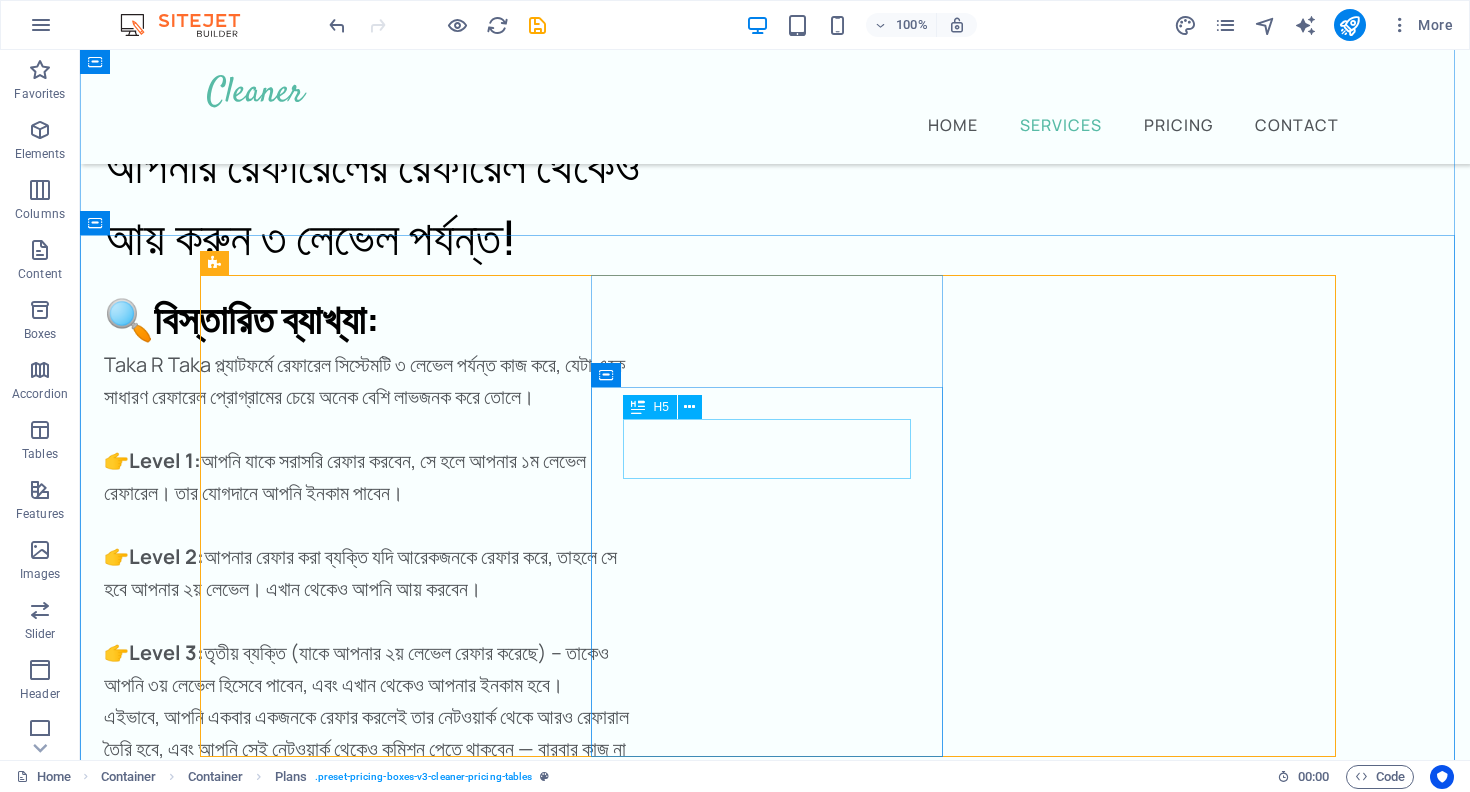 click on "$199" at bounding box center (775, 13165) 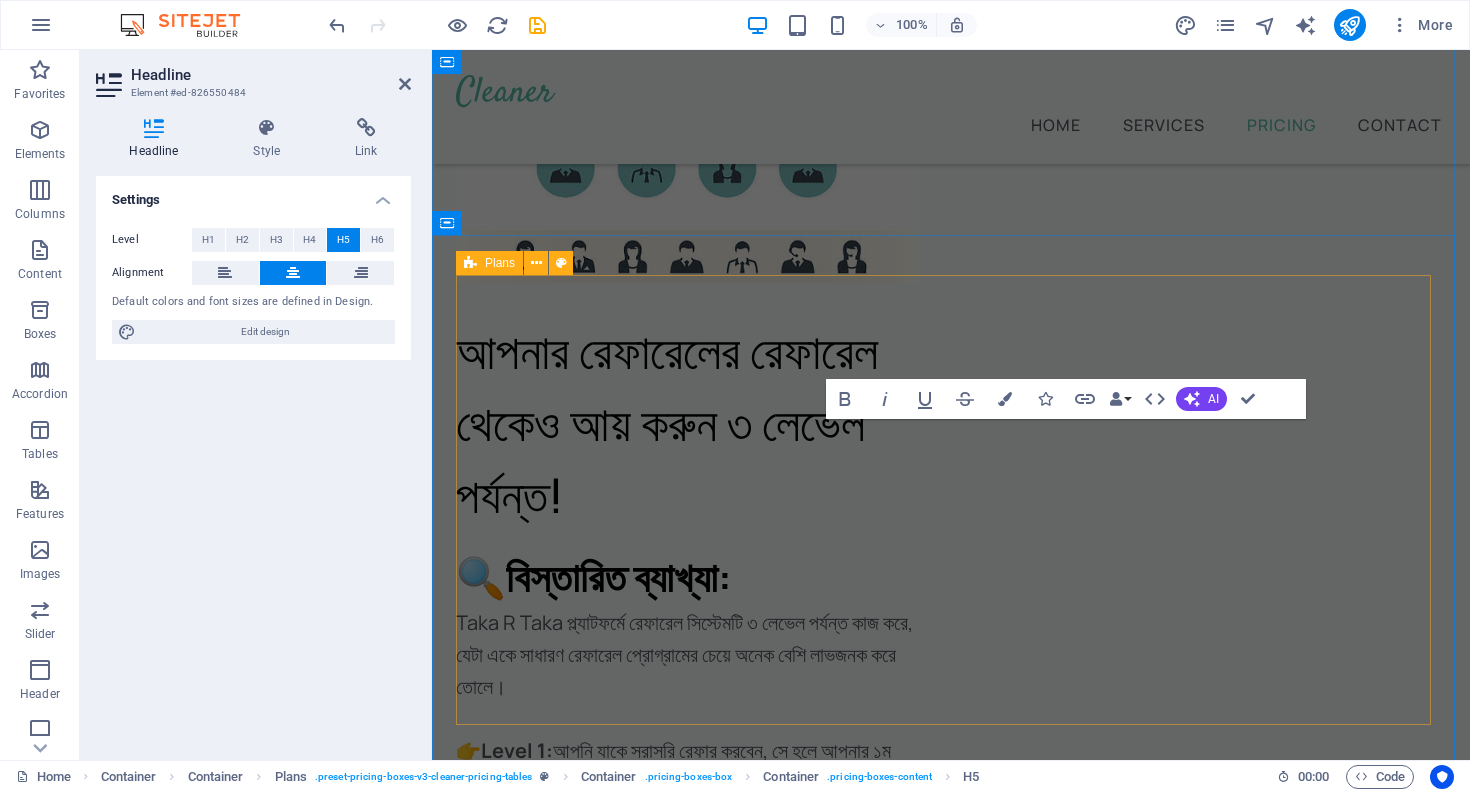 scroll, scrollTop: 5204, scrollLeft: 0, axis: vertical 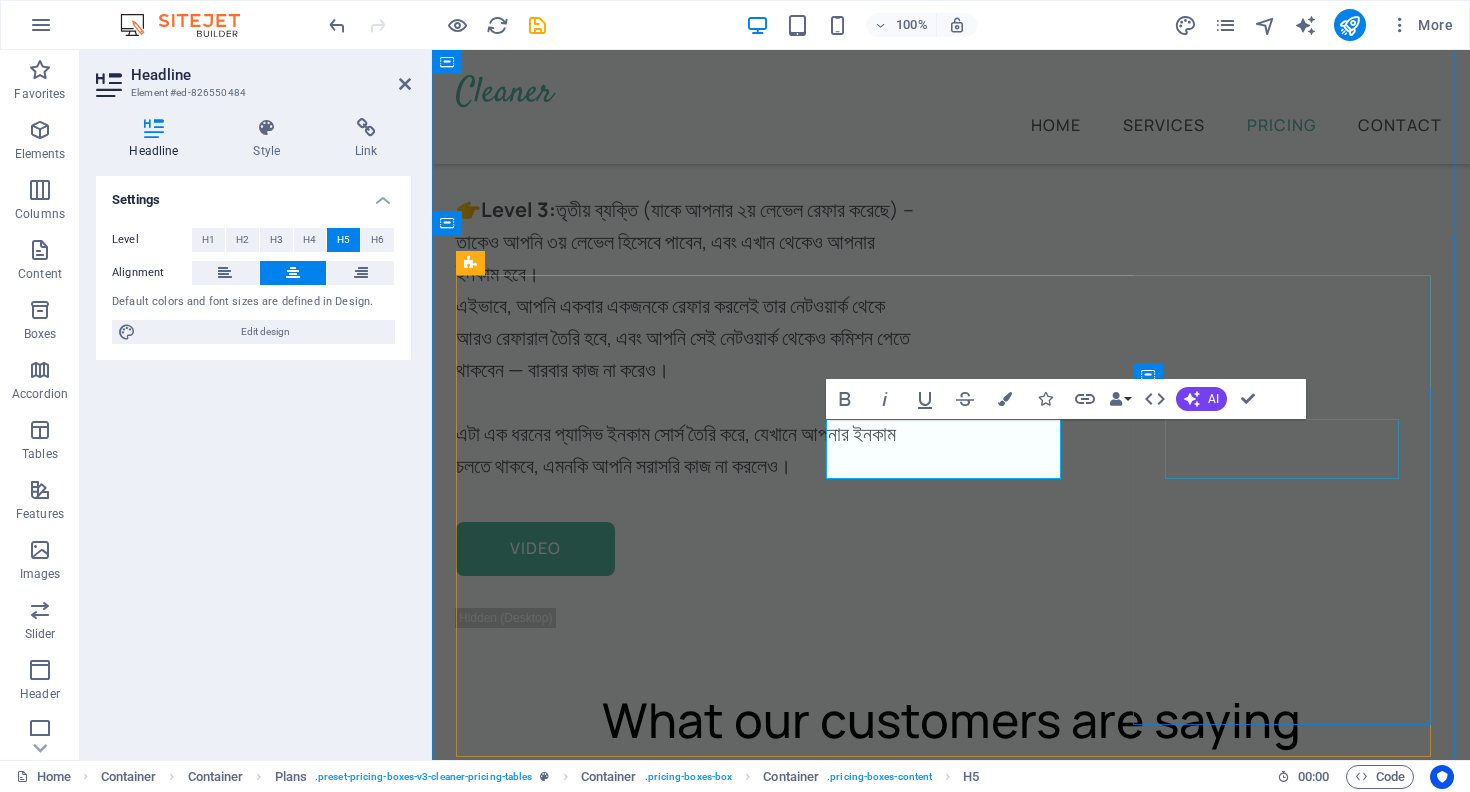 click on "$299" at bounding box center [951, 15914] 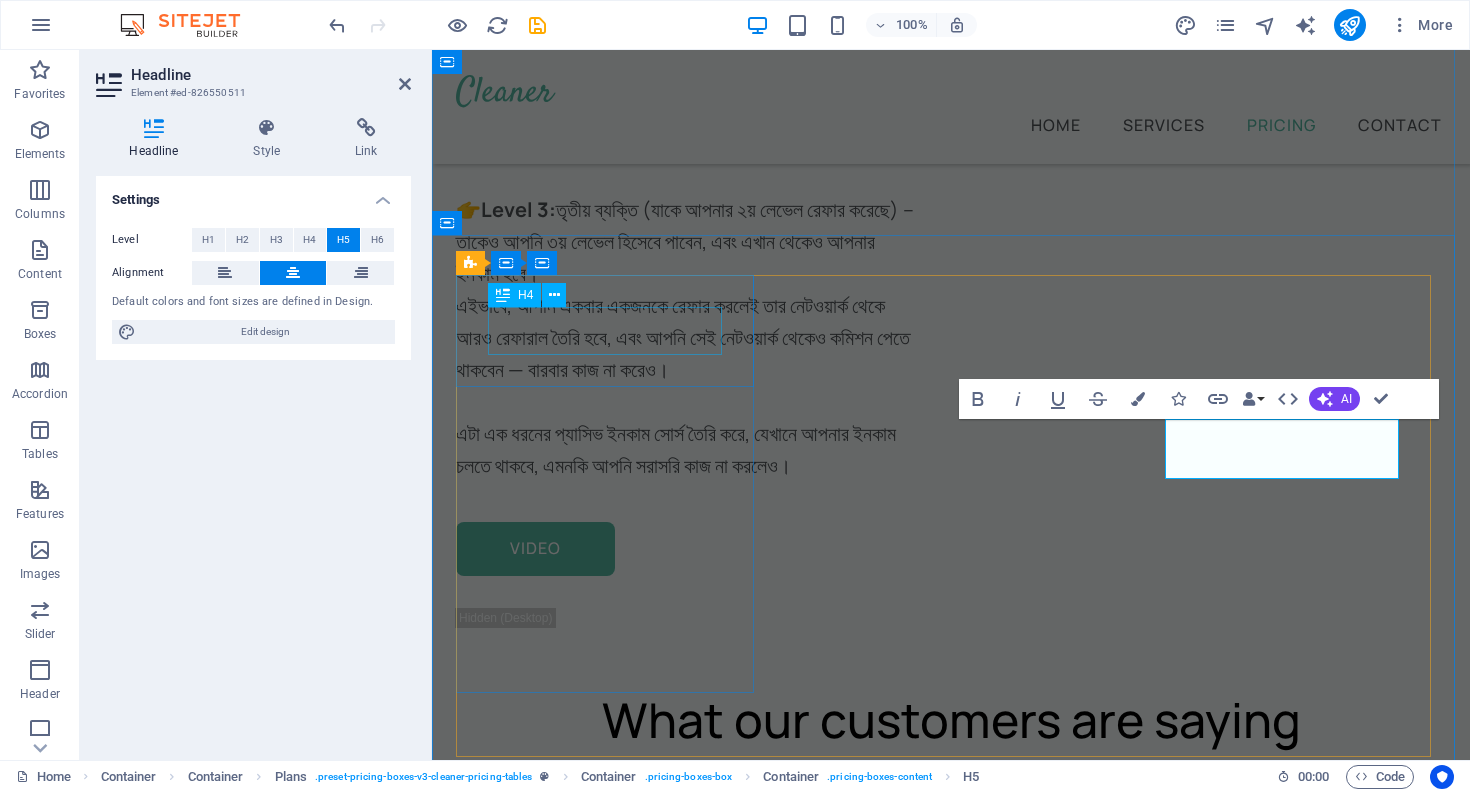 click on "Day Bonus" at bounding box center [951, 10841] 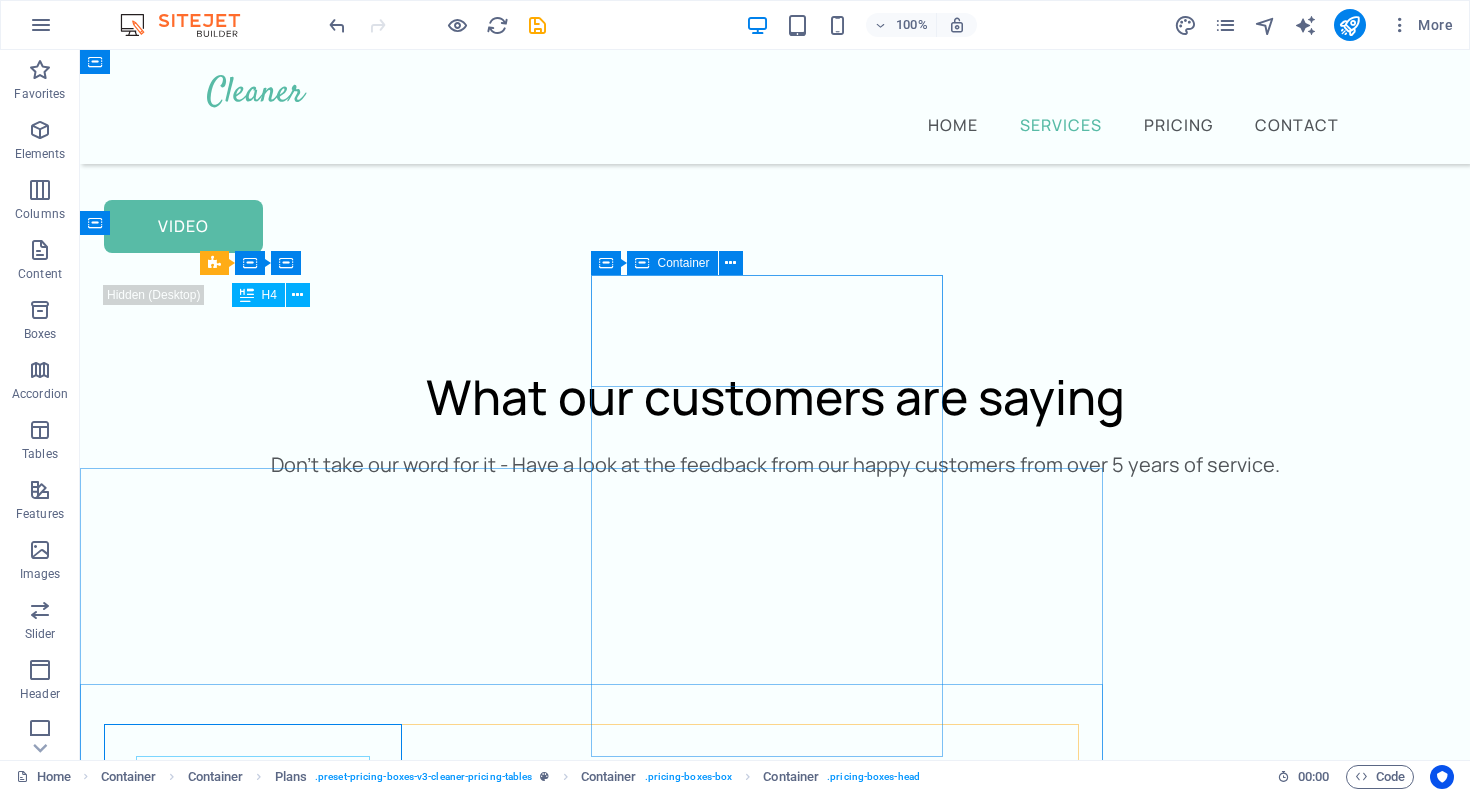 scroll, scrollTop: 4471, scrollLeft: 0, axis: vertical 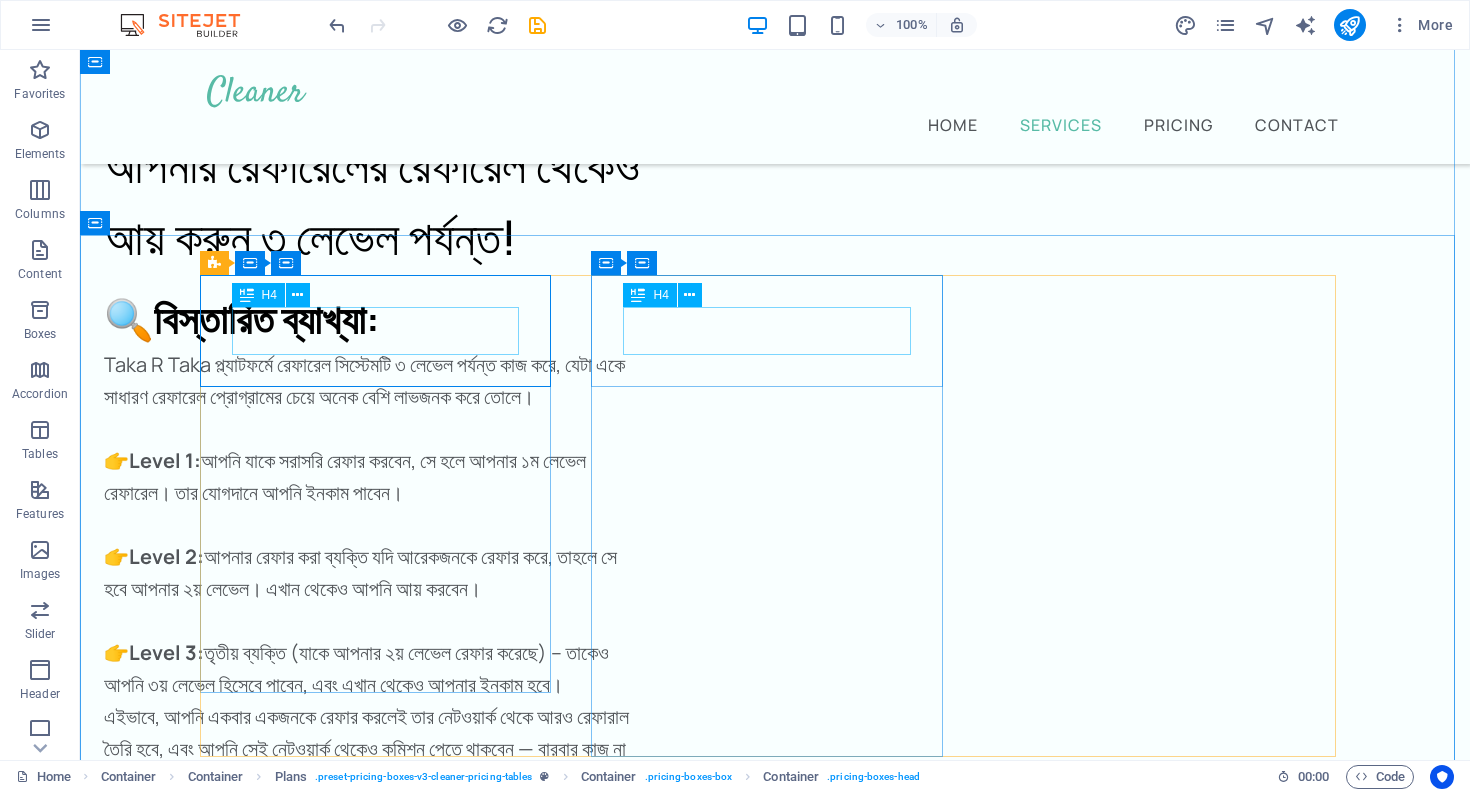 click on "Weekly Bonus" at bounding box center [775, 13047] 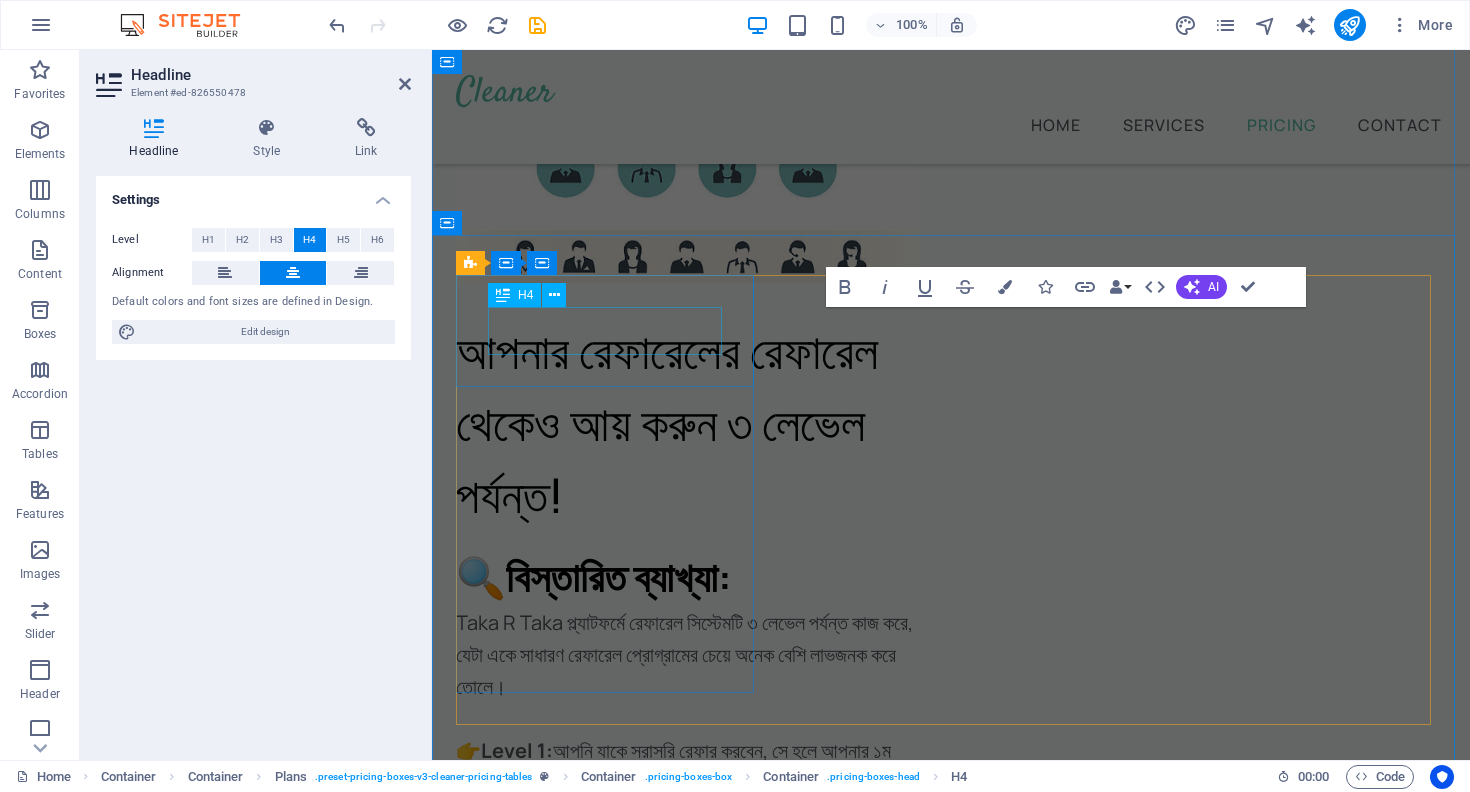 scroll, scrollTop: 5204, scrollLeft: 0, axis: vertical 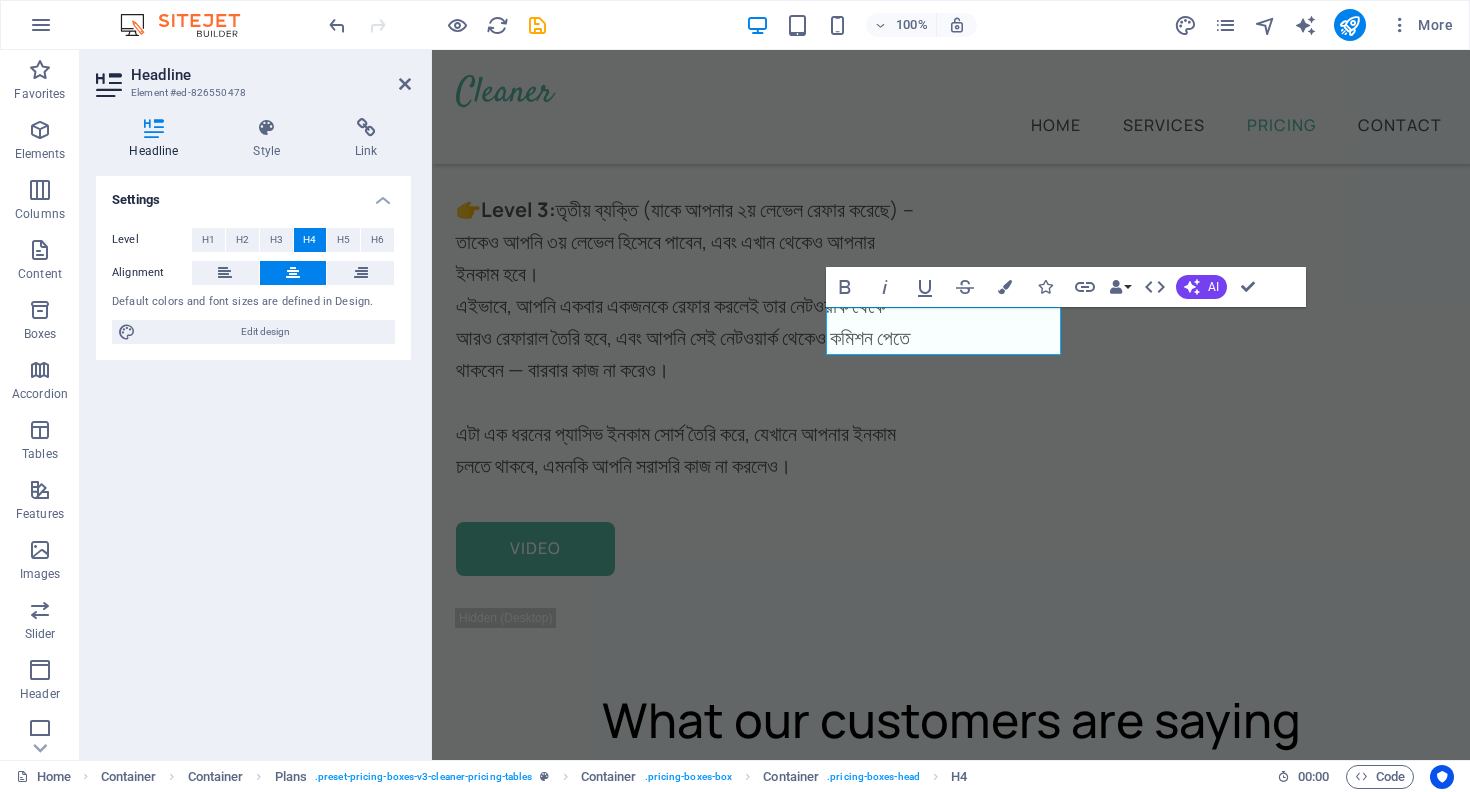 click at bounding box center (429, 405) 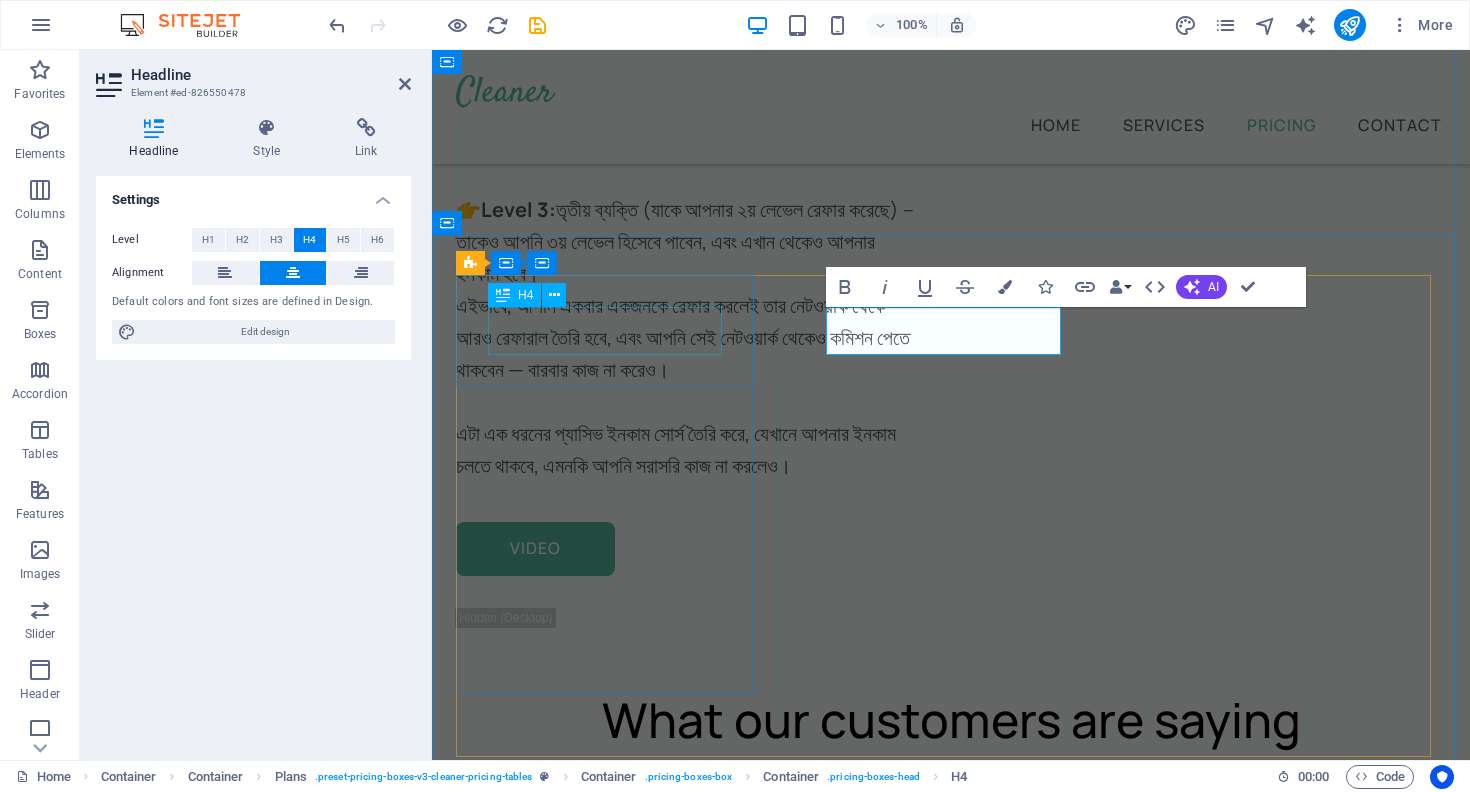 click on "Day Bonus" at bounding box center (951, 10841) 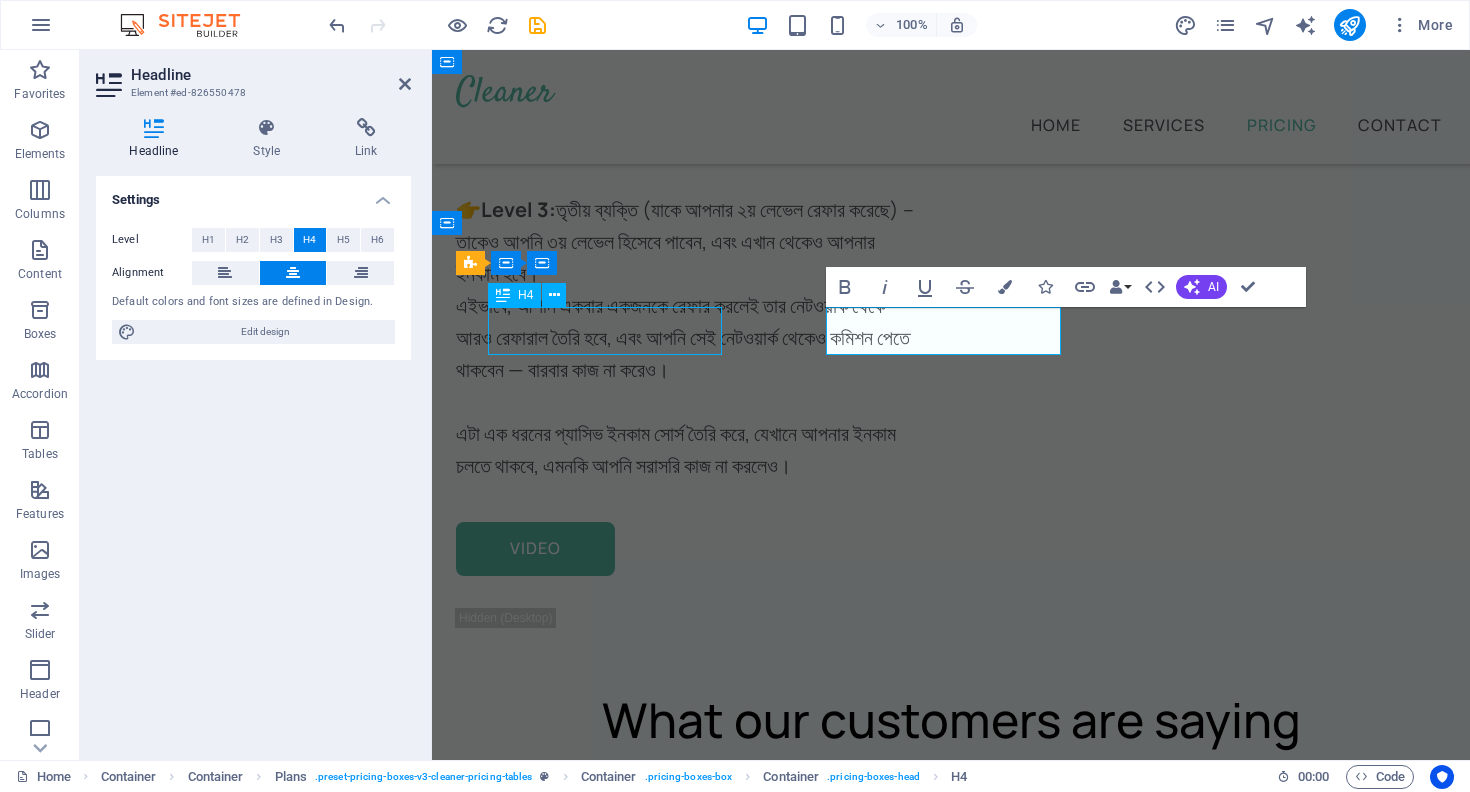 click on "Day Bonus" at bounding box center (951, 10841) 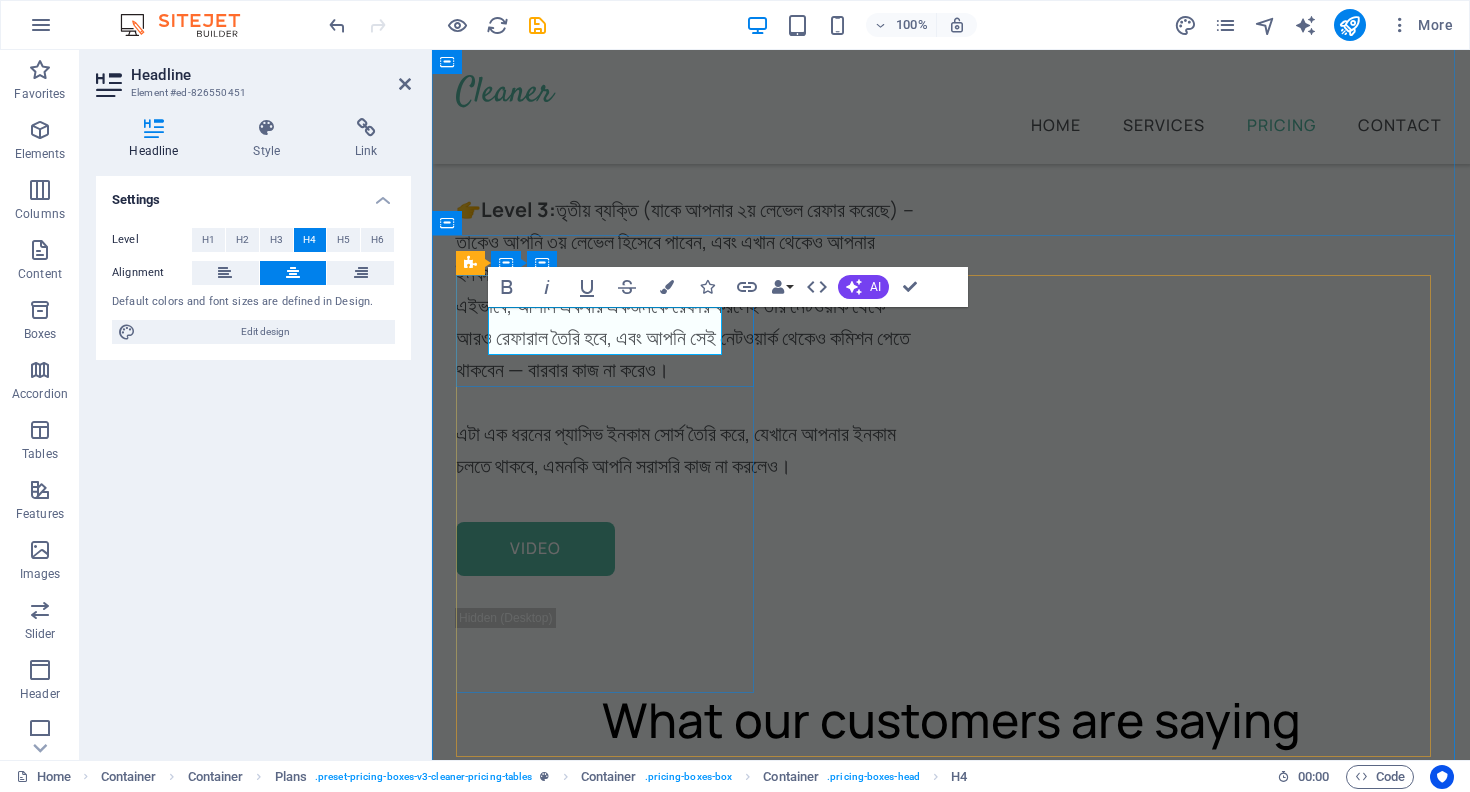 click on "Day Bonus" at bounding box center (951, 10841) 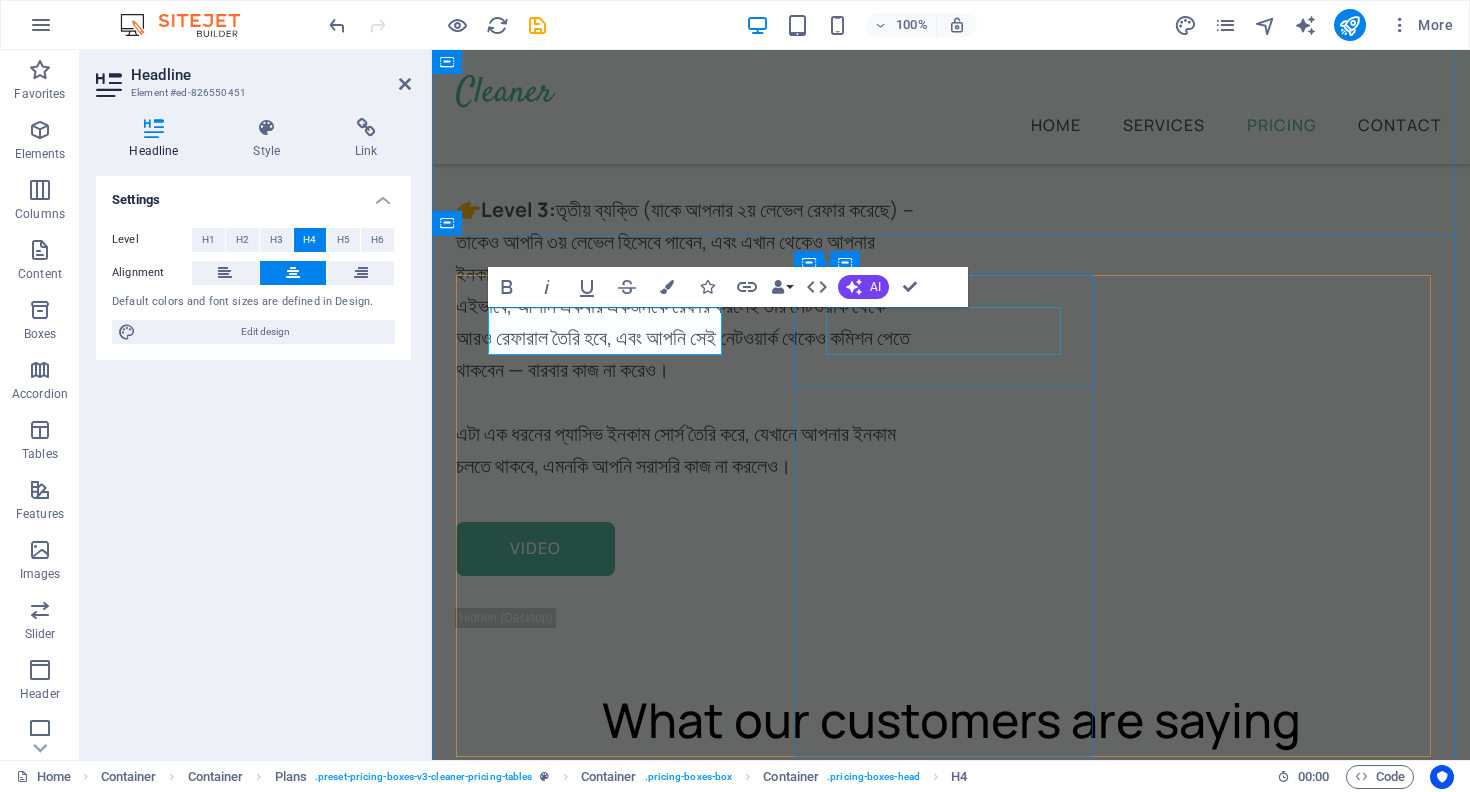 click on "Weekly Bonus" at bounding box center (951, 12617) 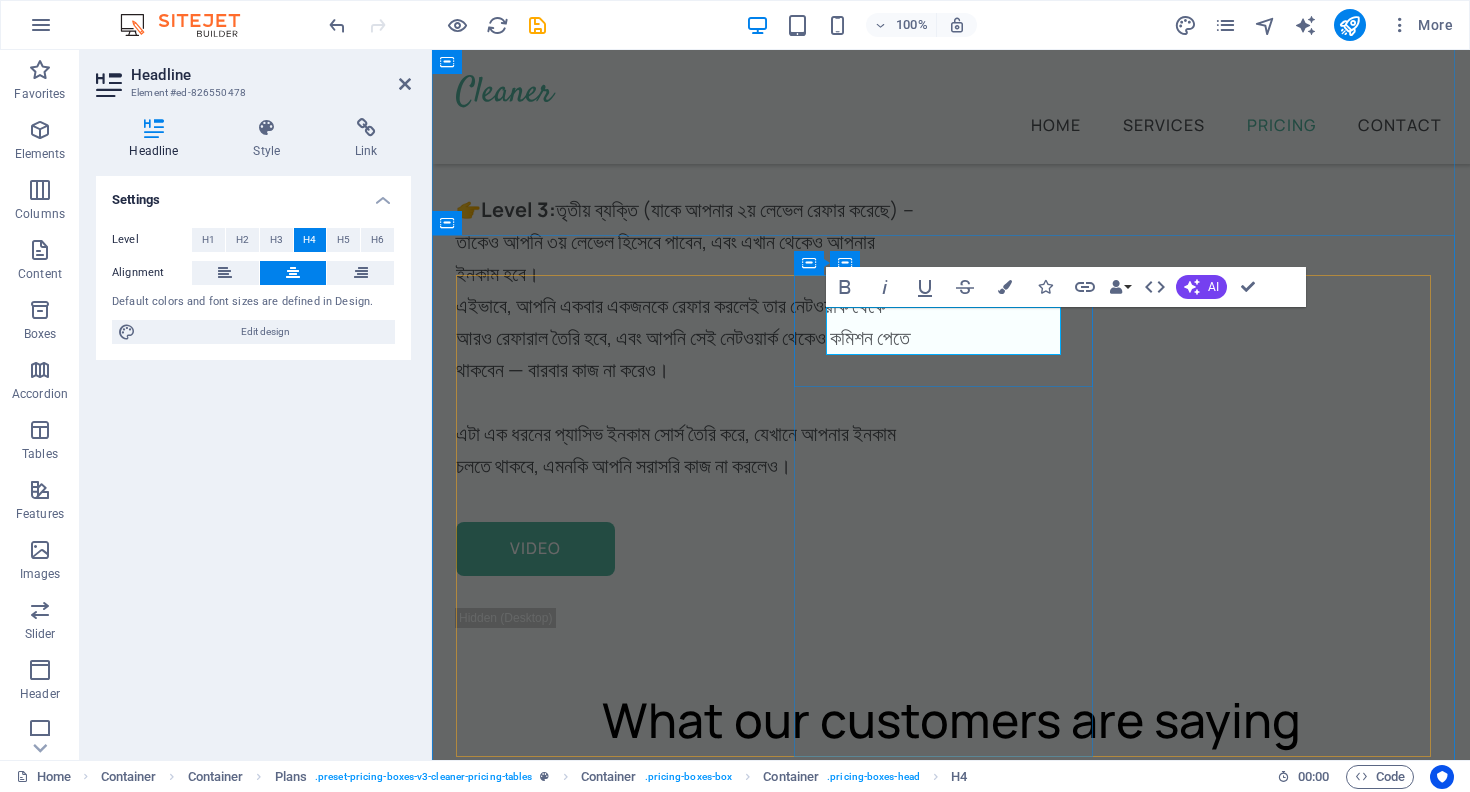 click on "Weekly Bonus" at bounding box center [951, 12617] 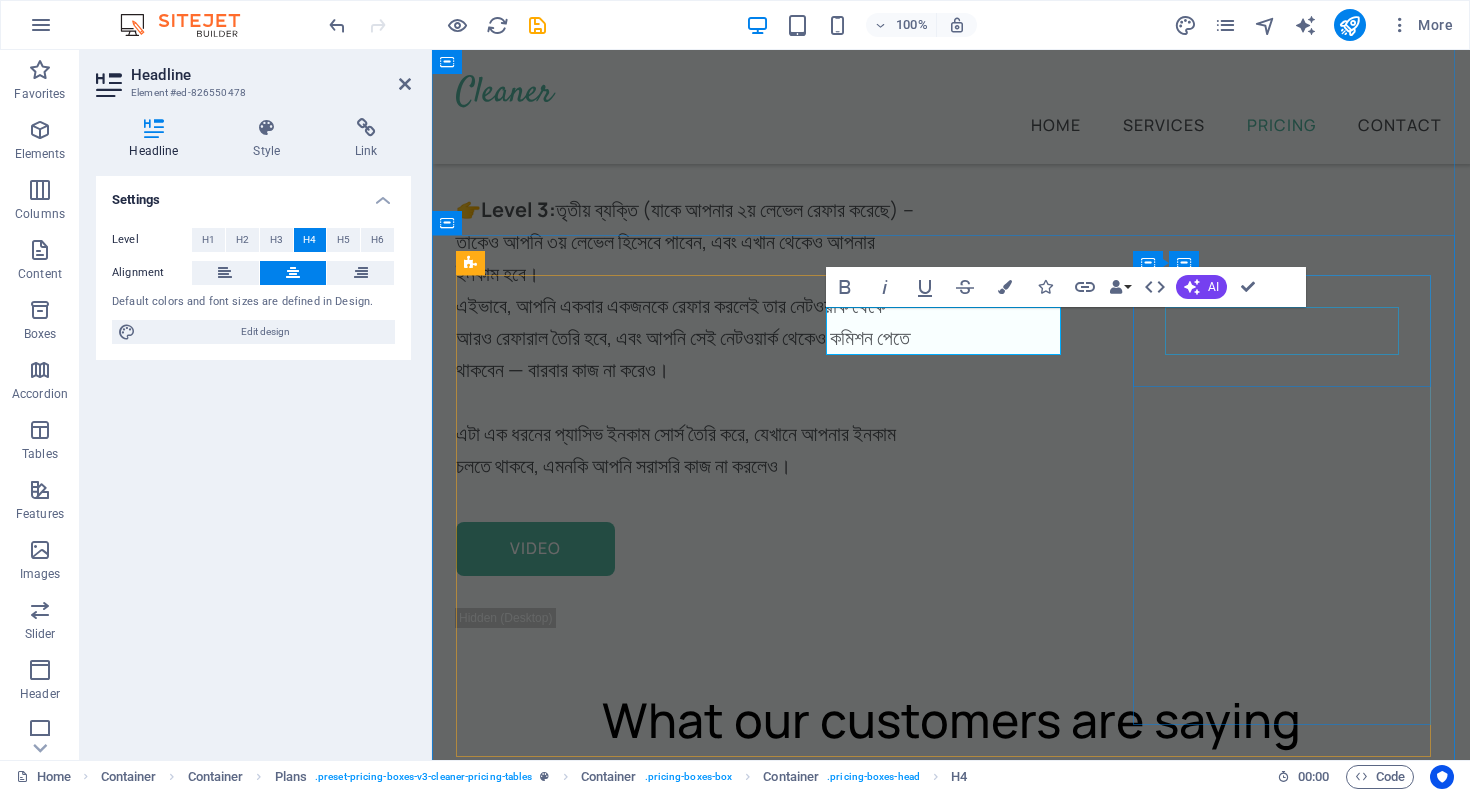 click on "Monthly Bonus" at bounding box center [951, 15796] 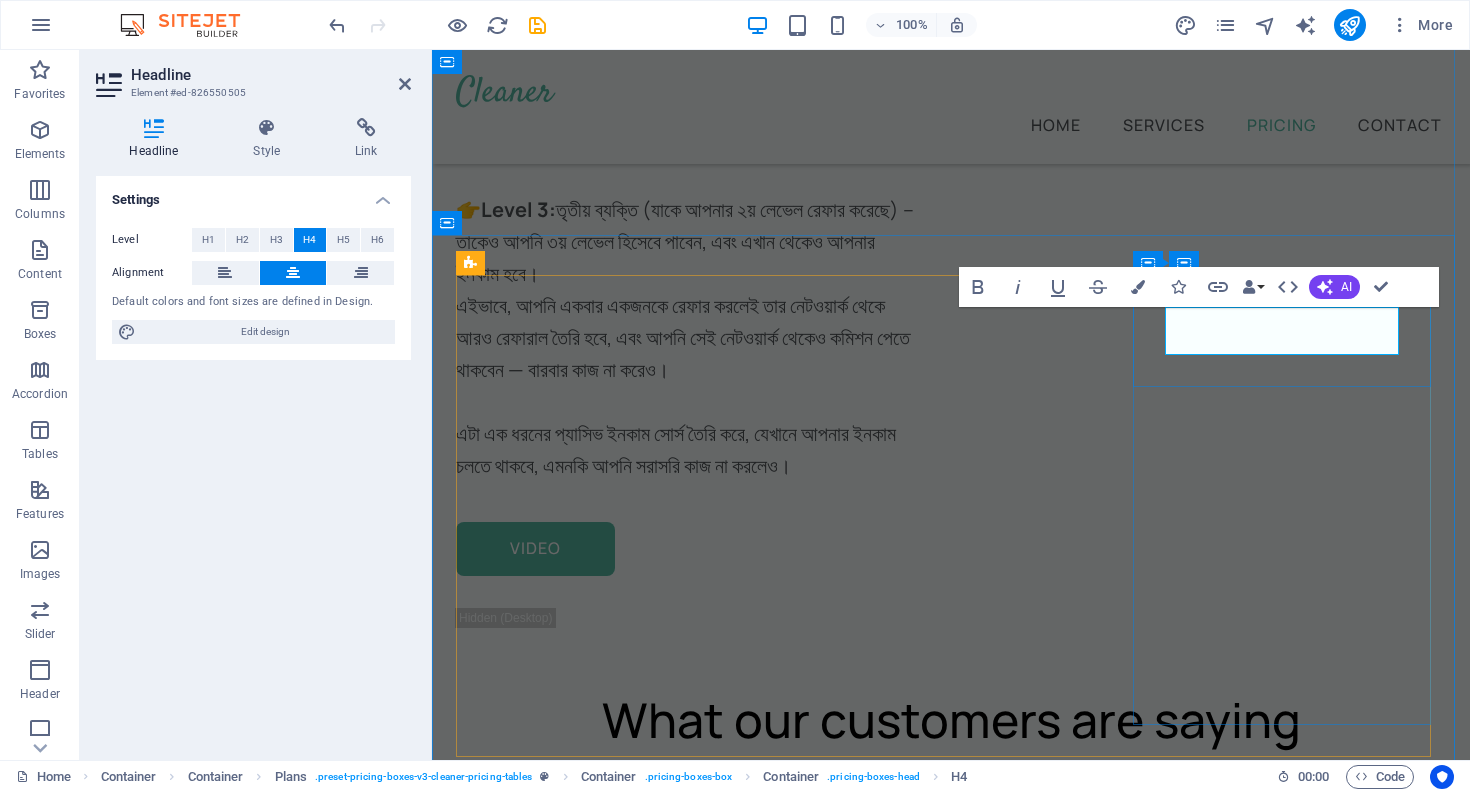 click on "Monthly Bonus" at bounding box center [951, 15796] 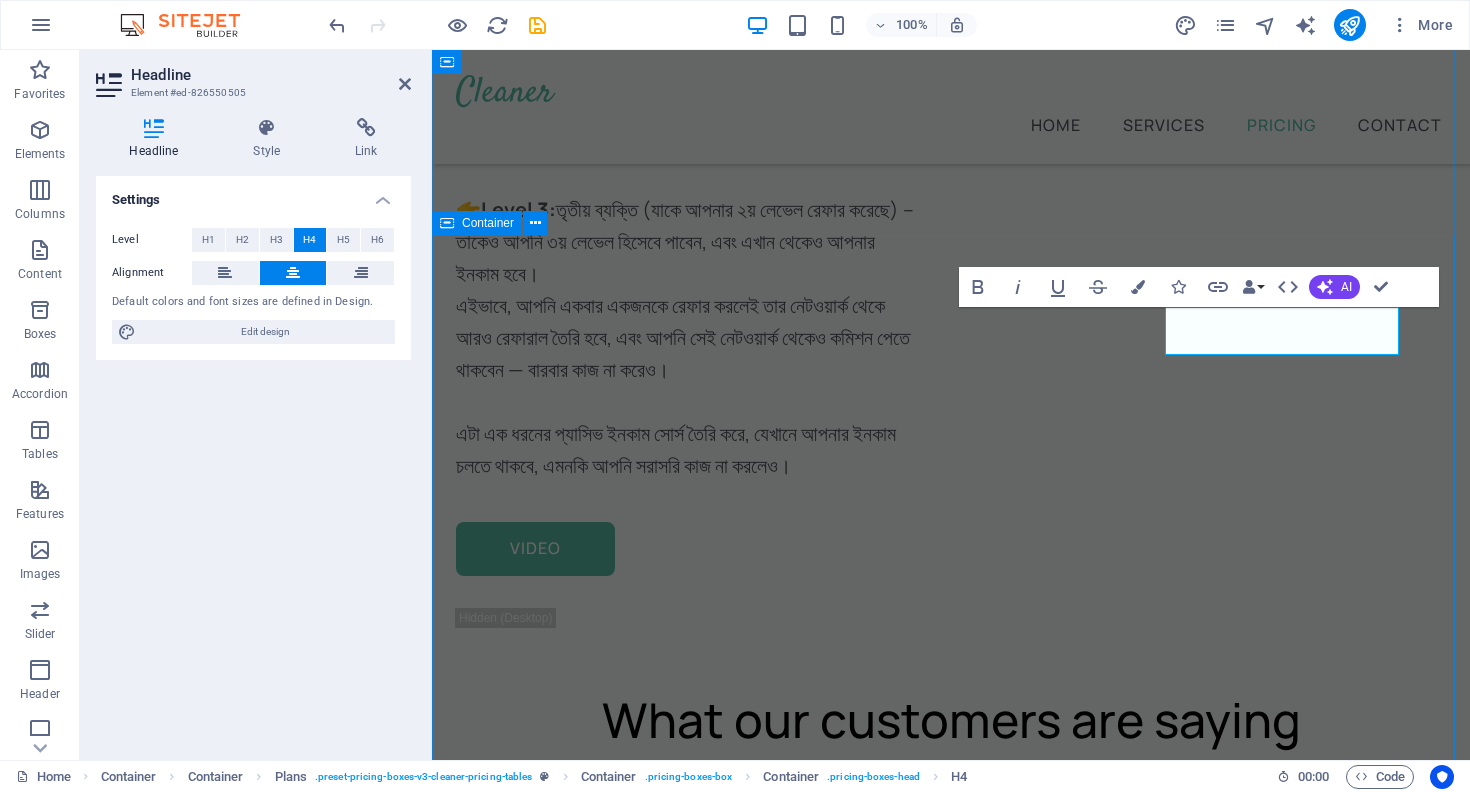 click on "Day Earn ৳২০০       Full Service        Timely Schedule BOOK NOW Weekly Earn ৳৫০০০       Full Service        Flexible Schedule        Timely Service        Budget Friendly BOOK NOW Monthly Earn ৳১২০০০       Full Service        Timely Schedule        Budget Friendly BOOK NOW" at bounding box center [951, 14491] 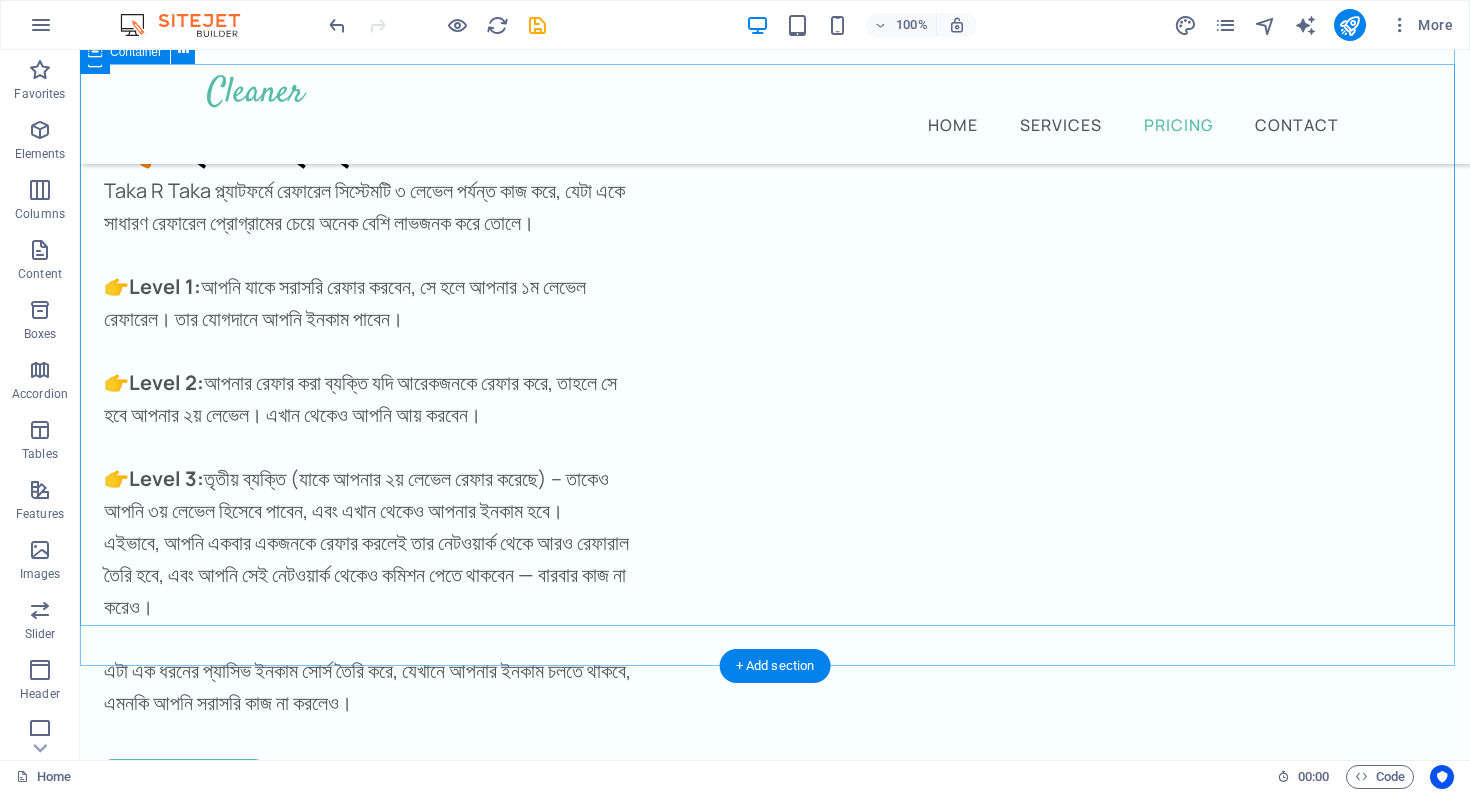 scroll, scrollTop: 4642, scrollLeft: 0, axis: vertical 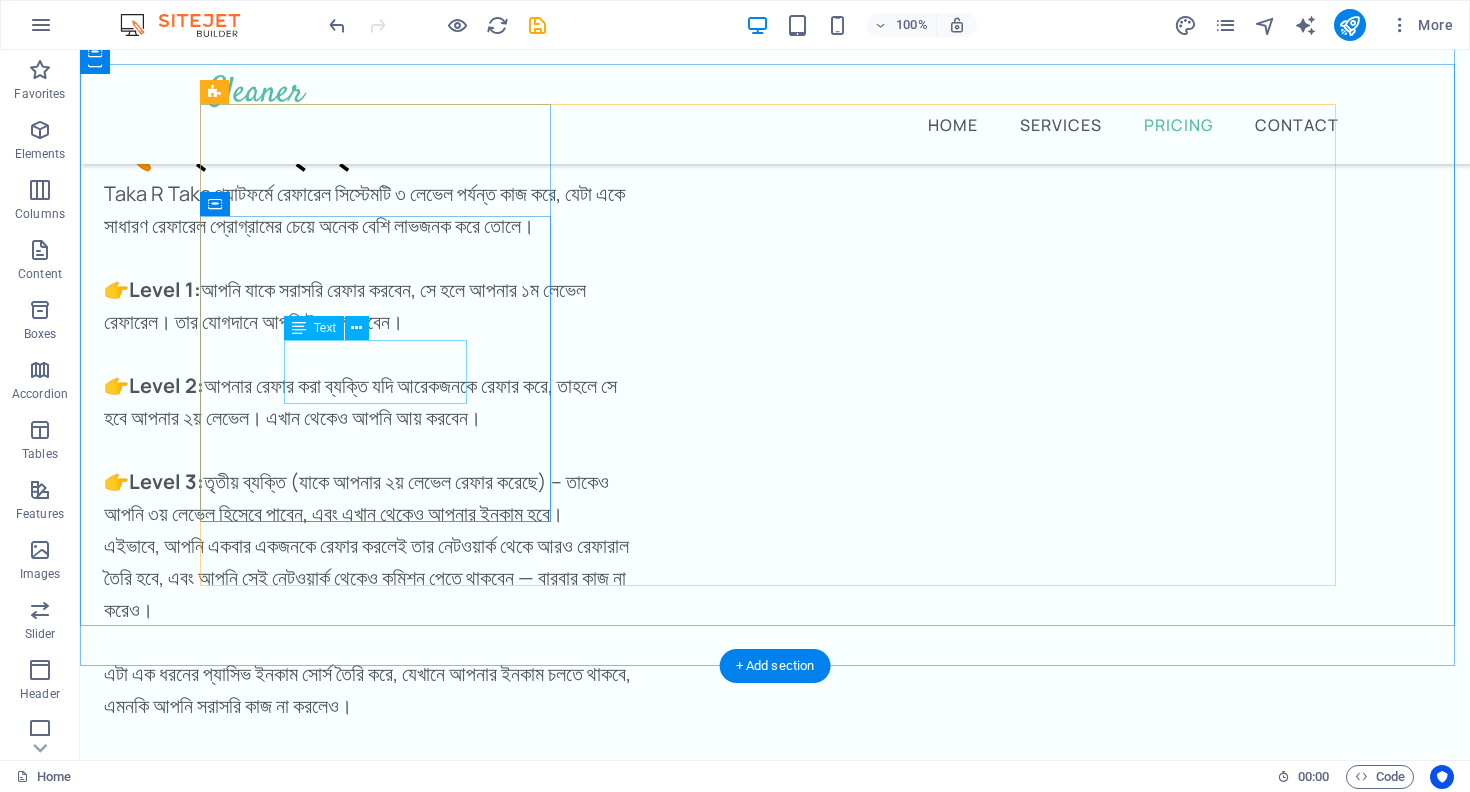 click on "Full Service        Timely Schedule" at bounding box center (775, 11882) 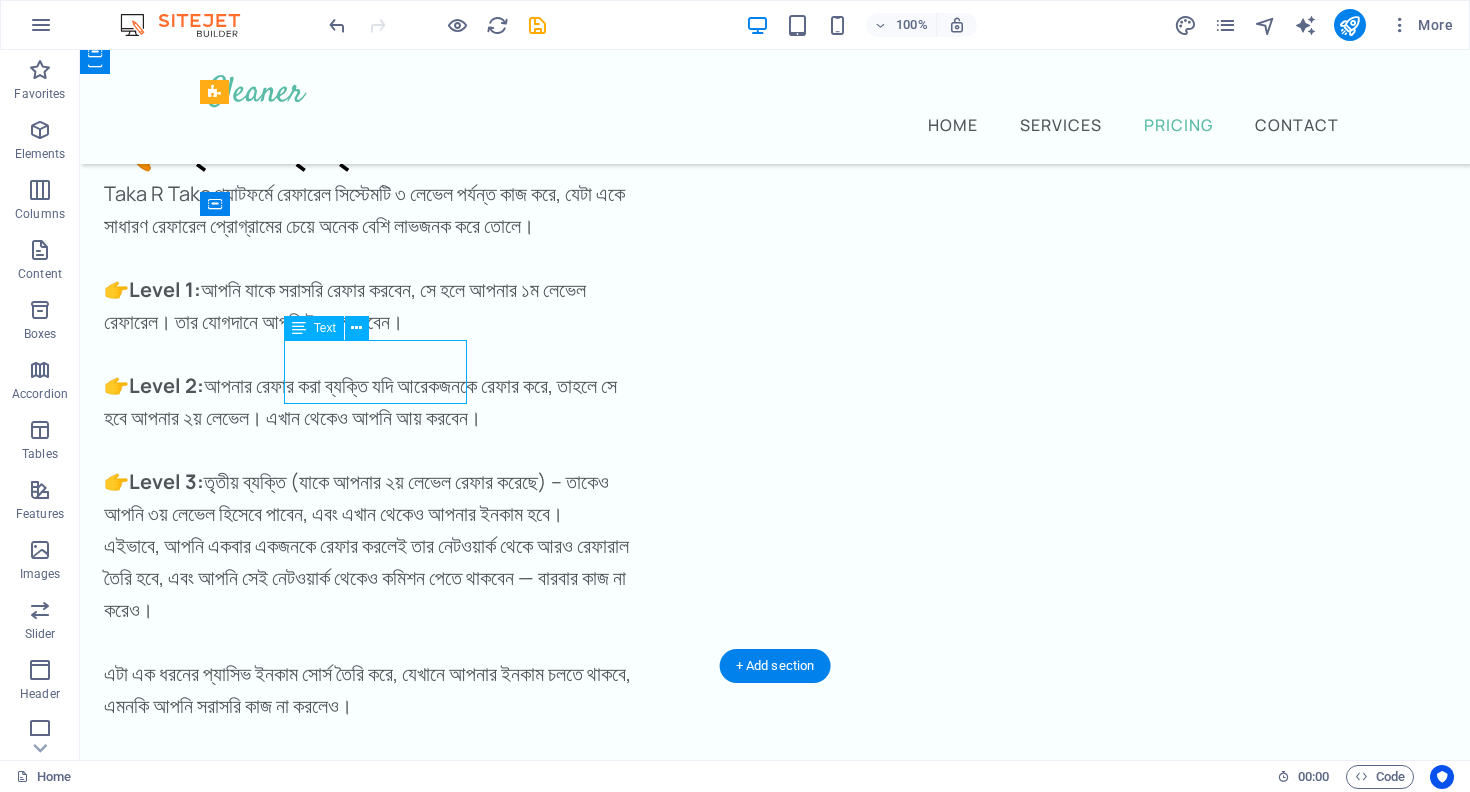 click on "Full Service        Timely Schedule" at bounding box center [775, 11882] 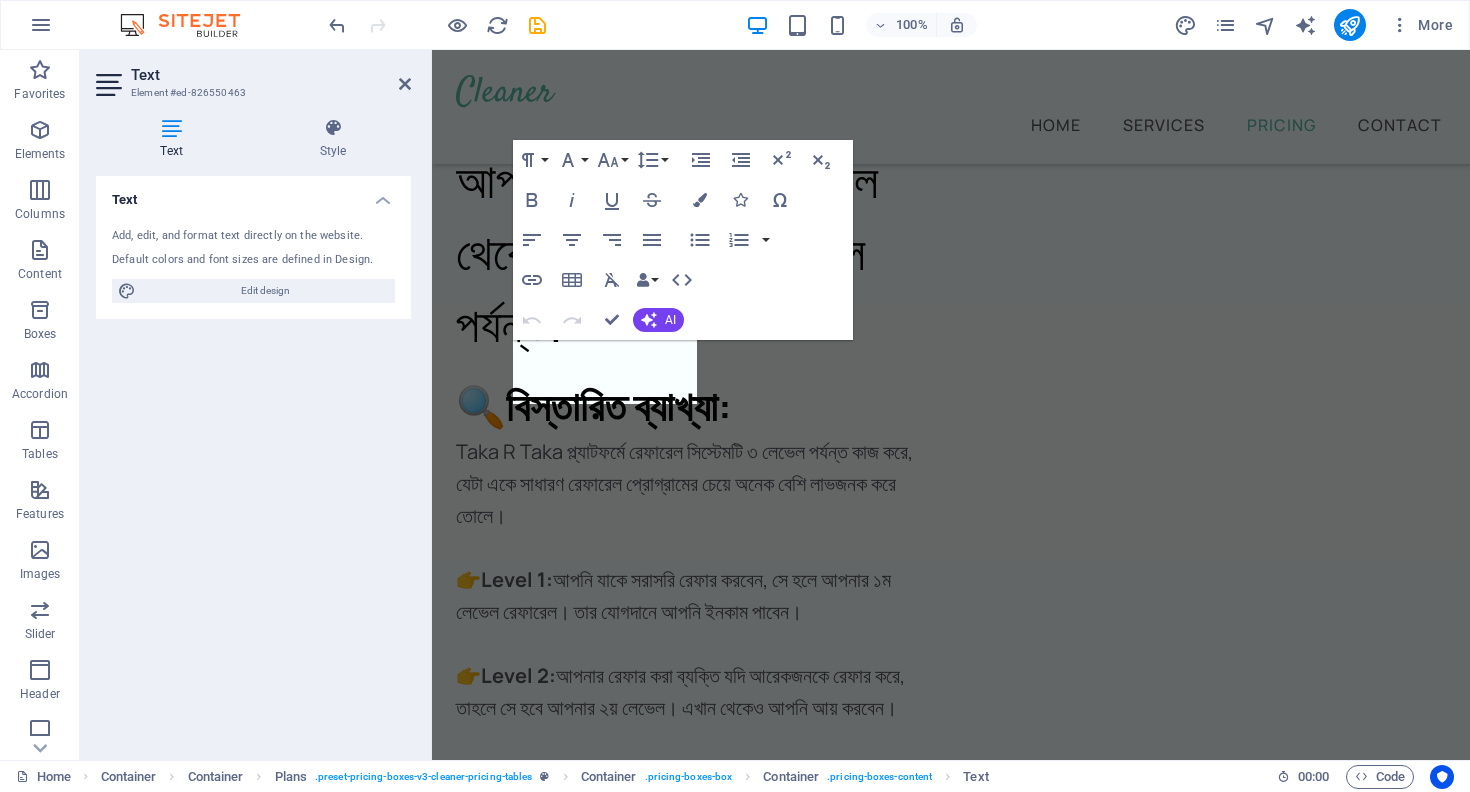 scroll, scrollTop: 5375, scrollLeft: 0, axis: vertical 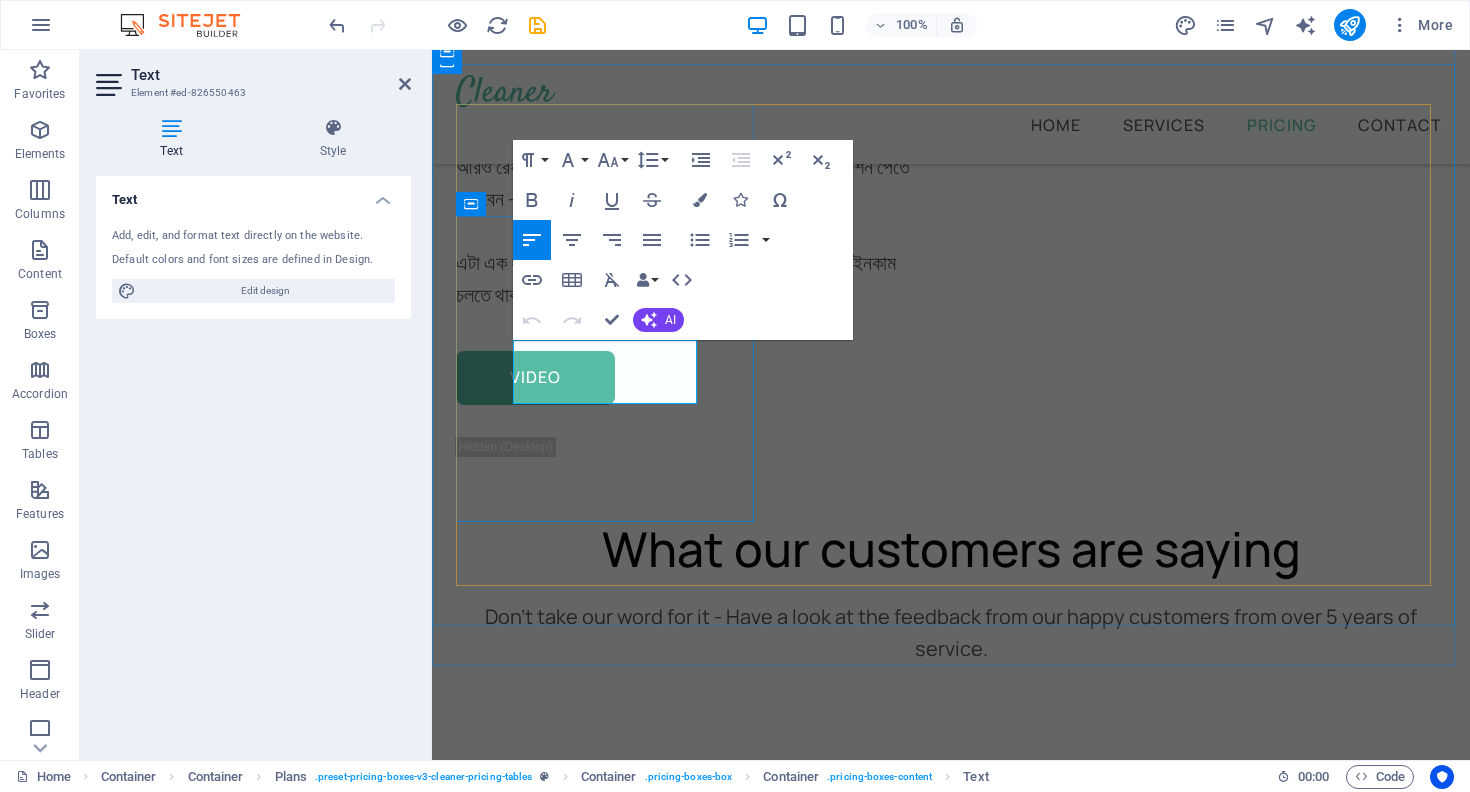 click on "Full Service" at bounding box center [951, 11200] 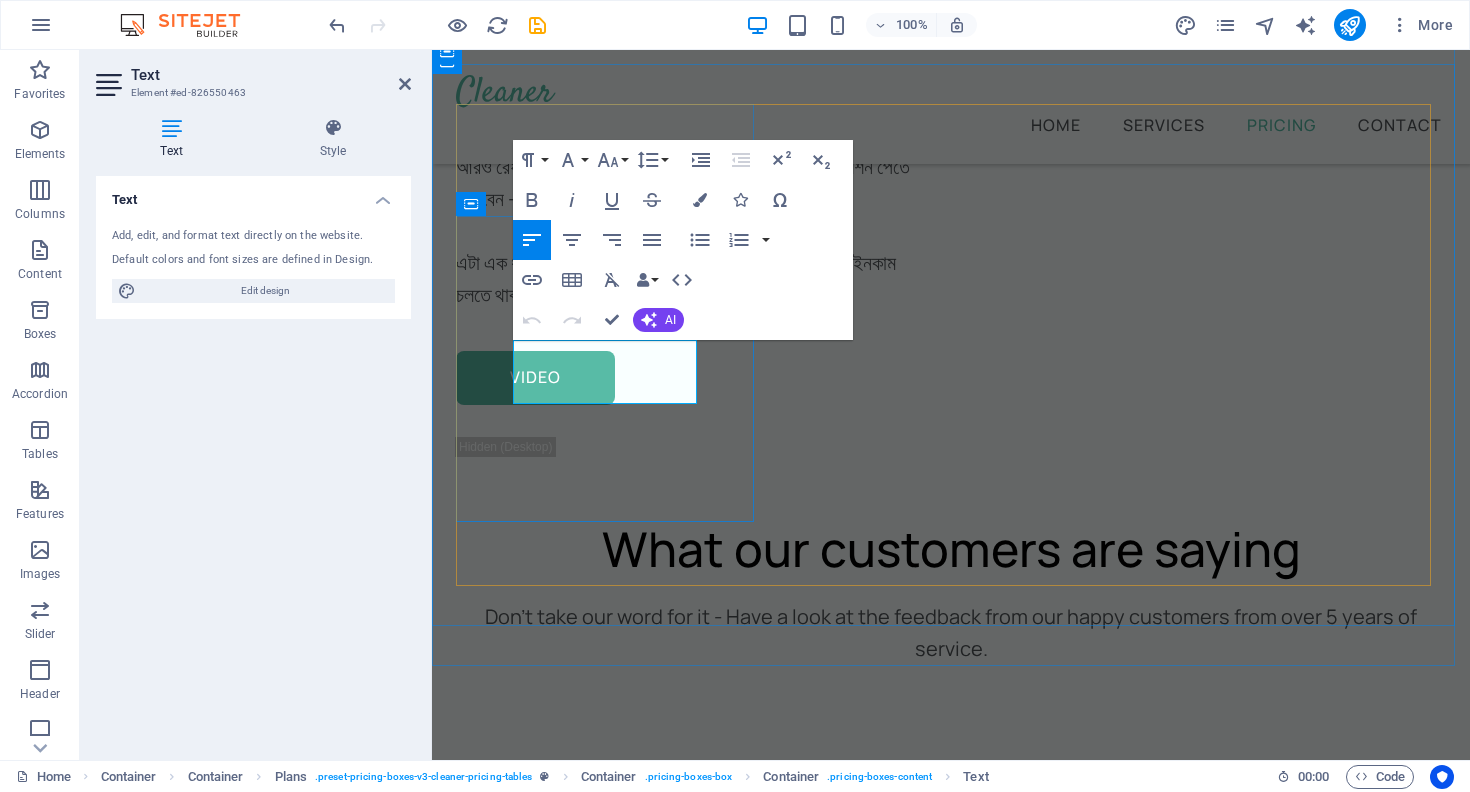 click on "Full Service" at bounding box center [951, 11200] 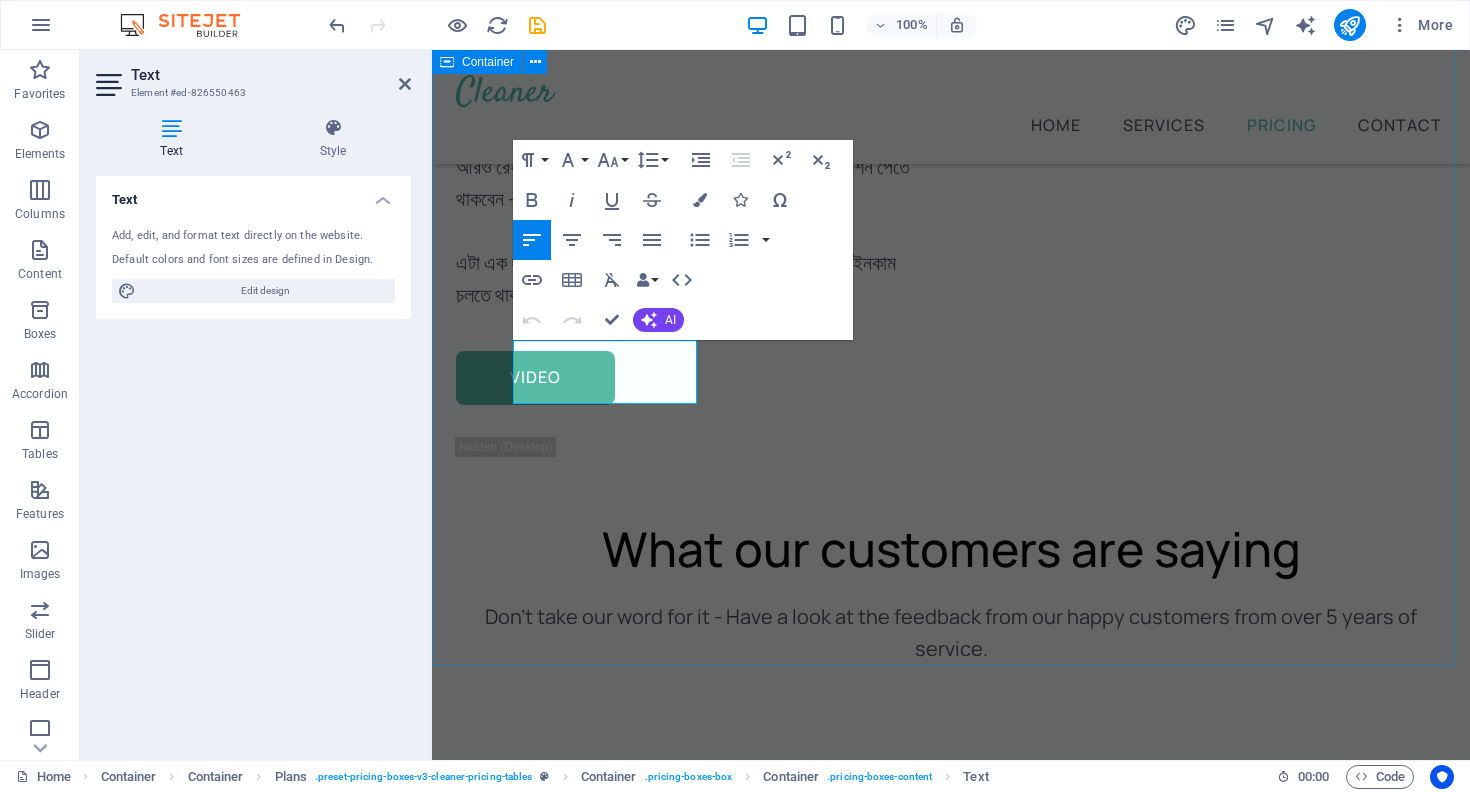 click on "Take a look at our pricing Neque tellus egestas turpis adipiscing feugiat. Placerat molestie id mollis tincidunt tortor montes. Day Earn ৳২০০       Full Service        Timely Schedule BOOK NOW Weekly Earn ৳৫০০০       Full Service        Flexible Schedule        Timely Service        Budget Friendly BOOK NOW Monthly Earn ৳১২০০০       Full Service        Timely Schedule        Budget Friendly BOOK NOW" at bounding box center (951, 14248) 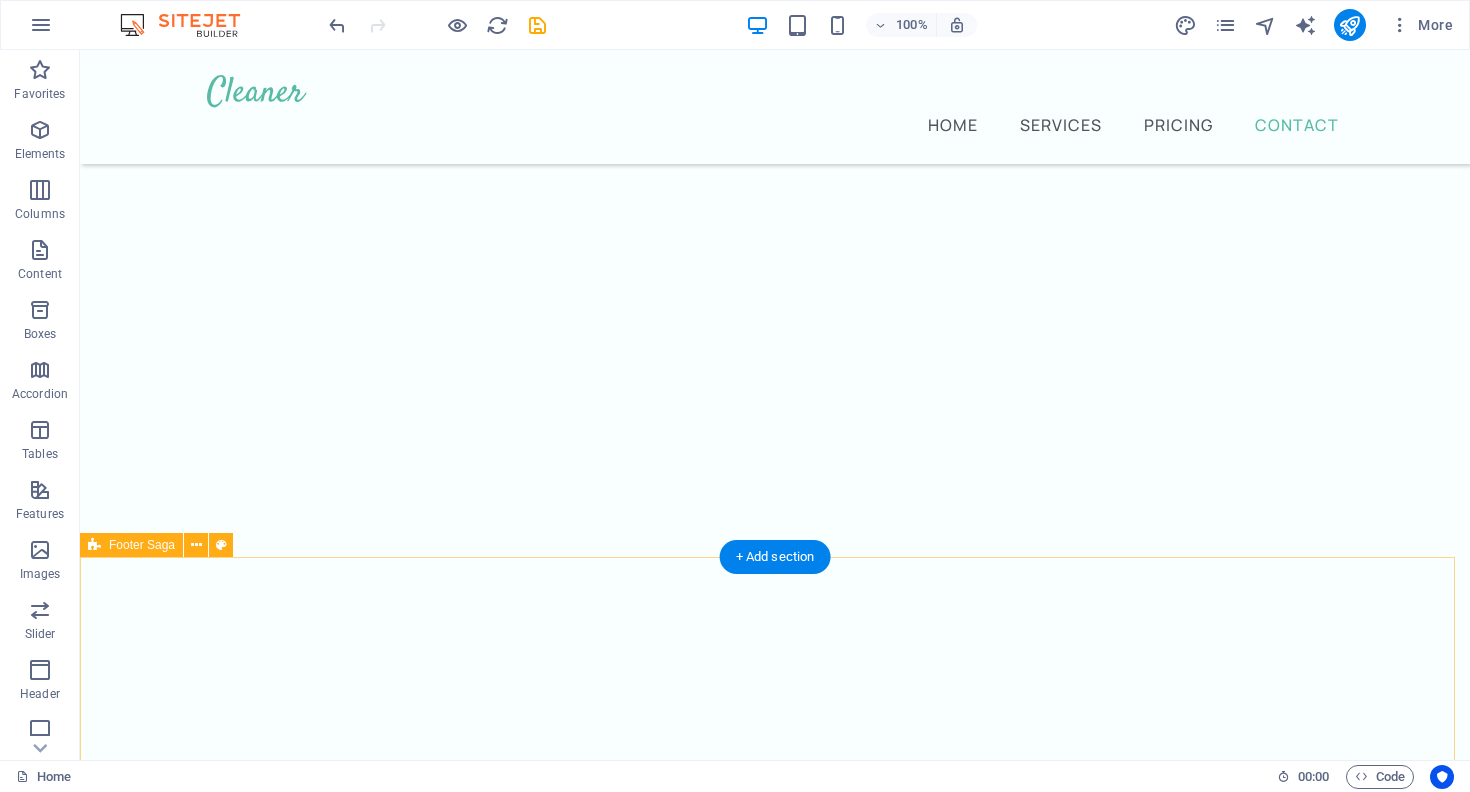 scroll, scrollTop: 6674, scrollLeft: 0, axis: vertical 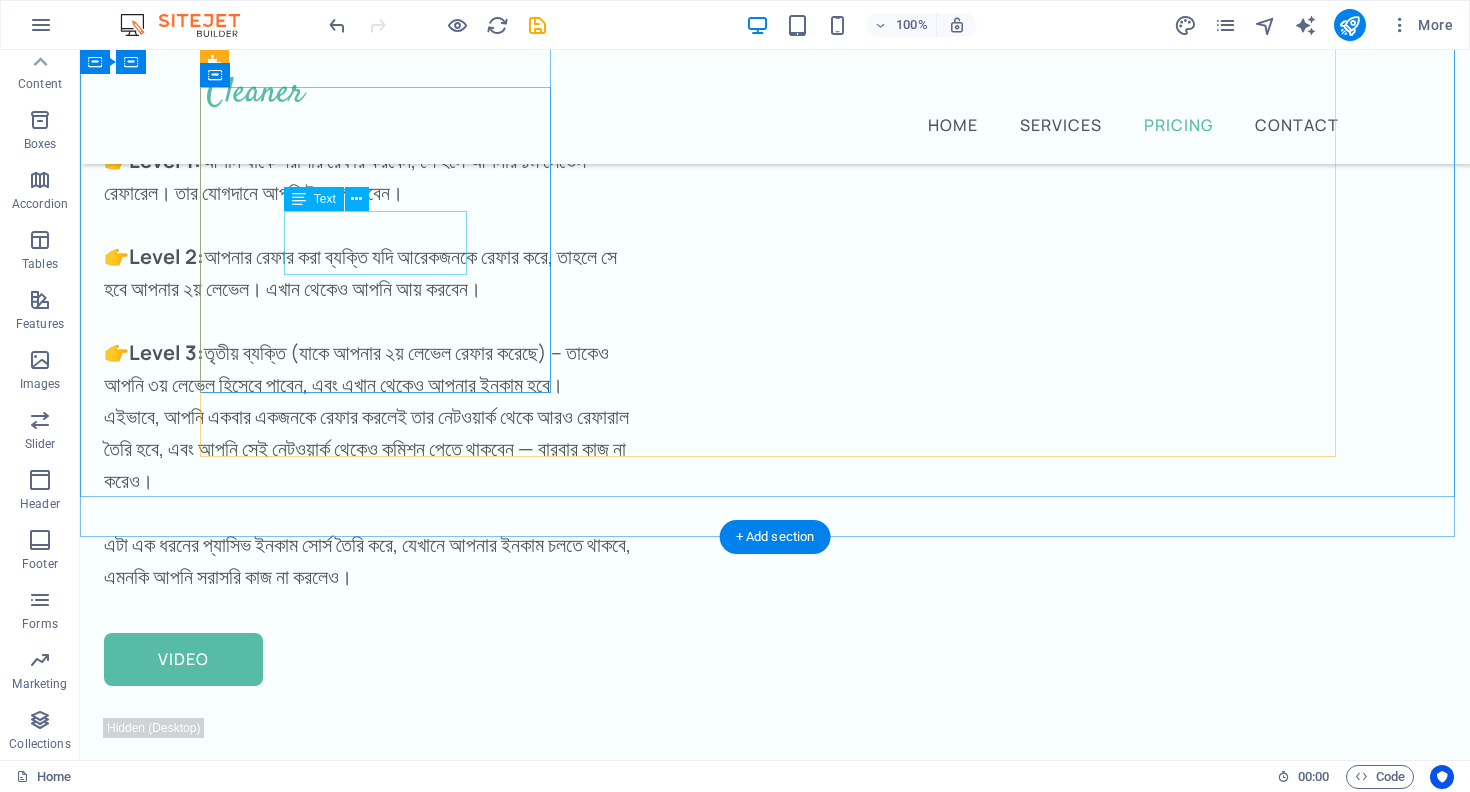 click on "Full Service        Timely Schedule" at bounding box center [775, 11753] 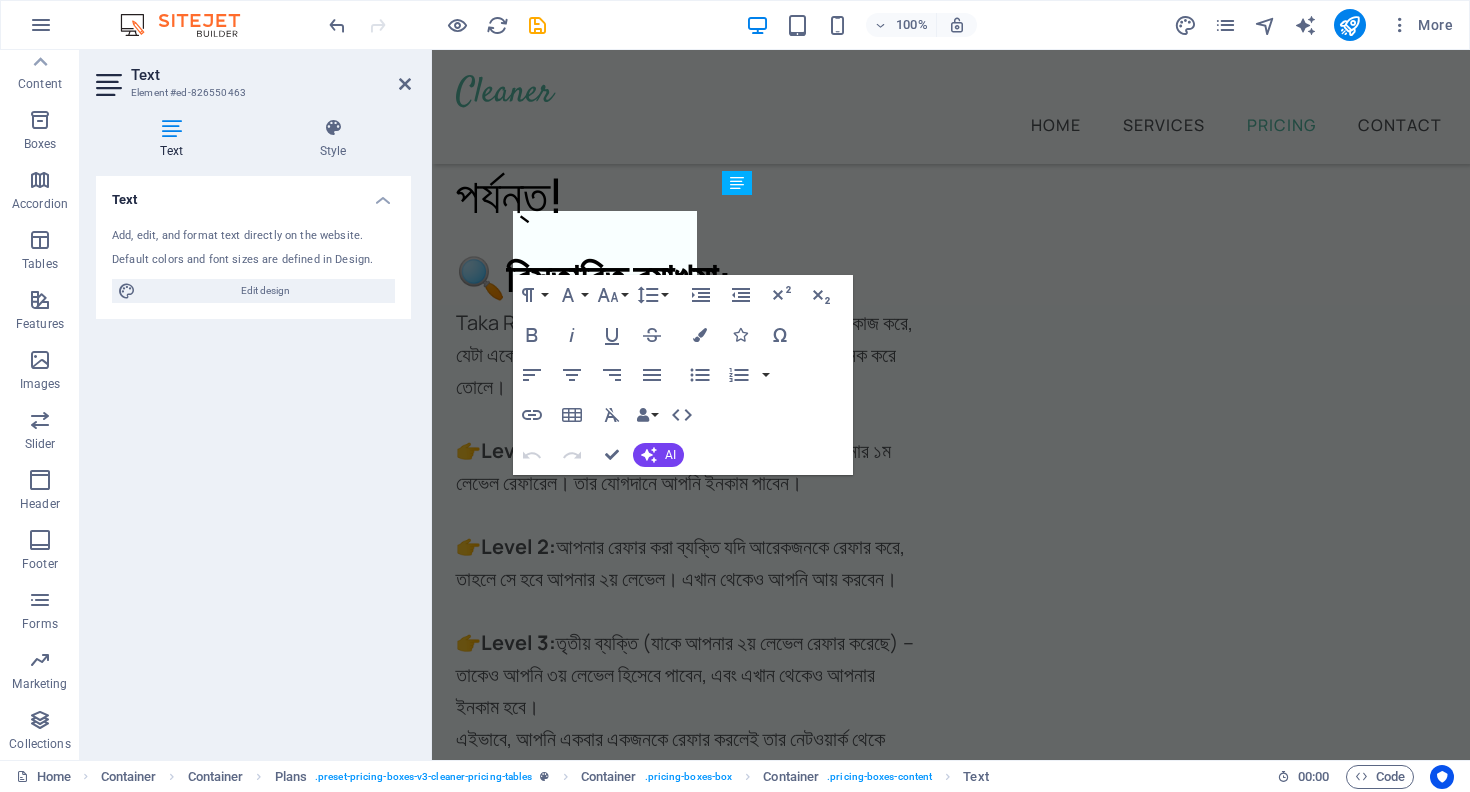 click on "Add, edit, and format text directly on the website." at bounding box center [253, 236] 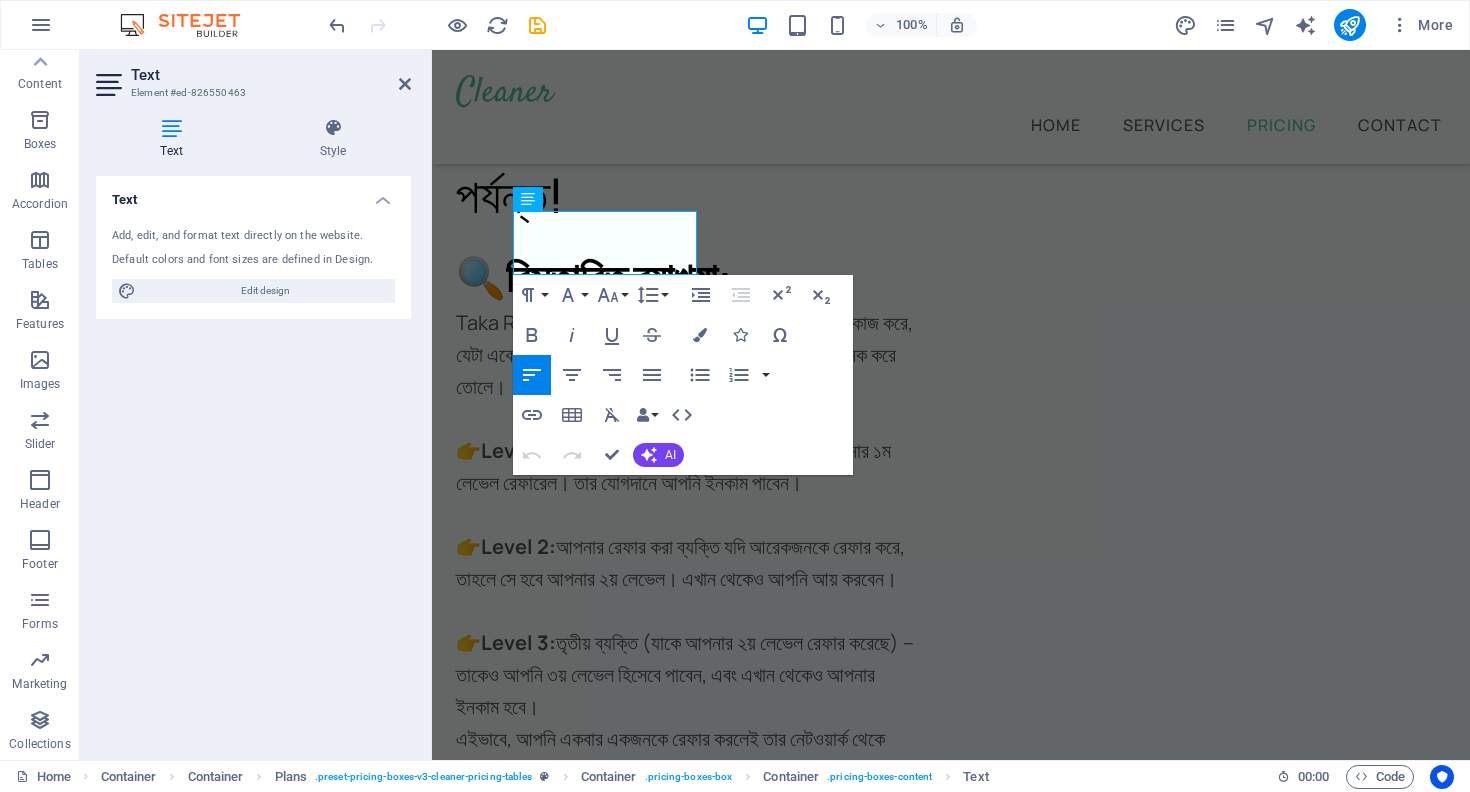 scroll, scrollTop: 5504, scrollLeft: 0, axis: vertical 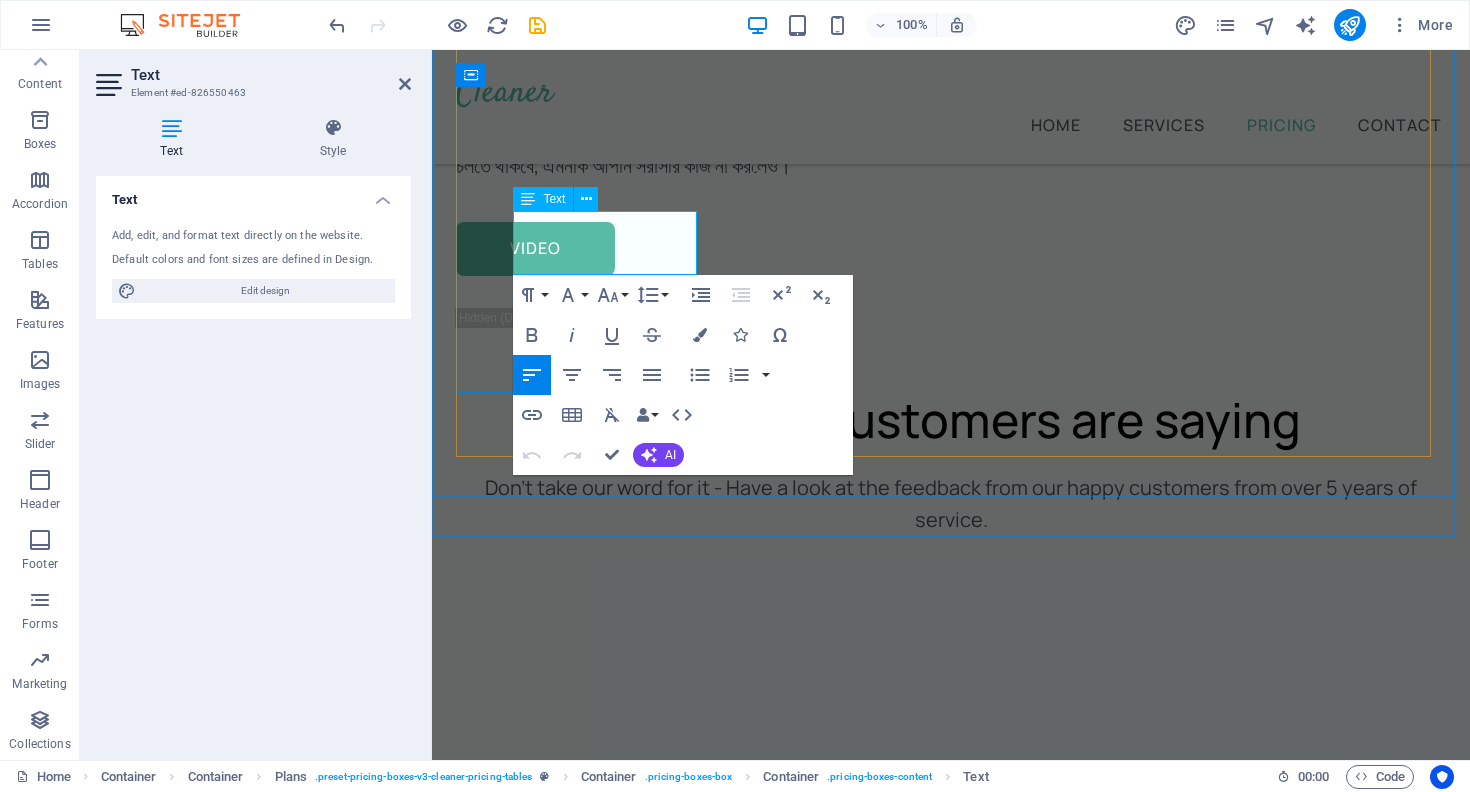 click on "Full Service" at bounding box center (951, 11071) 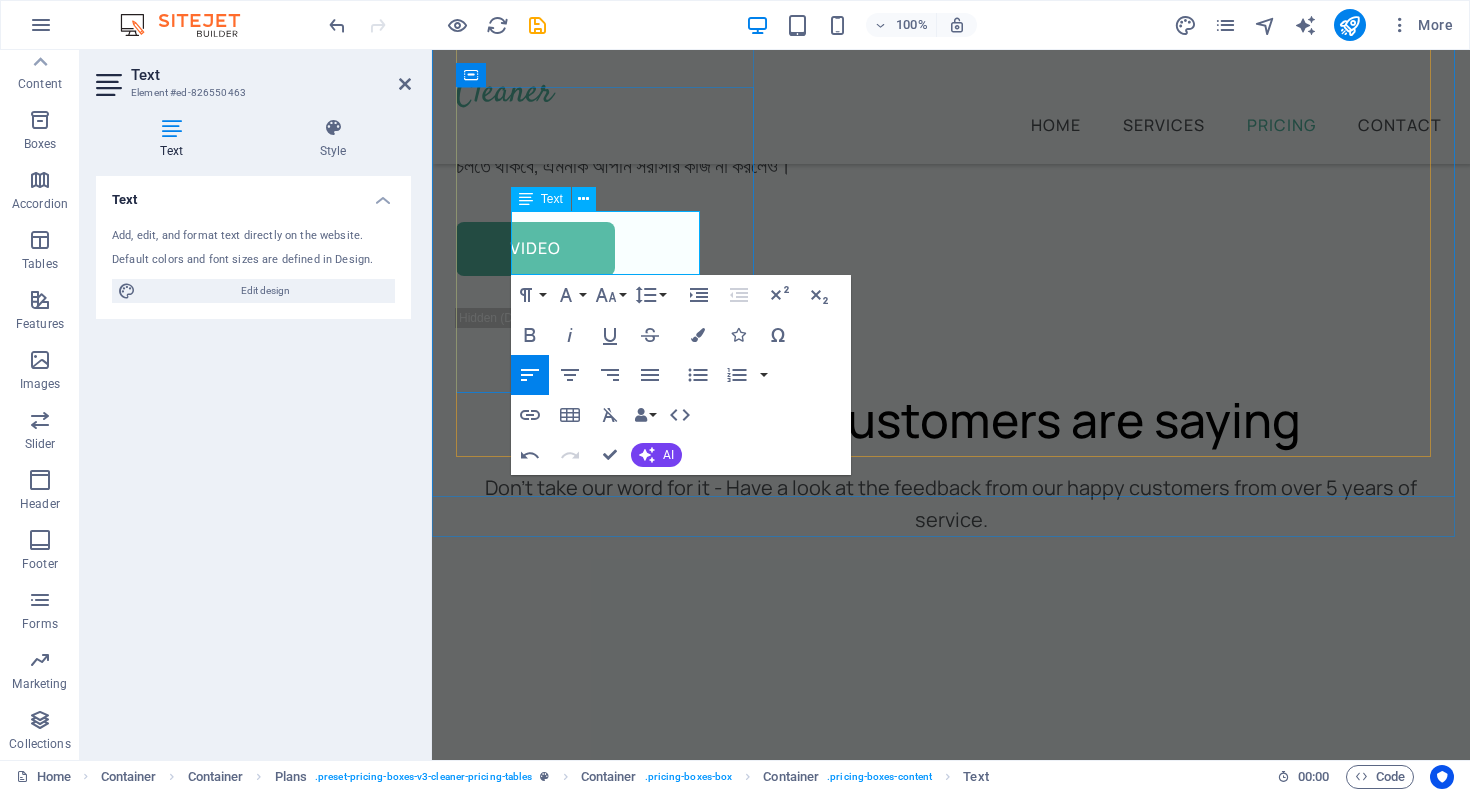 click on "Timely Withdrwal" at bounding box center [951, 11773] 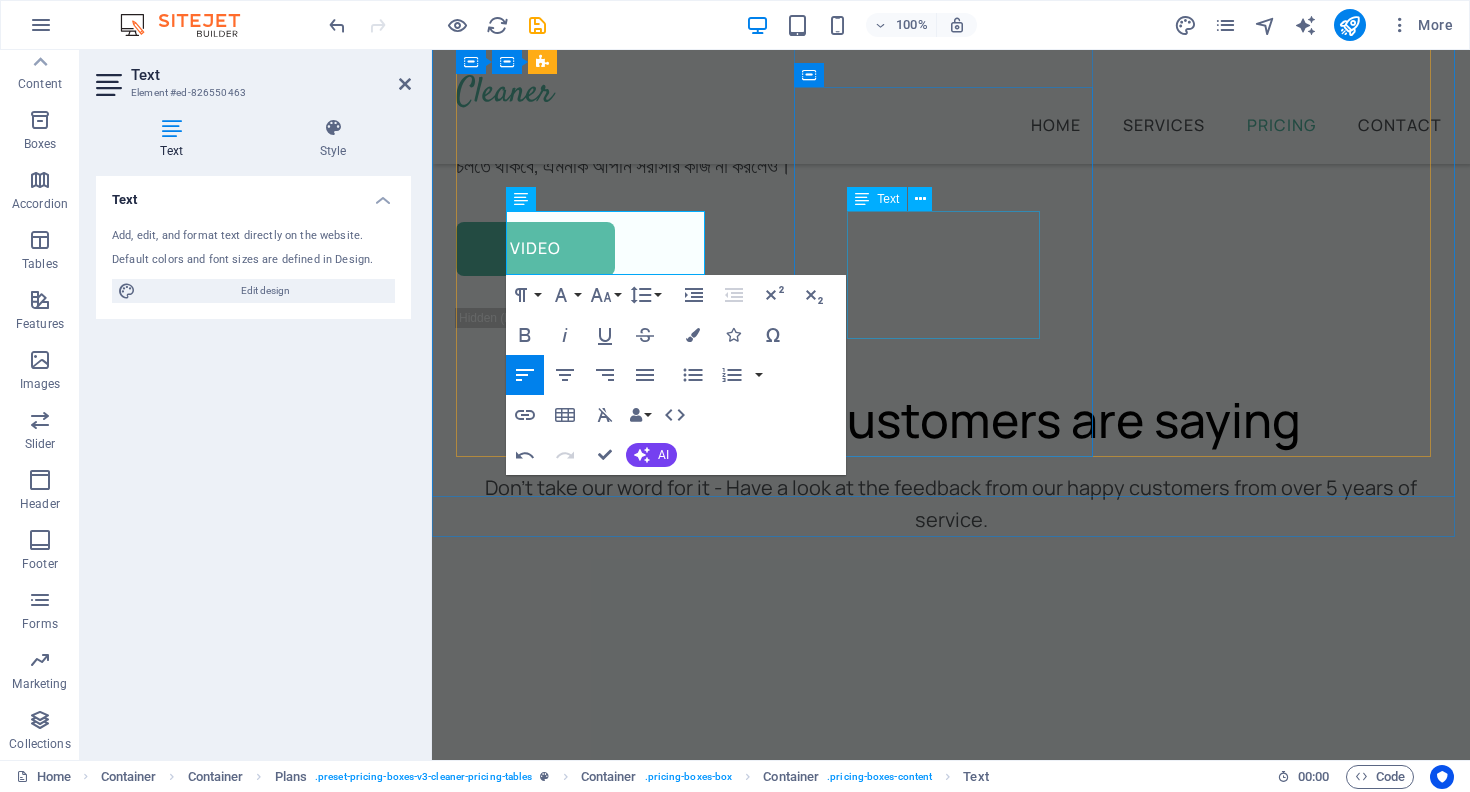 click on "Full Service        Flexible Schedule        Timely Service        Budget Friendly" at bounding box center (951, 13899) 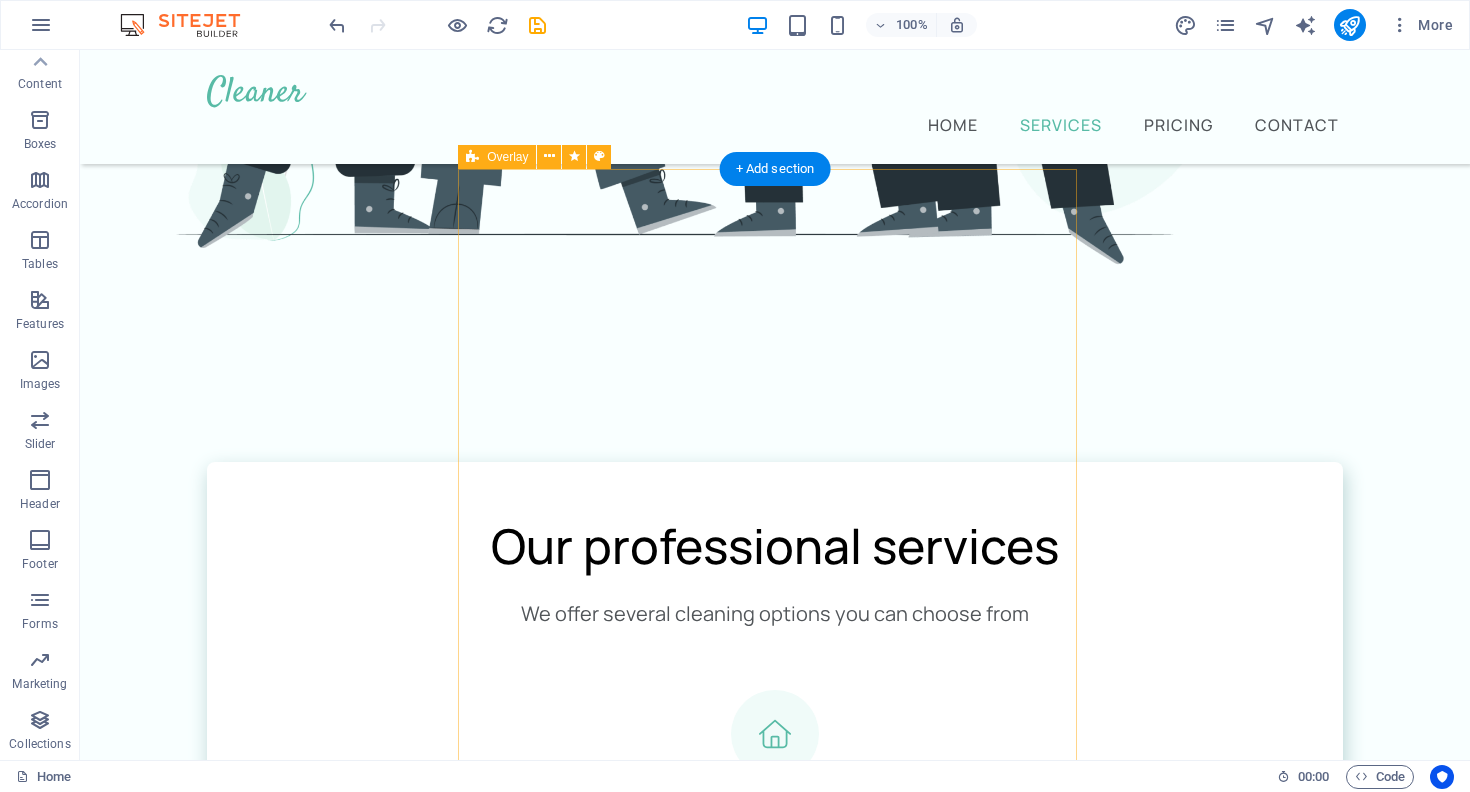 scroll, scrollTop: 1294, scrollLeft: 0, axis: vertical 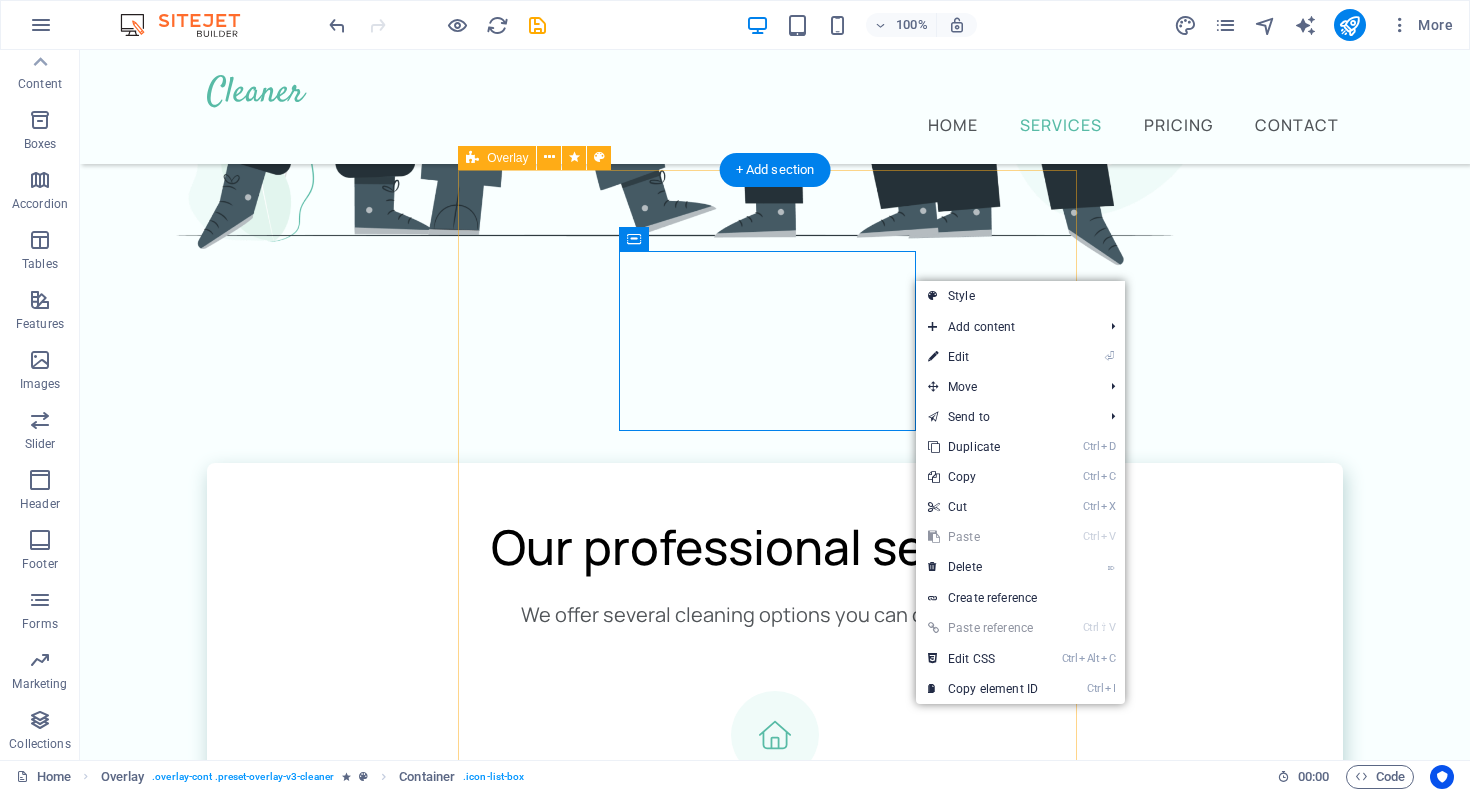 click on "Home Services Pricing Contact বন্ধু রেফার করুন, ইনকামের দরজা খুলুন! Login রেফার করুন বন্ধু, ঘরে বসেই আয় করুন প্রতিদিন সহজে Registration Our professional services We offer several cleaning options you can choose from  Stable earning Withdrwal Window Cleaning Bikash , Nagad Work Home Furniture Sanitizing Home Earning Cursus sed nunc quisque sapien. Mattis risus nunc diam fames. Volutpat tristique quisque ornare libero eu amet velit.   Consectetur bibendum risus rhoncus diam lobortis. Pellentesque eros quam arcu augue mi. Ipsum amet vel facilisis ac et fames. Book Now আপনার রেফারেলের রেফারেল থেকেও আয় করুন ৩ লেভেল পর্যন্ত! 🔍  বিস্তারিত ব্যাখ্যা: 👉  Level 1: 👉  Level 2: 👉  Level 3: VIDEO What our customers are saying 1 month ago 1 2 3 4" at bounding box center (775, 12898) 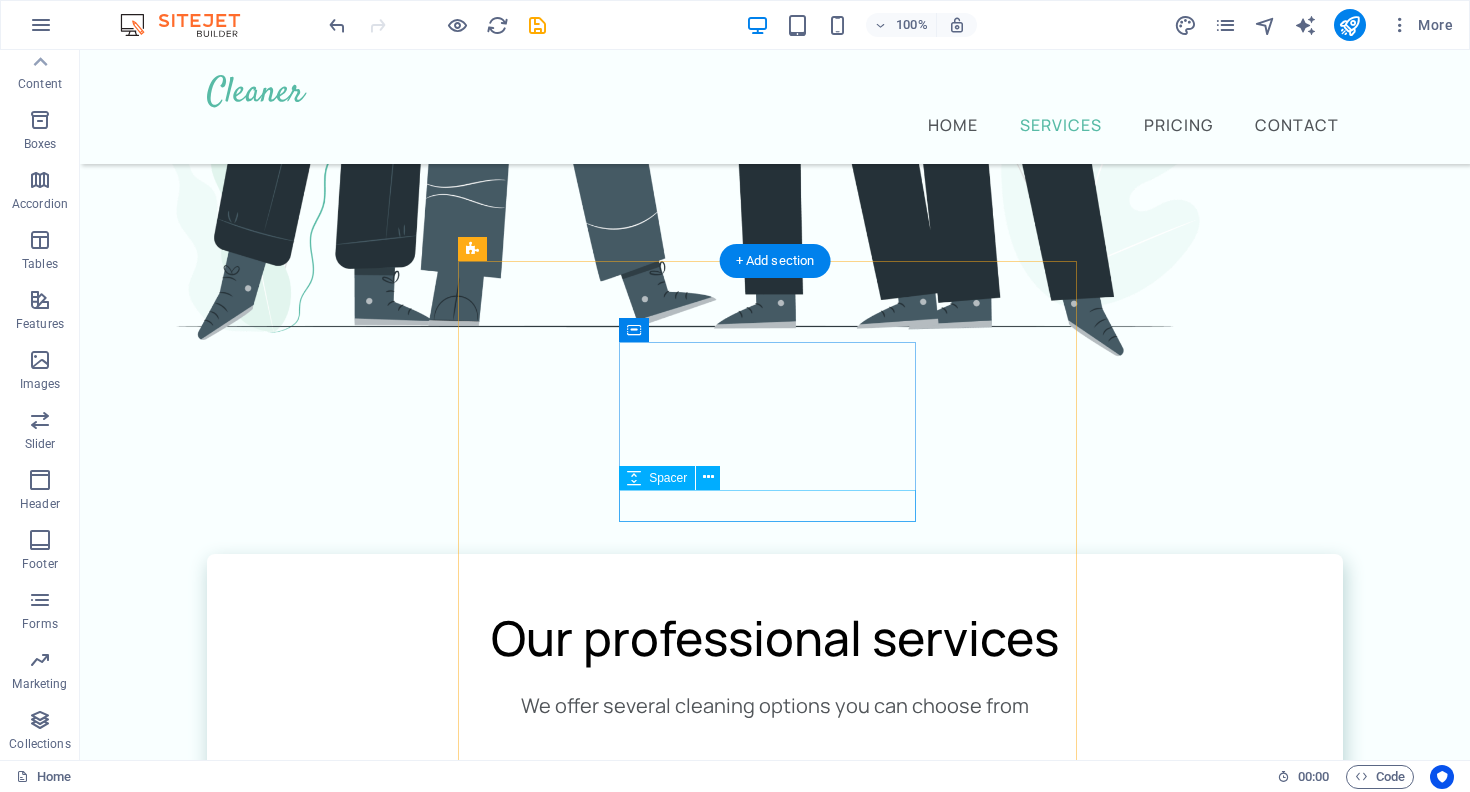 scroll, scrollTop: 1247, scrollLeft: 0, axis: vertical 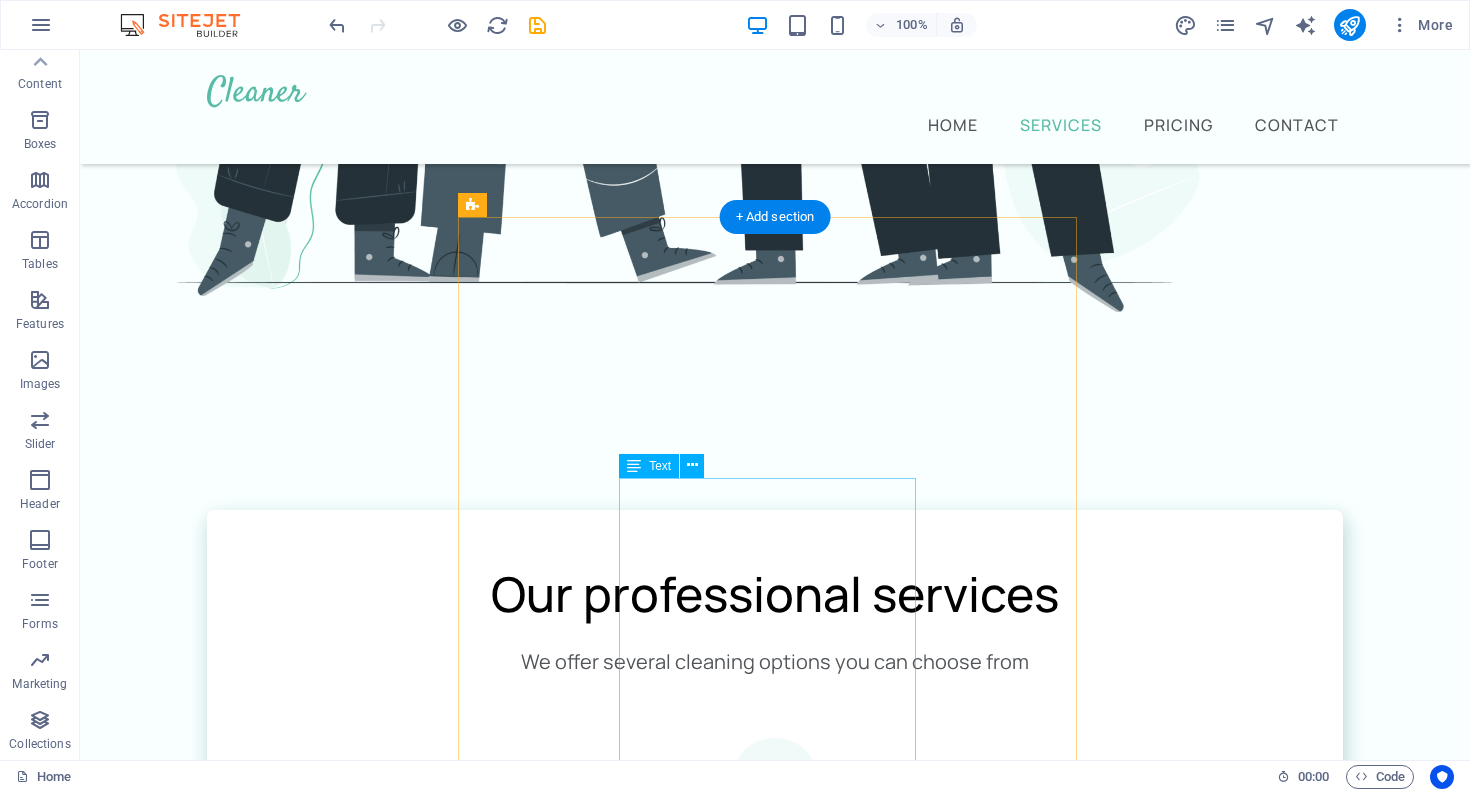 click on "Cursus sed nunc quisque sapien. Mattis risus nunc diam fames. Volutpat tristique quisque ornare libero eu amet velit.   Consectetur bibendum risus rhoncus diam lobortis. Pellentesque eros quam arcu augue mi. Ipsum amet vel facilisis ac et fames." at bounding box center [775, 2472] 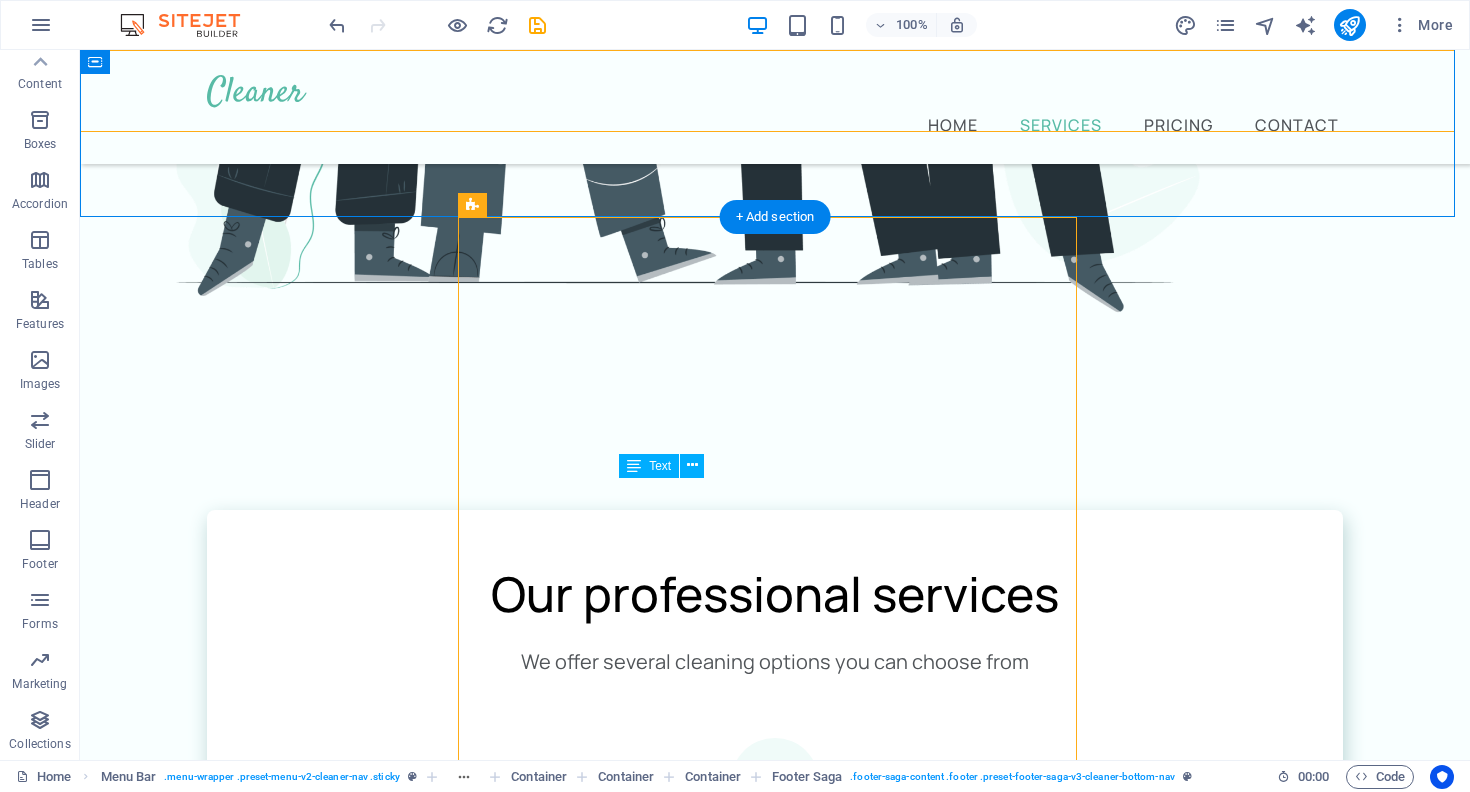 click on "Cursus sed nunc quisque sapien. Mattis risus nunc diam fames. Volutpat tristique quisque ornare libero eu amet velit.   Consectetur bibendum risus rhoncus diam lobortis. Pellentesque eros quam arcu augue mi. Ipsum amet vel facilisis ac et fames." at bounding box center [775, 2472] 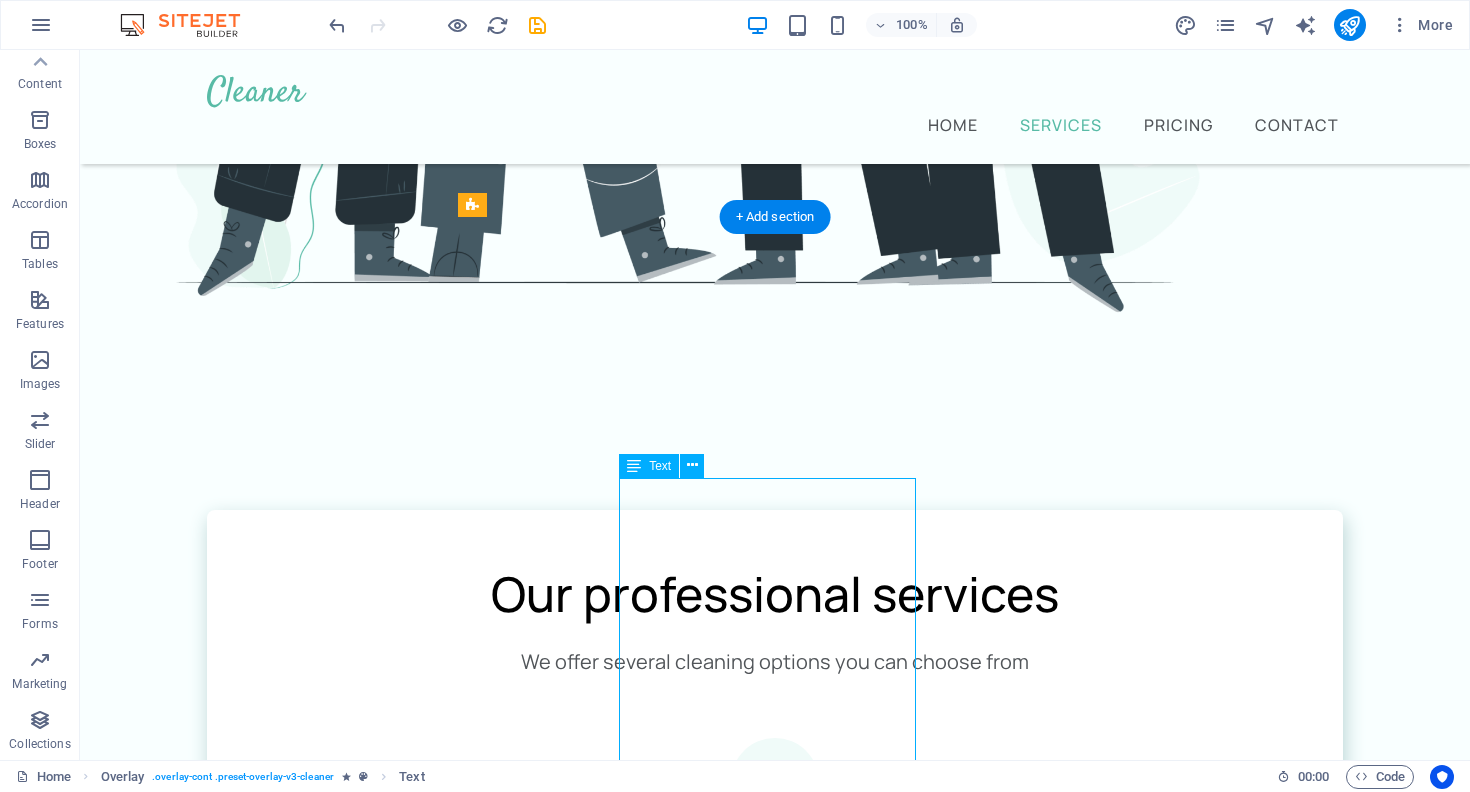 click on "Cursus sed nunc quisque sapien. Mattis risus nunc diam fames. Volutpat tristique quisque ornare libero eu amet velit.   Consectetur bibendum risus rhoncus diam lobortis. Pellentesque eros quam arcu augue mi. Ipsum amet vel facilisis ac et fames." at bounding box center (775, 2472) 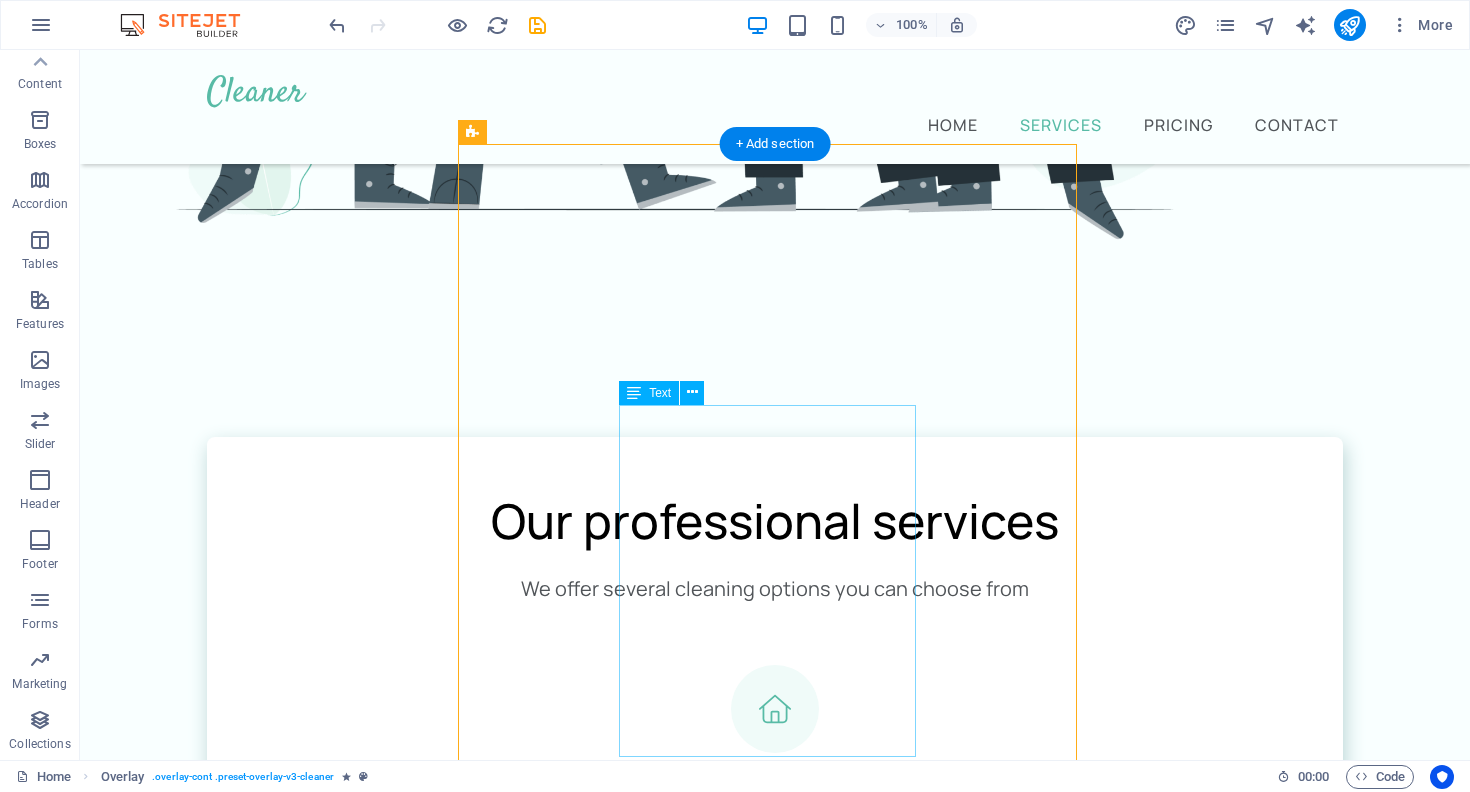 click on "Cursus sed nunc quisque sapien. Mattis risus nunc diam fames. Volutpat tristique quisque ornare libero eu amet velit.   Consectetur bibendum risus rhoncus diam lobortis. Pellentesque eros quam arcu augue mi. Ipsum amet vel facilisis ac et fames." at bounding box center (775, 2399) 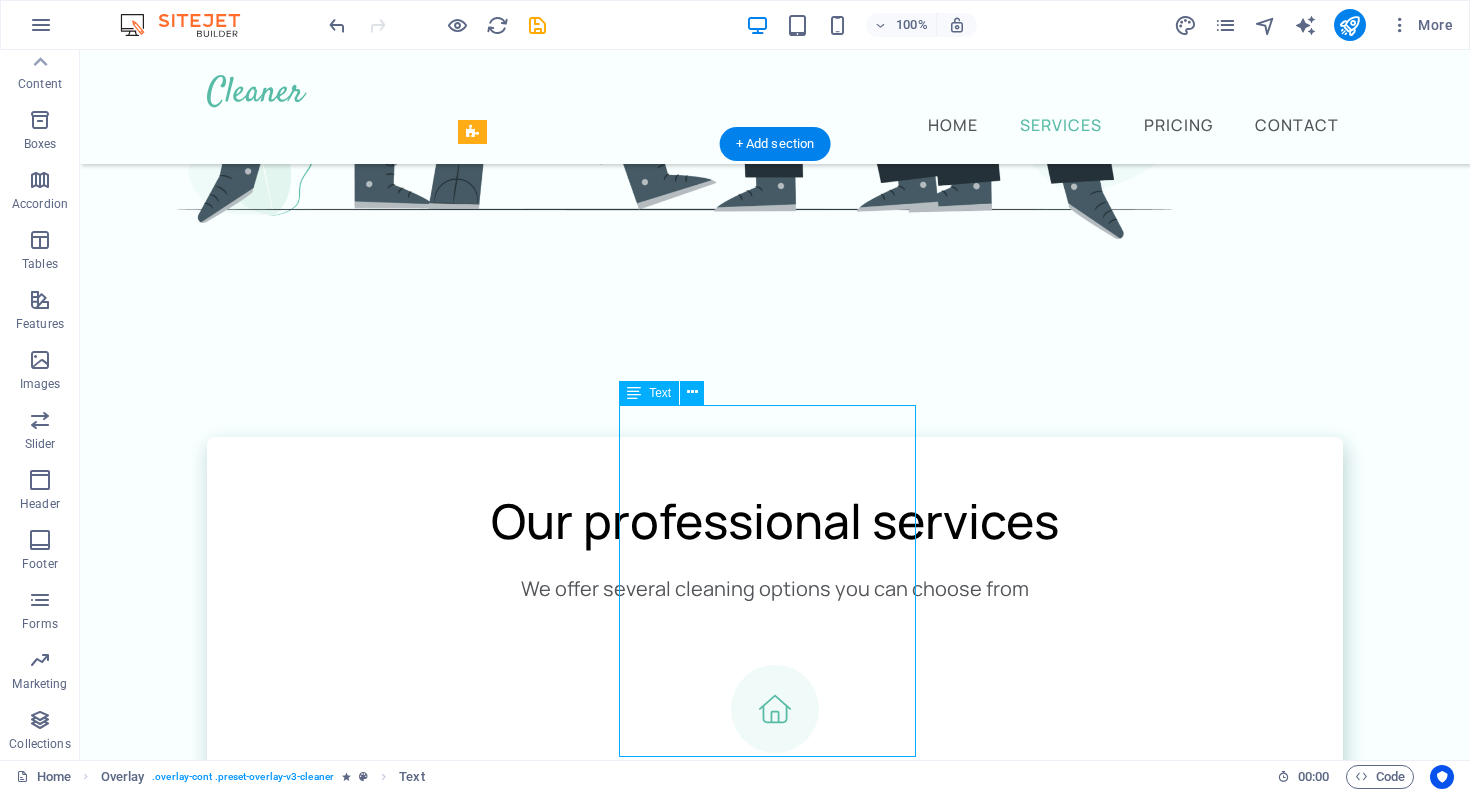 click on "Cursus sed nunc quisque sapien. Mattis risus nunc diam fames. Volutpat tristique quisque ornare libero eu amet velit.   Consectetur bibendum risus rhoncus diam lobortis. Pellentesque eros quam arcu augue mi. Ipsum amet vel facilisis ac et fames." at bounding box center (775, 2399) 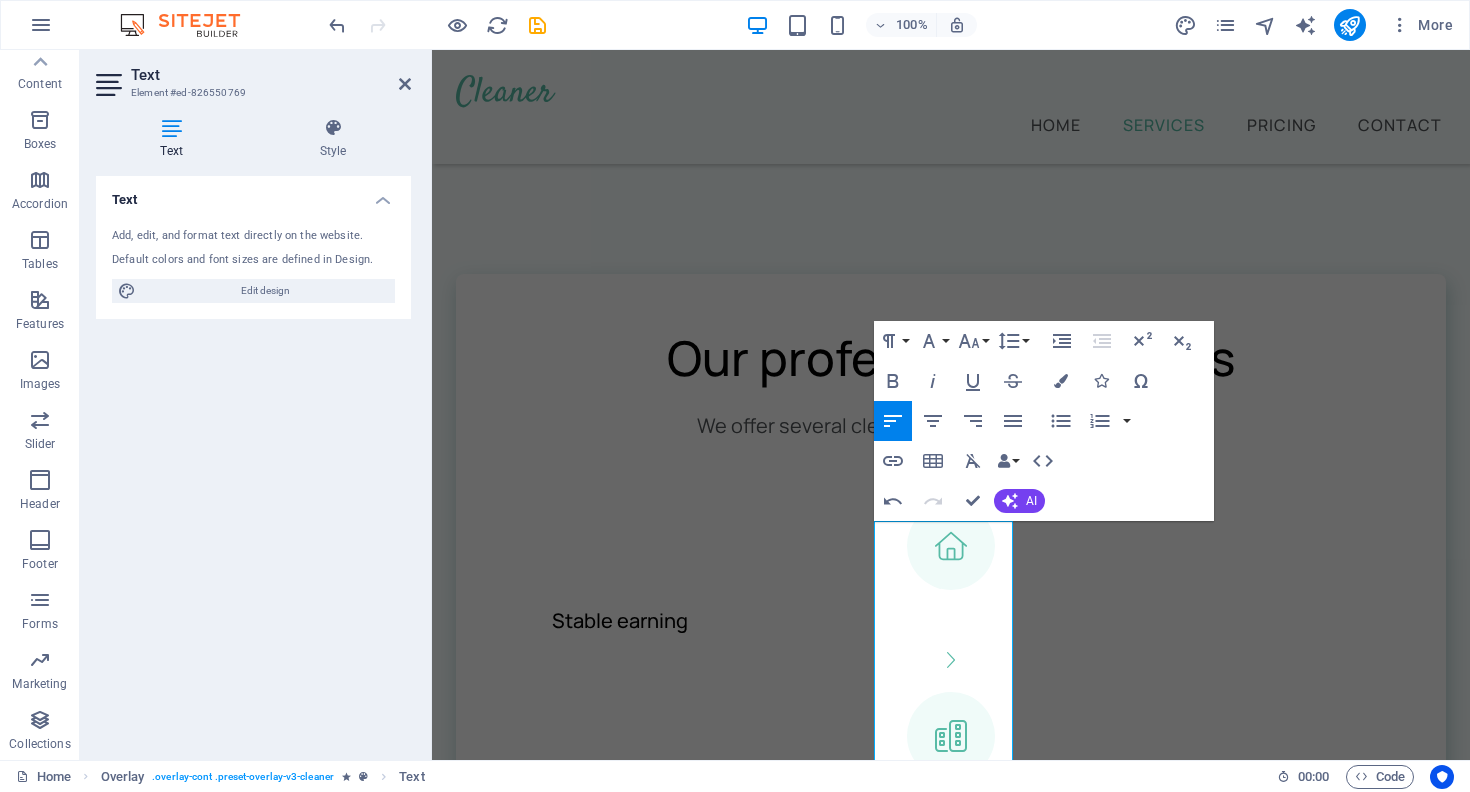 click on "Home Services Pricing Contact বন্ধু রেফার করুন, ইনকামের দরজা খুলুন! Login রেফার করুন বন্ধু, ঘরে বসেই আয় করুন প্রতিদিন সহজে Registration Our professional services We offer several cleaning options you can choose from  Stable earning Withdrwal Window Cleaning Bikash , Nagad Work Home Furniture Sanitizing Home Earning Book Now আপনার রেফারেলের রেফারেল থেকেও আয় করুন ৩ লেভেল পর্যন্ত! 🔍  বিস্তারিত ব্যাখ্যা: Taka R Taka প্ল্যাটফর্মে রেফারেল সিস্টেমটি ৩ লেভেল পর্যন্ত কাজ করে, যেটা একে সাধারণ রেফারেল প্রোগ্রামের চেয়ে অনেক বেশি লাভজনক করে তোলে। 1" at bounding box center (951, 12559) 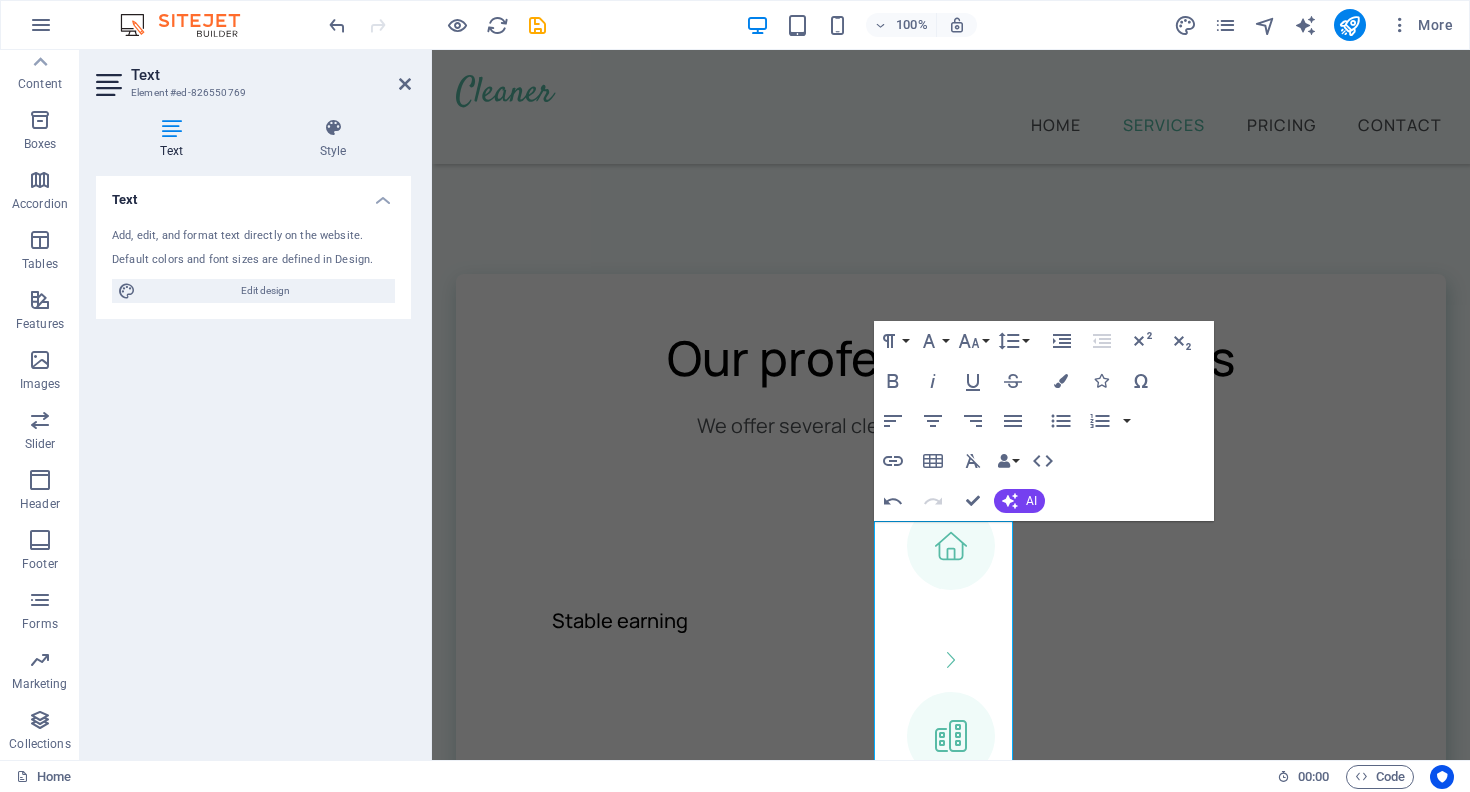 click on "Home Services Pricing Contact বন্ধু রেফার করুন, ইনকামের দরজা খুলুন! Login রেফার করুন বন্ধু, ঘরে বসেই আয় করুন প্রতিদিন সহজে Registration Our professional services We offer several cleaning options you can choose from  Stable earning Withdrwal Window Cleaning Bikash , Nagad Work Home Furniture Sanitizing Home Earning Book Now আপনার রেফারেলের রেফারেল থেকেও আয় করুন ৩ লেভেল পর্যন্ত! 🔍  বিস্তারিত ব্যাখ্যা: Taka R Taka প্ল্যাটফর্মে রেফারেল সিস্টেমটি ৩ লেভেল পর্যন্ত কাজ করে, যেটা একে সাধারণ রেফারেল প্রোগ্রামের চেয়ে অনেক বেশি লাভজনক করে তোলে। 1" at bounding box center [951, 12559] 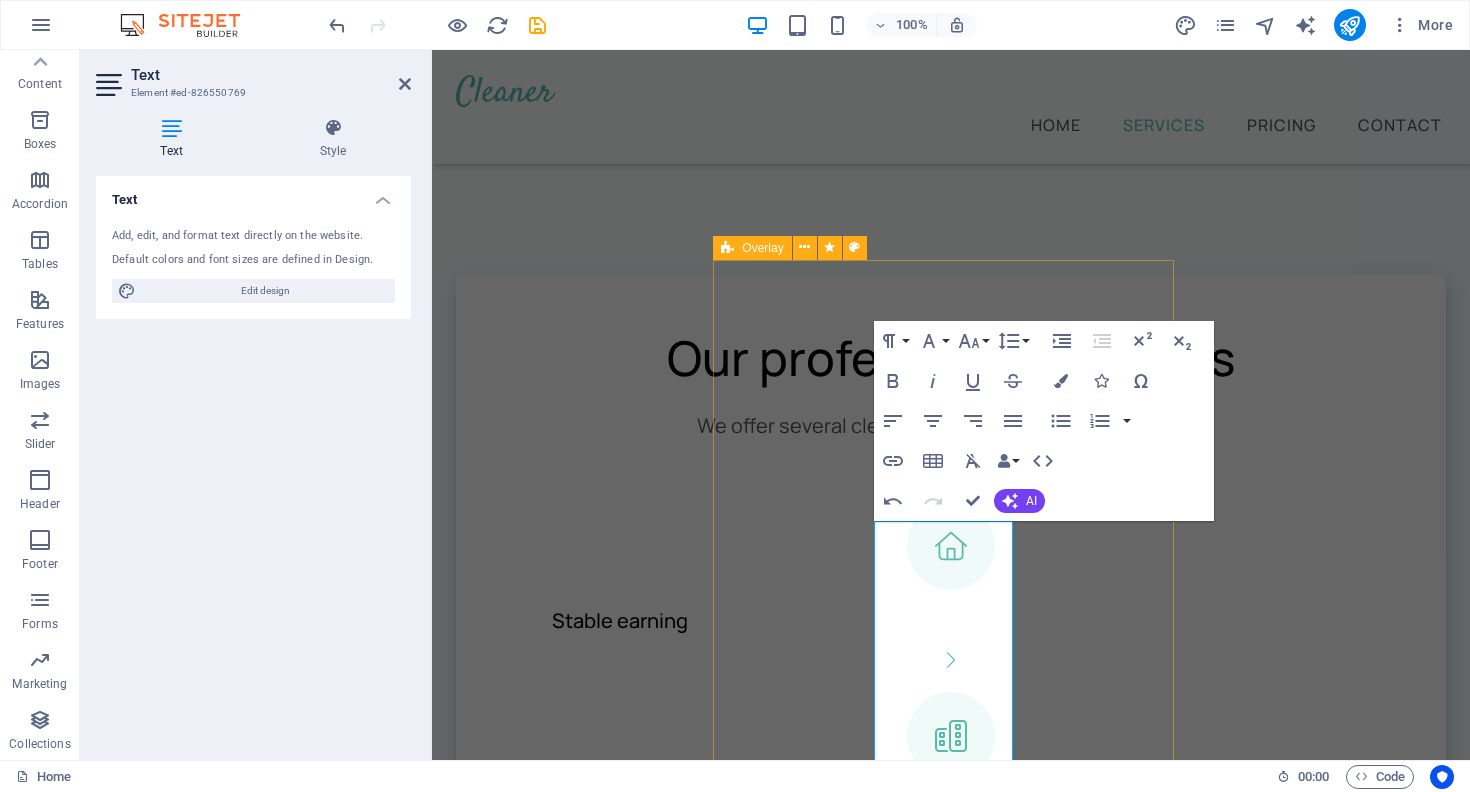click on "Home Earning আমাদের এই কালের সবচেয়ে বড় সুবিধা হলো ঘরে বসেই অর্থ উপার্জনের সুযোগ। এখন আর বাইরে চাকরির পেছনে দৌড়াতে হয় না—ইন্টারনেট আর একটি স্মার্টফোন থাকলেই শুরু করা যায় আয়ের যাত্রা। রেফার করে, ছোট ছোট অনলাইন কাজ করে কিংবা নিজের নেটওয়ার্ক গড়ে তুলেই অনেকেই প্রতিদিন ঘরে বসে টাকা ইনকাম করছেন। Book Now" at bounding box center (950, 2305) 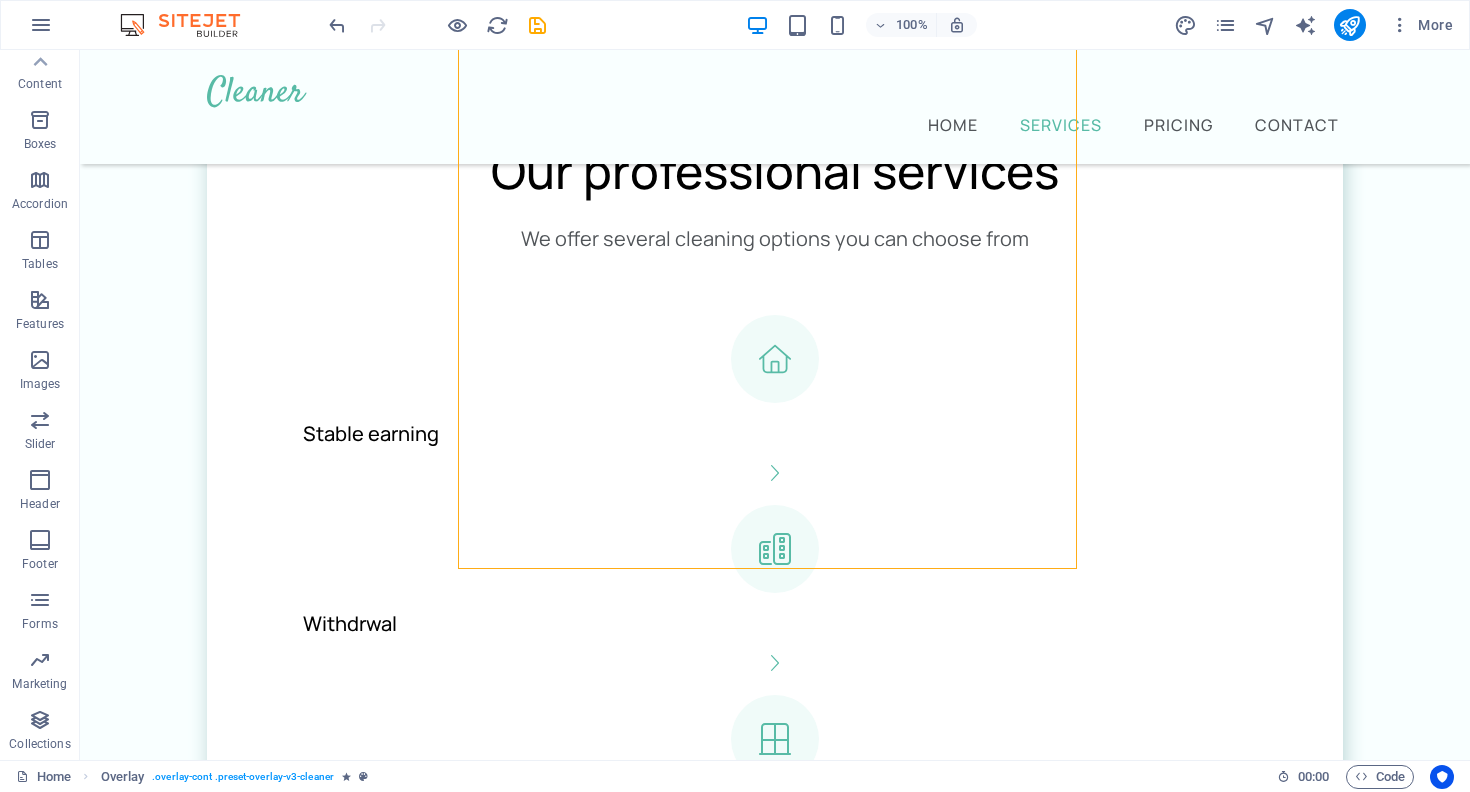 scroll, scrollTop: 1666, scrollLeft: 0, axis: vertical 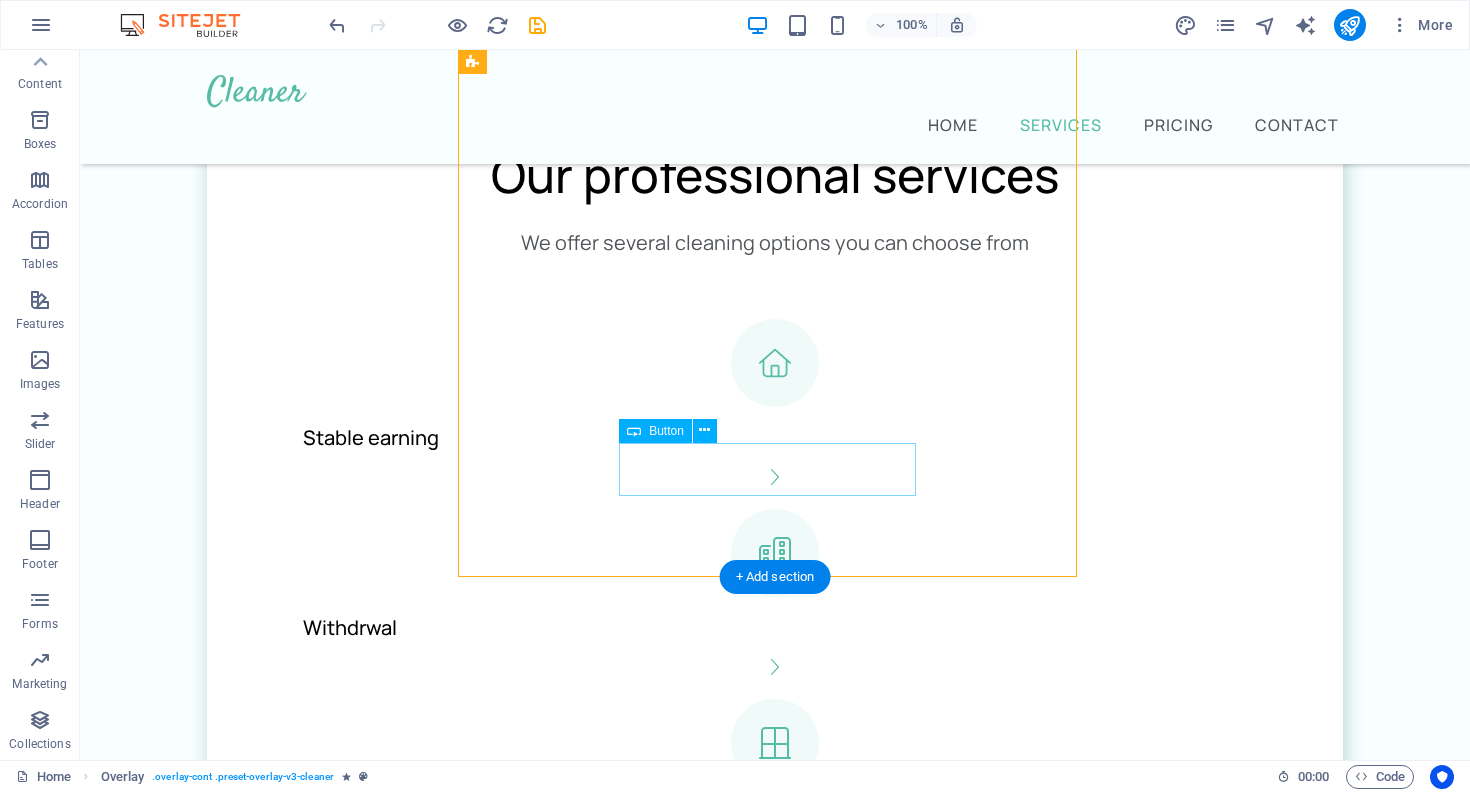click on "Book Now" at bounding box center [775, 2160] 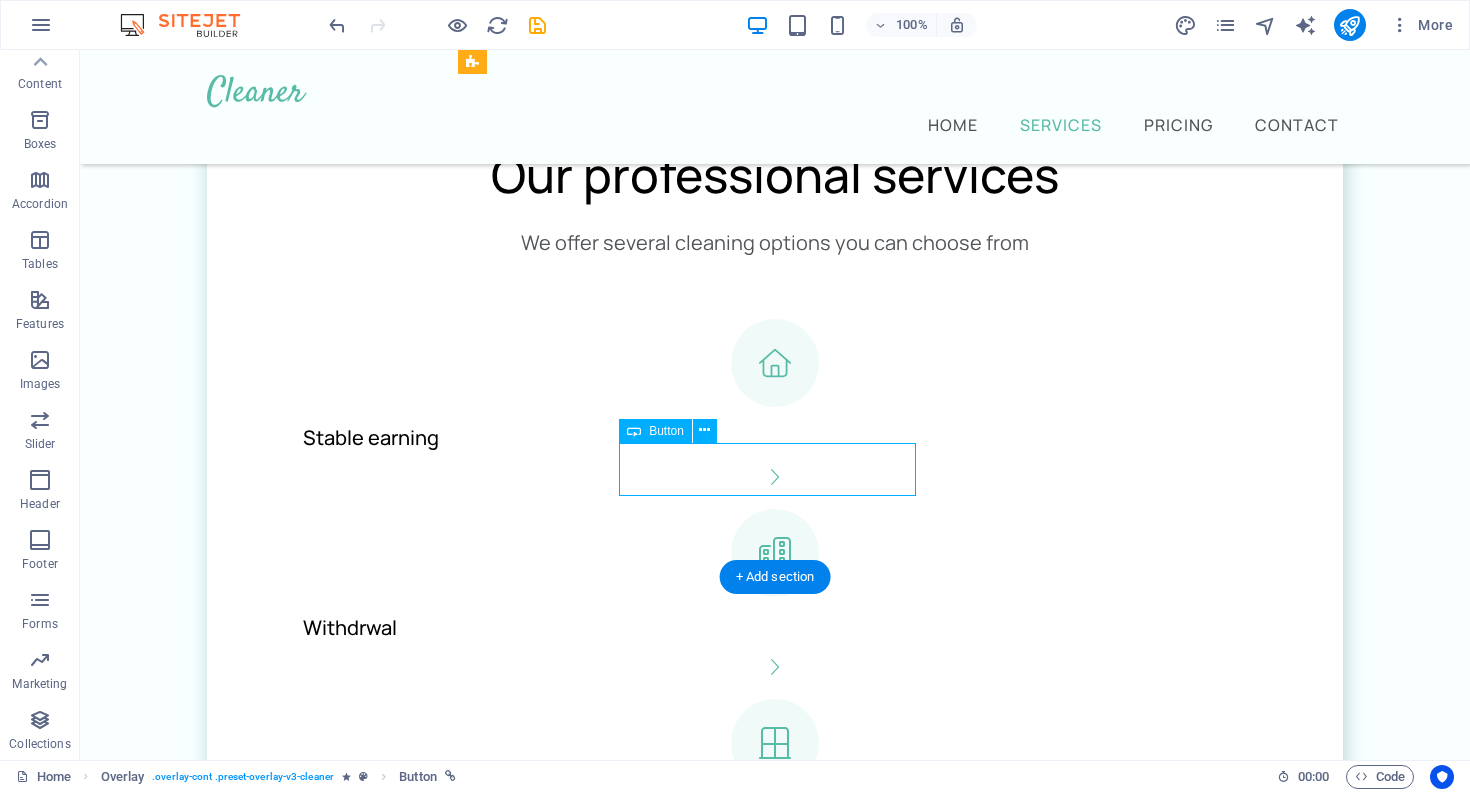 click on "Book Now" at bounding box center [775, 2160] 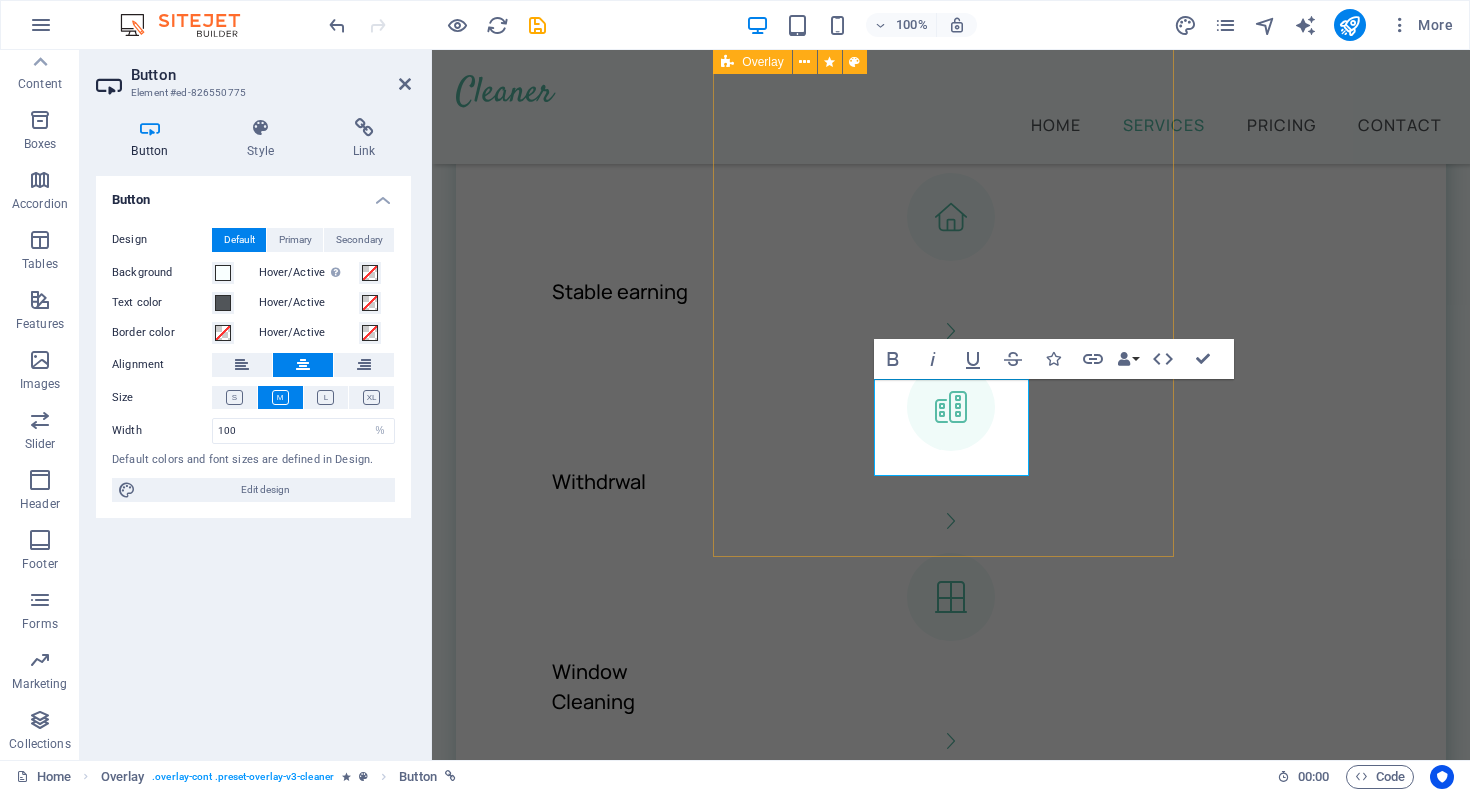 scroll, scrollTop: 2311, scrollLeft: 0, axis: vertical 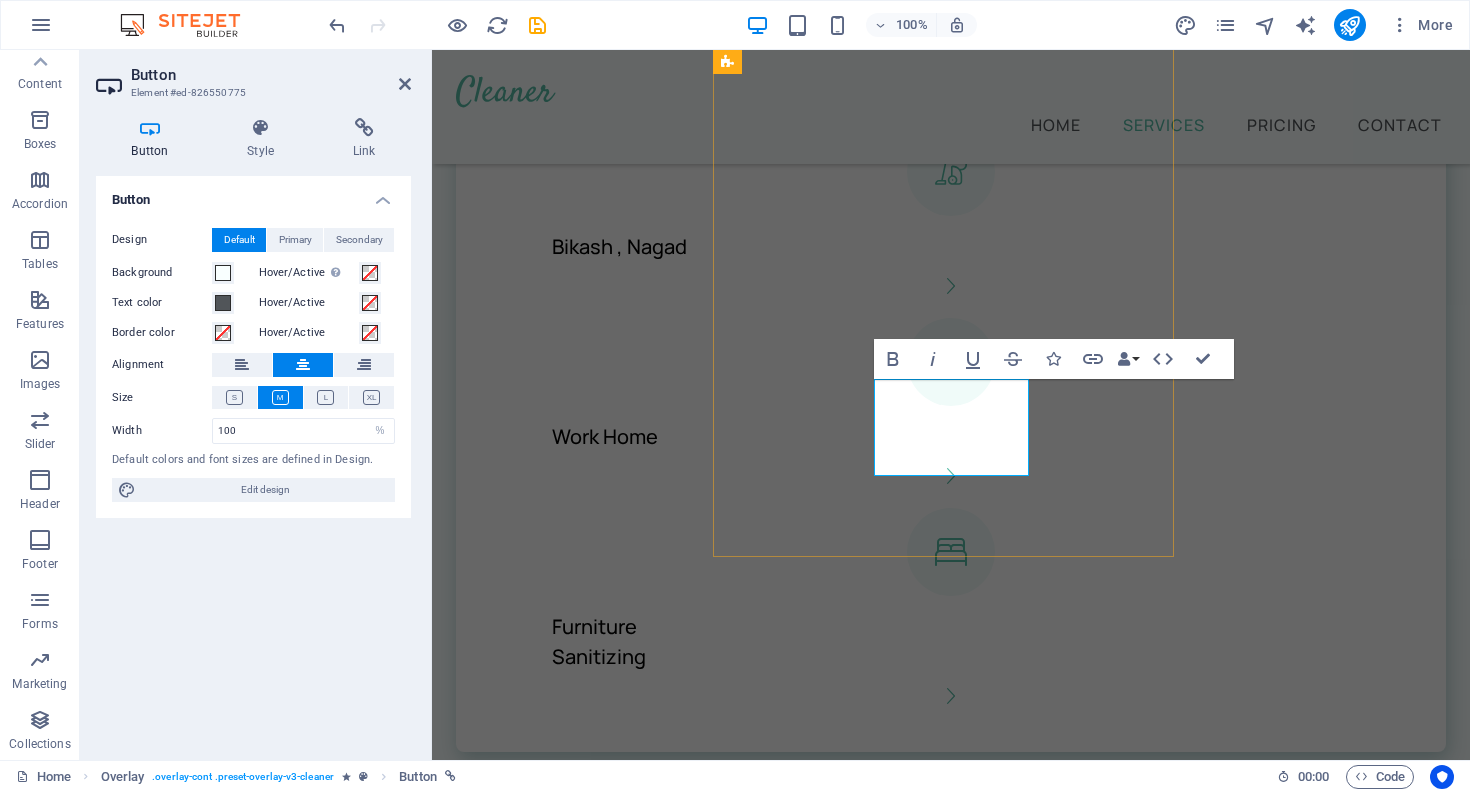 type 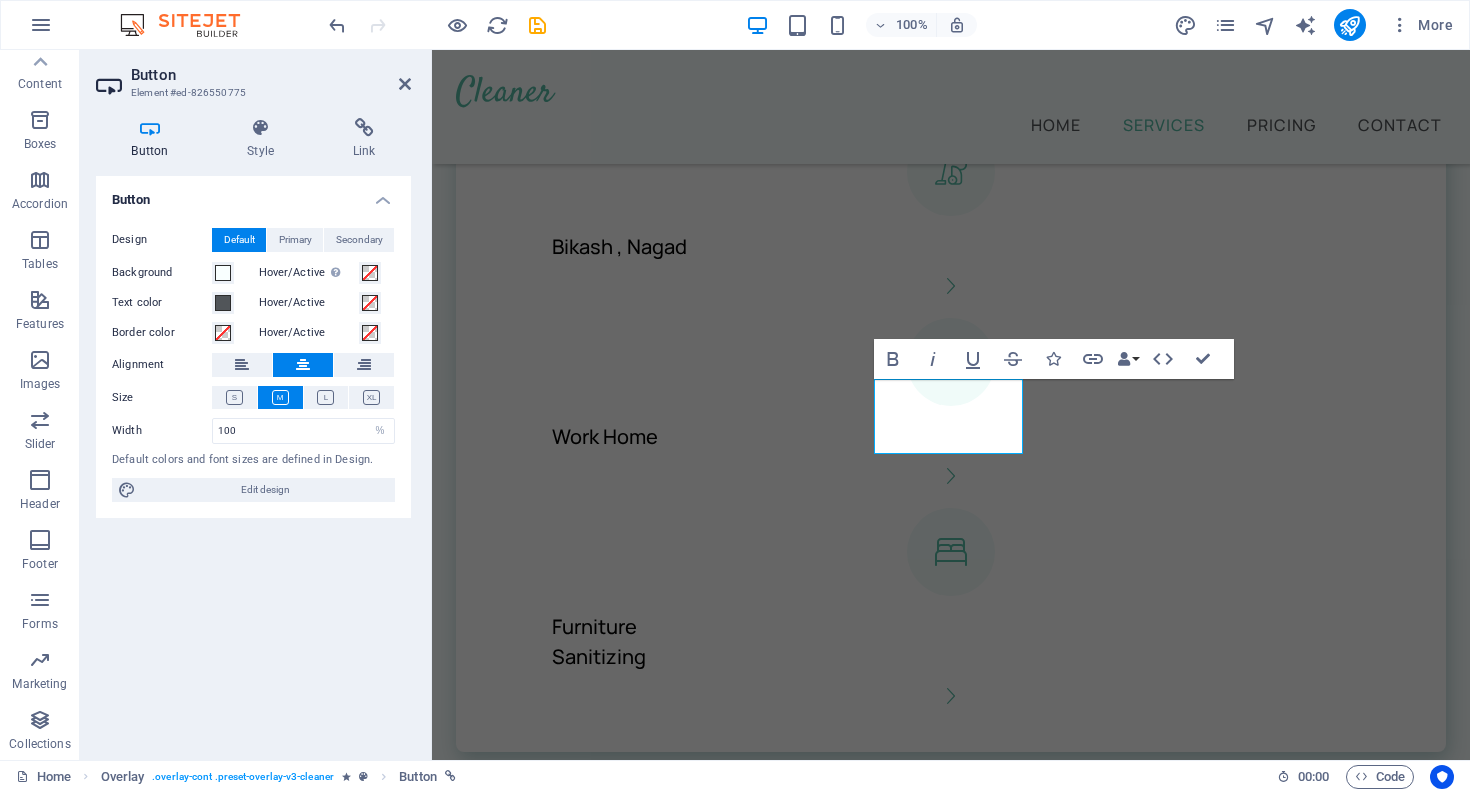 click on "Home Services Pricing Contact বন্ধু রেফার করুন, ইনকামের দরজা খুলুন! Login রেফার করুন বন্ধু, ঘরে বসেই আয় করুন প্রতিদিন সহজে Registration Our professional services We offer several cleaning options you can choose from  Stable earning Withdrwal Window Cleaning Bikash , Nagad Work Home Furniture Sanitizing Home Earning Join Now আপনার রেফারেলের রেফারেল থেকেও আয় করুন ৩ লেভেল পর্যন্ত! 🔍  বিস্তারিত ব্যাখ্যা: Taka R Taka প্ল্যাটফর্মে রেফারেল সিস্টেমটি ৩ লেভেল পর্যন্ত কাজ করে, যেটা একে সাধারণ রেফারেল প্রোগ্রামের চেয়ে অনেক বেশি লাভজনক করে তোলে। 1" at bounding box center [951, 11607] 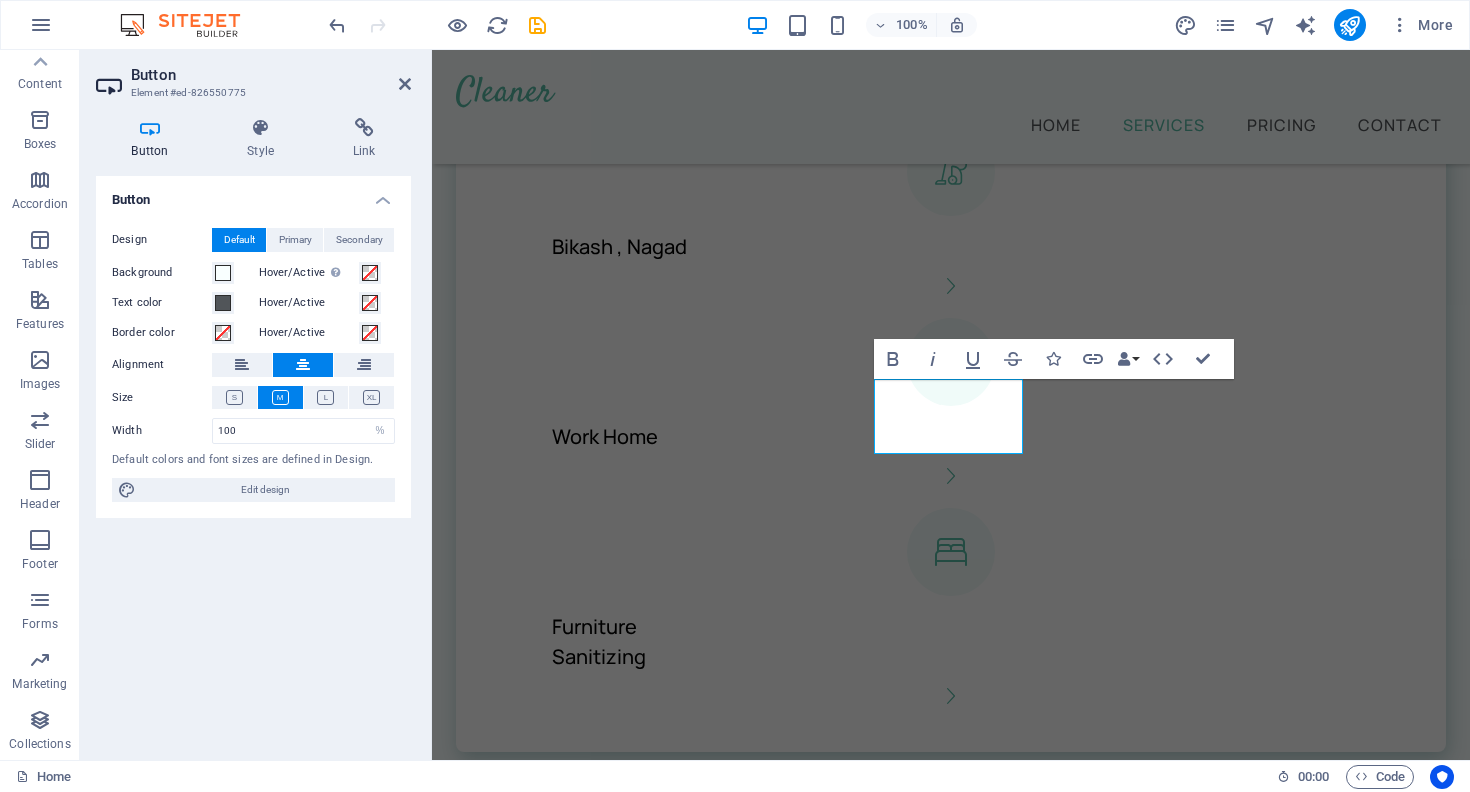 click on "Home Services Pricing Contact বন্ধু রেফার করুন, ইনকামের দরজা খুলুন! Login রেফার করুন বন্ধু, ঘরে বসেই আয় করুন প্রতিদিন সহজে Registration Our professional services We offer several cleaning options you can choose from  Stable earning Withdrwal Window Cleaning Bikash , Nagad Work Home Furniture Sanitizing Home Earning Join Now আপনার রেফারেলের রেফারেল থেকেও আয় করুন ৩ লেভেল পর্যন্ত! 🔍  বিস্তারিত ব্যাখ্যা: Taka R Taka প্ল্যাটফর্মে রেফারেল সিস্টেমটি ৩ লেভেল পর্যন্ত কাজ করে, যেটা একে সাধারণ রেফারেল প্রোগ্রামের চেয়ে অনেক বেশি লাভজনক করে তোলে। 1" at bounding box center (951, 11607) 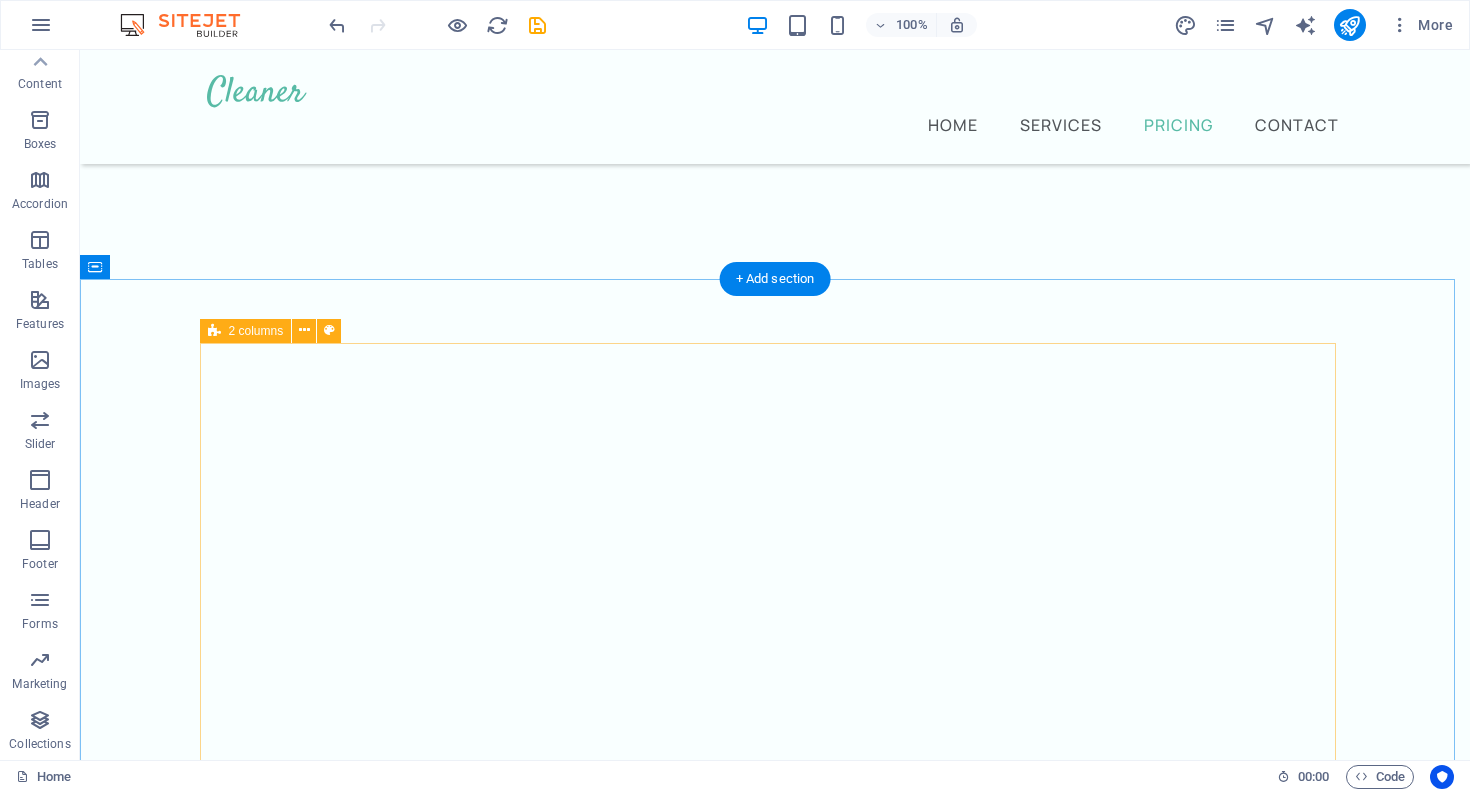 scroll, scrollTop: 5662, scrollLeft: 0, axis: vertical 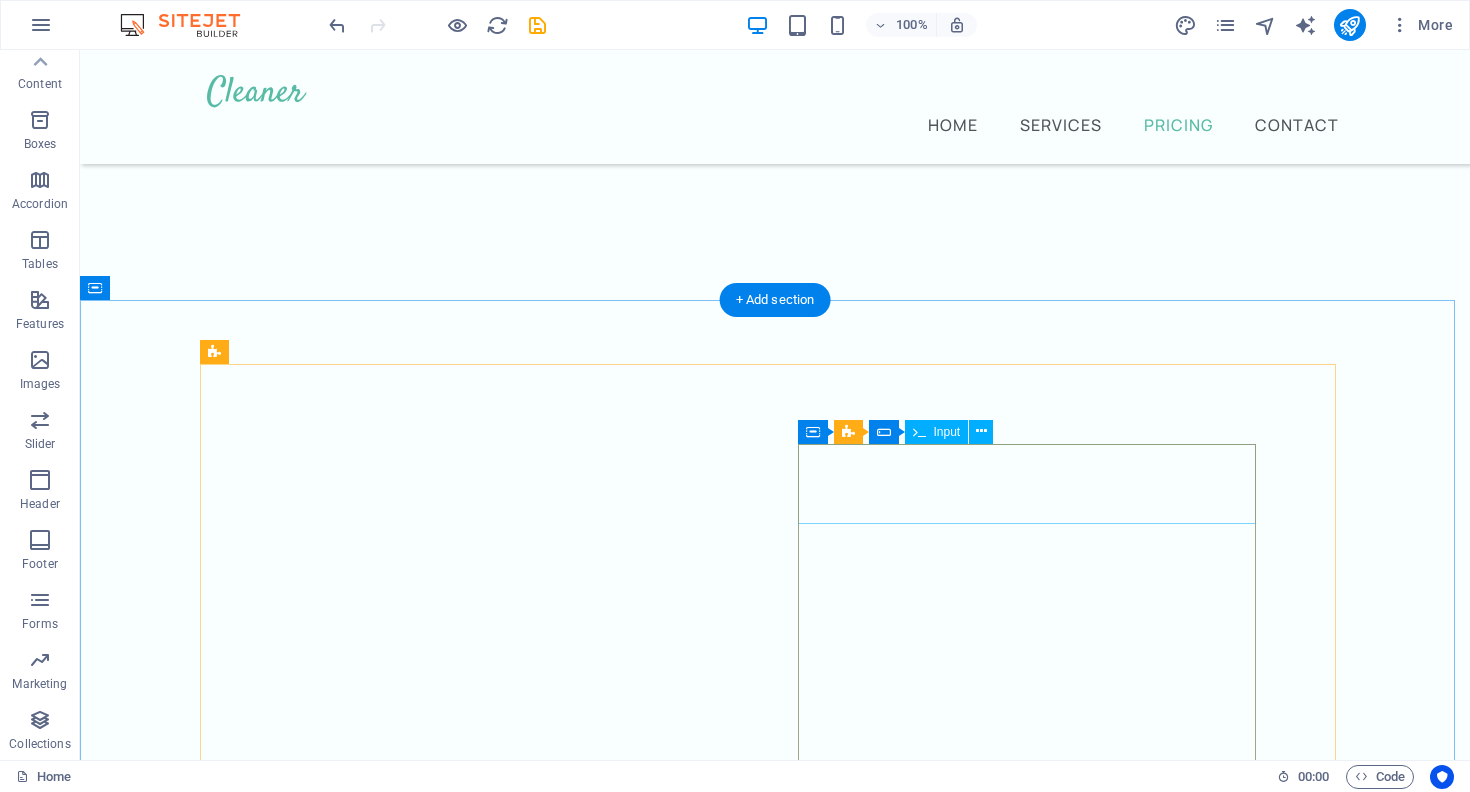 click on "Full name" at bounding box center (516, 20396) 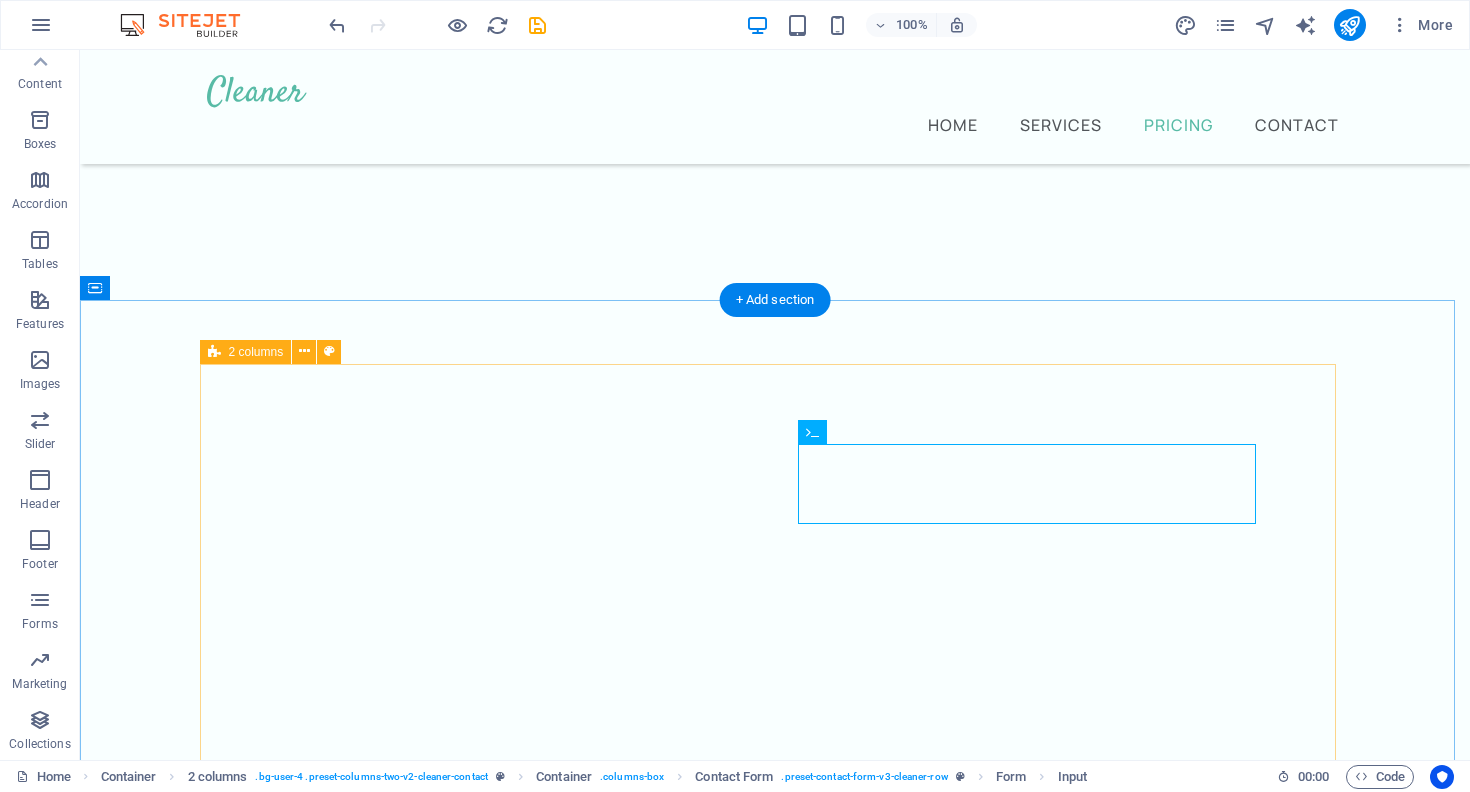 click on "Get in touch today! Lorem ipsum dolor sit amet consectetur. Adipiscing nulla orci sit tristique a tristique in turpis. Integer varius mattis lectus tellus eleifend tristique risus sollicitudin sagittis pharetra ut massa mauris. Viverra diam lorem aliquet. Full name Email Message   I have read and understand the privacy policy. Unreadable? Load new Submit" at bounding box center (775, 20495) 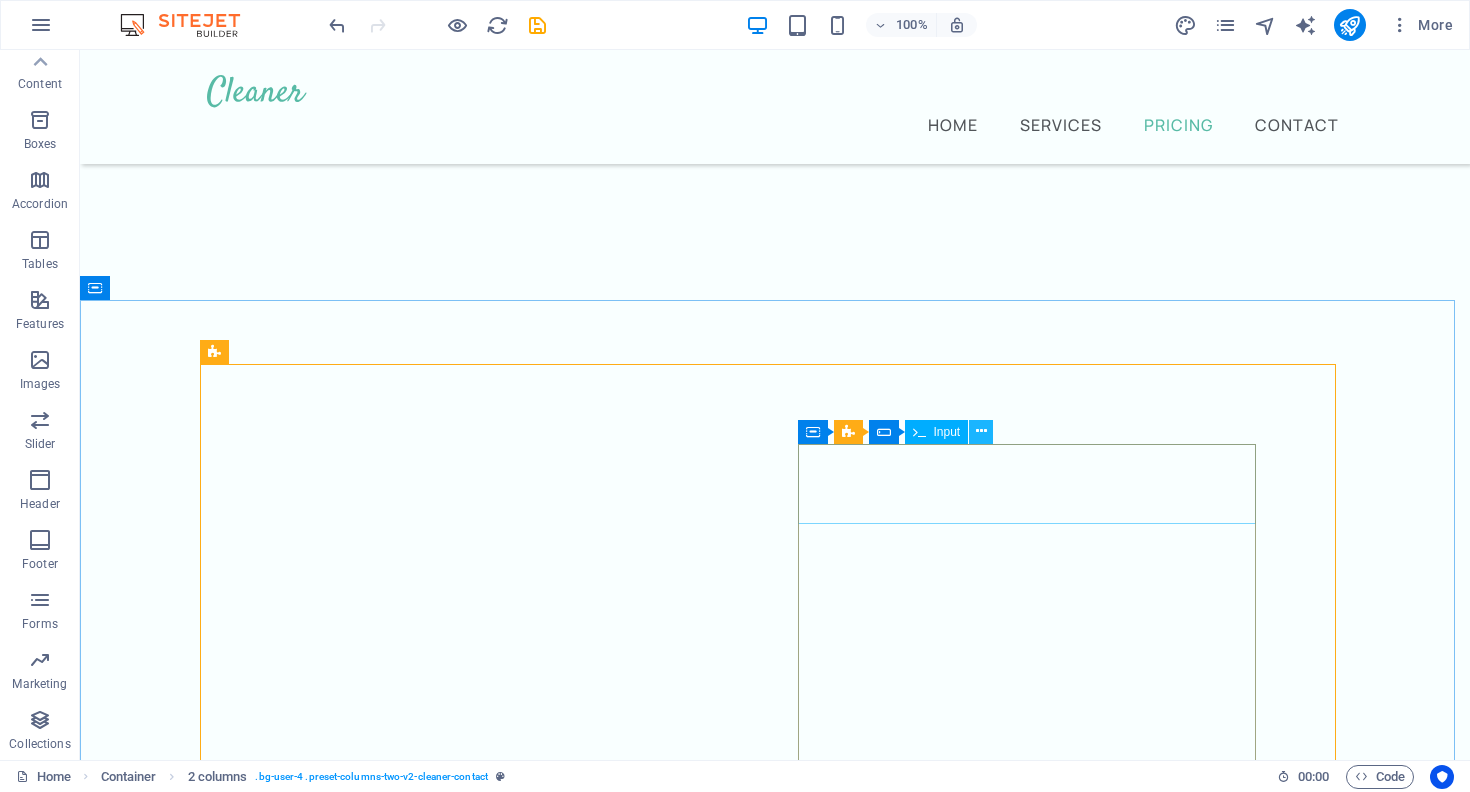 click at bounding box center (981, 431) 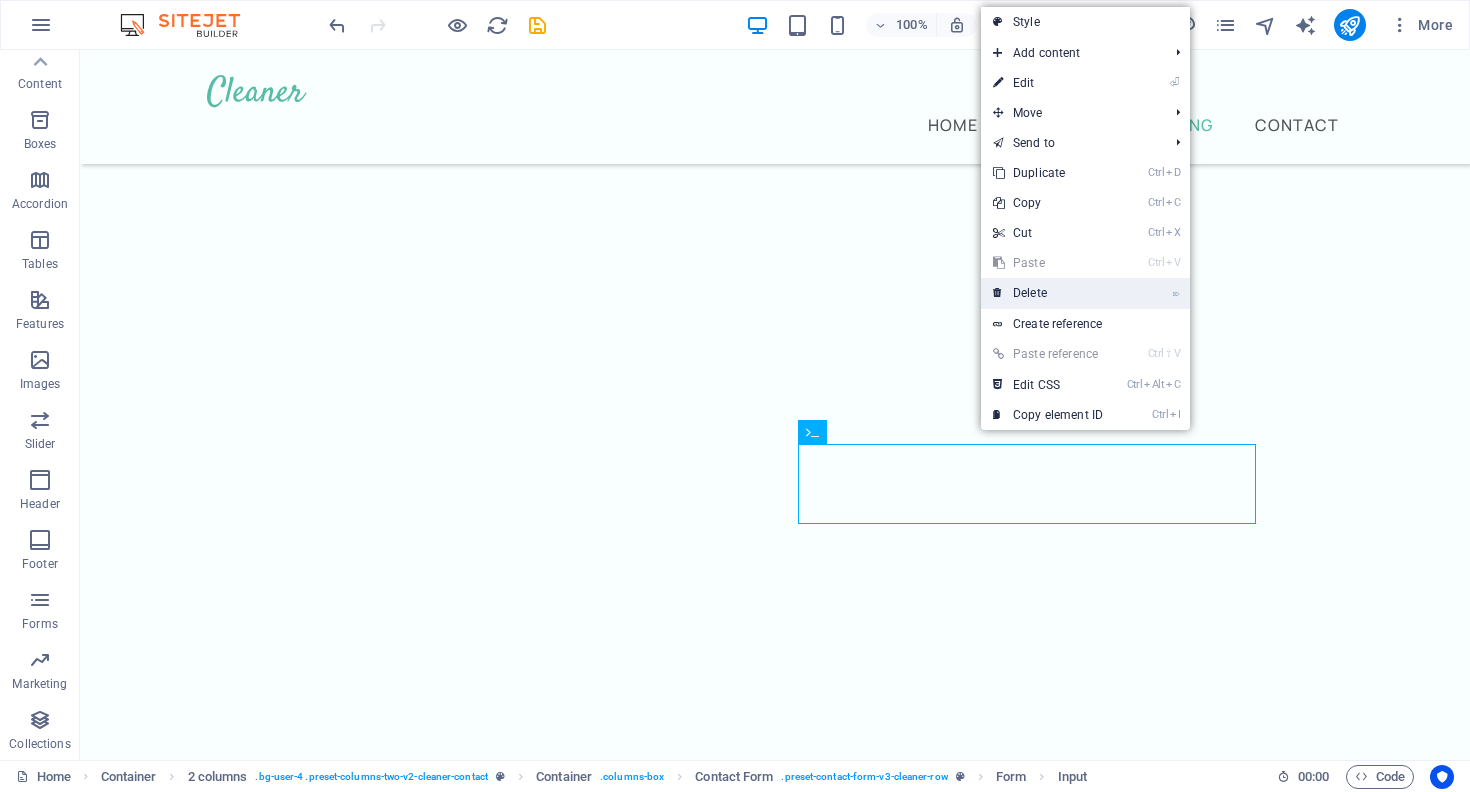 click on "⌦  Delete" at bounding box center [1048, 293] 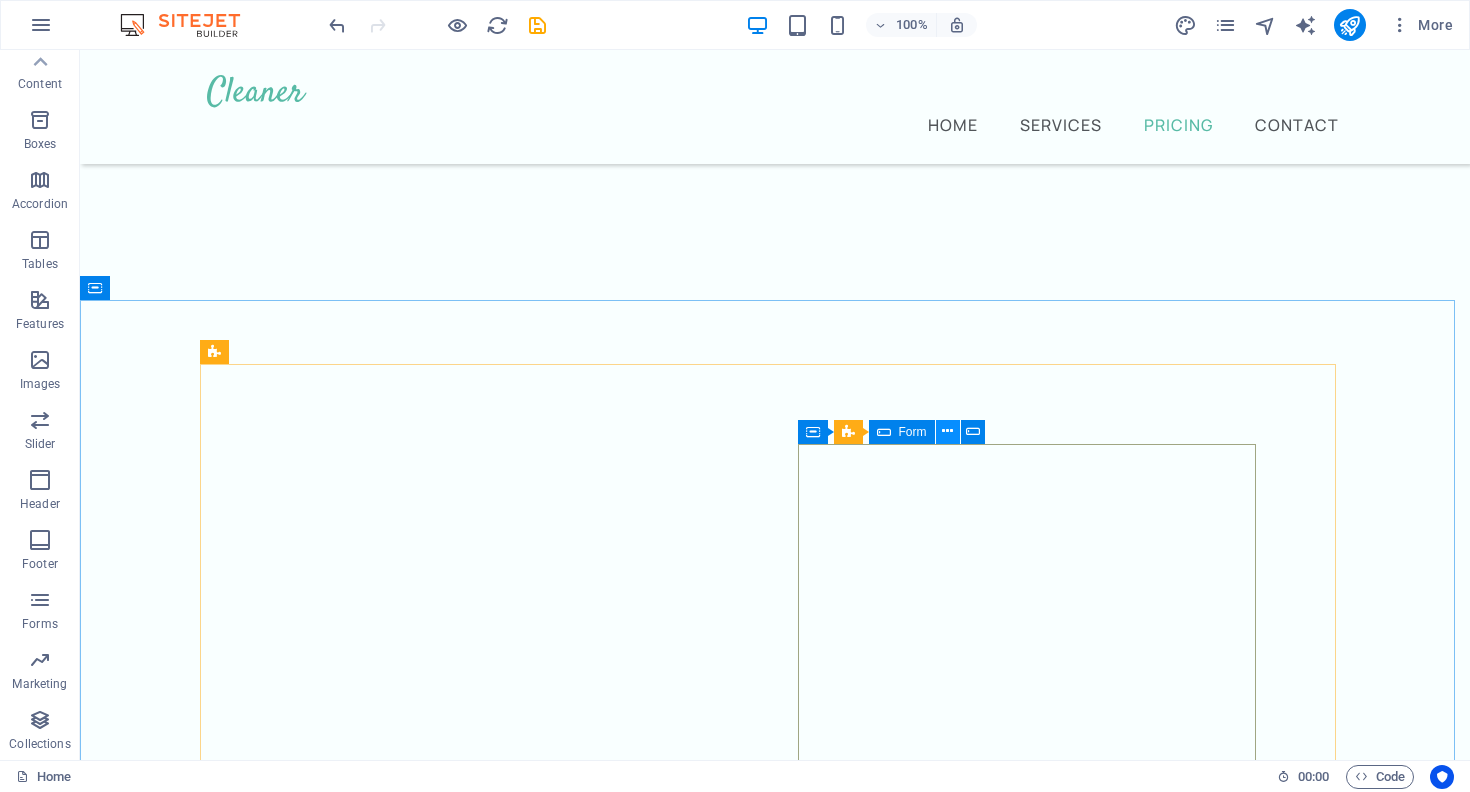 click at bounding box center (947, 431) 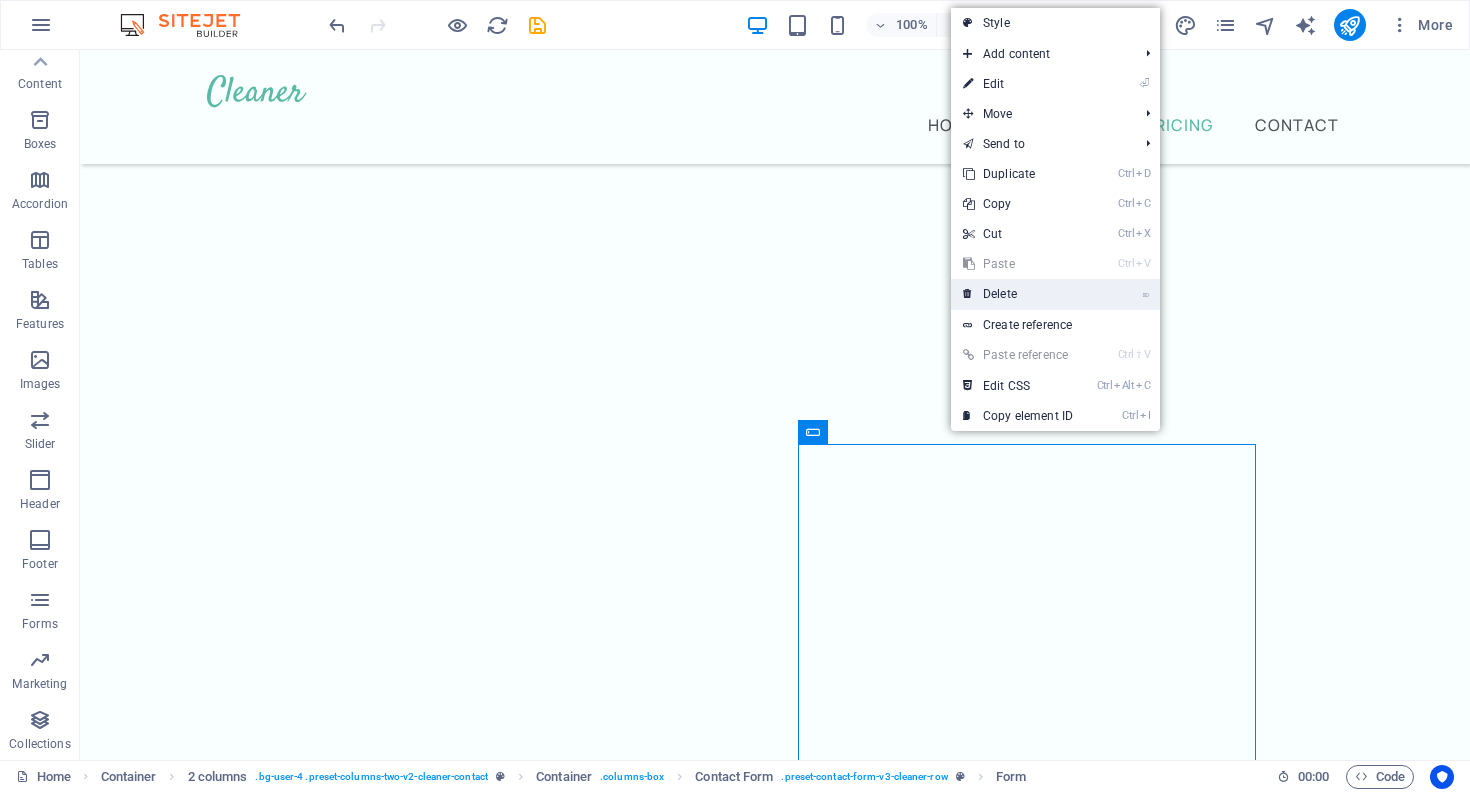 click on "⌦  Delete" at bounding box center (1018, 294) 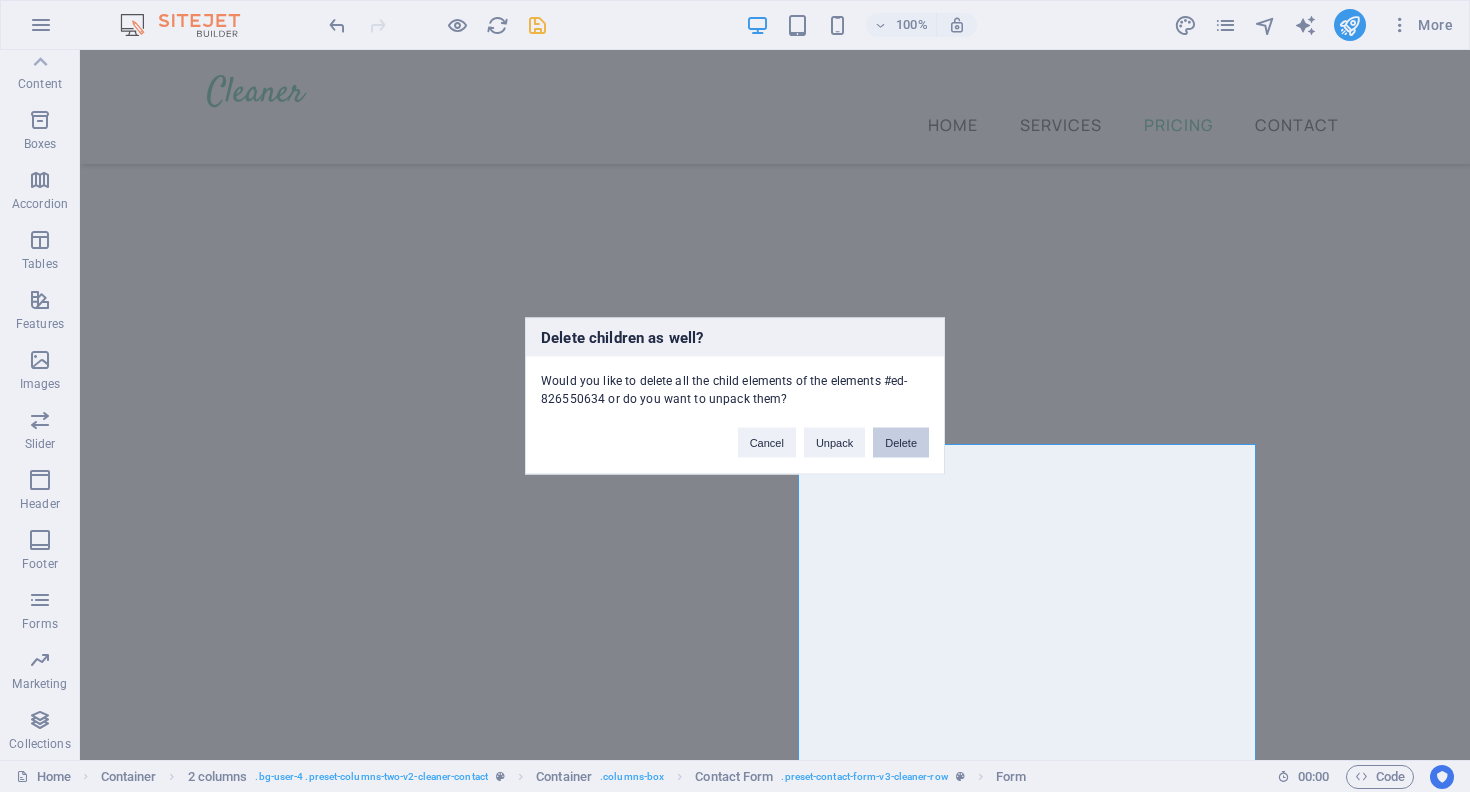 click on "Delete" at bounding box center [901, 443] 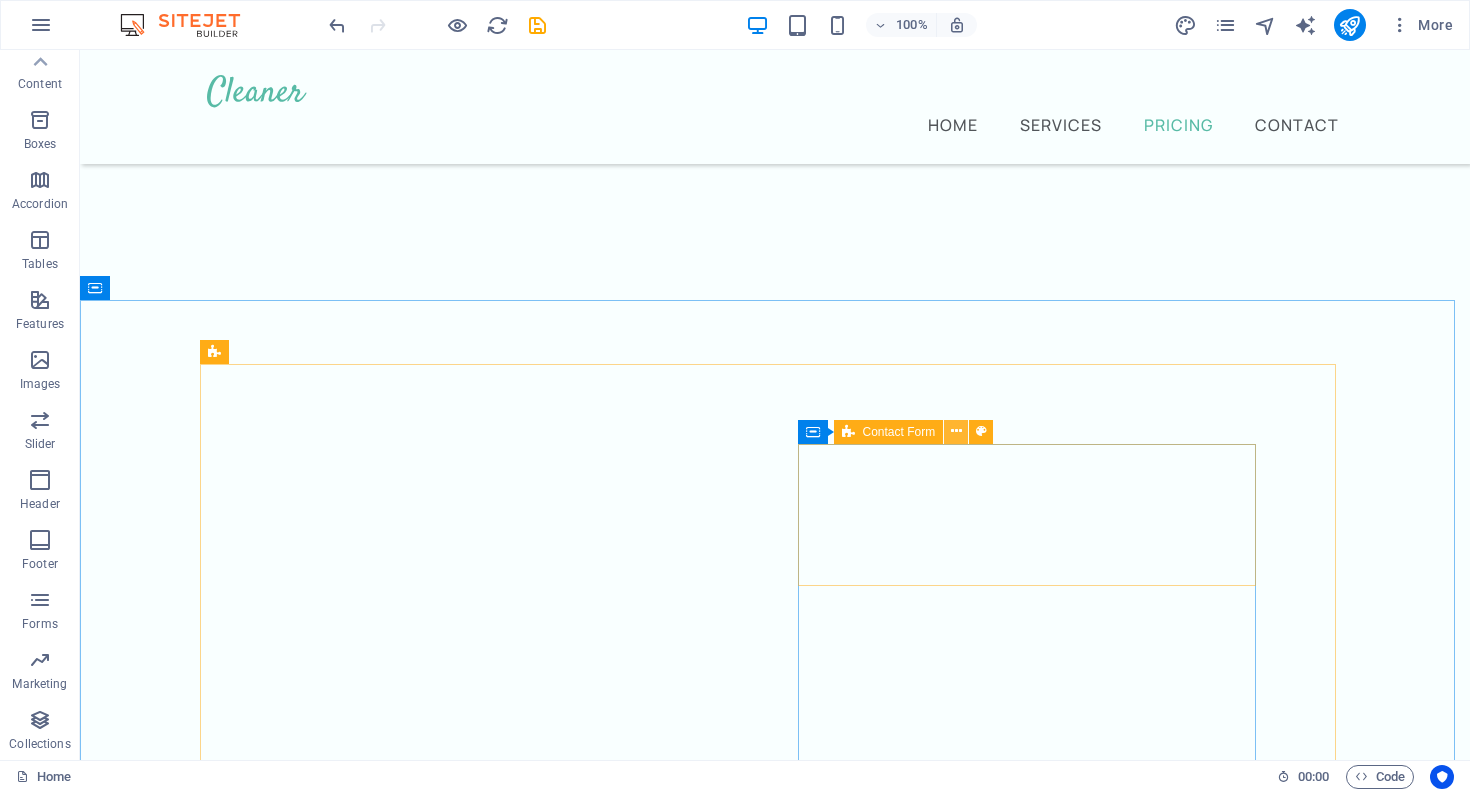click at bounding box center (956, 431) 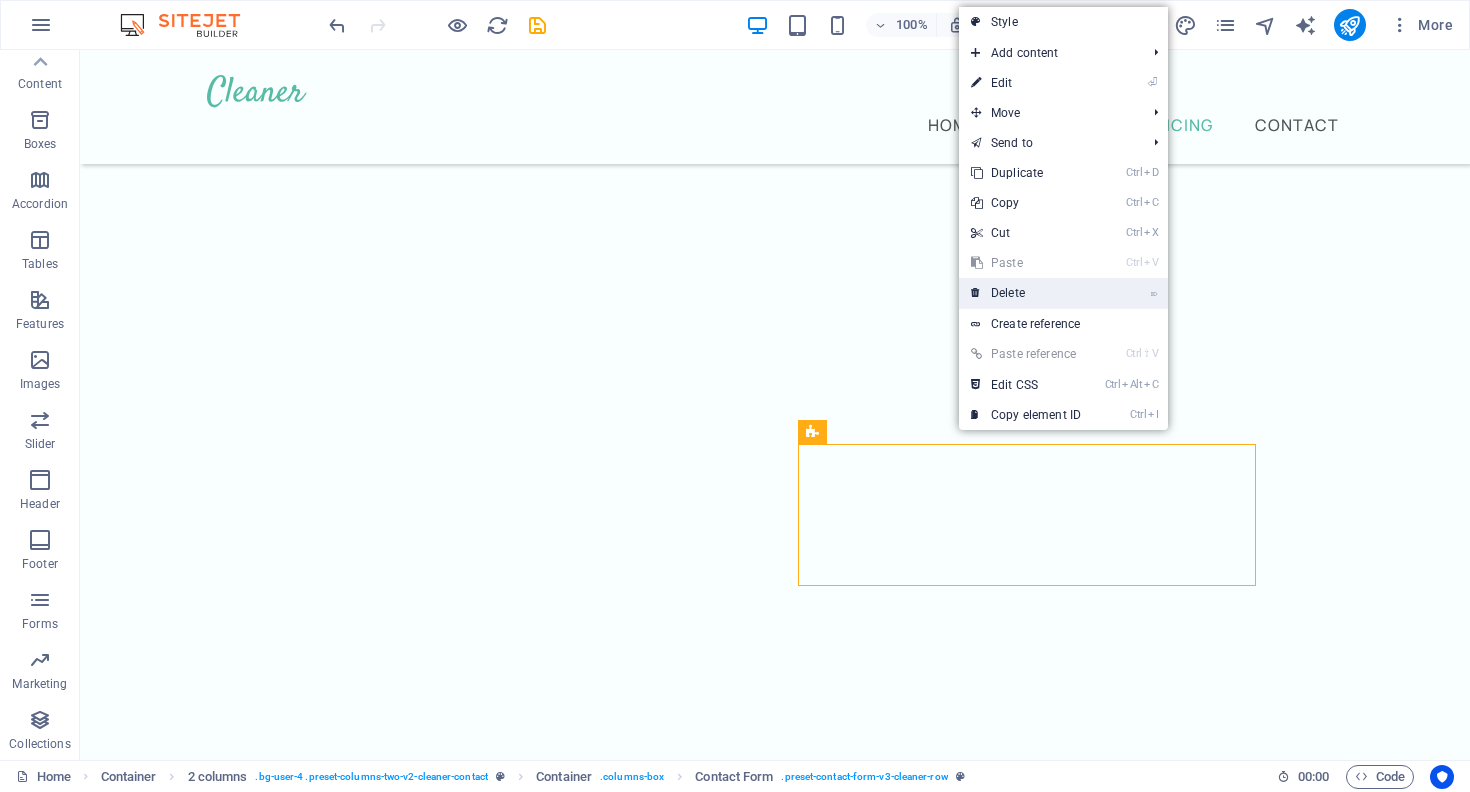 click on "⌦  Delete" at bounding box center (1026, 293) 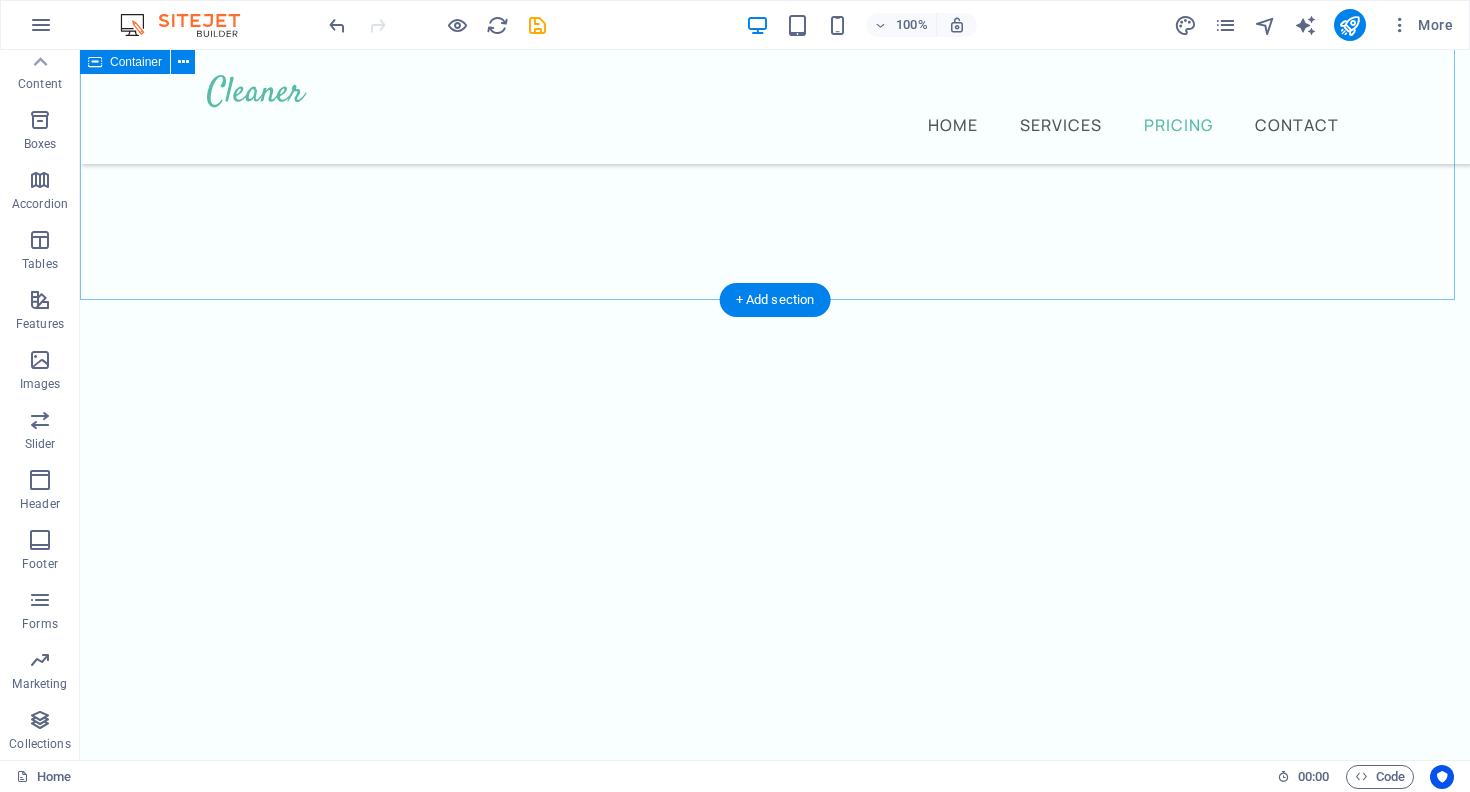 click on "We uphold the highest values Neque tellus egestas turpis adipiscing feugiat. Placerat molestie id mollis tincidunt tortor montes. Effectiveness Eu a arcu in eu tellus vivamus fringilla mus nunc risus quis. Timeliness Eu a arcu in eu tellus vivamus fringilla mus nunc risus quis. Trust Eu a arcu in eu tellus vivamus fringilla mus nunc risus quis." at bounding box center (775, 18748) 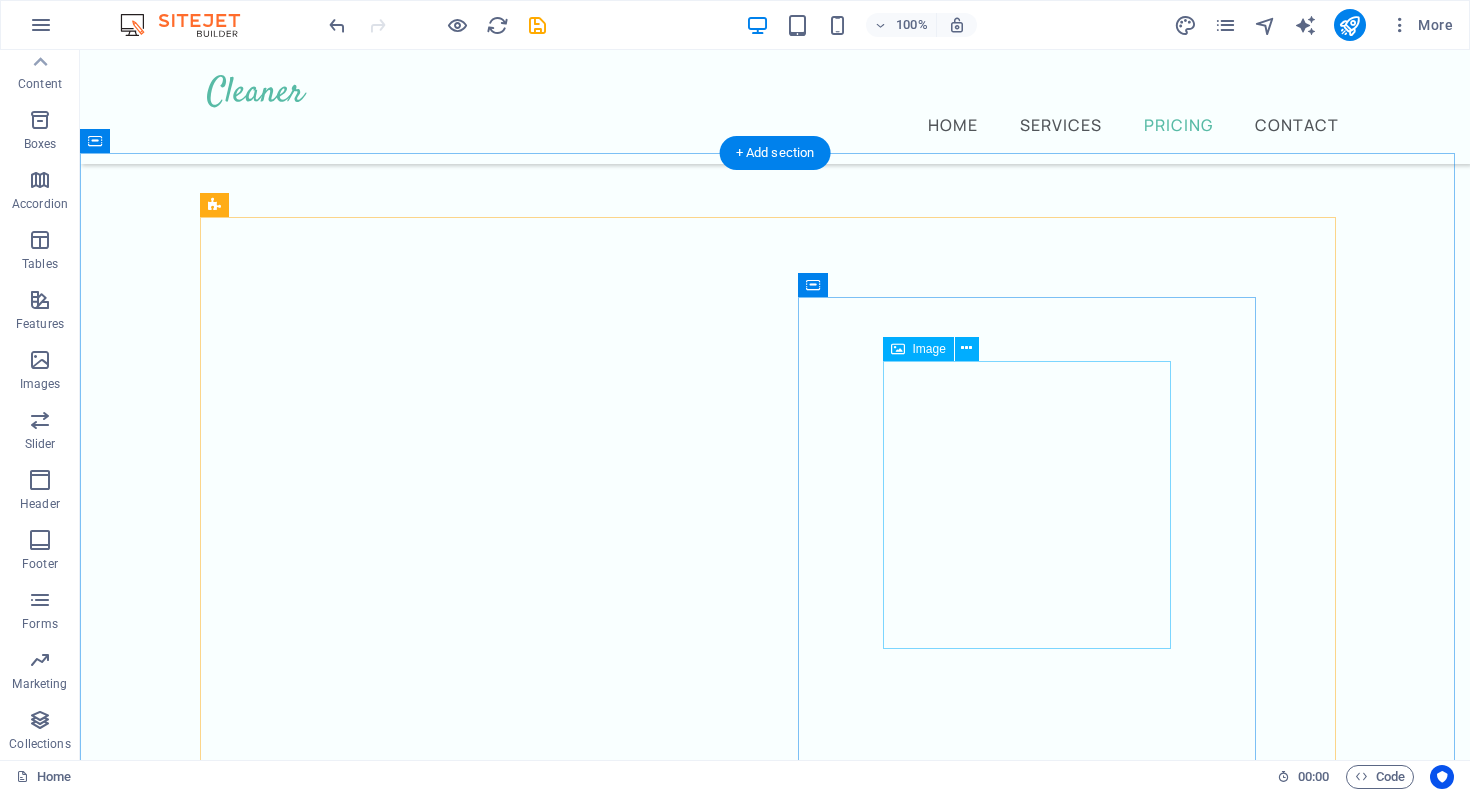 scroll, scrollTop: 5809, scrollLeft: 0, axis: vertical 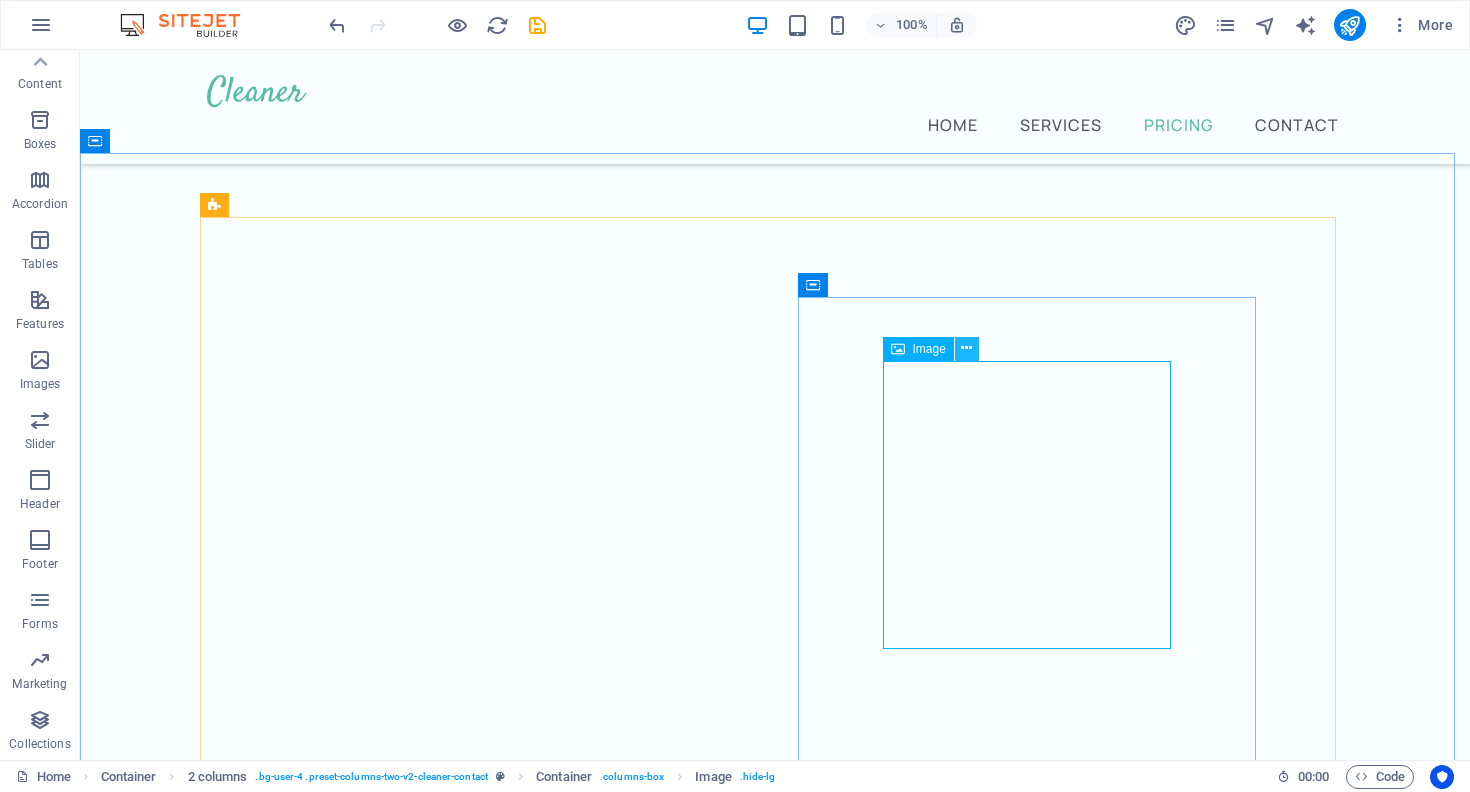 click at bounding box center [966, 348] 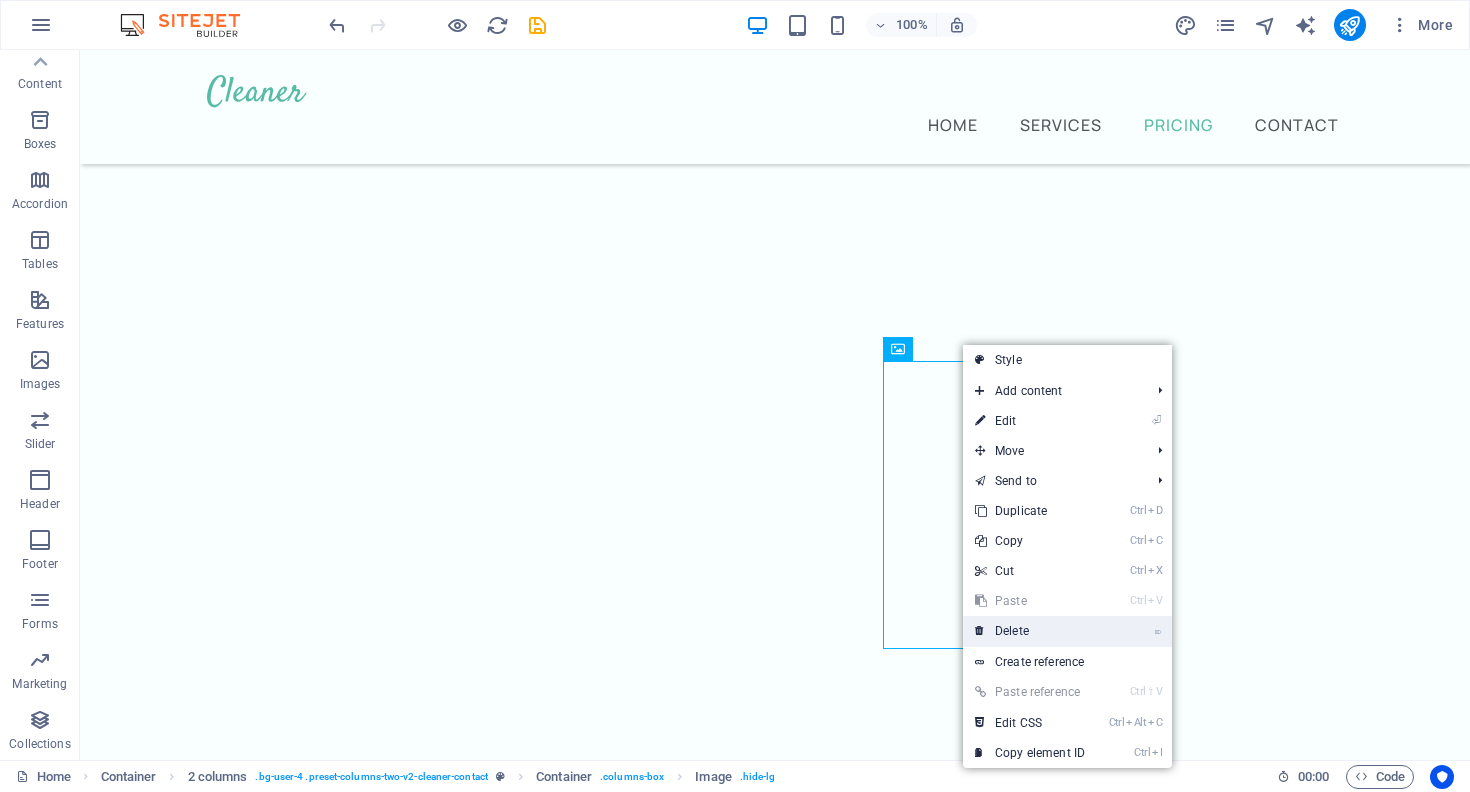 click on "⌦  Delete" at bounding box center [1030, 631] 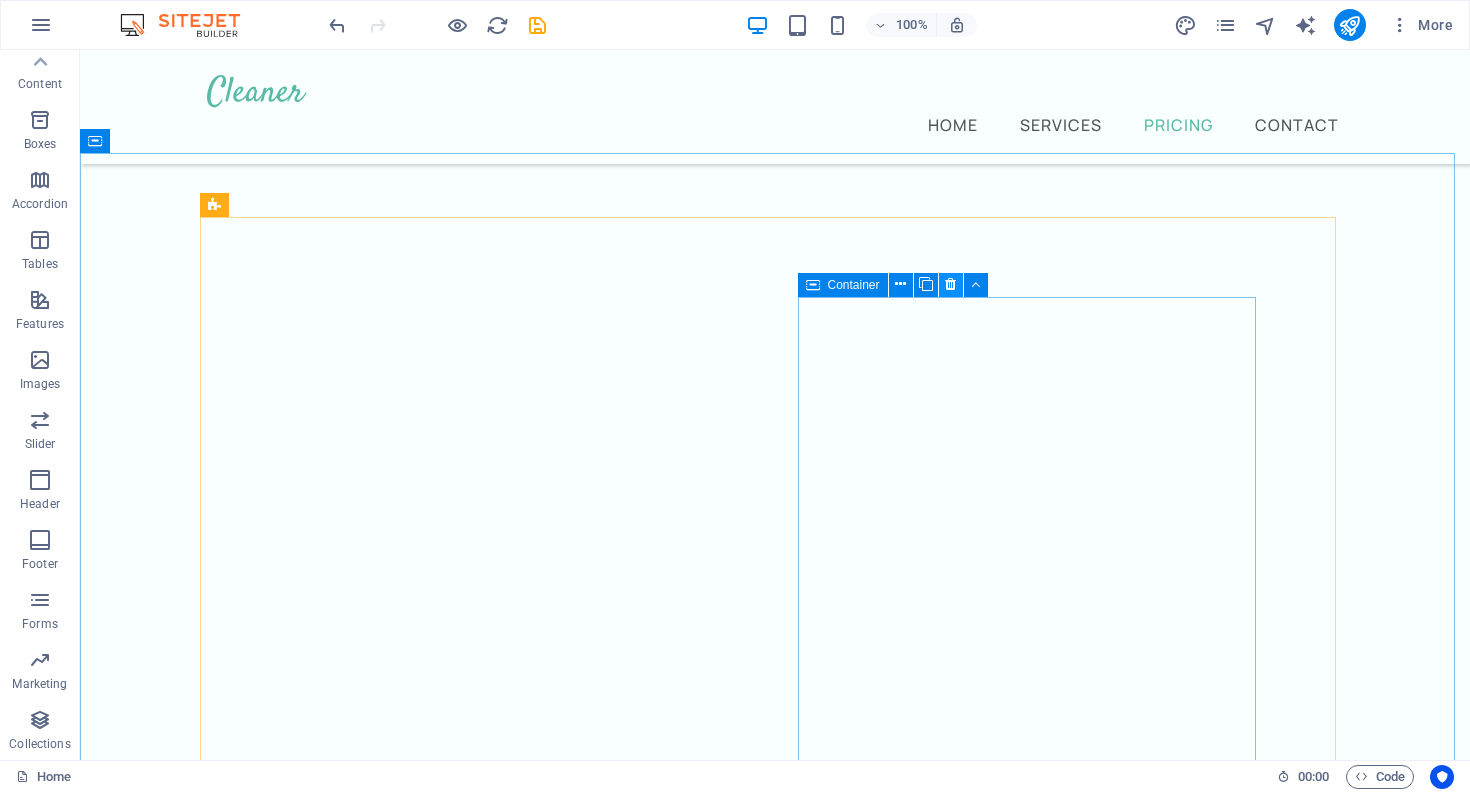 click at bounding box center (950, 284) 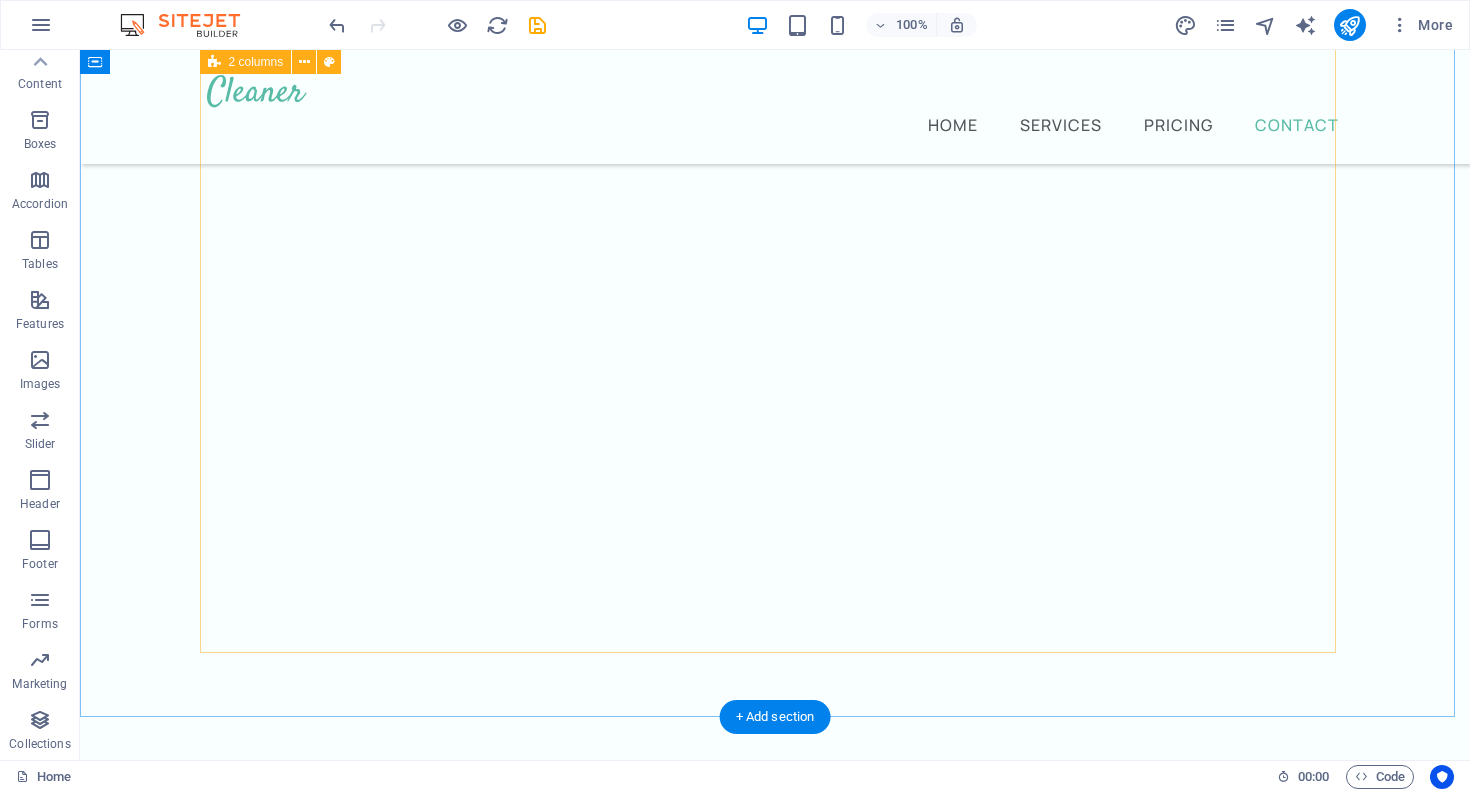 scroll, scrollTop: 6143, scrollLeft: 0, axis: vertical 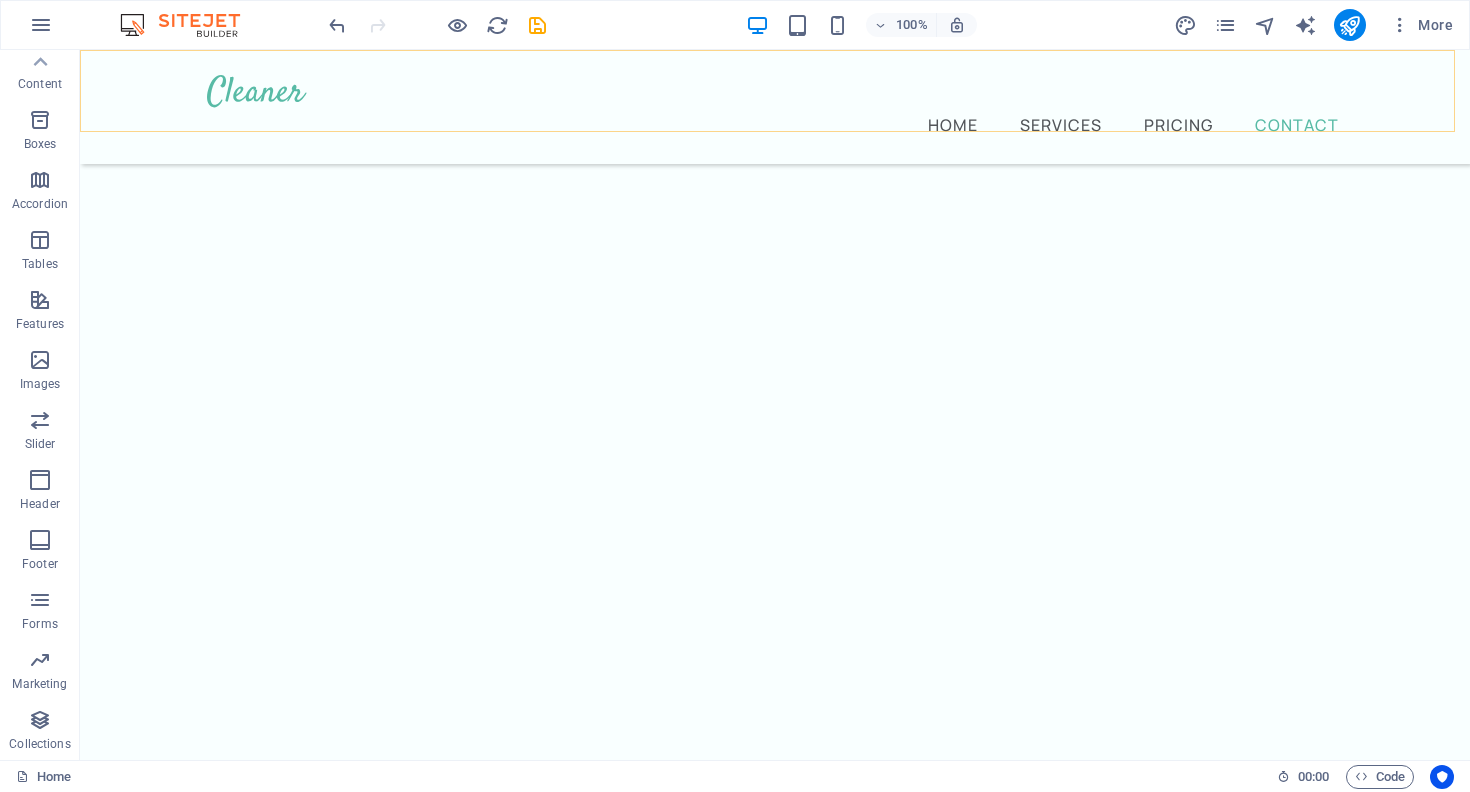 click on "Home Services Pricing Contact" at bounding box center [775, 124] 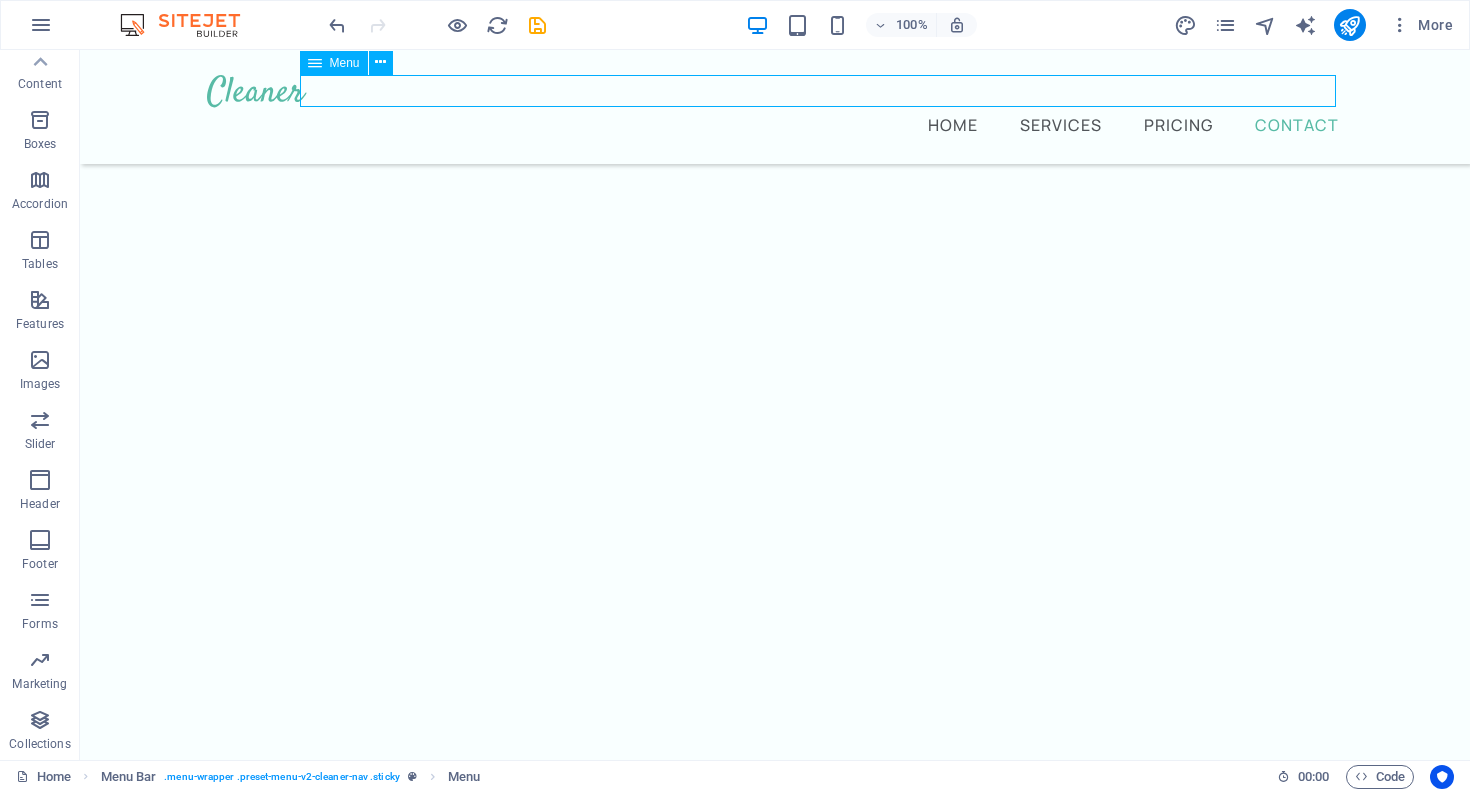 click on "Home Services Pricing Contact" at bounding box center (775, 124) 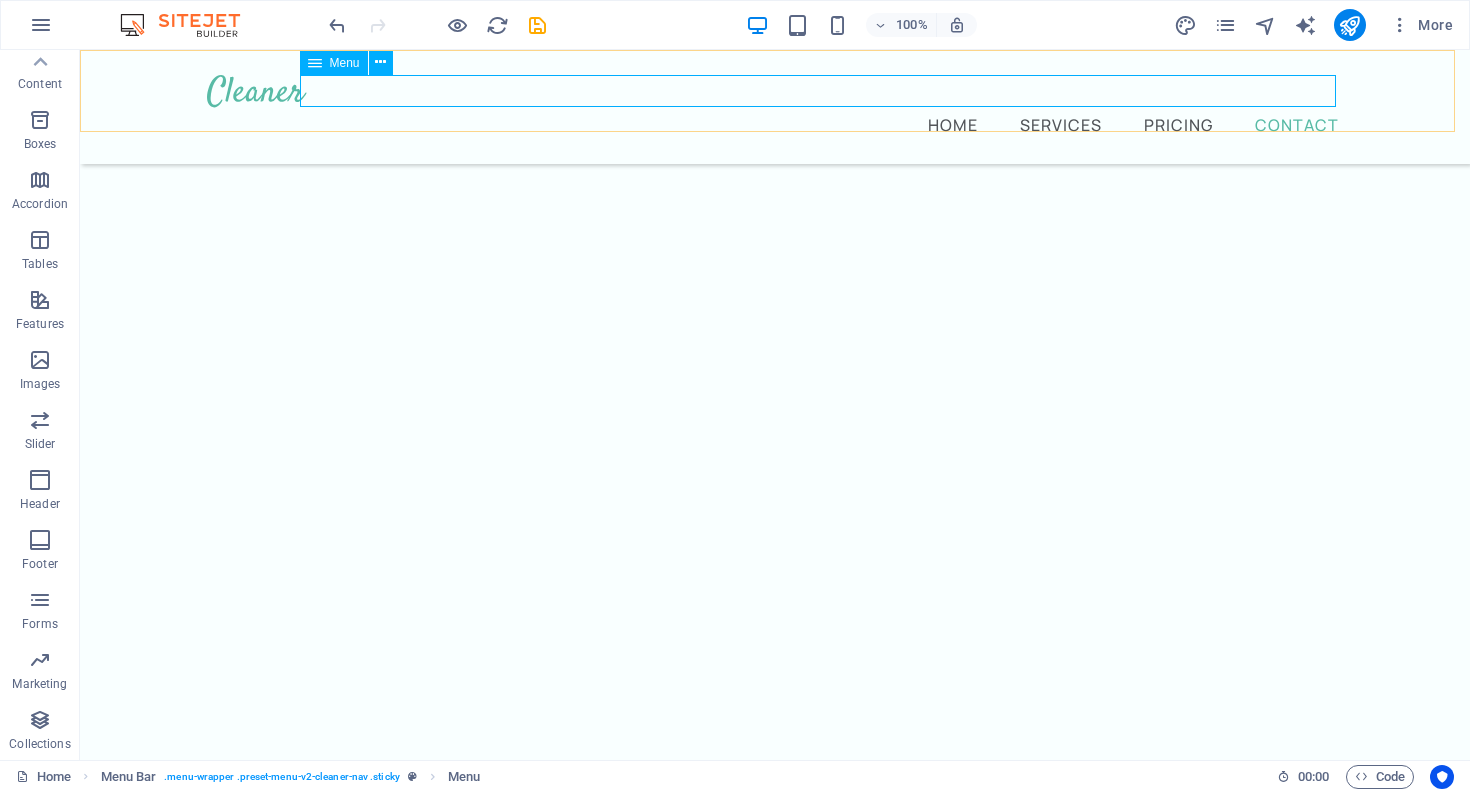 click at bounding box center (315, 63) 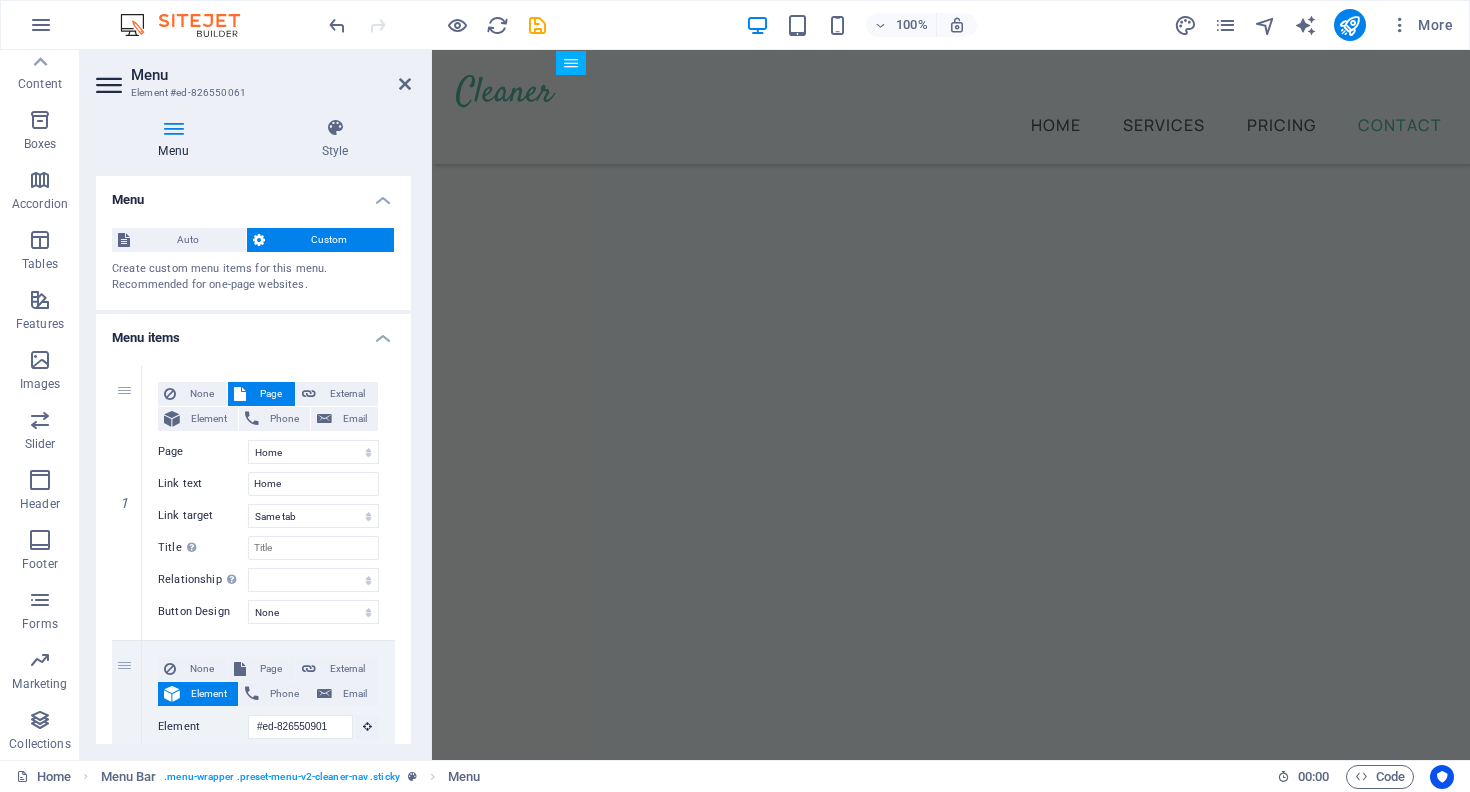 scroll, scrollTop: 7076, scrollLeft: 0, axis: vertical 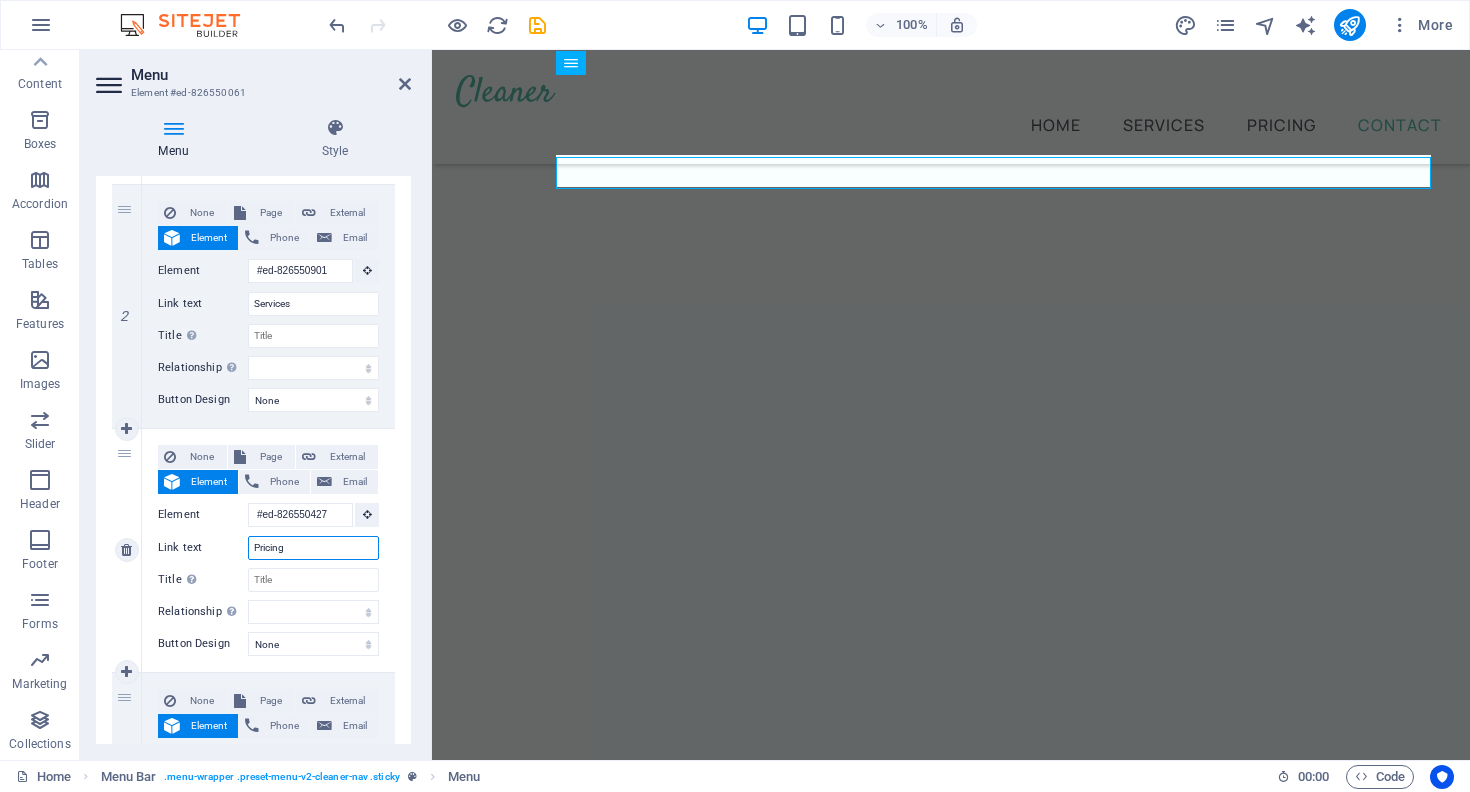 click on "Pricing" at bounding box center [313, 548] 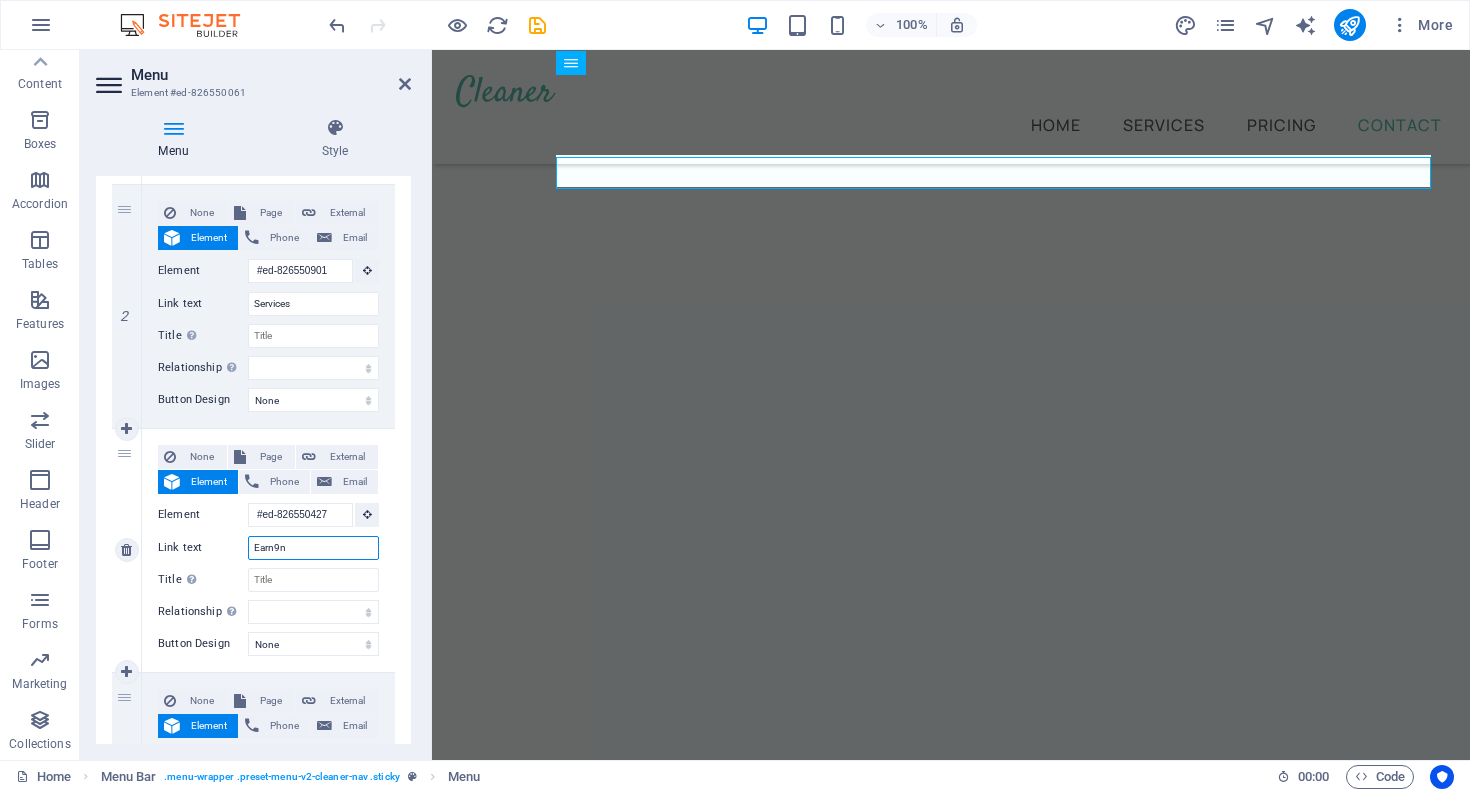 type on "Earn9ng" 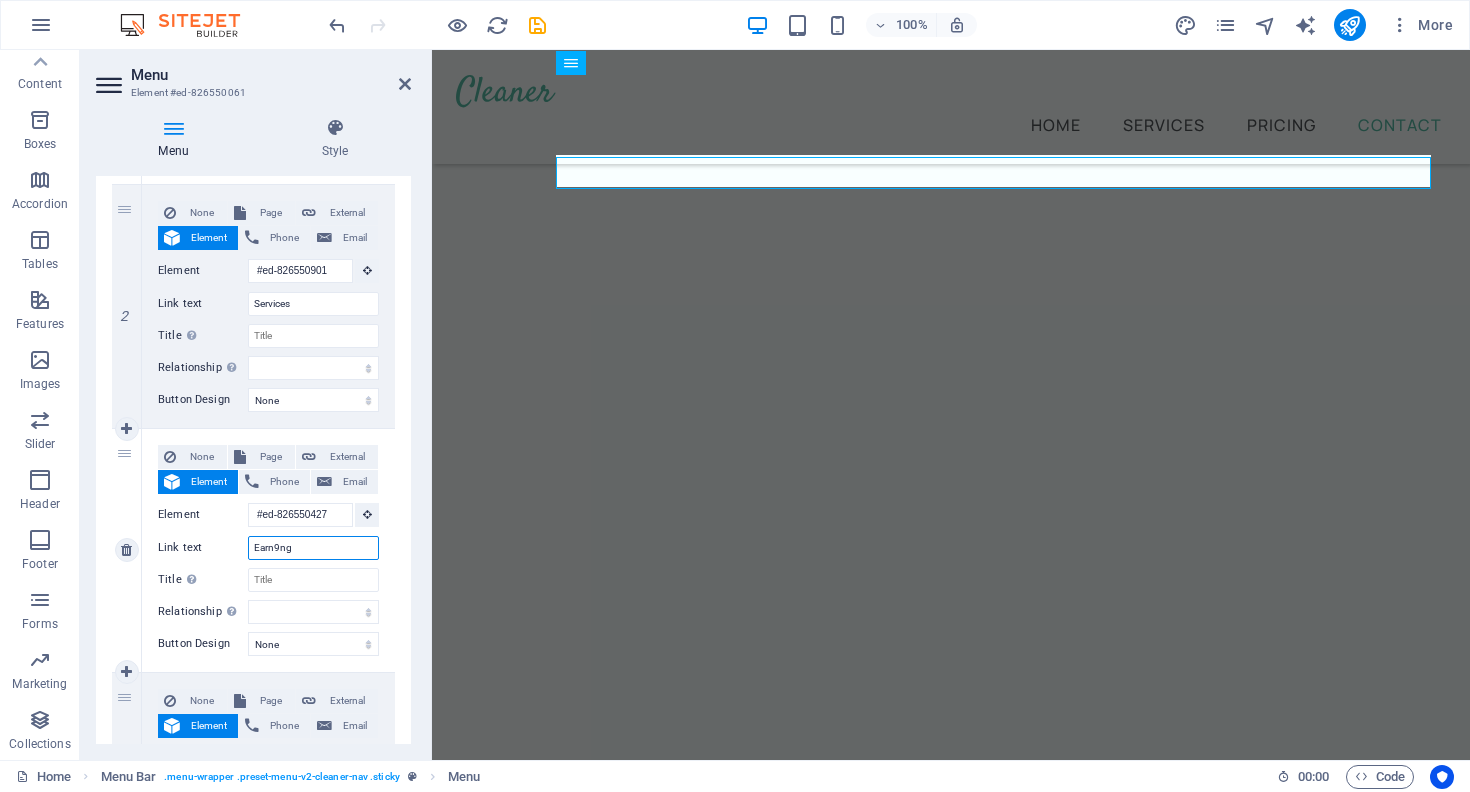 select 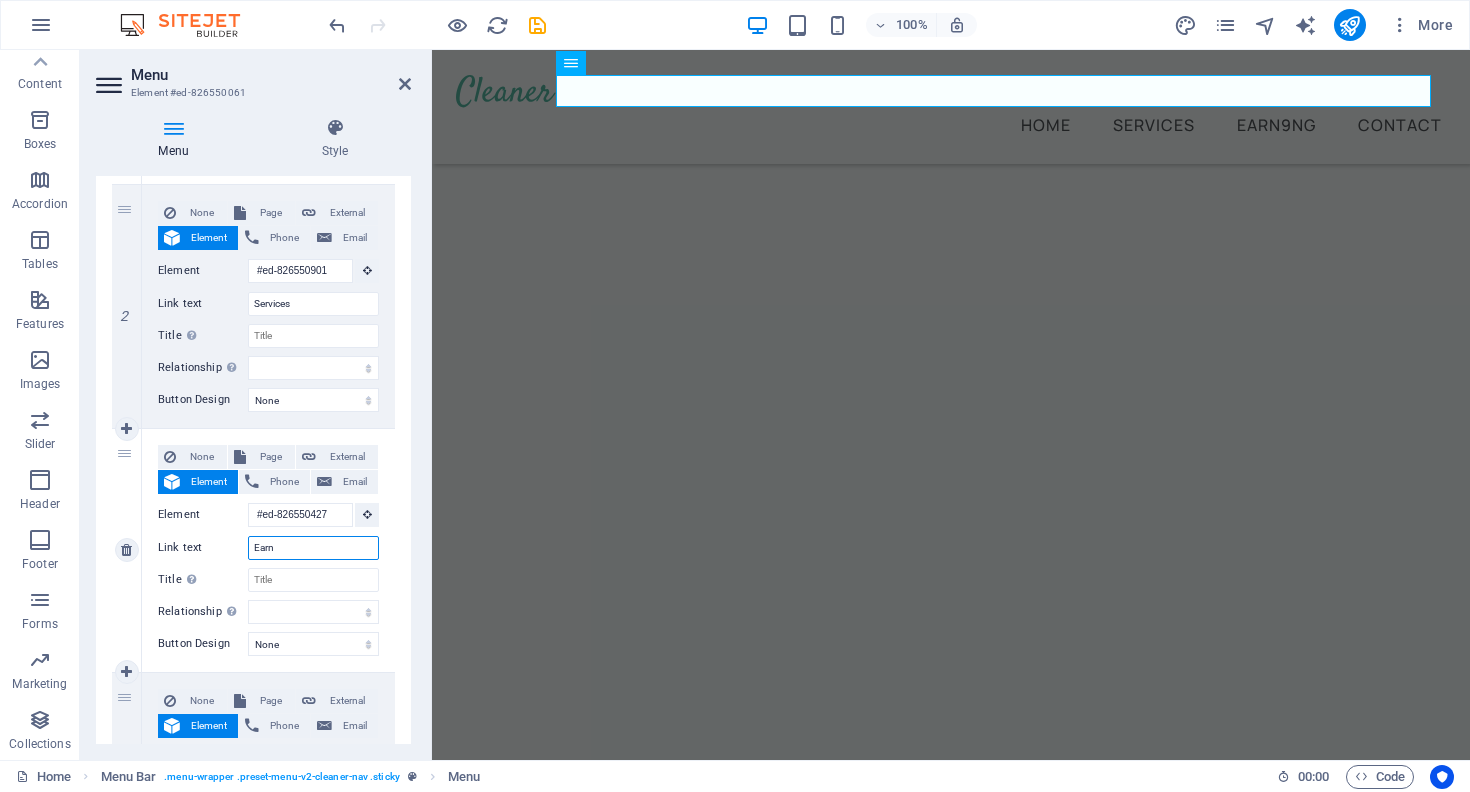 type on "Ear" 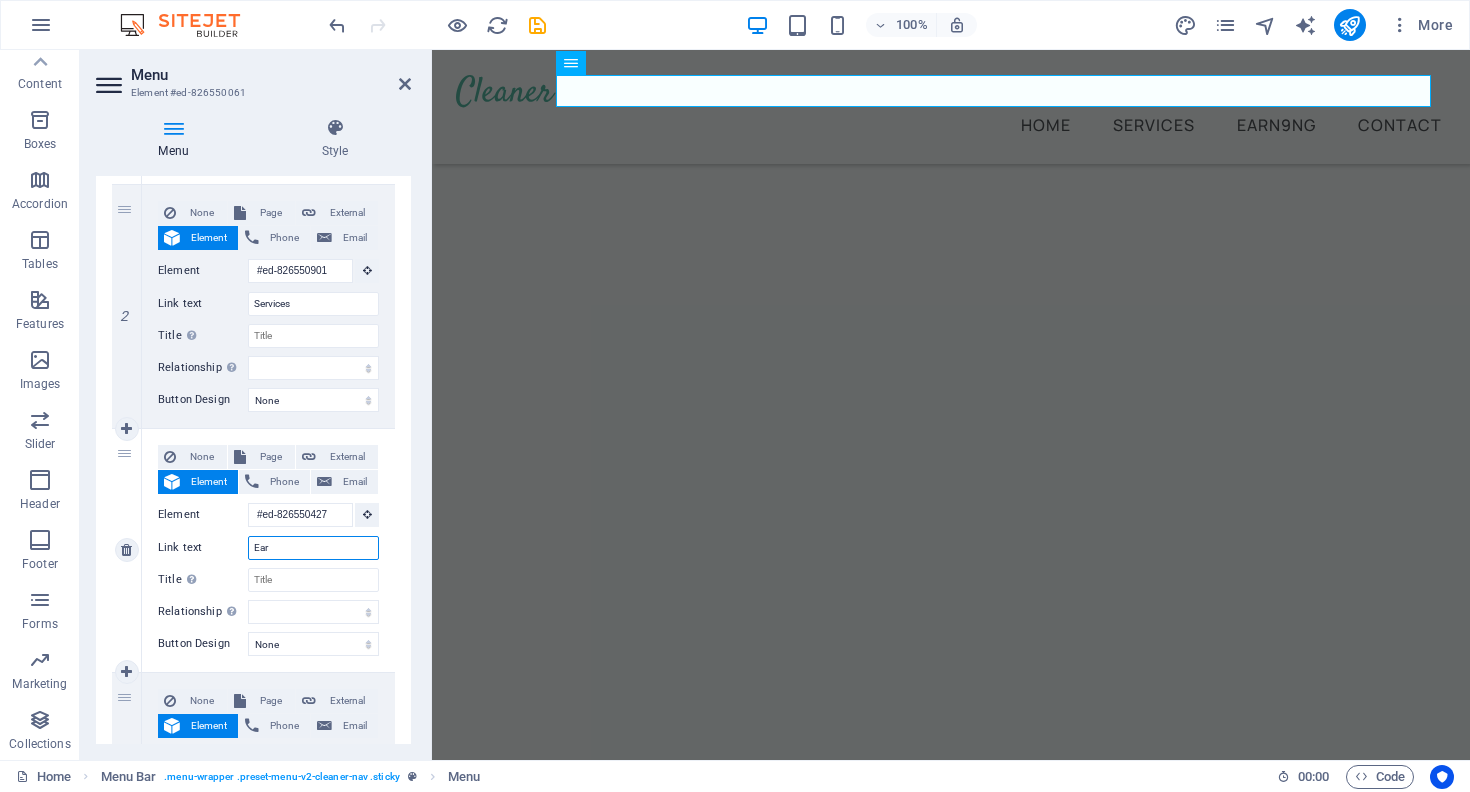 select 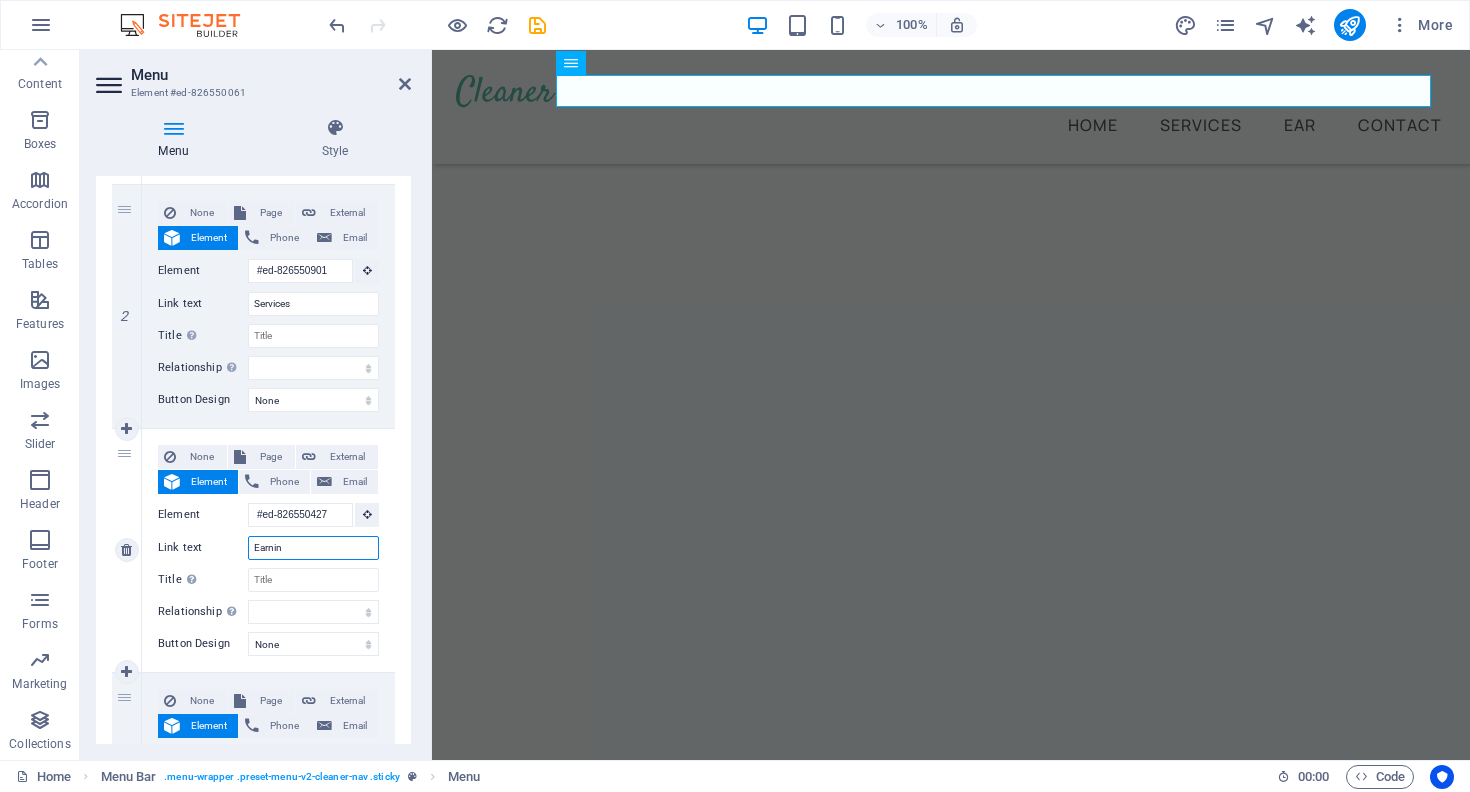 type on "Earning" 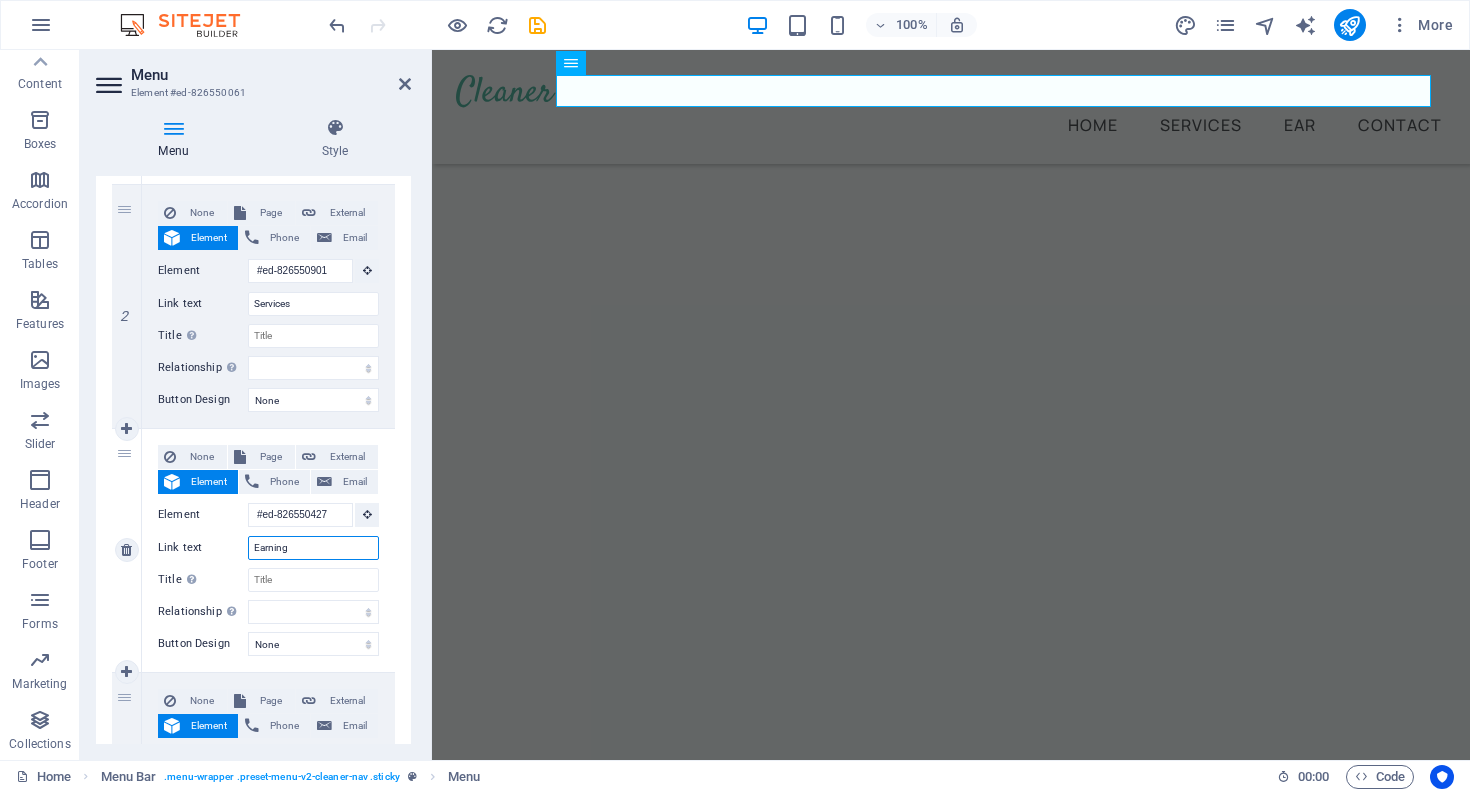 select 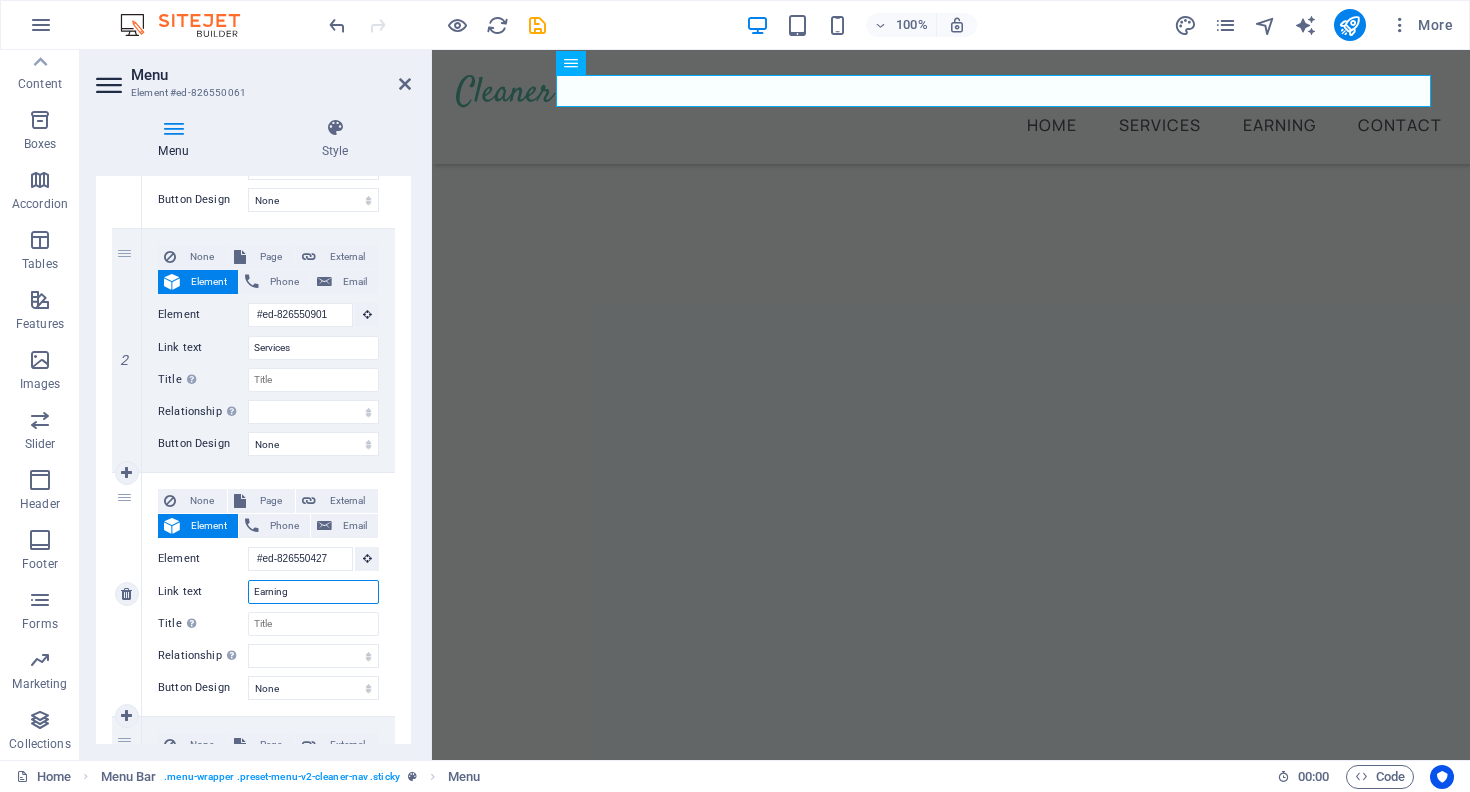 scroll, scrollTop: 391, scrollLeft: 0, axis: vertical 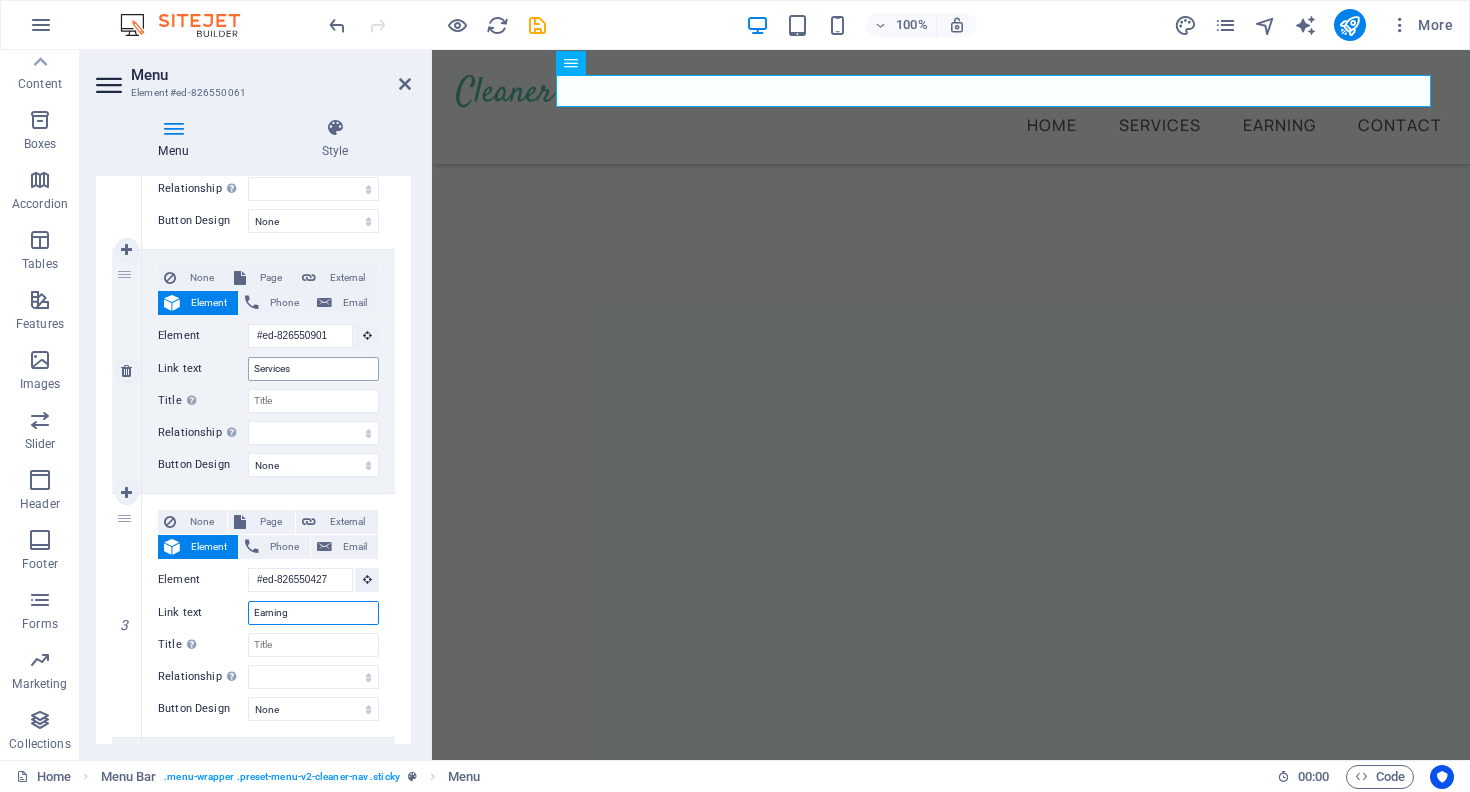 type on "Earning" 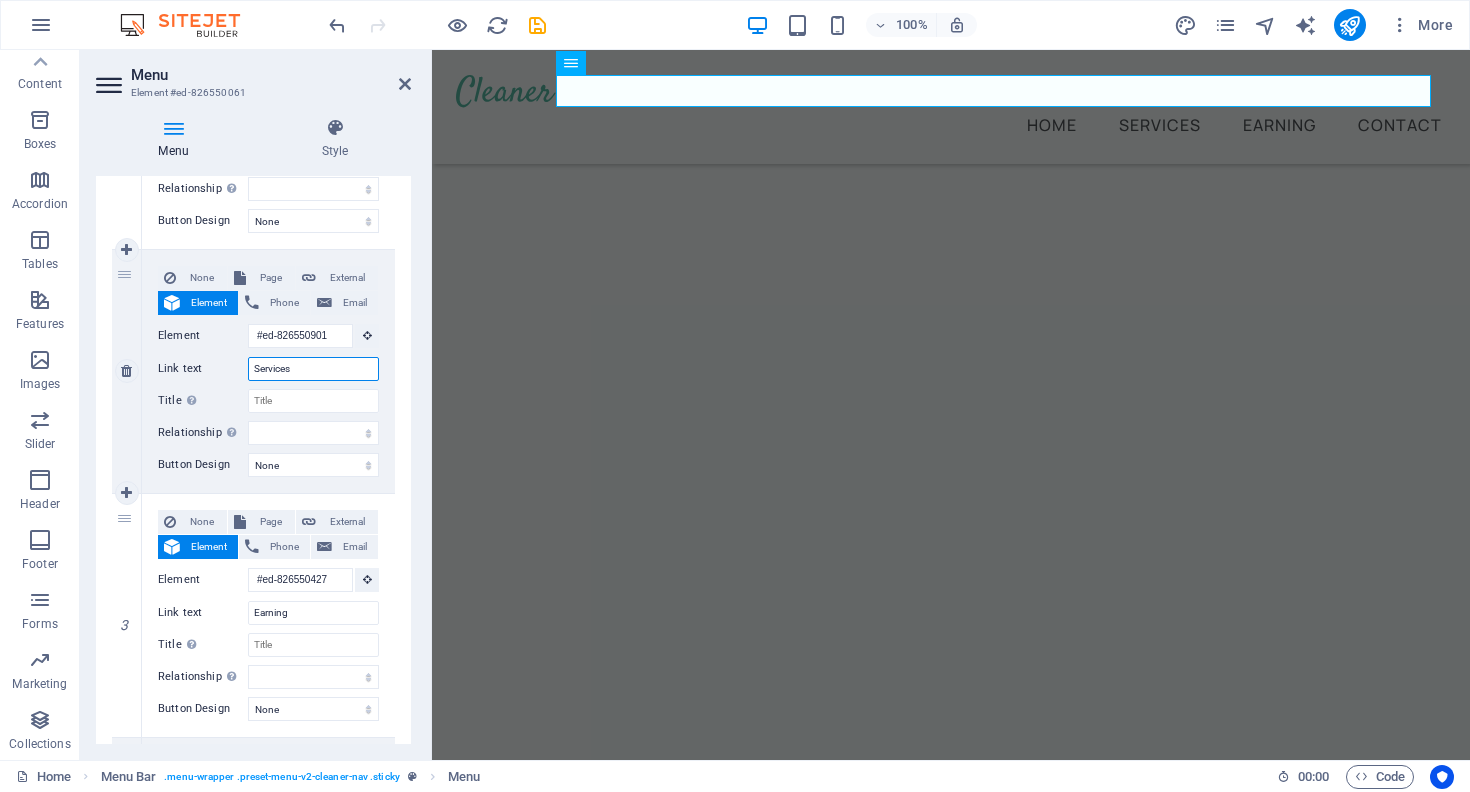 click on "Services" at bounding box center [313, 369] 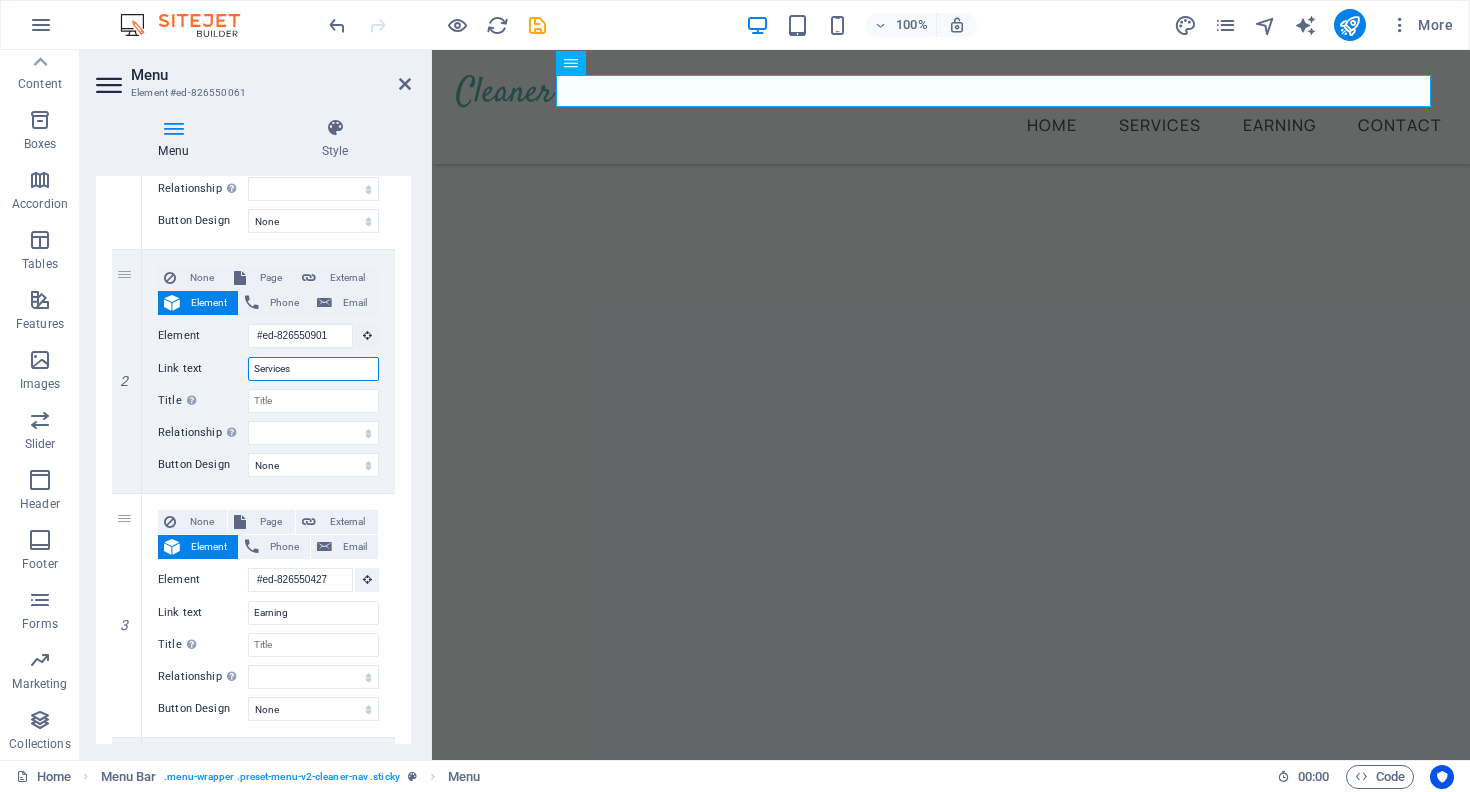 paste on "কিভাবে" 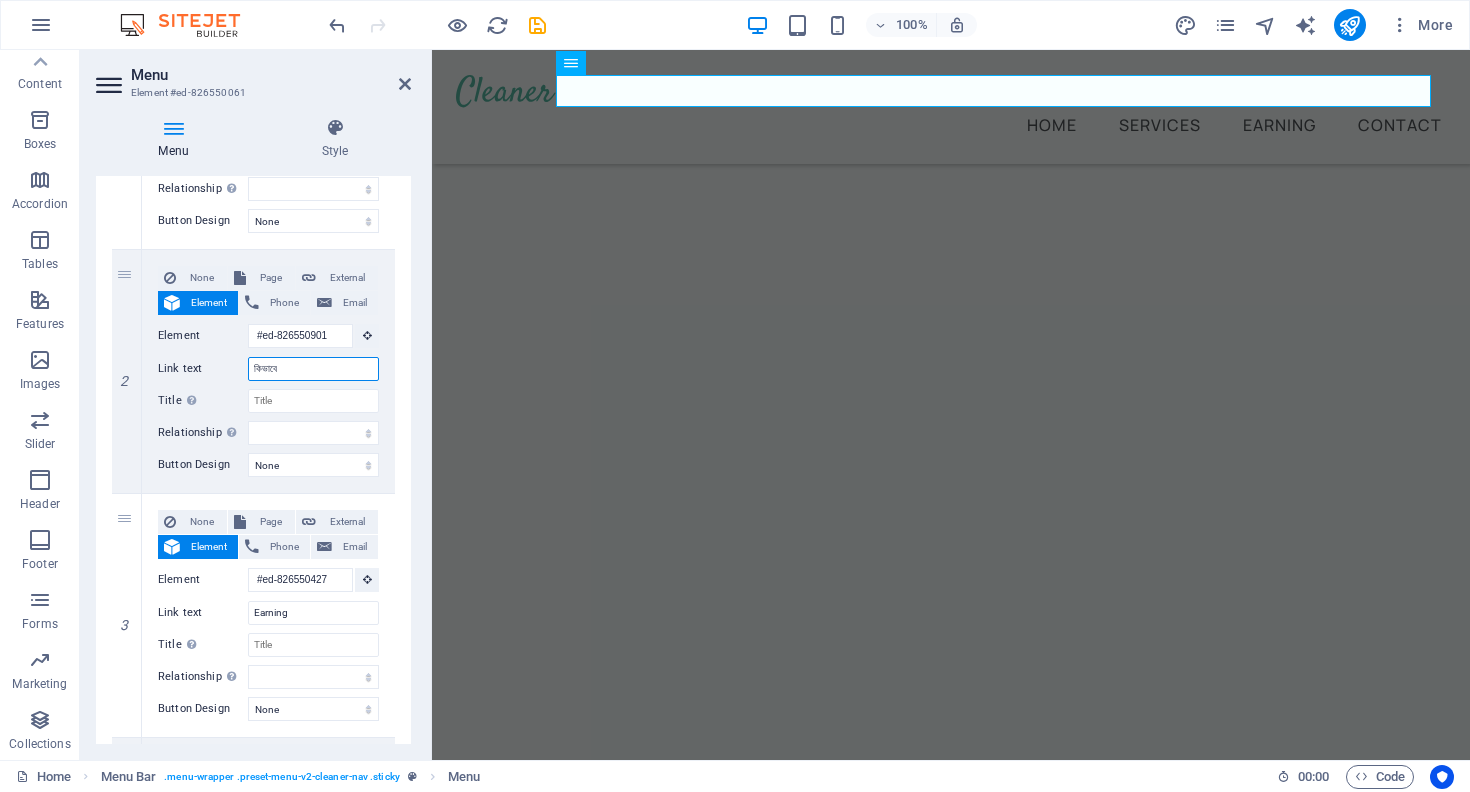select 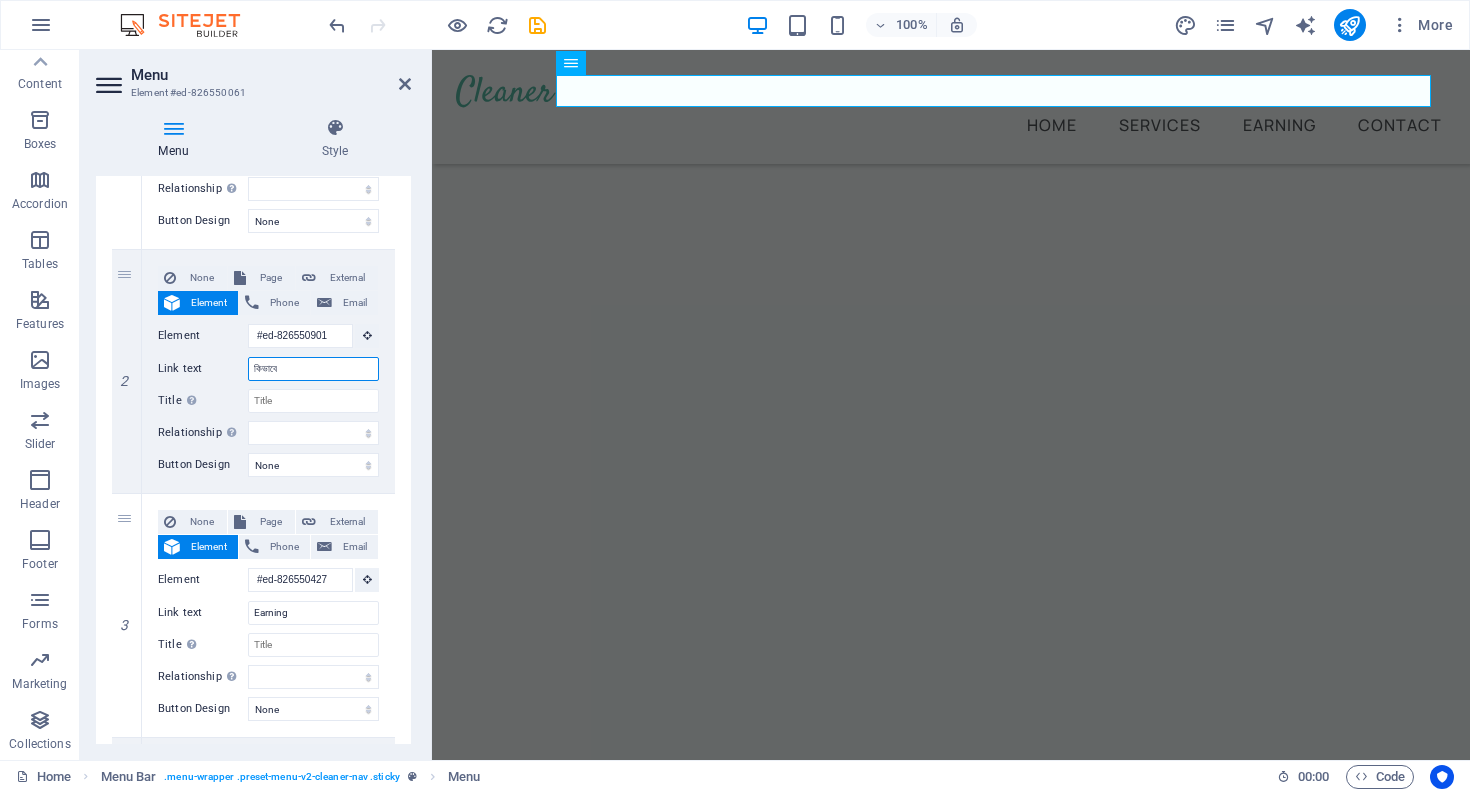select 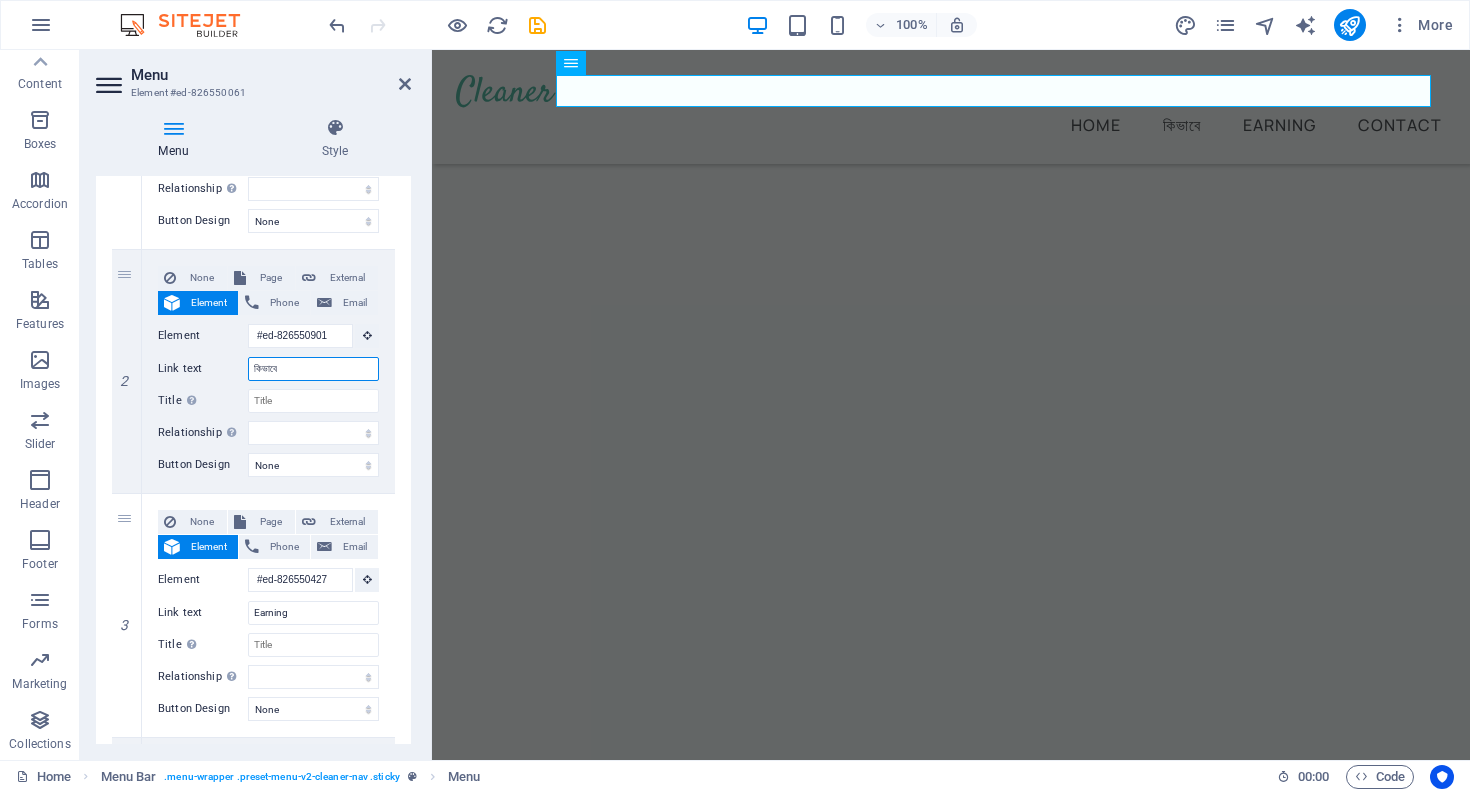 type on "কিভাবে" 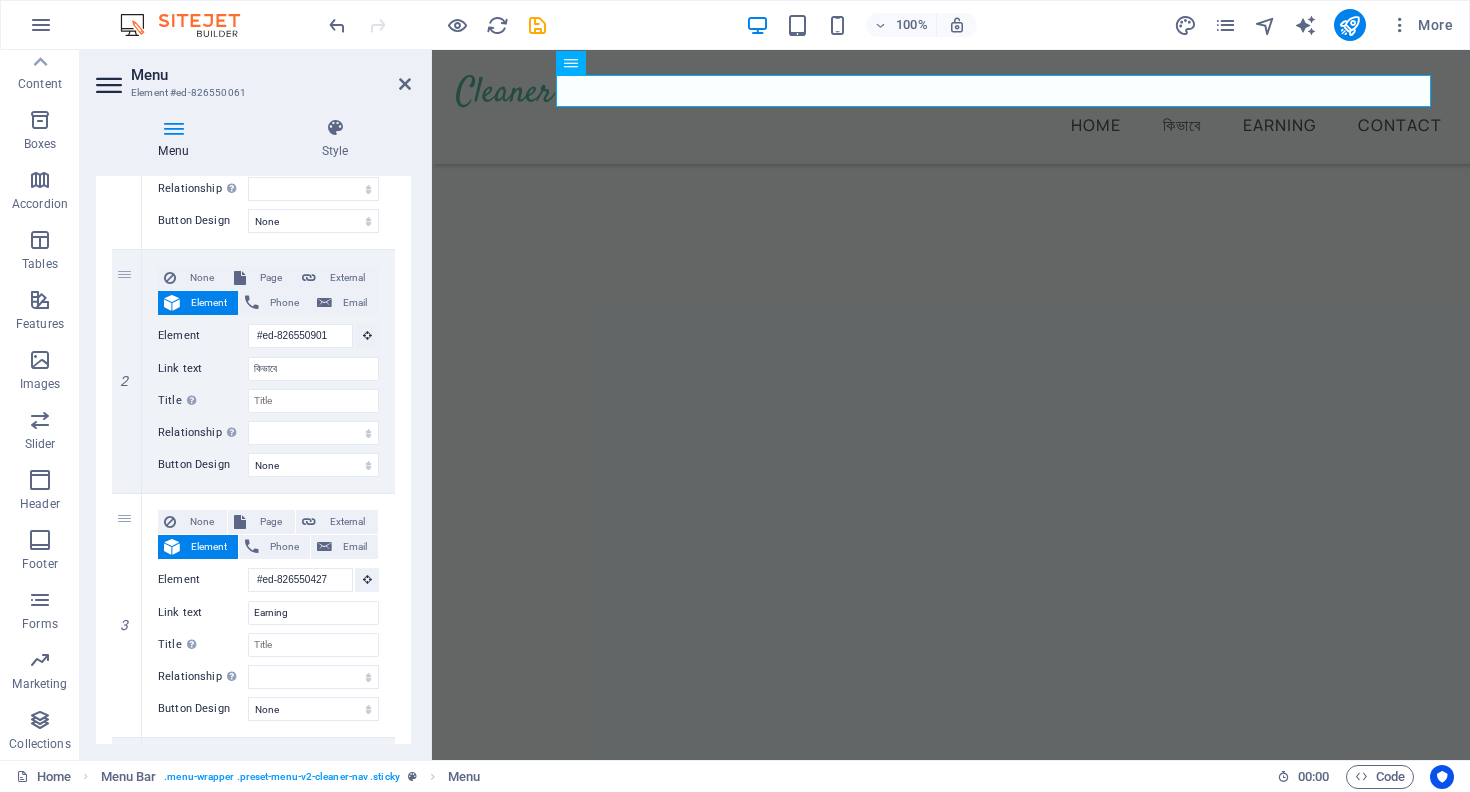 click on "1 None Page External Element Phone Email Page Home Legal Notice Privacy Subpage Element
URL /15908106 Phone Email Link text Home Link target New tab Same tab Overlay Title Additional link description, should not be the same as the link text. The title is most often shown as a tooltip text when the mouse moves over the element. Leave empty if uncertain. Relationship Sets the  relationship of this link to the link target . For example, the value "nofollow" instructs search engines not to follow the link. Can be left empty. alternate author bookmark external help license next nofollow noreferrer noopener prev search tag Button Design None Default Primary Secondary 2 None Page External Element Phone Email Page Home Legal Notice Privacy Subpage Element #ed-826550901
URL Phone Email Link text কিভাবে Link target New tab Same tab Overlay Title Relationship Sets the  relationship of this link to the link target alternate author bookmark external help license" at bounding box center (253, 478) 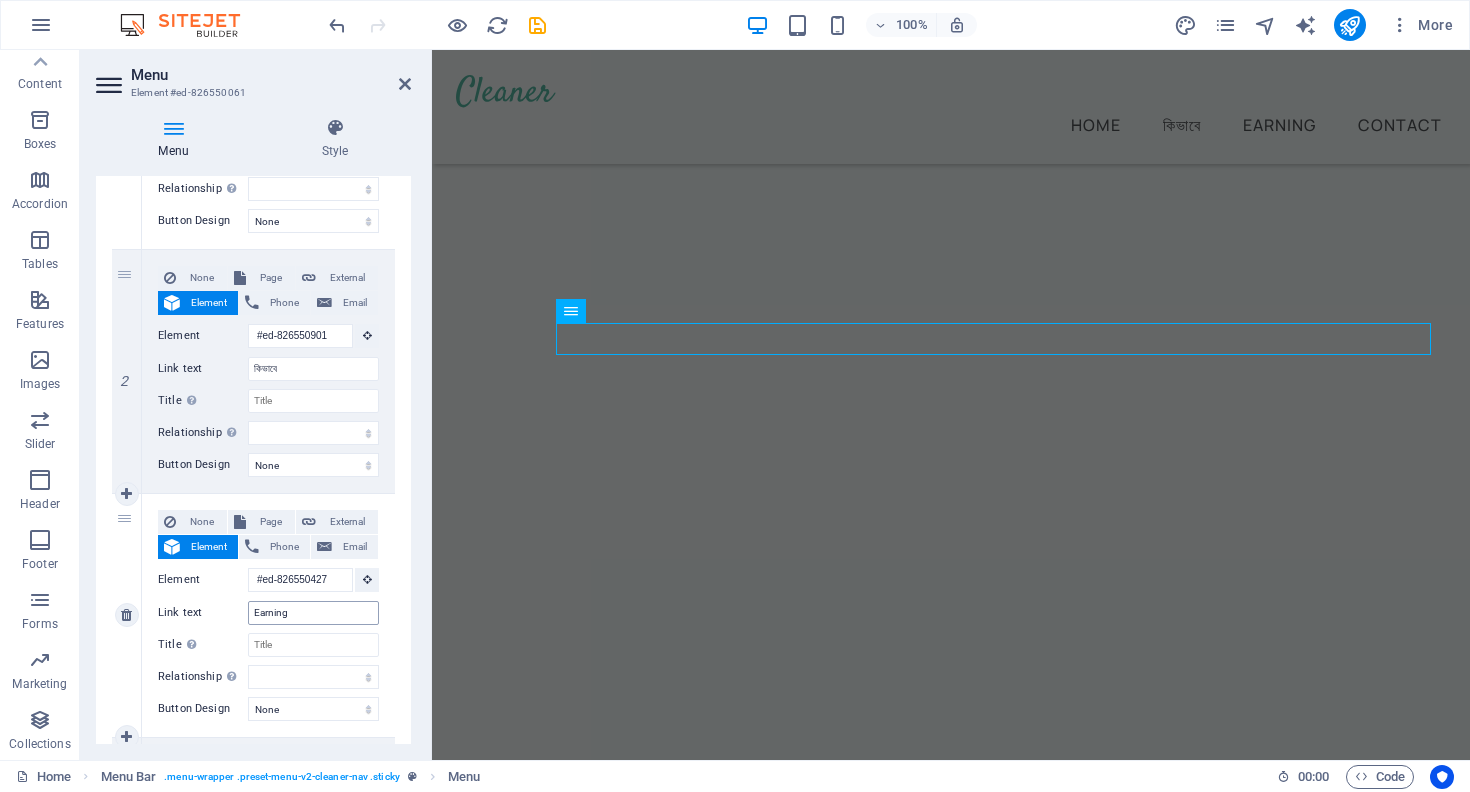 scroll, scrollTop: 6912, scrollLeft: 0, axis: vertical 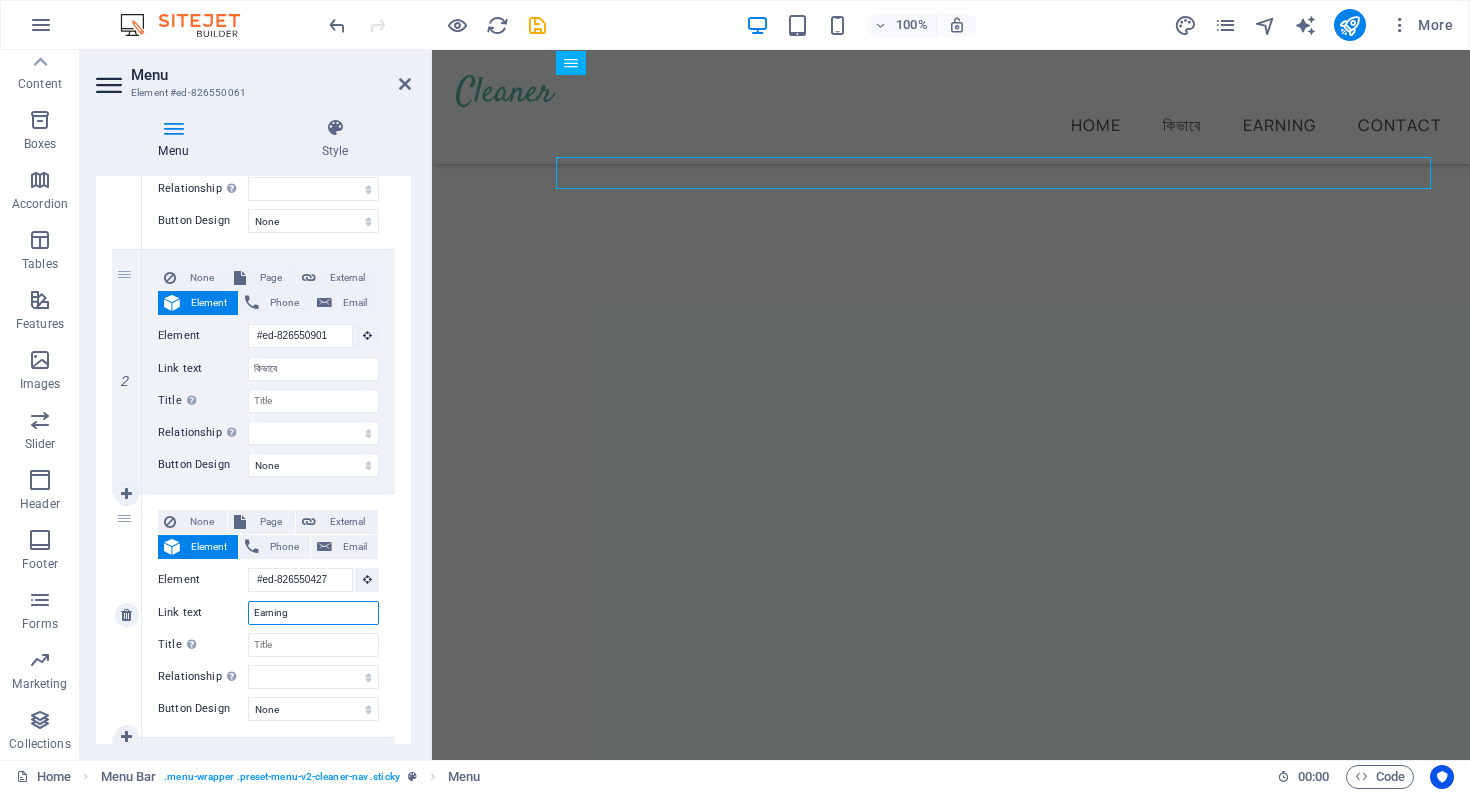 click on "Earning" at bounding box center (313, 613) 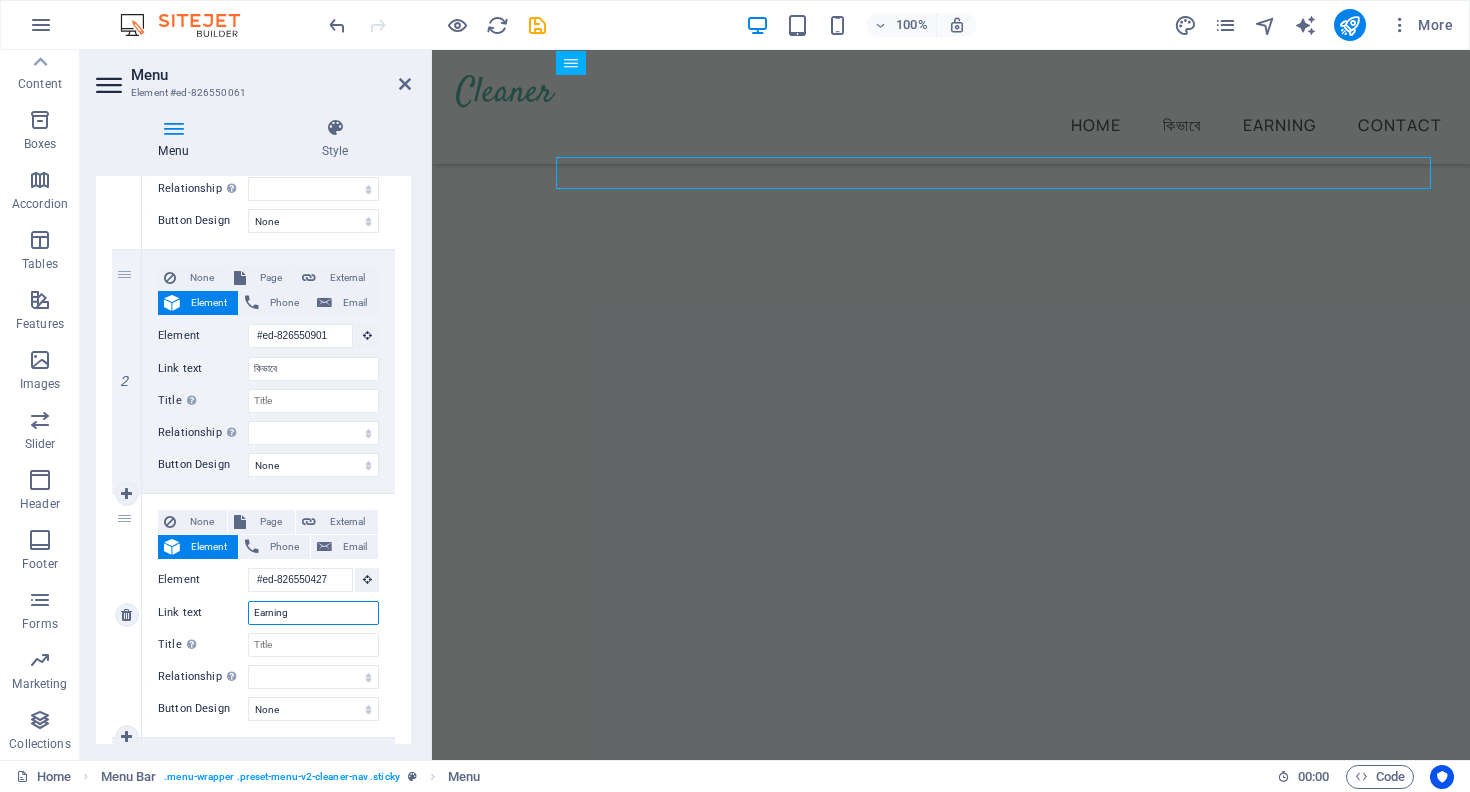 click on "Earning" at bounding box center [313, 613] 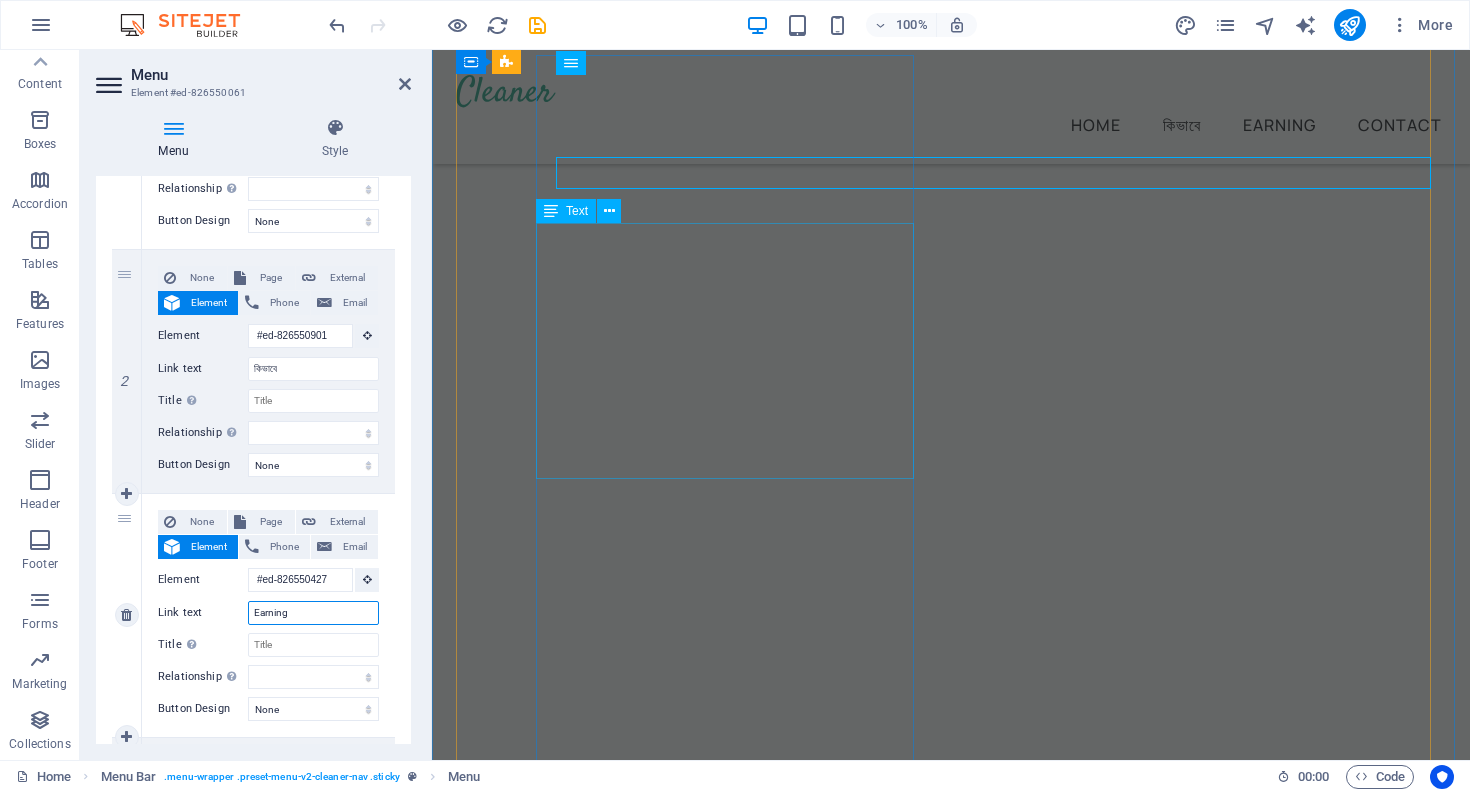 paste on "কত টাকা" 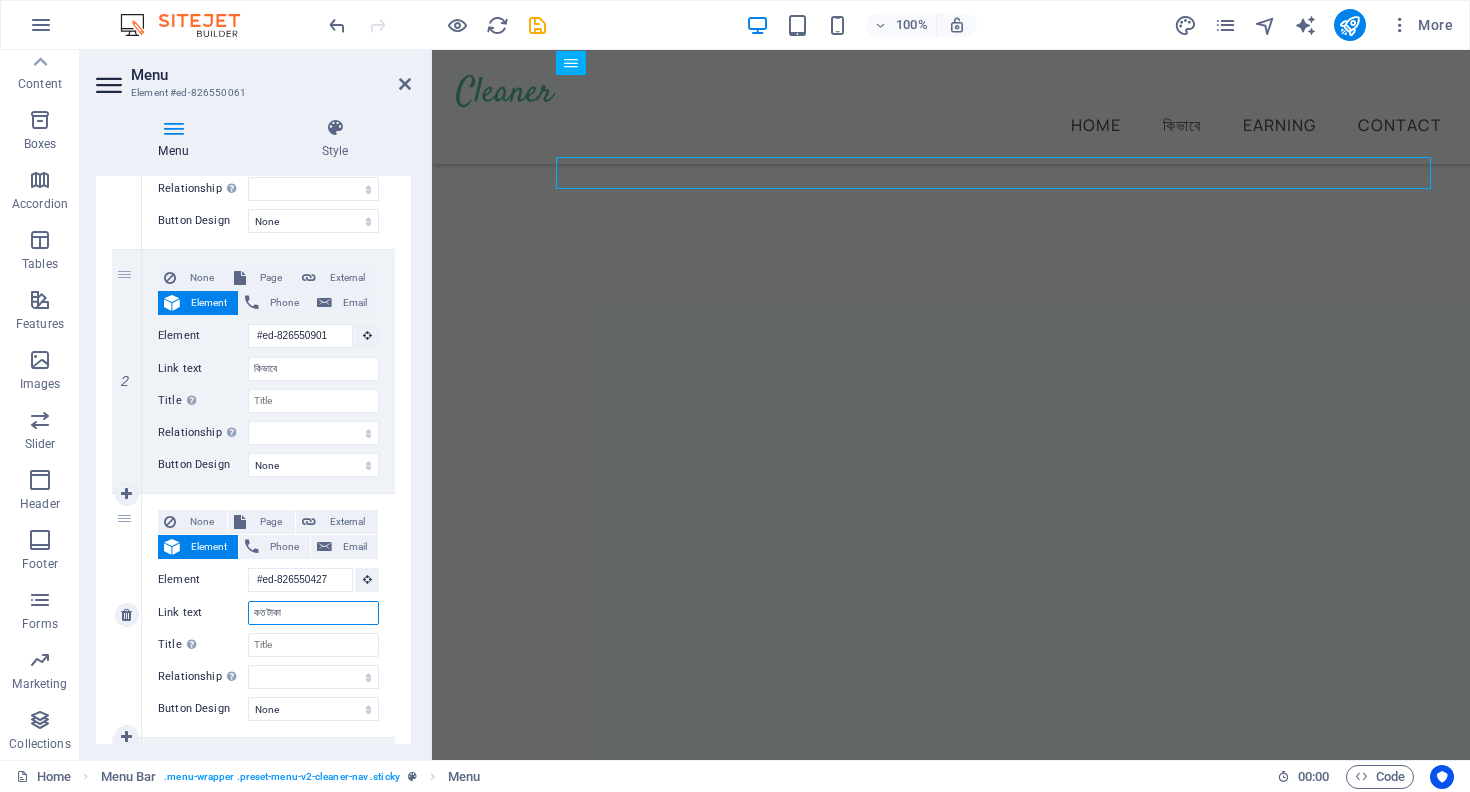 select 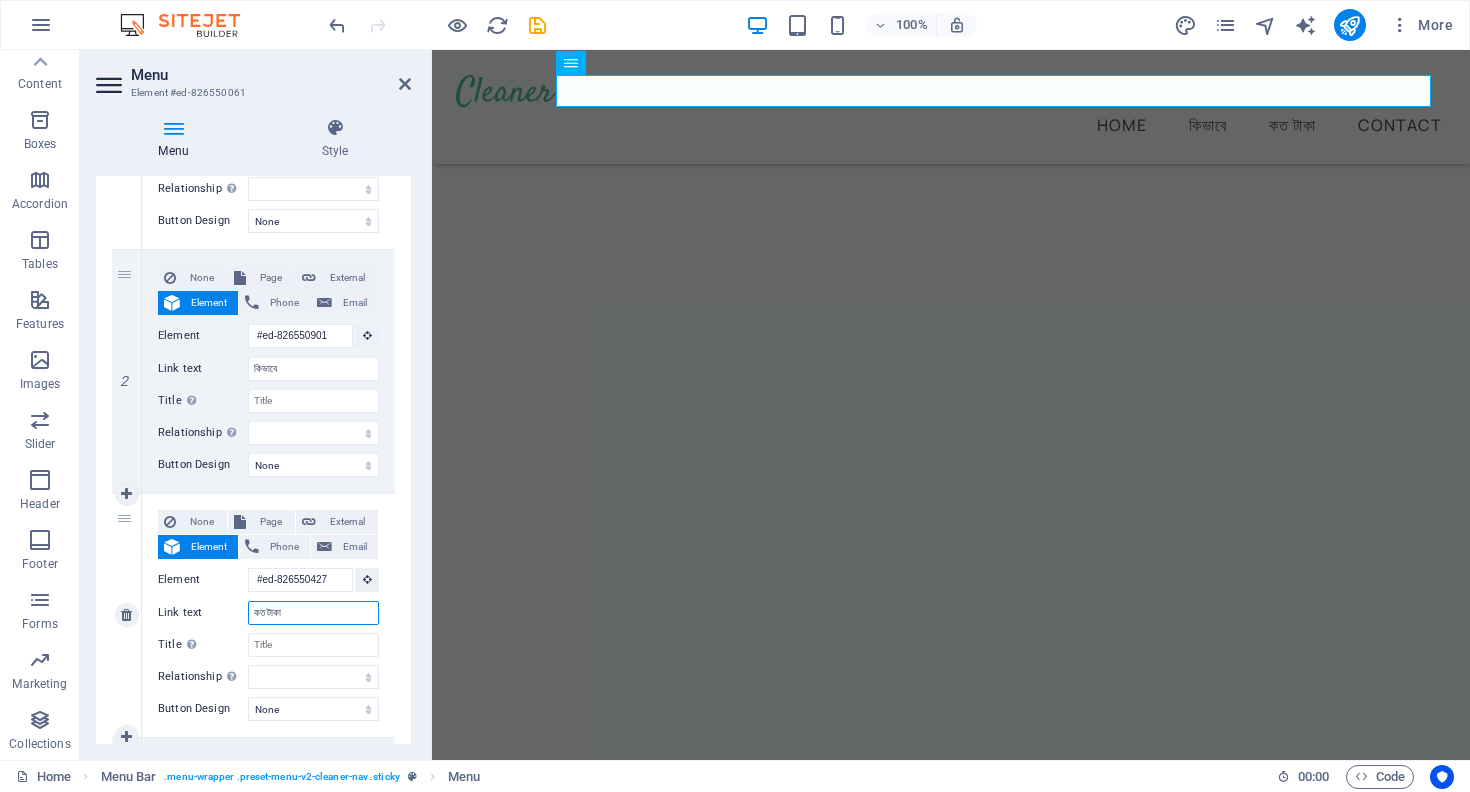 type on "কত টাকা?" 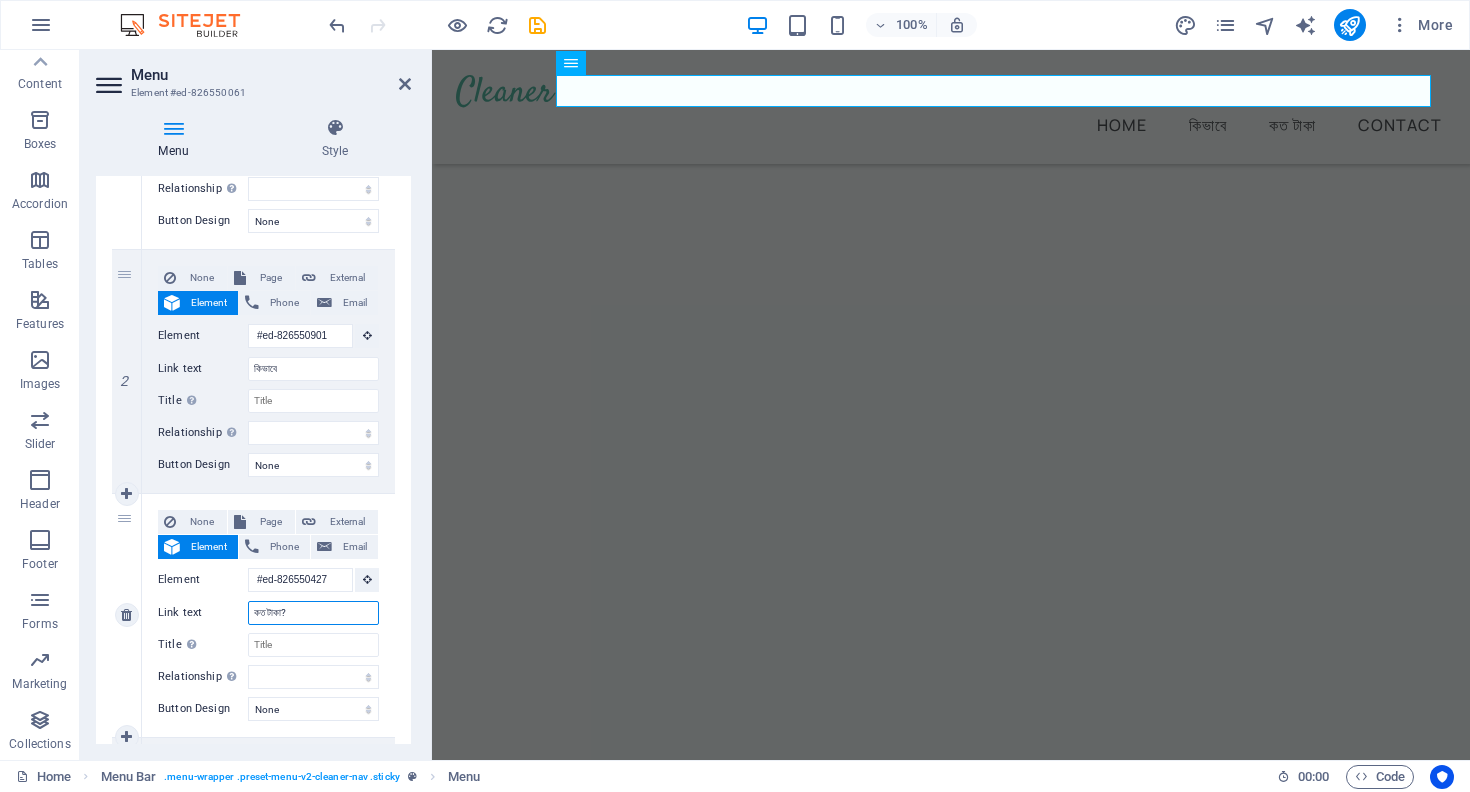 select 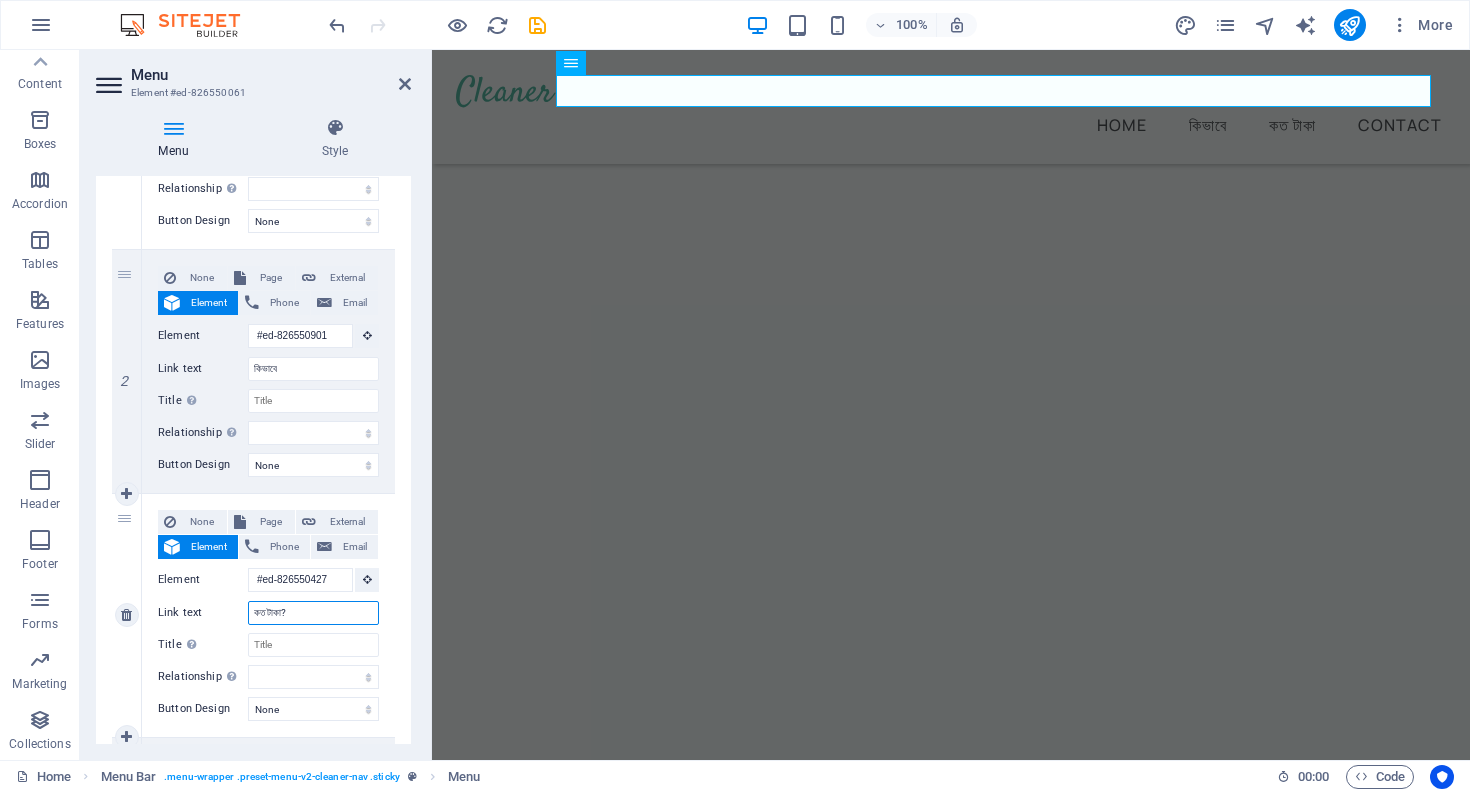 select 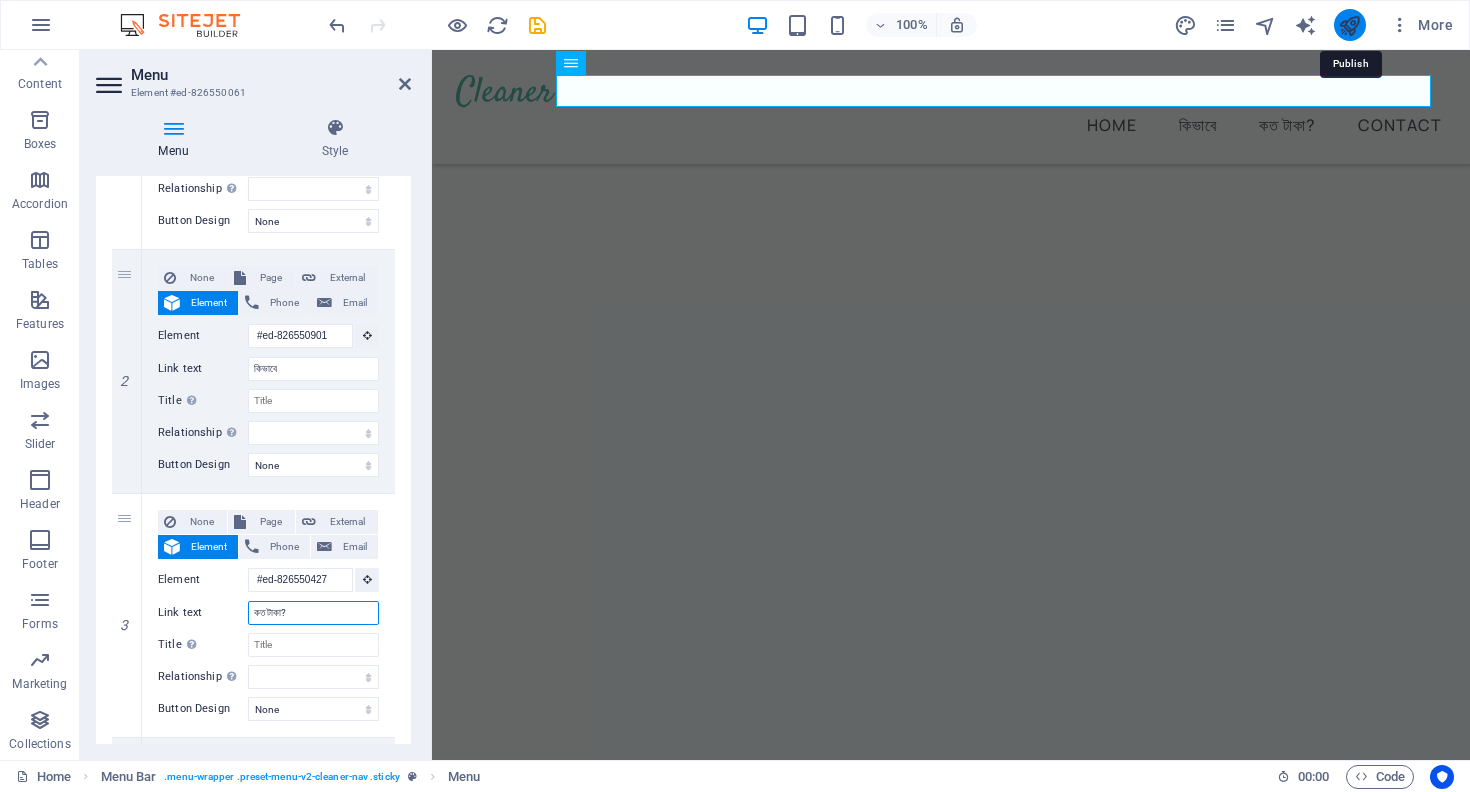 type on "কত টাকা?" 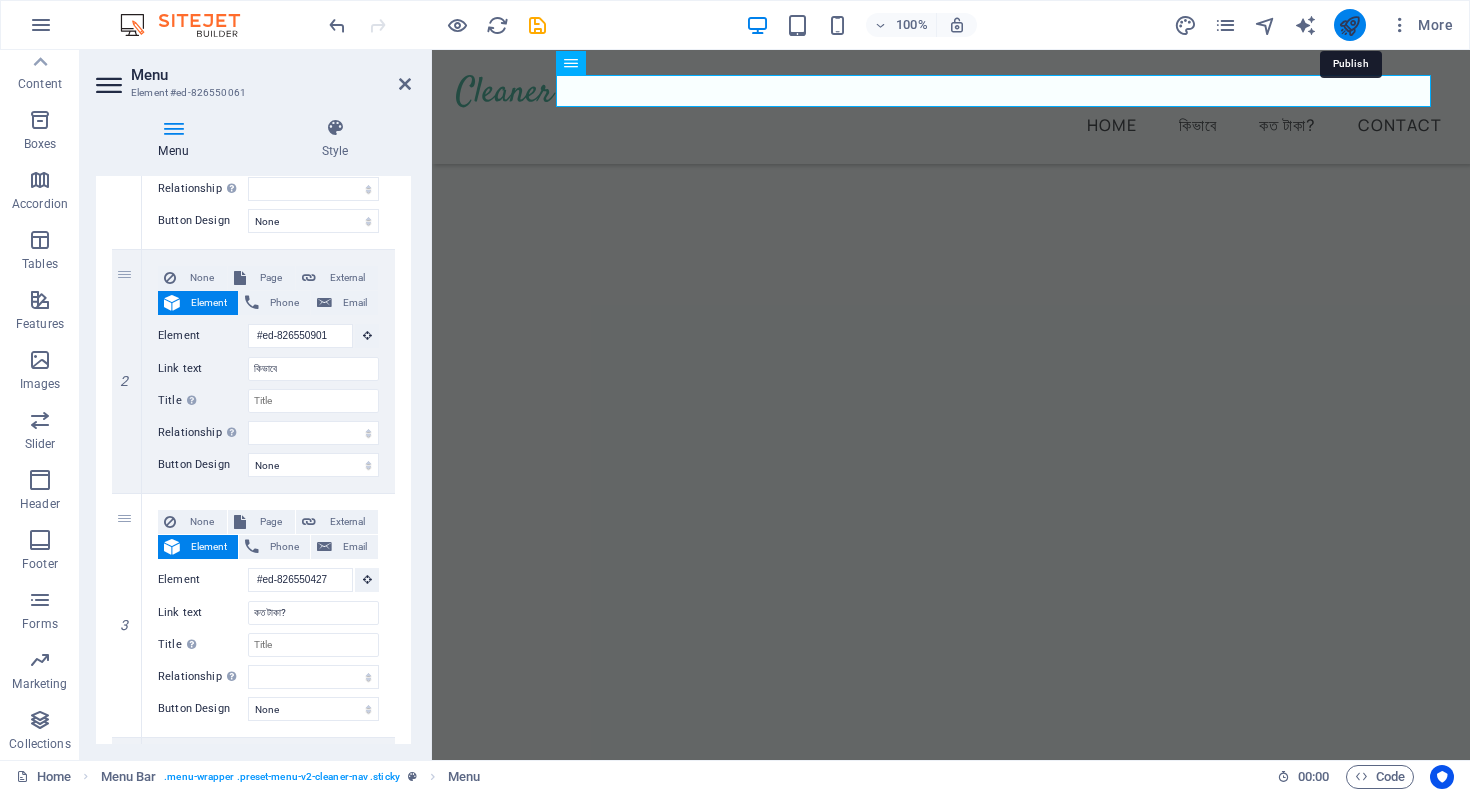 click at bounding box center [1349, 25] 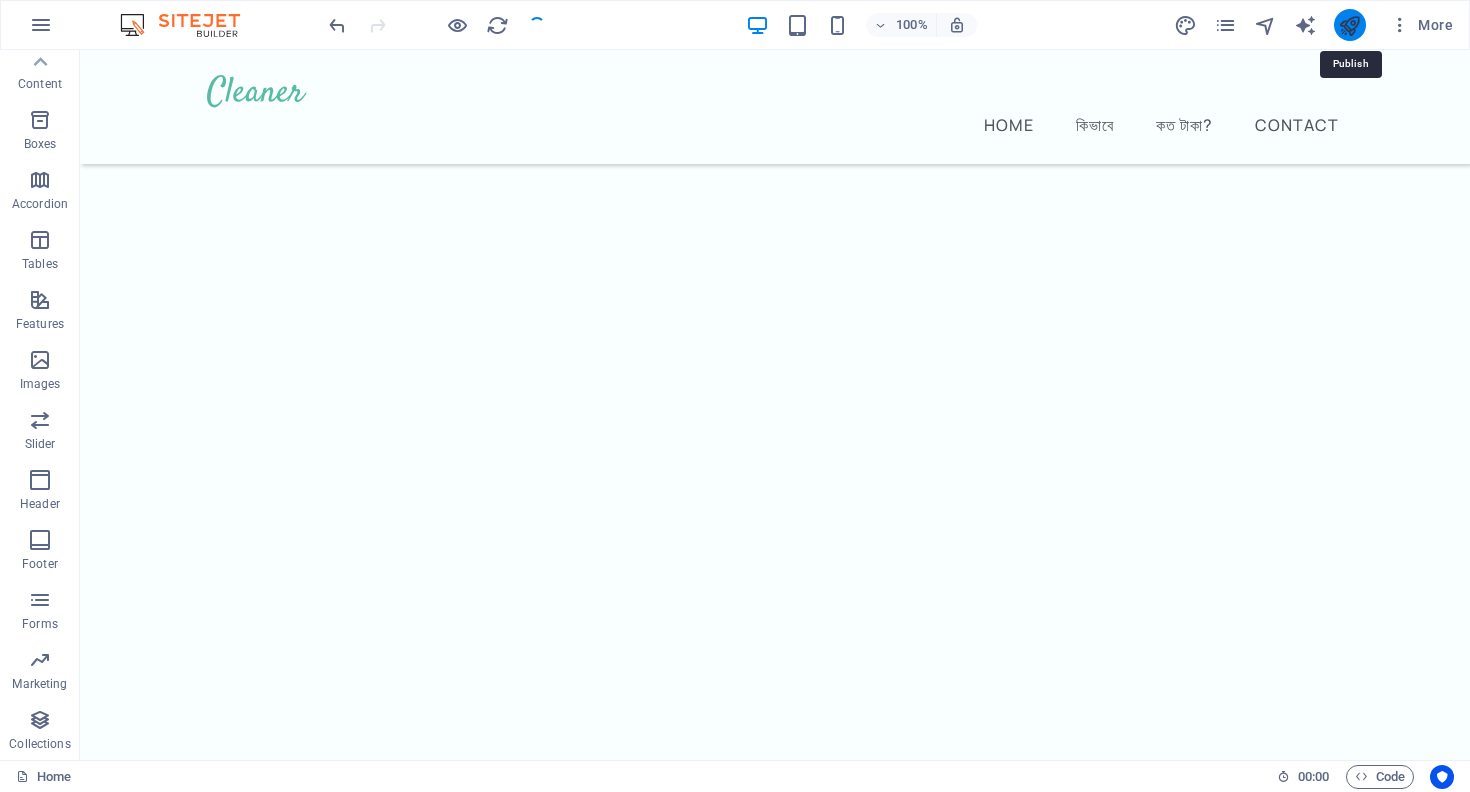 scroll, scrollTop: 6051, scrollLeft: 0, axis: vertical 